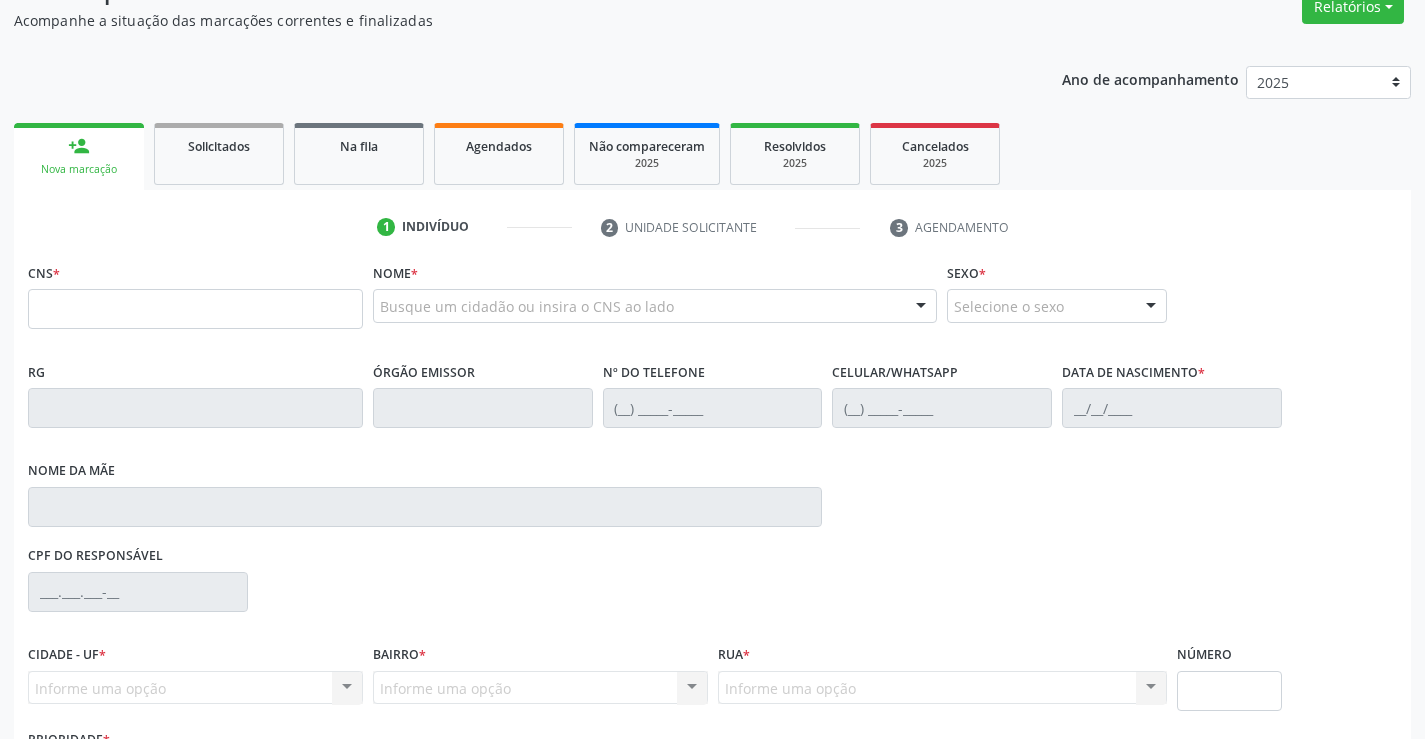 scroll, scrollTop: 31, scrollLeft: 0, axis: vertical 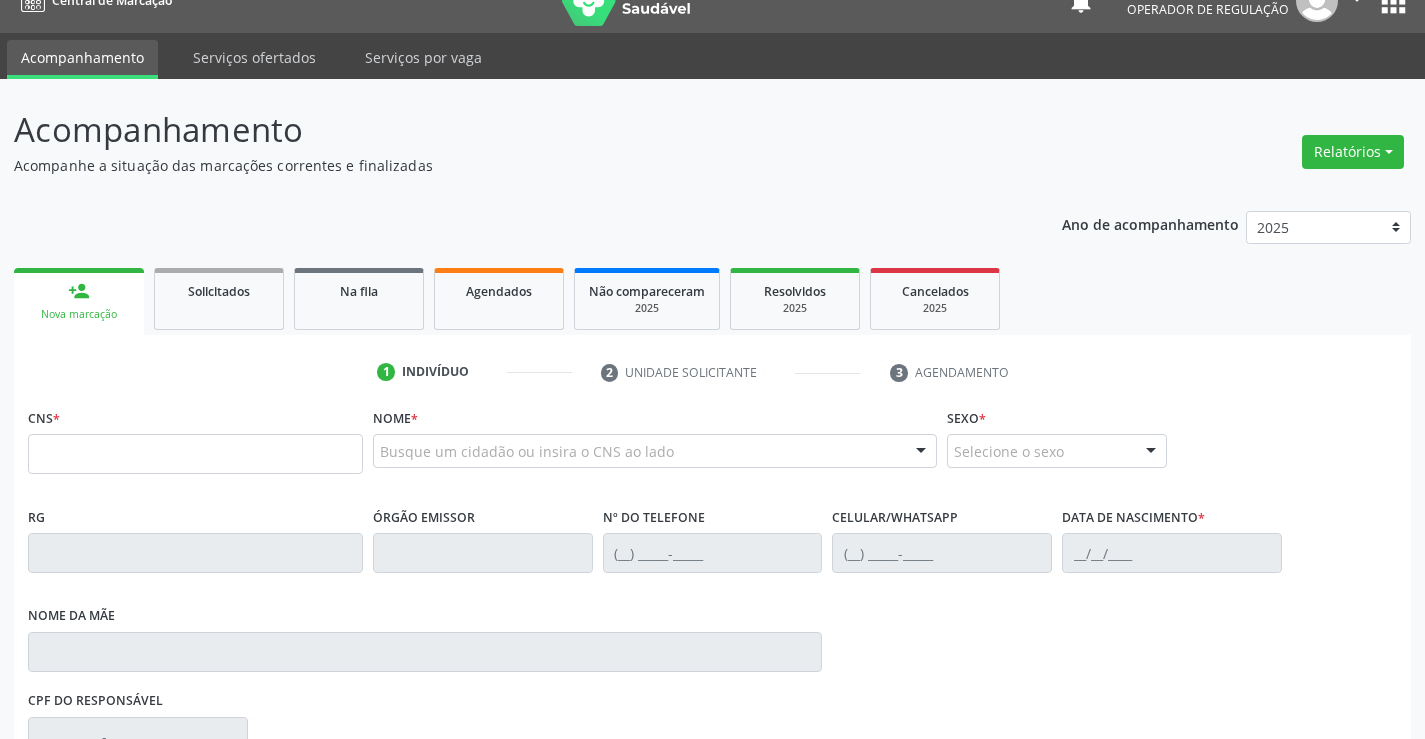 click at bounding box center [195, 454] 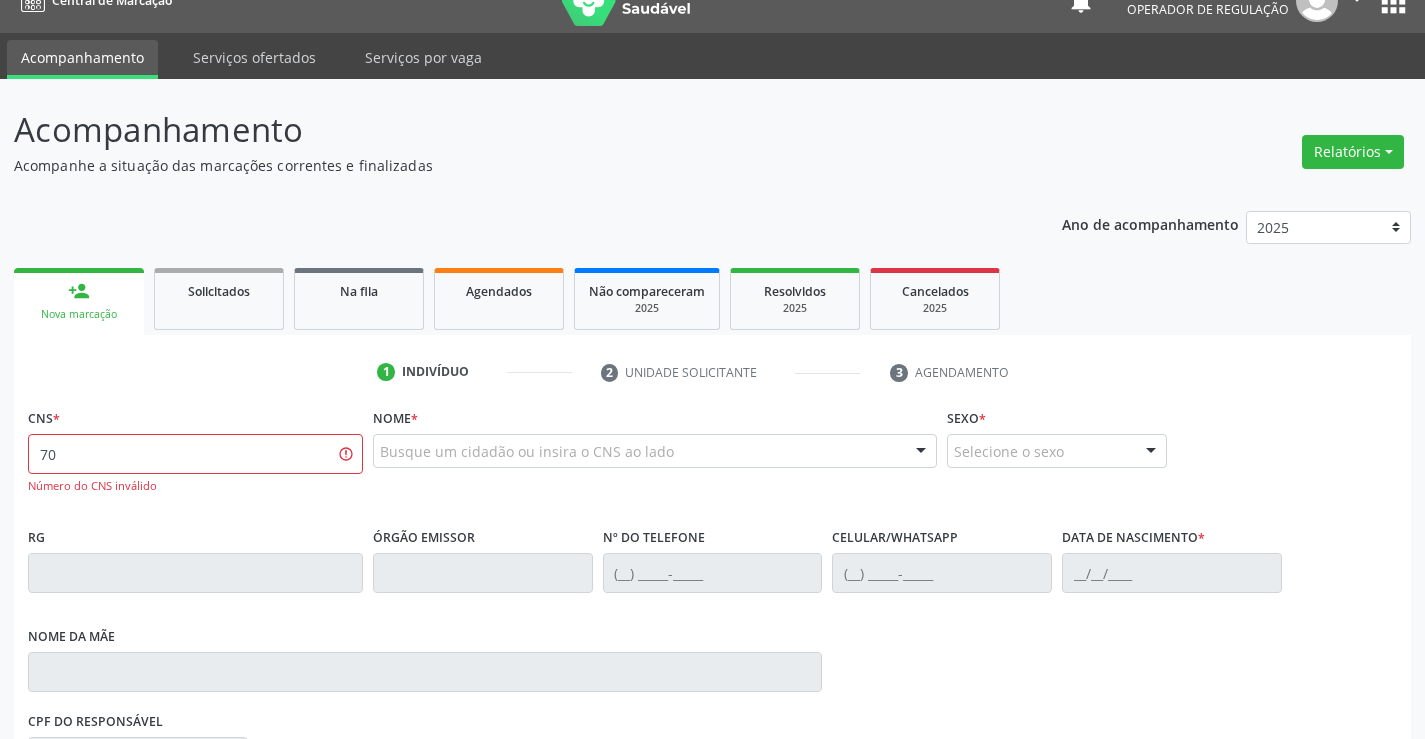 type on "7" 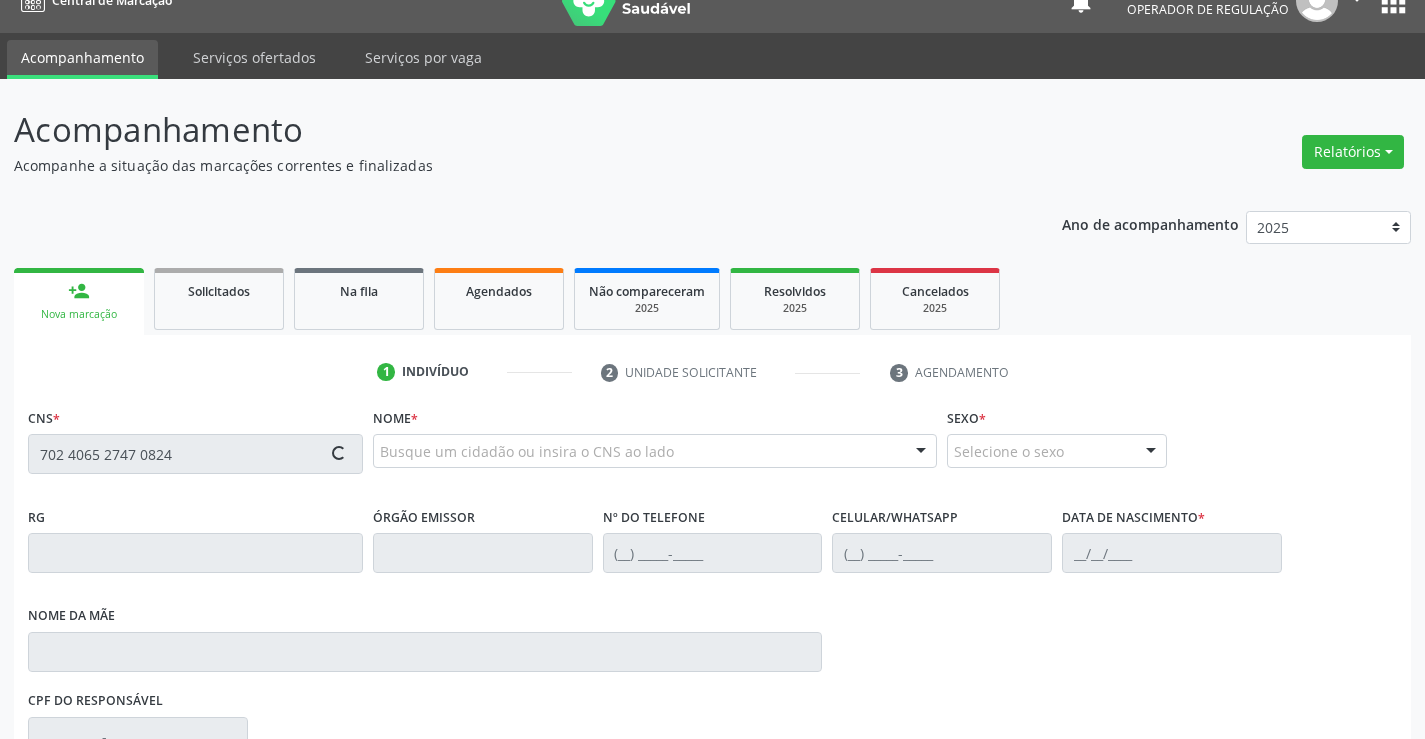 scroll, scrollTop: 331, scrollLeft: 0, axis: vertical 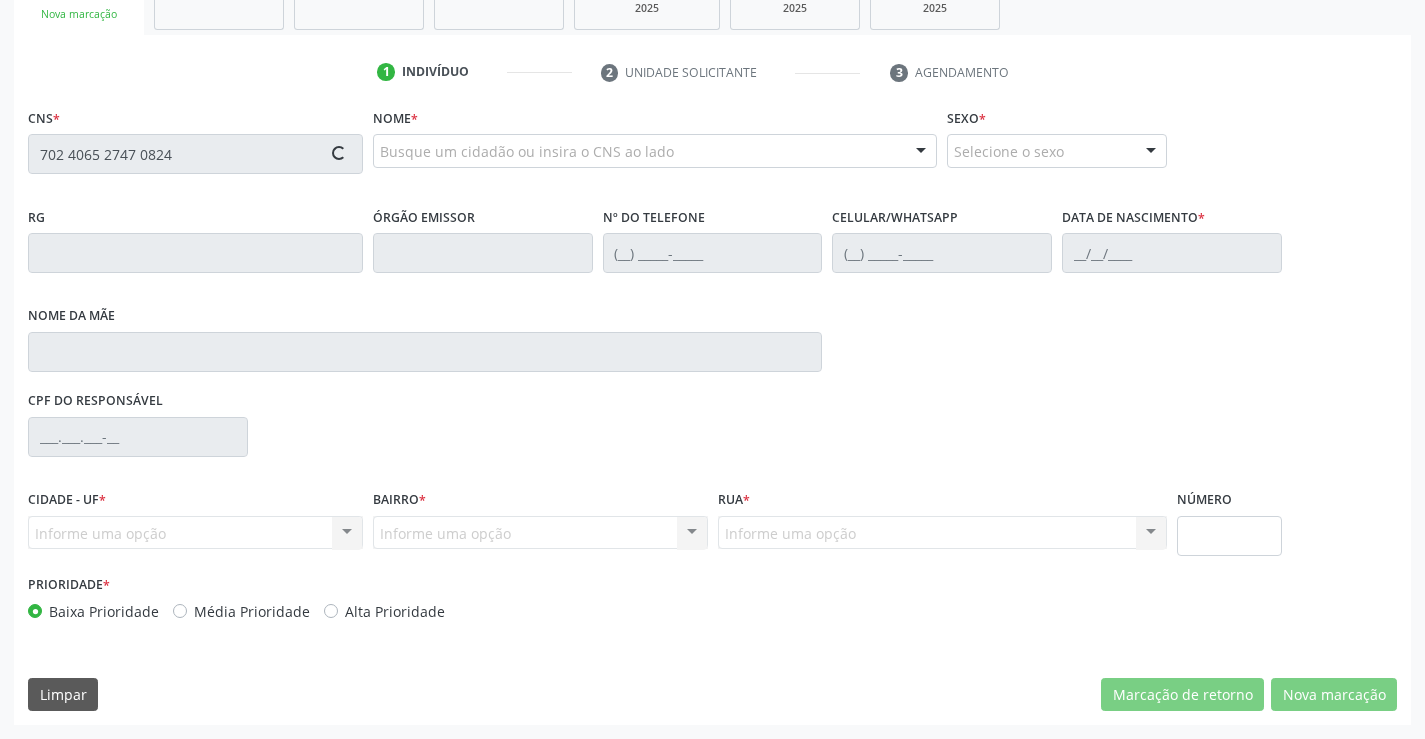 type on "702 4065 2747 0824" 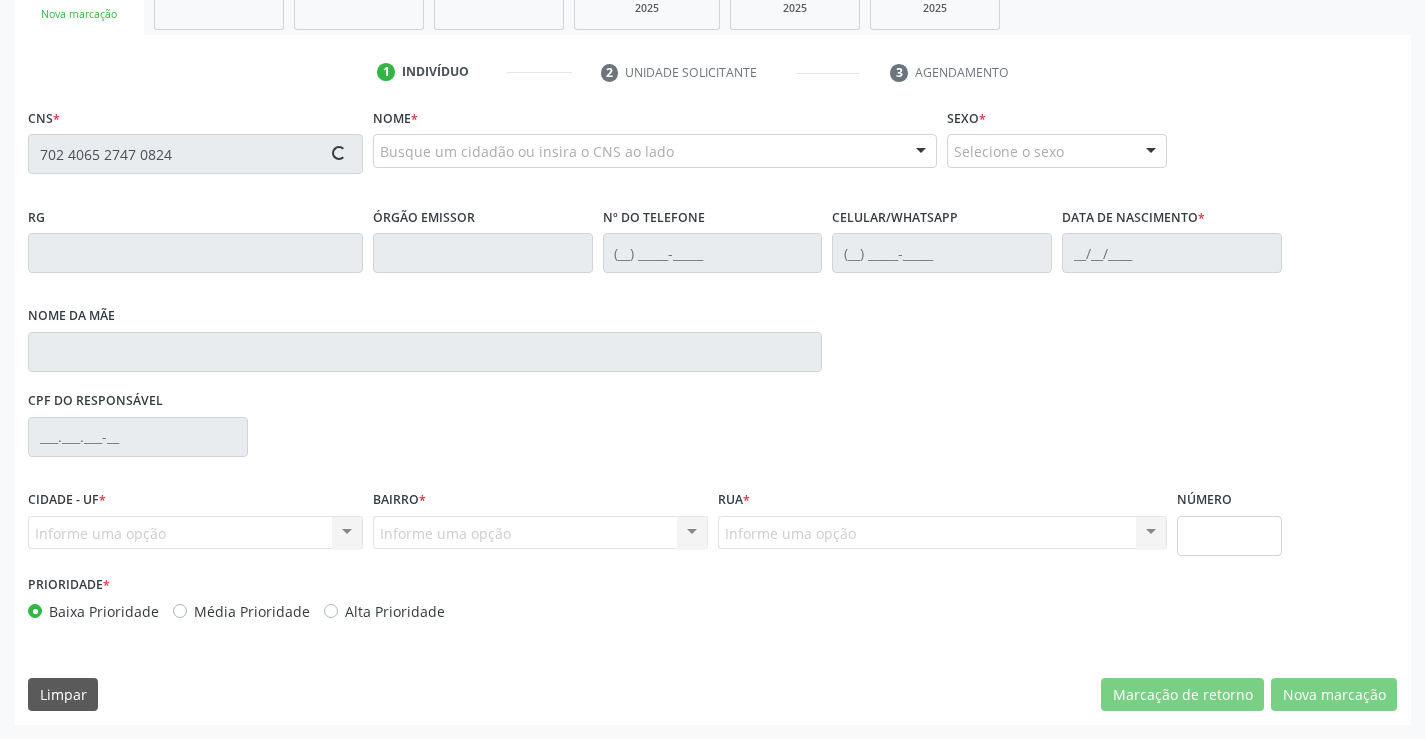 type 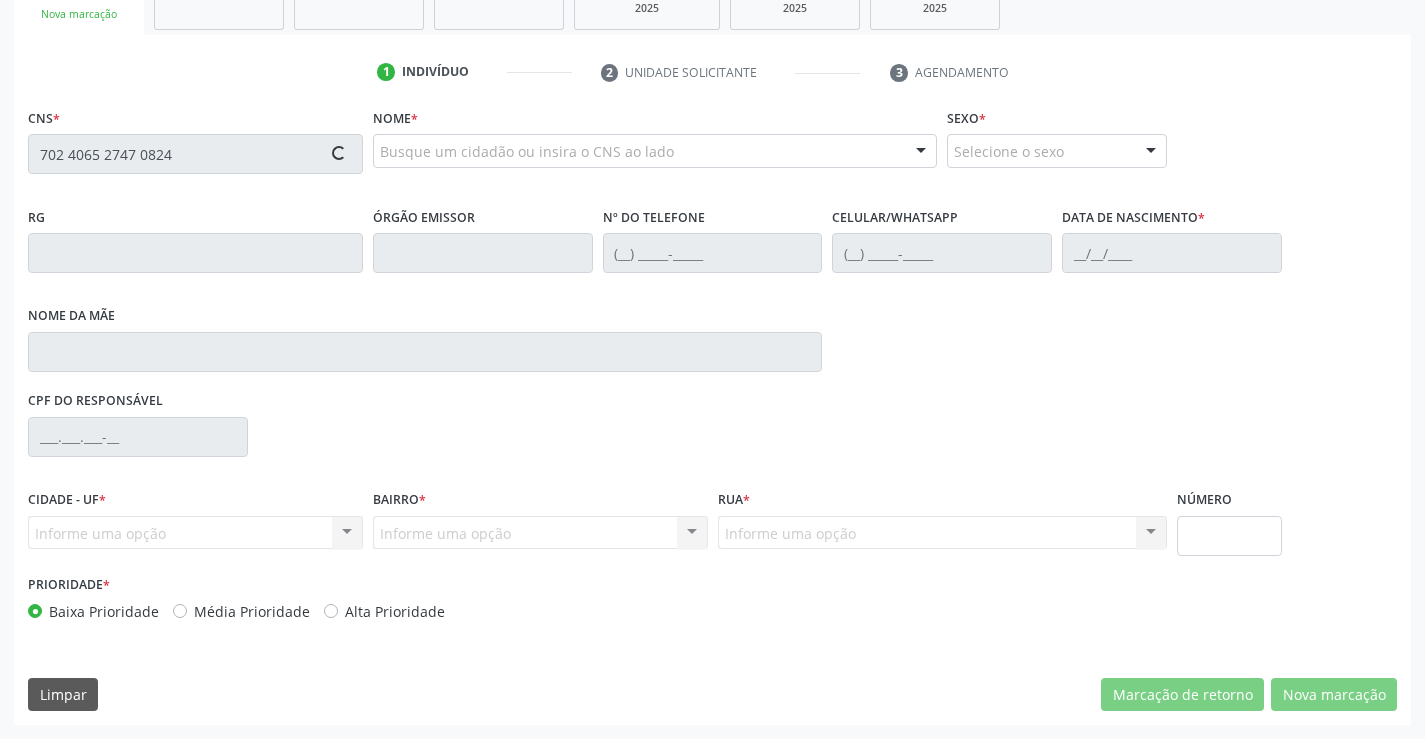 type 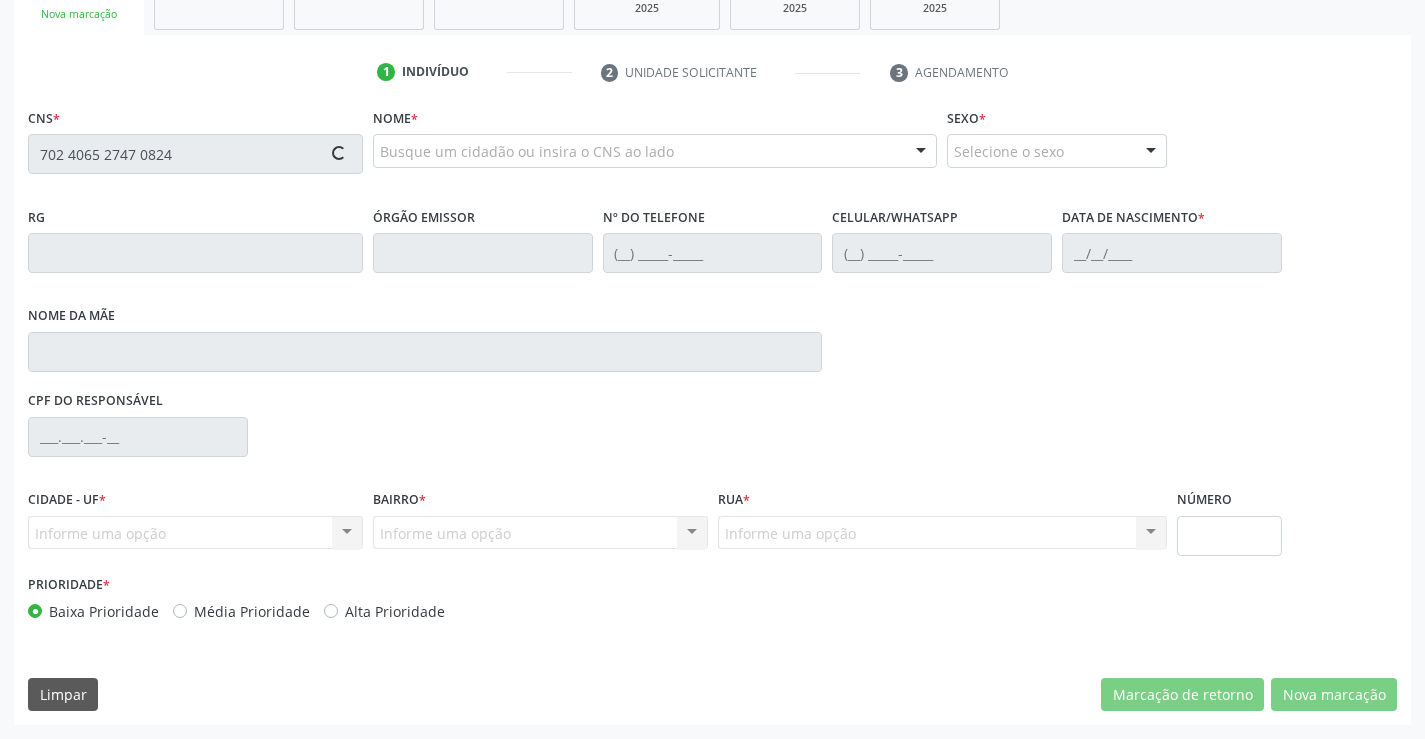 type 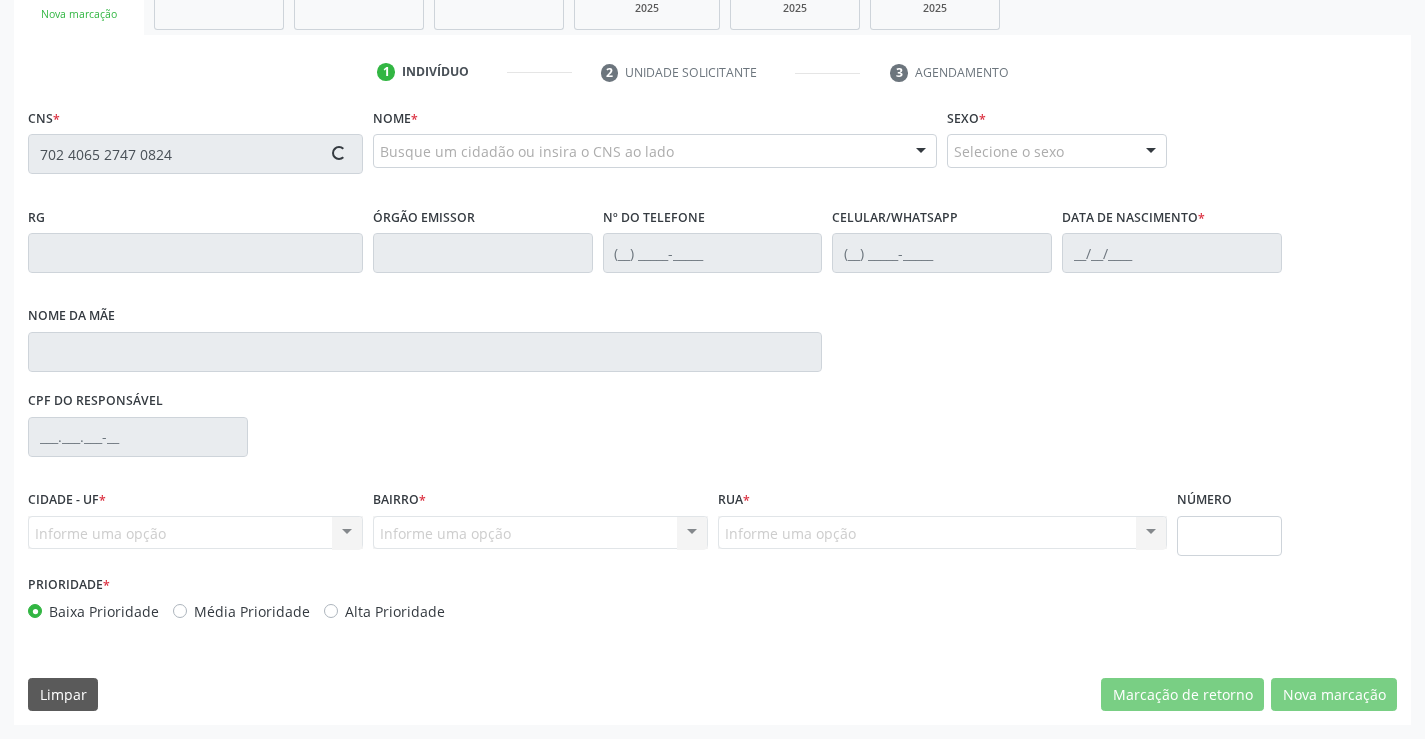 type 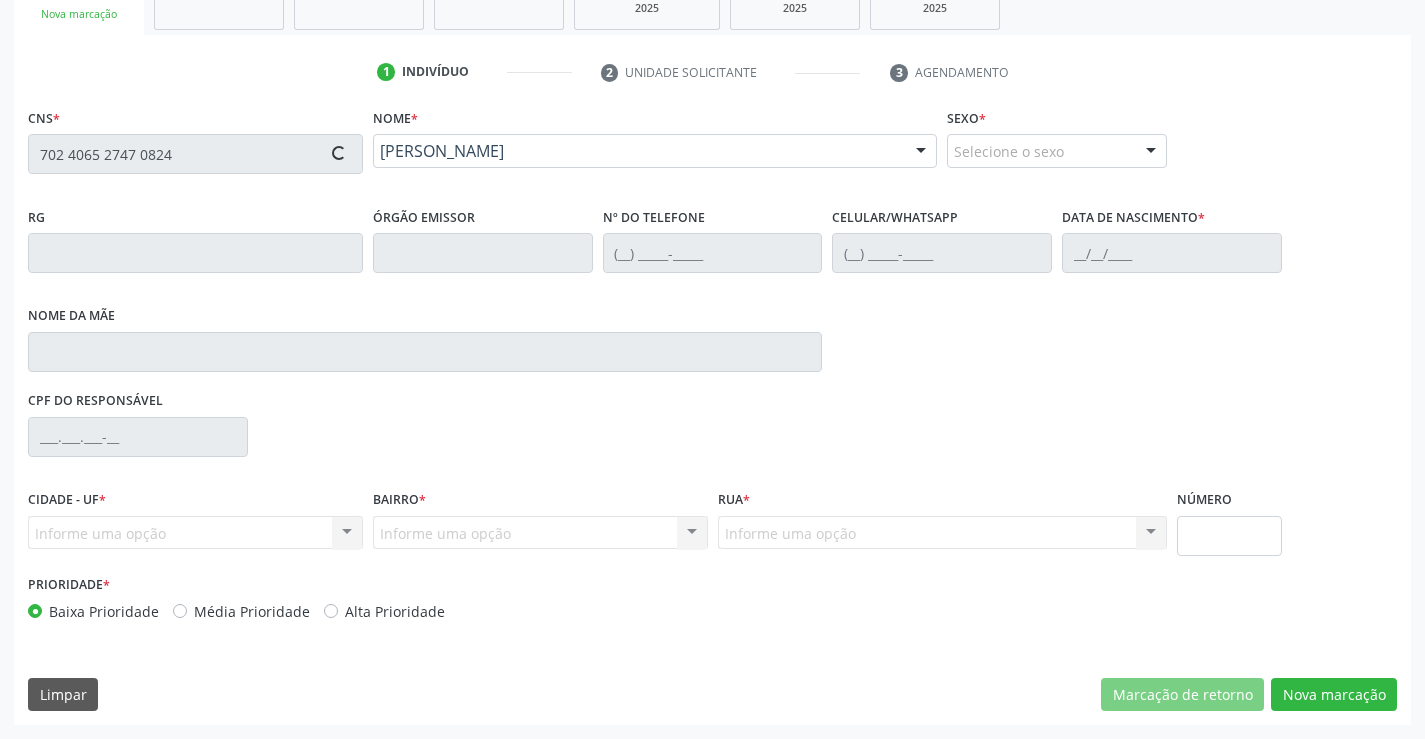 type on "0441707009" 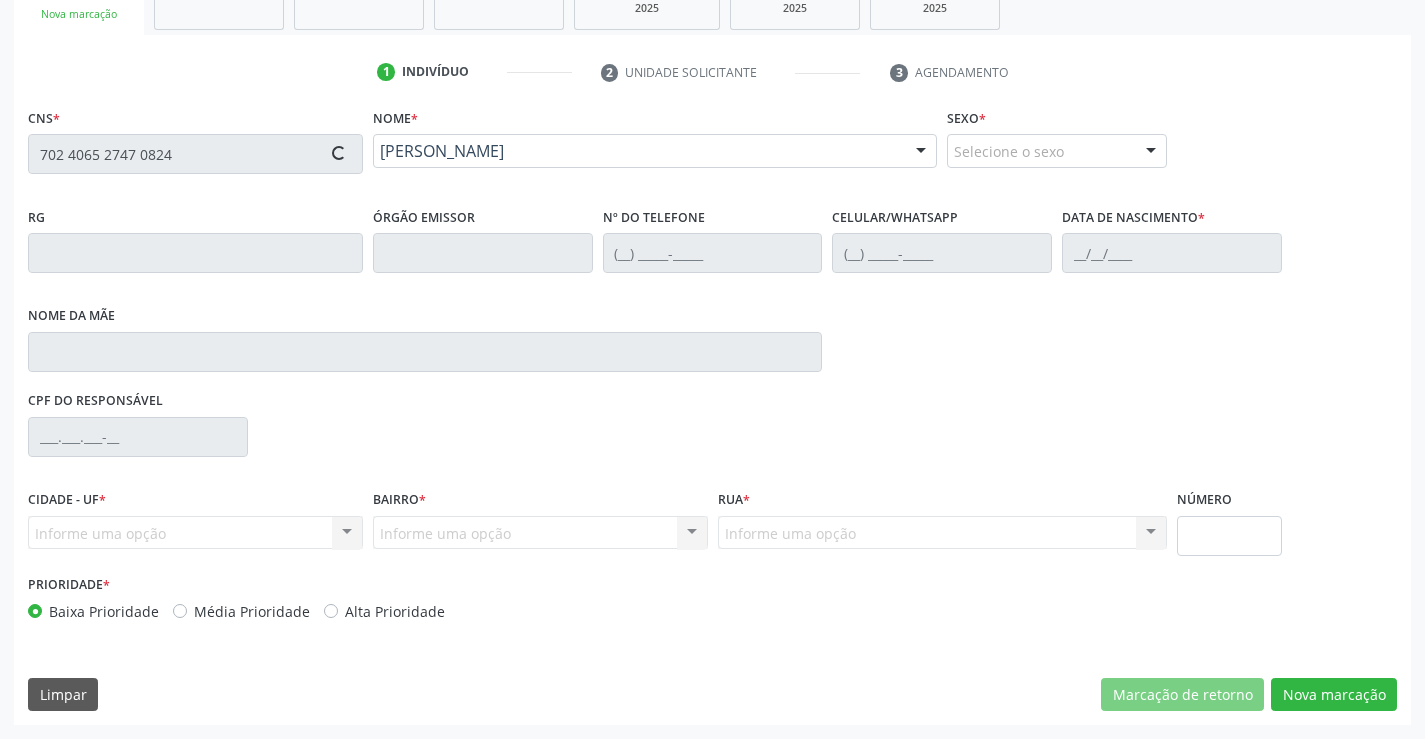 type on "[PHONE_NUMBER]" 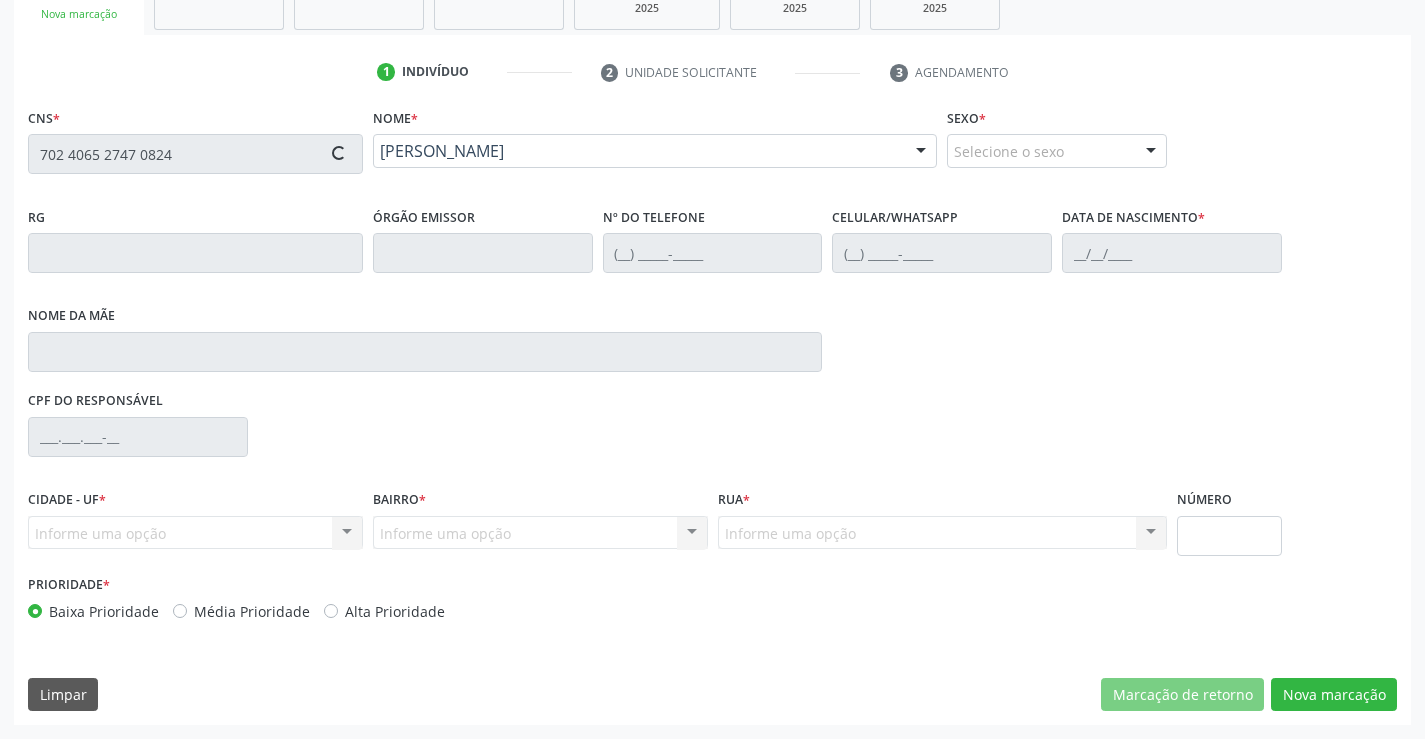 type on "460.245.735-53" 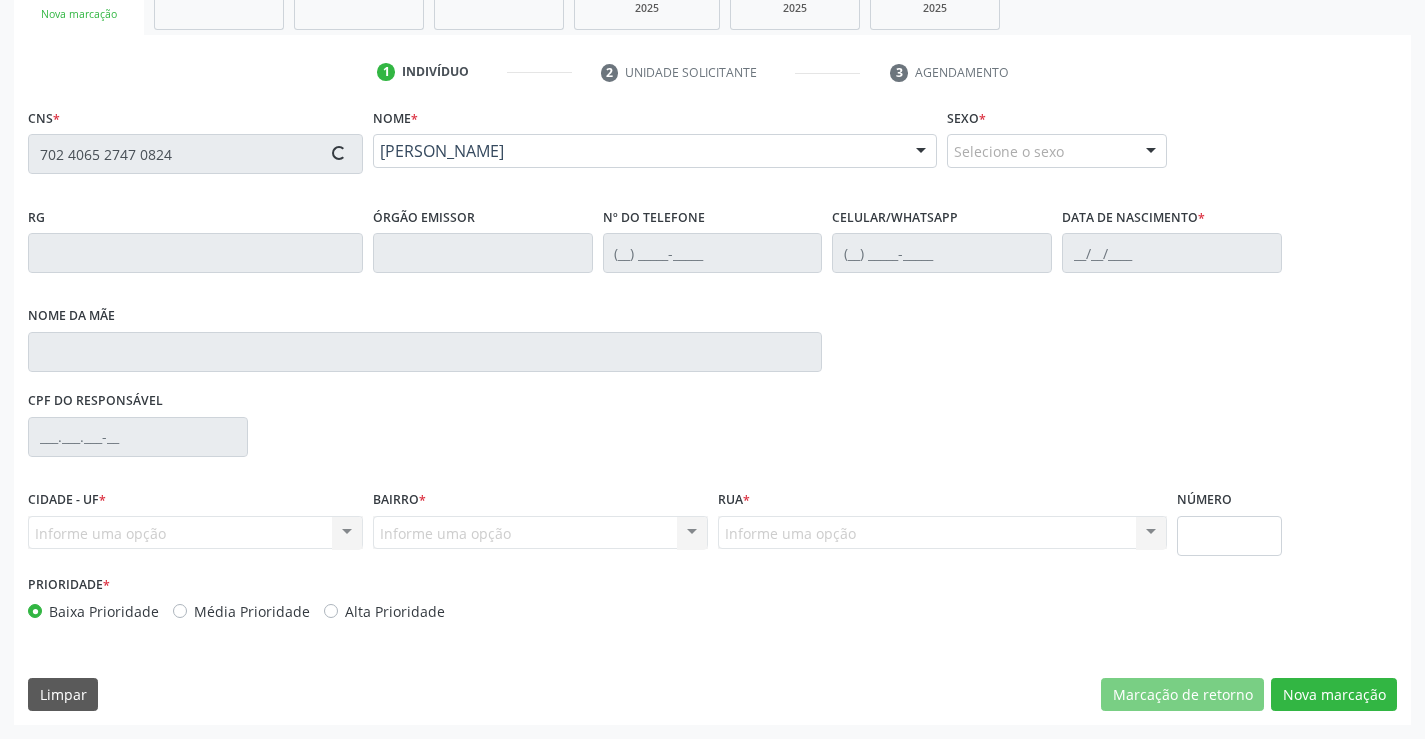 type on "S/N" 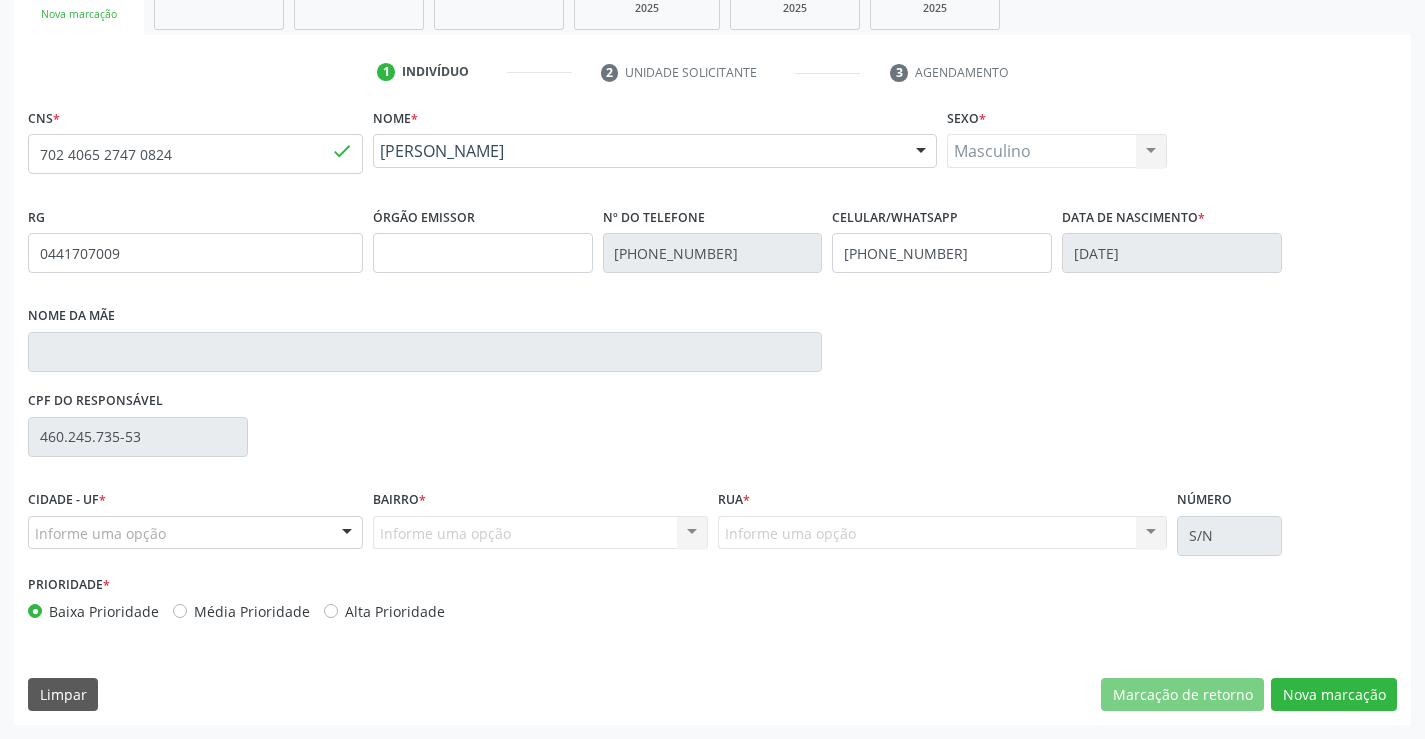 click on "Masculino         Masculino   Feminino
Nenhum resultado encontrado para: "   "
Não há nenhuma opção para ser exibida." at bounding box center (1057, 151) 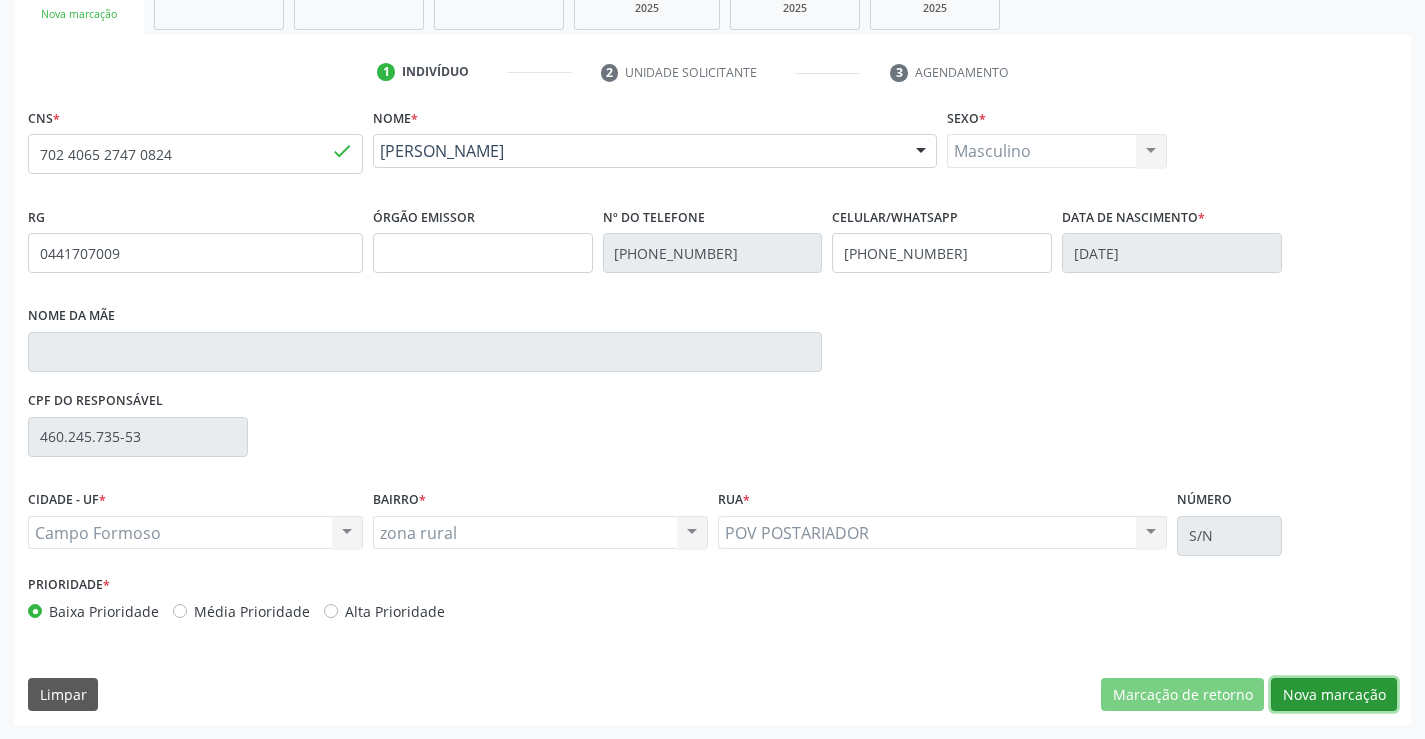 click on "Nova marcação" at bounding box center (1334, 695) 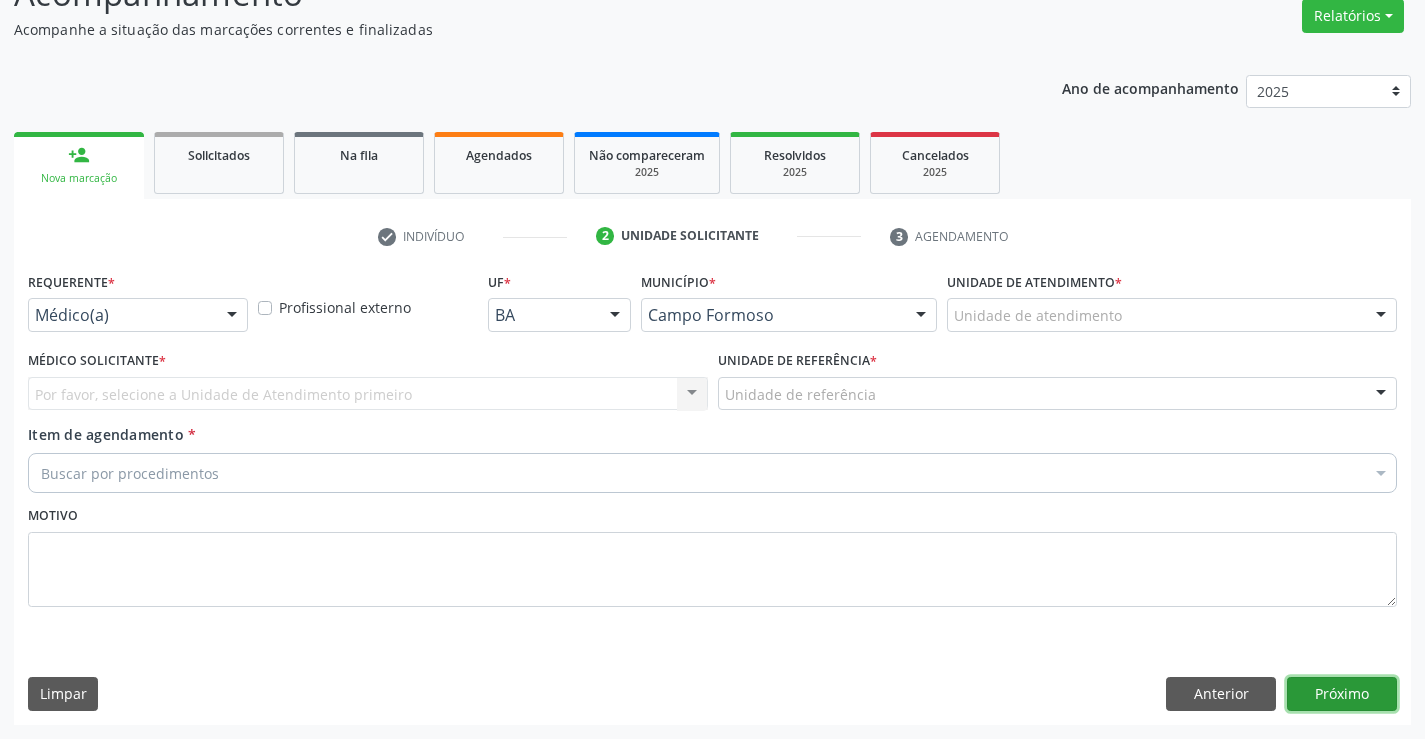 click on "Próximo" at bounding box center (1342, 694) 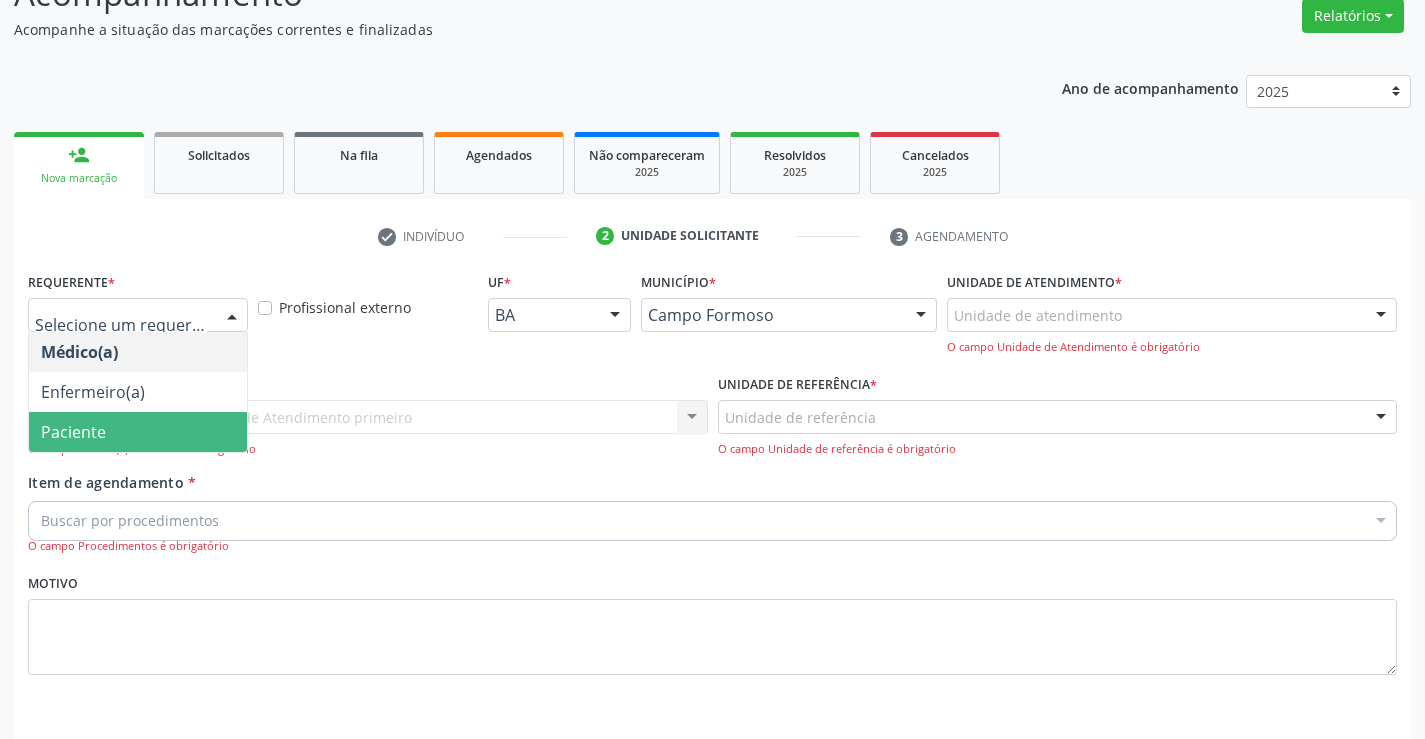 drag, startPoint x: 96, startPoint y: 431, endPoint x: 317, endPoint y: 404, distance: 222.64322 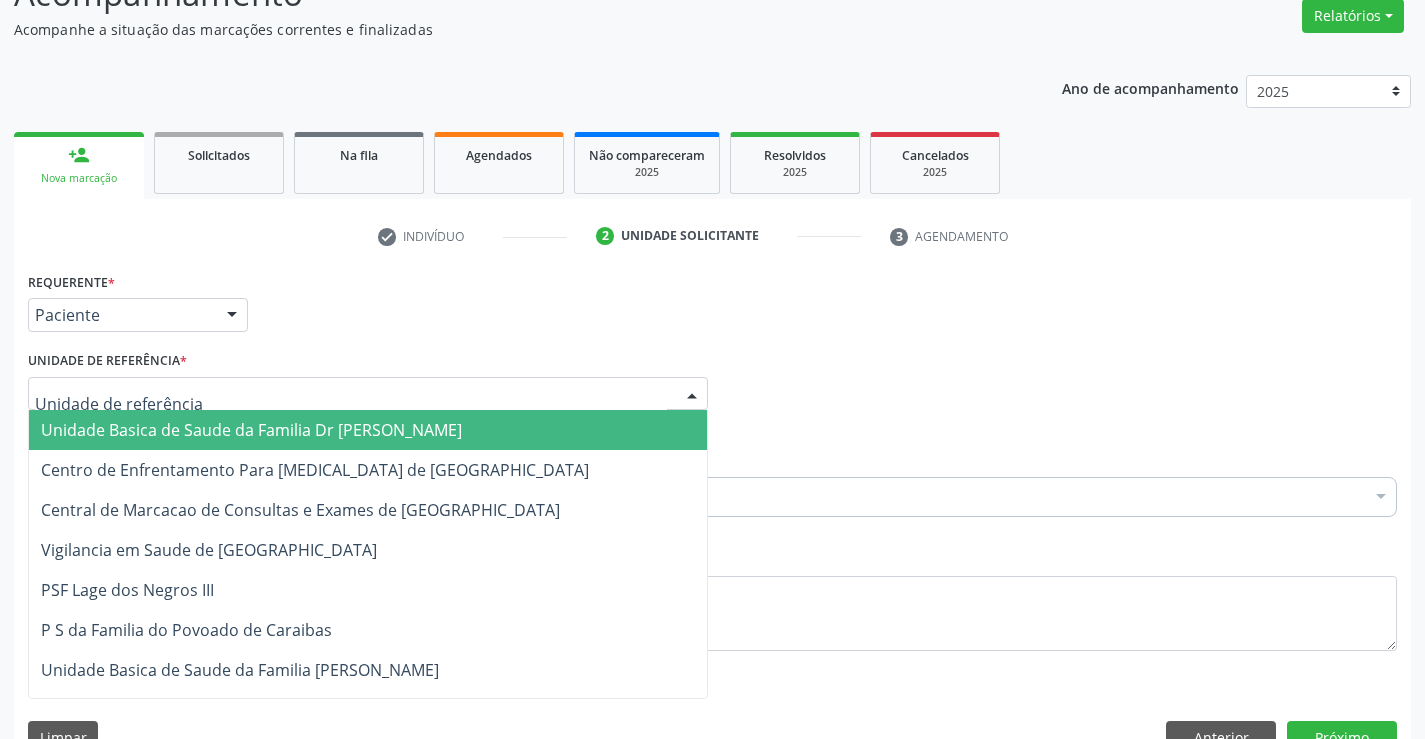 drag, startPoint x: 317, startPoint y: 404, endPoint x: 216, endPoint y: 437, distance: 106.25441 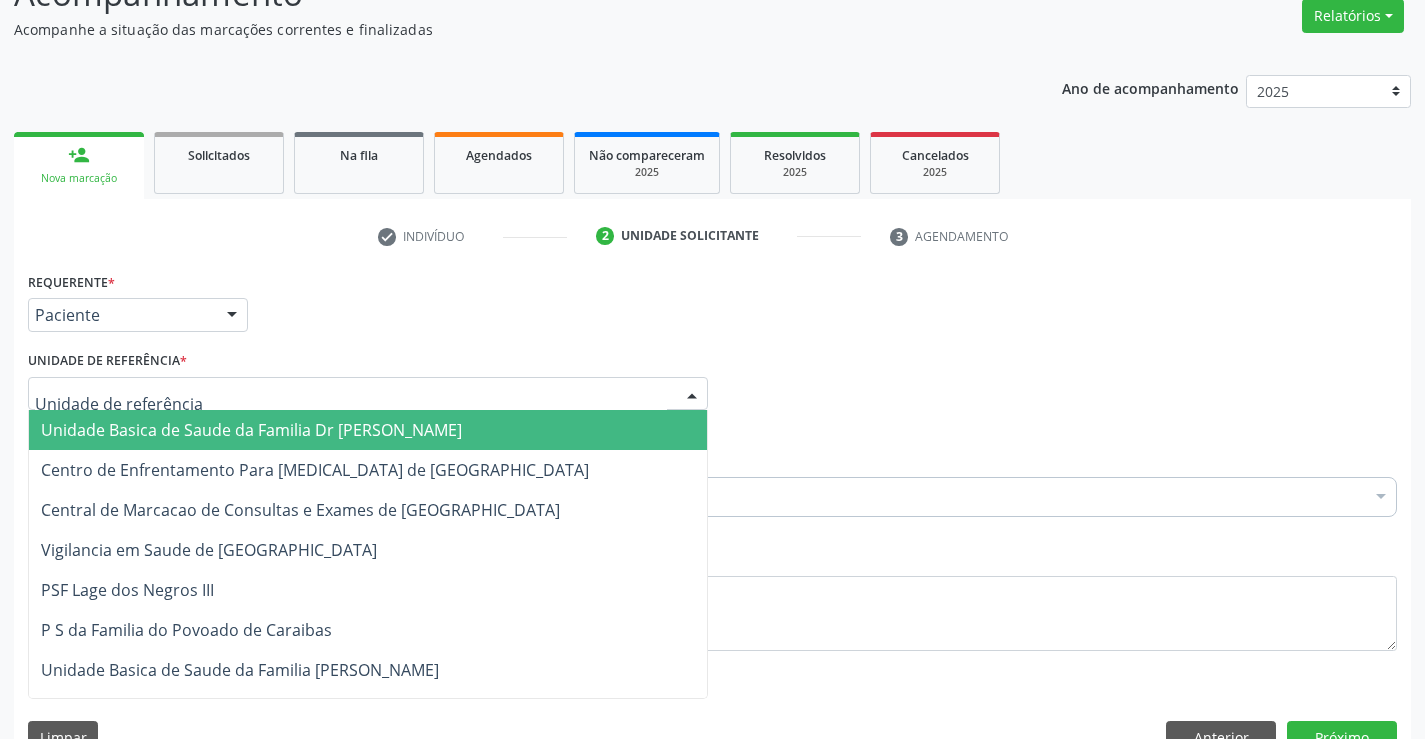 click on "Unidade Basica de Saude da Familia Dr [PERSON_NAME]" at bounding box center (251, 430) 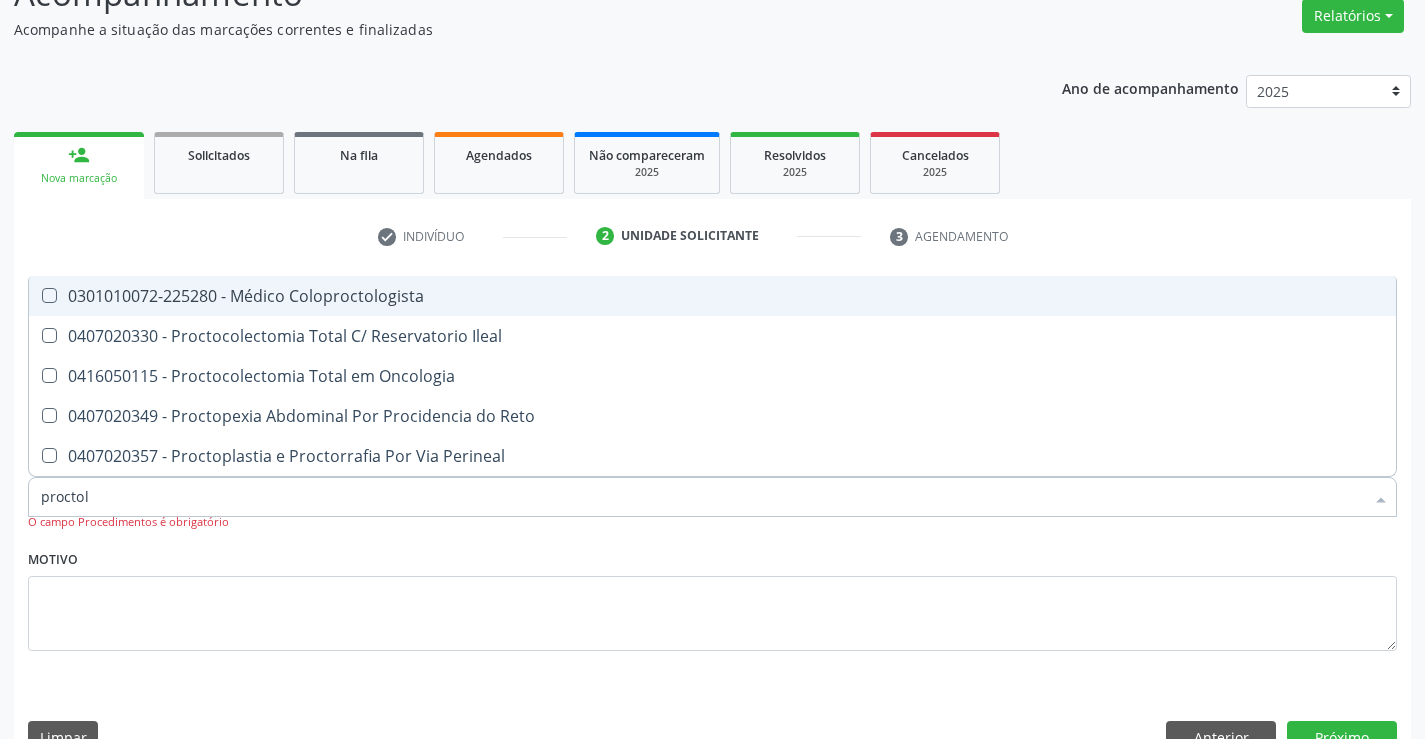 type on "proctolo" 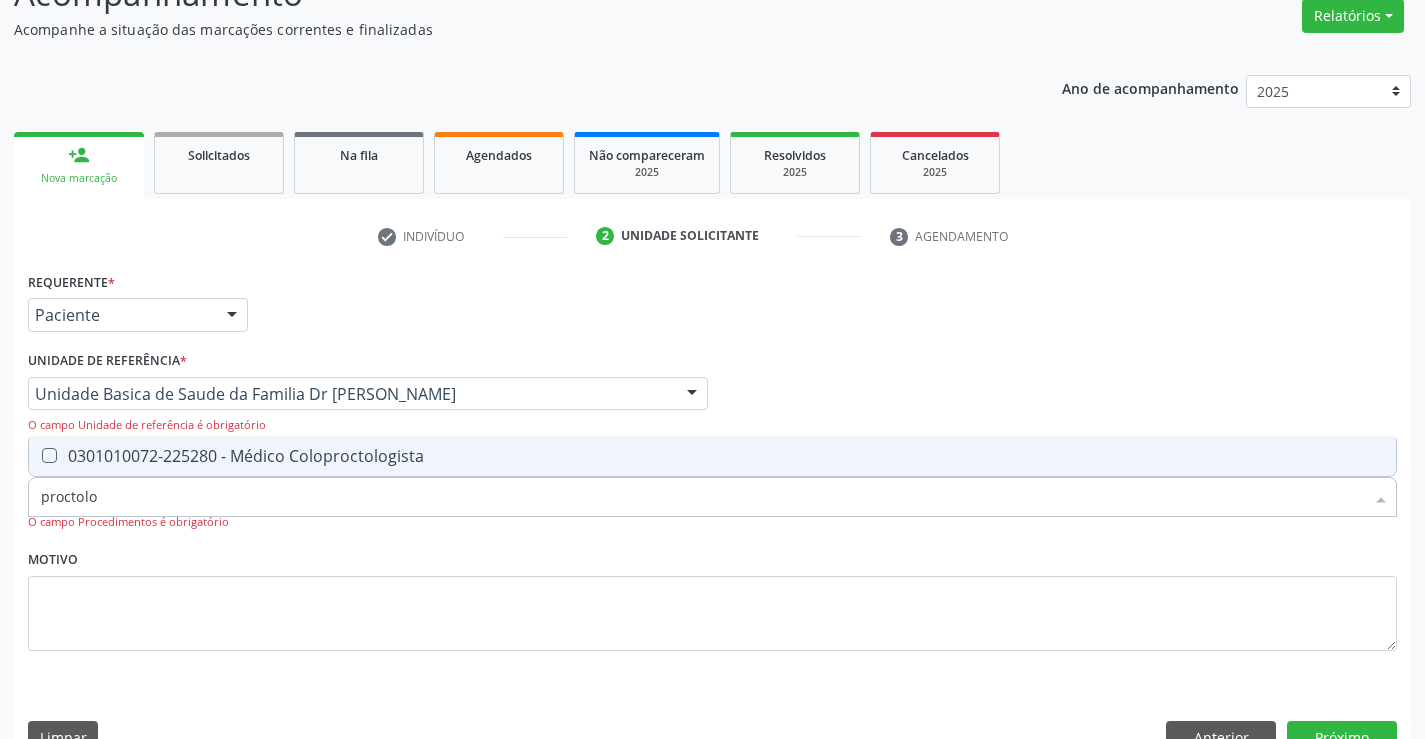 click on "0301010072-225280 - Médico Coloproctologista" at bounding box center (712, 456) 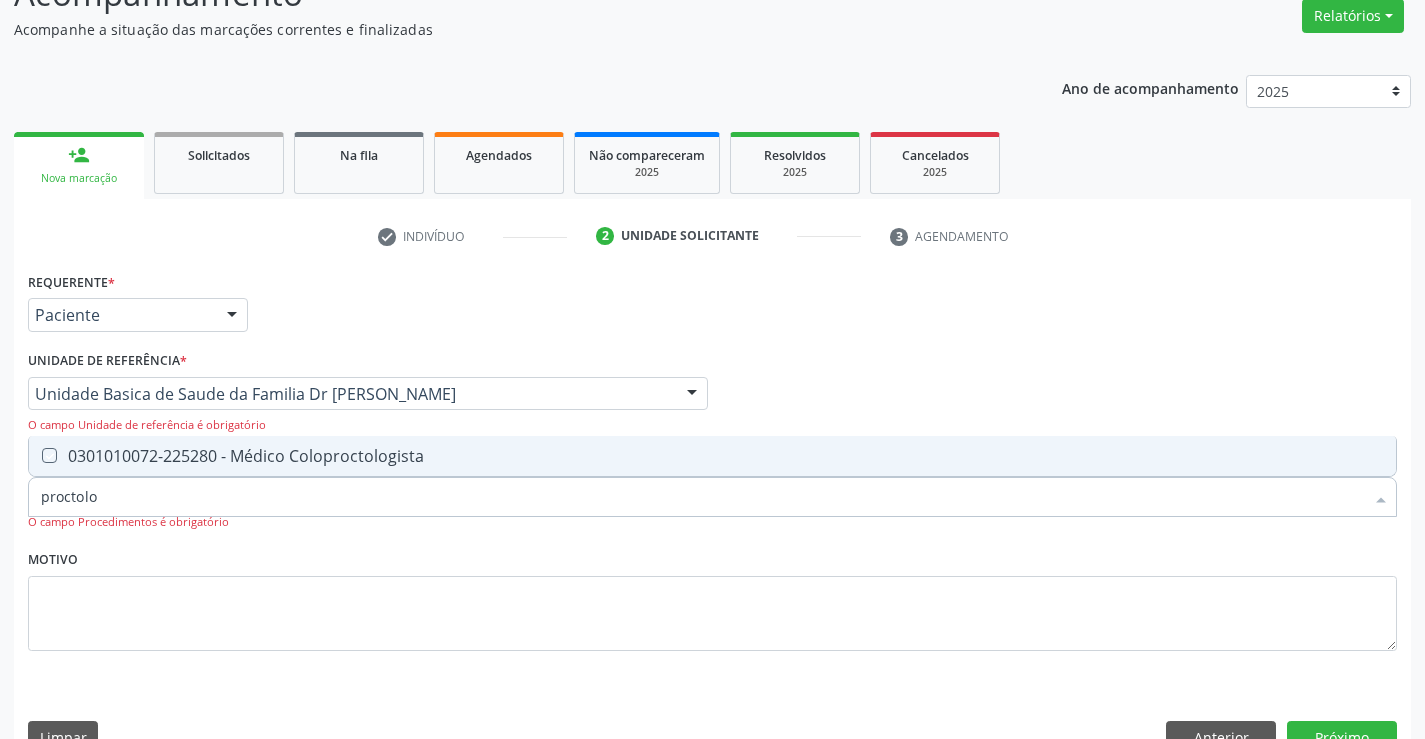 checkbox on "true" 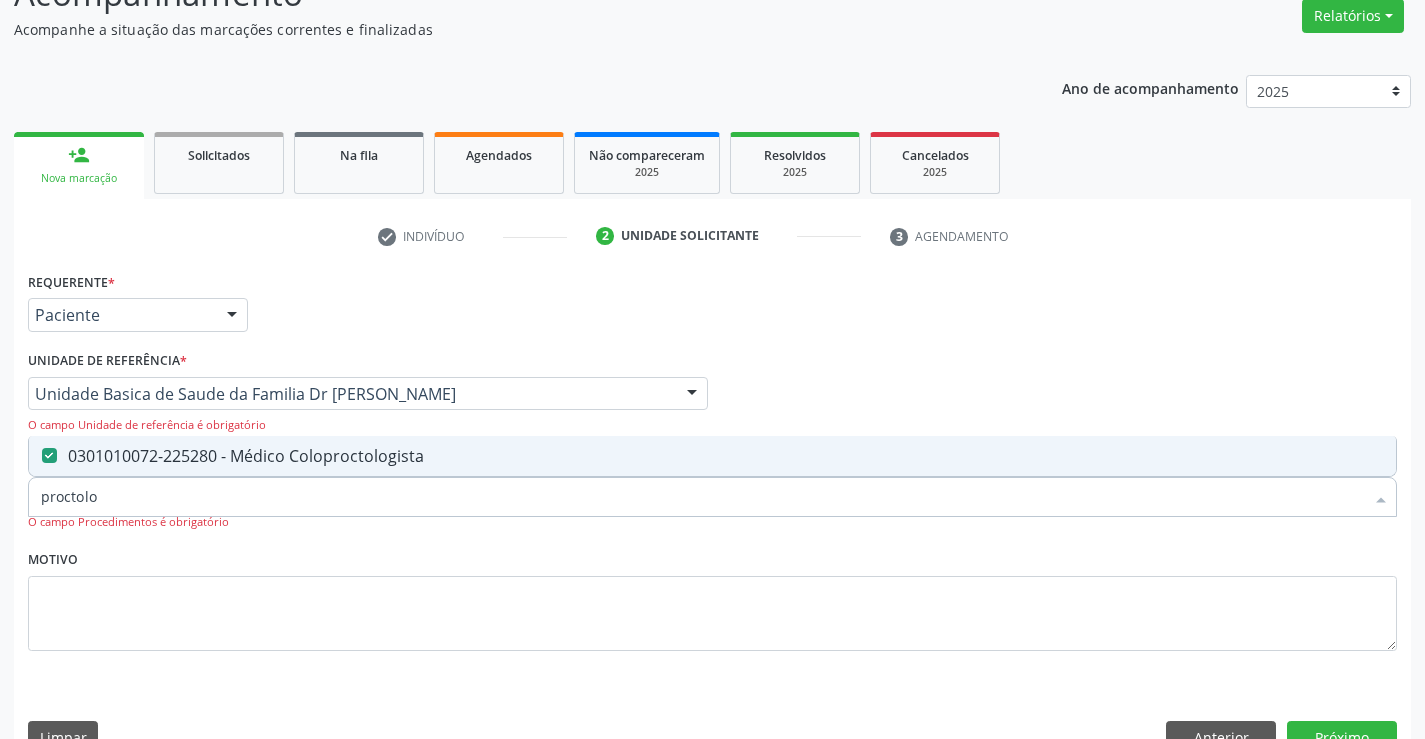 drag, startPoint x: 289, startPoint y: 571, endPoint x: 747, endPoint y: 691, distance: 473.4596 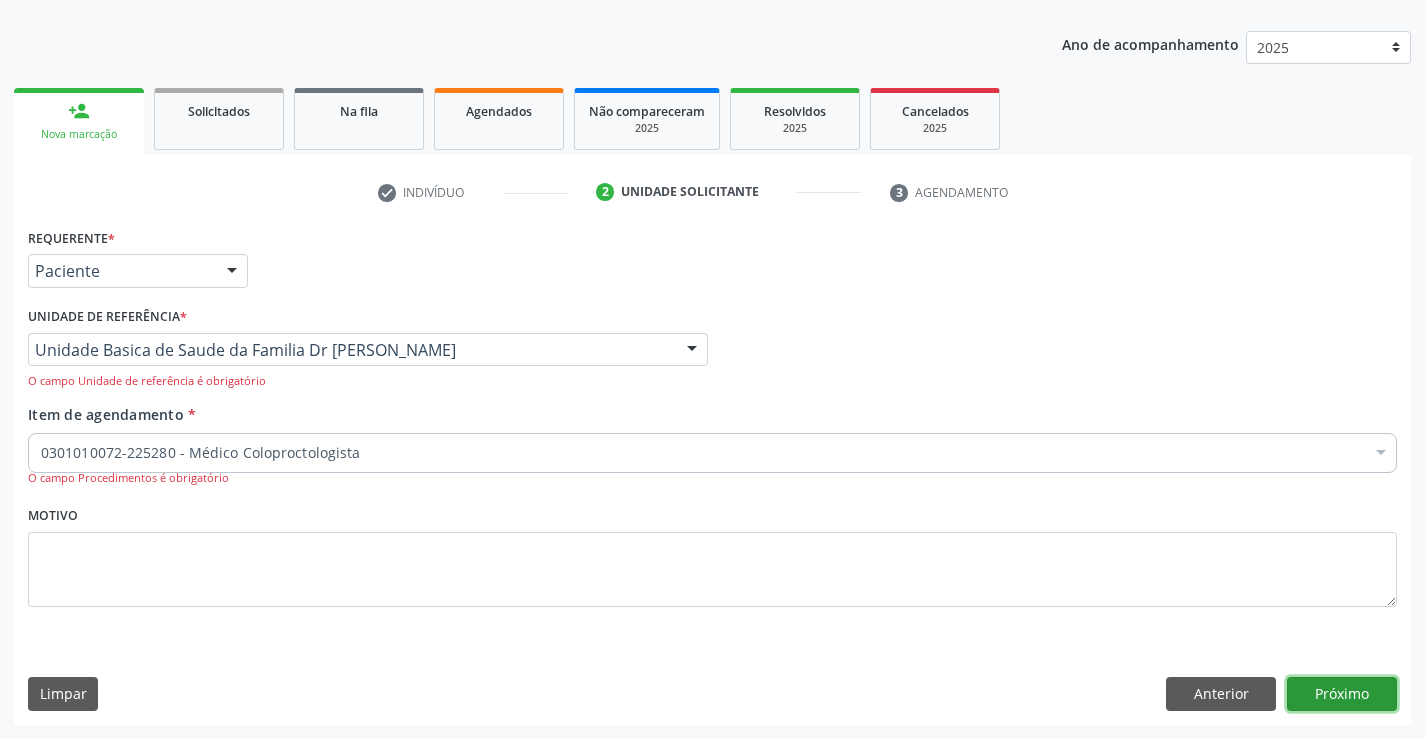 click on "Próximo" at bounding box center [1342, 694] 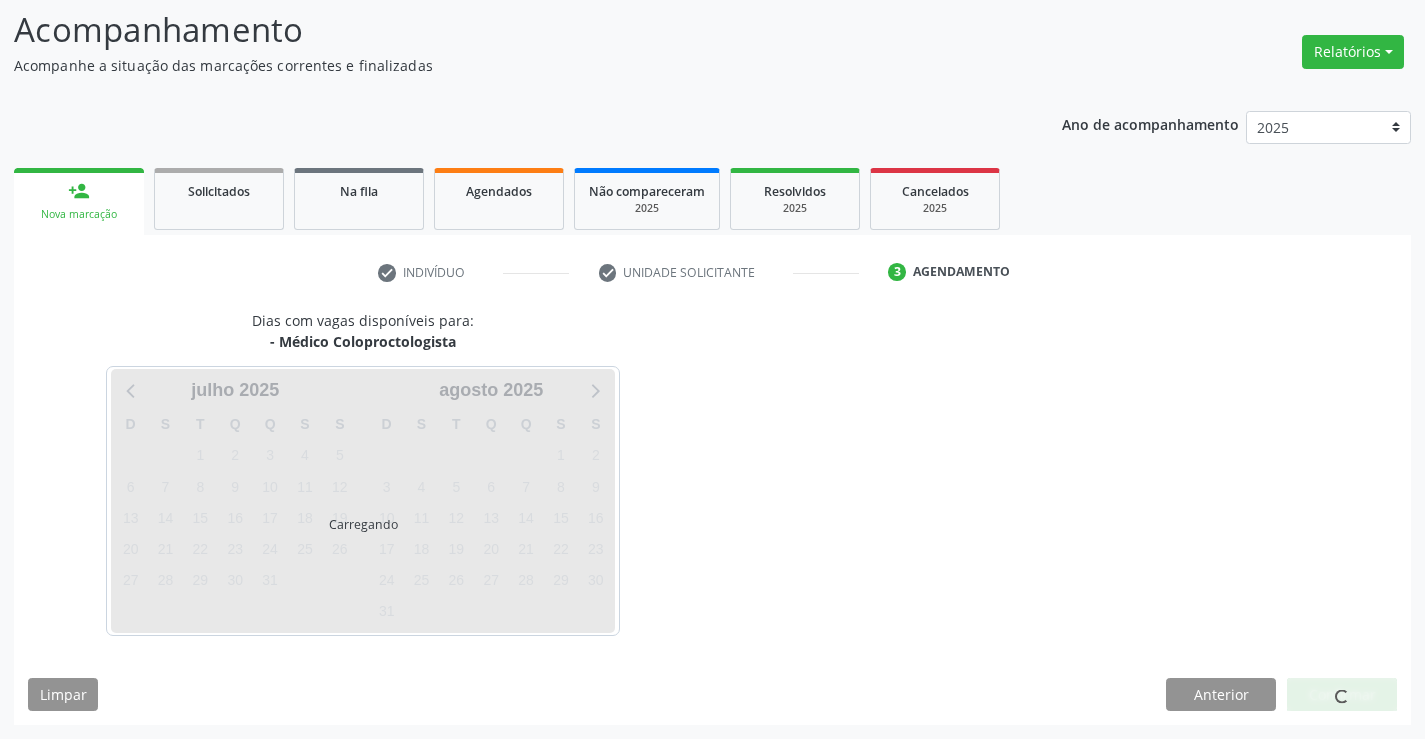 scroll, scrollTop: 131, scrollLeft: 0, axis: vertical 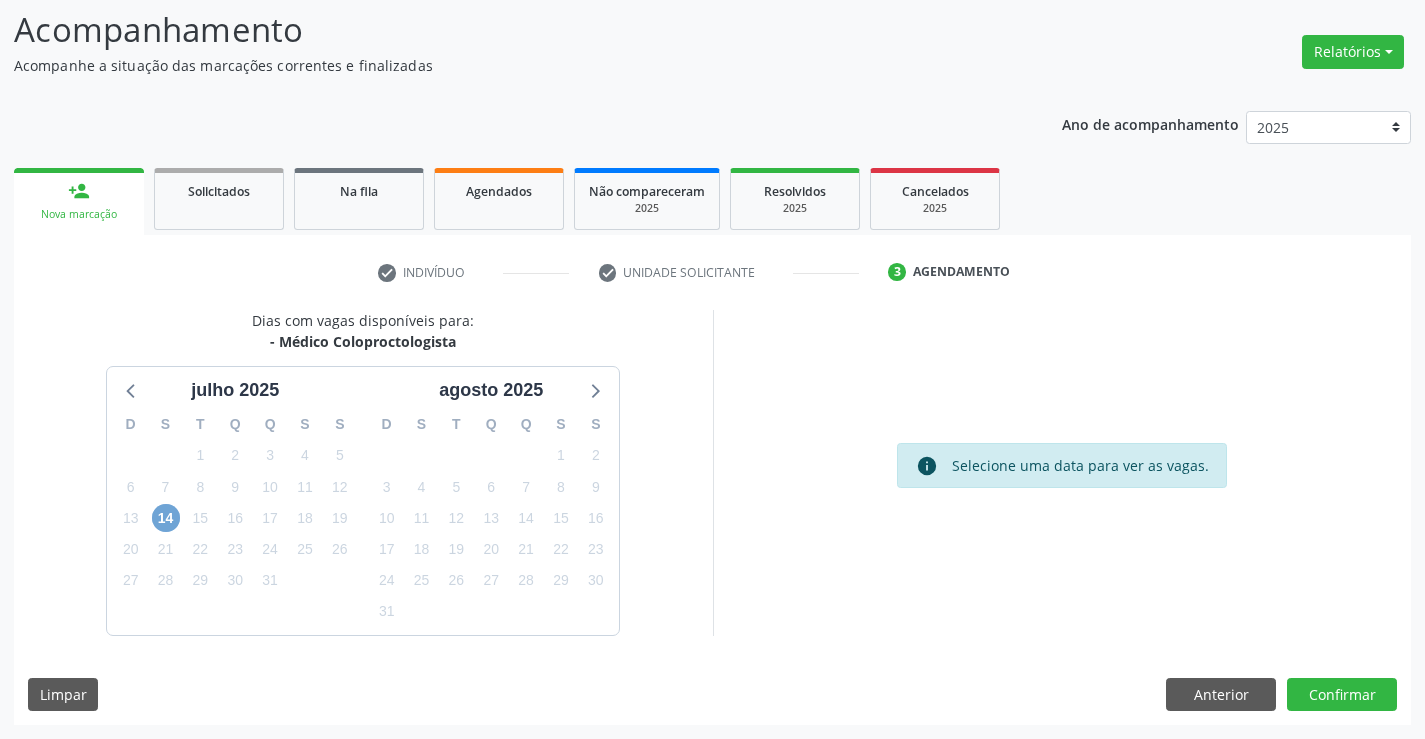 click on "14" at bounding box center [166, 518] 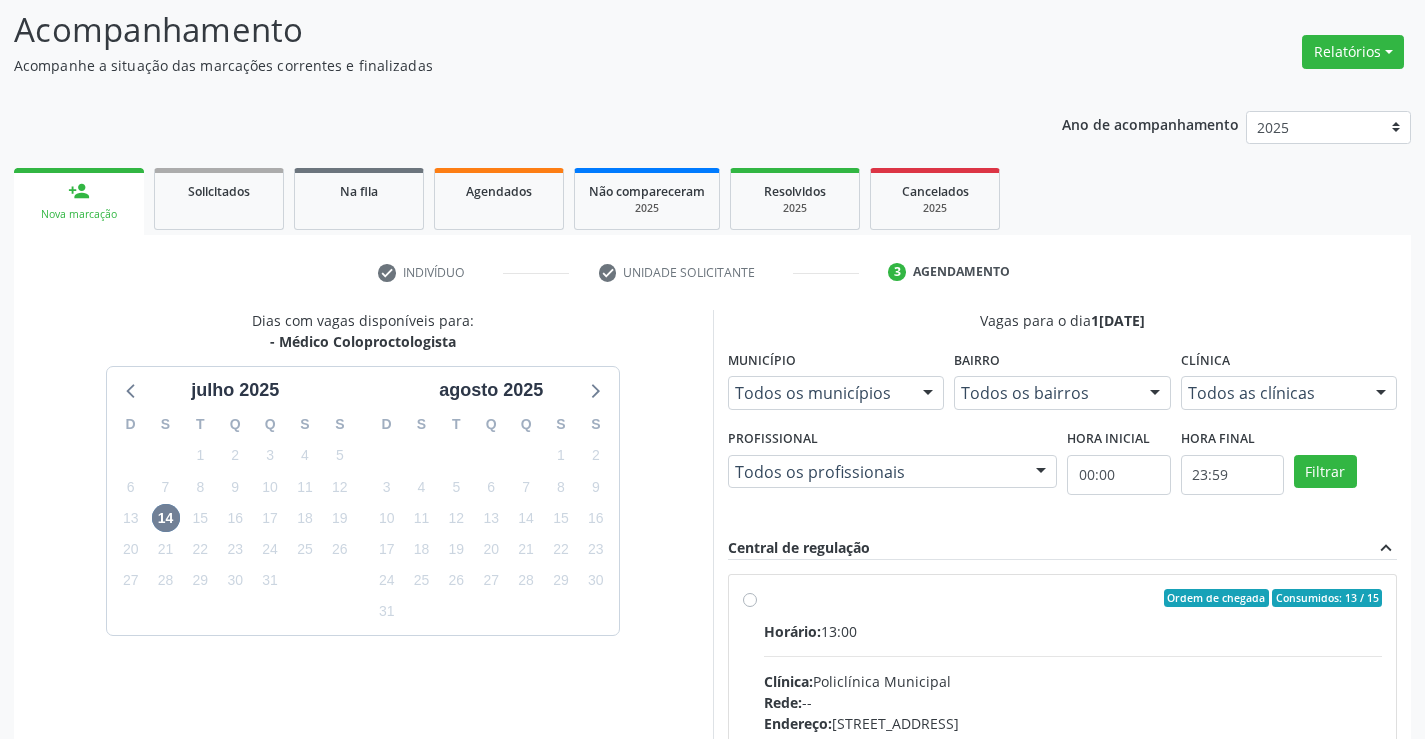 drag, startPoint x: 761, startPoint y: 608, endPoint x: 811, endPoint y: 591, distance: 52.810986 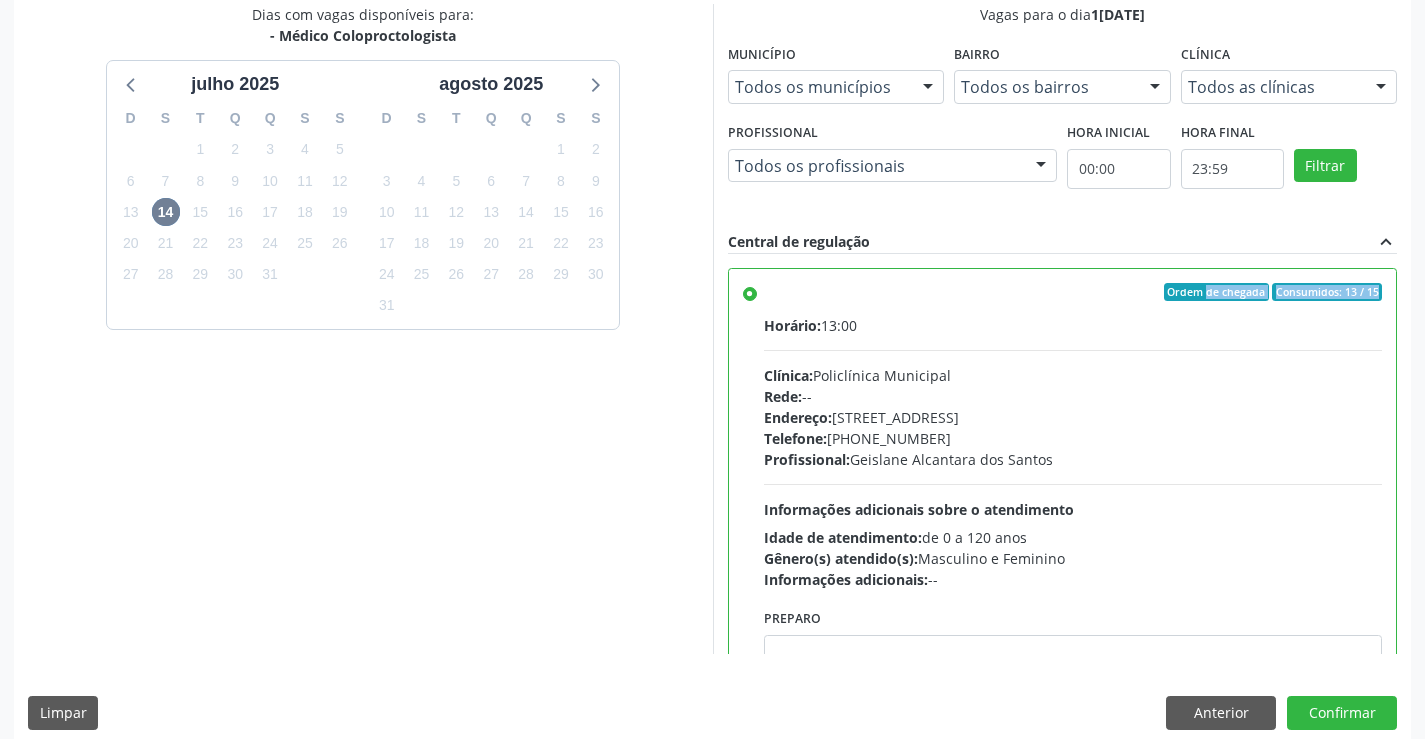 scroll, scrollTop: 456, scrollLeft: 0, axis: vertical 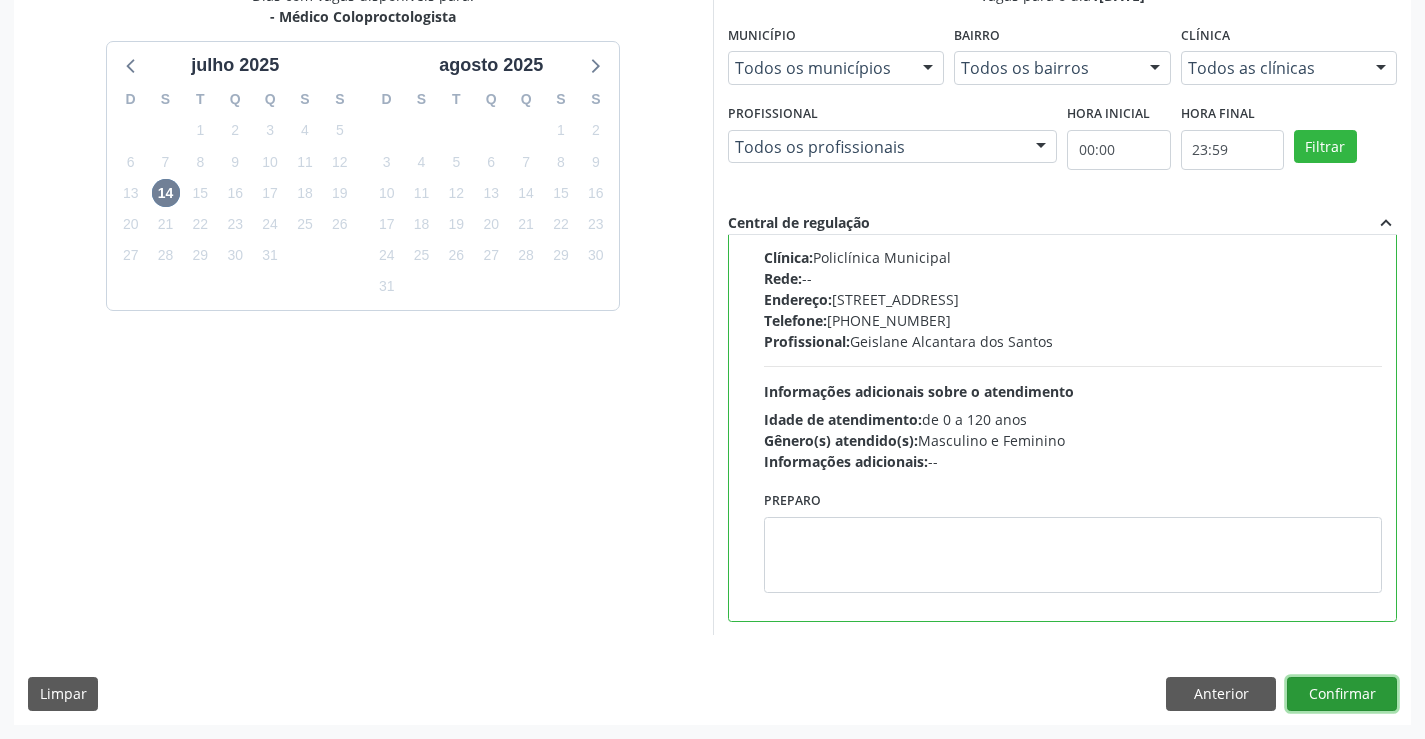 click on "Confirmar" at bounding box center (1342, 694) 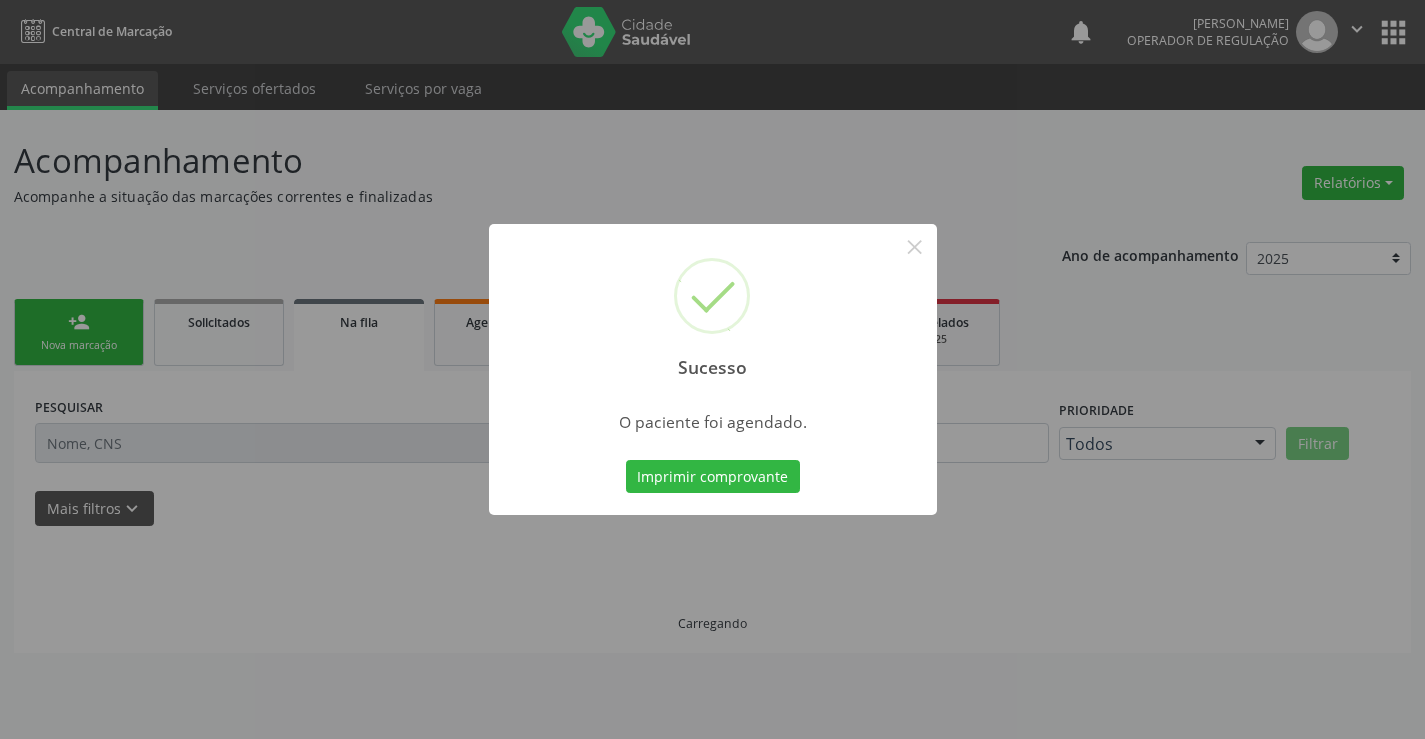 scroll, scrollTop: 0, scrollLeft: 0, axis: both 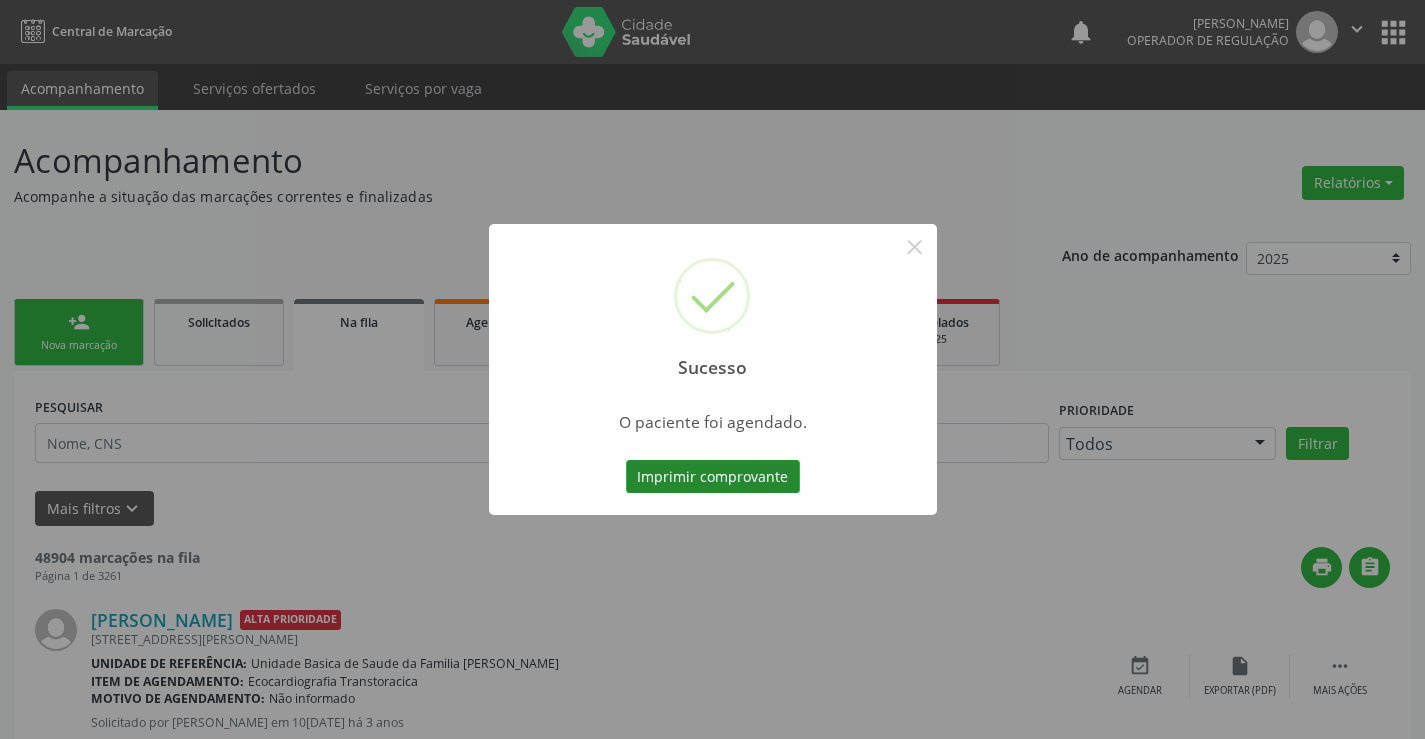 click on "Imprimir comprovante" at bounding box center [713, 477] 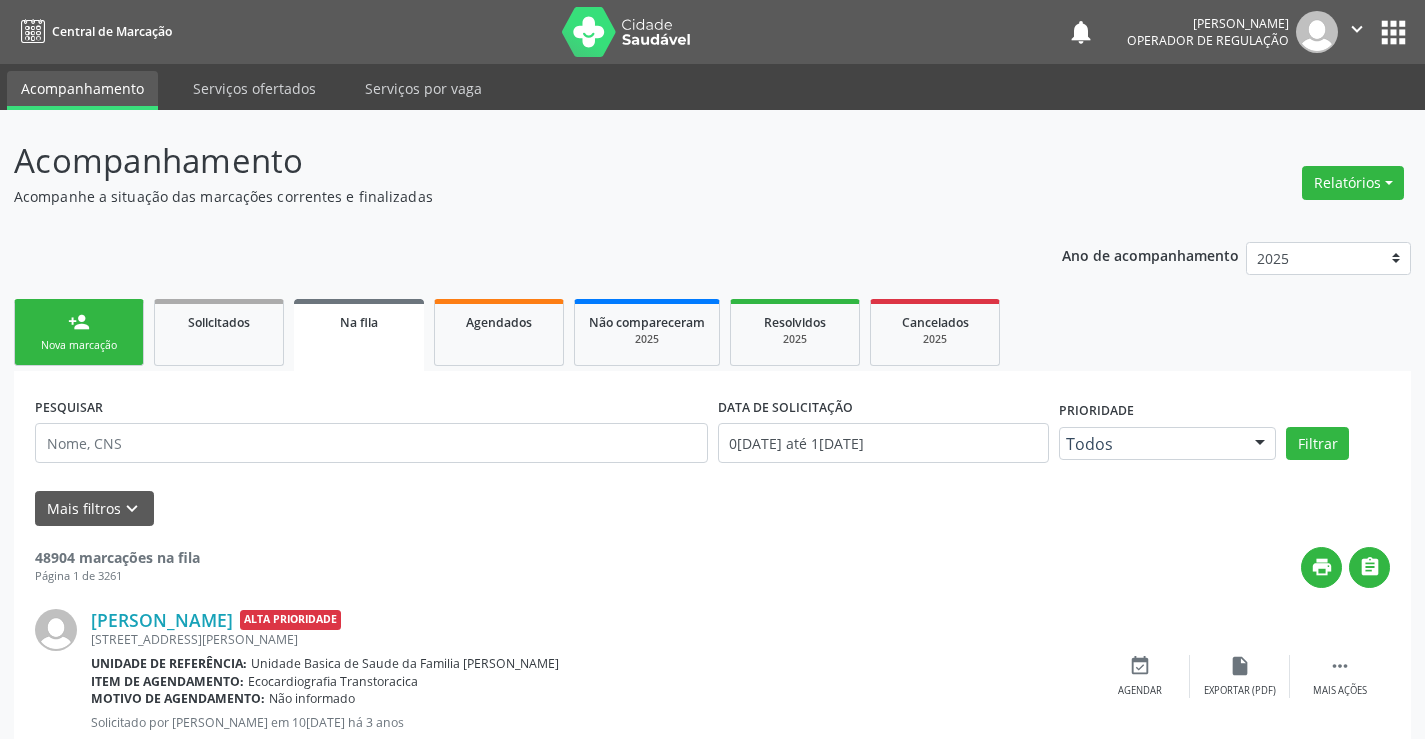 click on "Nova marcação" at bounding box center (79, 345) 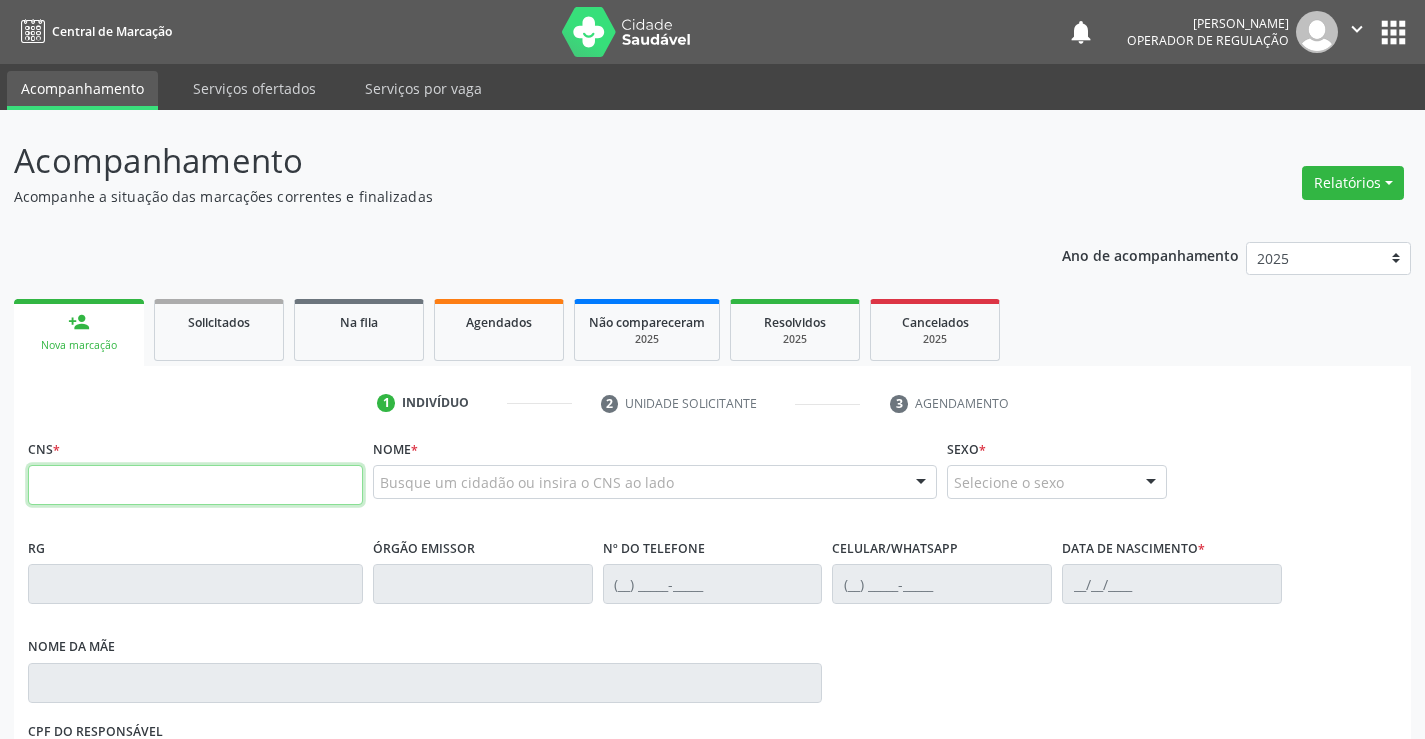 drag, startPoint x: 81, startPoint y: 494, endPoint x: 212, endPoint y: 464, distance: 134.39122 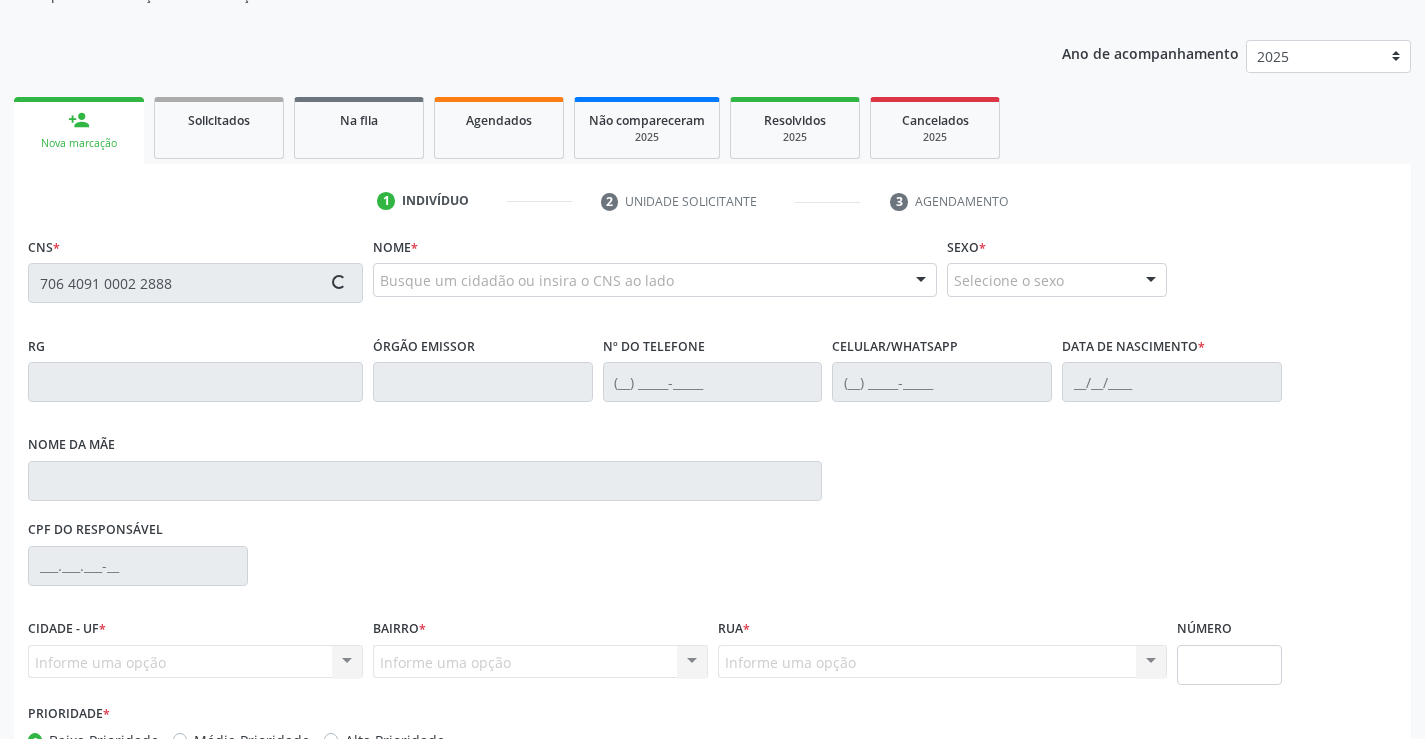 scroll, scrollTop: 331, scrollLeft: 0, axis: vertical 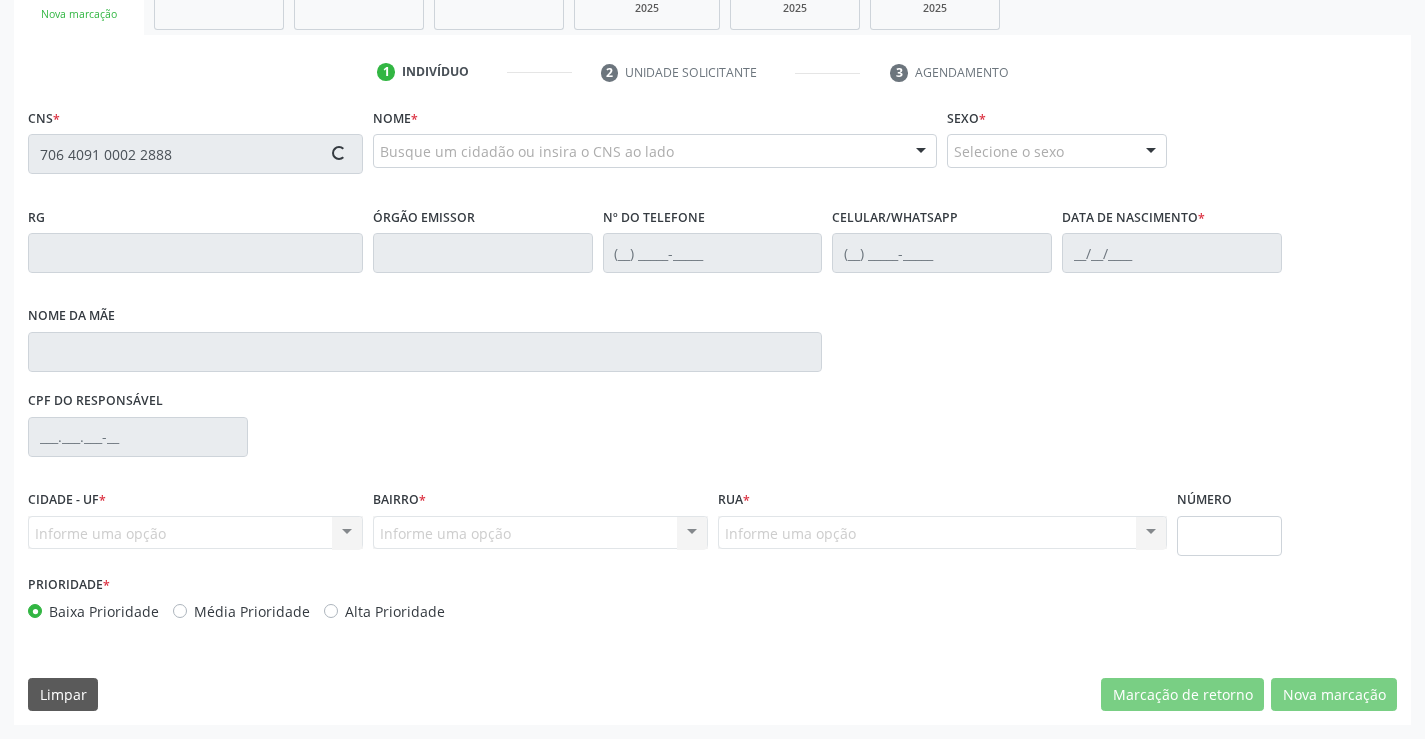 type on "706 4091 0002 2888" 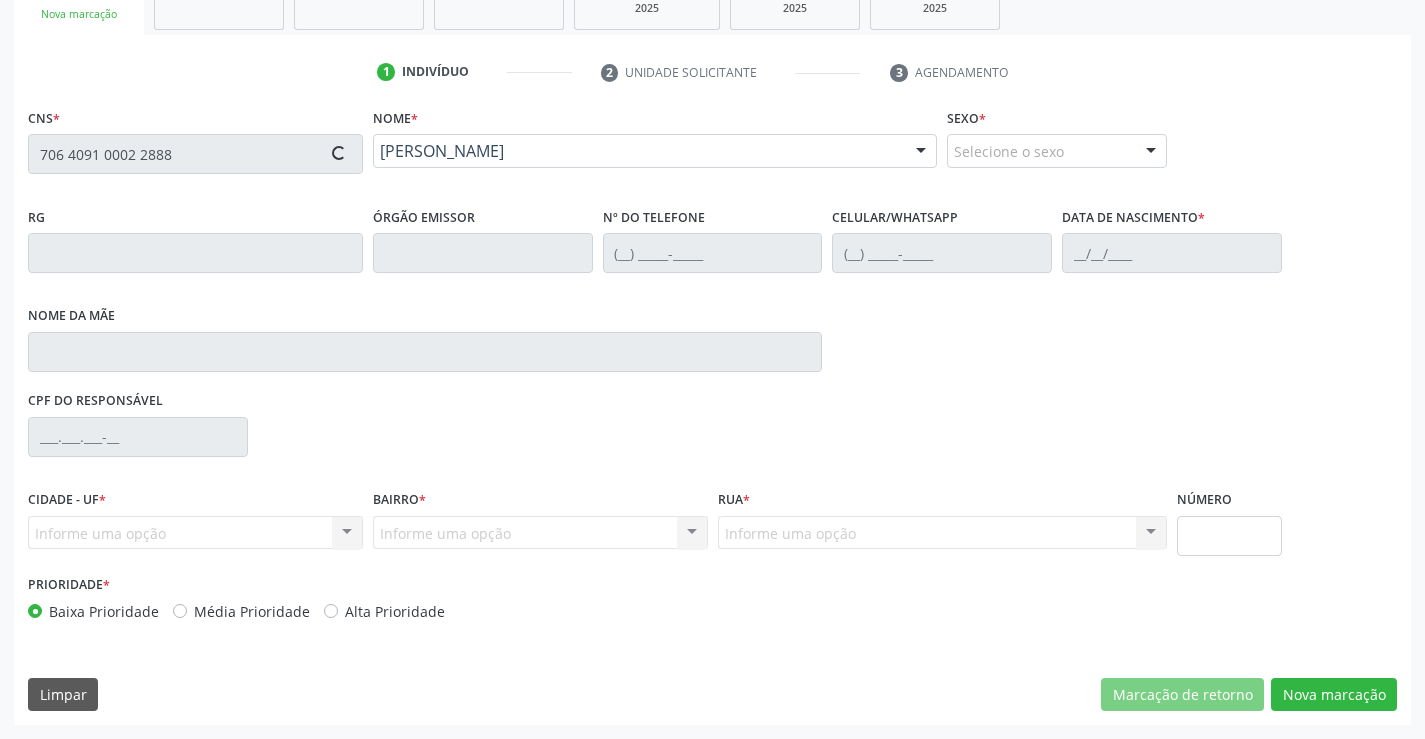 type on "0055429017" 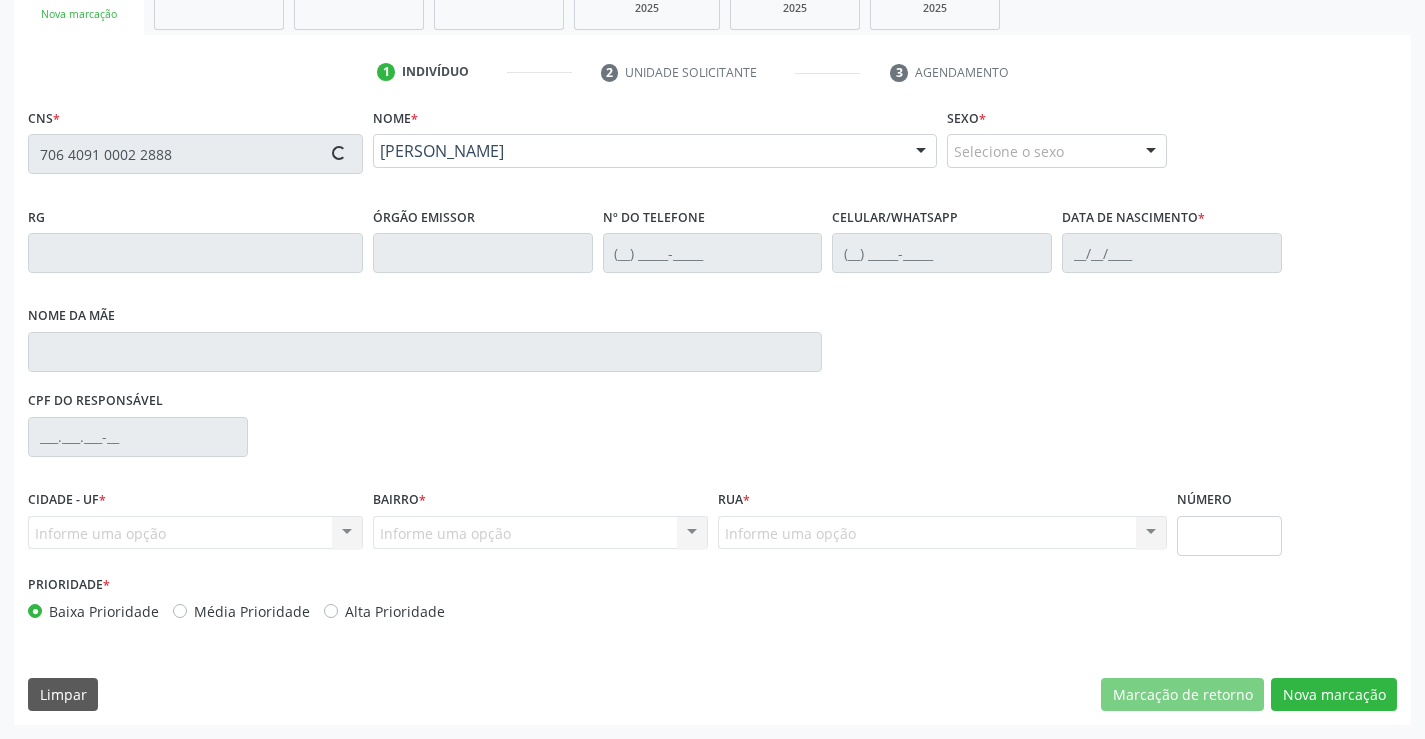 type on "12[DATE]" 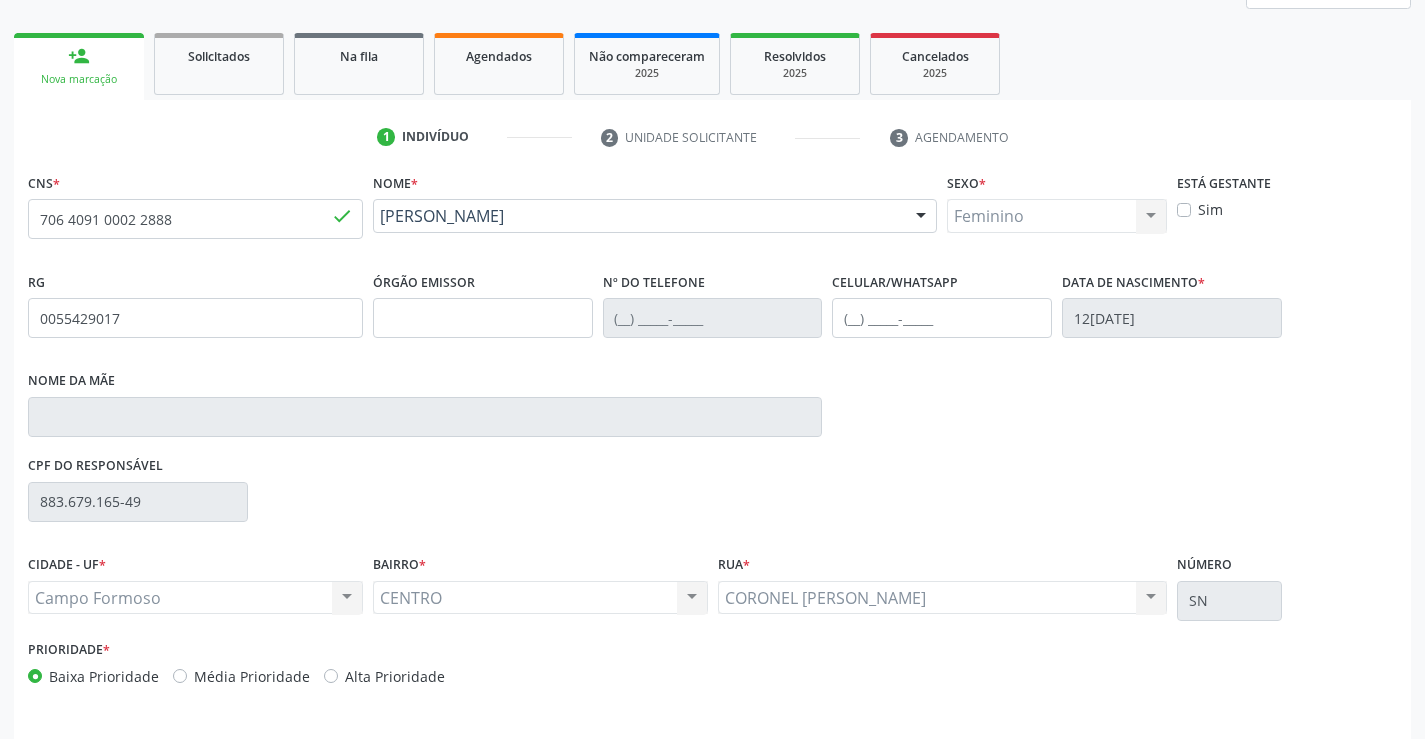 scroll, scrollTop: 231, scrollLeft: 0, axis: vertical 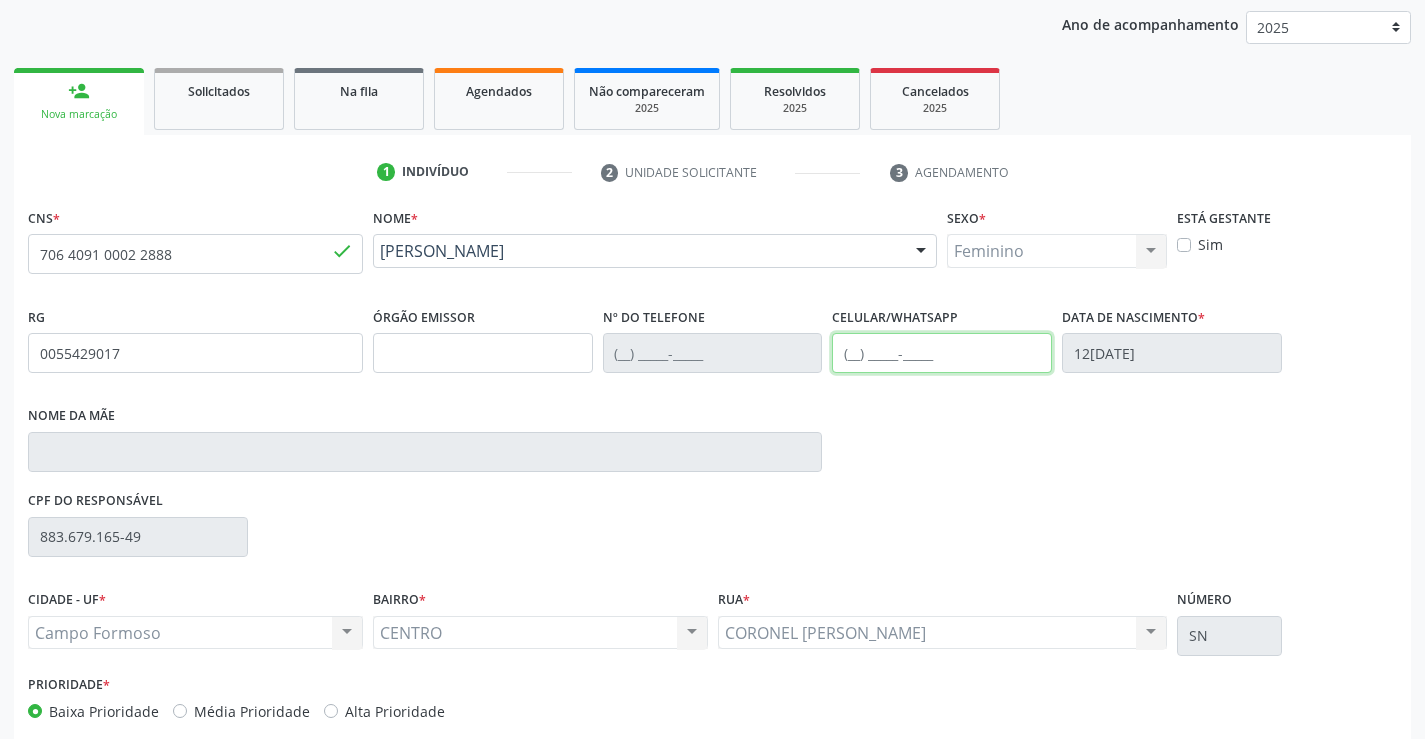 drag, startPoint x: 892, startPoint y: 343, endPoint x: 1032, endPoint y: 325, distance: 141.1524 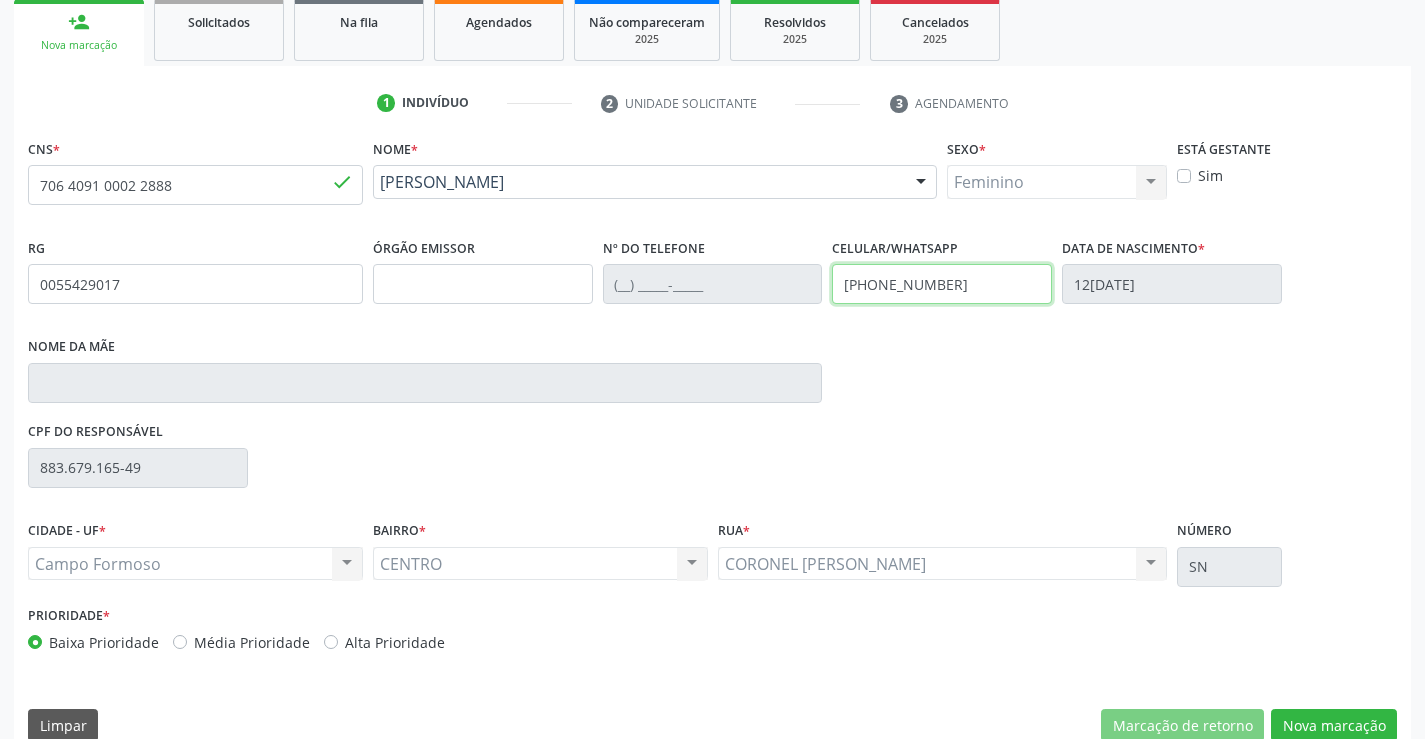 scroll, scrollTop: 331, scrollLeft: 0, axis: vertical 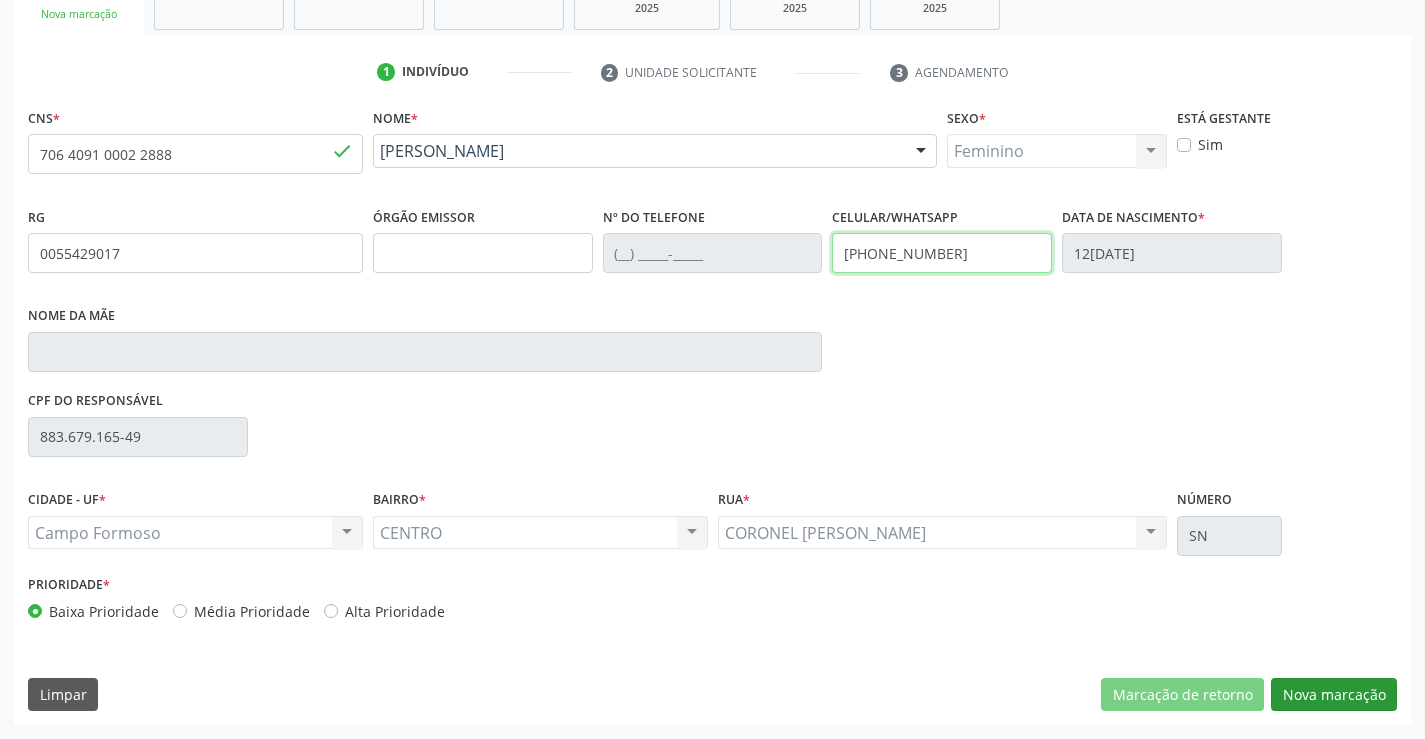 type on "[PHONE_NUMBER]" 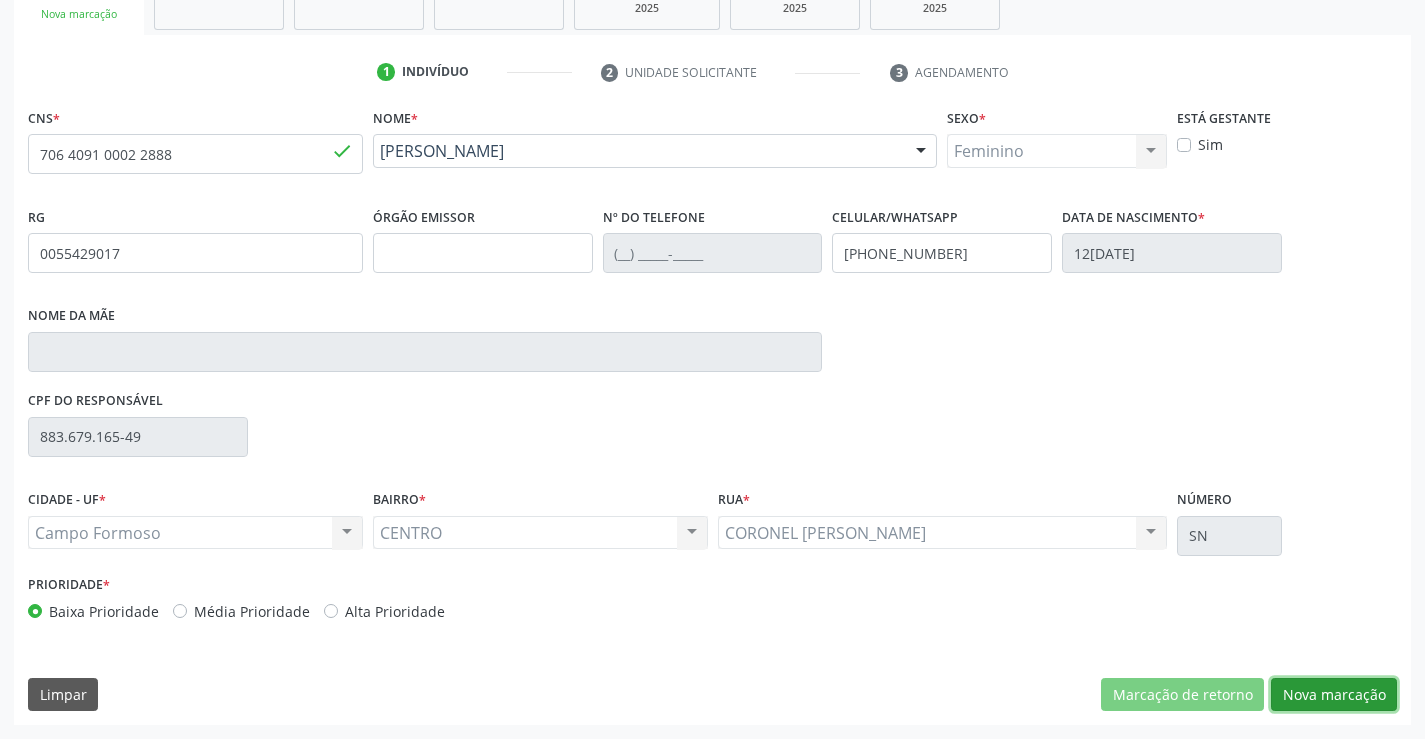 click on "Nova marcação" at bounding box center [1334, 695] 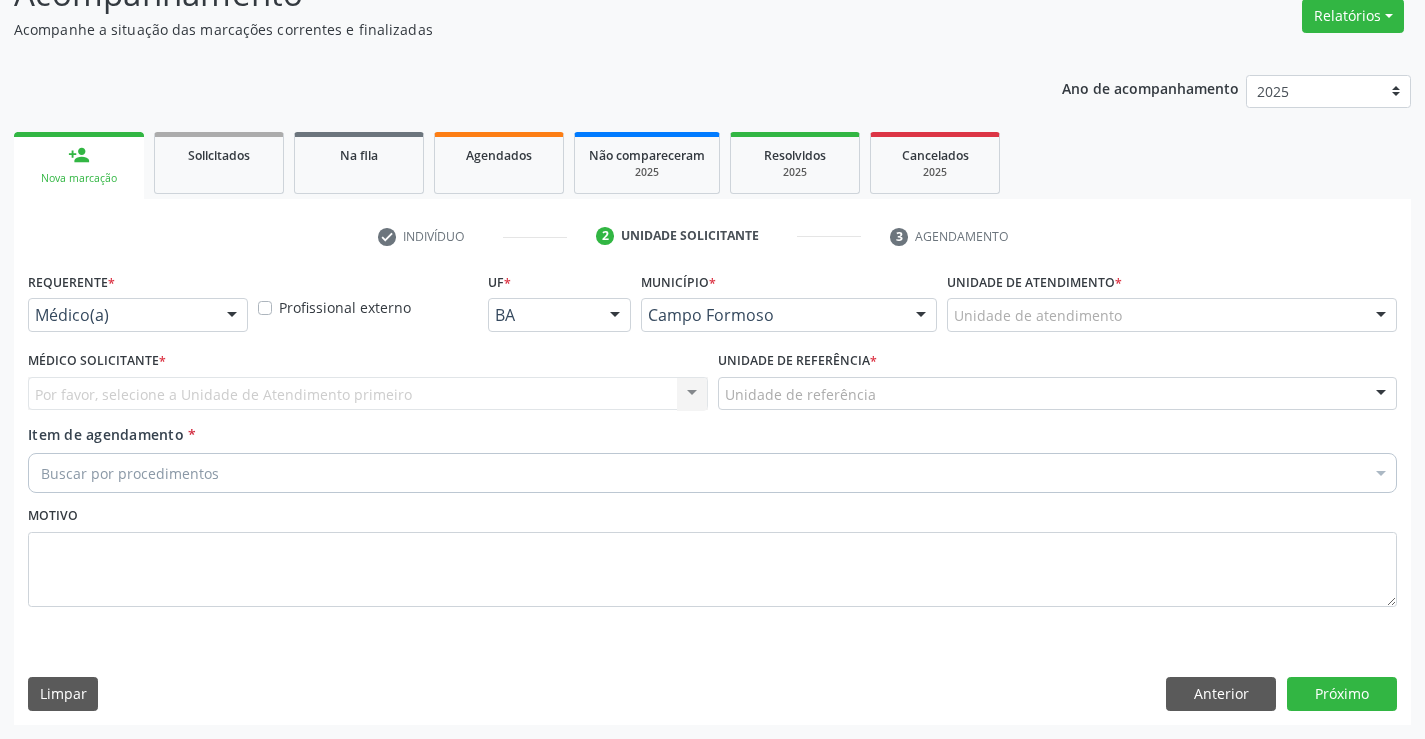 scroll, scrollTop: 167, scrollLeft: 0, axis: vertical 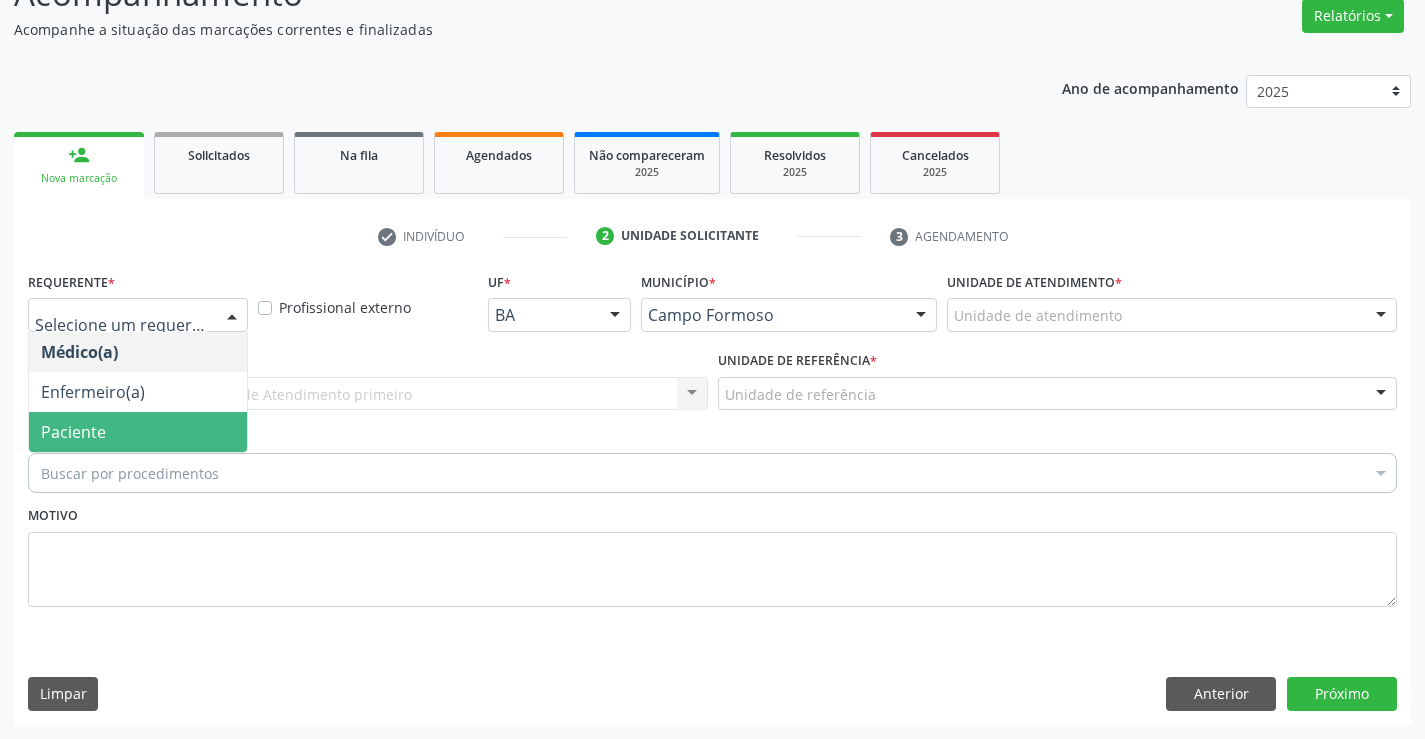 drag, startPoint x: 101, startPoint y: 442, endPoint x: 257, endPoint y: 413, distance: 158.67262 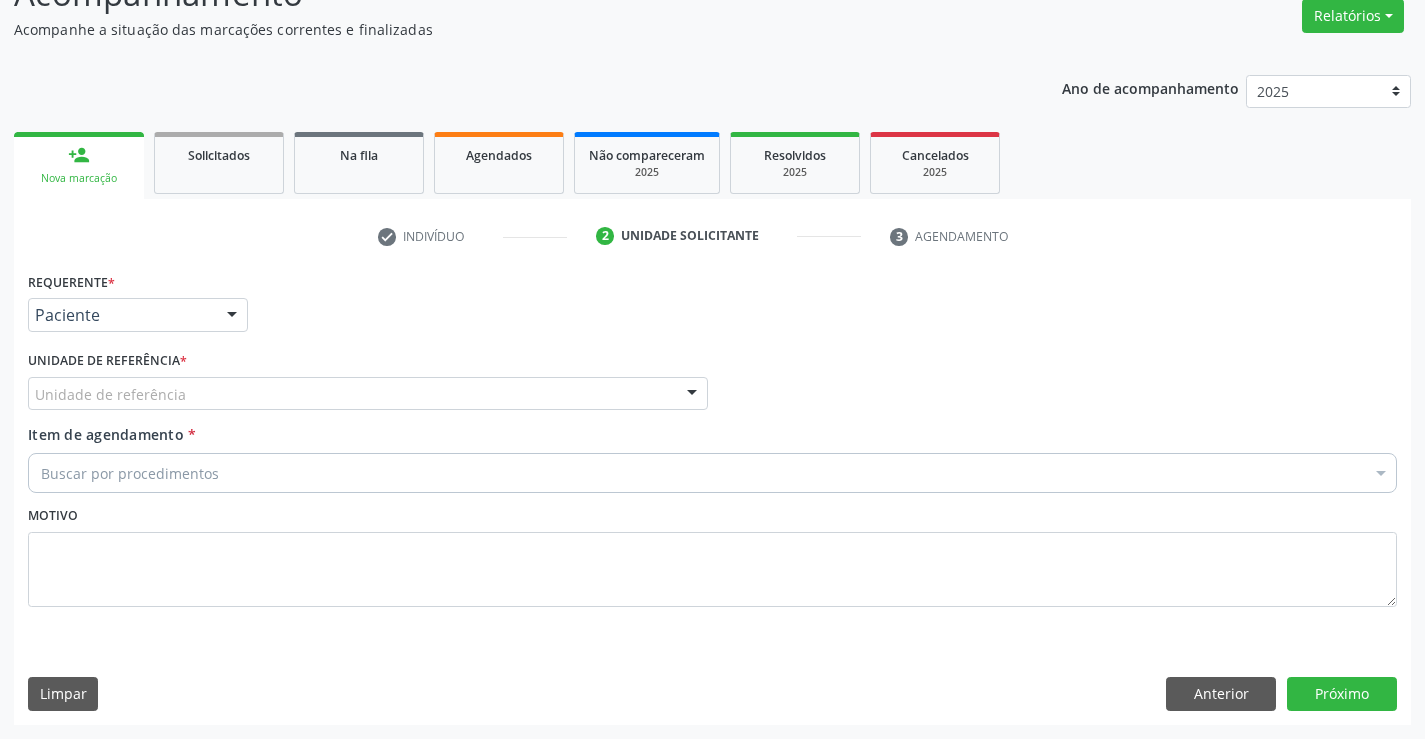 drag, startPoint x: 296, startPoint y: 395, endPoint x: 283, endPoint y: 400, distance: 13.928389 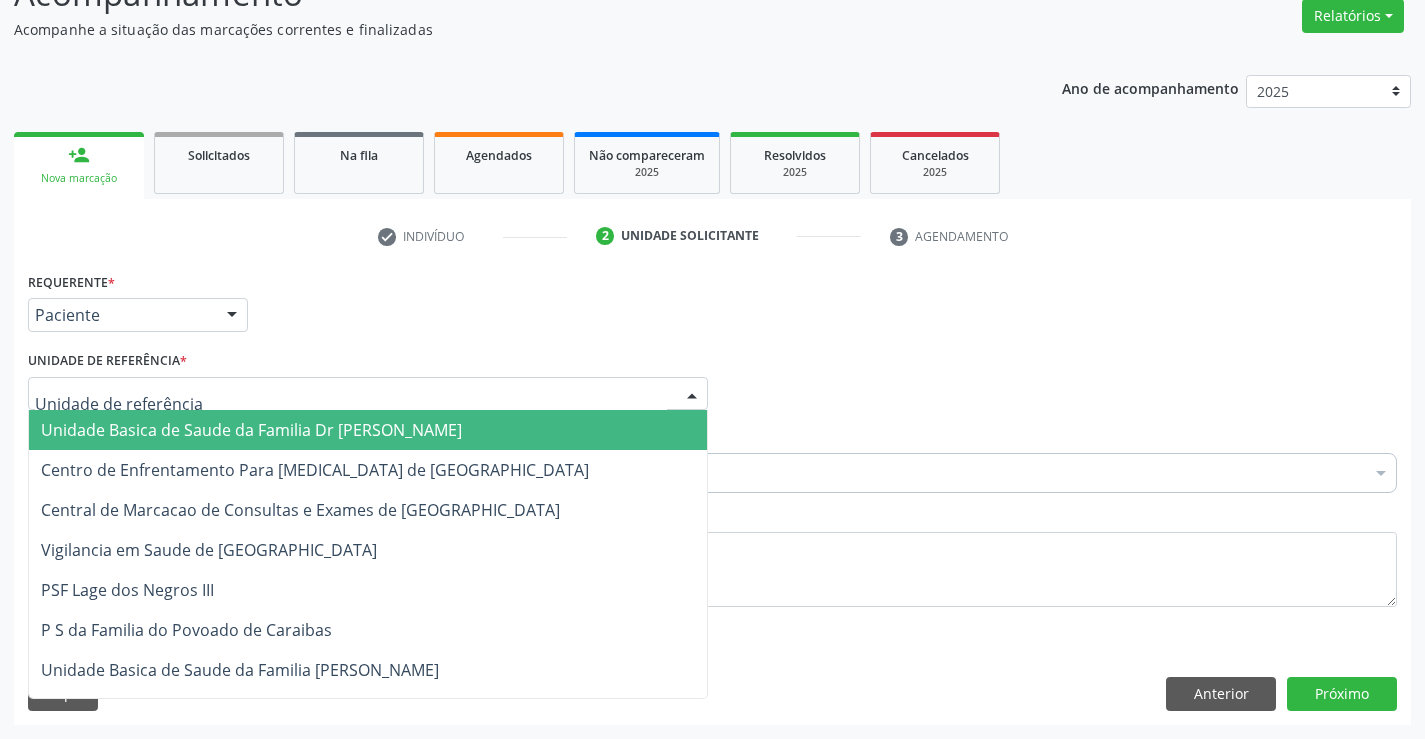 click on "Unidade Basica de Saude da Familia Dr [PERSON_NAME]" at bounding box center (251, 430) 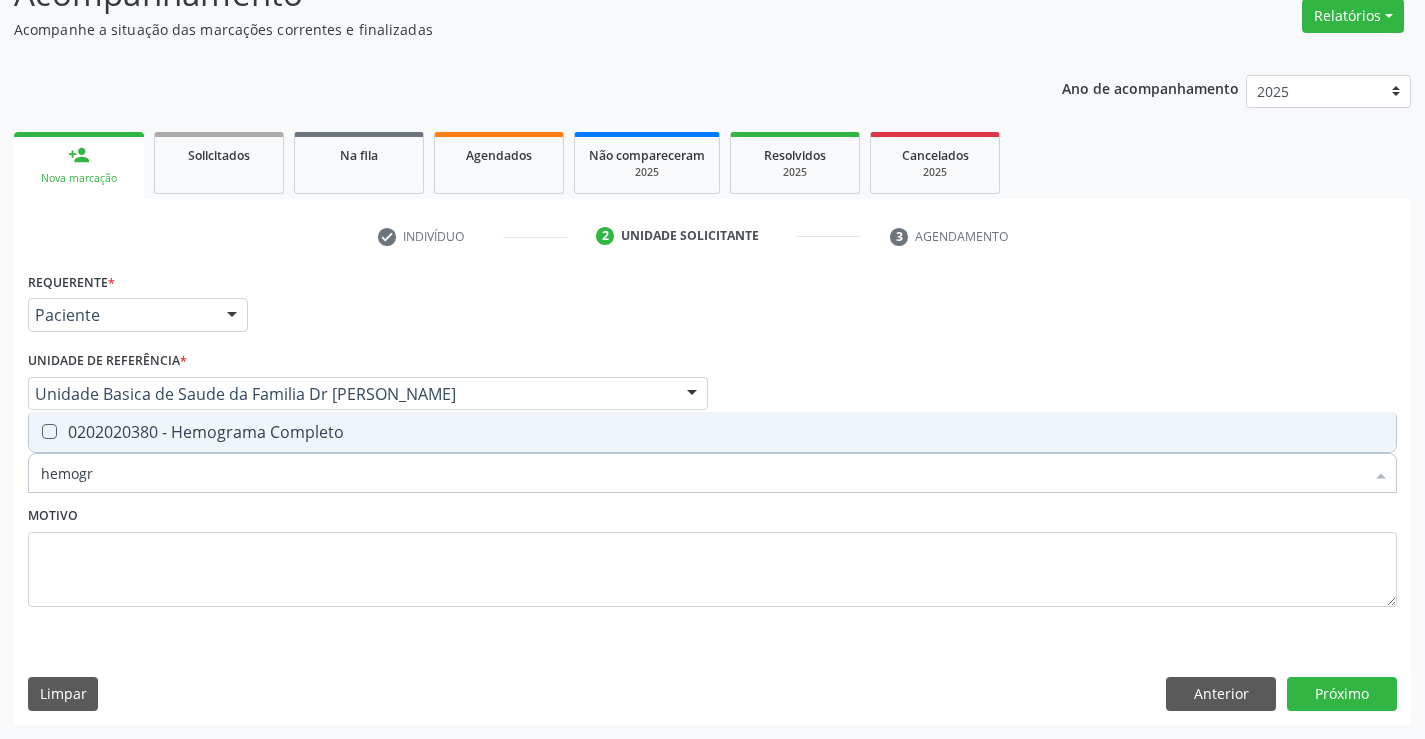 type on "hemogra" 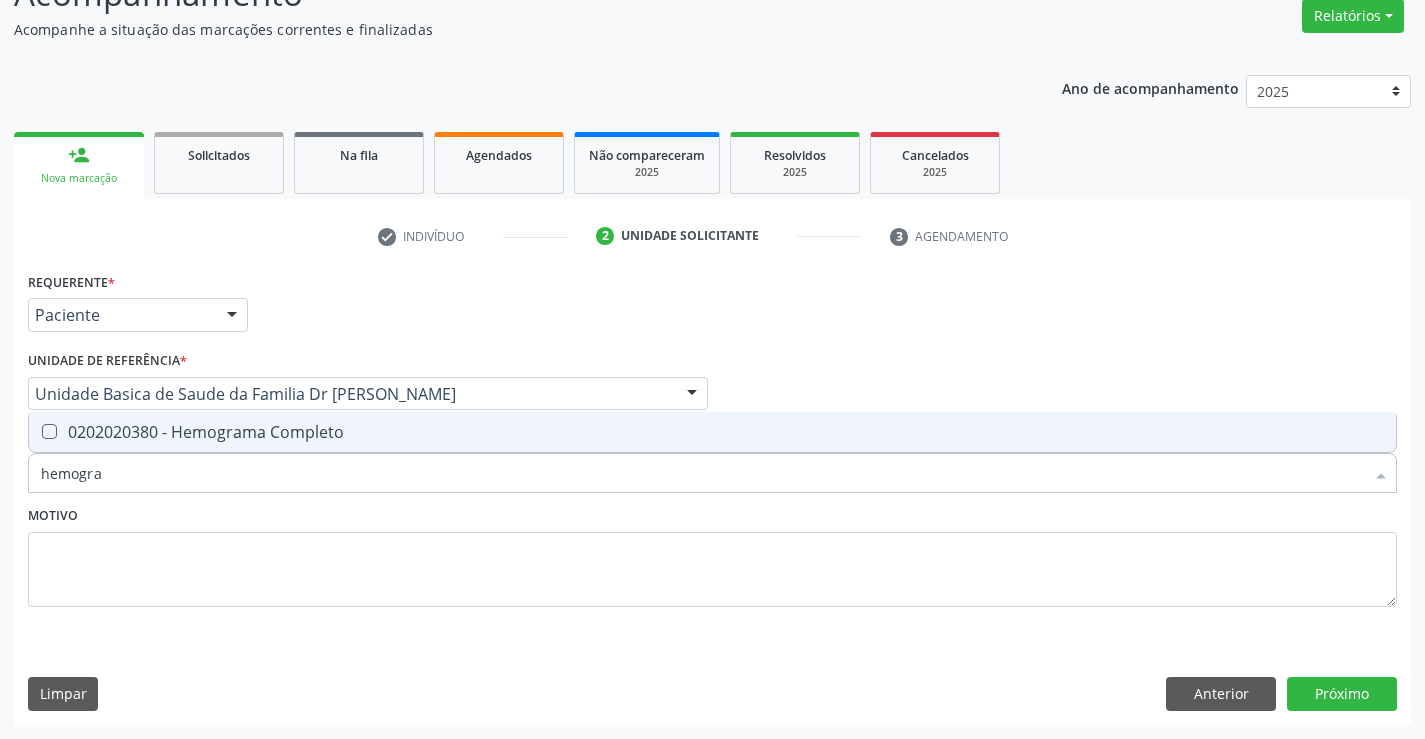 click on "0202020380 - Hemograma Completo" at bounding box center (712, 432) 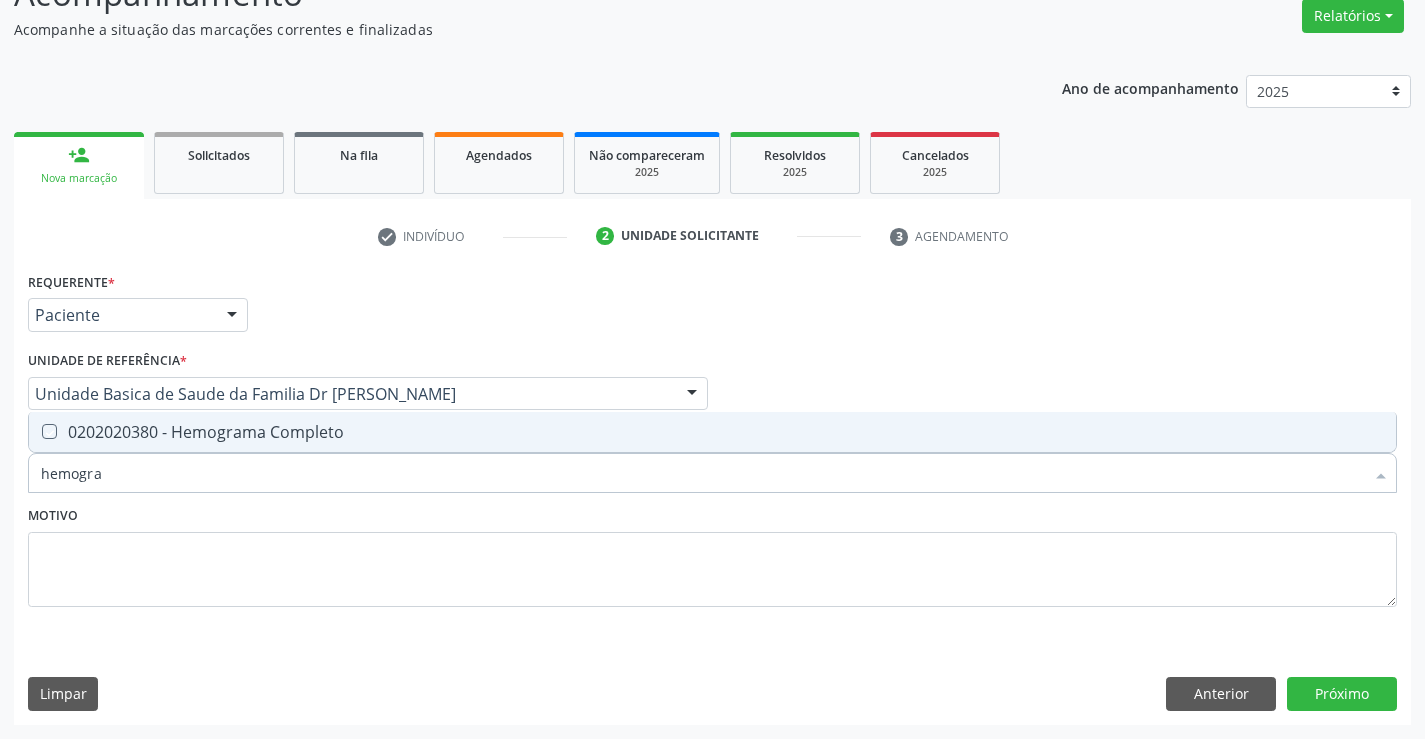 checkbox on "true" 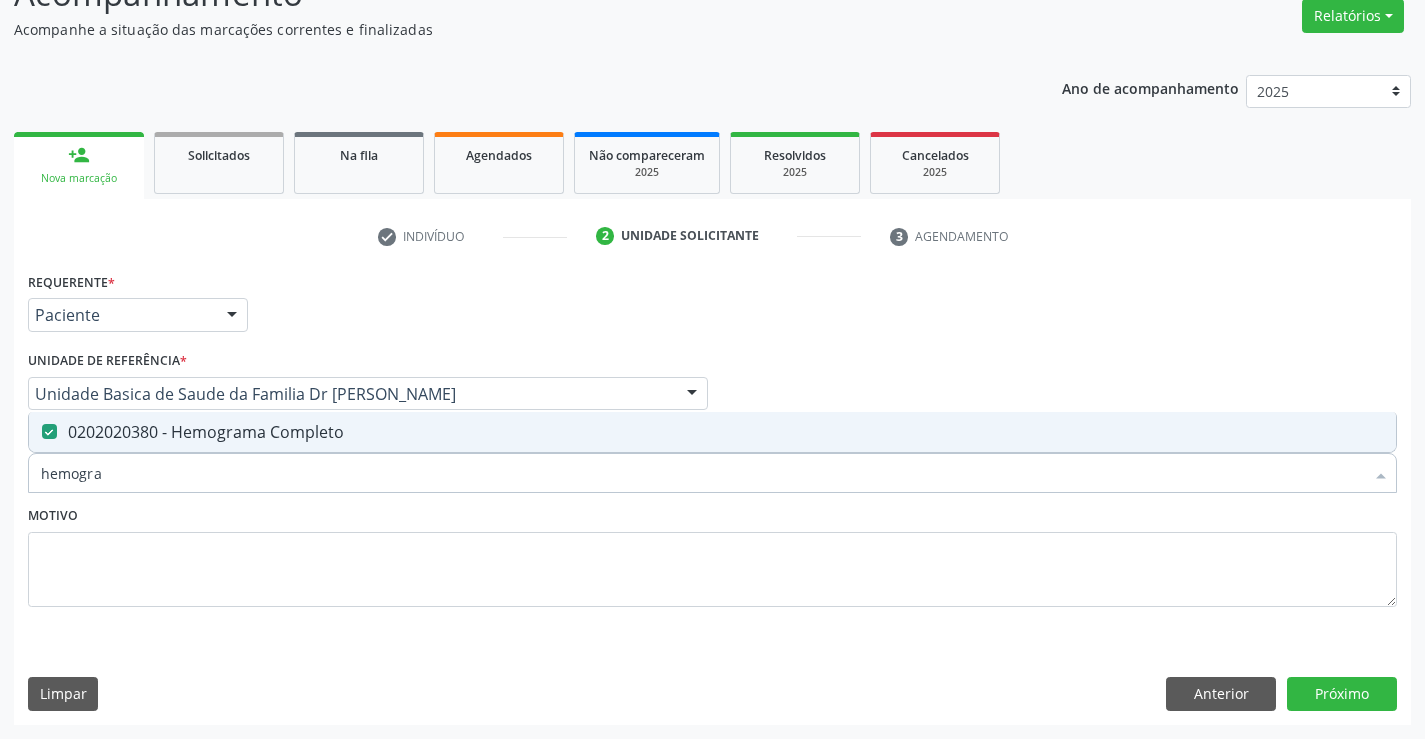 type on "hemogra" 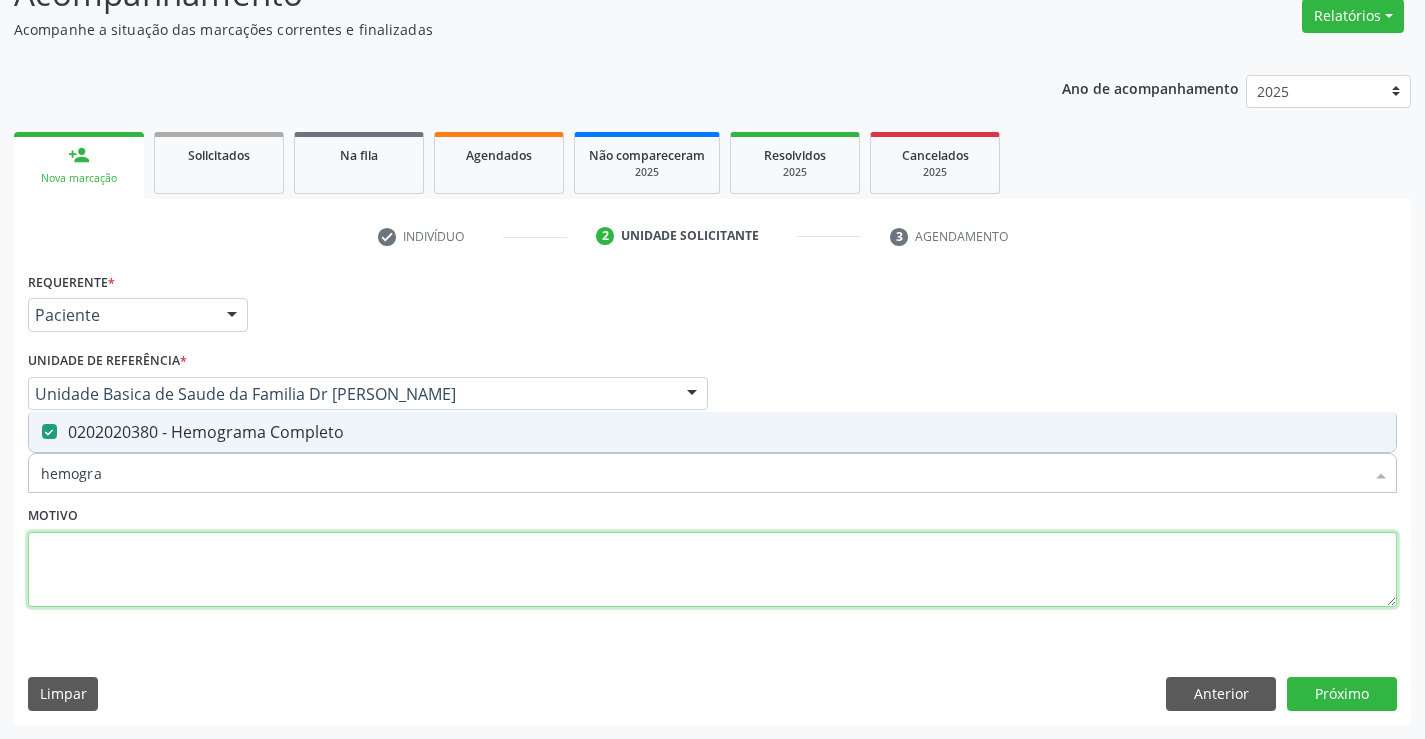 drag, startPoint x: 248, startPoint y: 562, endPoint x: 236, endPoint y: 502, distance: 61.188232 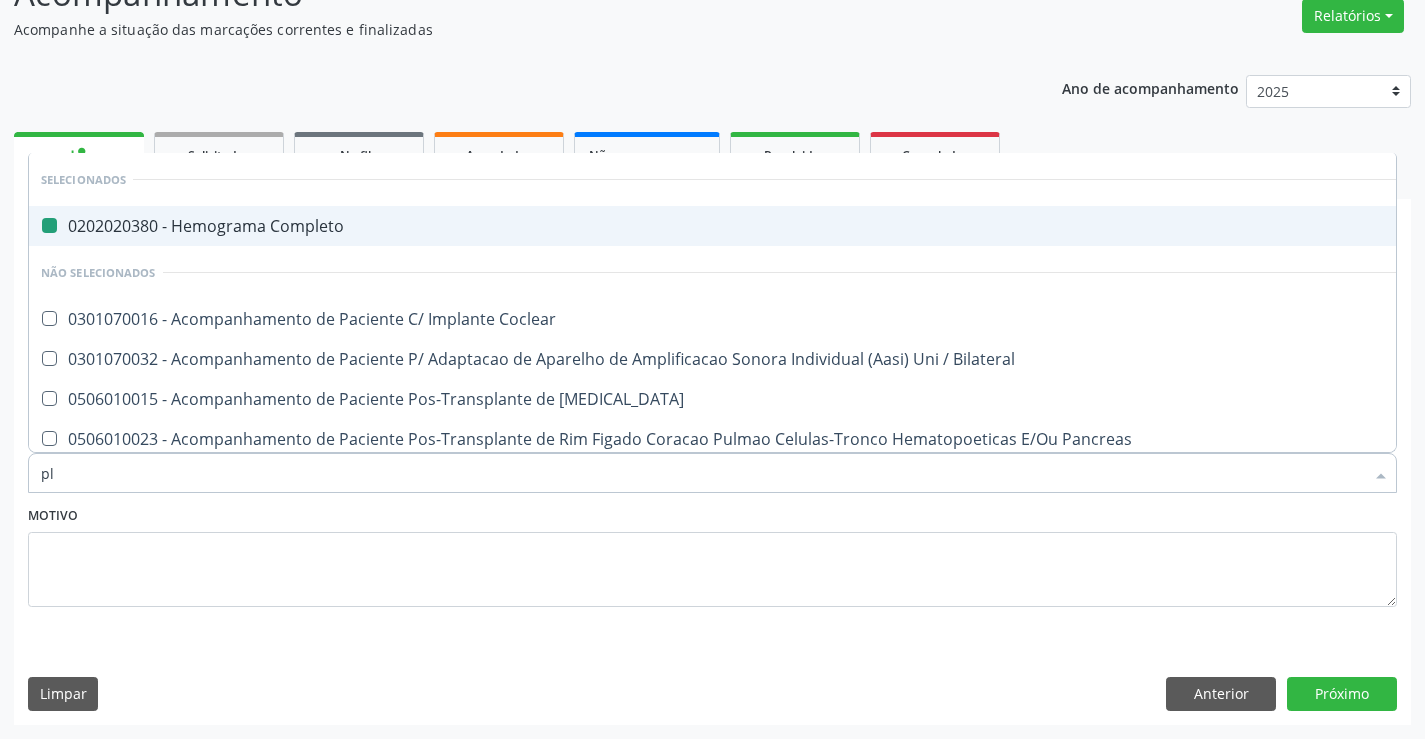 type on "pla" 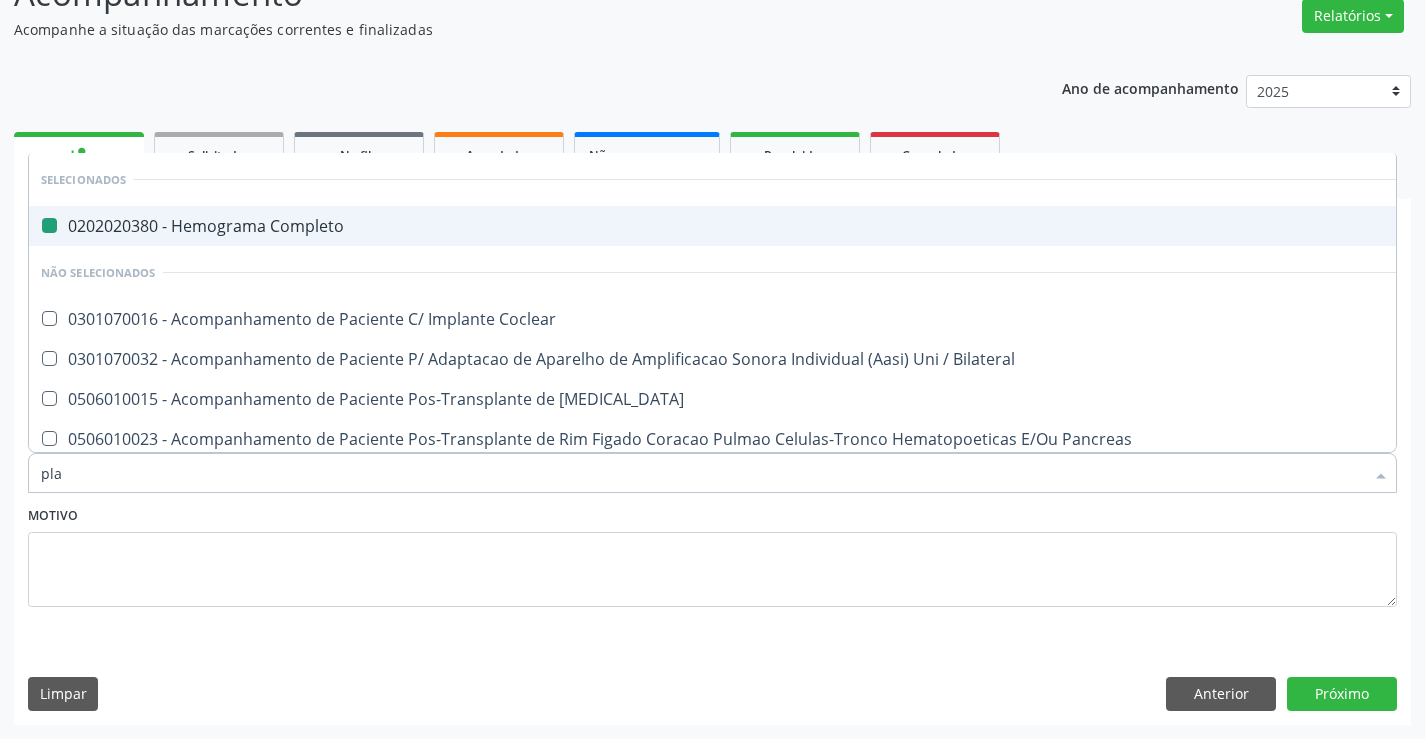 checkbox on "false" 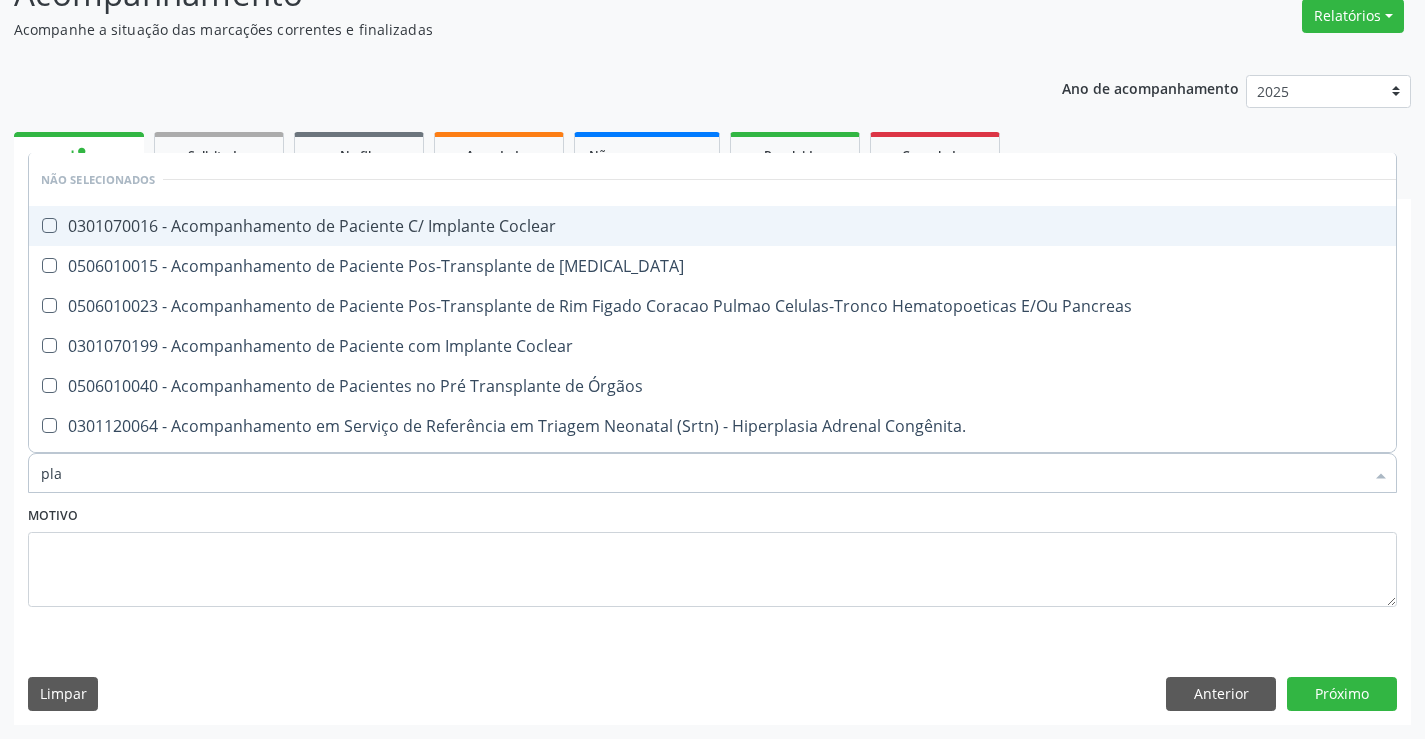type on "plaq" 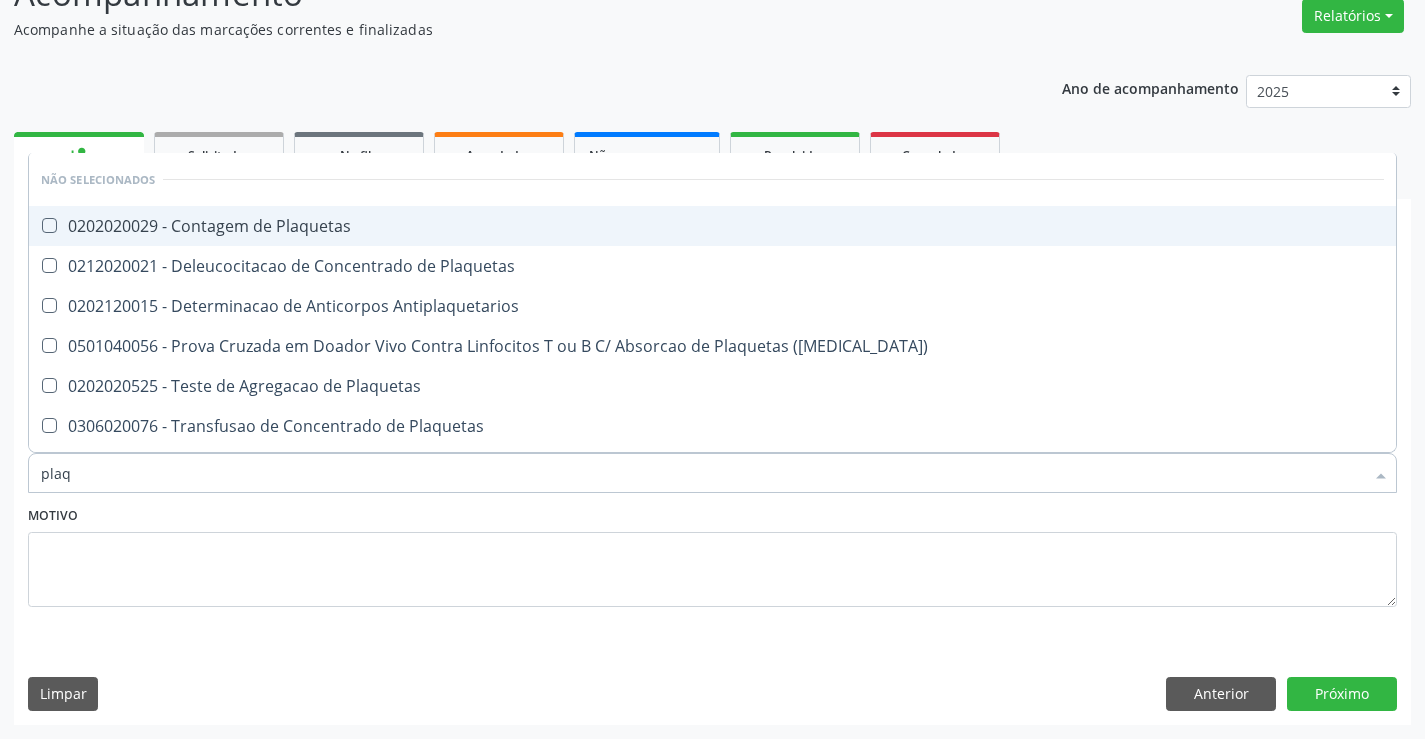 drag, startPoint x: 329, startPoint y: 220, endPoint x: 562, endPoint y: 390, distance: 288.42505 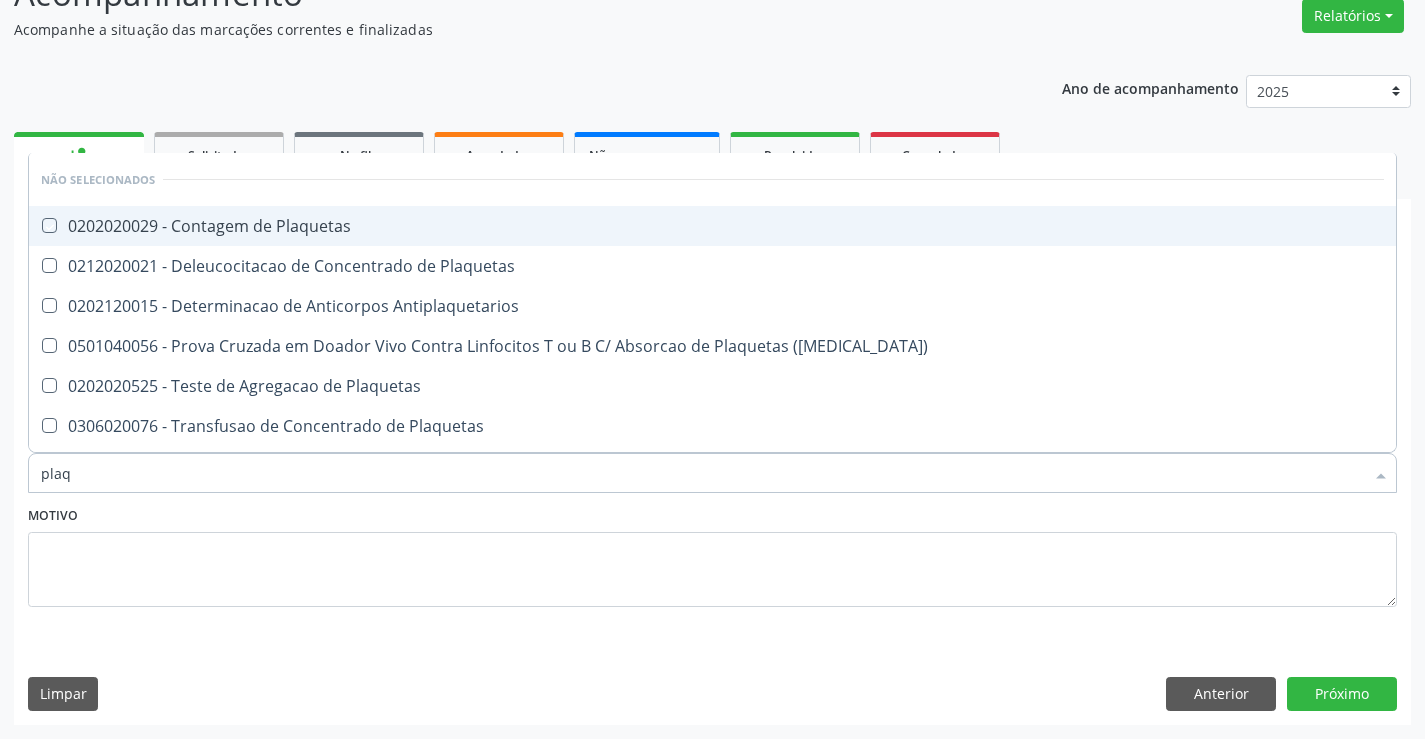 checkbox on "true" 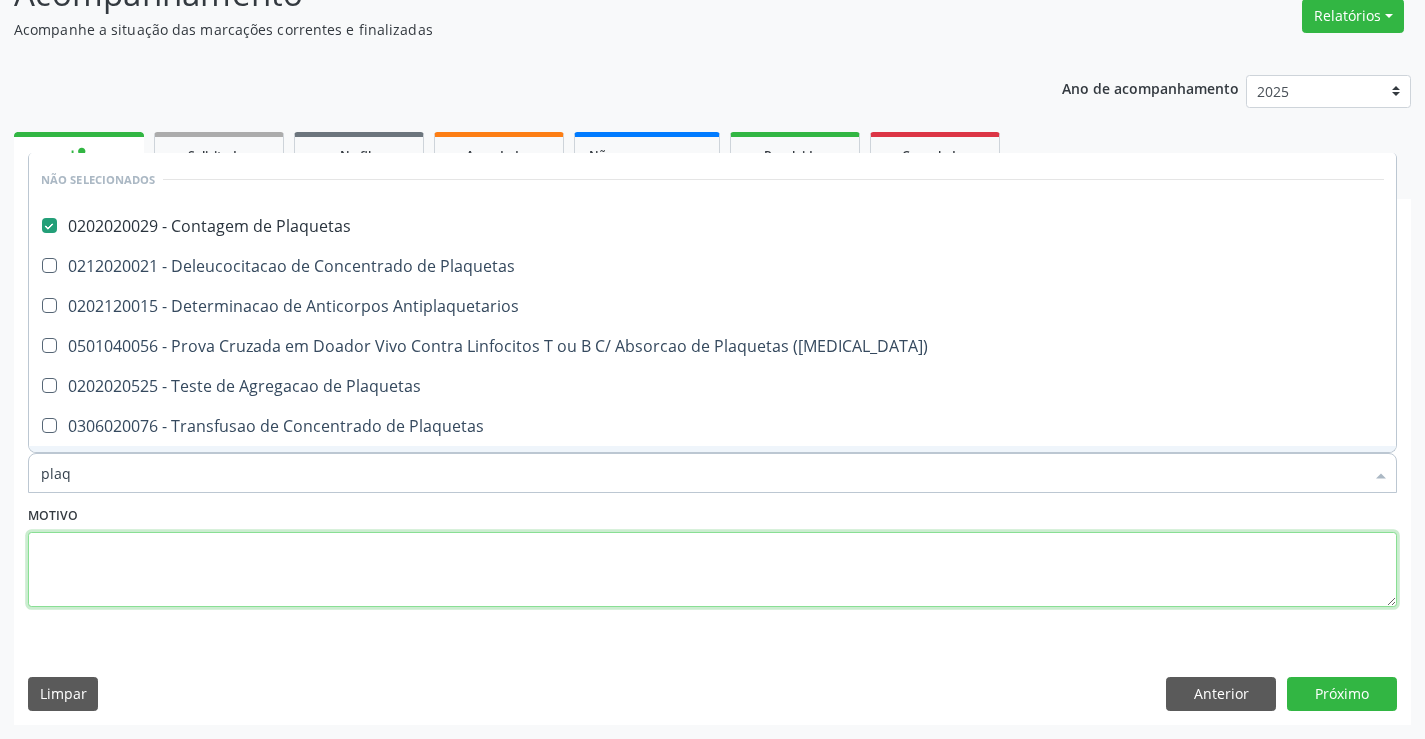 drag, startPoint x: 444, startPoint y: 566, endPoint x: 279, endPoint y: 485, distance: 183.80968 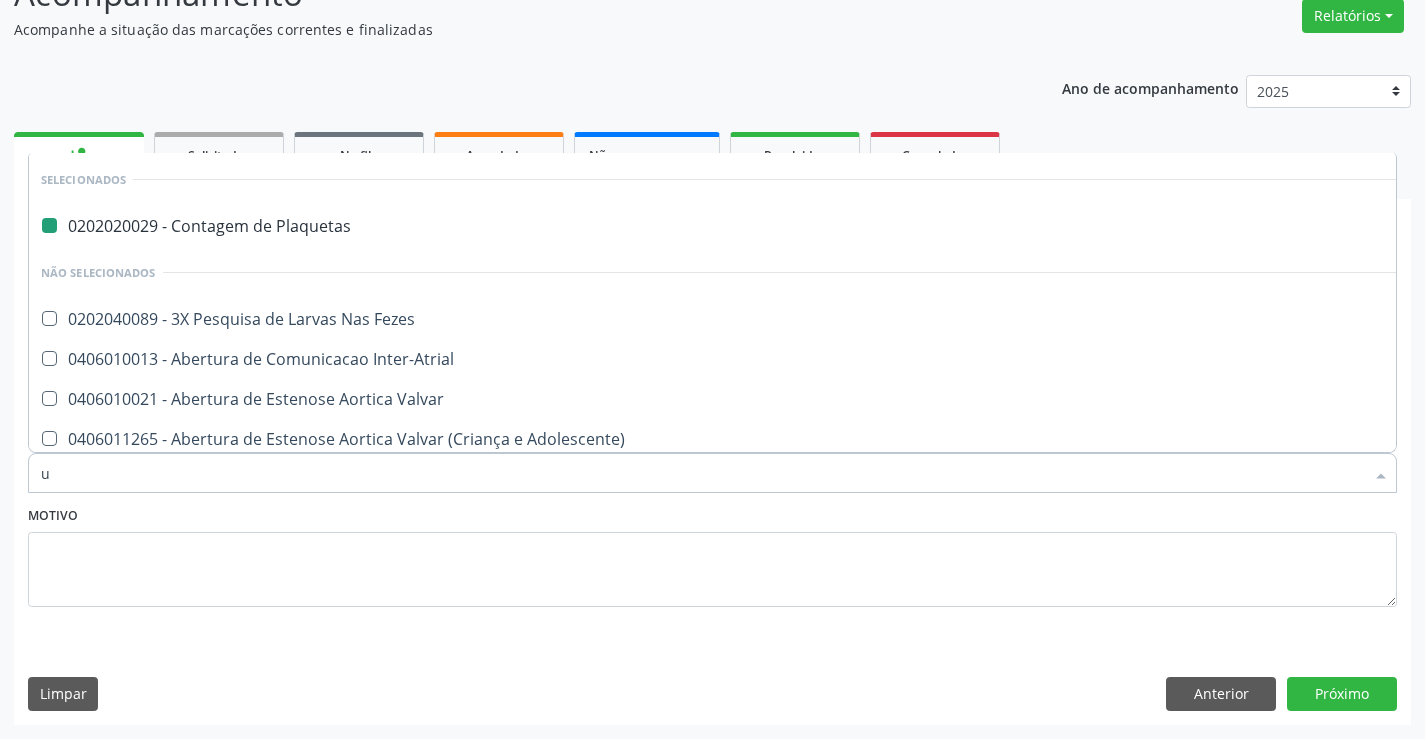 type on "ur" 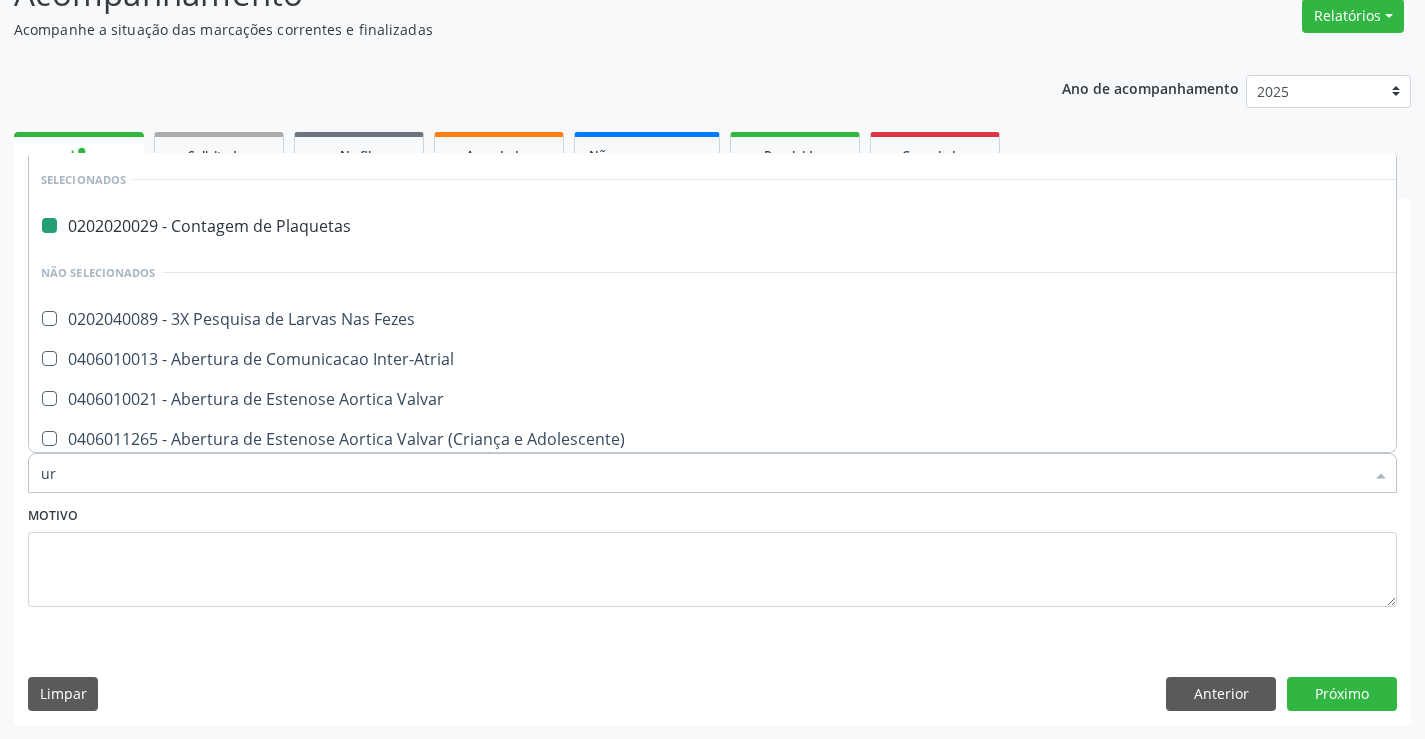 checkbox on "false" 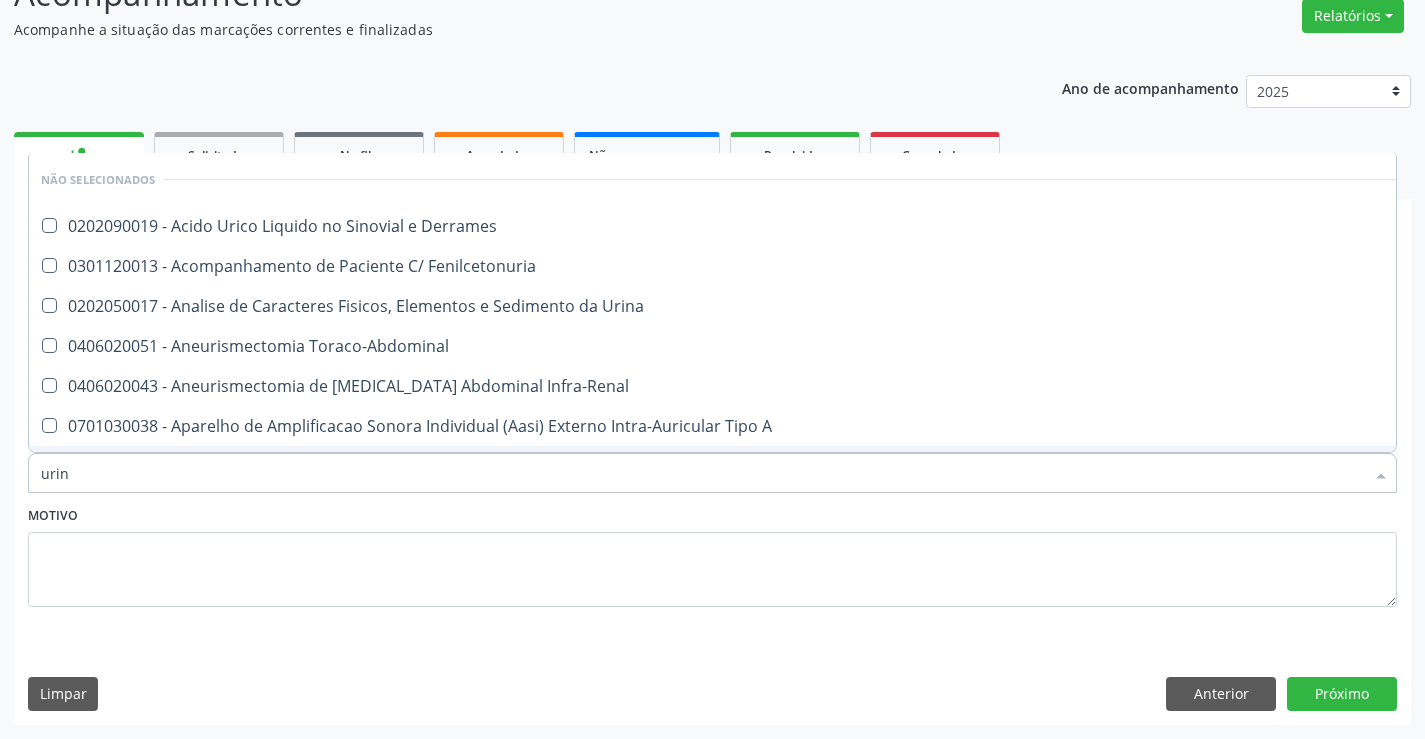 type on "urina" 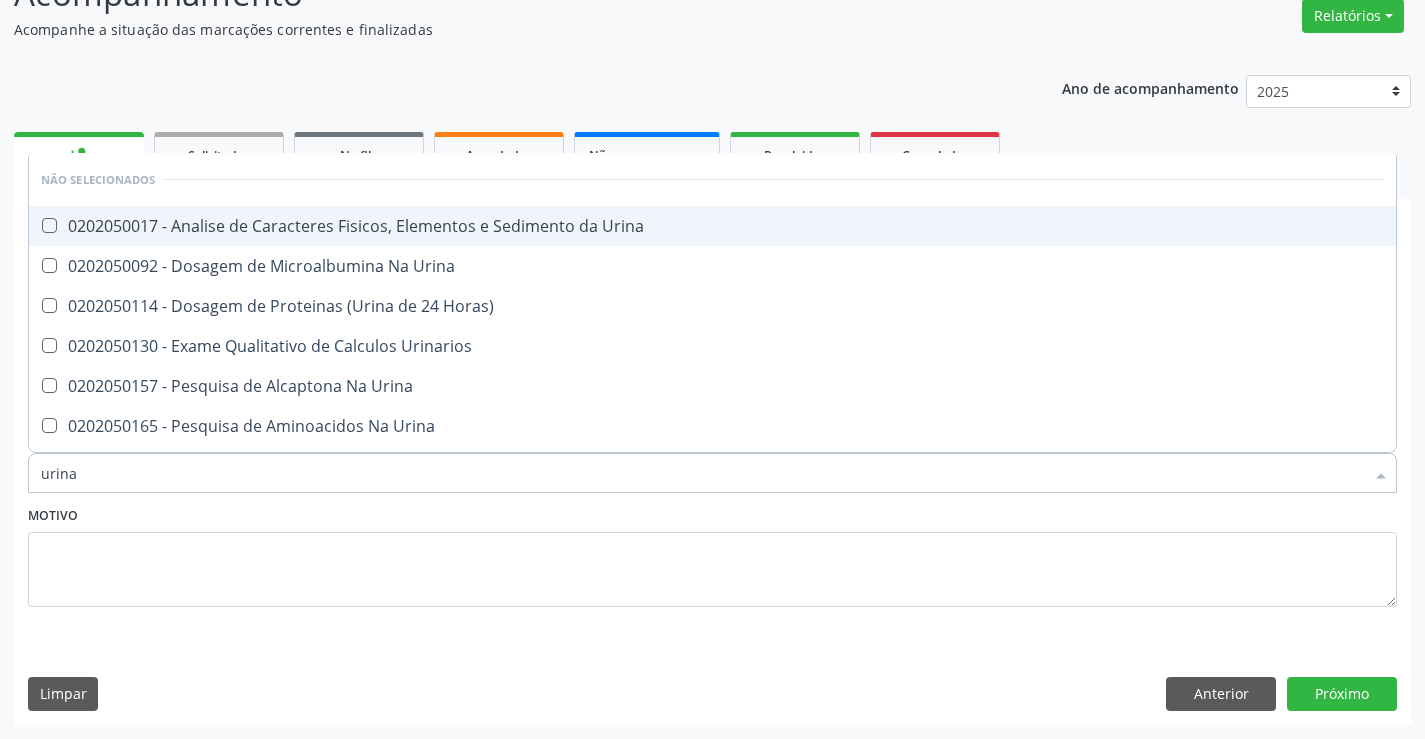 click on "0202050017 - Analise de Caracteres Fisicos, Elementos e Sedimento da Urina" at bounding box center (712, 226) 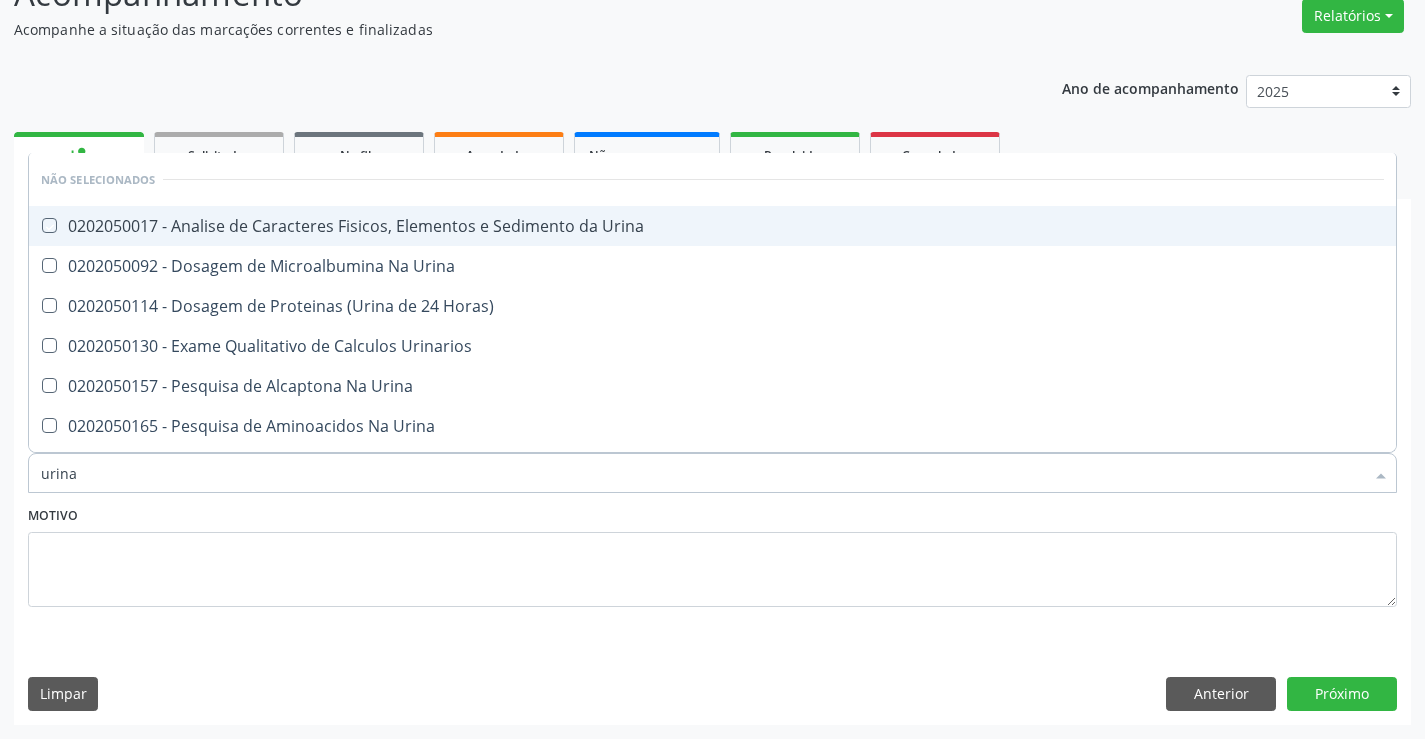 checkbox on "true" 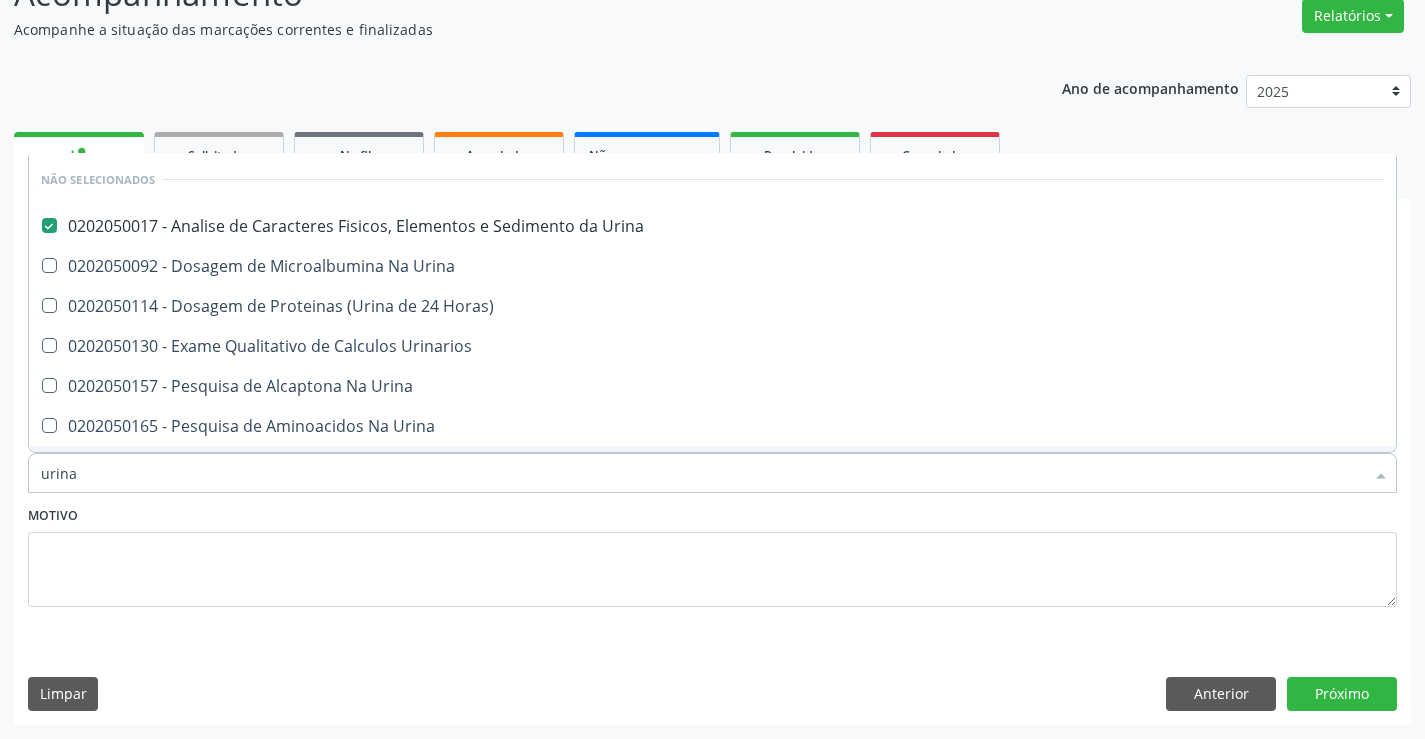 type on "urina" 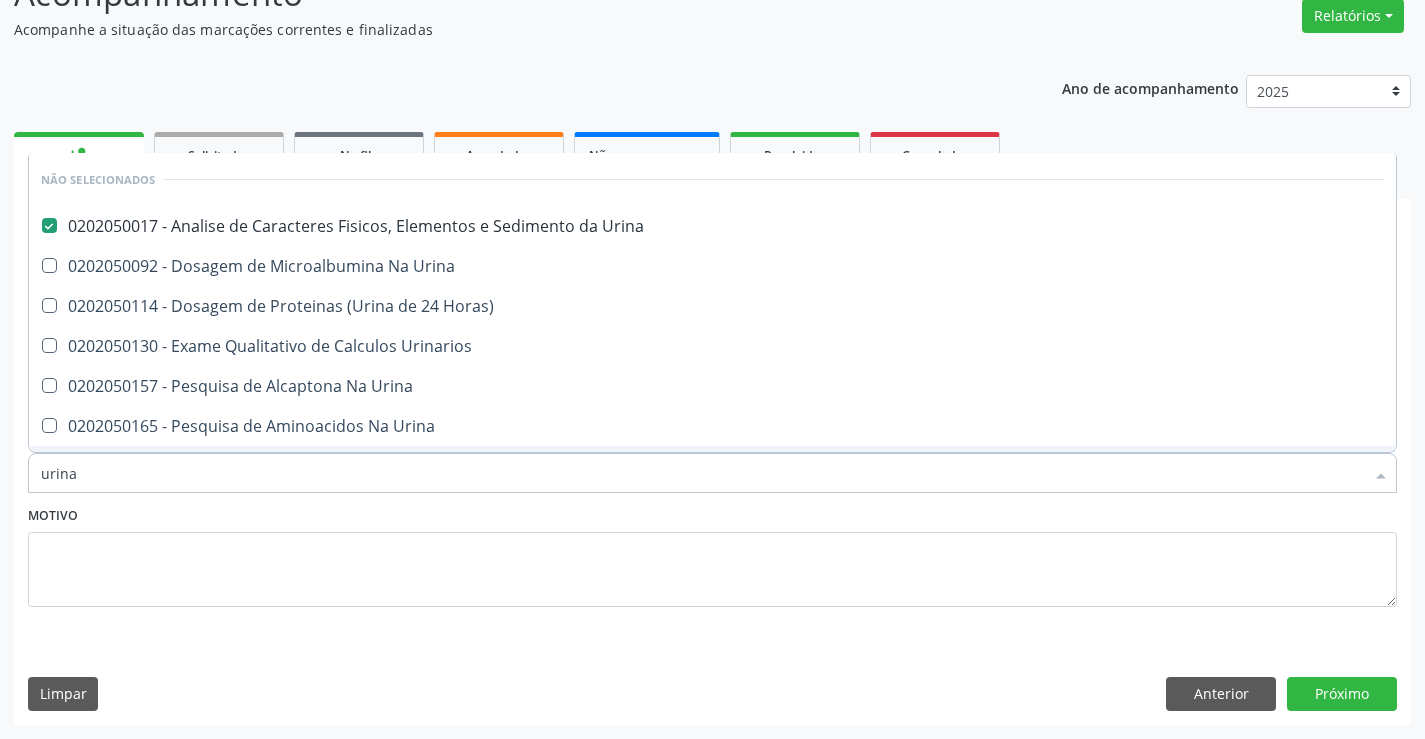 click on "Motivo" at bounding box center (712, 554) 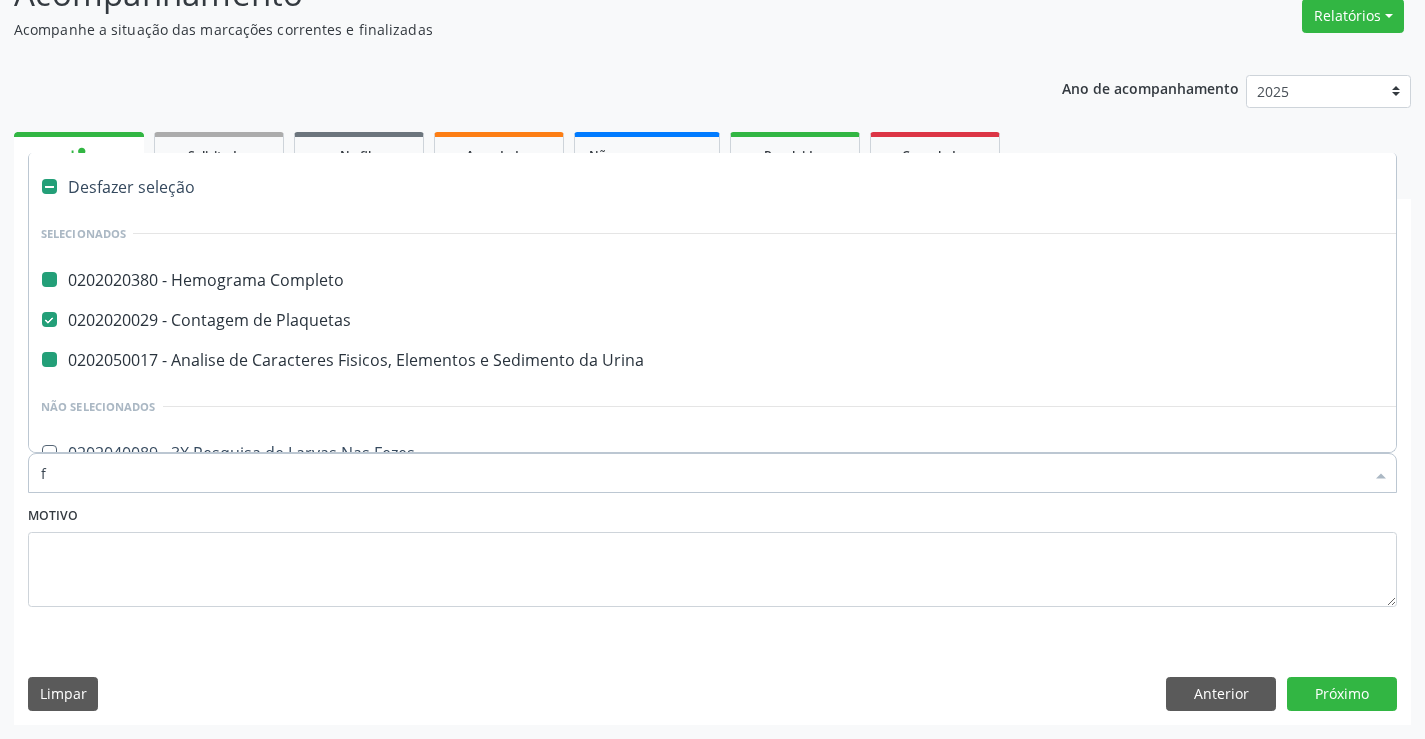 type on "fe" 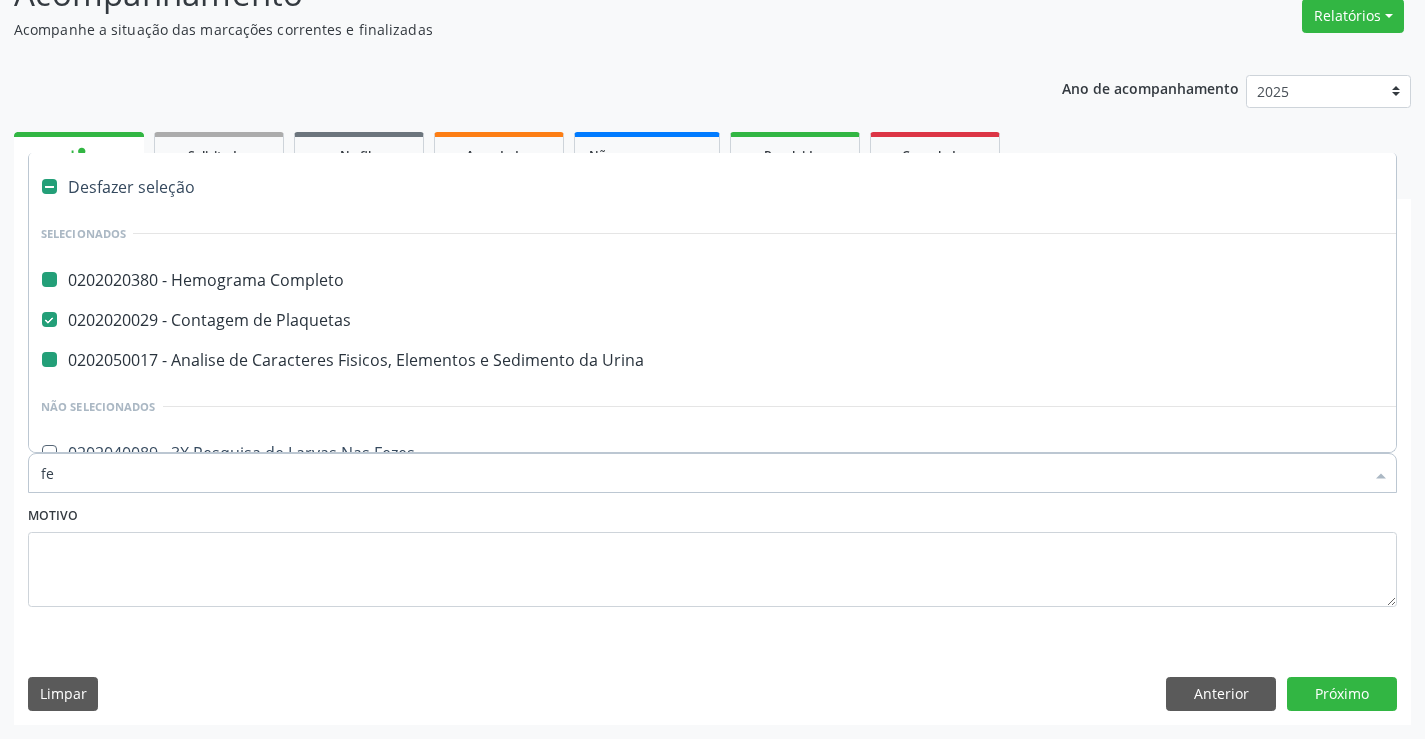 checkbox on "false" 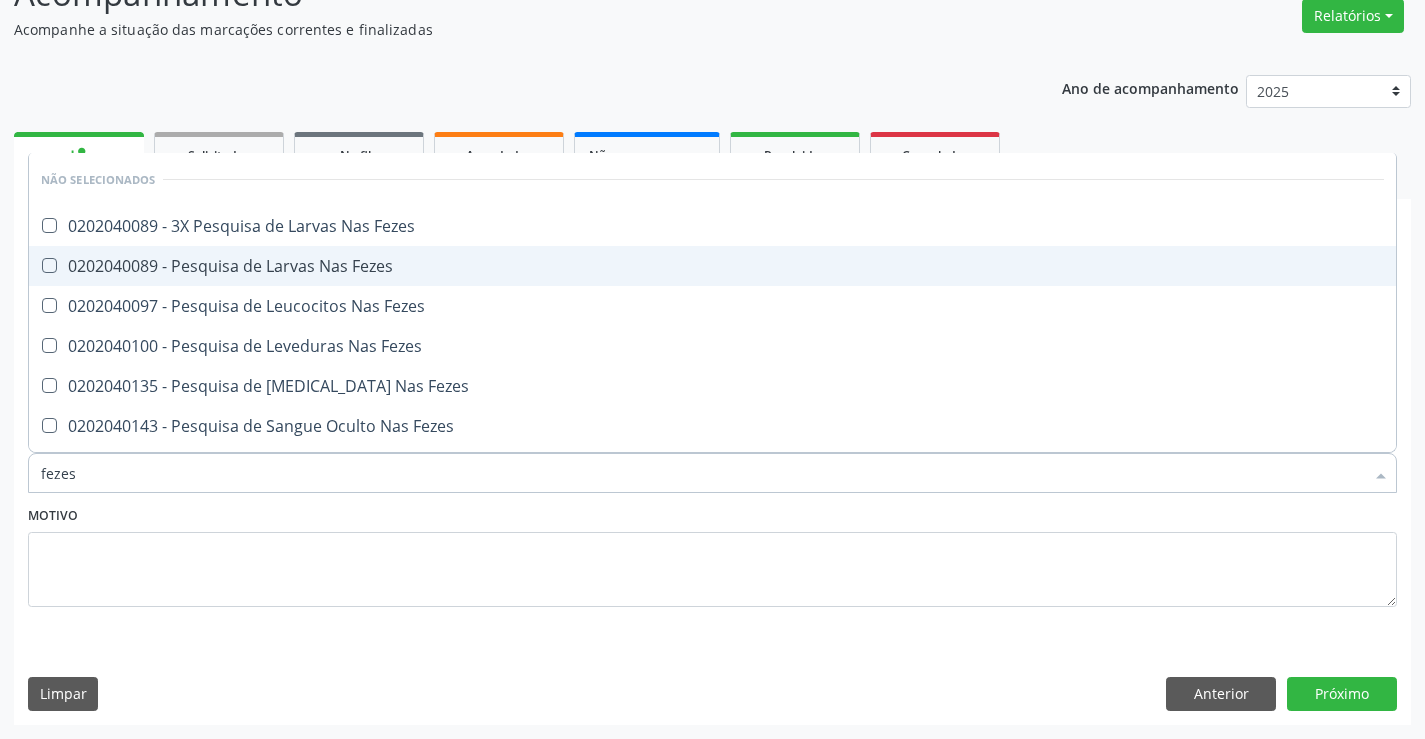 drag, startPoint x: 158, startPoint y: 274, endPoint x: 182, endPoint y: 295, distance: 31.890438 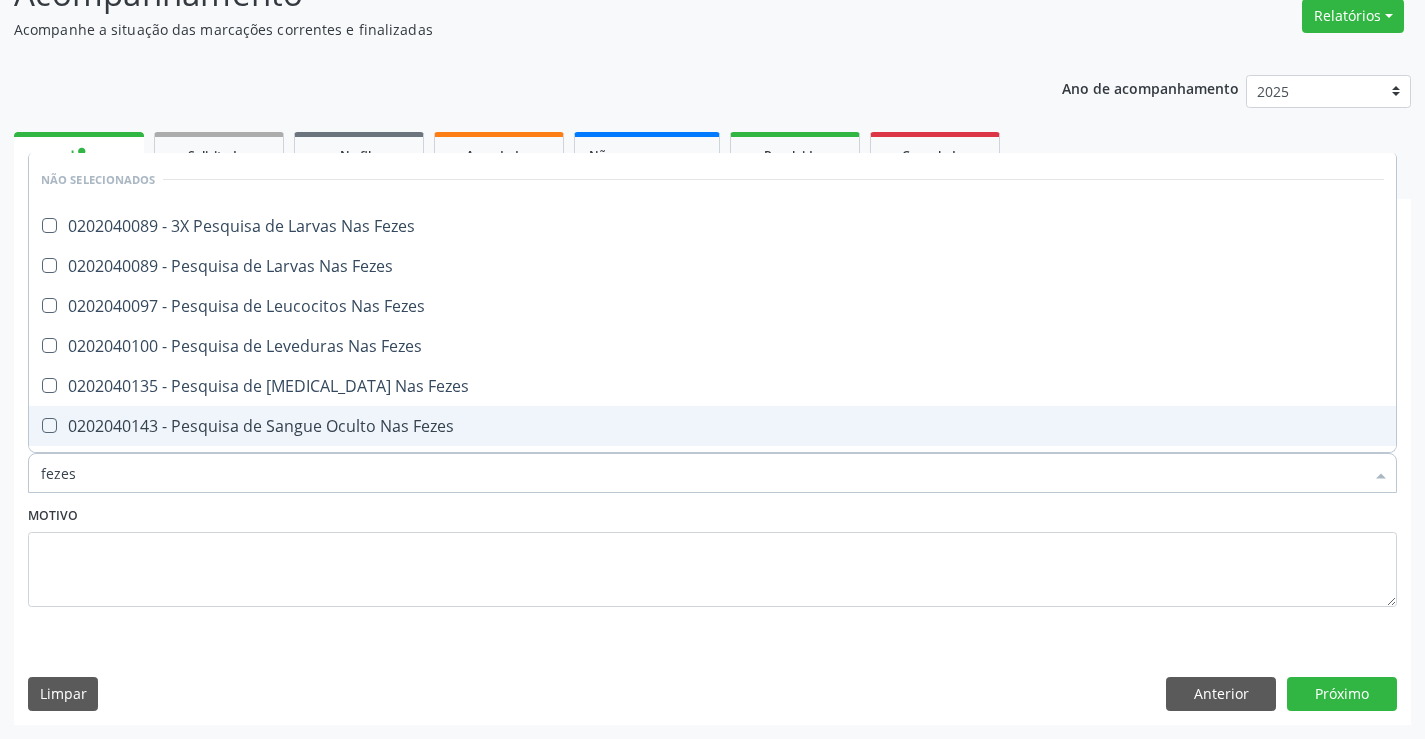 type on "fezes" 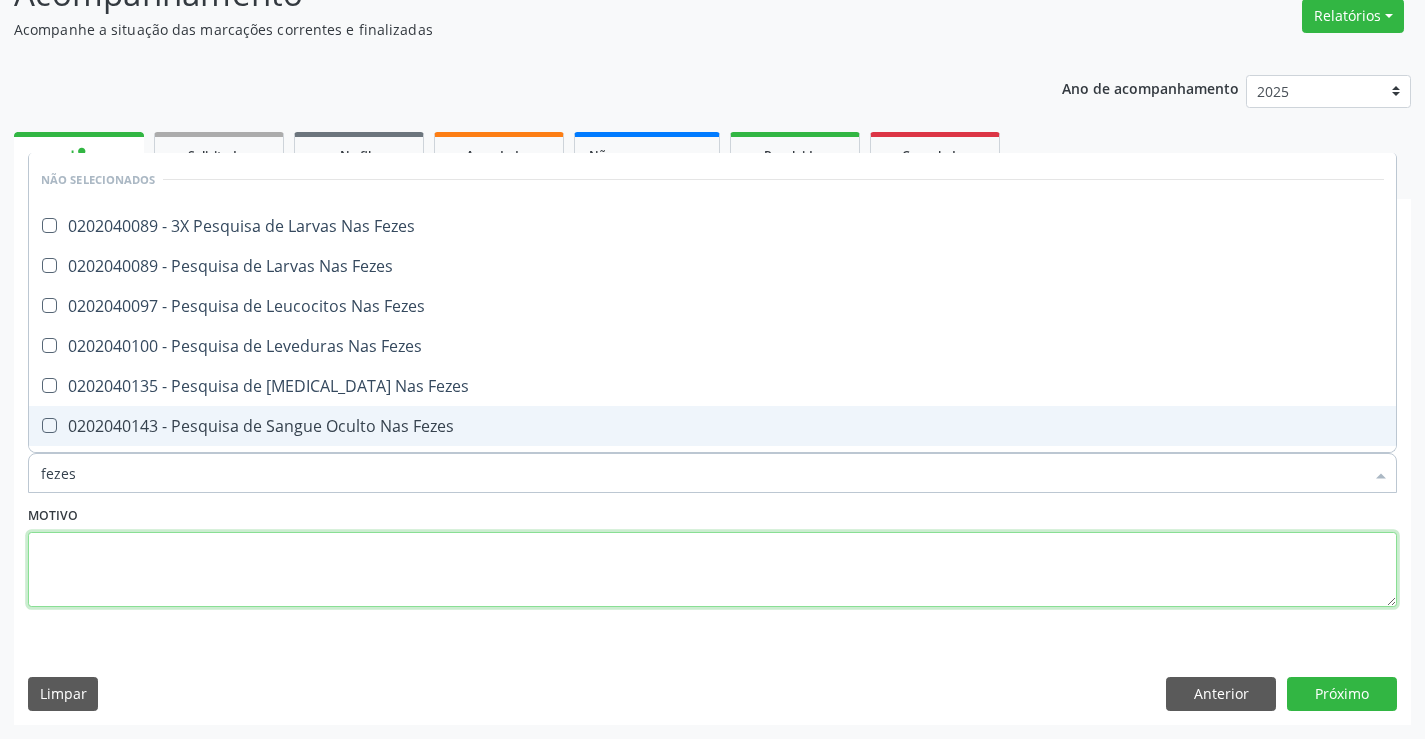 click at bounding box center (712, 570) 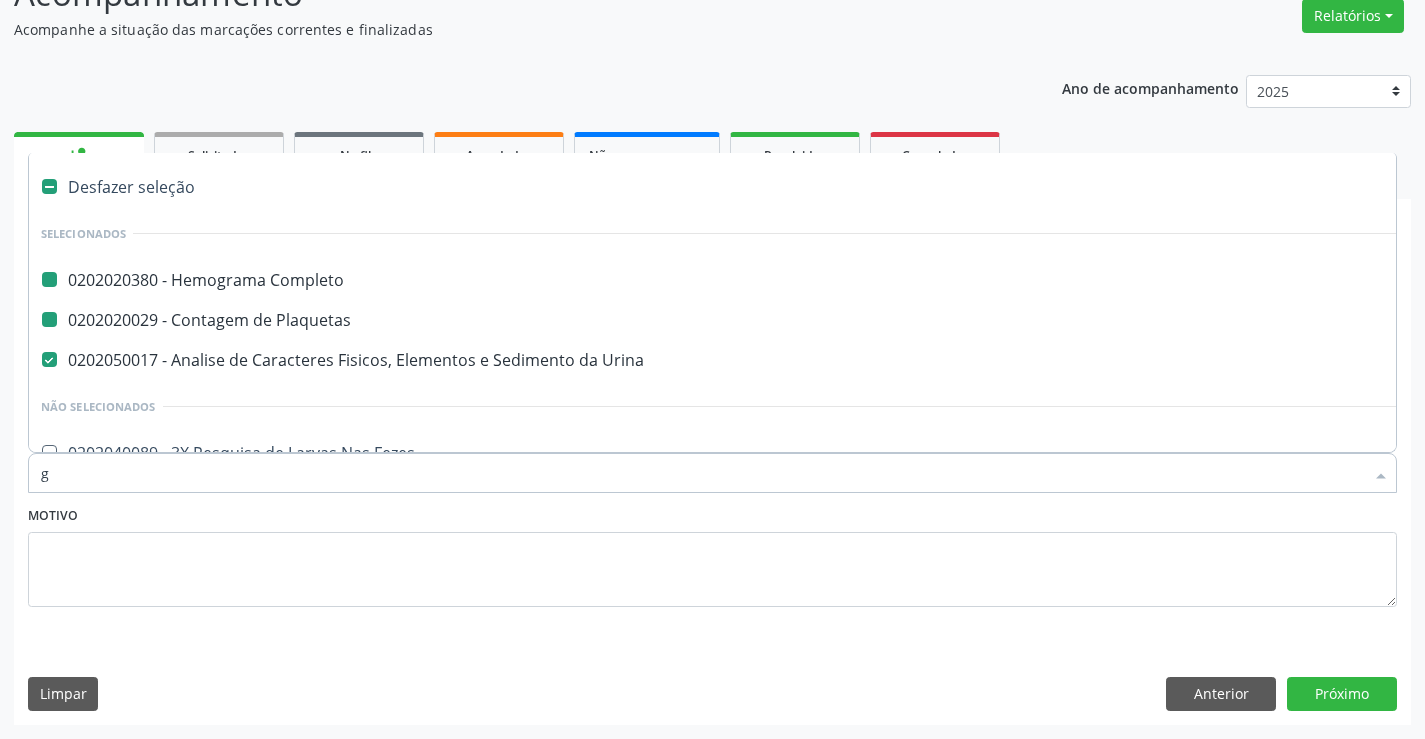 type on "gl" 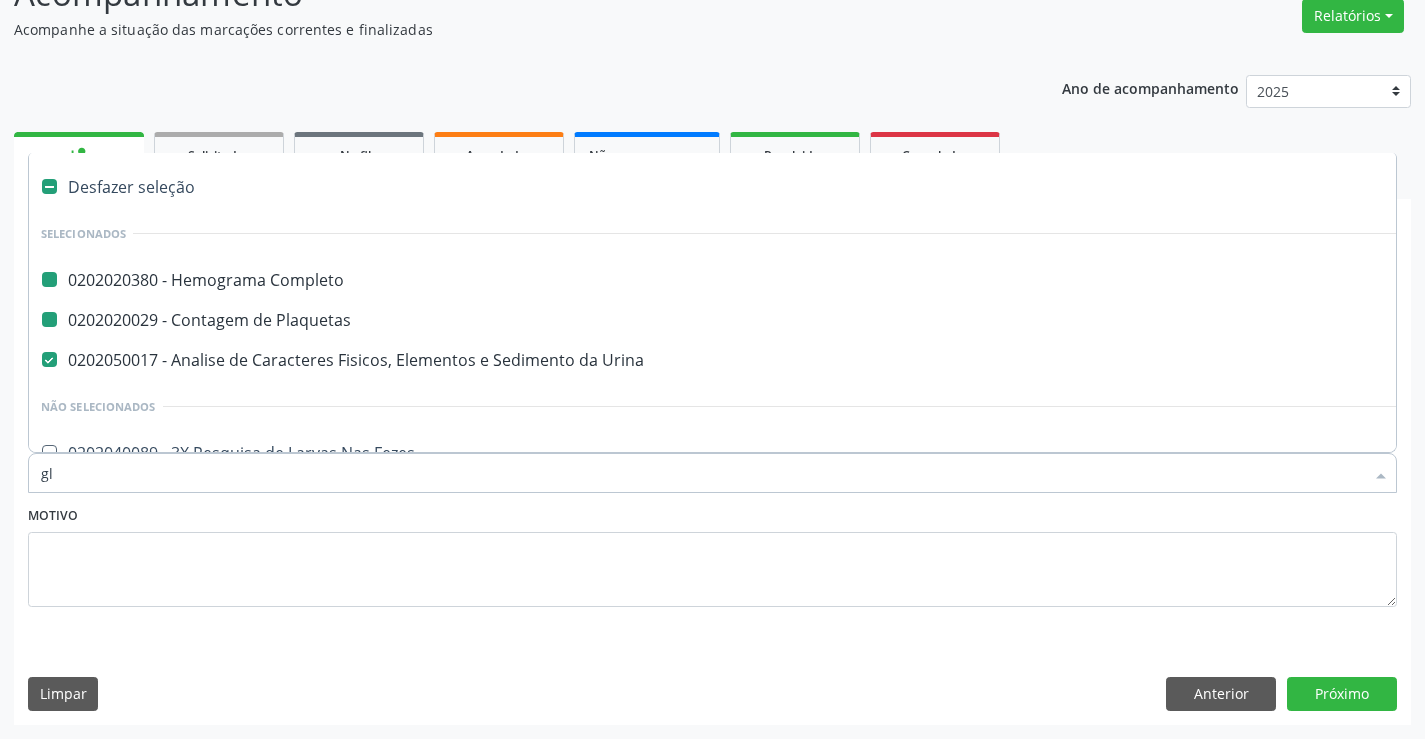 checkbox on "false" 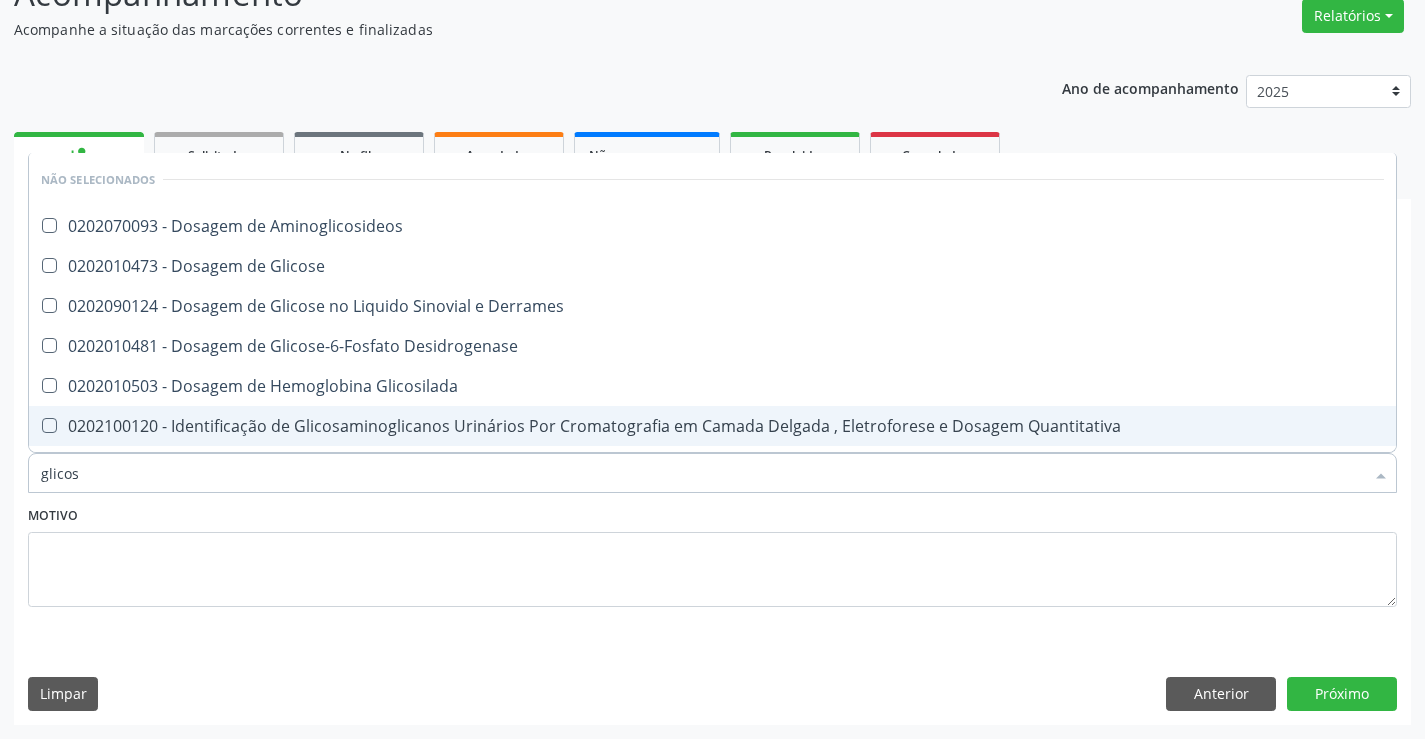 type on "glicose" 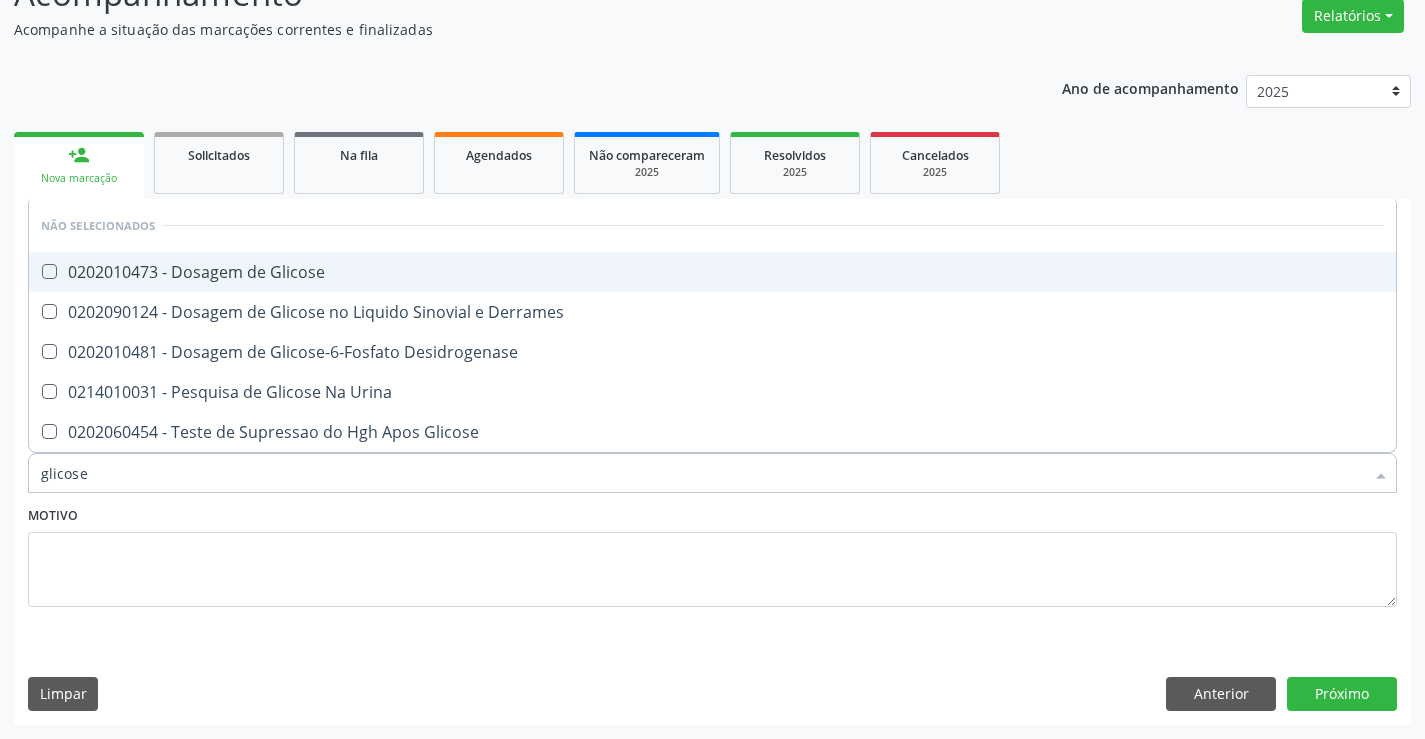 drag, startPoint x: 269, startPoint y: 272, endPoint x: 360, endPoint y: 366, distance: 130.83195 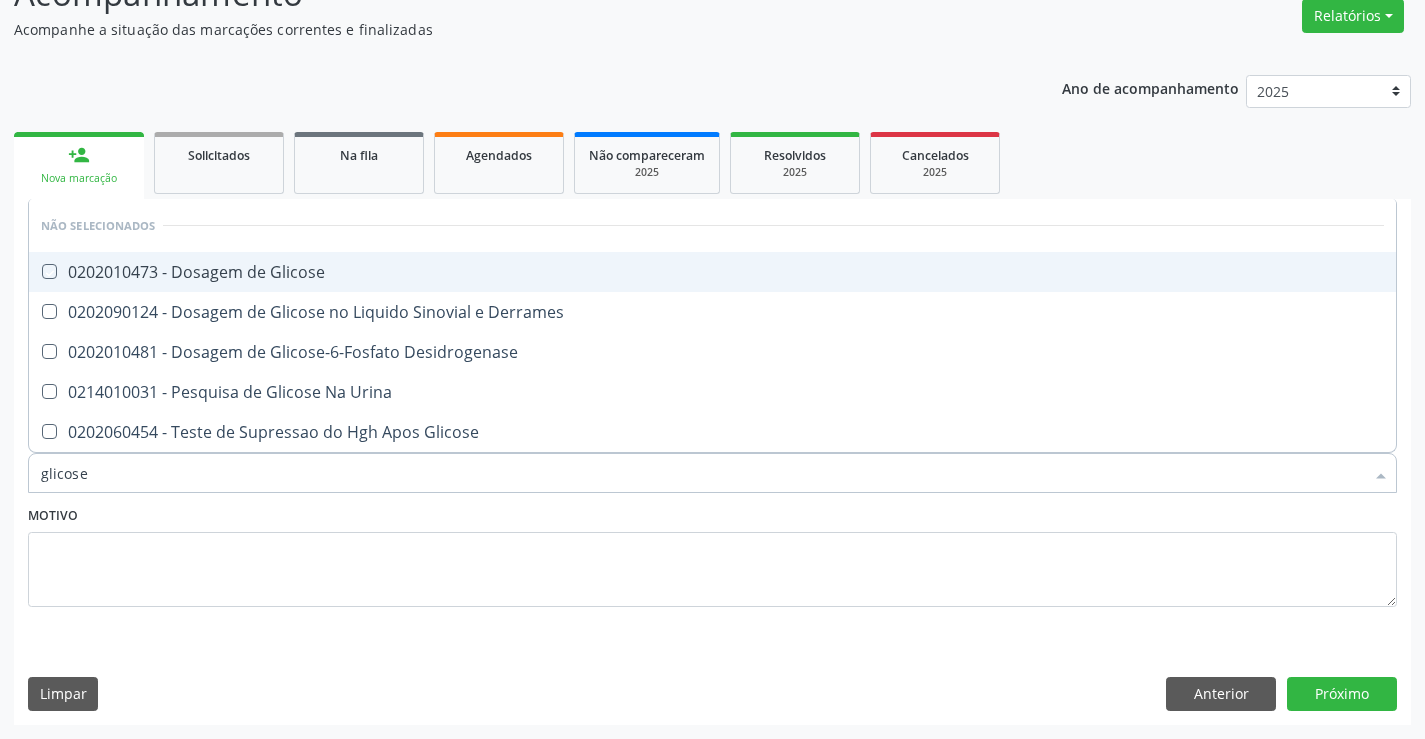 checkbox on "true" 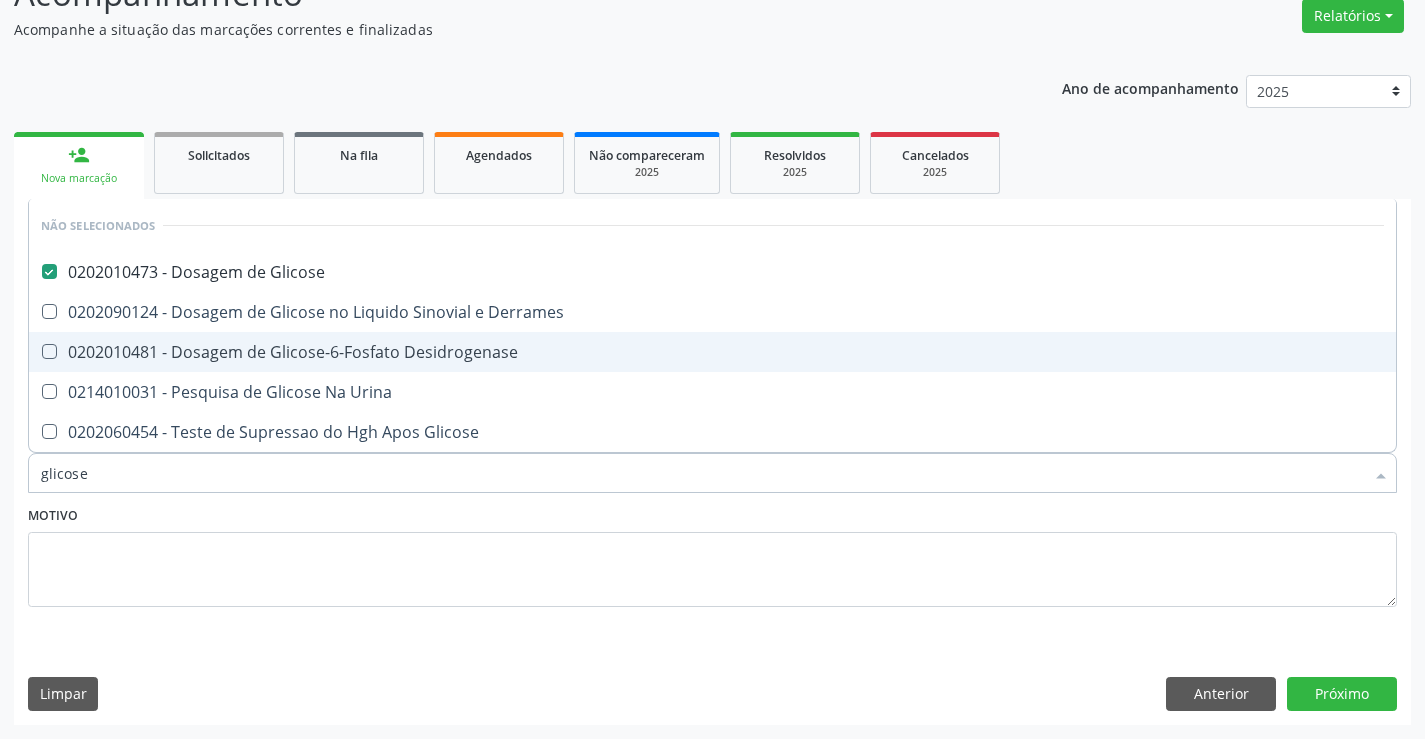 type on "glicose" 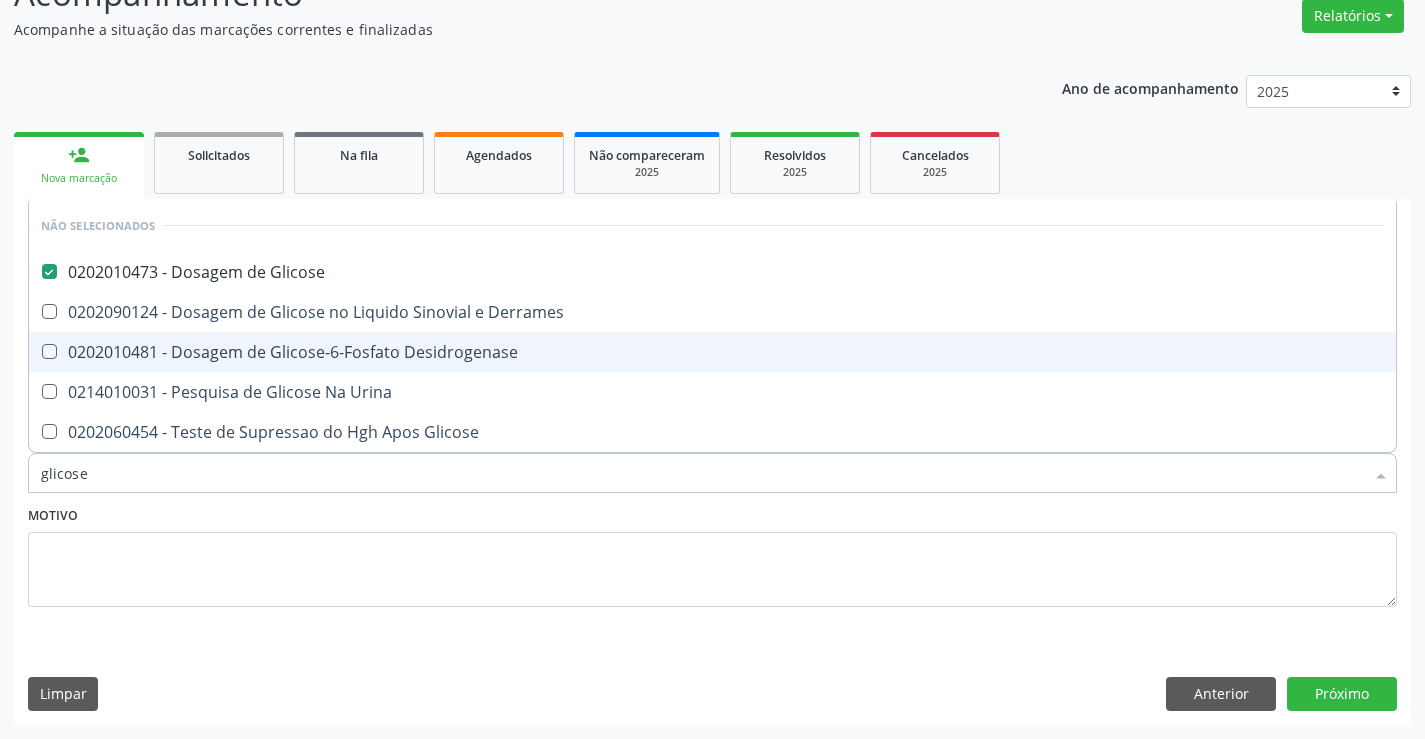 drag, startPoint x: 340, startPoint y: 521, endPoint x: 319, endPoint y: 455, distance: 69.260376 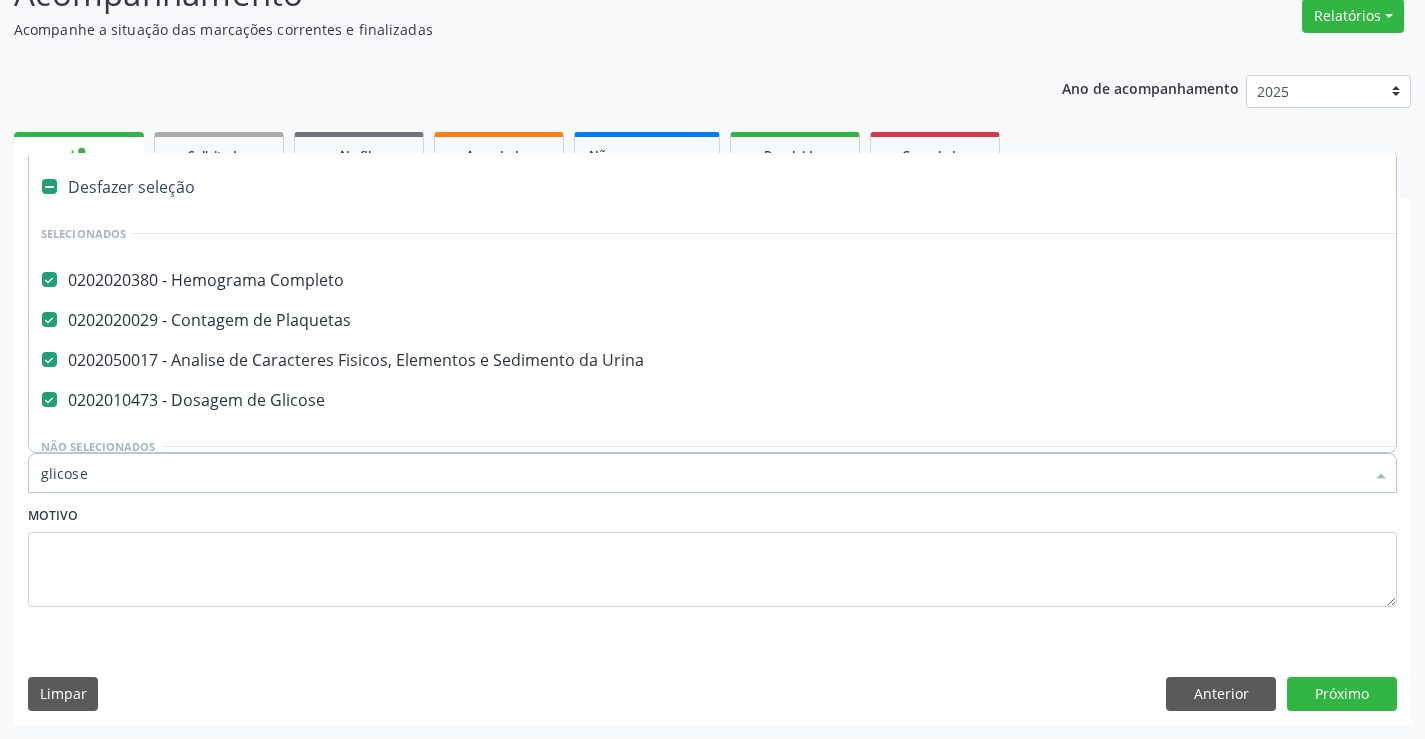 type 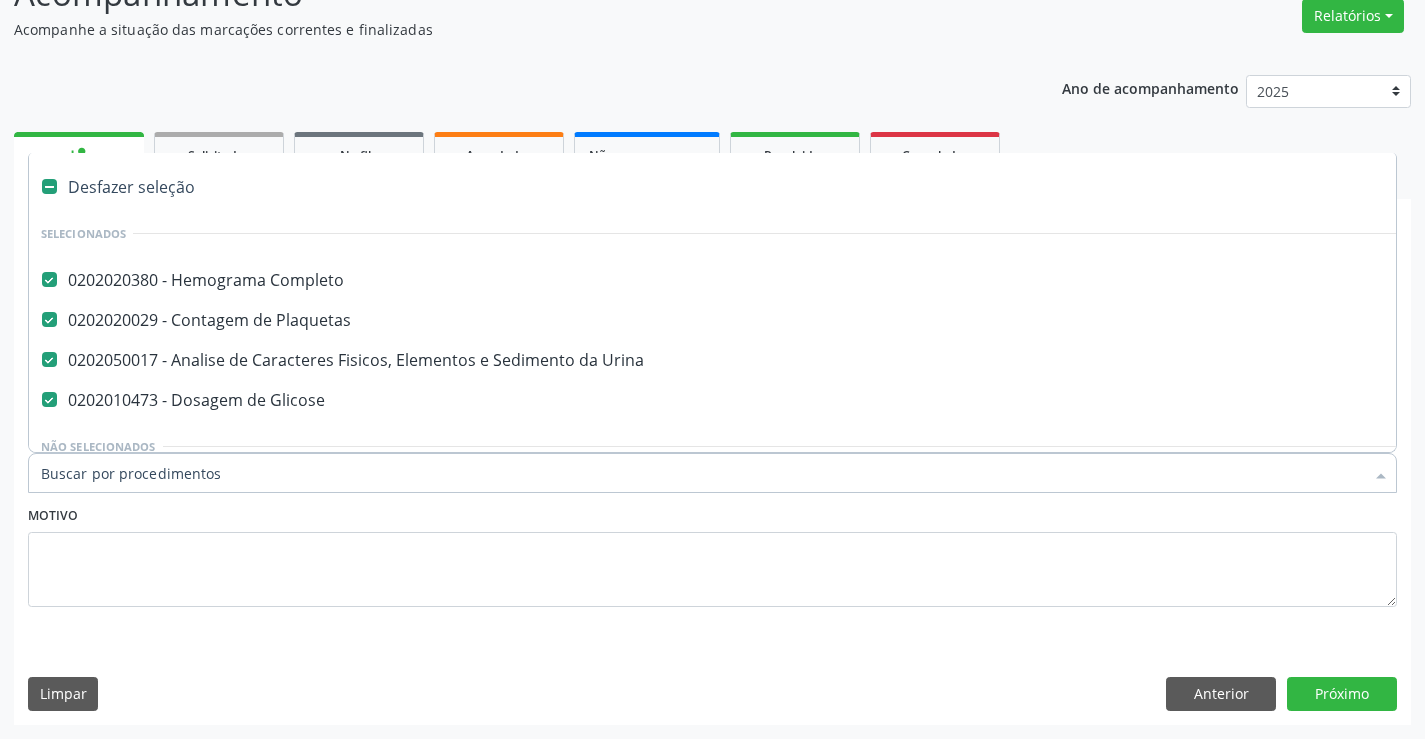 type on "u" 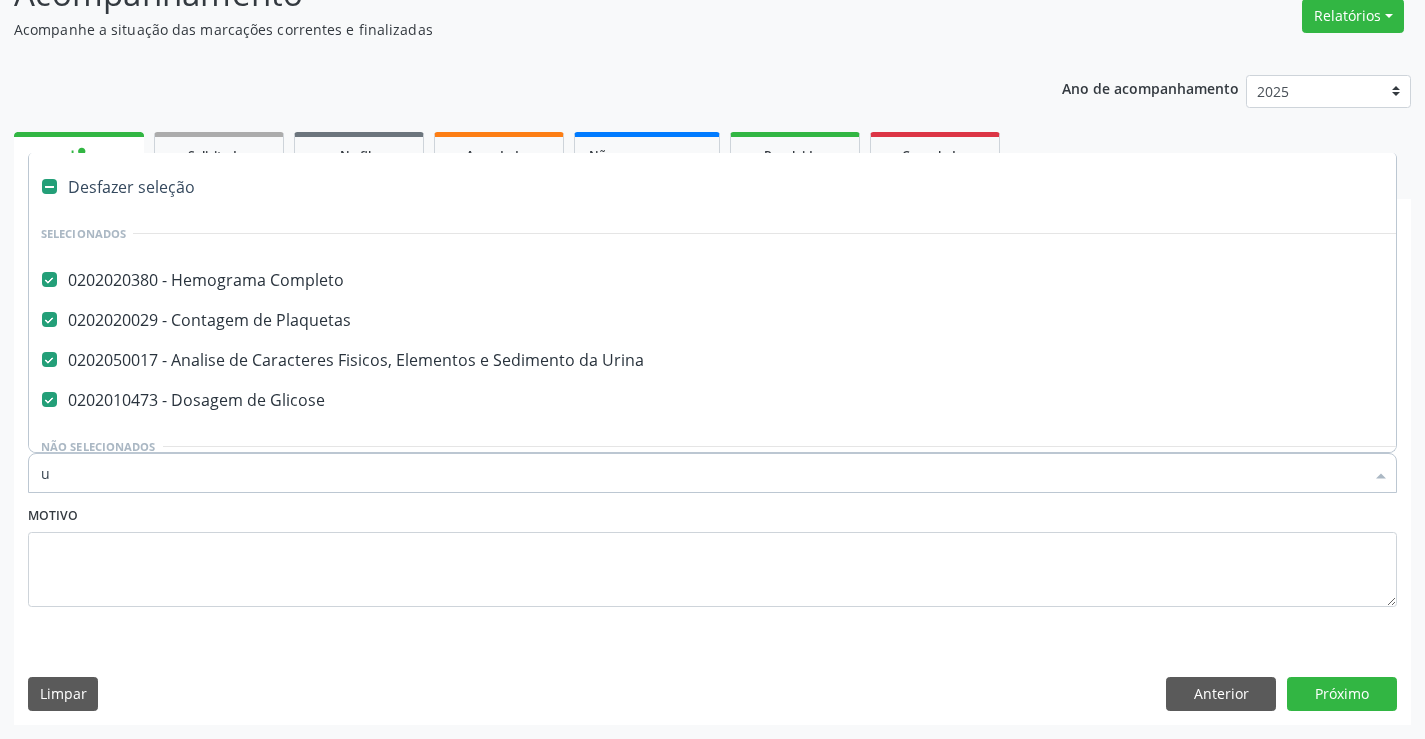 checkbox on "false" 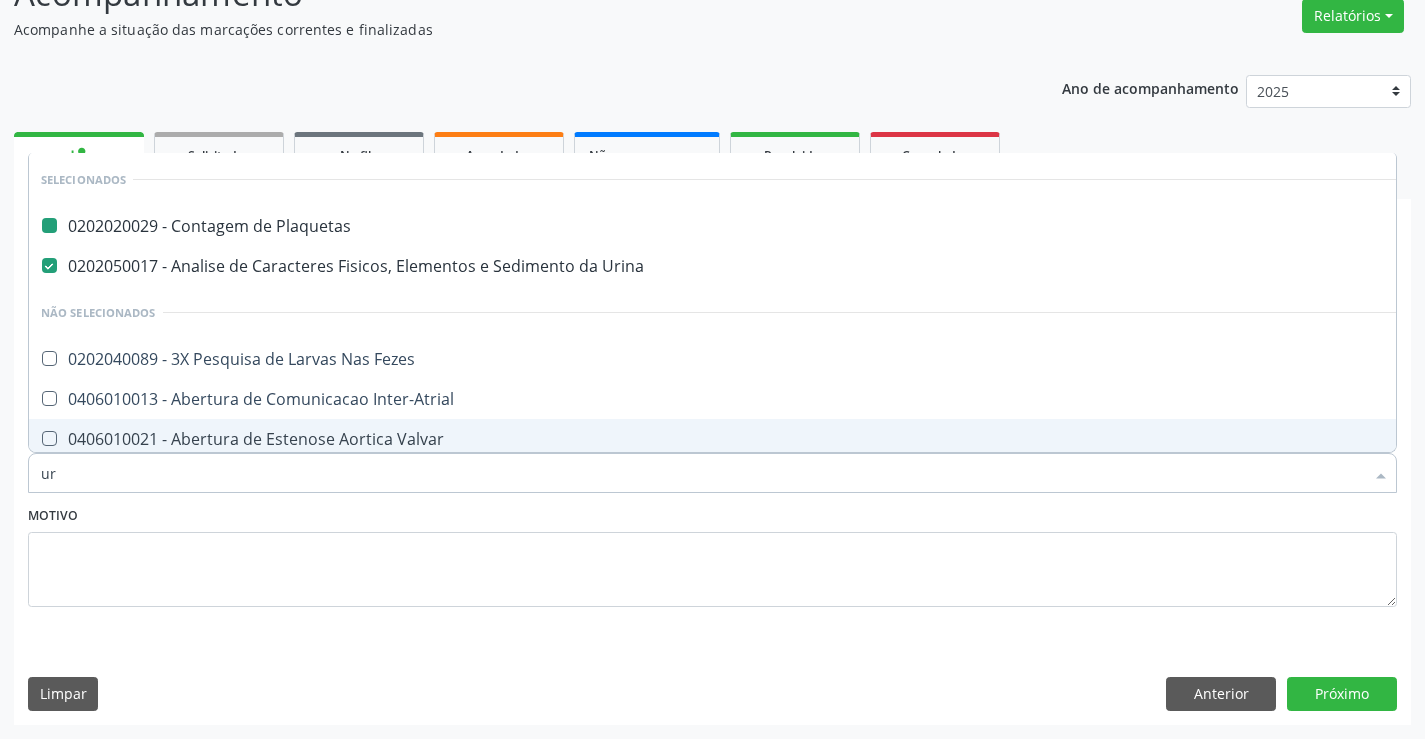 type on "ure" 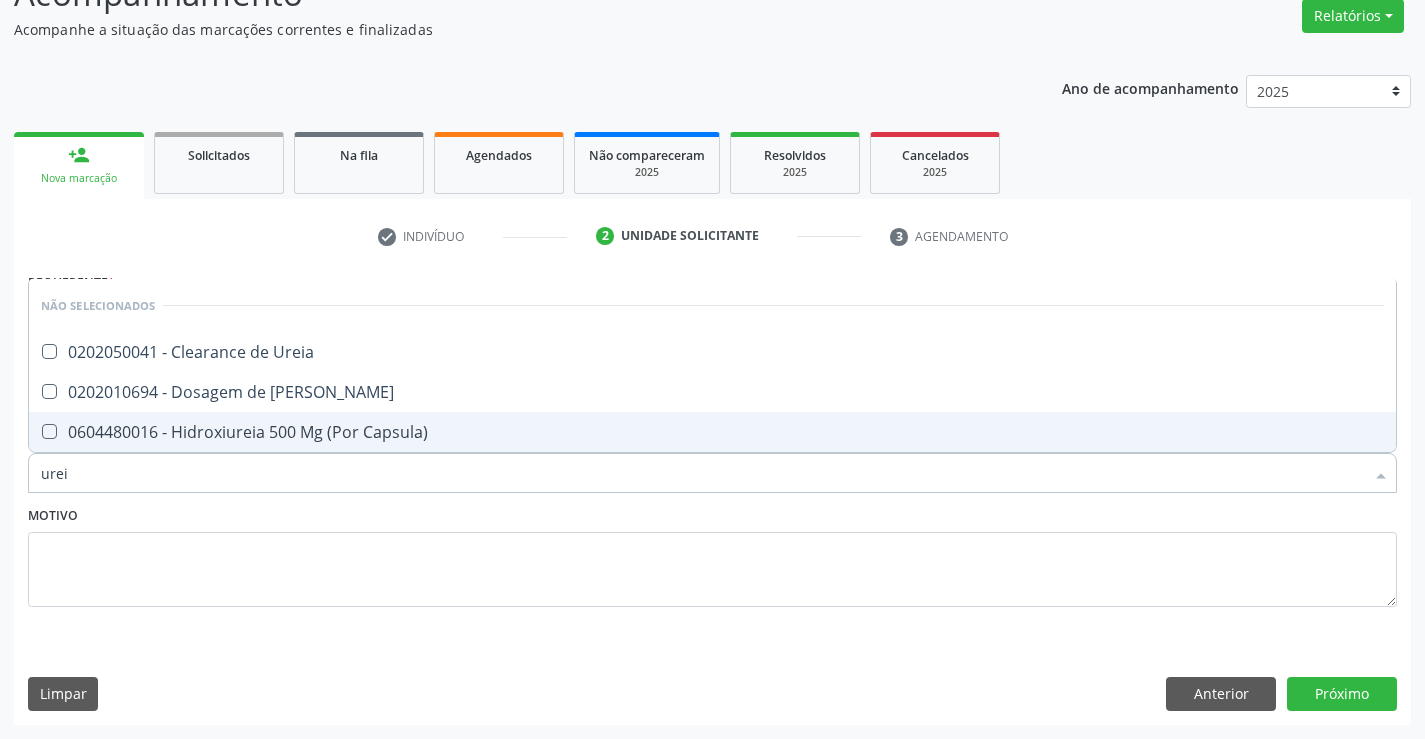 type on "ureia" 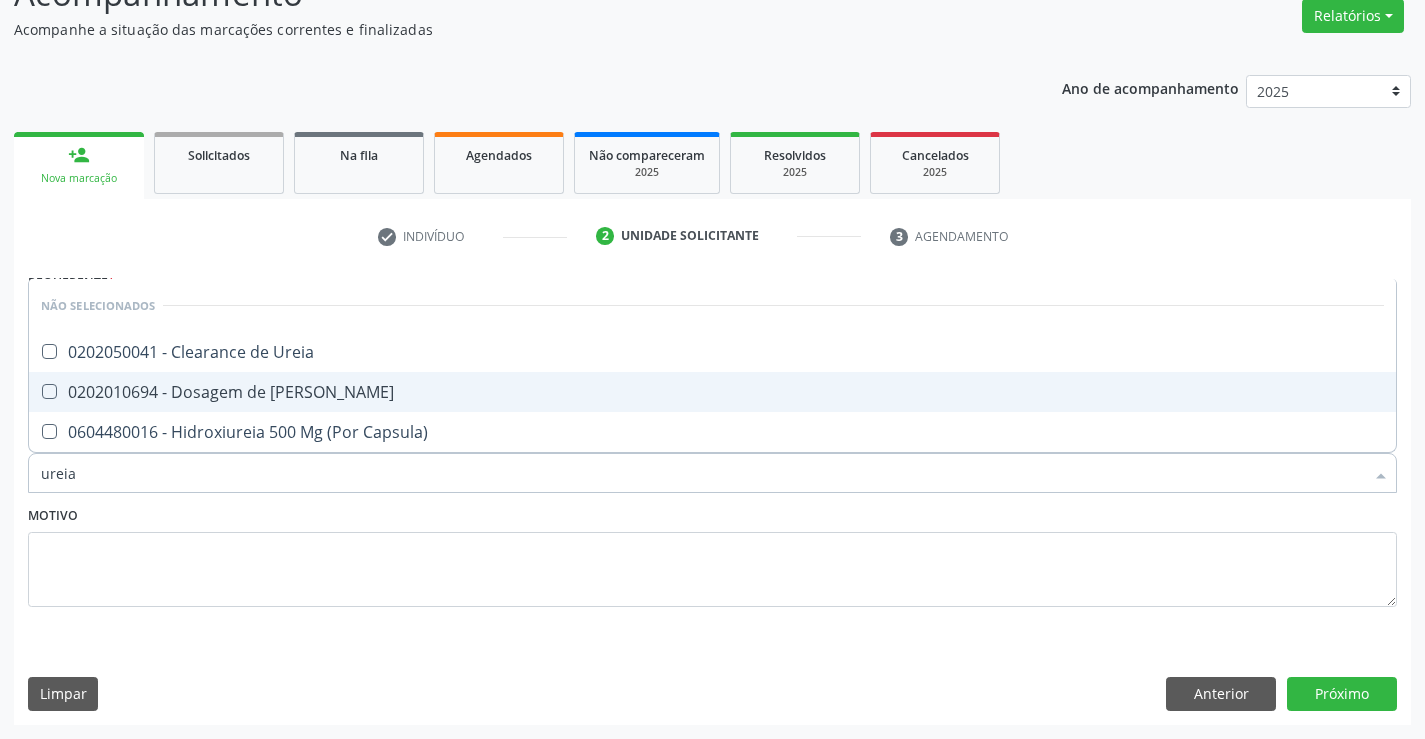 click on "0202010694 - Dosagem de [PERSON_NAME]" at bounding box center [712, 392] 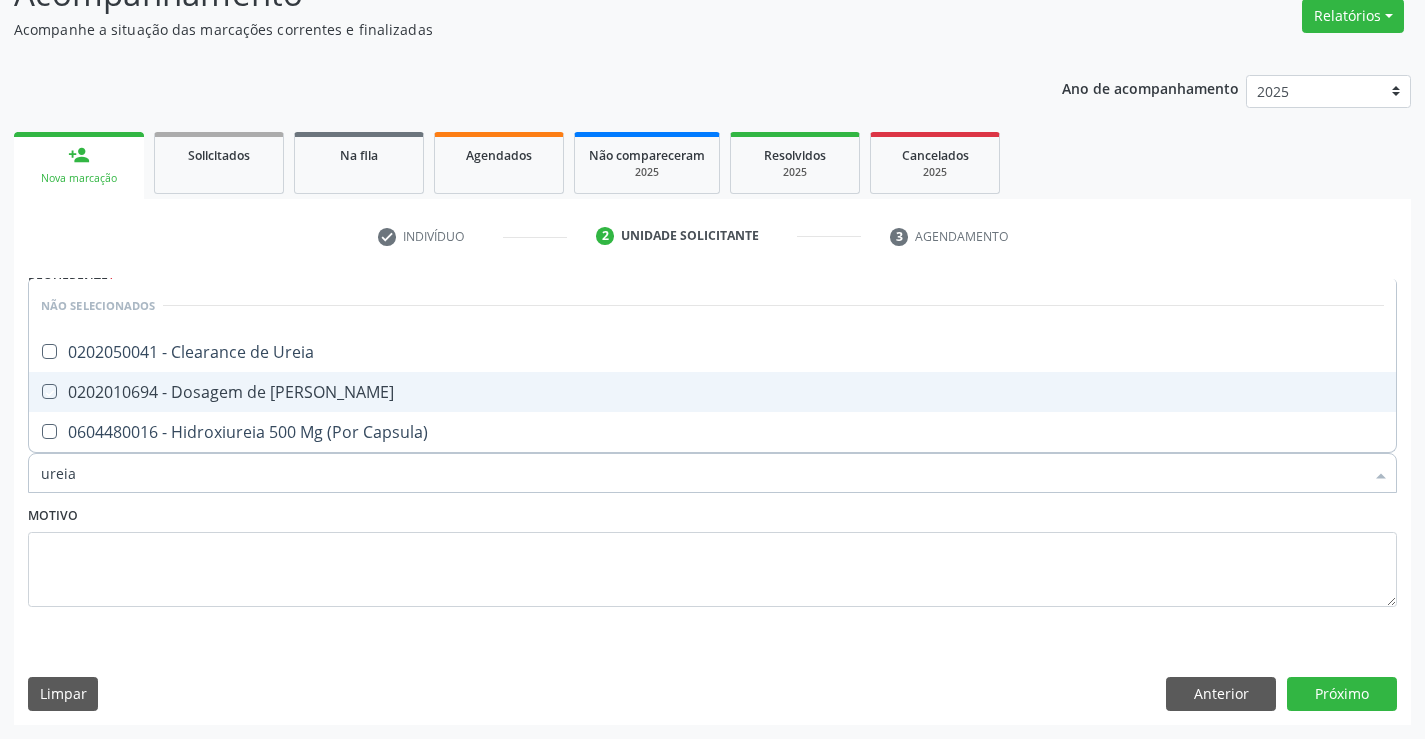 checkbox on "true" 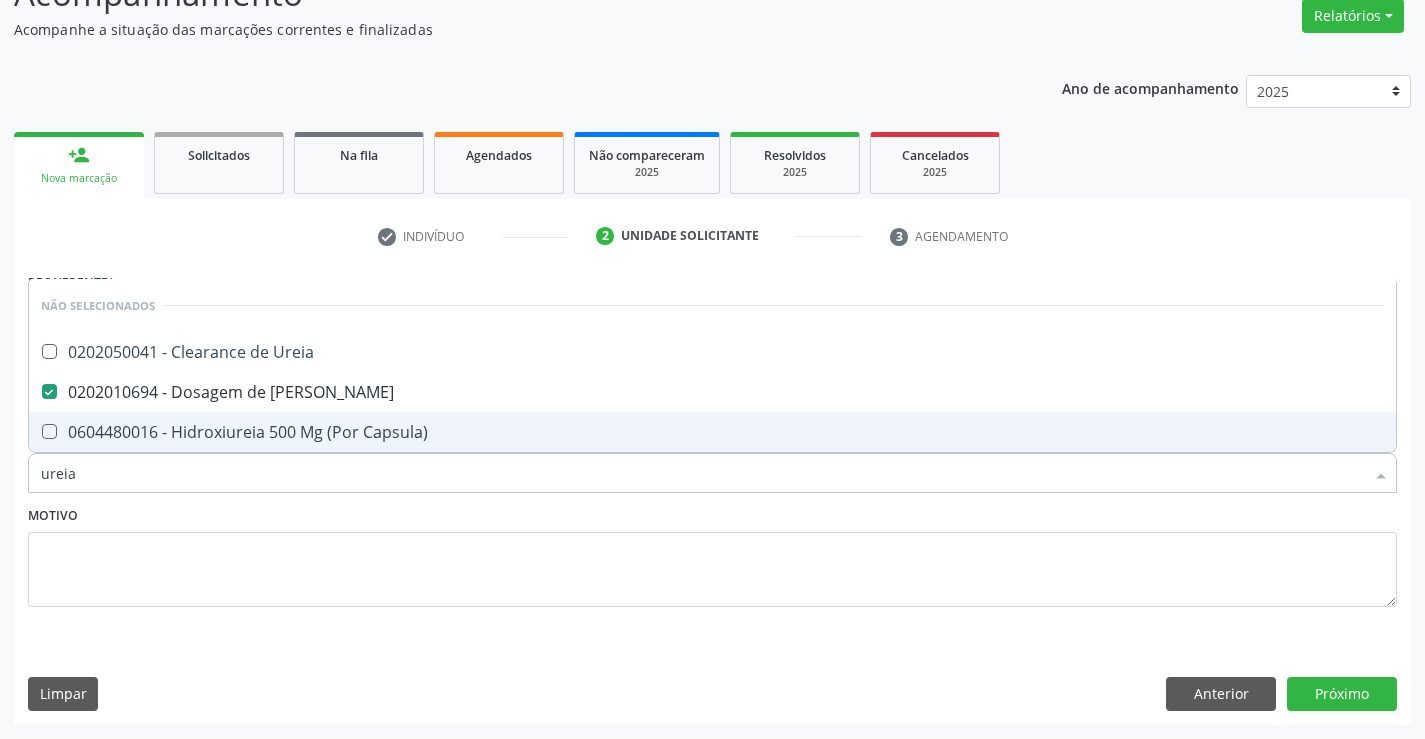 type on "ureia" 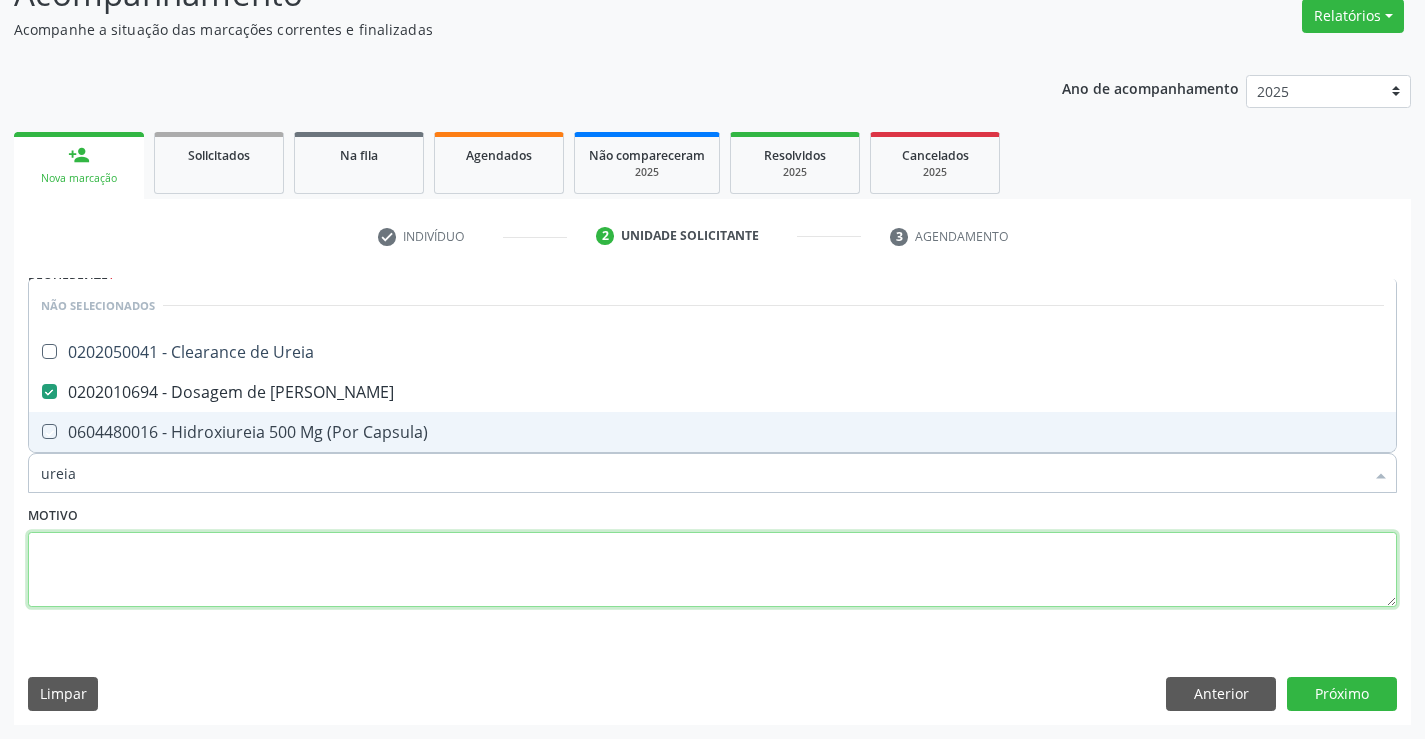 drag, startPoint x: 261, startPoint y: 545, endPoint x: 255, endPoint y: 527, distance: 18.973665 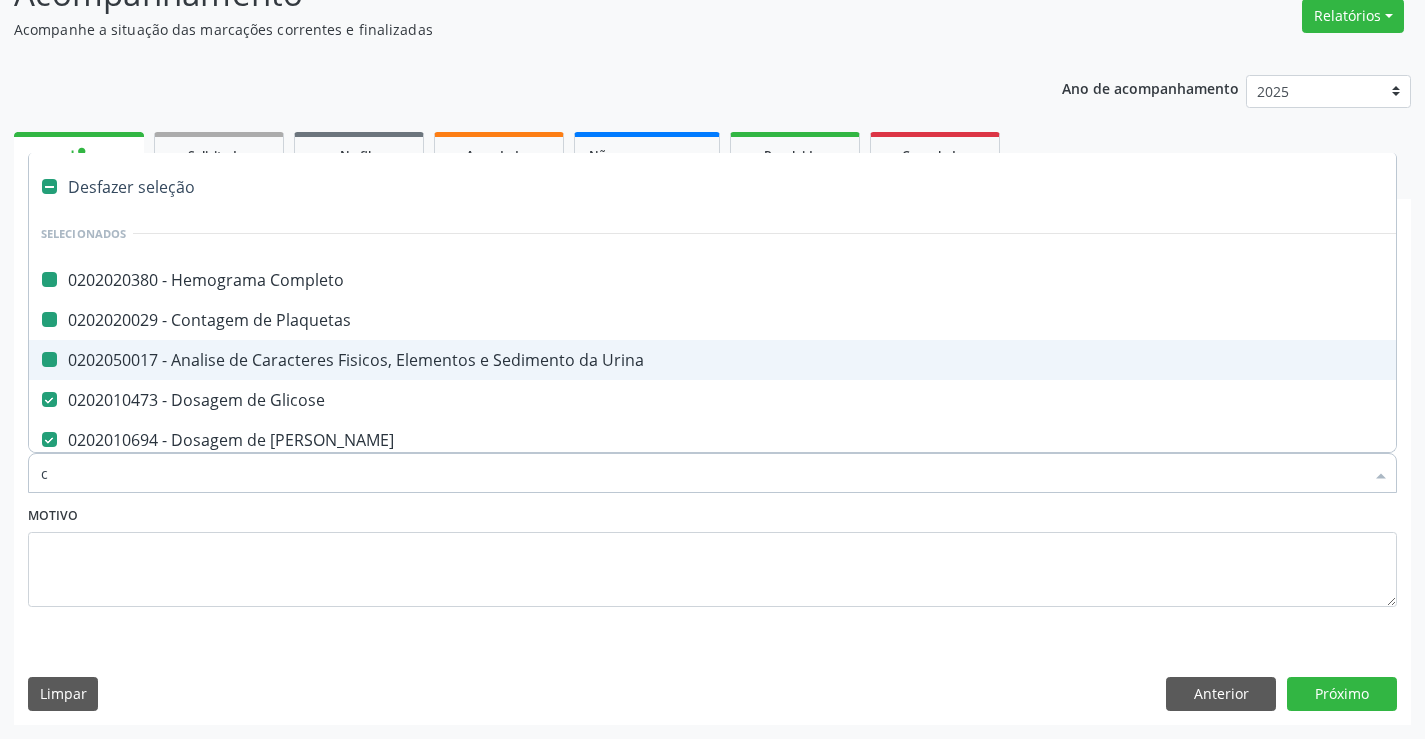 type on "cr" 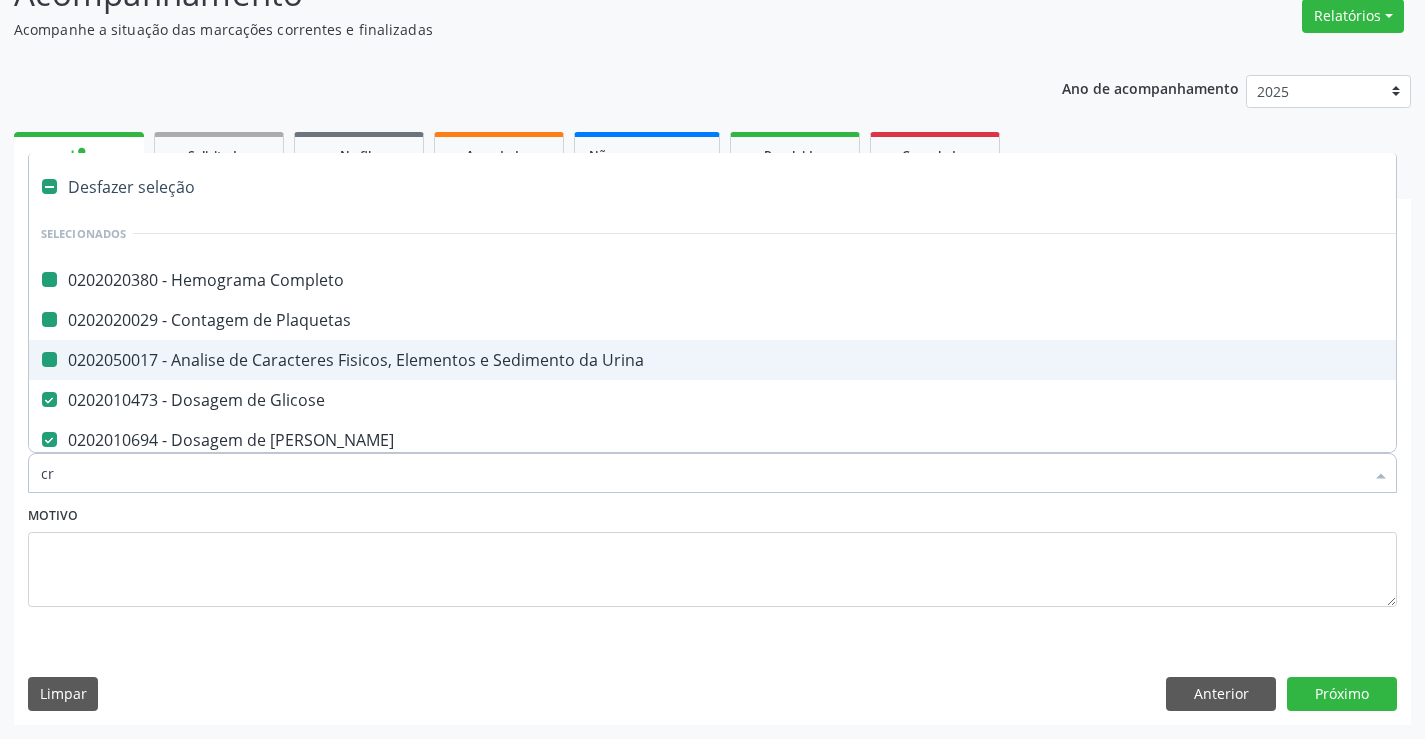 checkbox on "false" 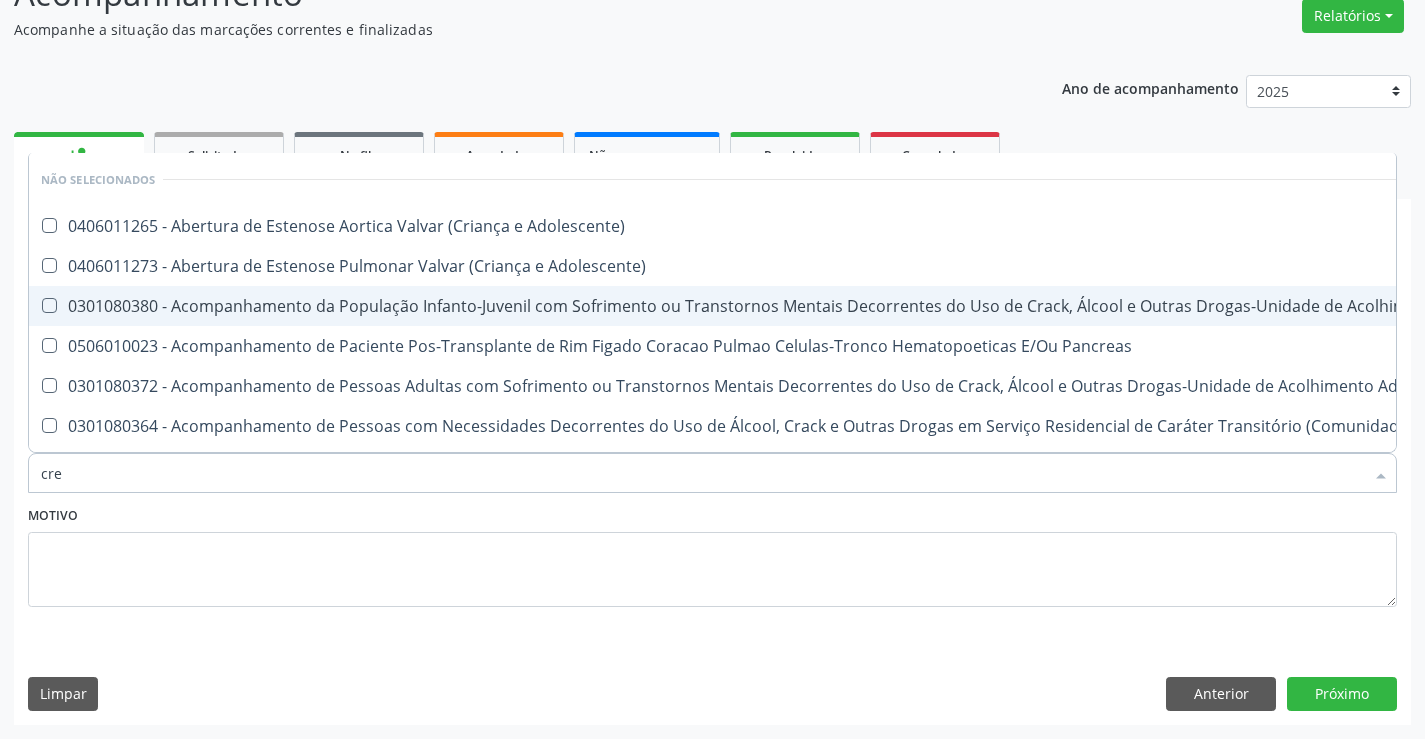 type on "crea" 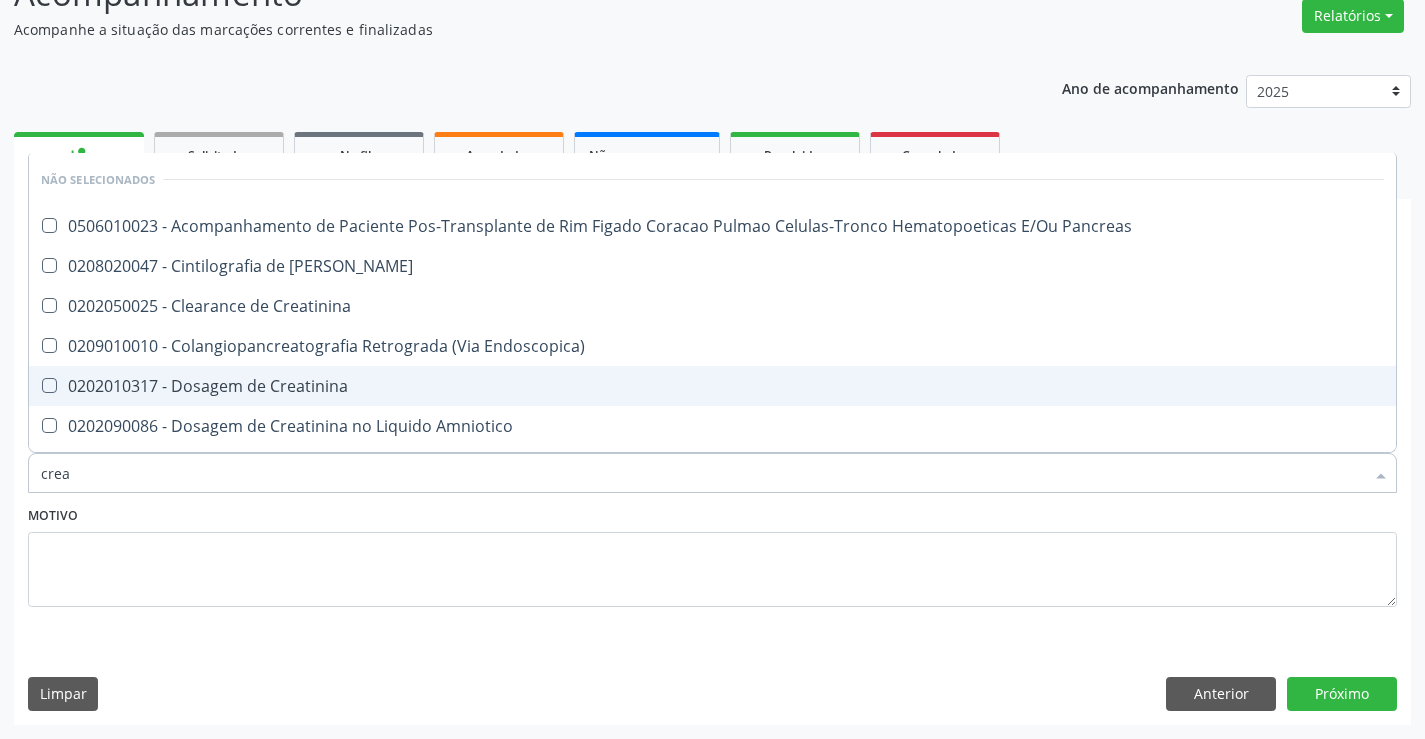 drag, startPoint x: 195, startPoint y: 384, endPoint x: 358, endPoint y: 539, distance: 224.9311 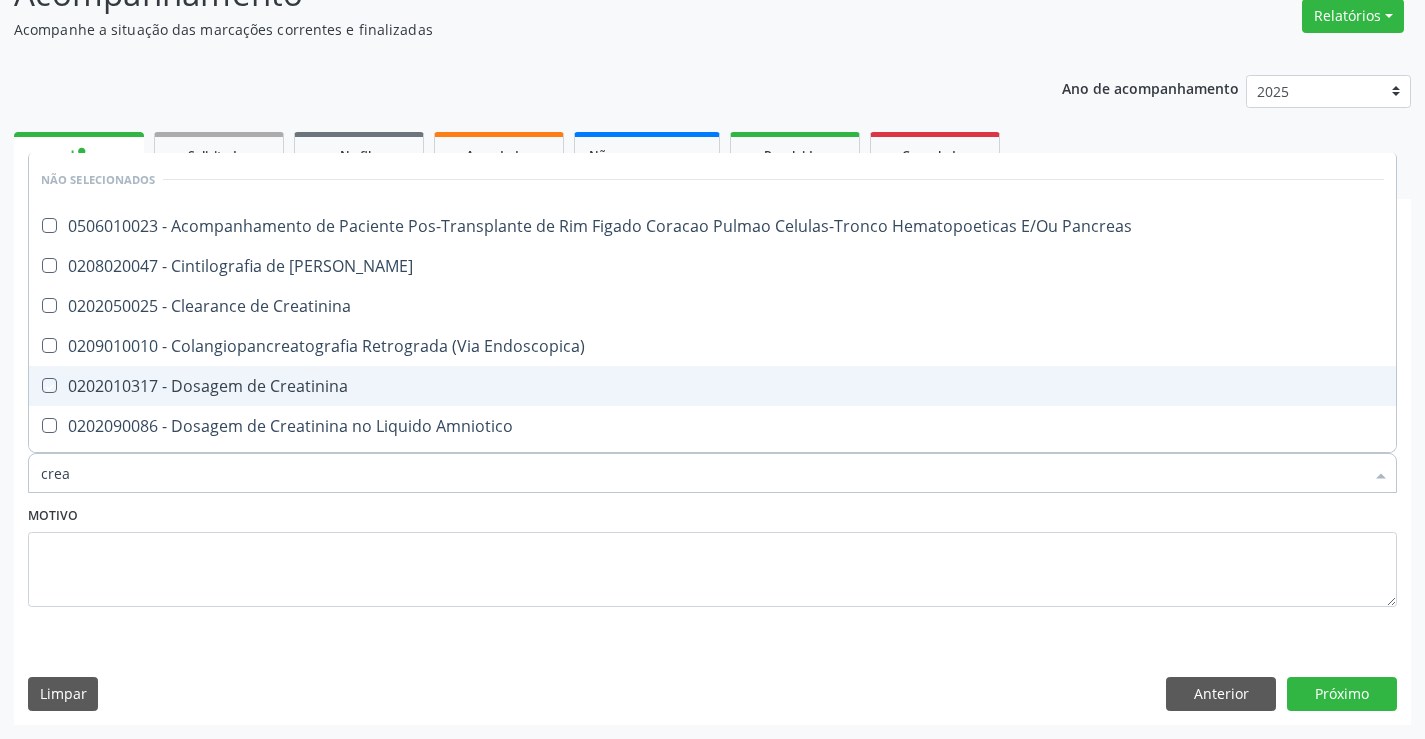 checkbox on "true" 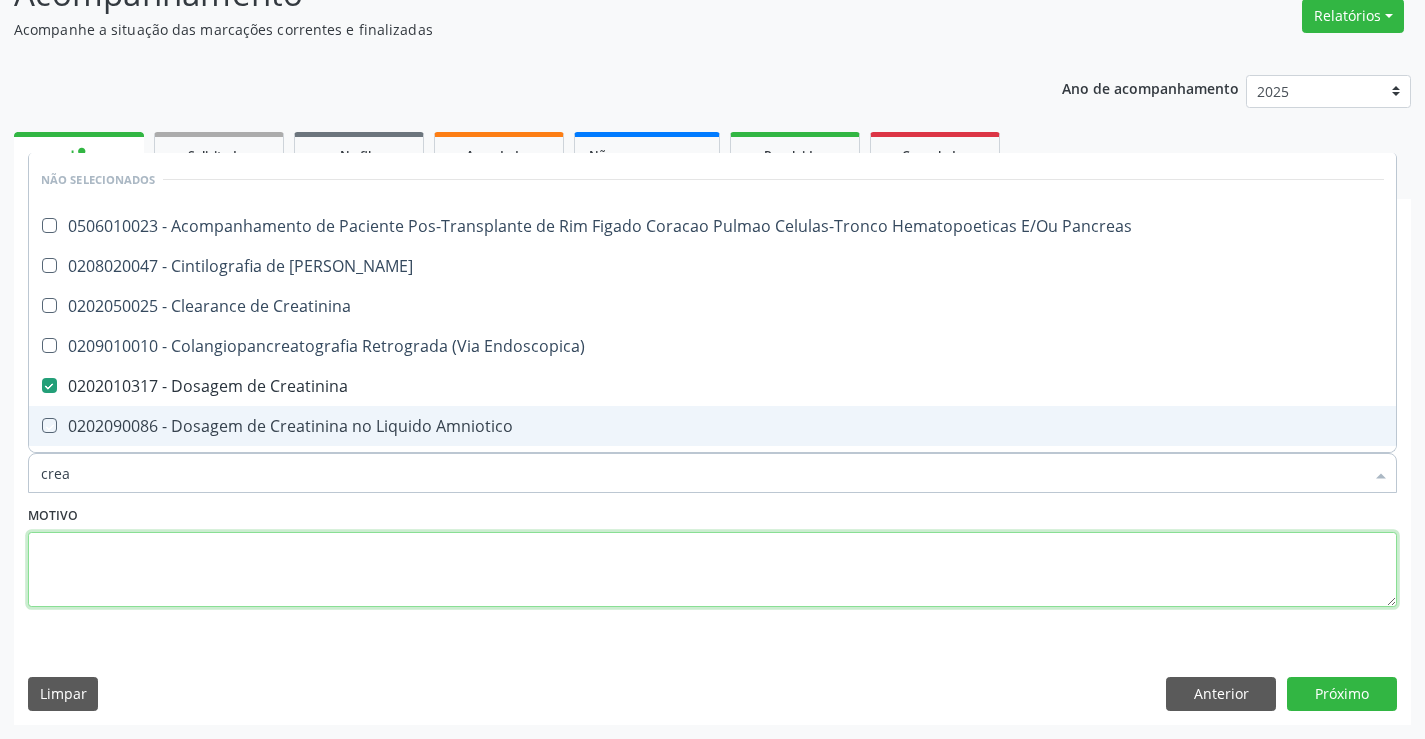 click at bounding box center (712, 570) 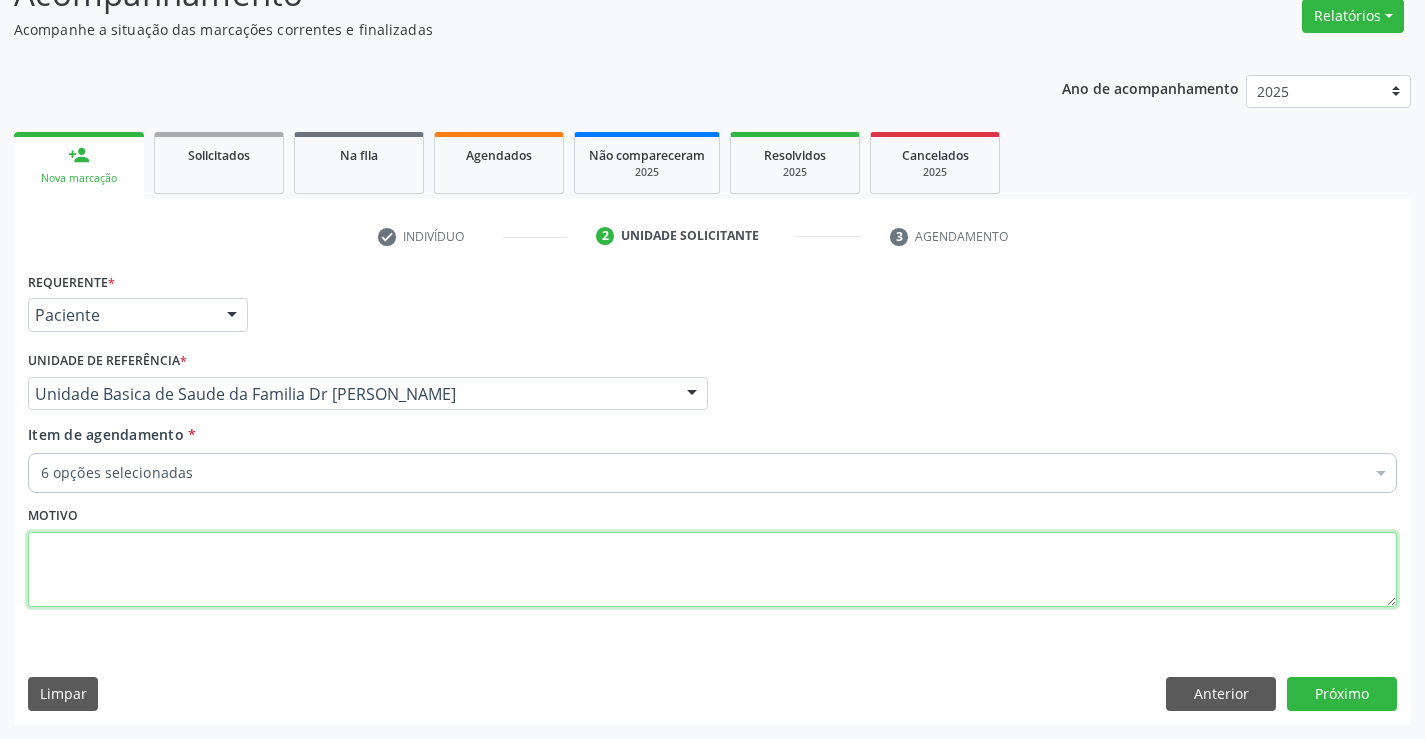 click on "6 opções selecionadas
Desfazer seleção
Selecionados
0202020380 - Hemograma Completo
0202020029 - Contagem de Plaquetas
0202050017 - Analise de Caracteres Fisicos, Elementos e Sedimento da Urina
0202010473 - Dosagem de Glicose
0202010694 - Dosagem de Ureia
0202010317 - Dosagem de Creatinina
Não selecionados
0202040089 - 3X Pesquisa de Larvas Nas Fezes
0604320140 - Abatacepte 125 Mg Injetável (Por Seringa Preenchida)
0604320124 - Abatacepte 250 Mg Injetável (Por Frasco Ampola).
0603050018 - Abciximabe
0406010013 - Abertura de Comunicacao Inter-Atrial
0406010021 - Abertura de Estenose Aortica Valvar
0406011265 - Abertura de Estenose Aortica Valvar (Criança e Adolescente)
0406010030 - Abertura de Estenose Pulmonar Valvar" at bounding box center (712, 470) 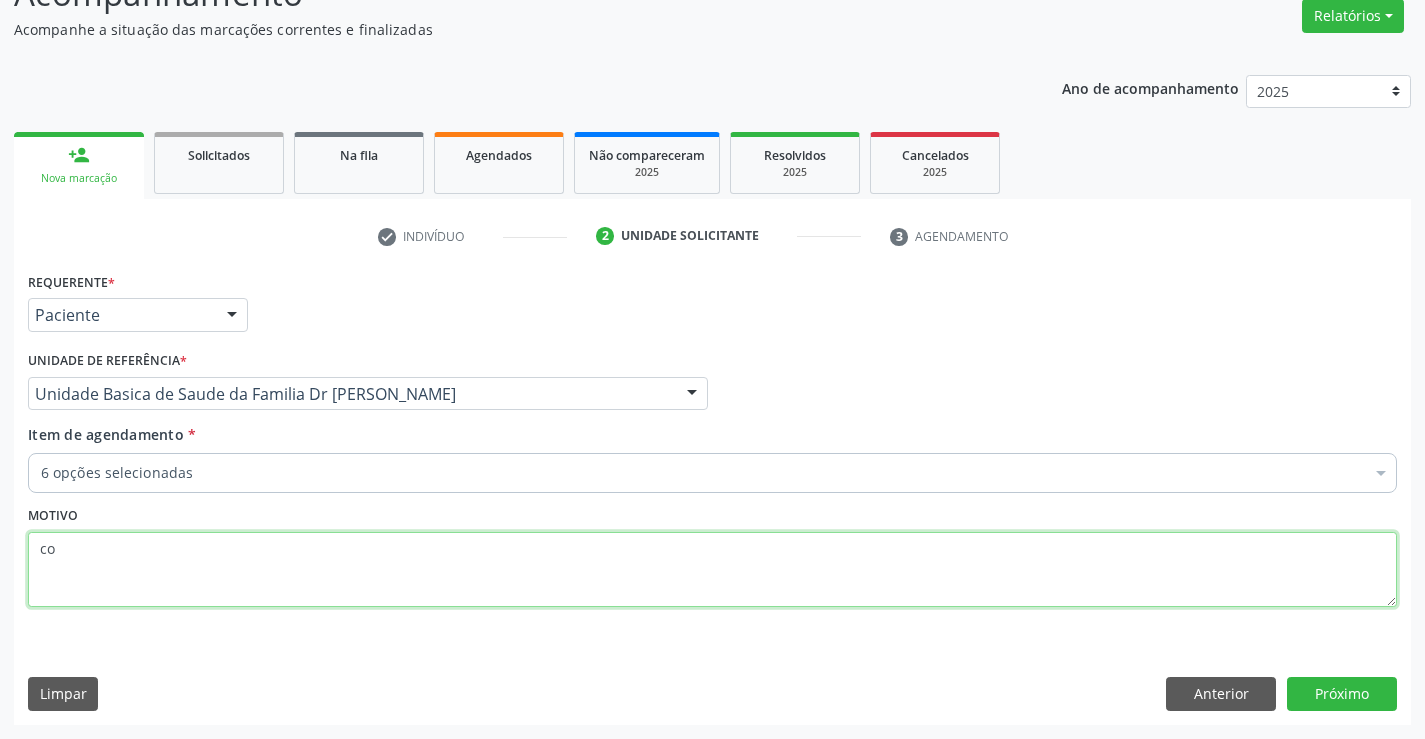 type on "c" 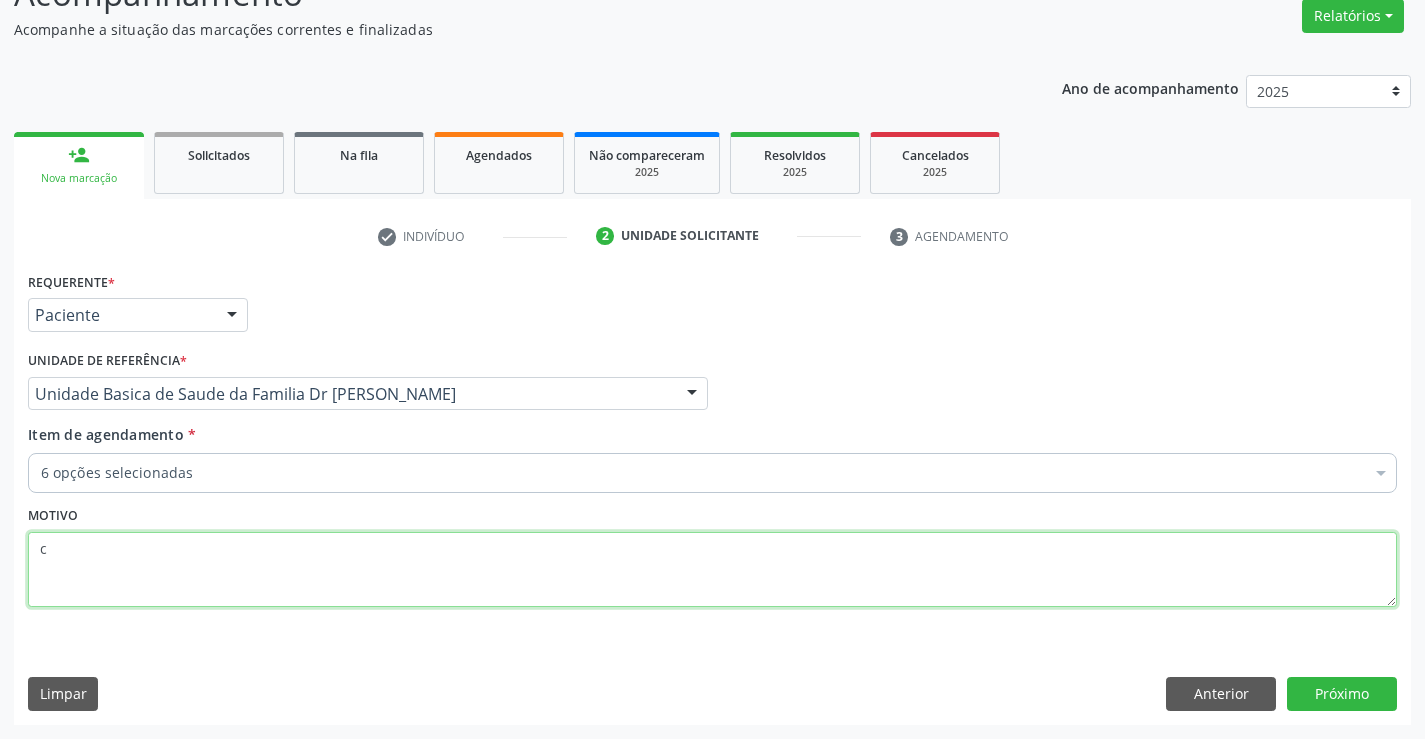 type 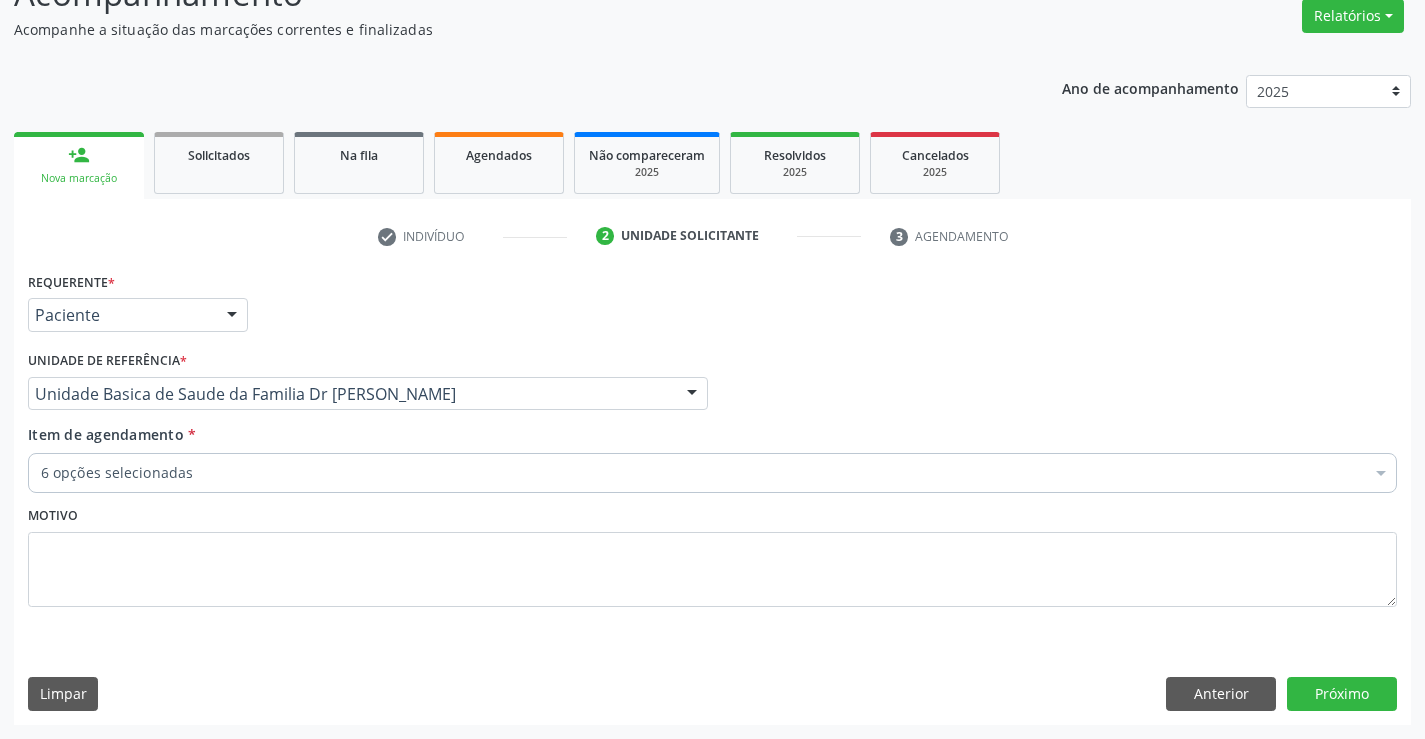drag, startPoint x: 124, startPoint y: 465, endPoint x: 128, endPoint y: 407, distance: 58.137768 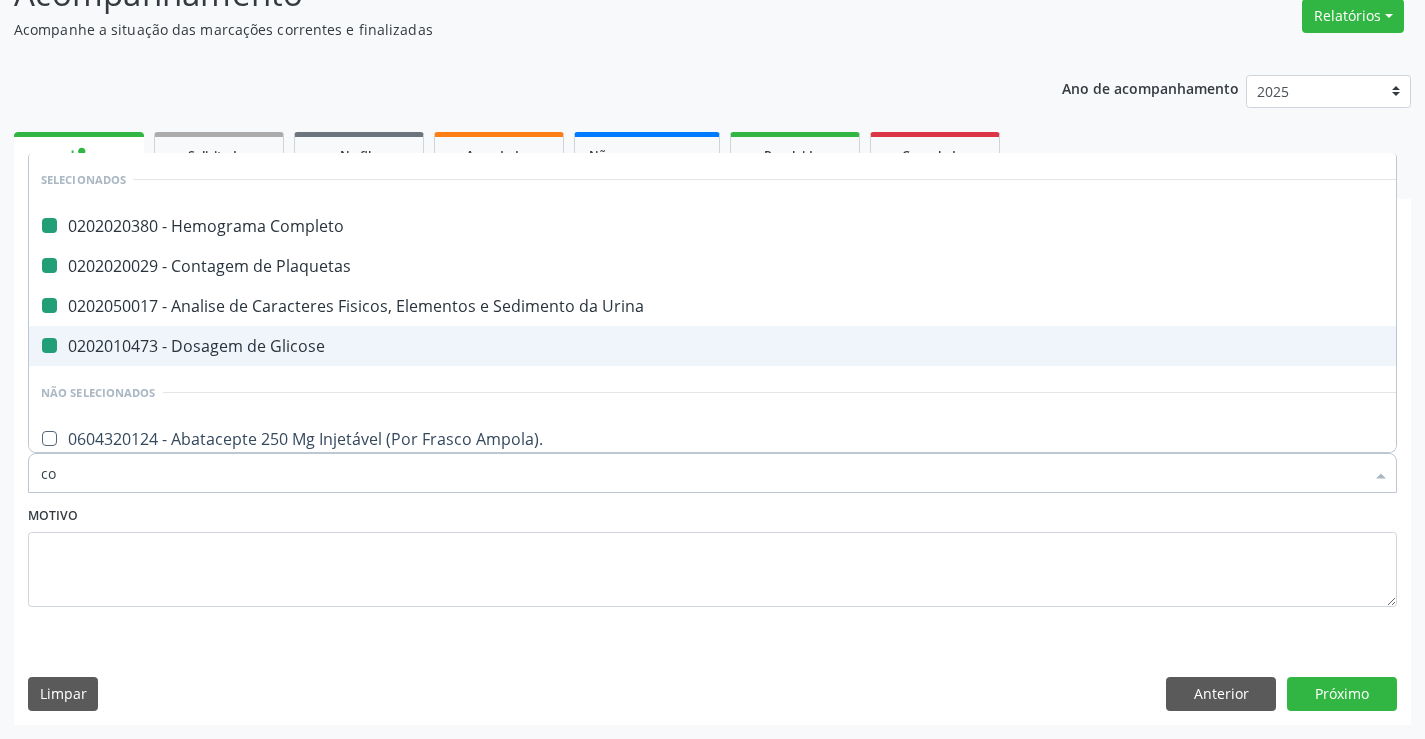 type on "col" 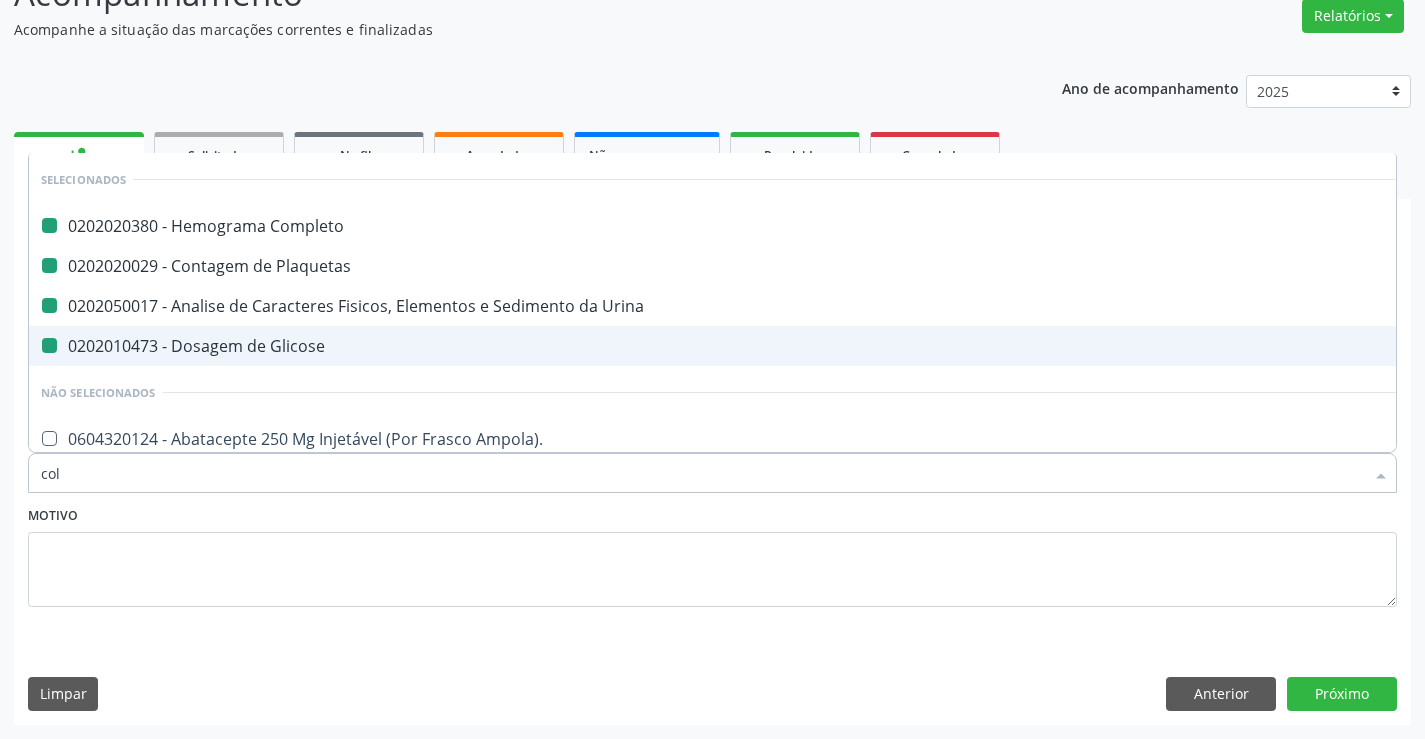 checkbox on "false" 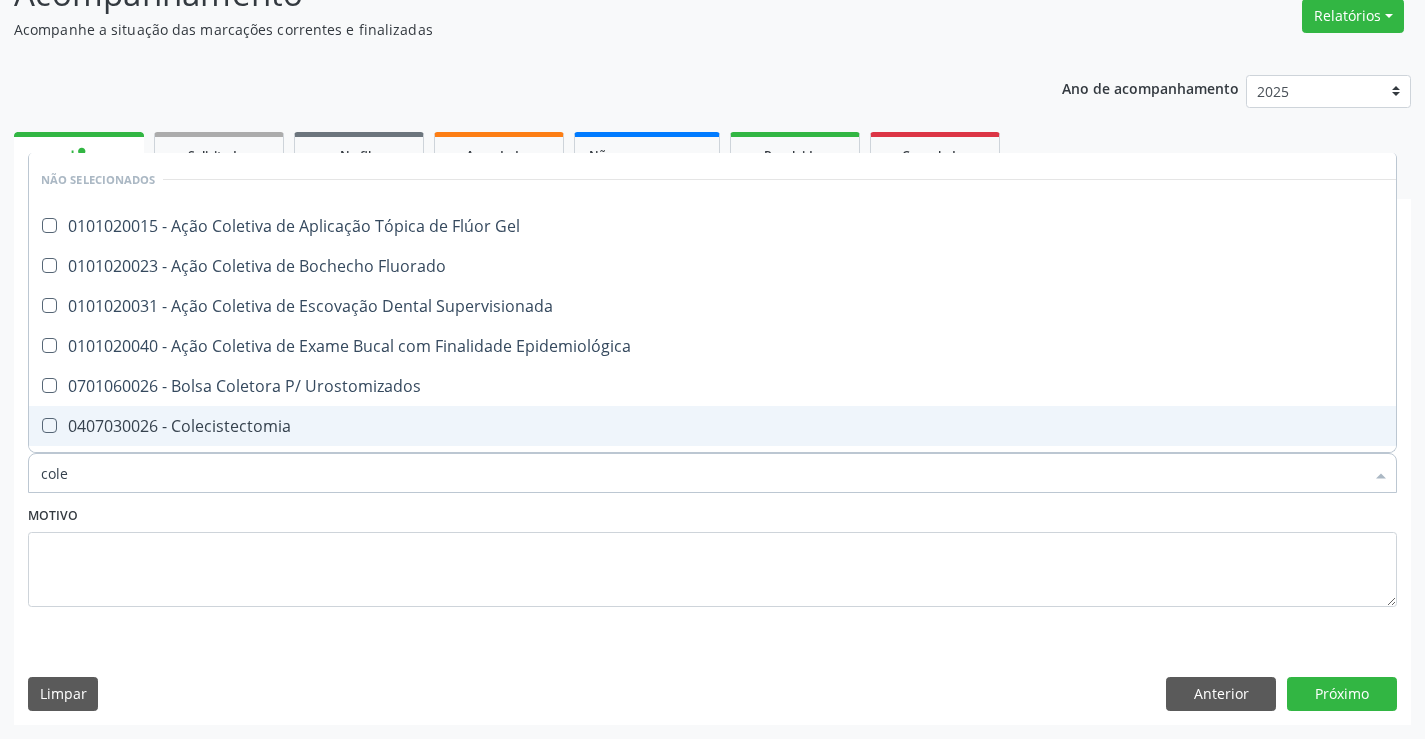 type on "coles" 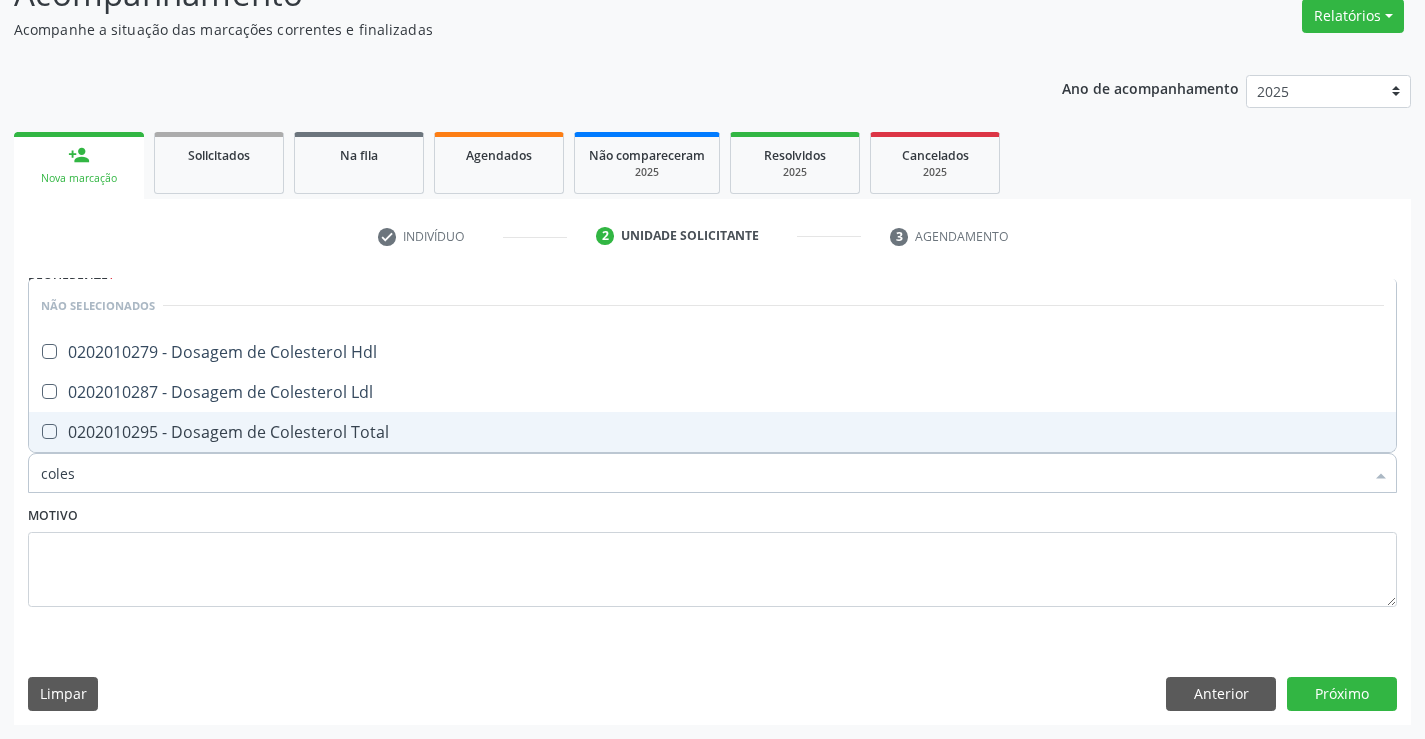 click on "0202010295 - Dosagem de Colesterol Total" at bounding box center [712, 432] 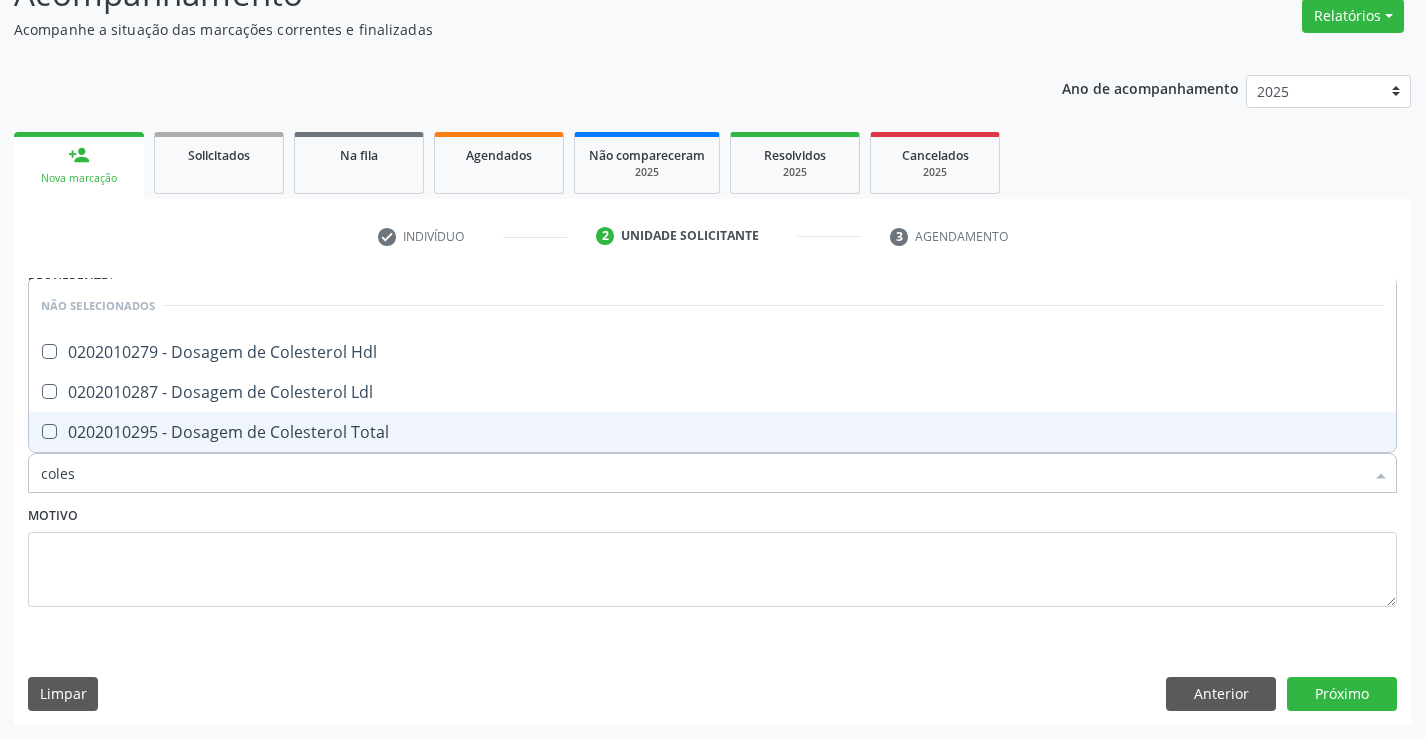 checkbox on "true" 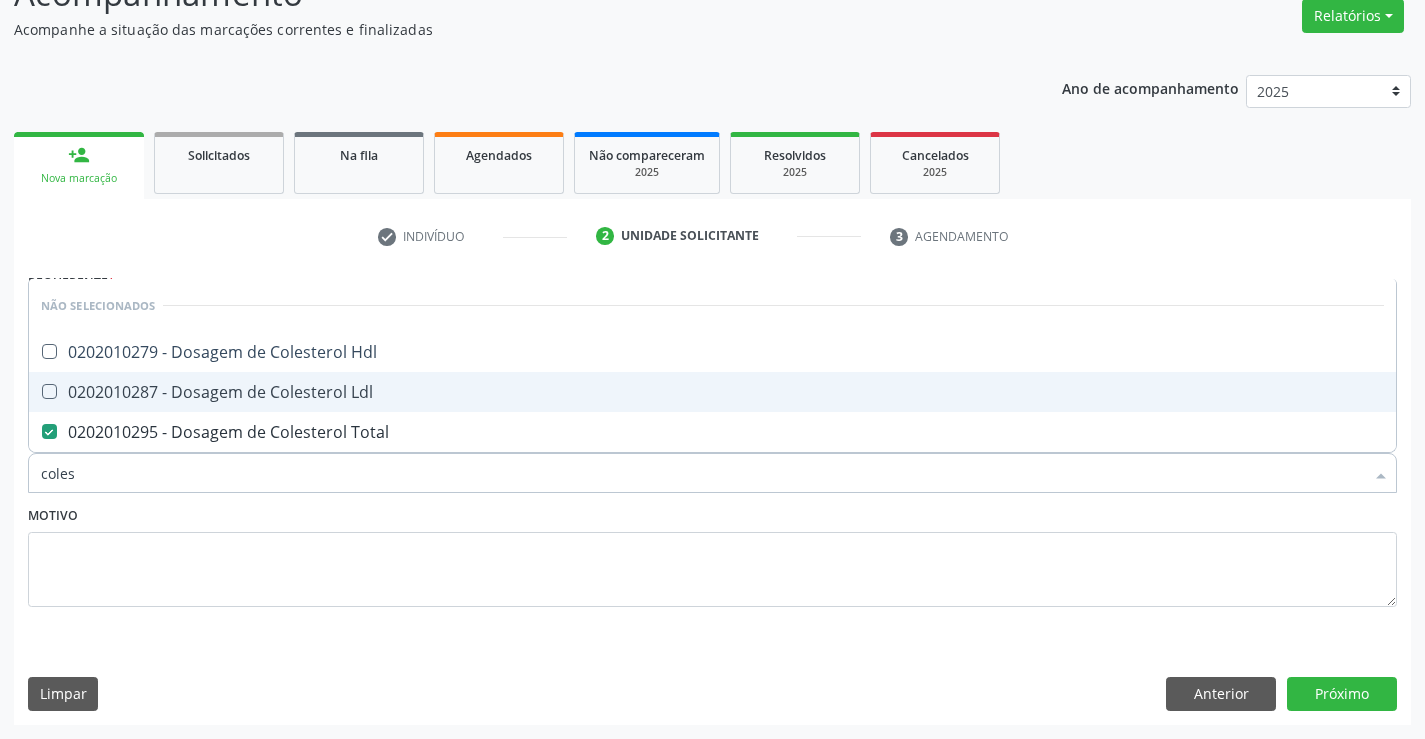 click on "0202010287 - Dosagem de Colesterol Ldl" at bounding box center (712, 392) 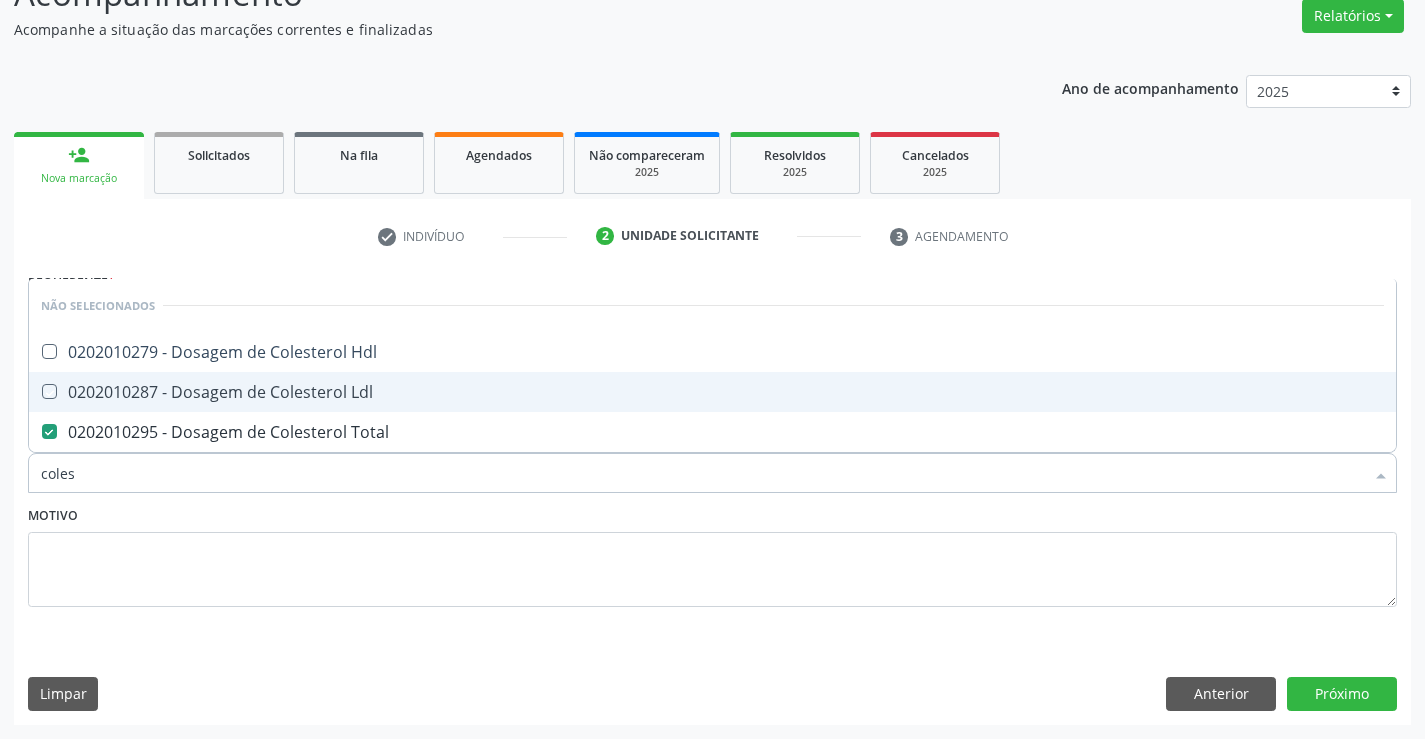 checkbox on "true" 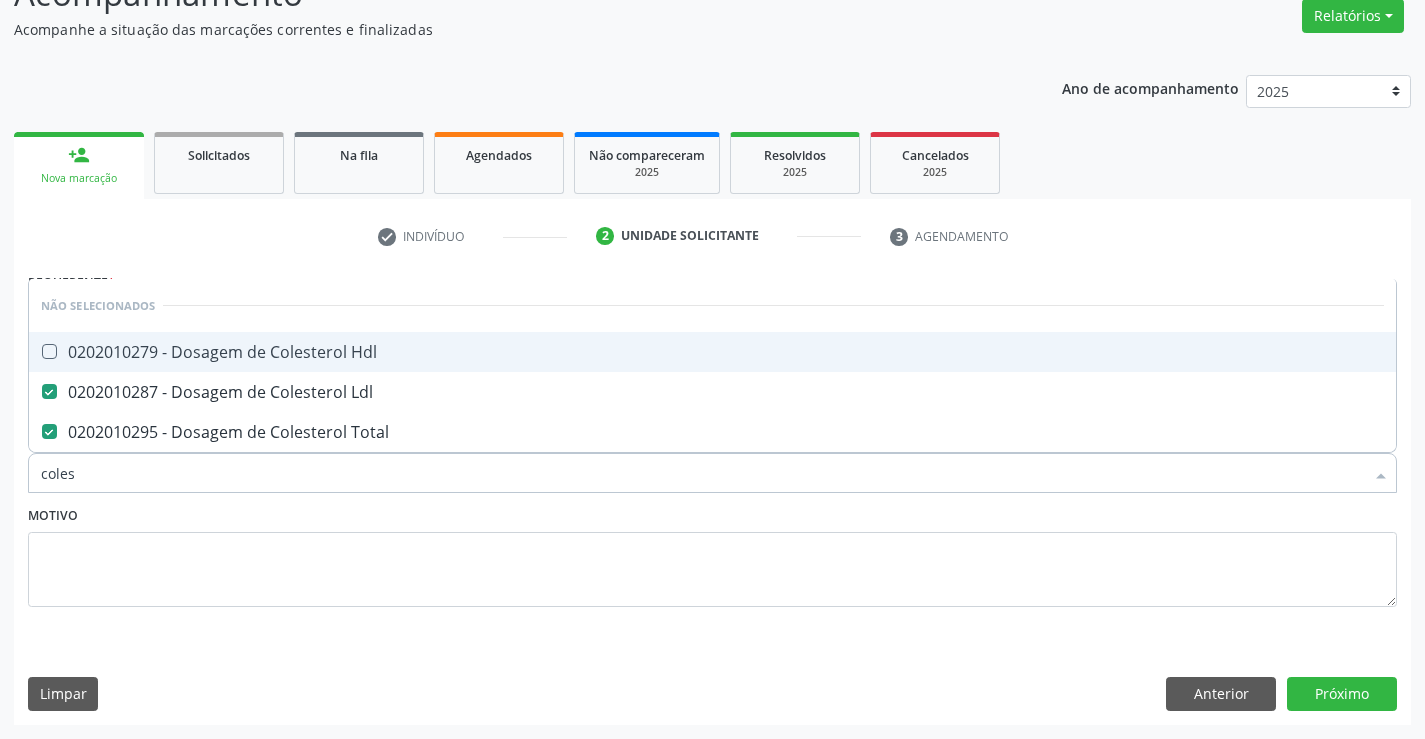 drag, startPoint x: 255, startPoint y: 343, endPoint x: 353, endPoint y: 475, distance: 164.40195 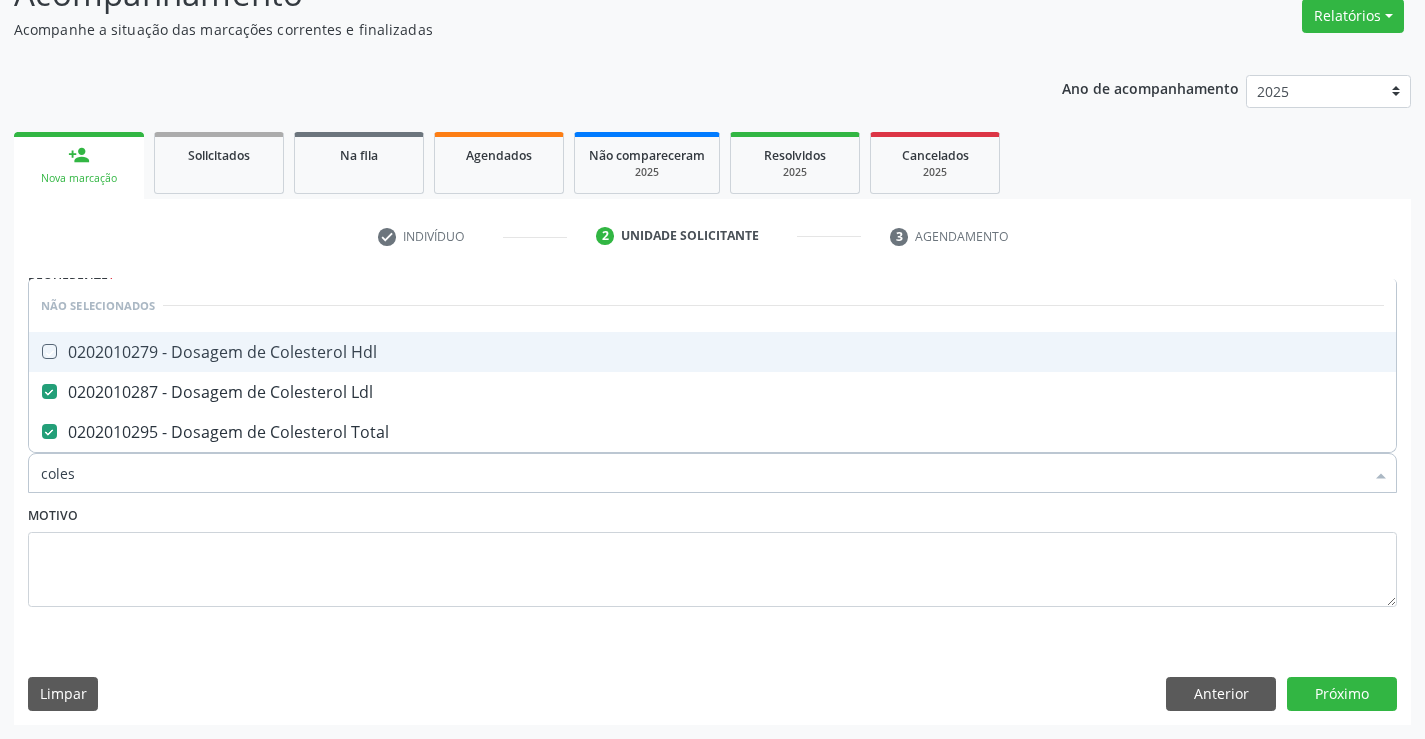 checkbox on "true" 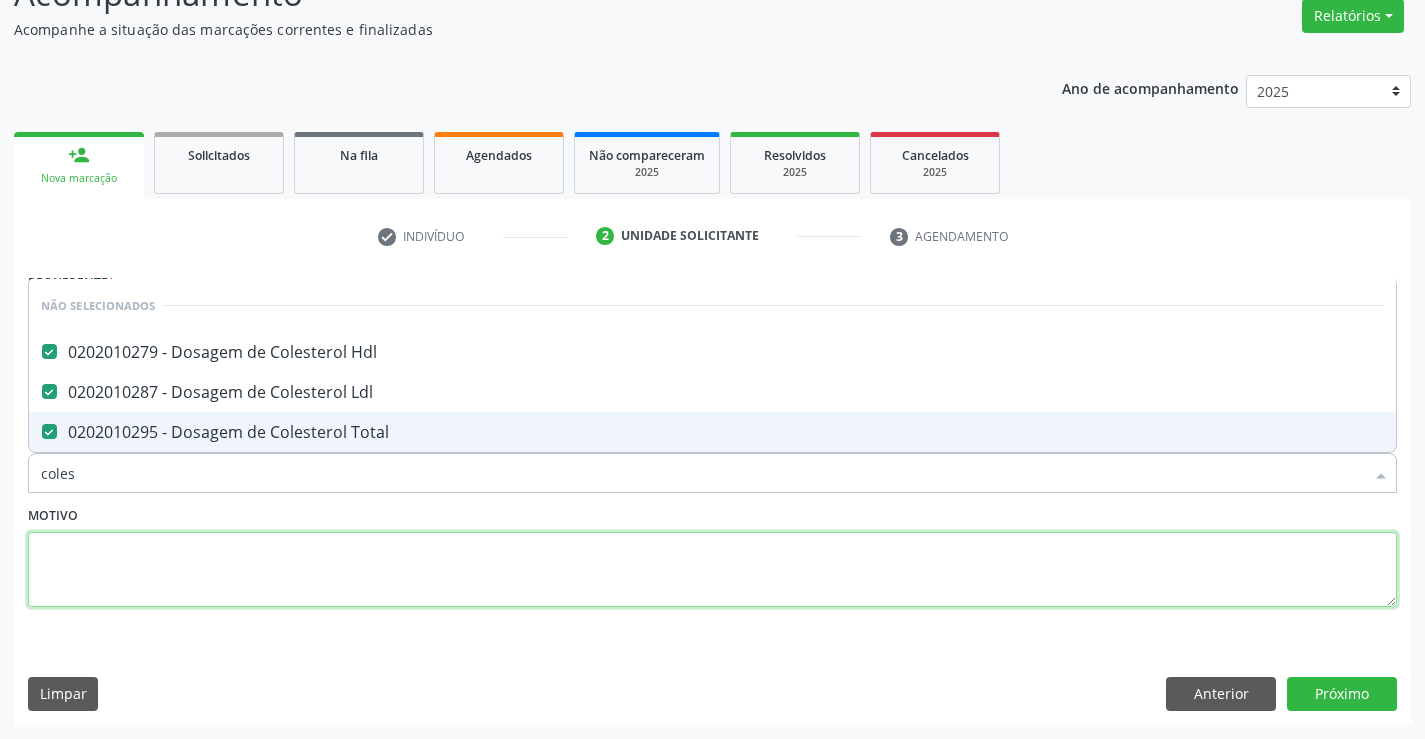 click at bounding box center (712, 570) 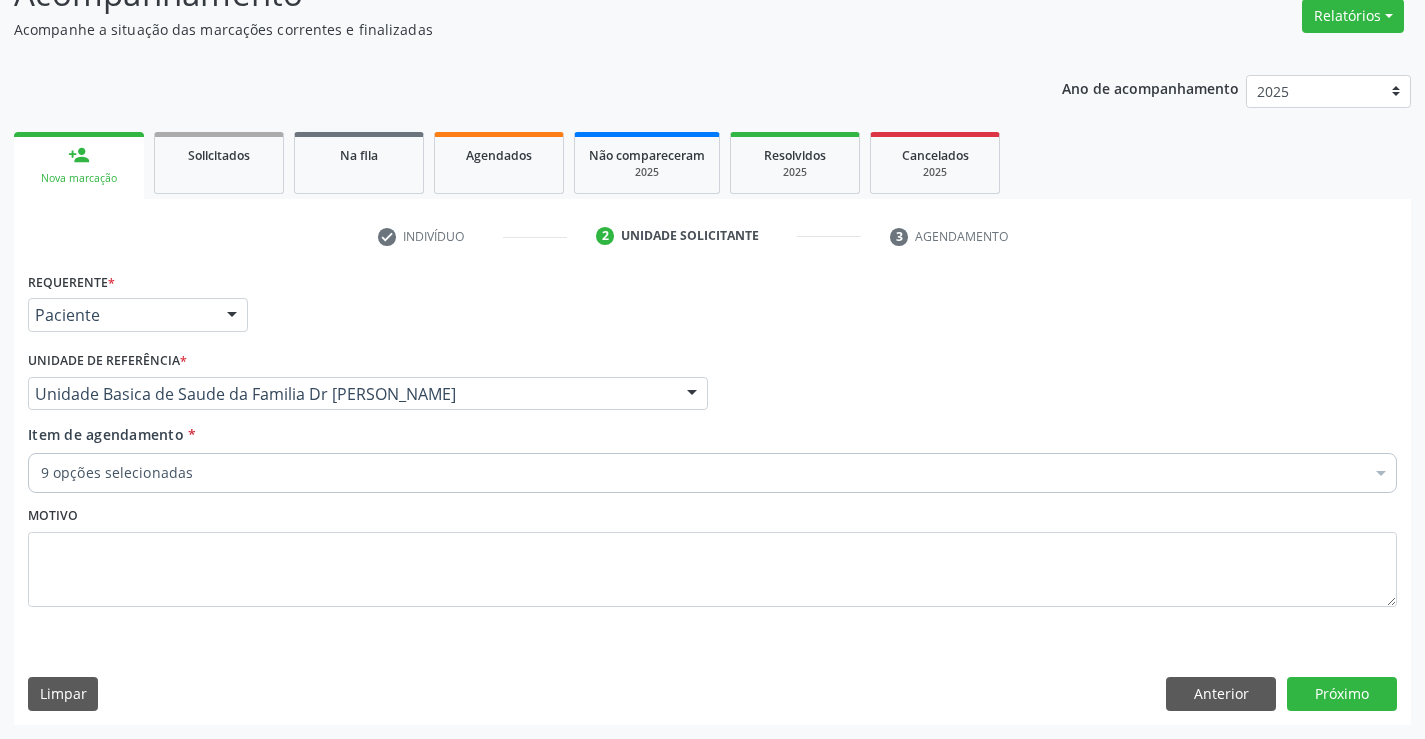 click on "9 opções selecionadas" at bounding box center [712, 473] 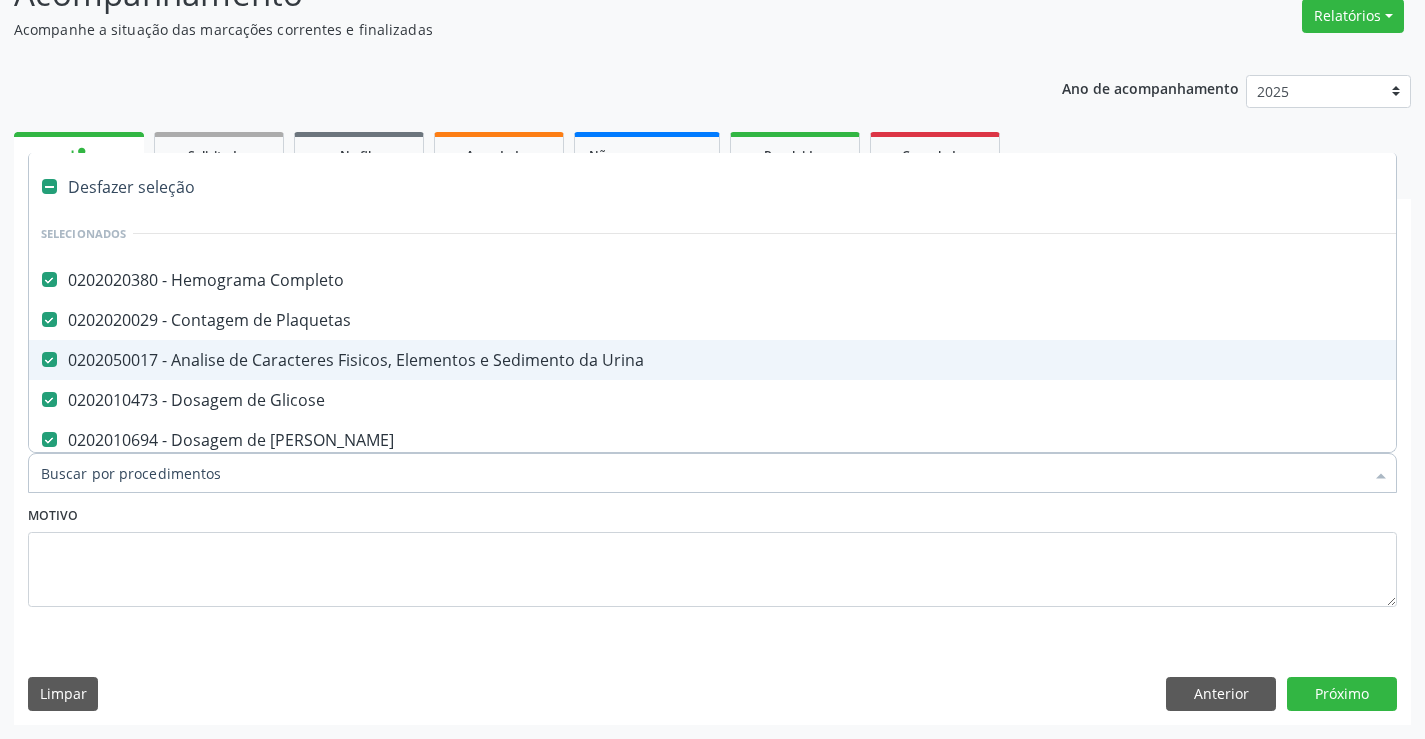 type on "t" 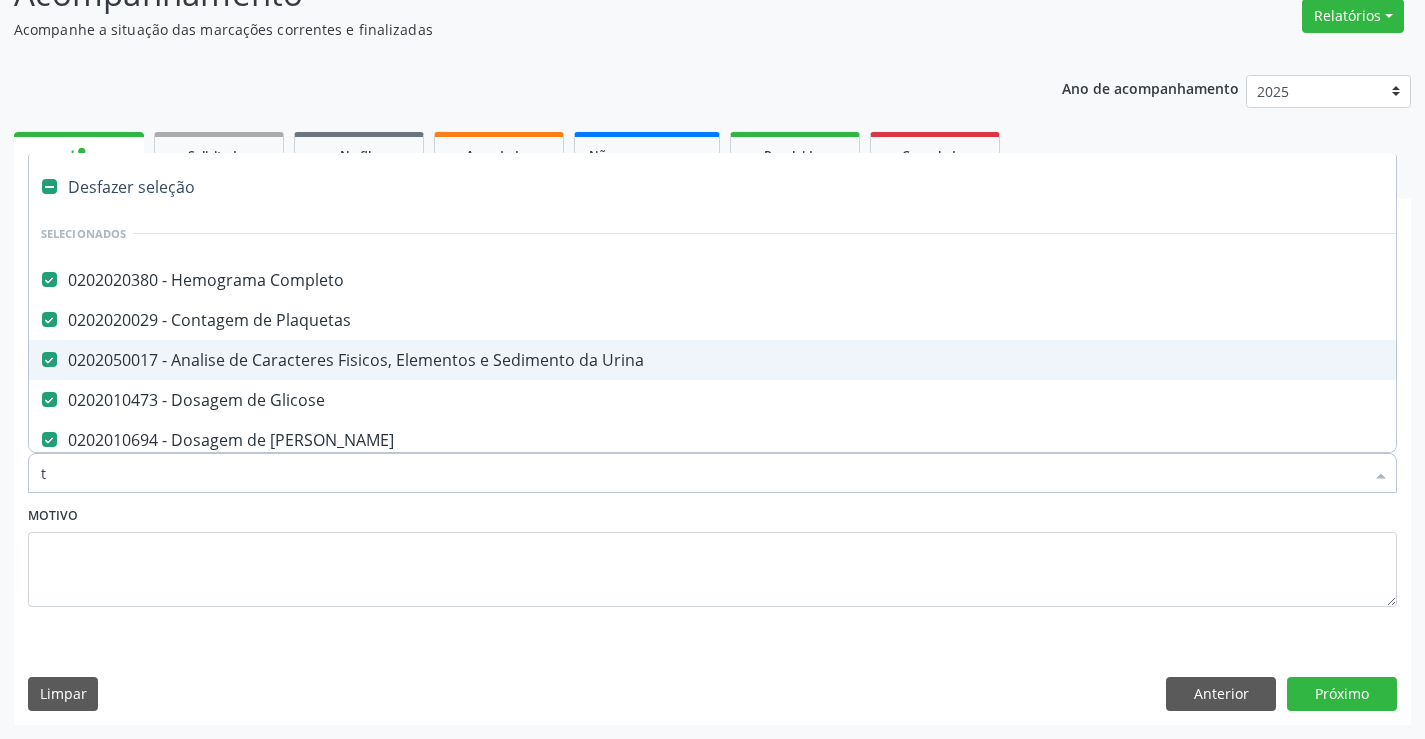 checkbox on "false" 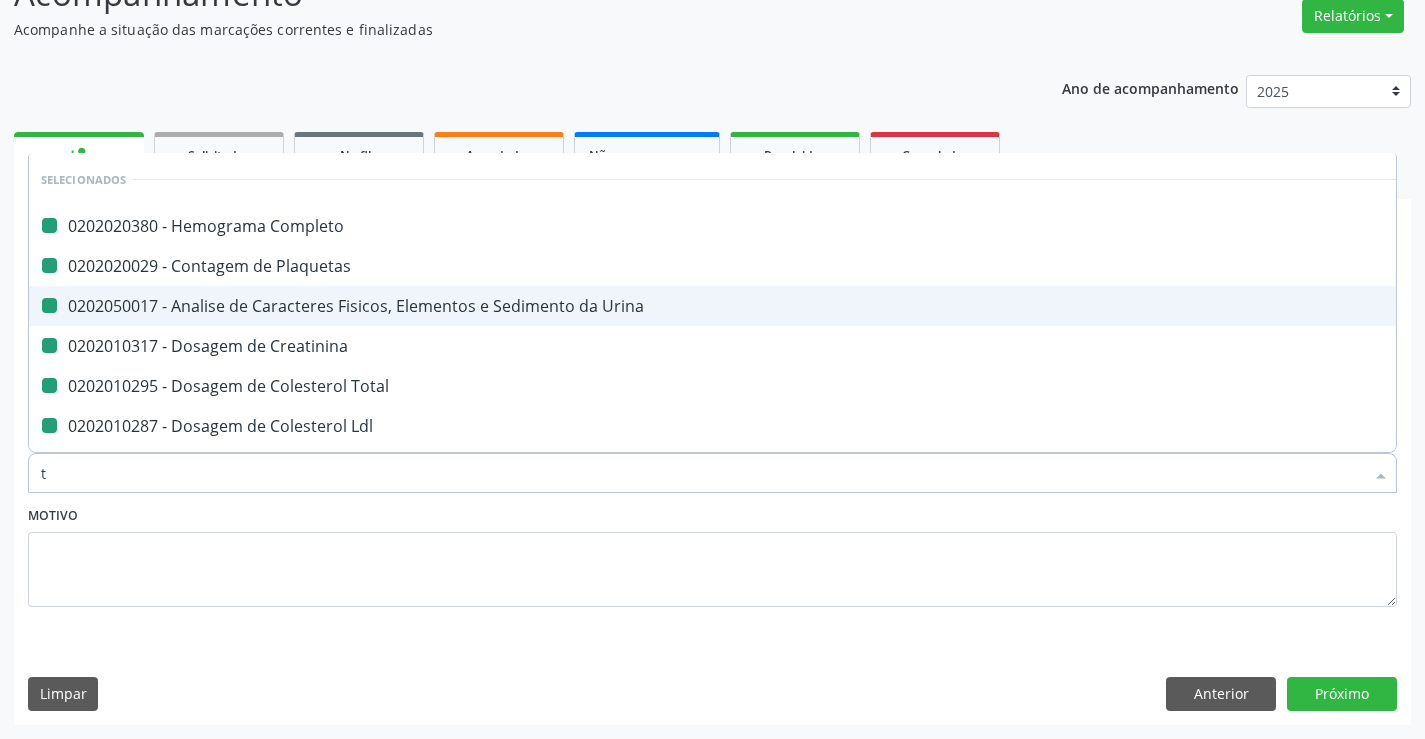 type on "tr" 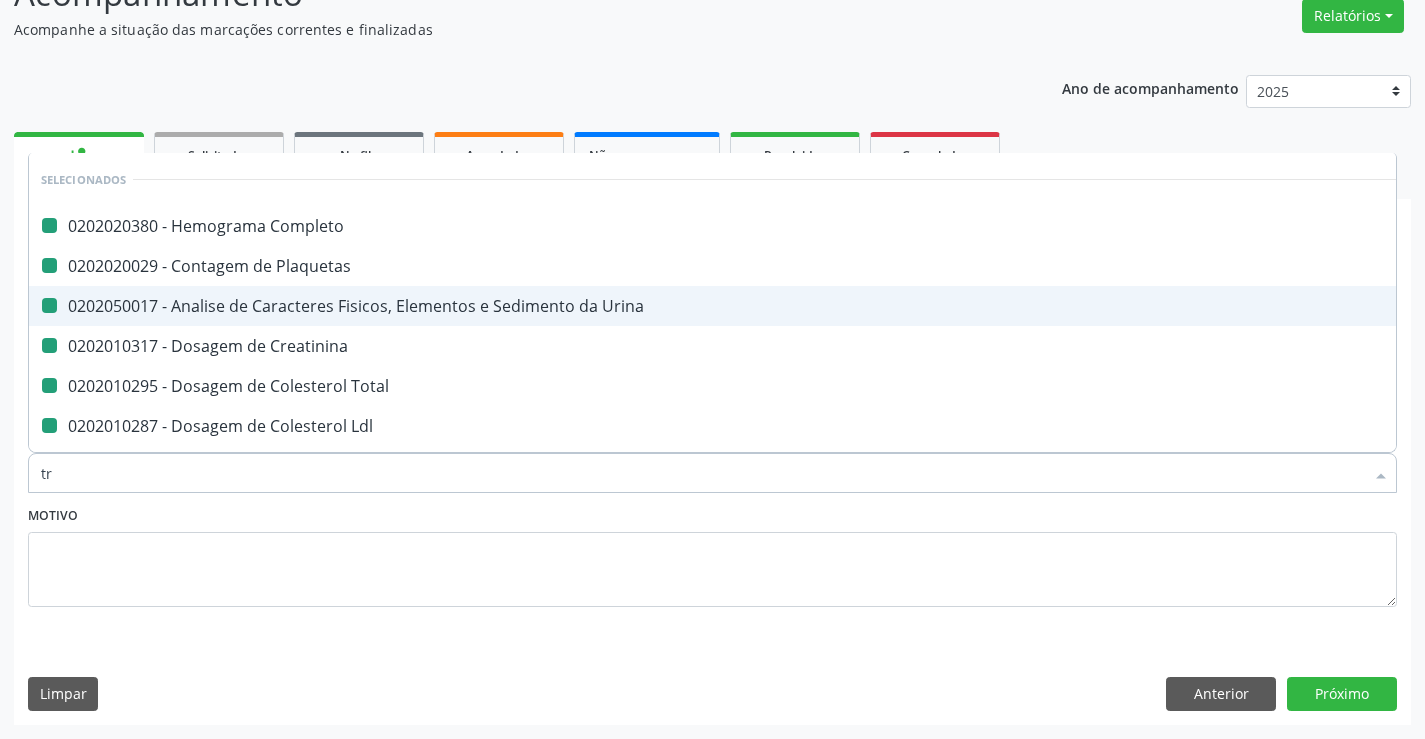 checkbox on "false" 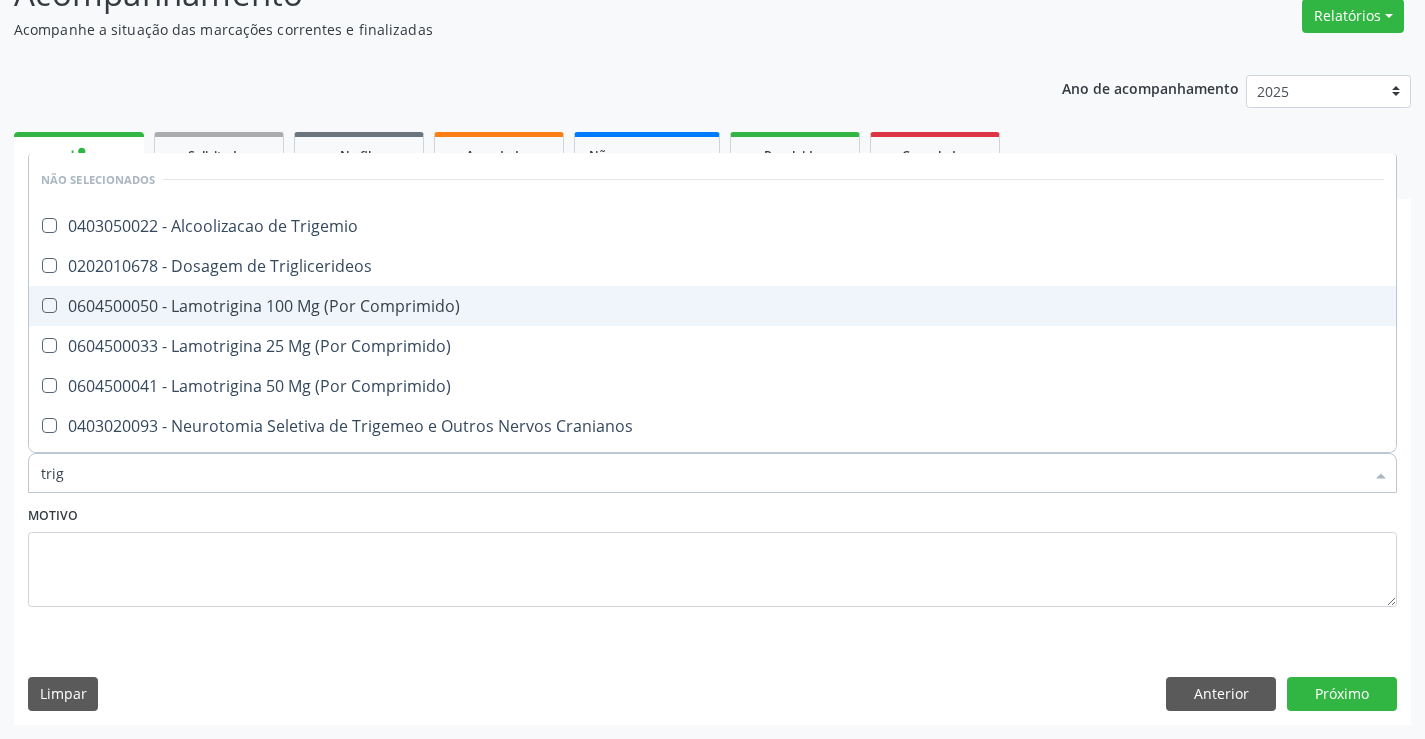 type on "trigl" 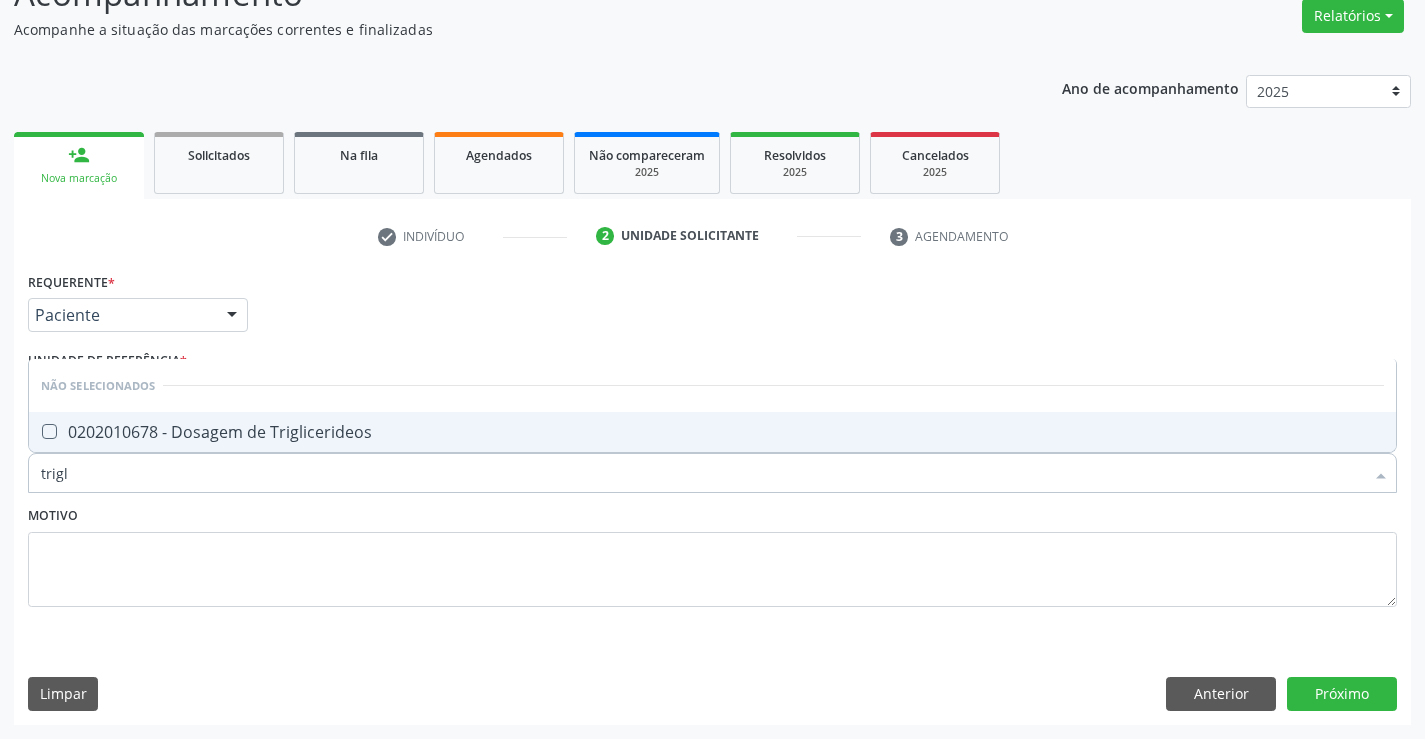 click on "0202010678 - Dosagem de Triglicerideos" at bounding box center (712, 432) 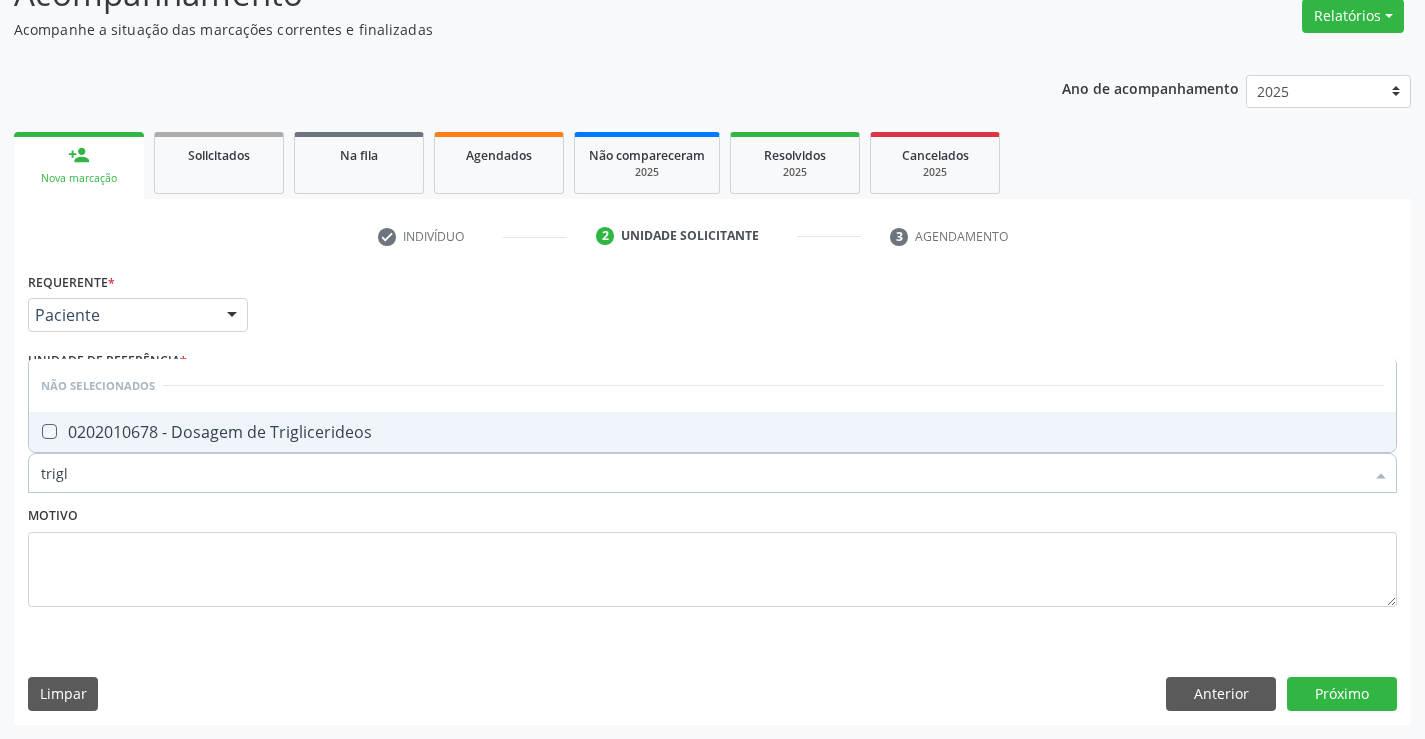 checkbox on "true" 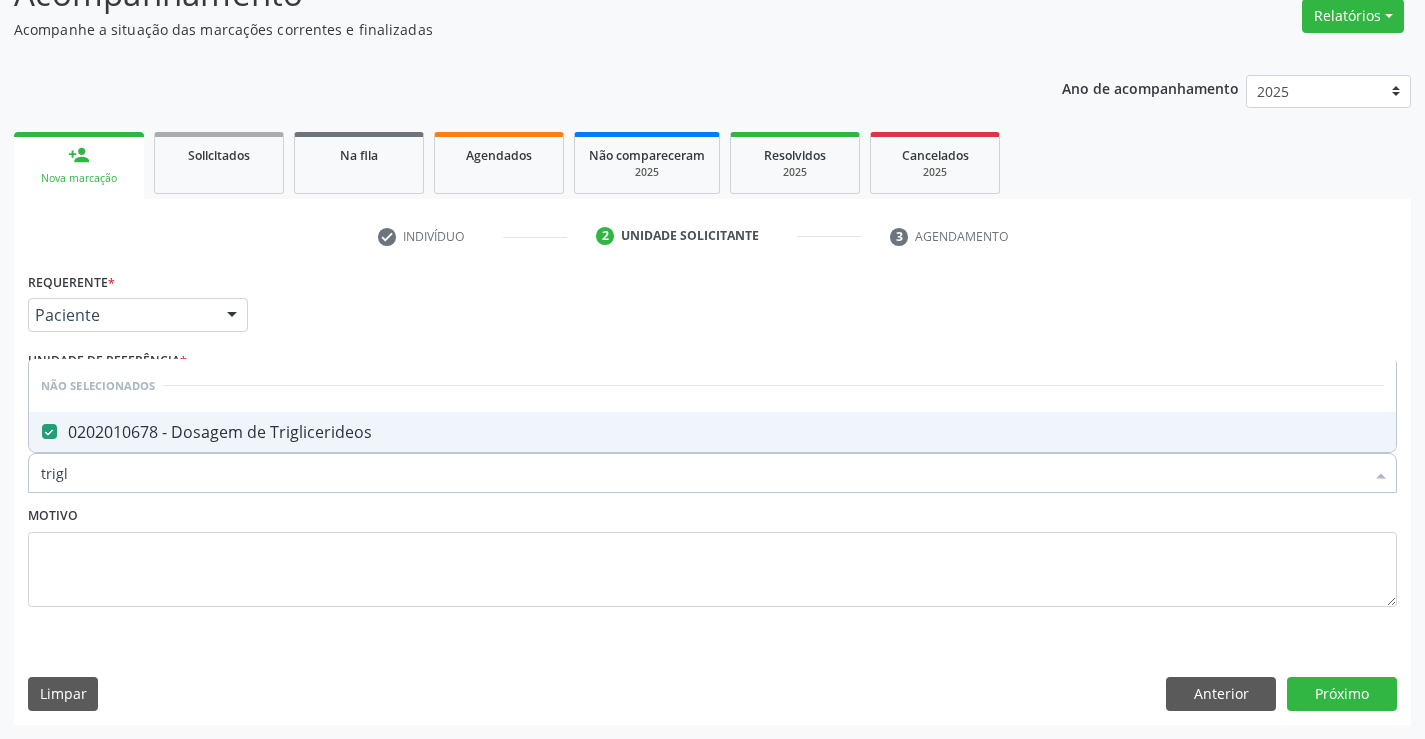 click on "Motivo" at bounding box center [712, 561] 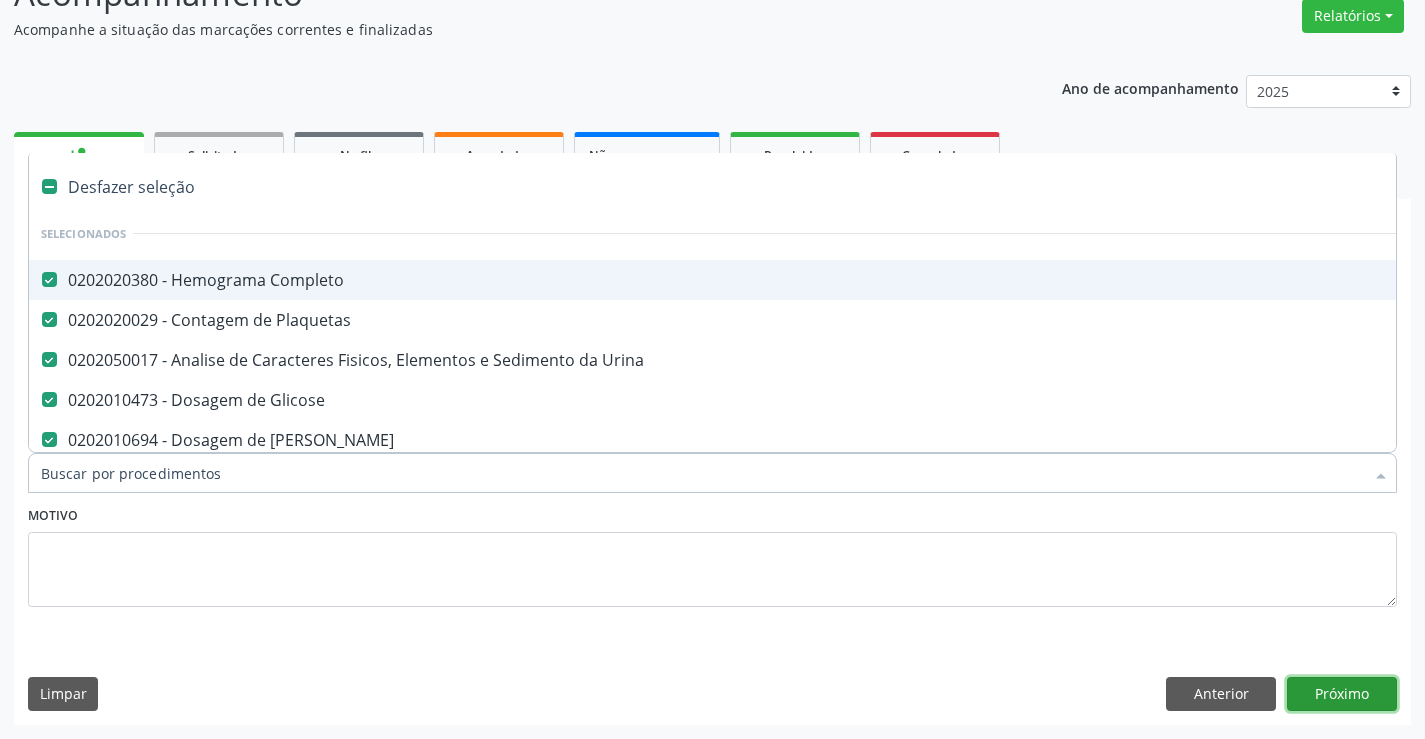 click on "Próximo" at bounding box center [1342, 694] 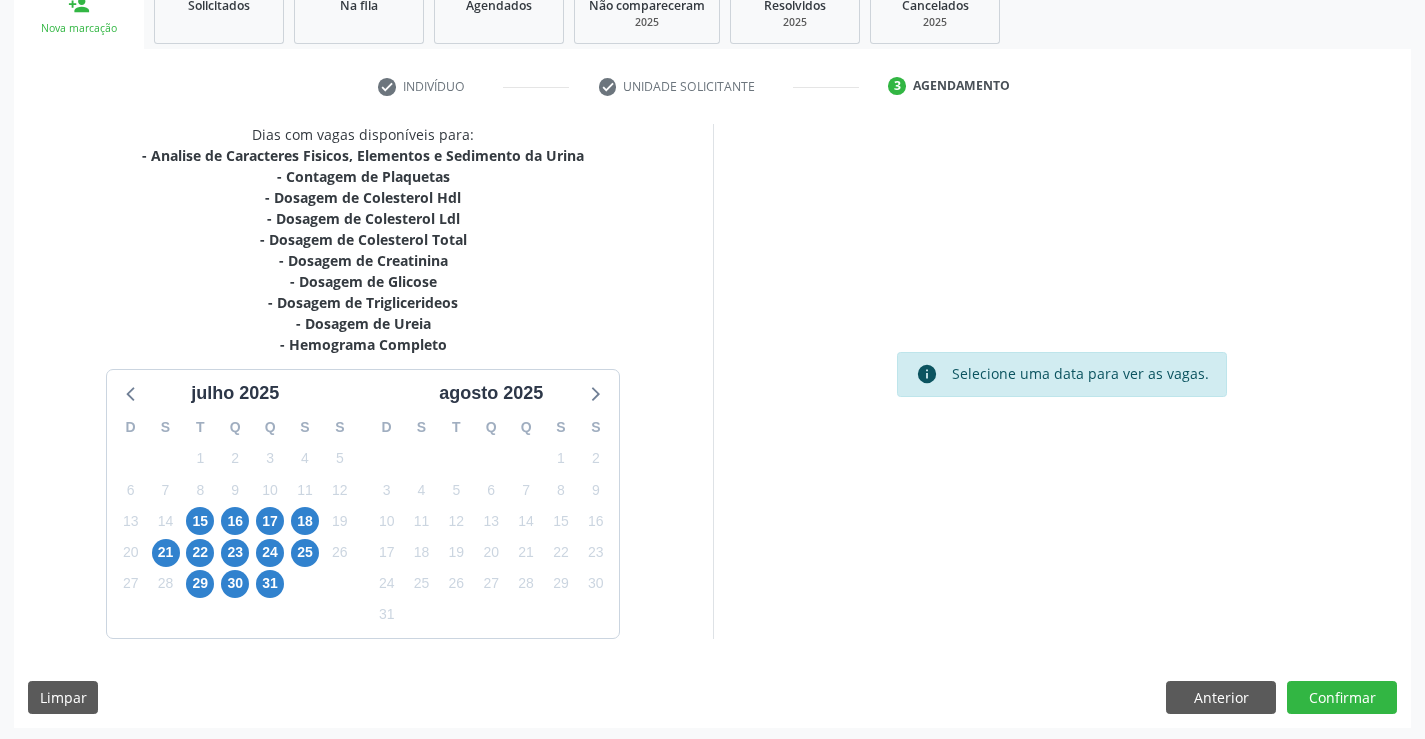 scroll, scrollTop: 320, scrollLeft: 0, axis: vertical 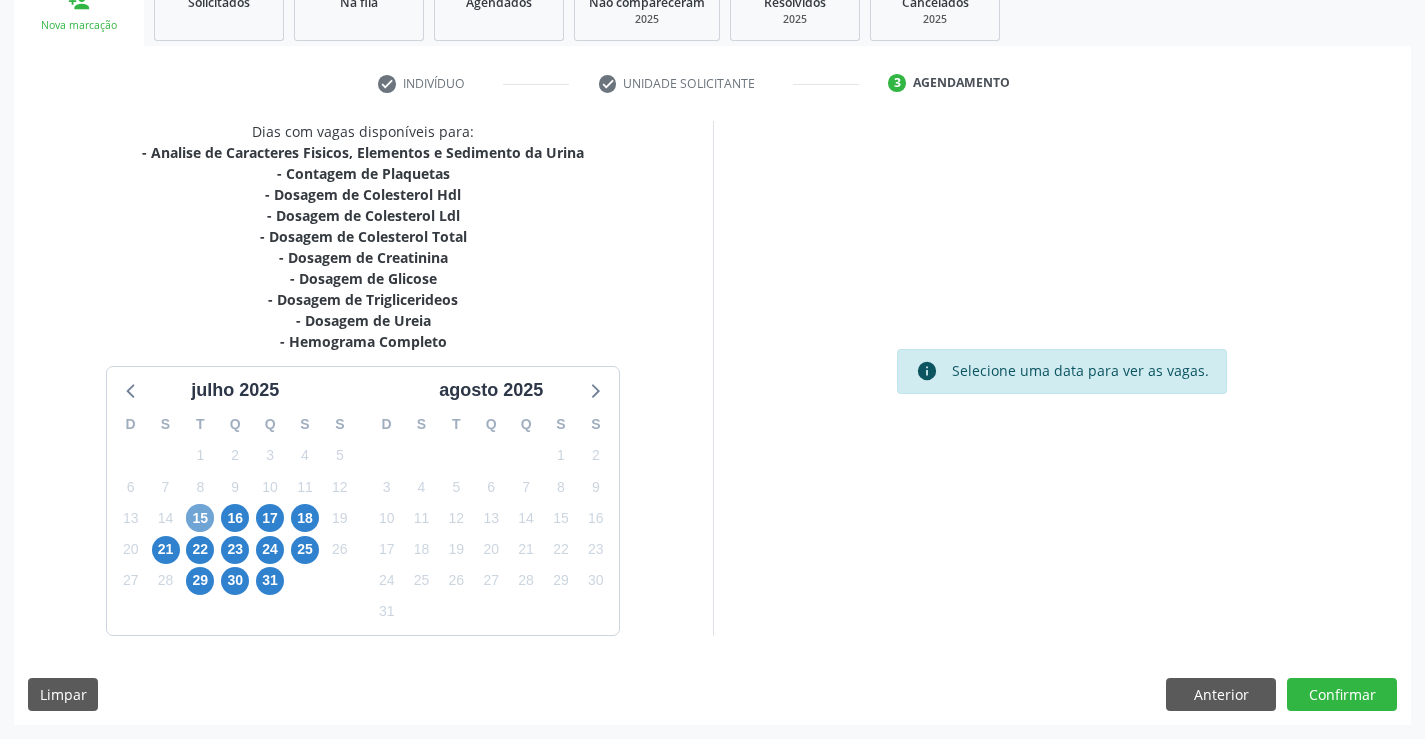click on "15" at bounding box center (200, 518) 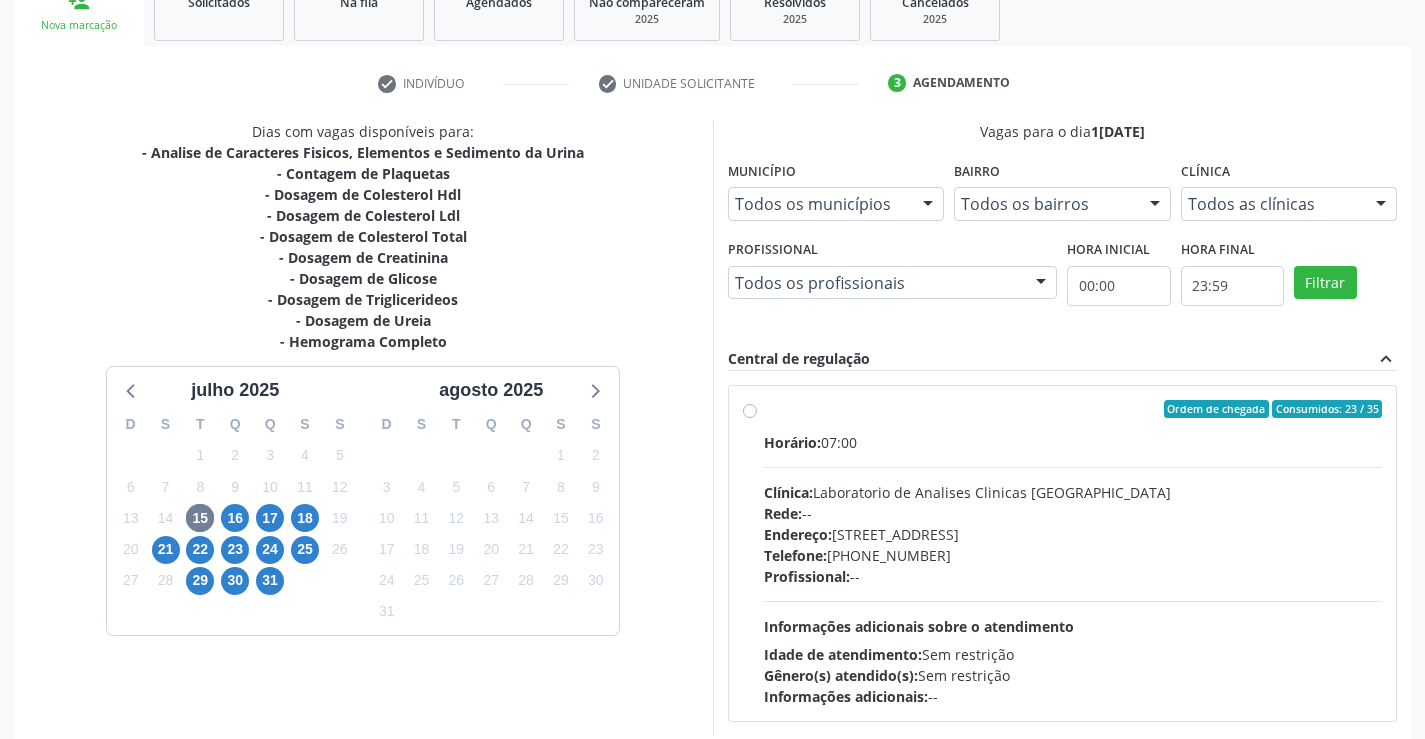 click on "Ordem de chegada
Consumidos: 23 / 35
Horário:   07:00
Clínica:  Laboratorio de Analises Clinicas Sao Francisco
Rede:
--
Endereço:   Terreo, nº 258, Centro, Campo Formoso - BA
Telefone:   (74) 36453588
Profissional:
--
Informações adicionais sobre o atendimento
Idade de atendimento:
Sem restrição
Gênero(s) atendido(s):
Sem restrição
Informações adicionais:
--" at bounding box center (1073, 553) 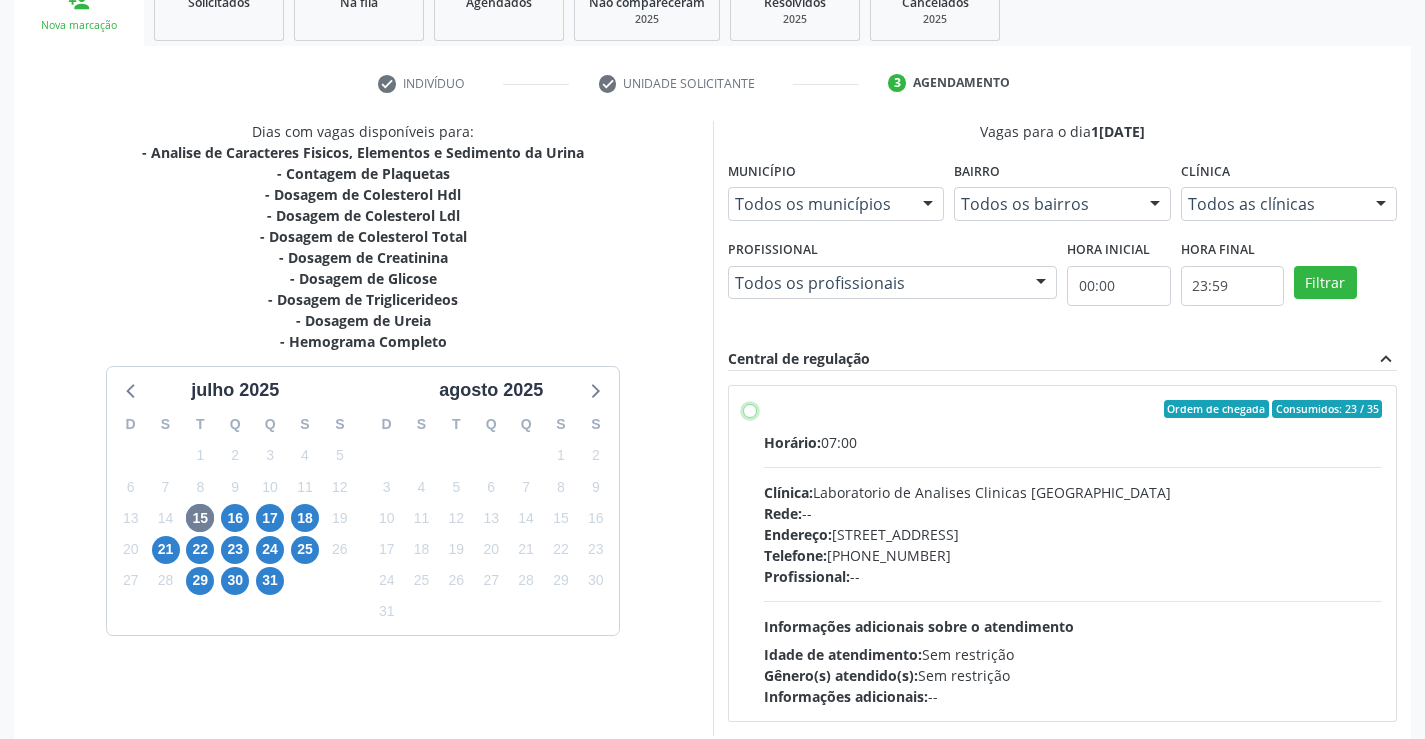 click on "Ordem de chegada
Consumidos: 23 / 35
Horário:   07:00
Clínica:  Laboratorio de Analises Clinicas Sao Francisco
Rede:
--
Endereço:   Terreo, nº 258, Centro, Campo Formoso - BA
Telefone:   (74) 36453588
Profissional:
--
Informações adicionais sobre o atendimento
Idade de atendimento:
Sem restrição
Gênero(s) atendido(s):
Sem restrição
Informações adicionais:
--" at bounding box center (750, 409) 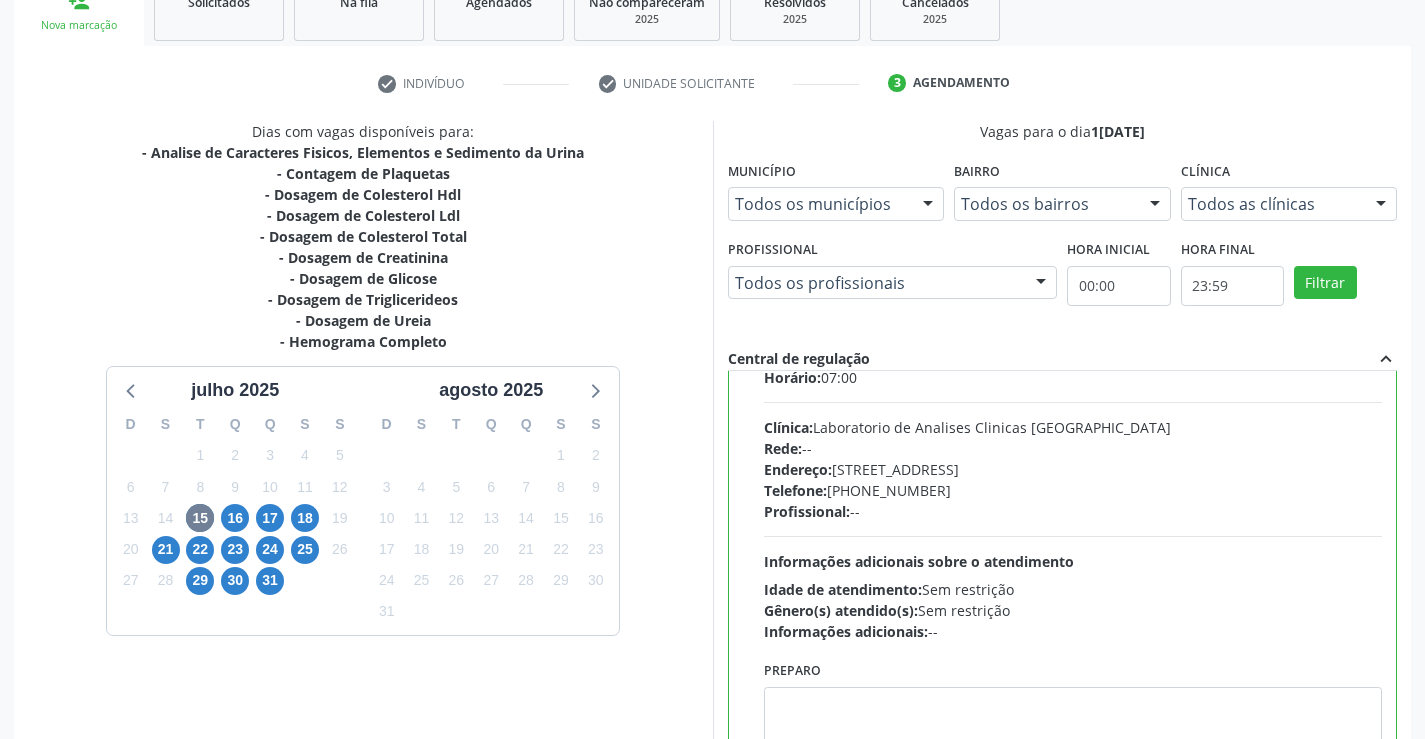 scroll, scrollTop: 99, scrollLeft: 0, axis: vertical 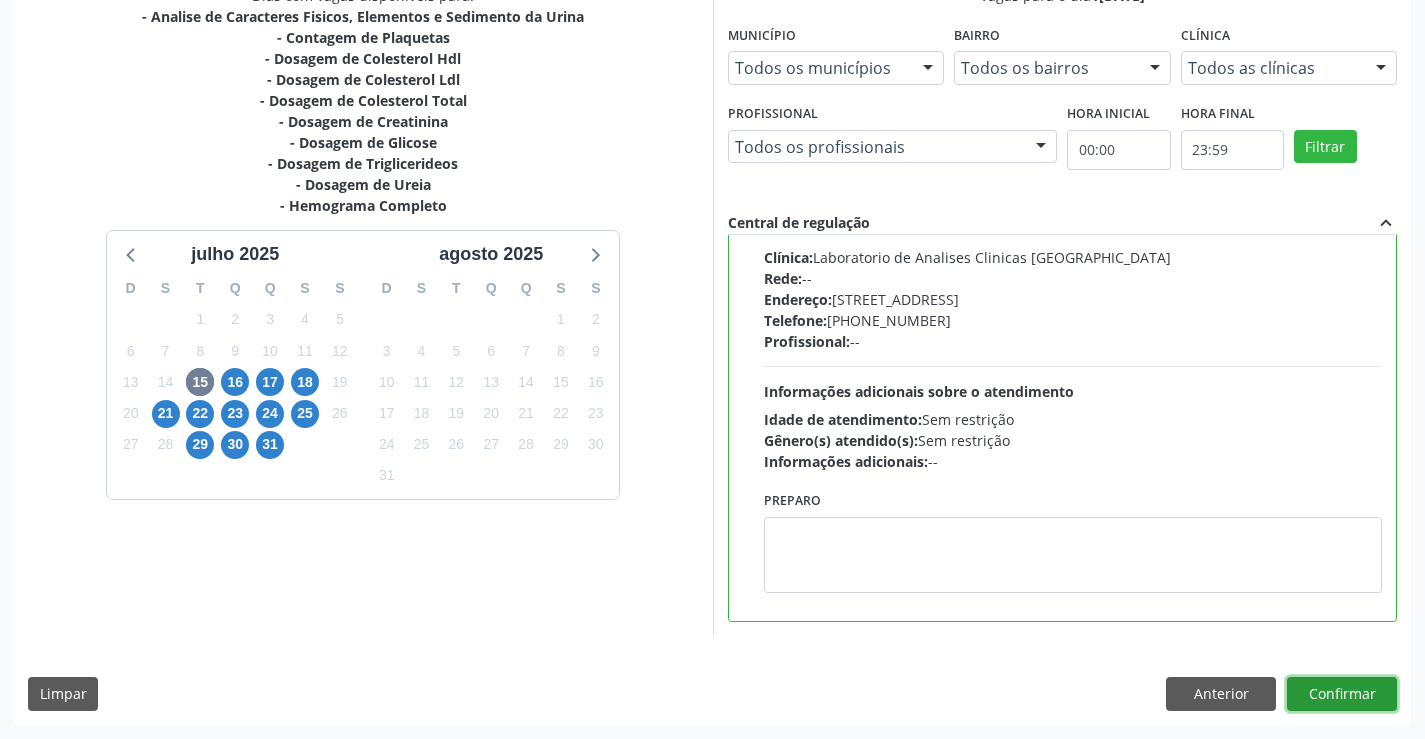 click on "Confirmar" at bounding box center (1342, 694) 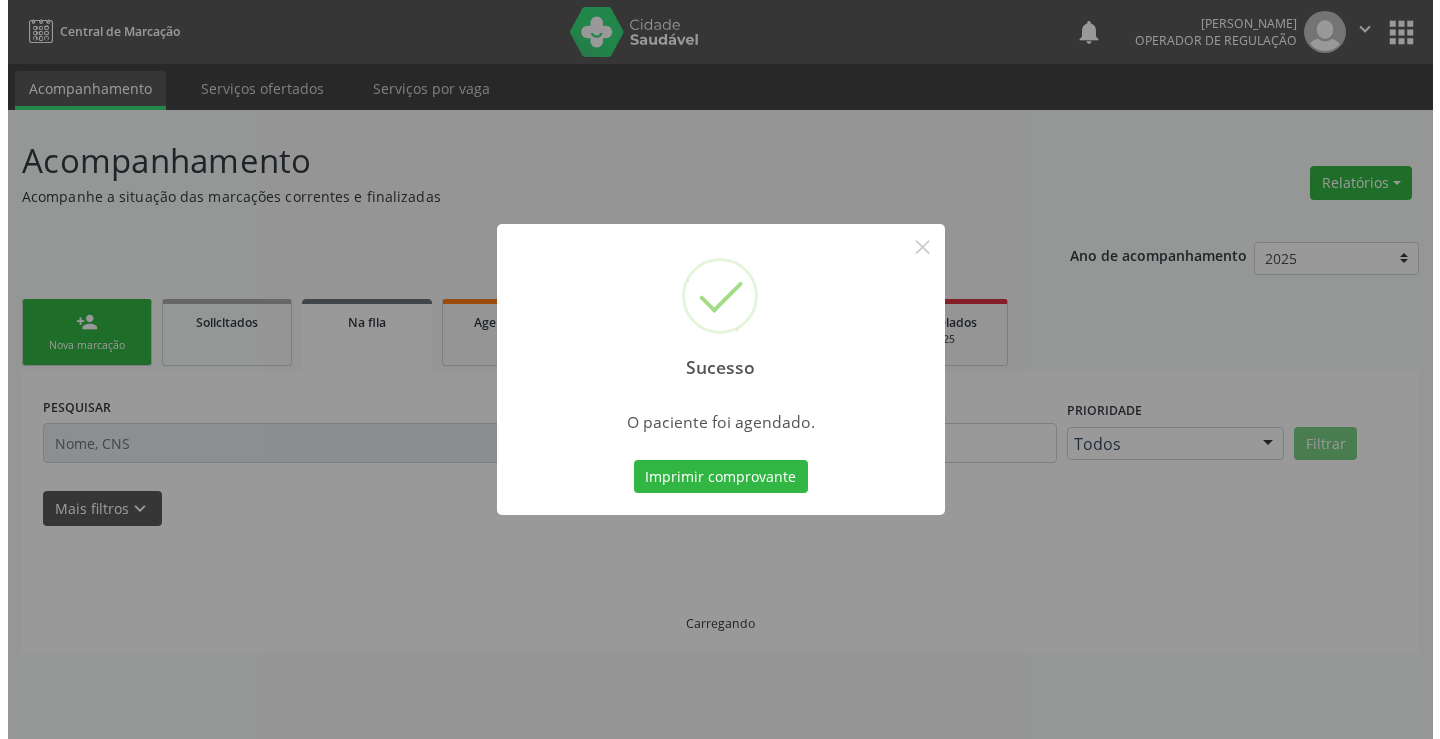 scroll, scrollTop: 0, scrollLeft: 0, axis: both 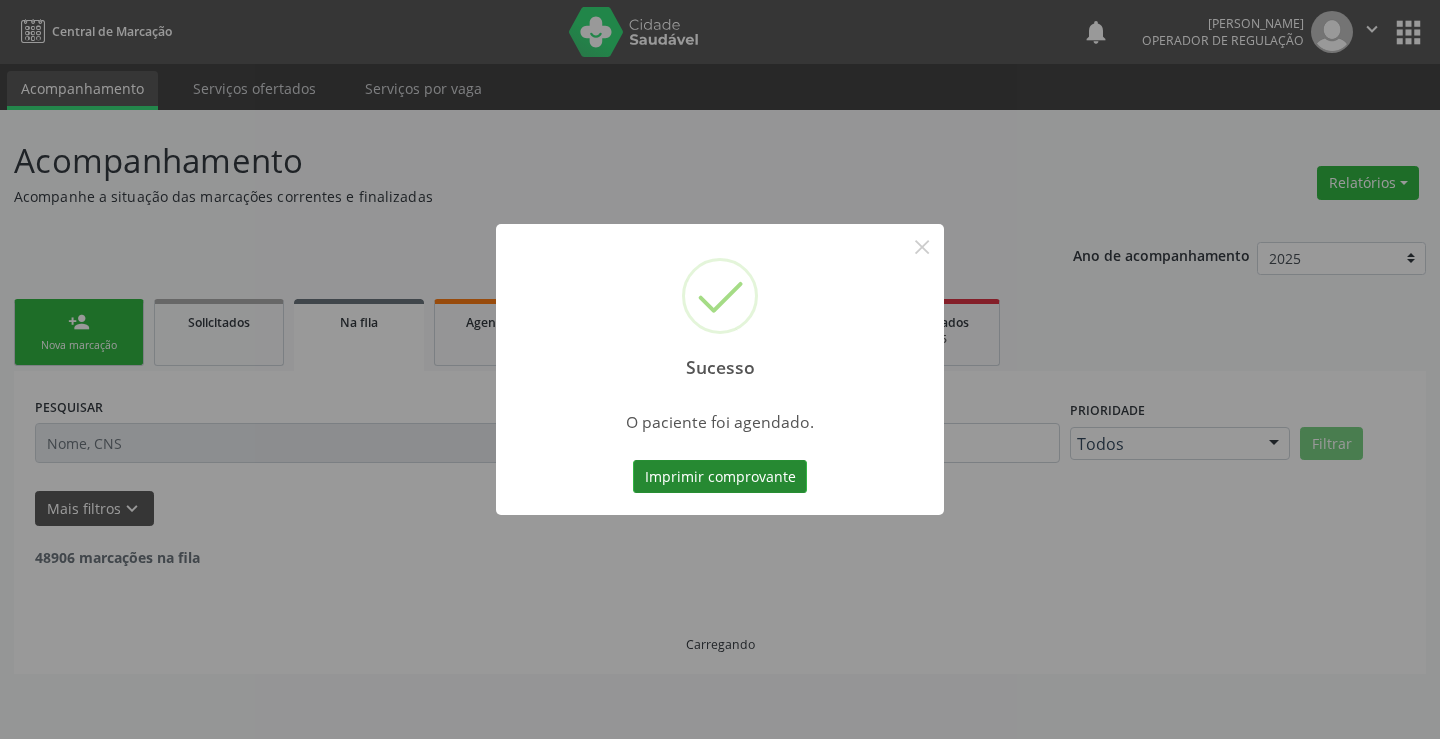 click on "Imprimir comprovante" at bounding box center [720, 477] 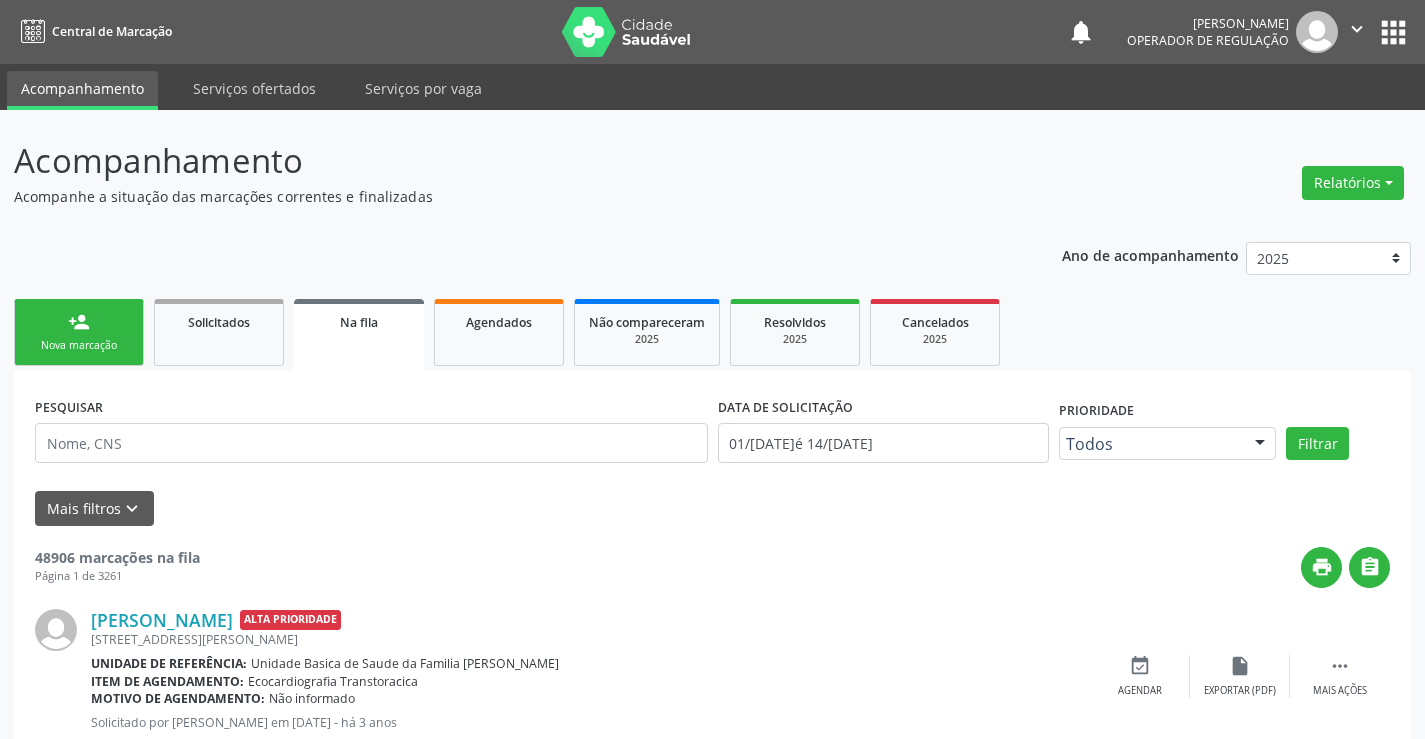 scroll, scrollTop: 0, scrollLeft: 0, axis: both 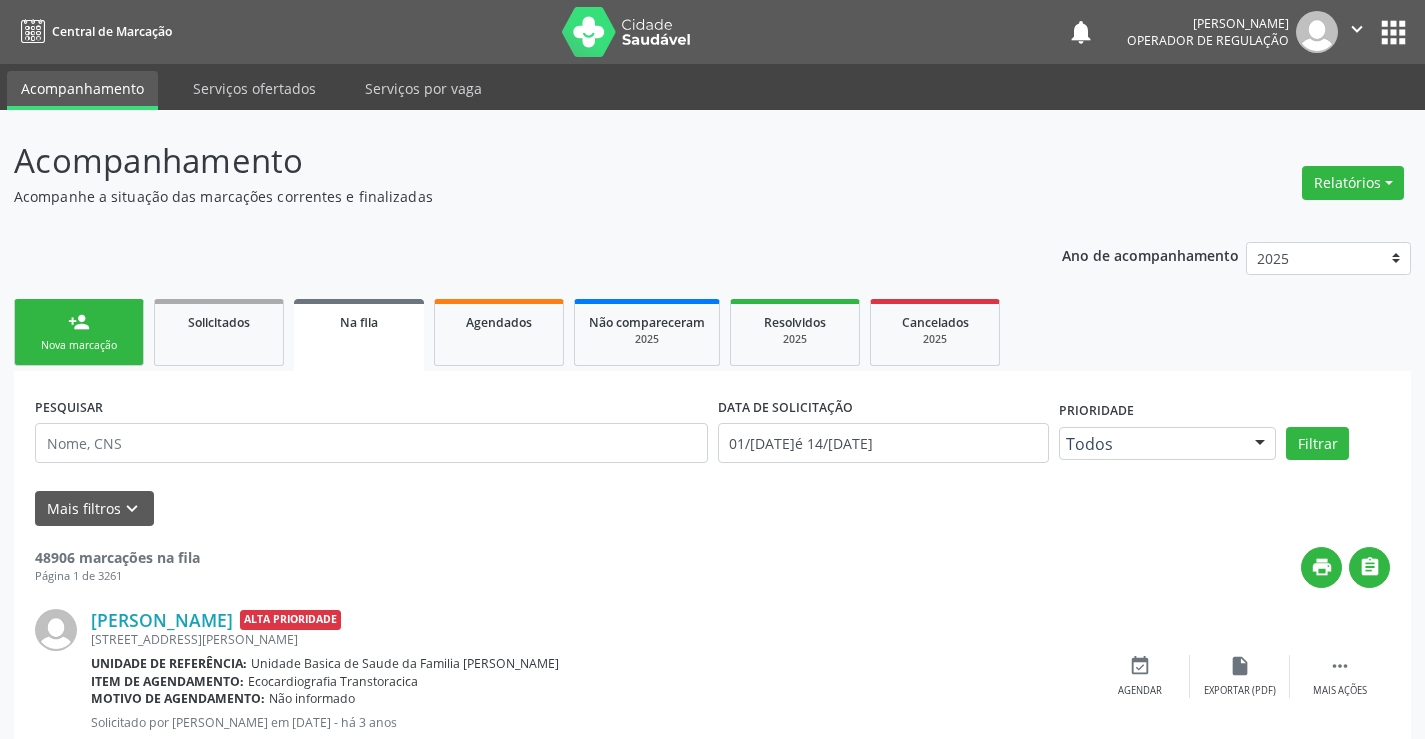 click on "person_add
Nova marcação" at bounding box center (79, 332) 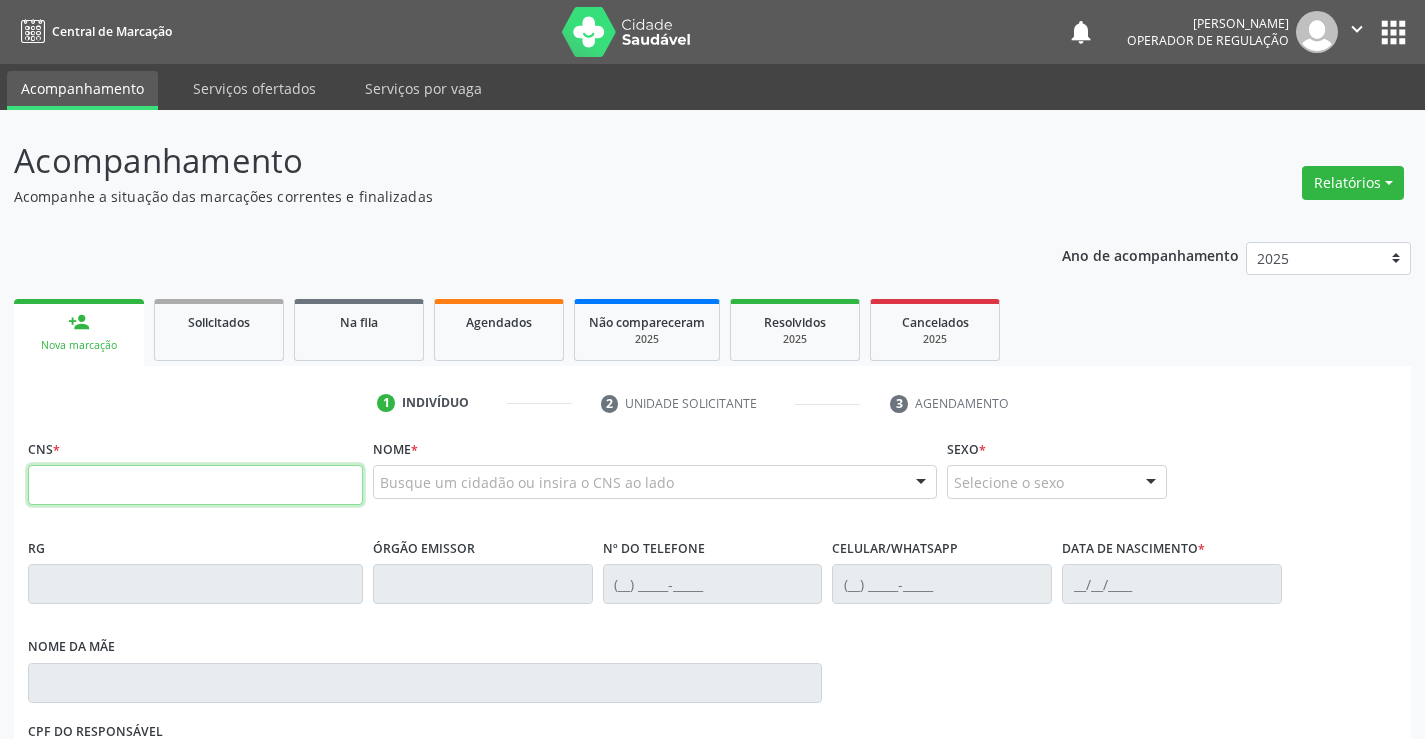 drag, startPoint x: 104, startPoint y: 483, endPoint x: 119, endPoint y: 487, distance: 15.524175 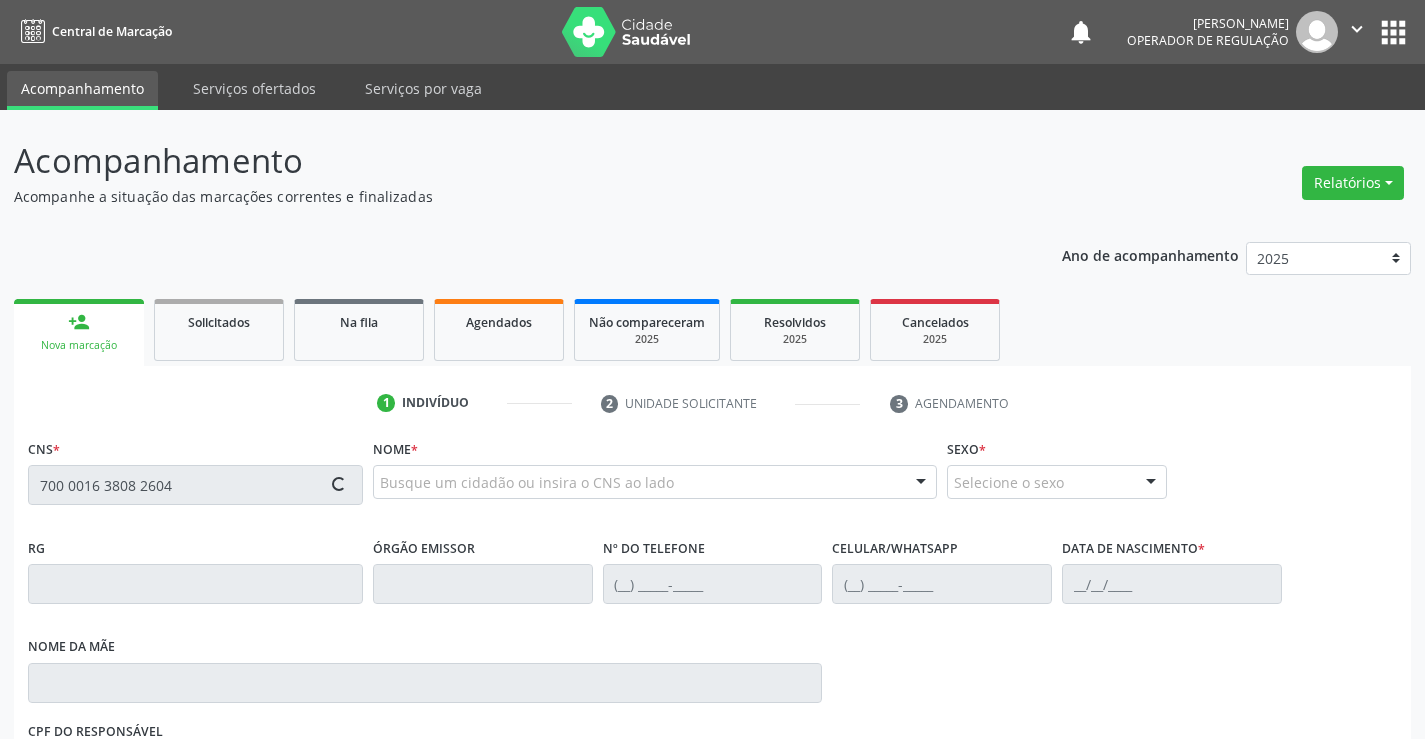 type on "700 0016 3808 2604" 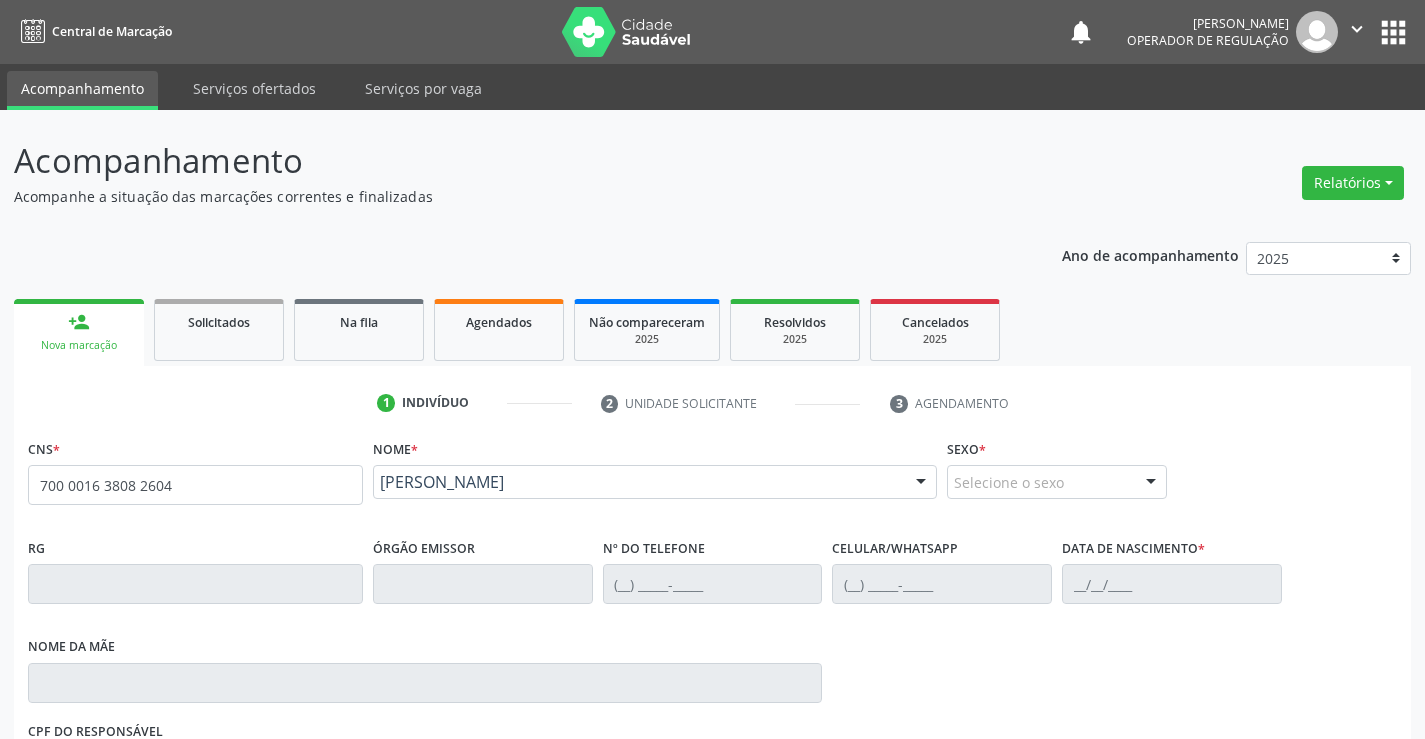 scroll, scrollTop: 331, scrollLeft: 0, axis: vertical 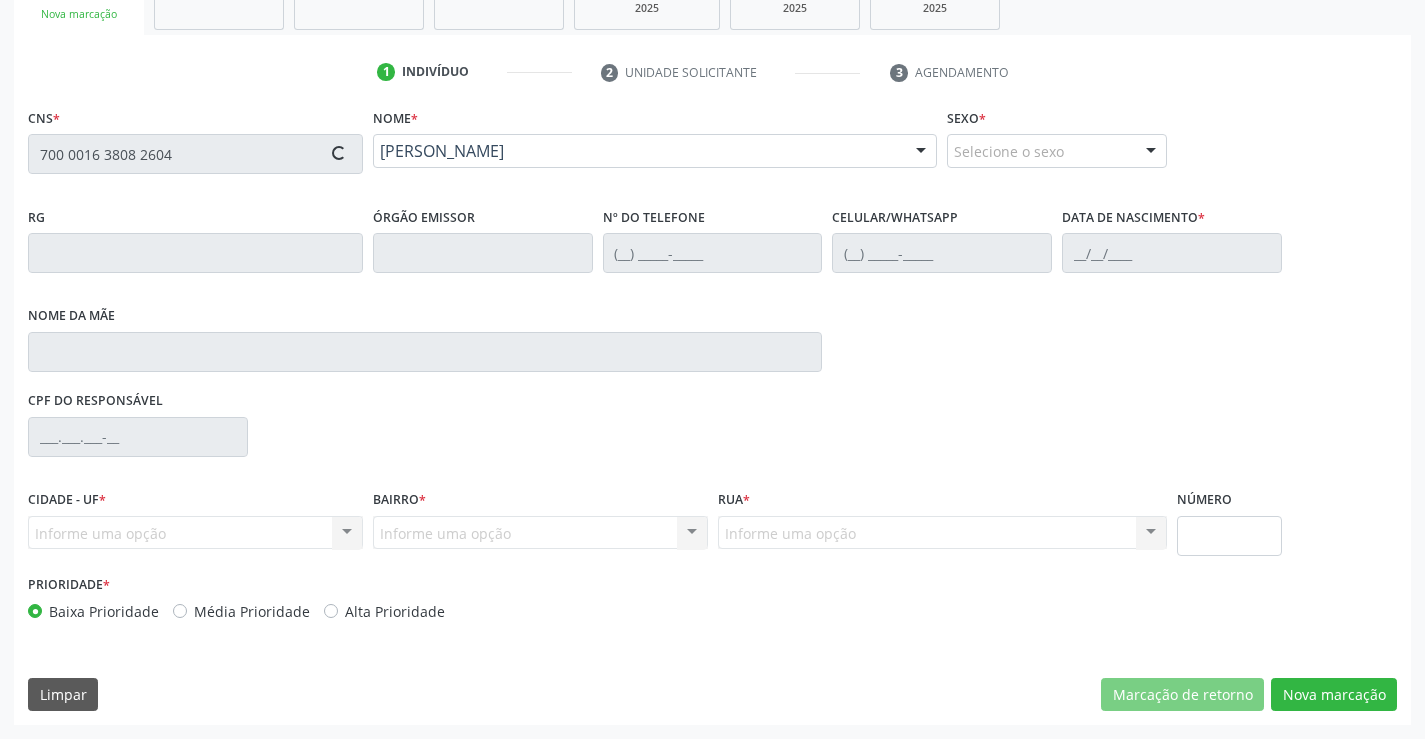 type on "2112660780" 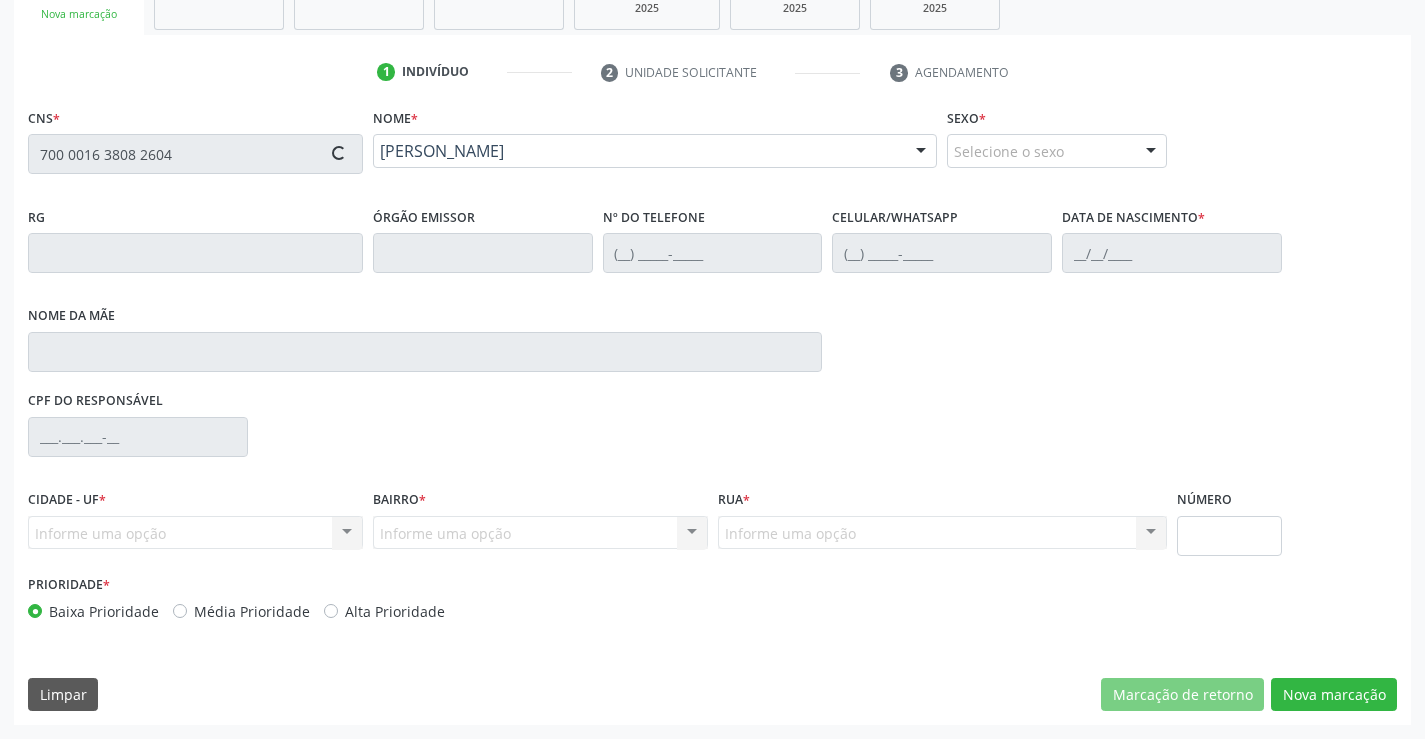 type on "(74) 9194-5686" 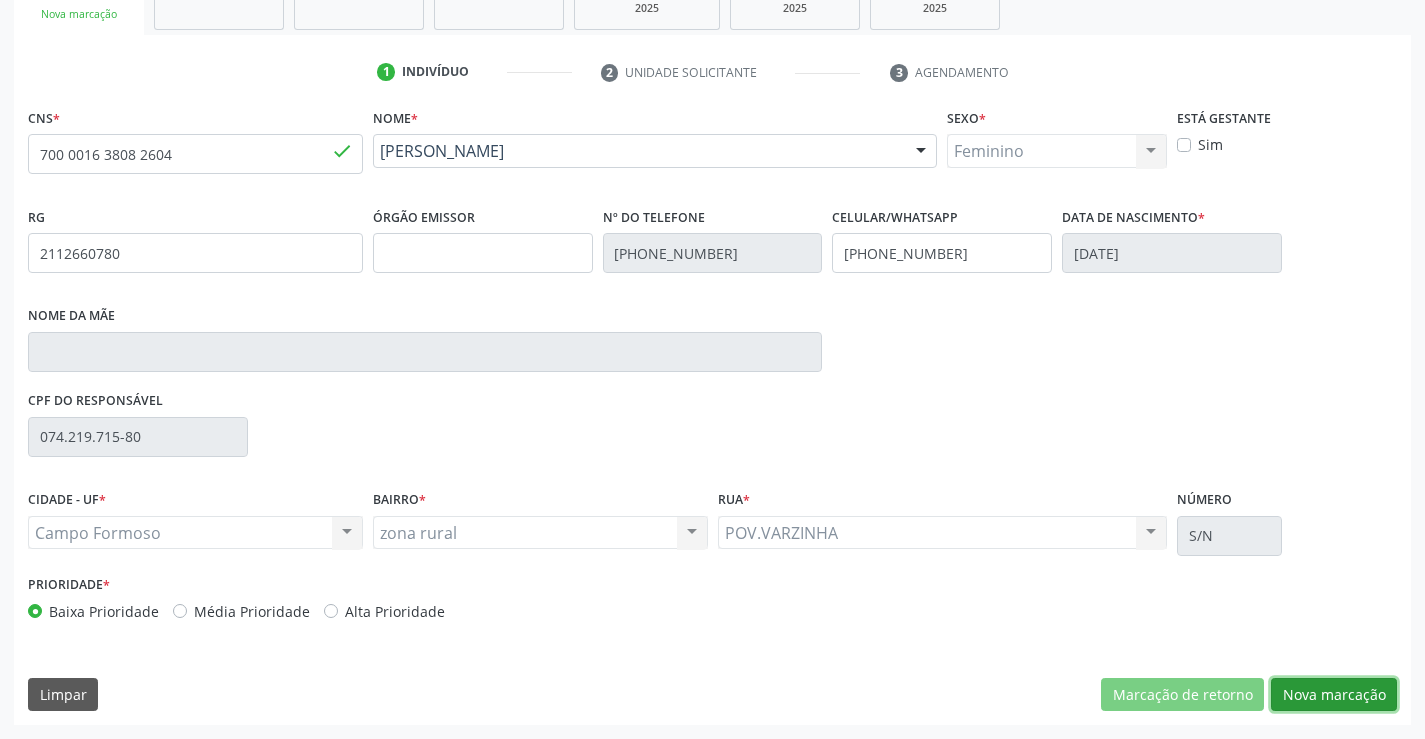 click on "Nova marcação" at bounding box center (1334, 695) 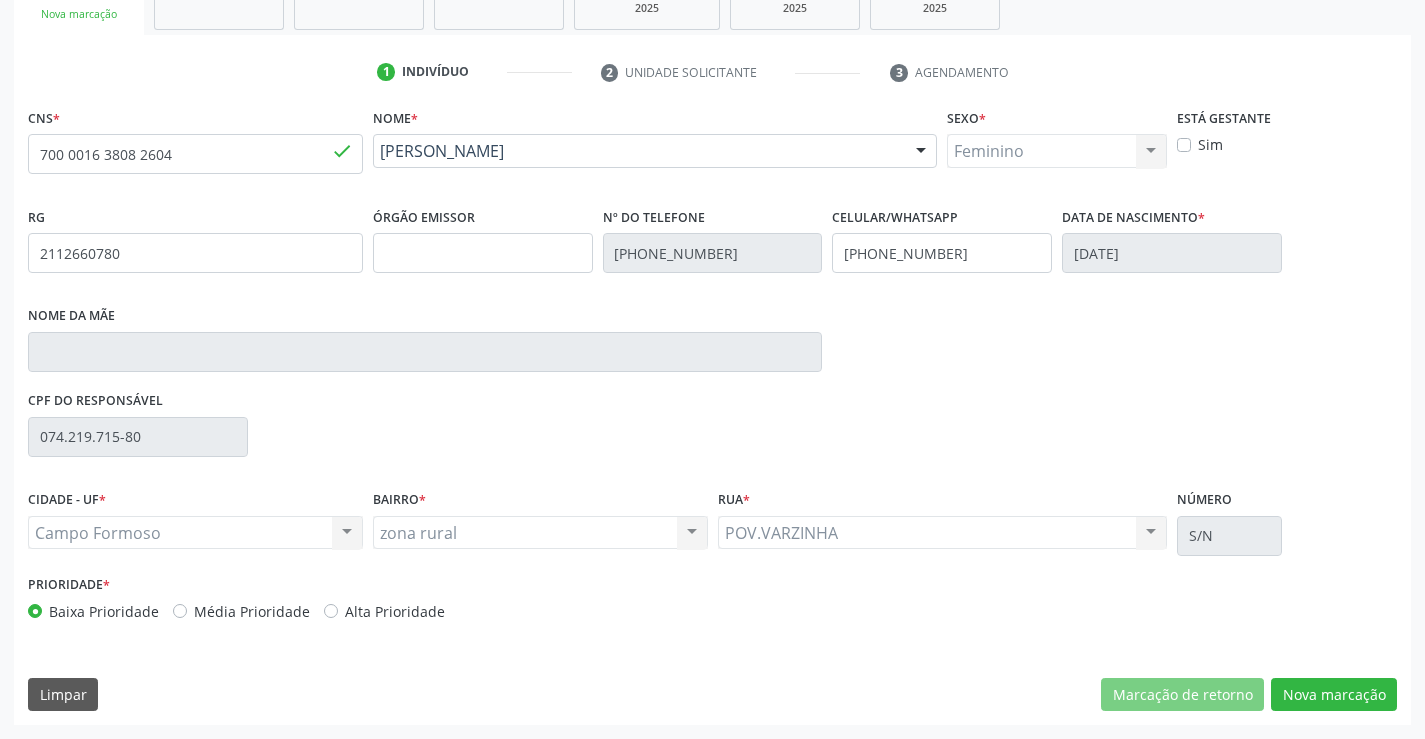 scroll, scrollTop: 167, scrollLeft: 0, axis: vertical 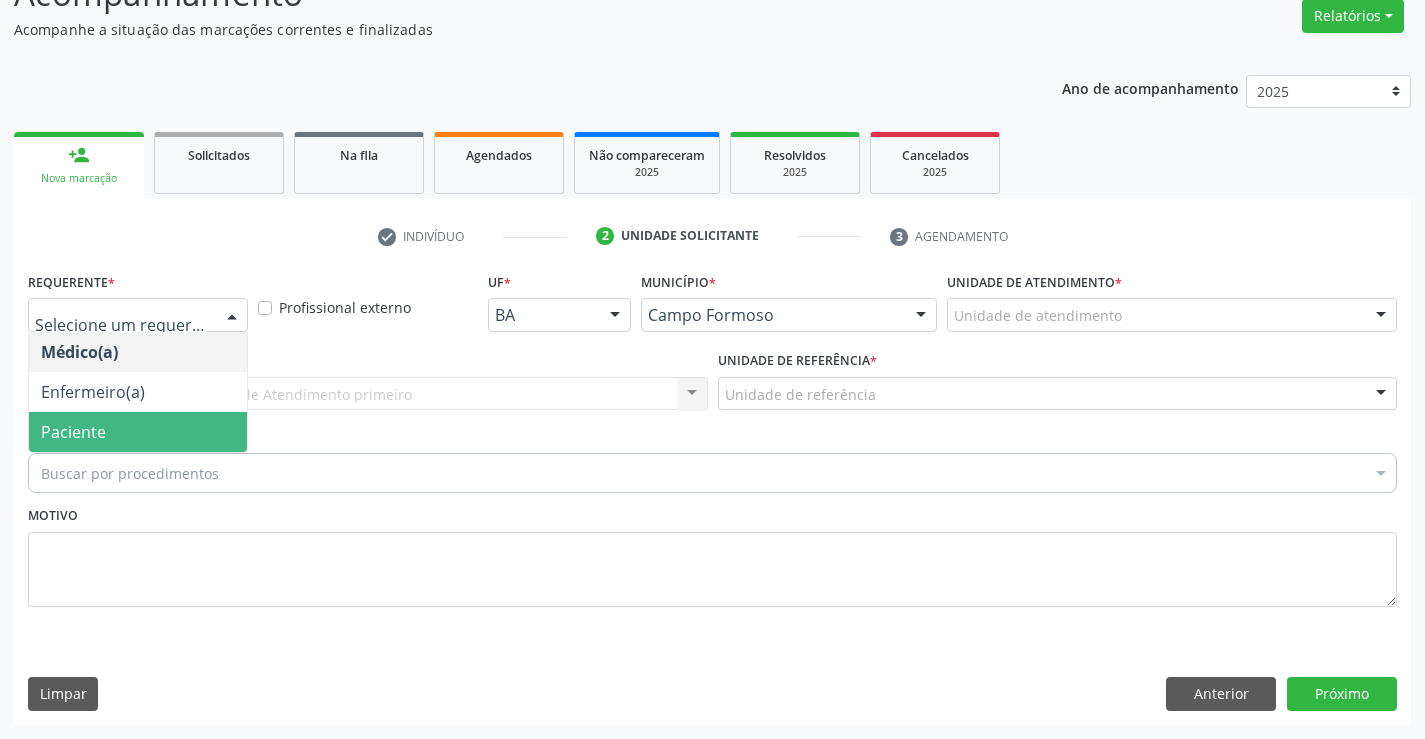 drag, startPoint x: 89, startPoint y: 431, endPoint x: 105, endPoint y: 423, distance: 17.888544 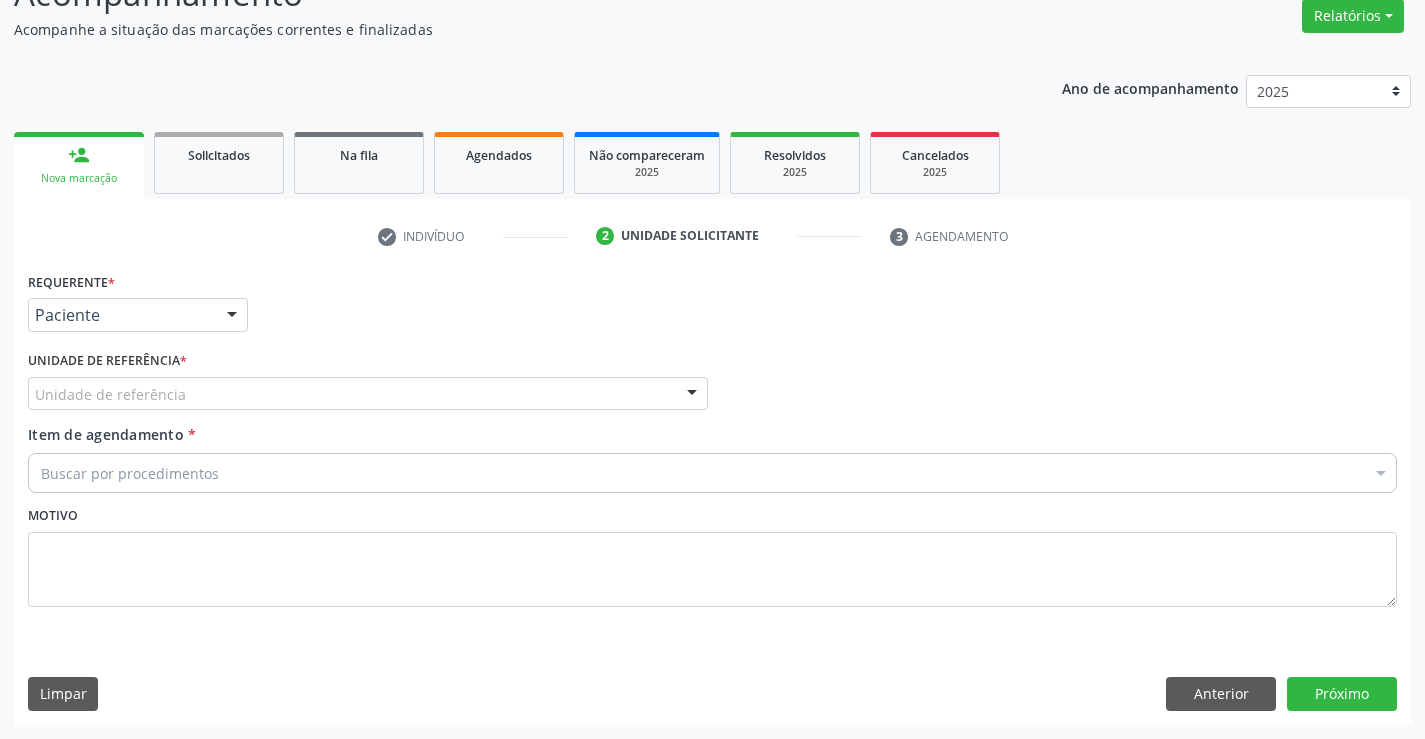 click on "Unidade de referência
*
Unidade de referência
Unidade Basica de Saude da Familia Dr Paulo Sudre   Centro de Enfrentamento Para Covid 19 de Campo Formoso   Central de Marcacao de Consultas e Exames de Campo Formoso   Vigilancia em Saude de Campo Formoso   PSF Lage dos Negros III   P S da Familia do Povoado de Caraibas   Unidade Basica de Saude da Familia Maninho Ferreira   P S de Curral da Ponta Psf Oseas Manoel da Silva   Farmacia Basica   Unidade Basica de Saude da Familia de Brejao da Caatinga   P S da Familia do Povoado de Pocos   P S da Familia do Povoado de Tiquara   P S da Familia do Povoado de Sao Tome   P S de Lages dos Negros   P S da Familia do Povoado de Tuiutiba   P S de Curral Velho   Centro de Saude Mutirao   Caps Centro de Atencao Psicossocial   Unidade Odontologica Movel   Unidade Basica de Saude da Familia Limoeiro   Unidade Basica de Saude da Familia Izabel Godinho de Freitas   Unidade Basica de Saude da Familia de Olho Dagua das Pombas" at bounding box center (368, 385) 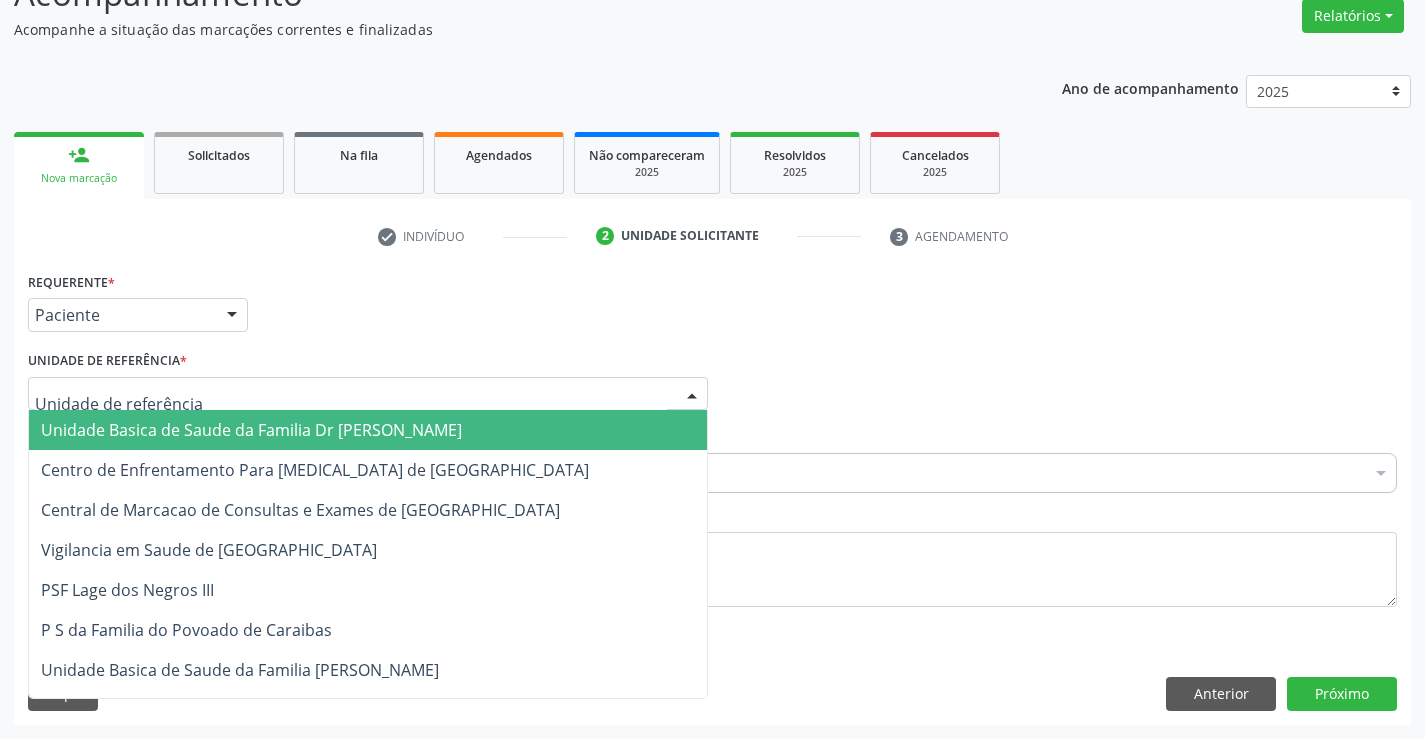 click on "Unidade Basica de Saude da Familia Dr [PERSON_NAME]" at bounding box center (251, 430) 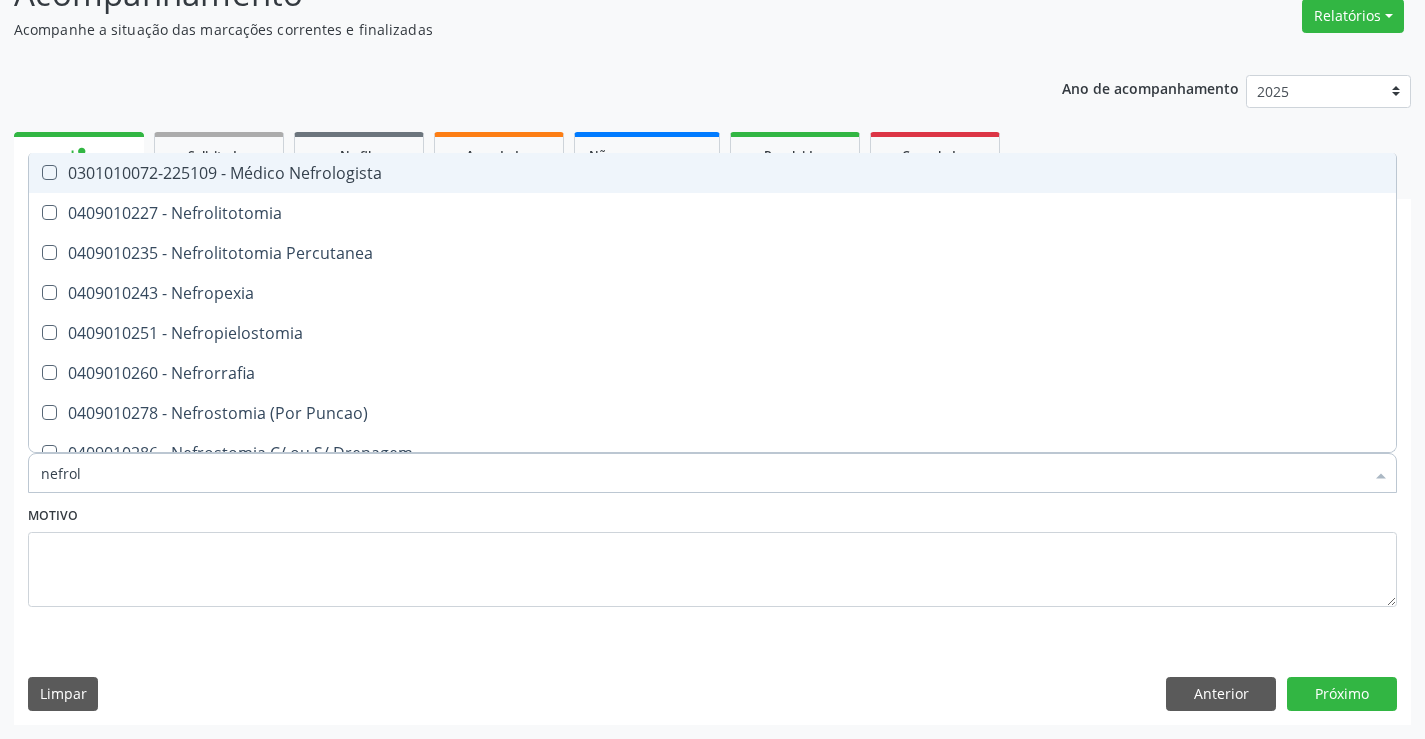 type on "nefrolo" 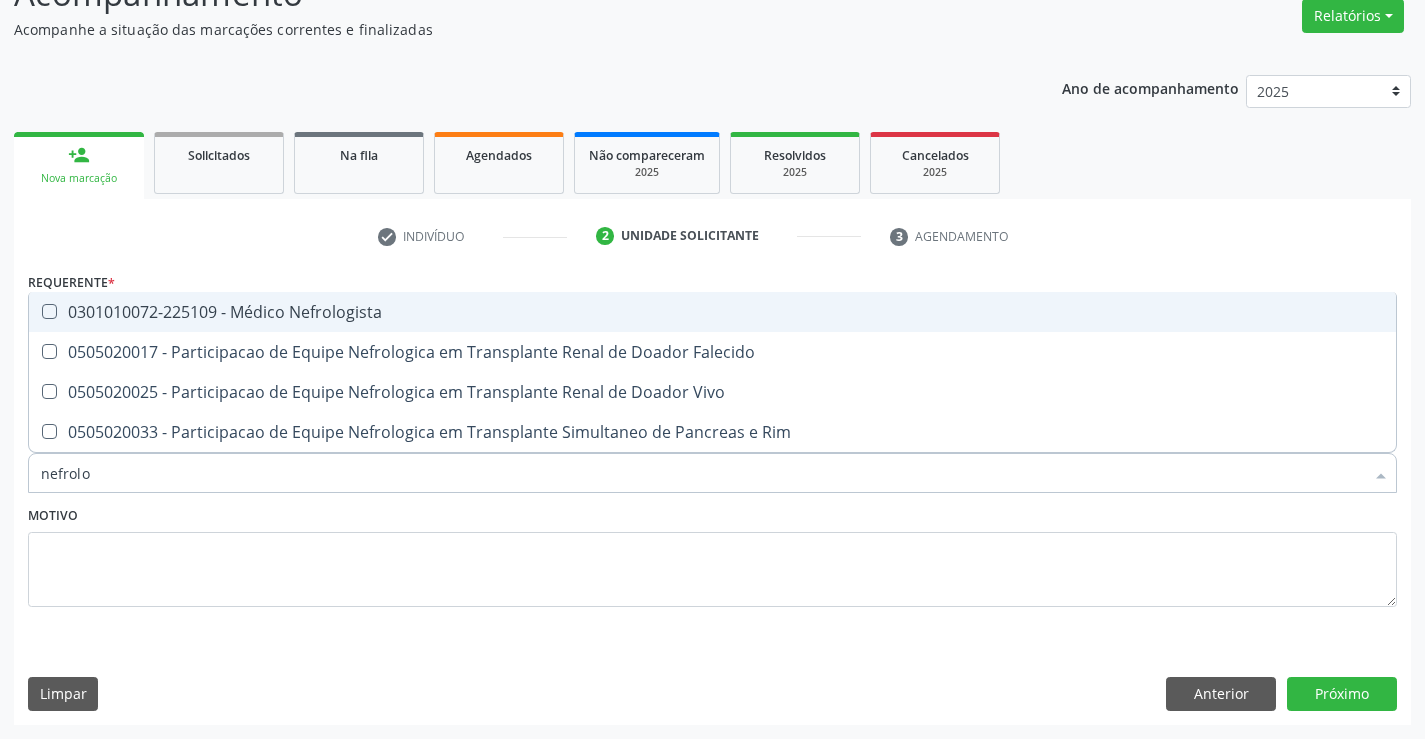click on "0301010072-225109 - Médico Nefrologista" at bounding box center [712, 312] 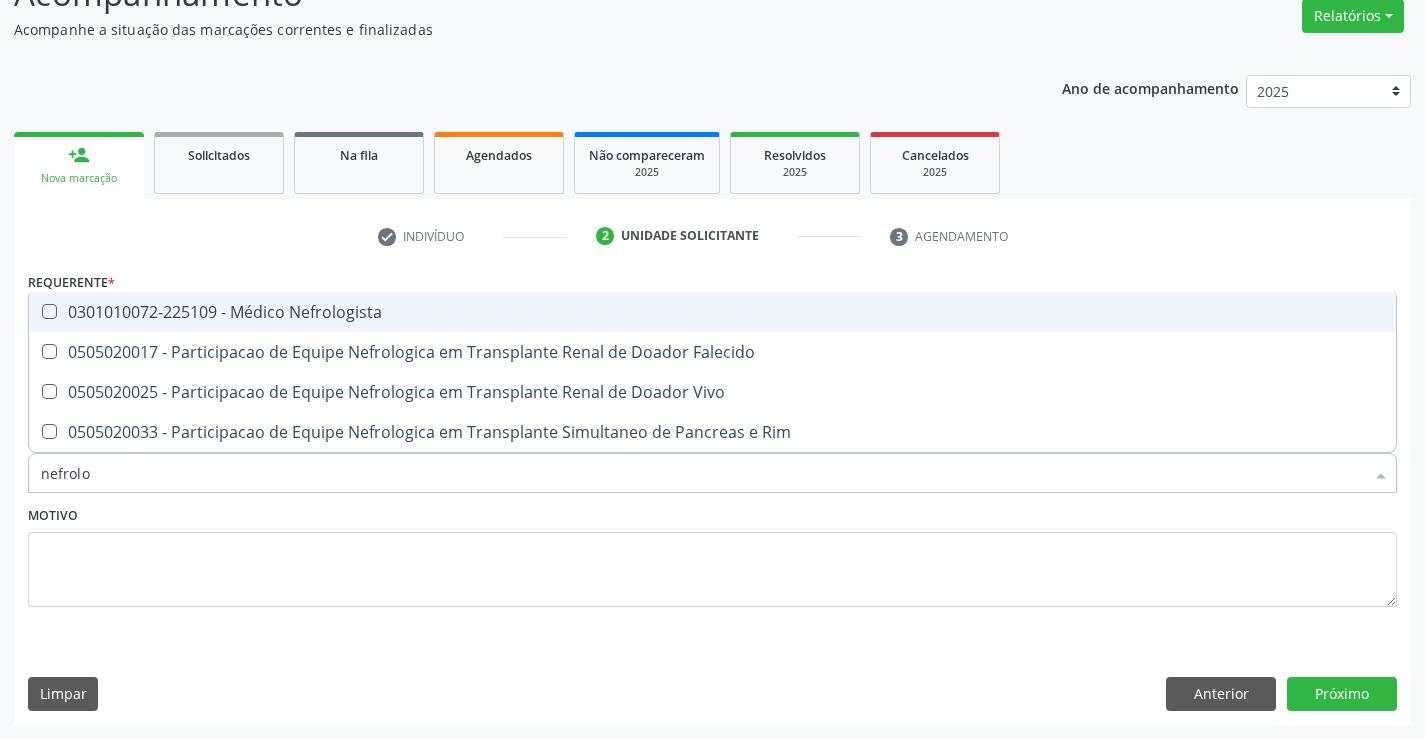 checkbox on "true" 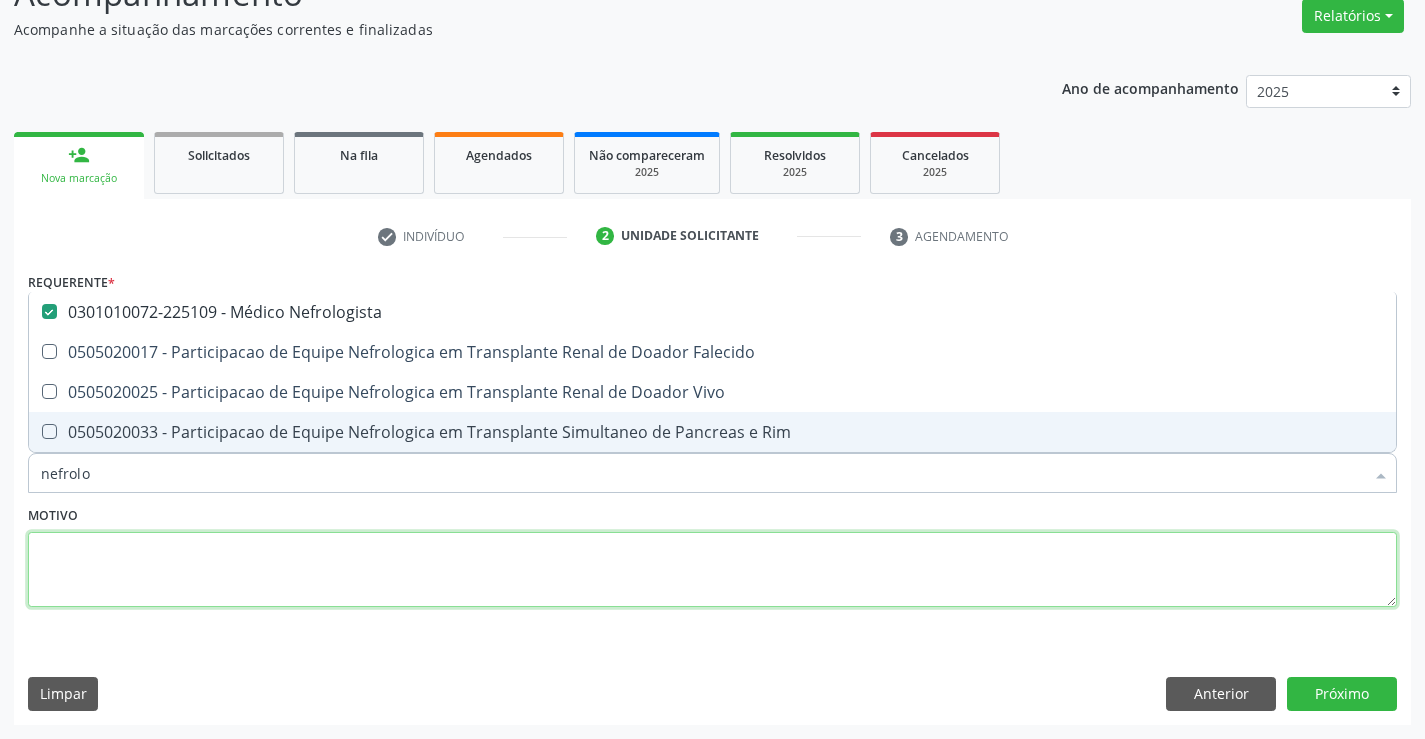 click at bounding box center (712, 570) 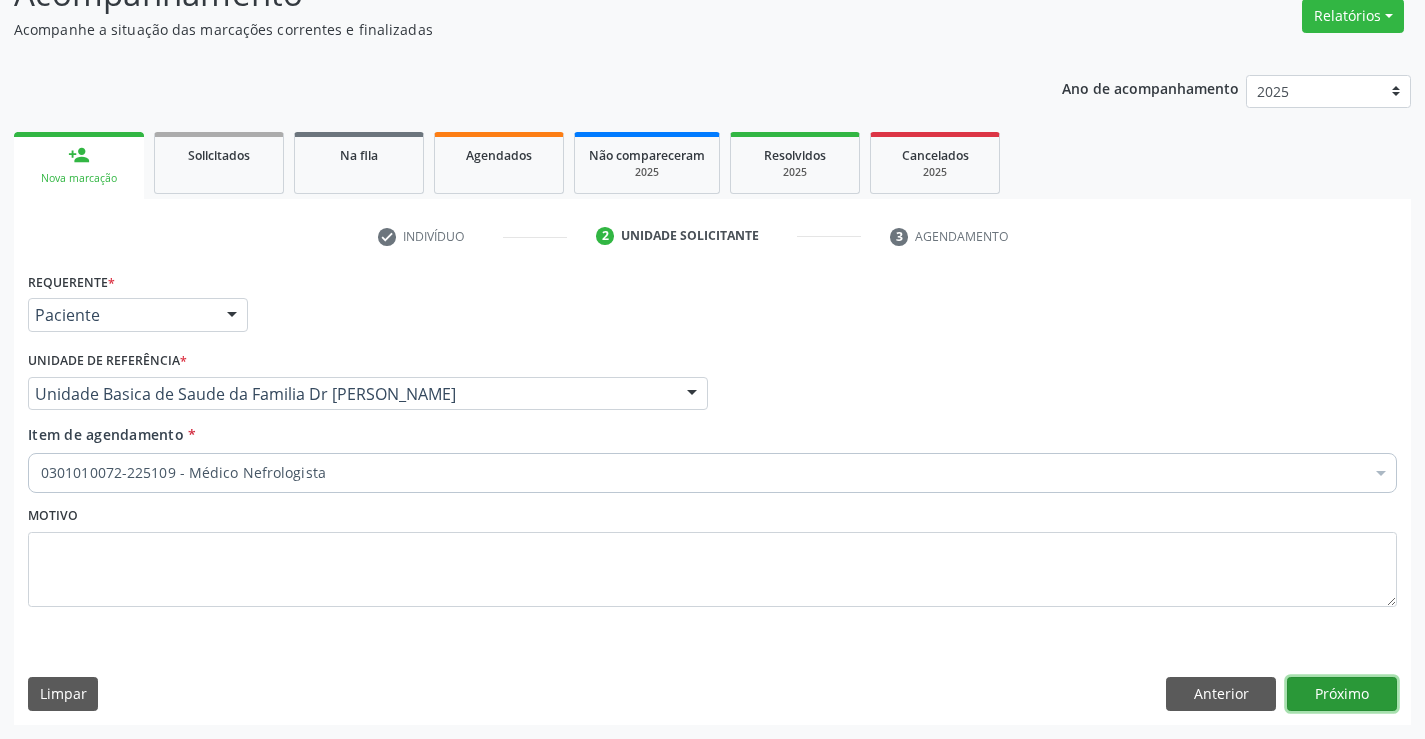 click on "Próximo" at bounding box center [1342, 694] 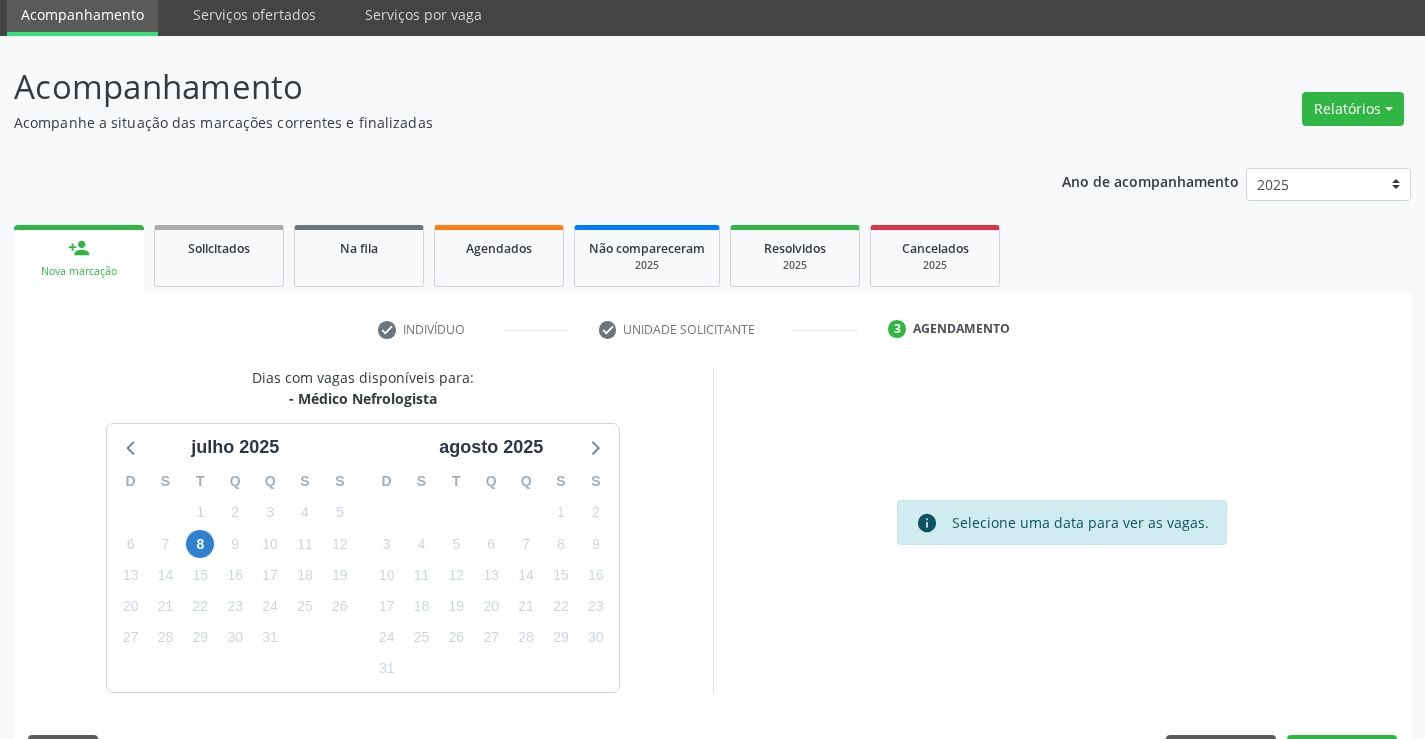 scroll, scrollTop: 131, scrollLeft: 0, axis: vertical 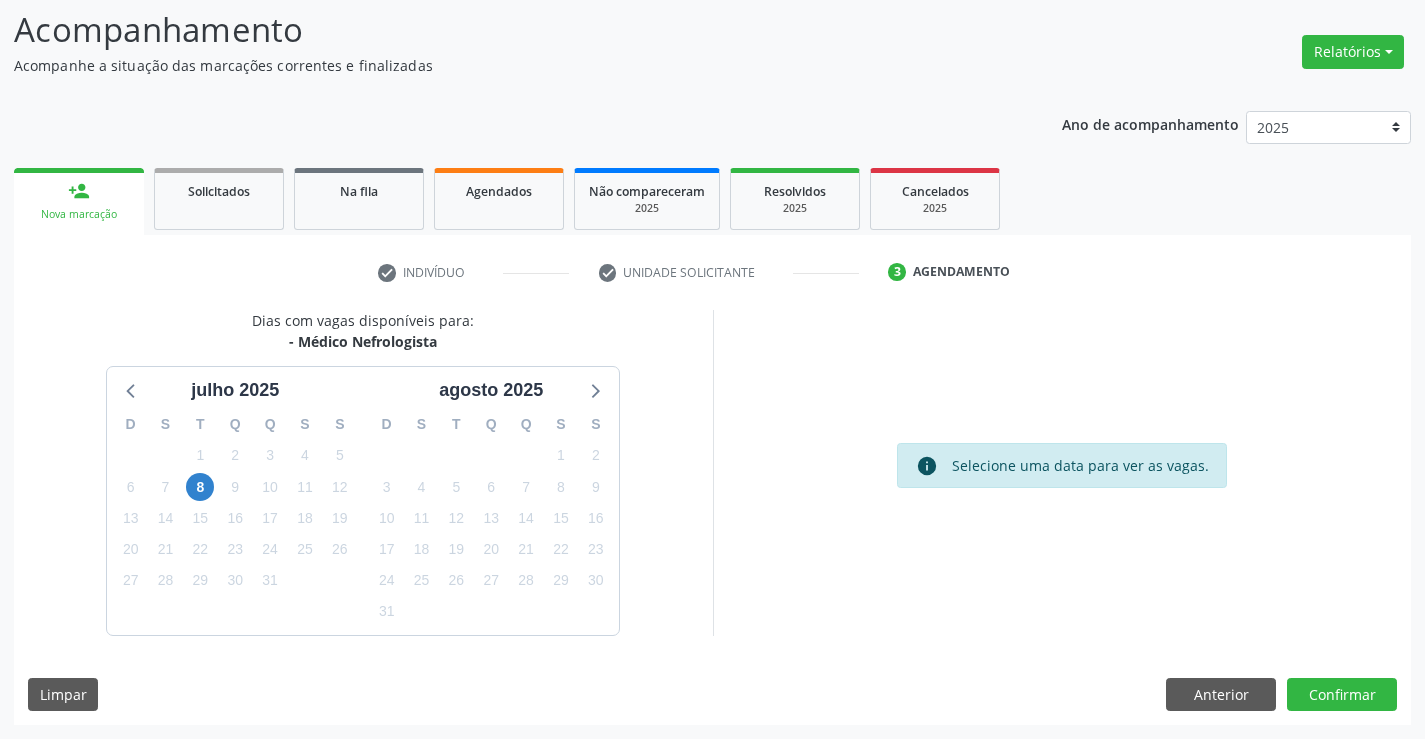 click on "person_add
Nova marcação" at bounding box center (79, 201) 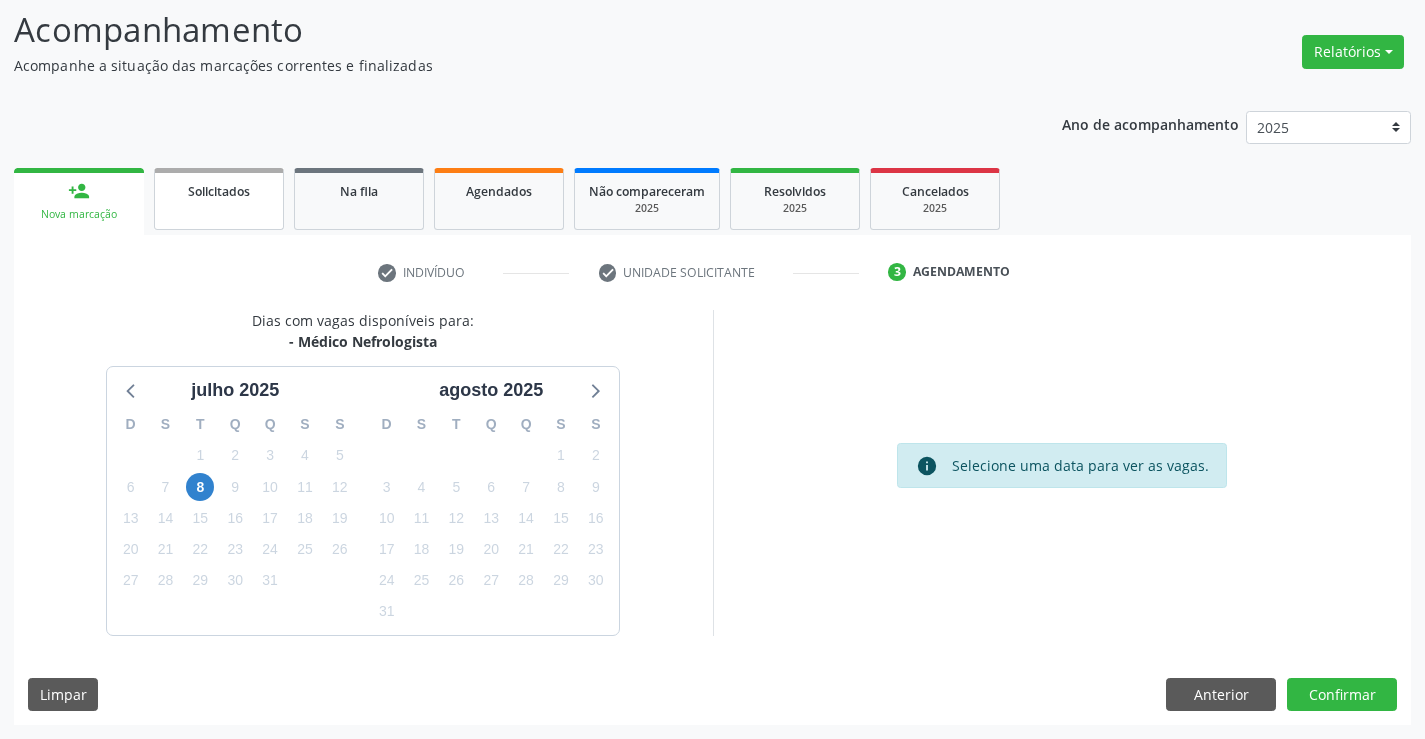 click on "Solicitados" at bounding box center (219, 199) 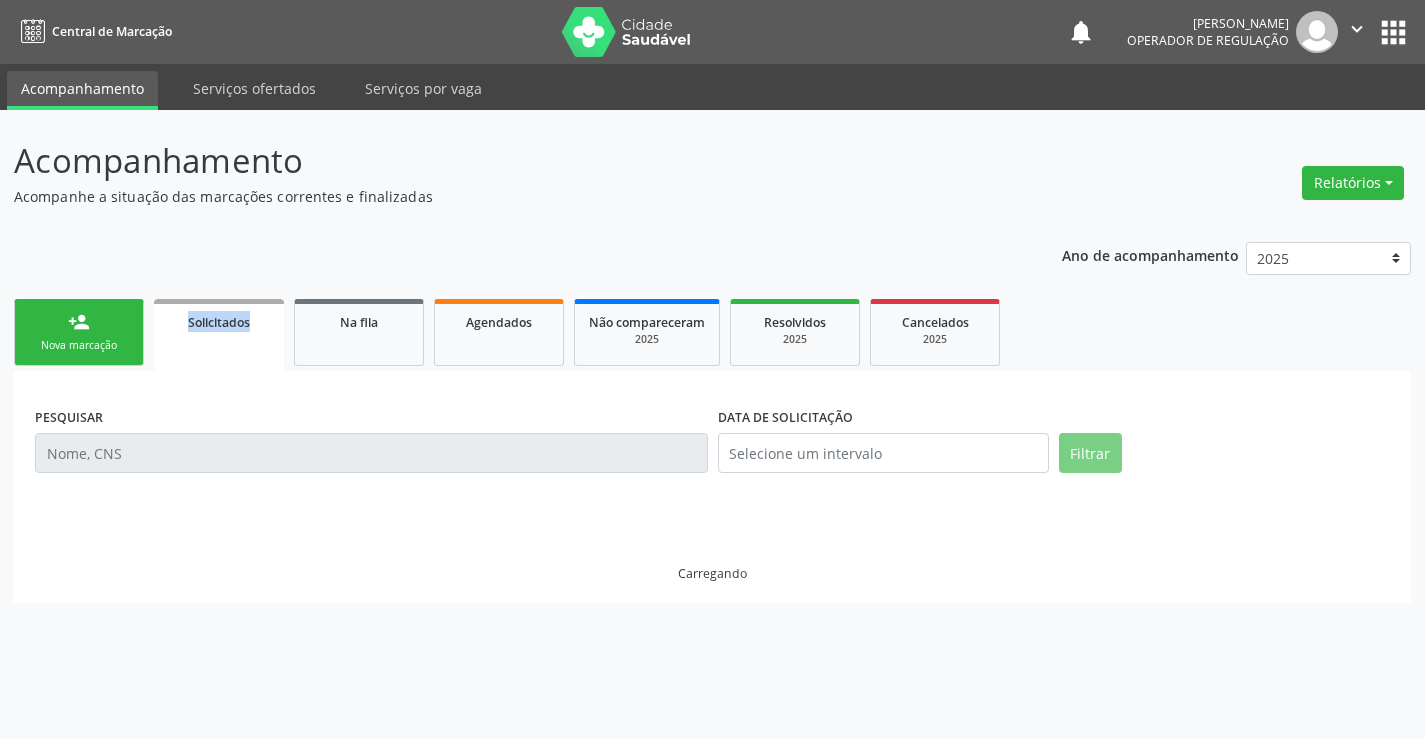 scroll, scrollTop: 0, scrollLeft: 0, axis: both 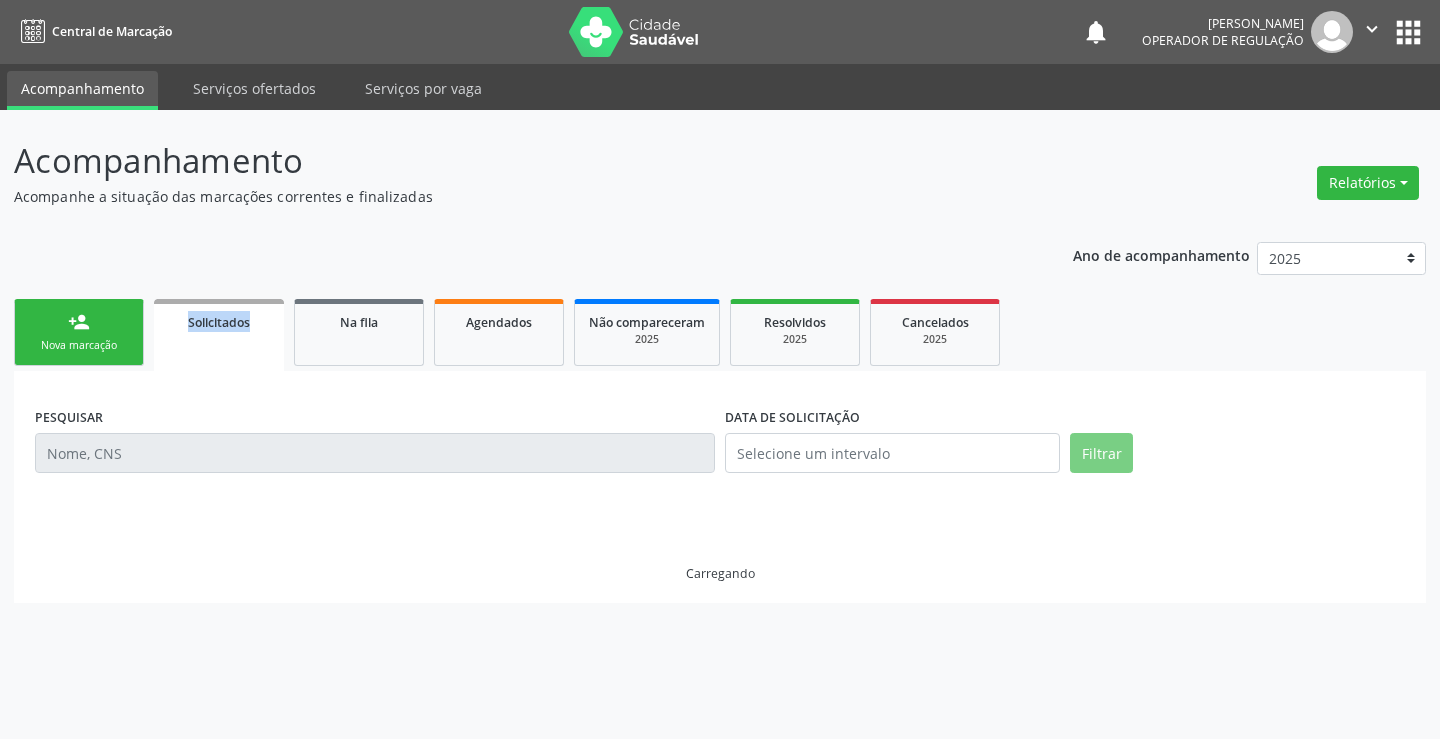 click on "Acompanhamento
Acompanhe a situação das marcações correntes e finalizadas
Relatórios
Acompanhamento
Consolidado
Procedimentos realizados
Ano de acompanhamento
2025 2024 2023
person_add
Nova marcação
Solicitados   Na fila   Agendados   Não compareceram
2025
Resolvidos
2025
Cancelados
2025
PESQUISAR
DATA DE SOLICITAÇÃO
Filtrar
Carregando" at bounding box center [720, 369] 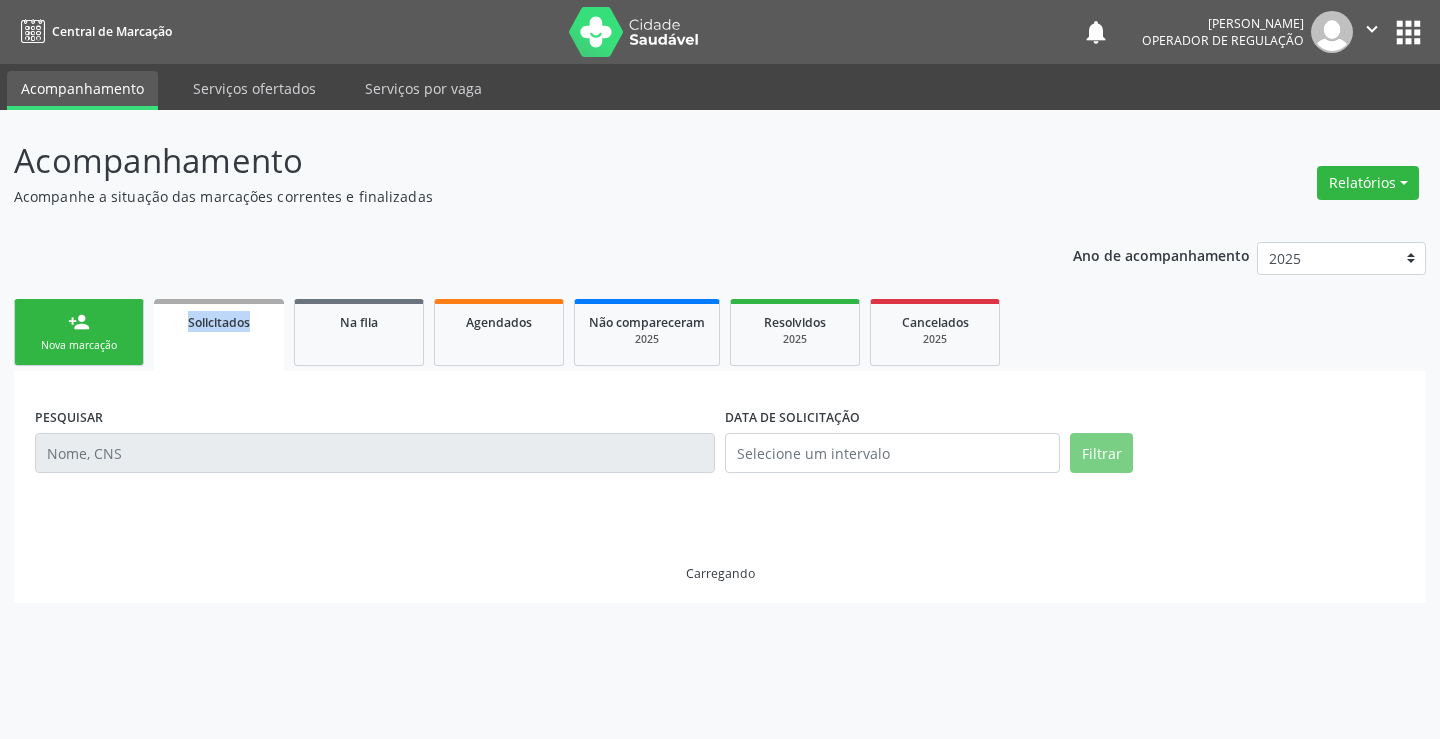 click on "person_add
Nova marcação" at bounding box center (79, 332) 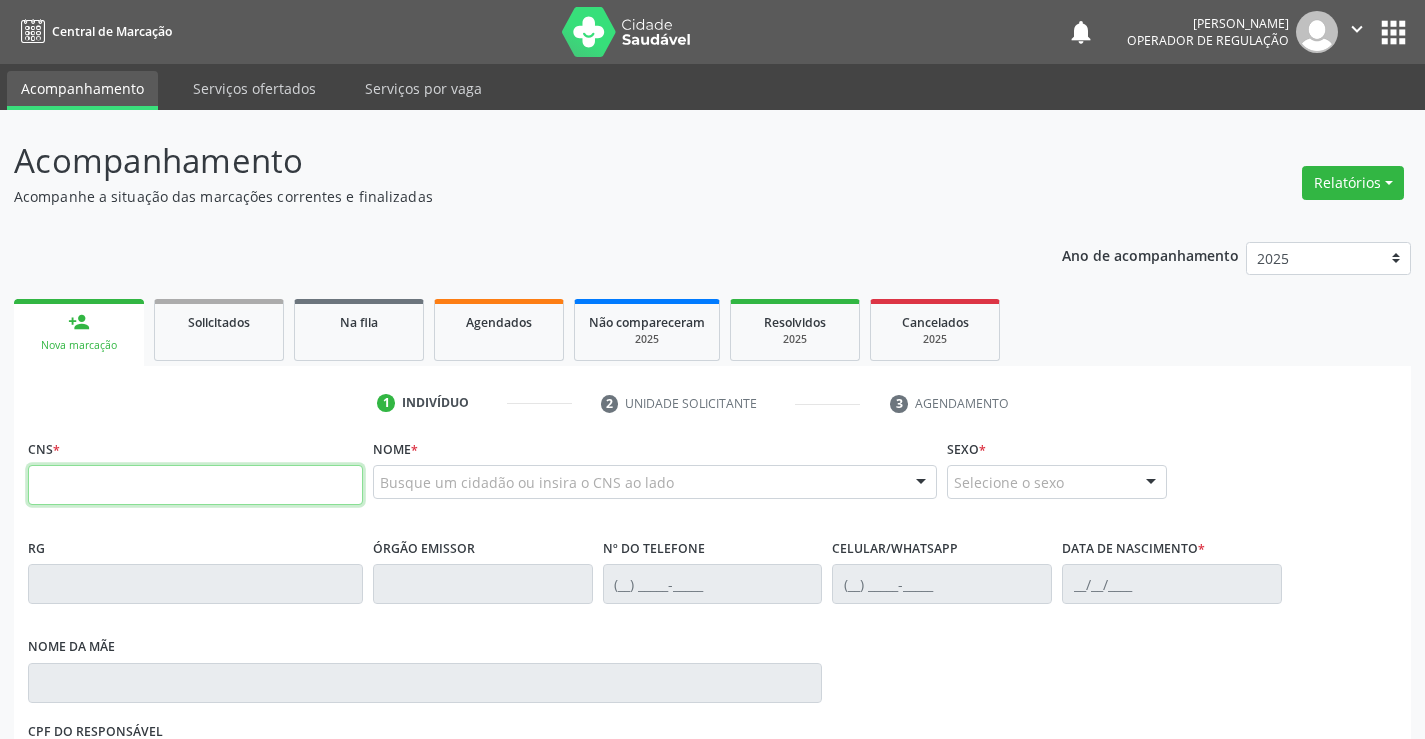 click at bounding box center (195, 485) 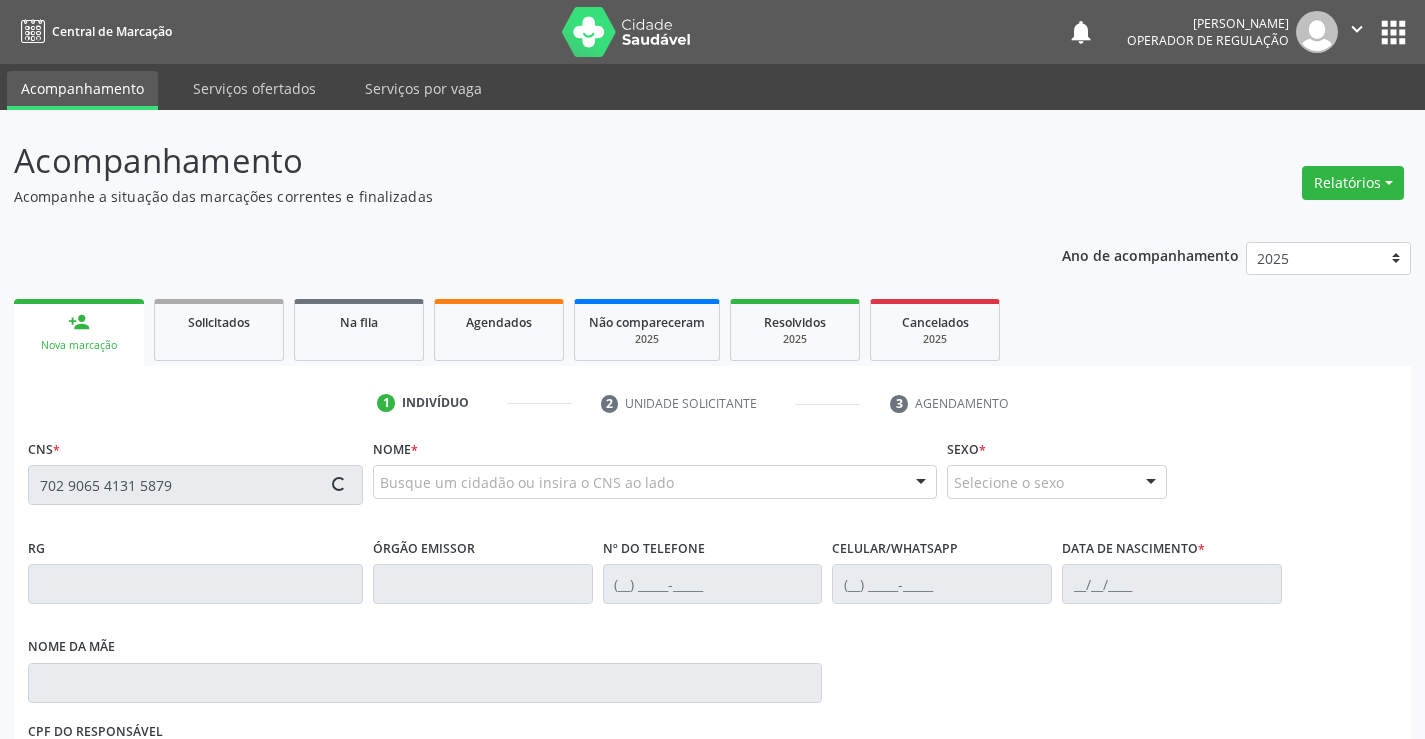 type on "702 9065 4131 5879" 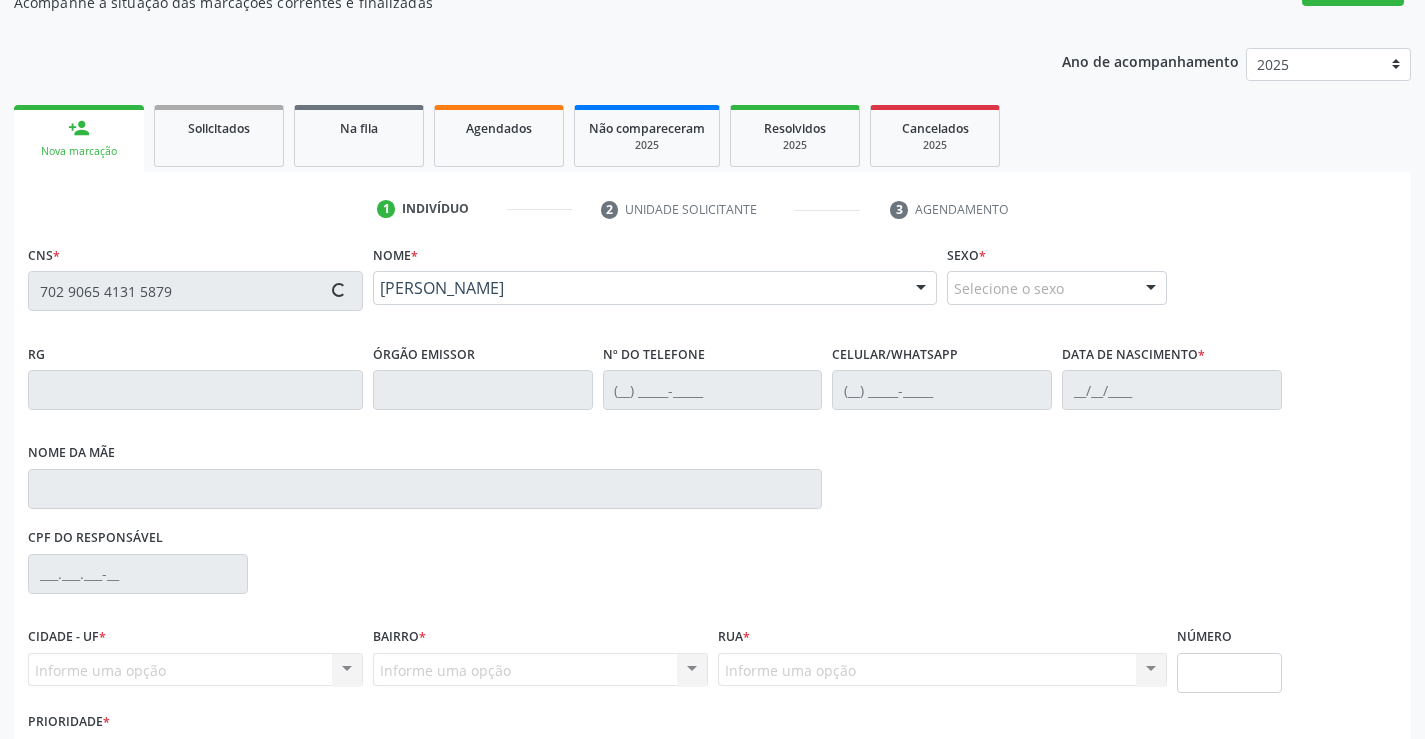 scroll, scrollTop: 331, scrollLeft: 0, axis: vertical 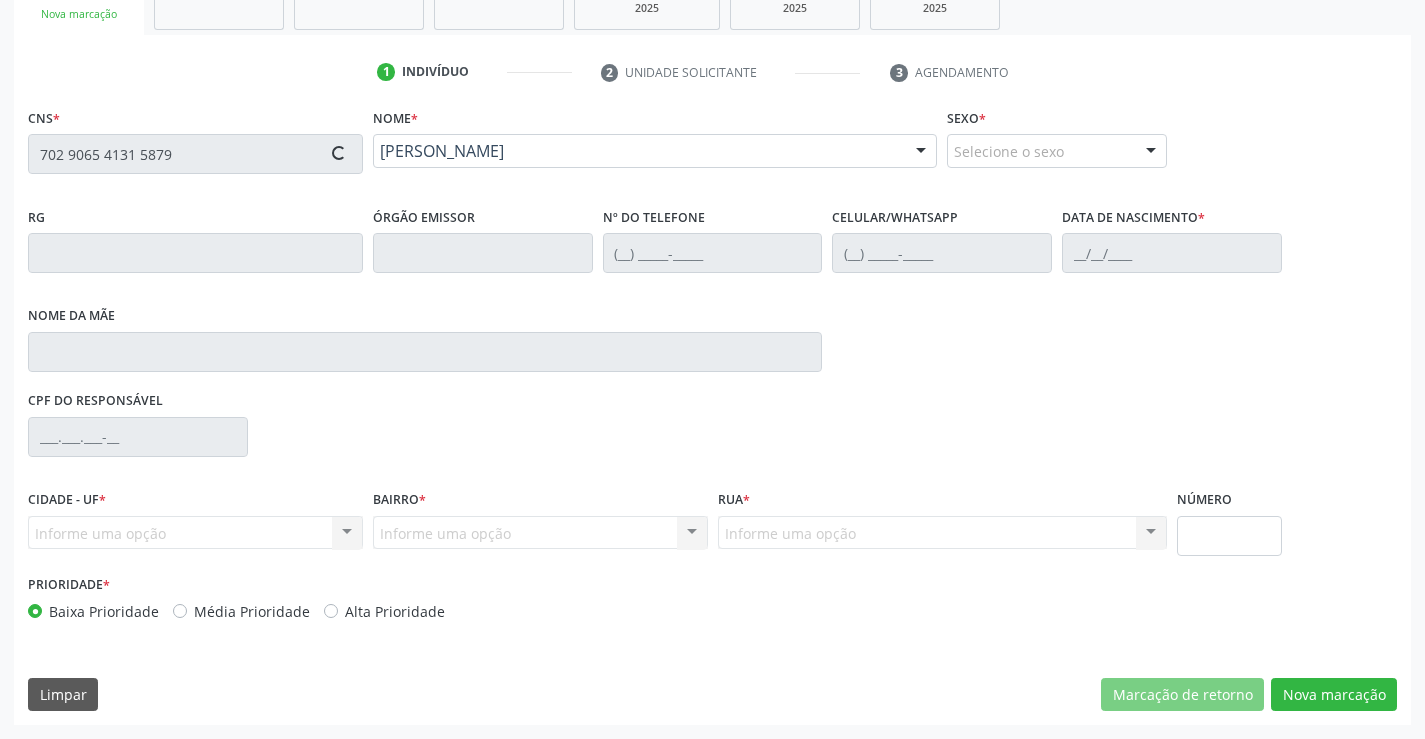 type on "369832309" 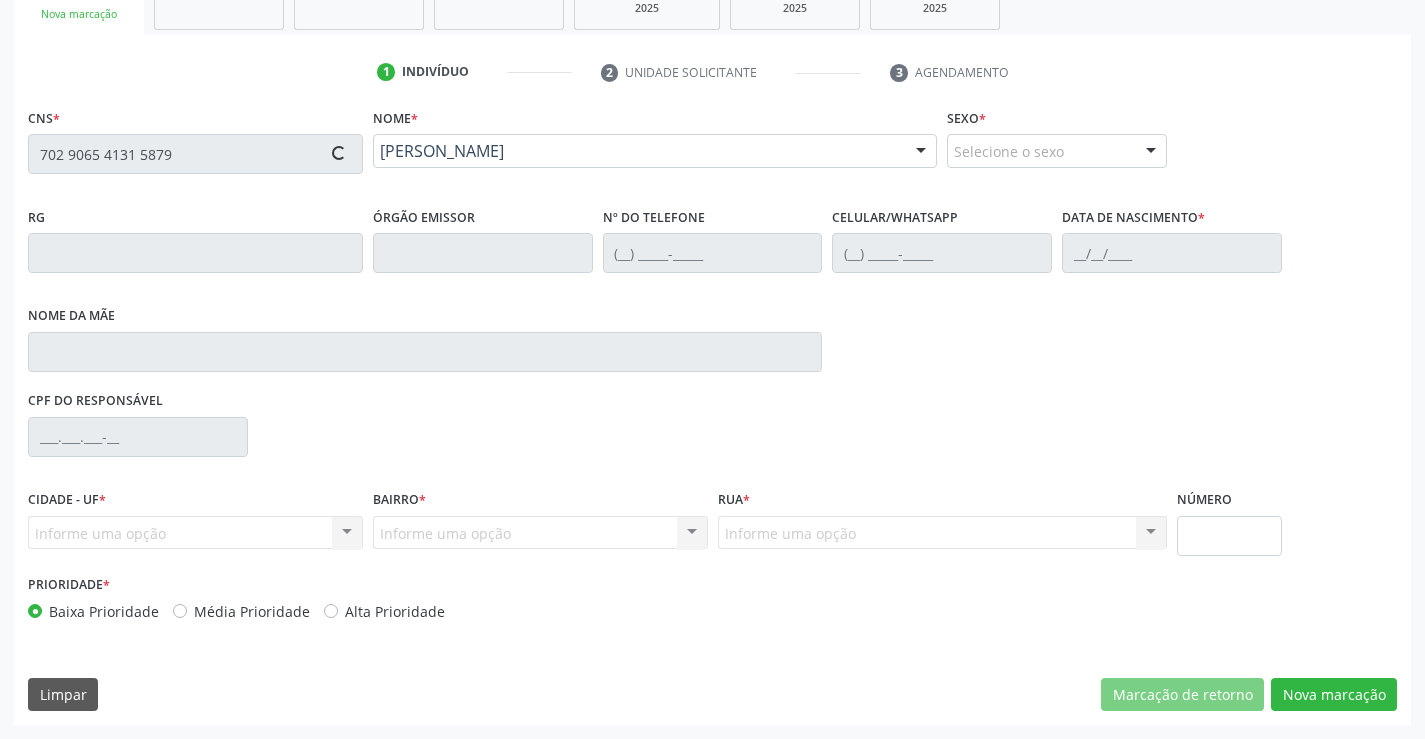 type on "(74) 99975-7292" 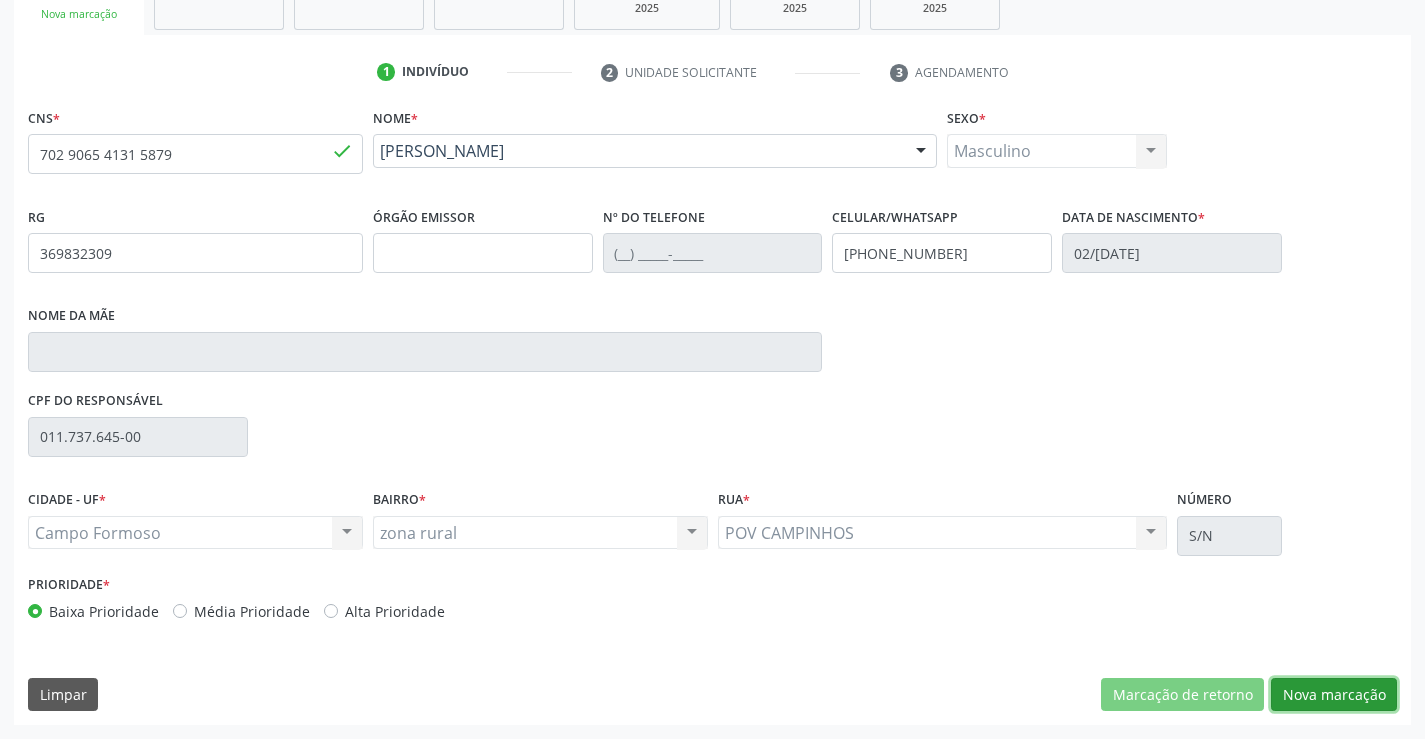 drag, startPoint x: 1326, startPoint y: 690, endPoint x: 1349, endPoint y: 661, distance: 37.01351 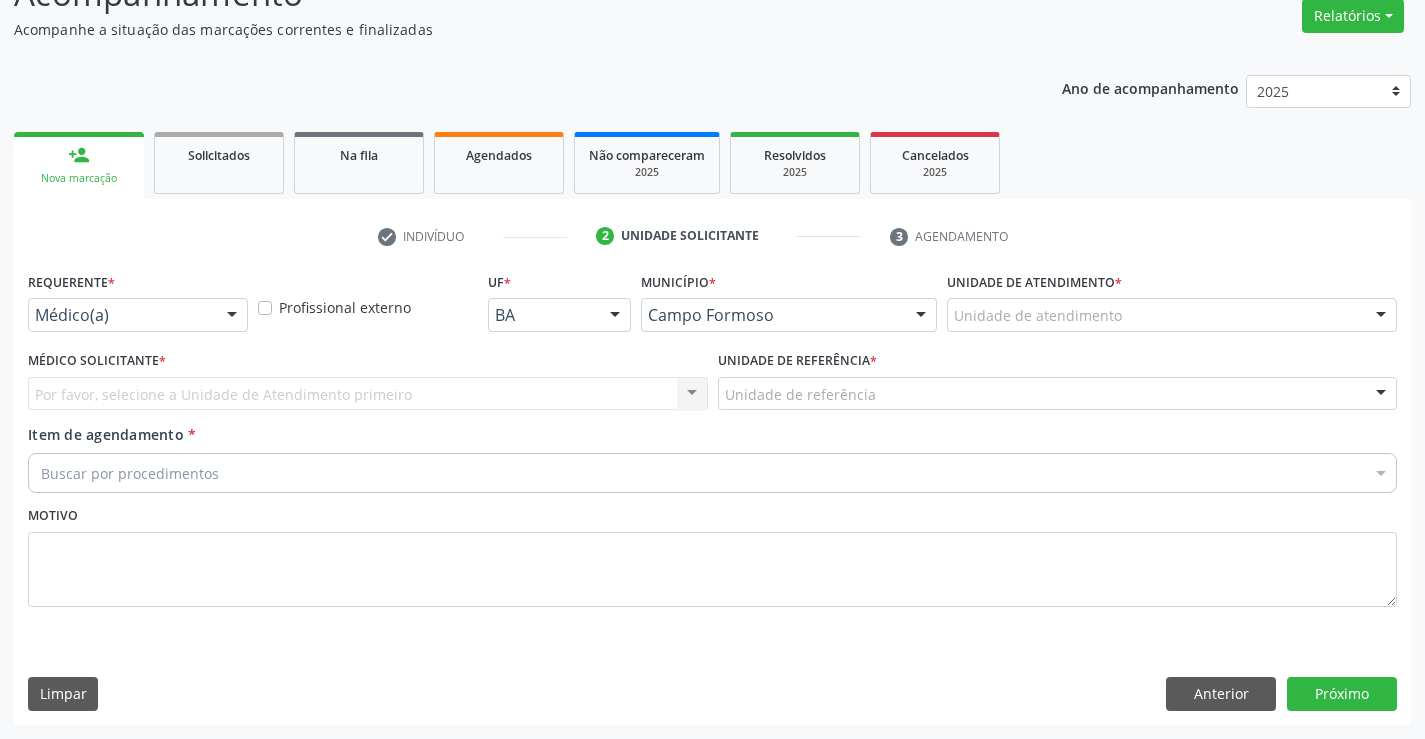 scroll, scrollTop: 167, scrollLeft: 0, axis: vertical 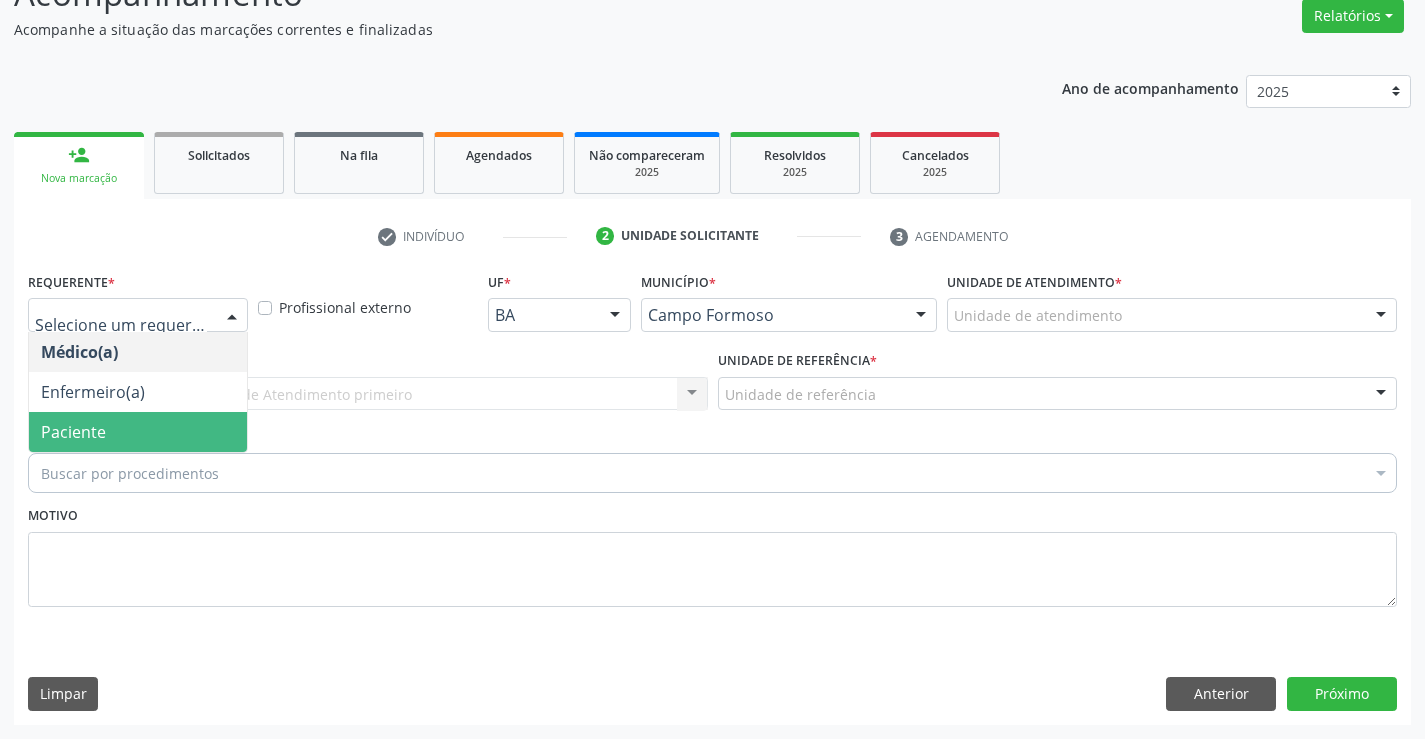 drag, startPoint x: 91, startPoint y: 436, endPoint x: 244, endPoint y: 397, distance: 157.89236 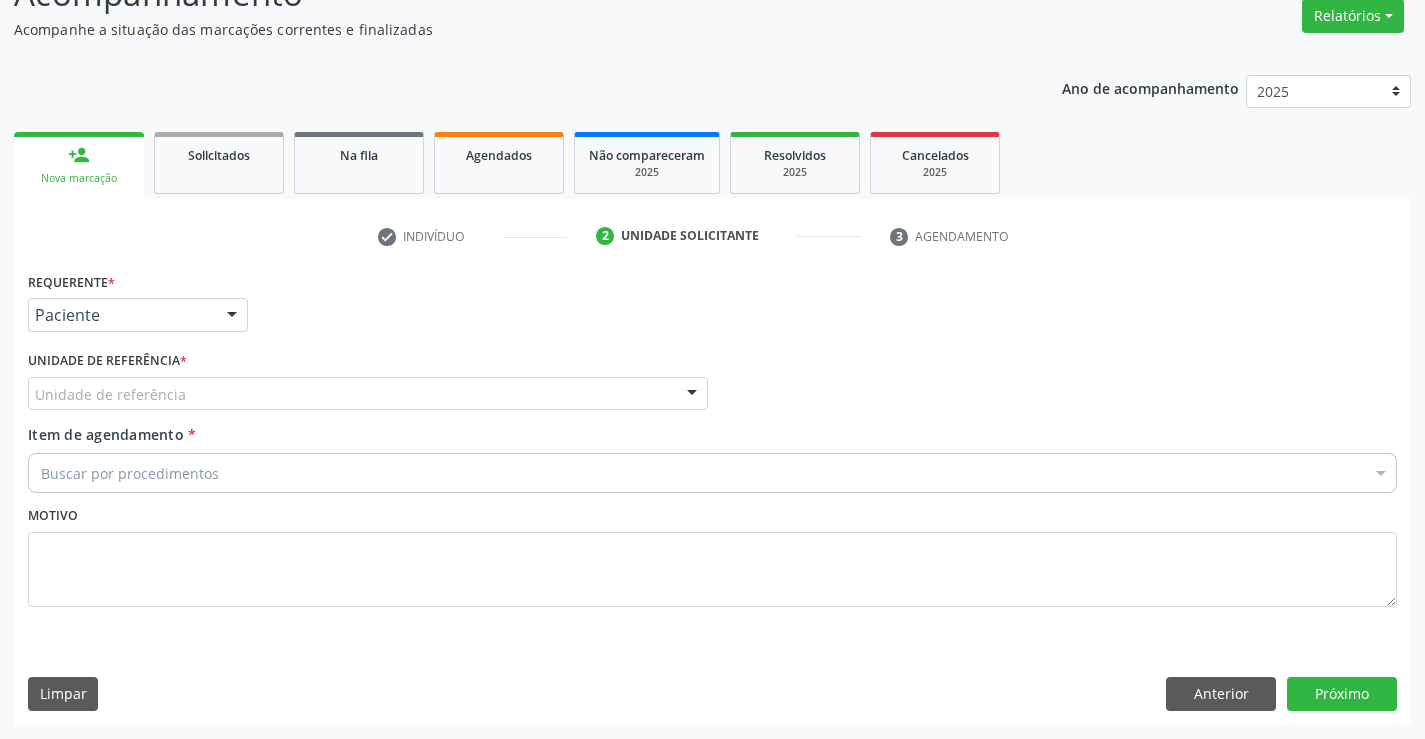 click on "Unidade de referência" at bounding box center (368, 394) 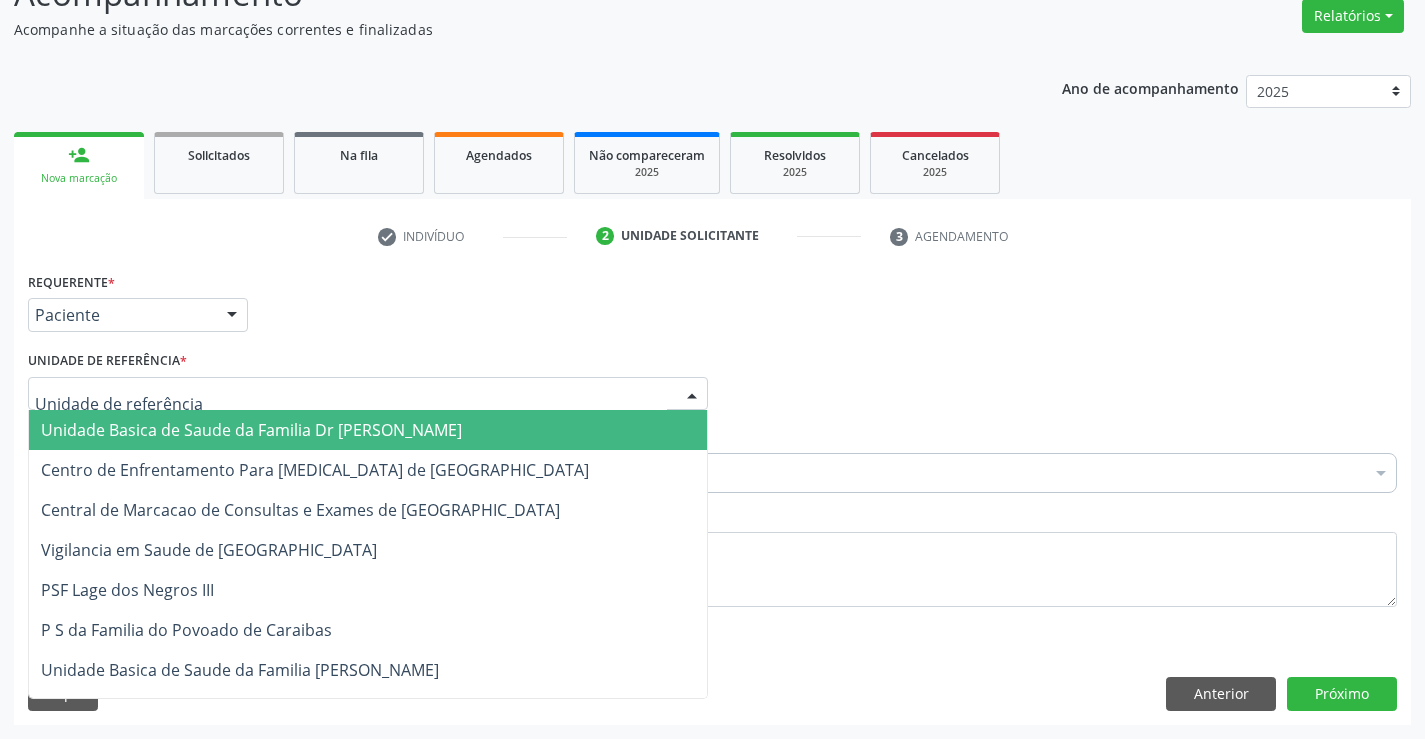 drag, startPoint x: 204, startPoint y: 408, endPoint x: 205, endPoint y: 419, distance: 11.045361 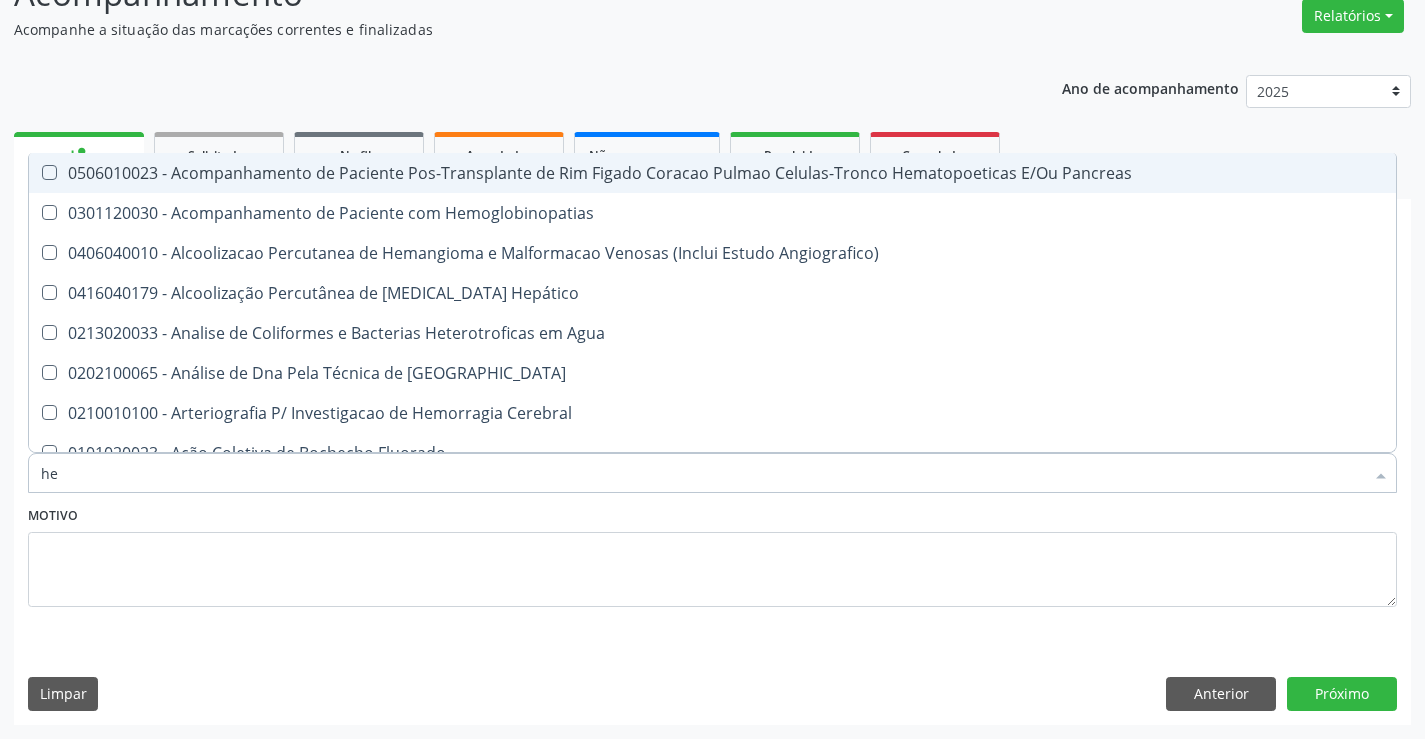 type on "h" 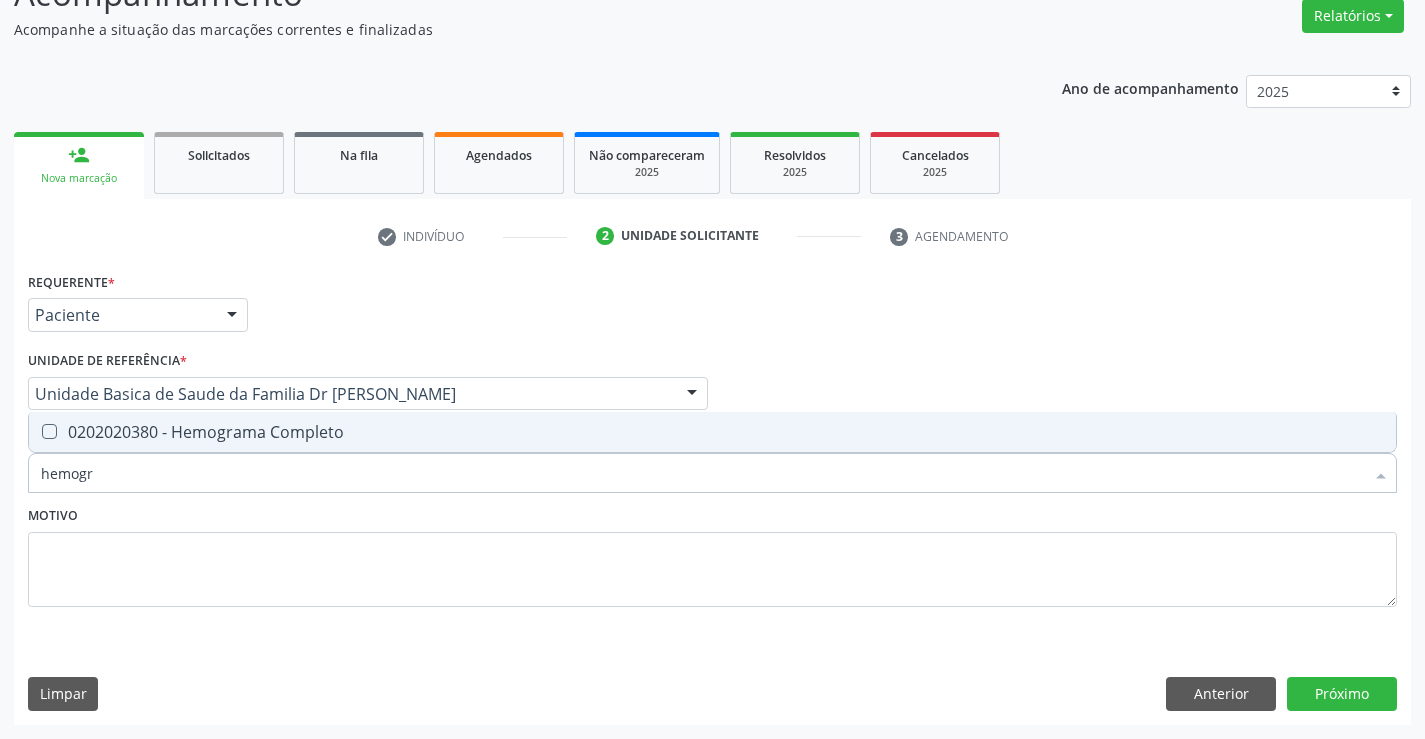 type on "hemogra" 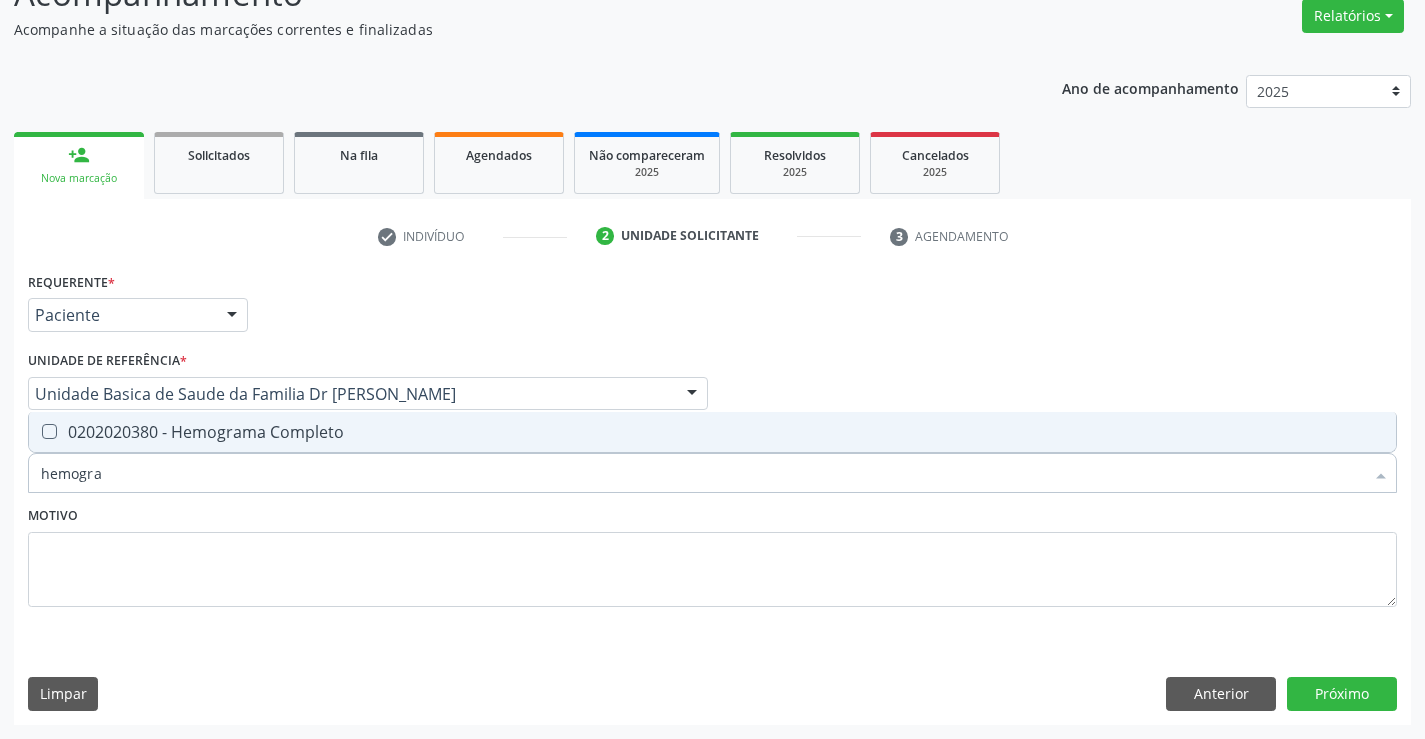 click on "0202020380 - Hemograma Completo" at bounding box center (712, 432) 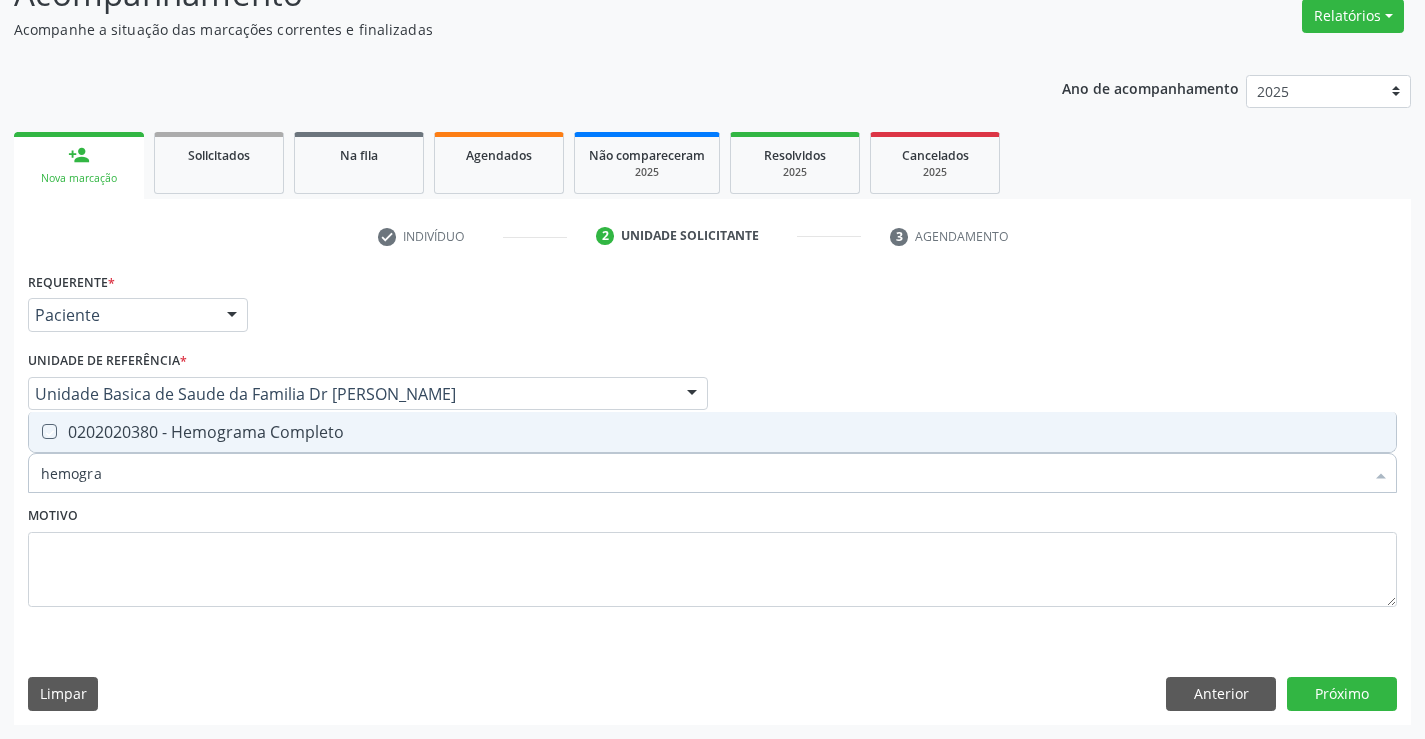 checkbox on "true" 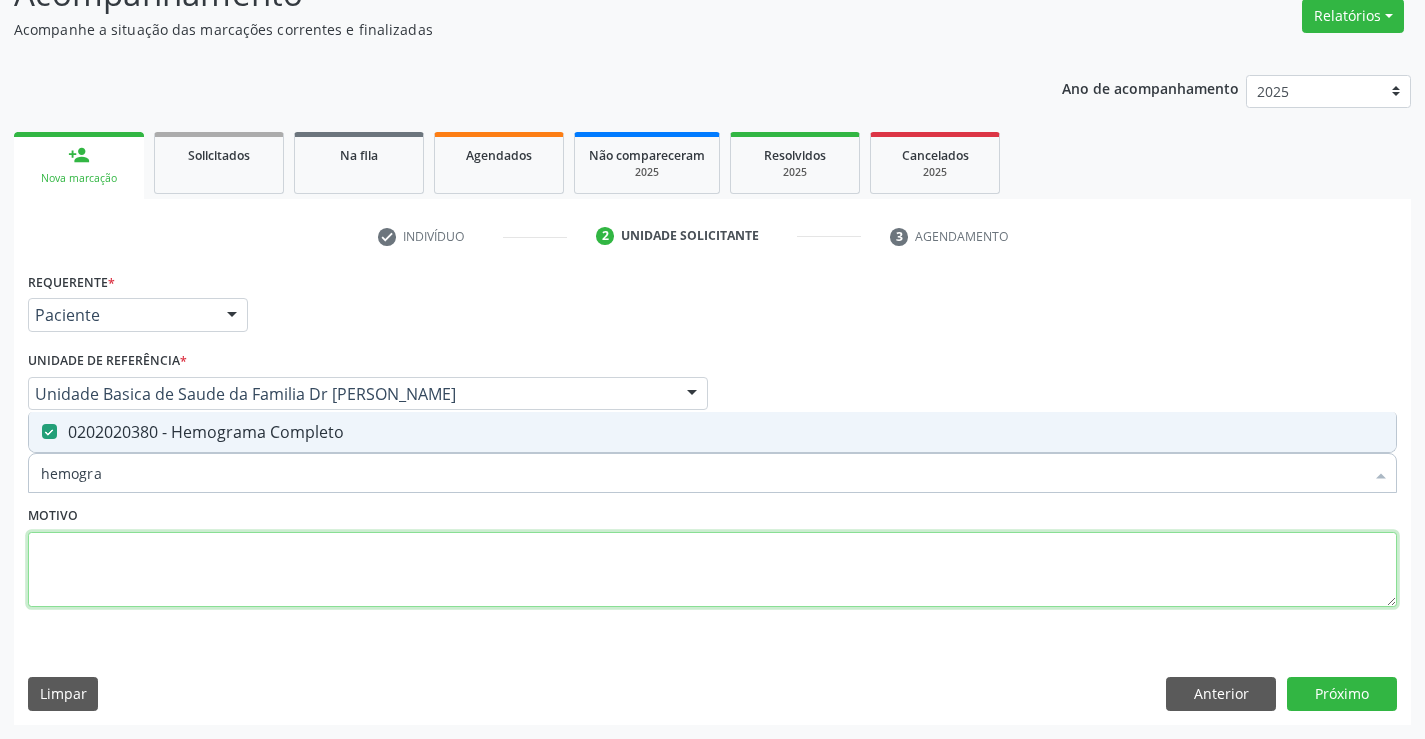 click at bounding box center [712, 570] 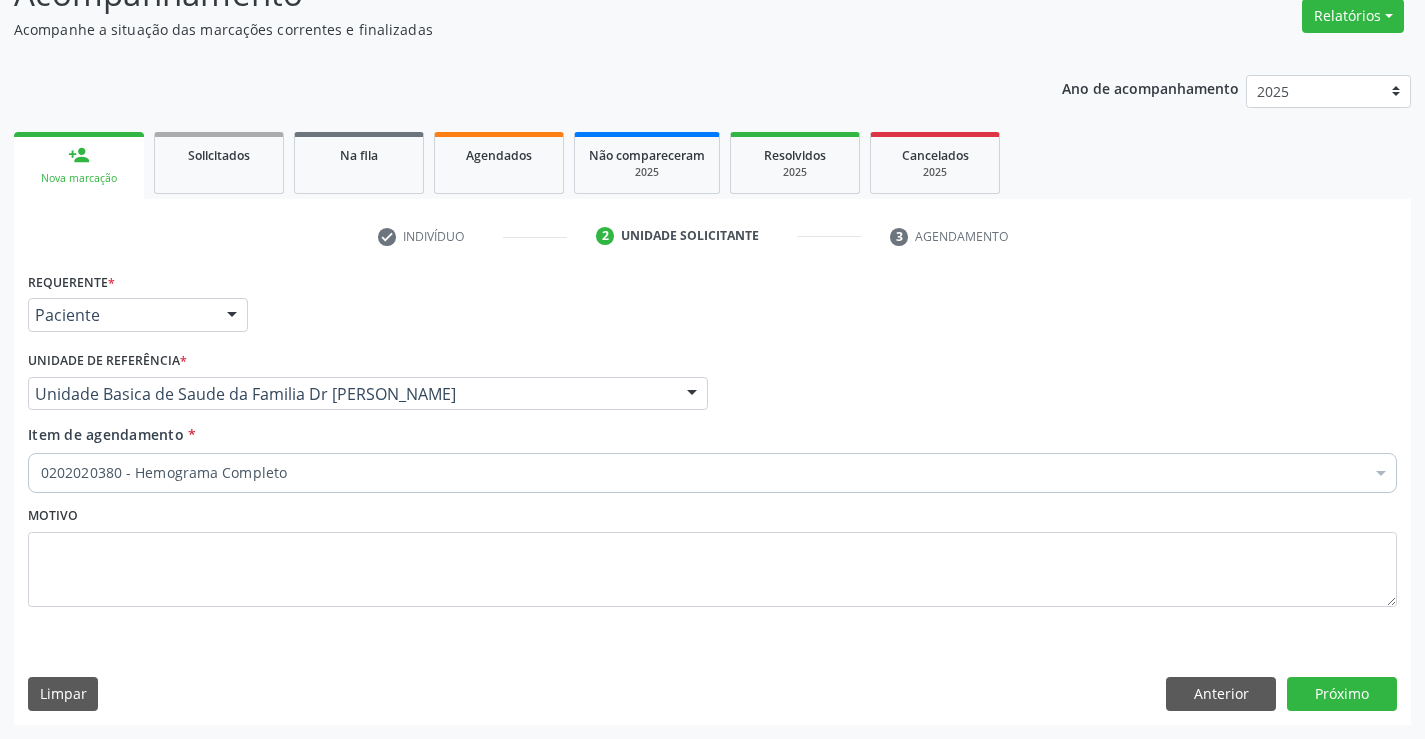 click on "0202020380 - Hemograma Completo" at bounding box center (712, 473) 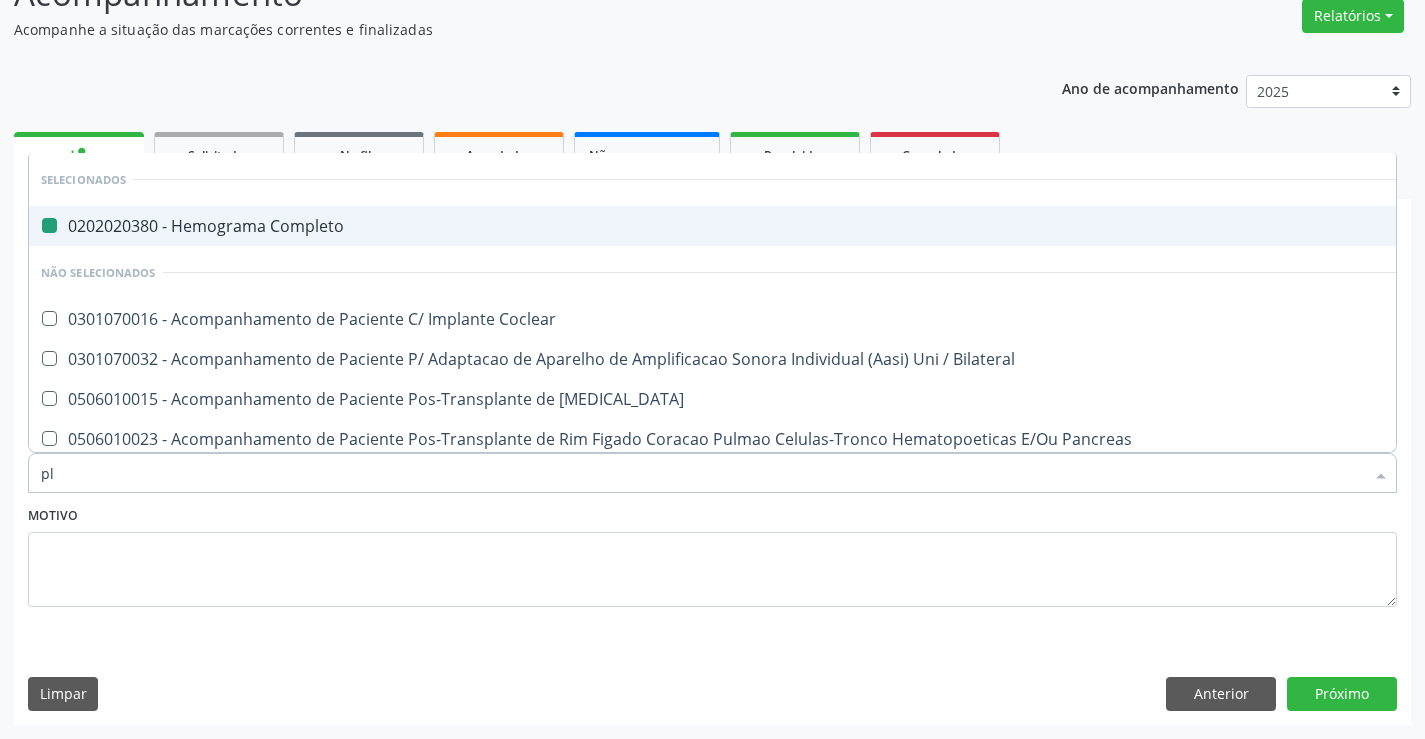 type on "pla" 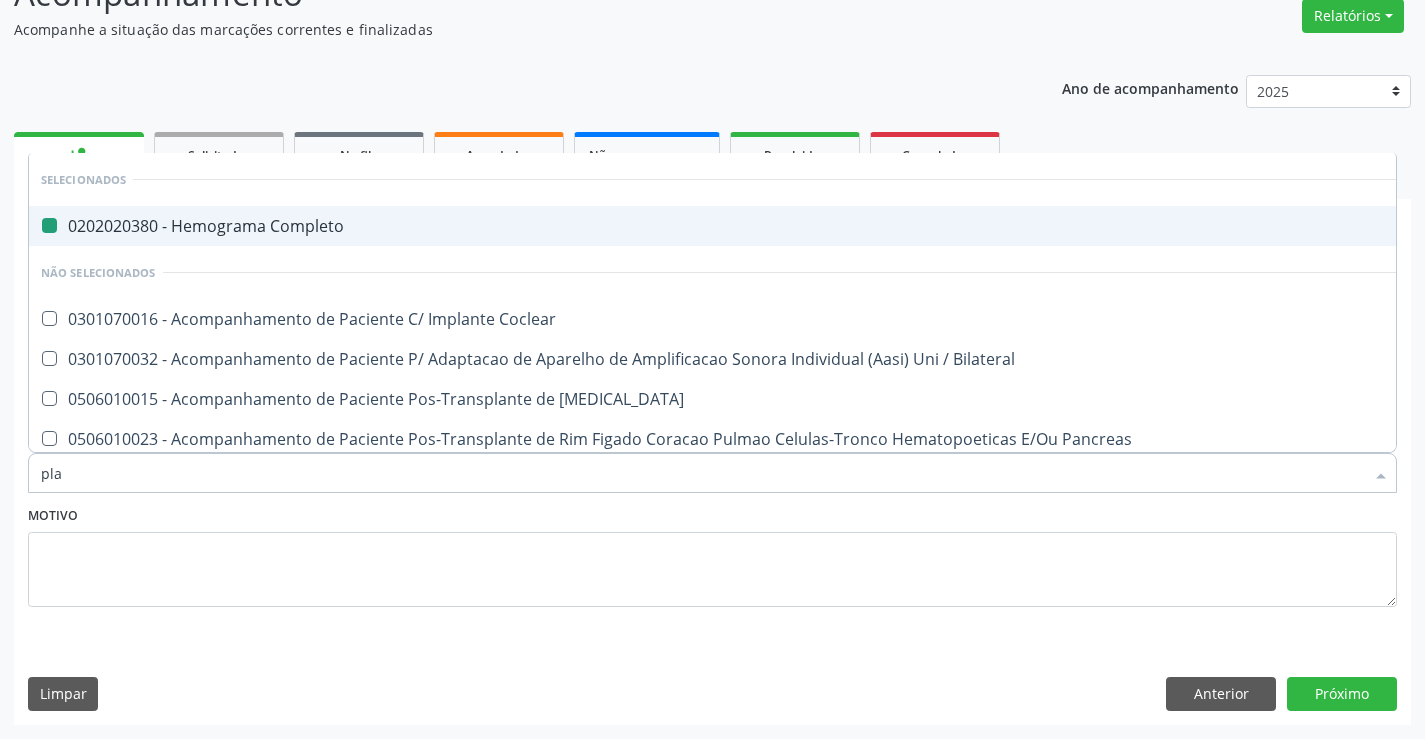 checkbox on "false" 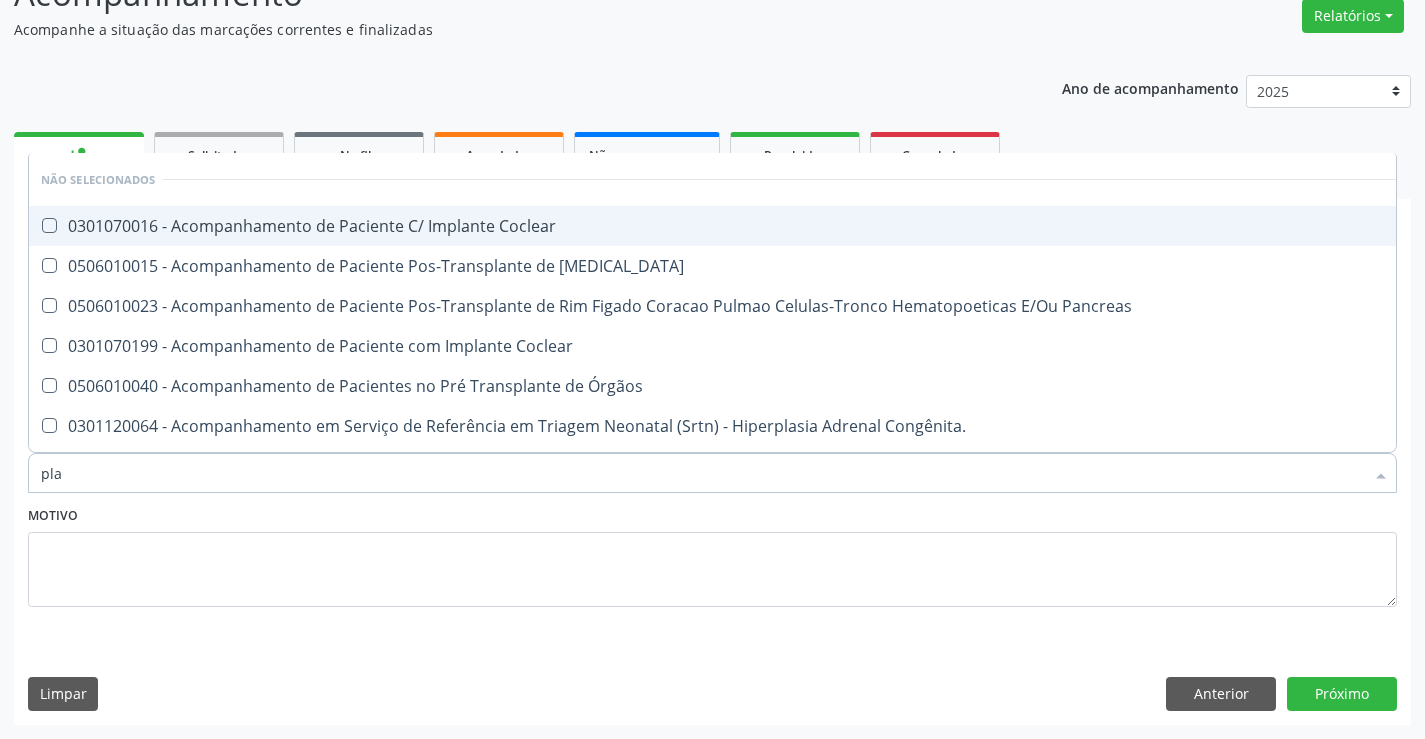 type on "plaq" 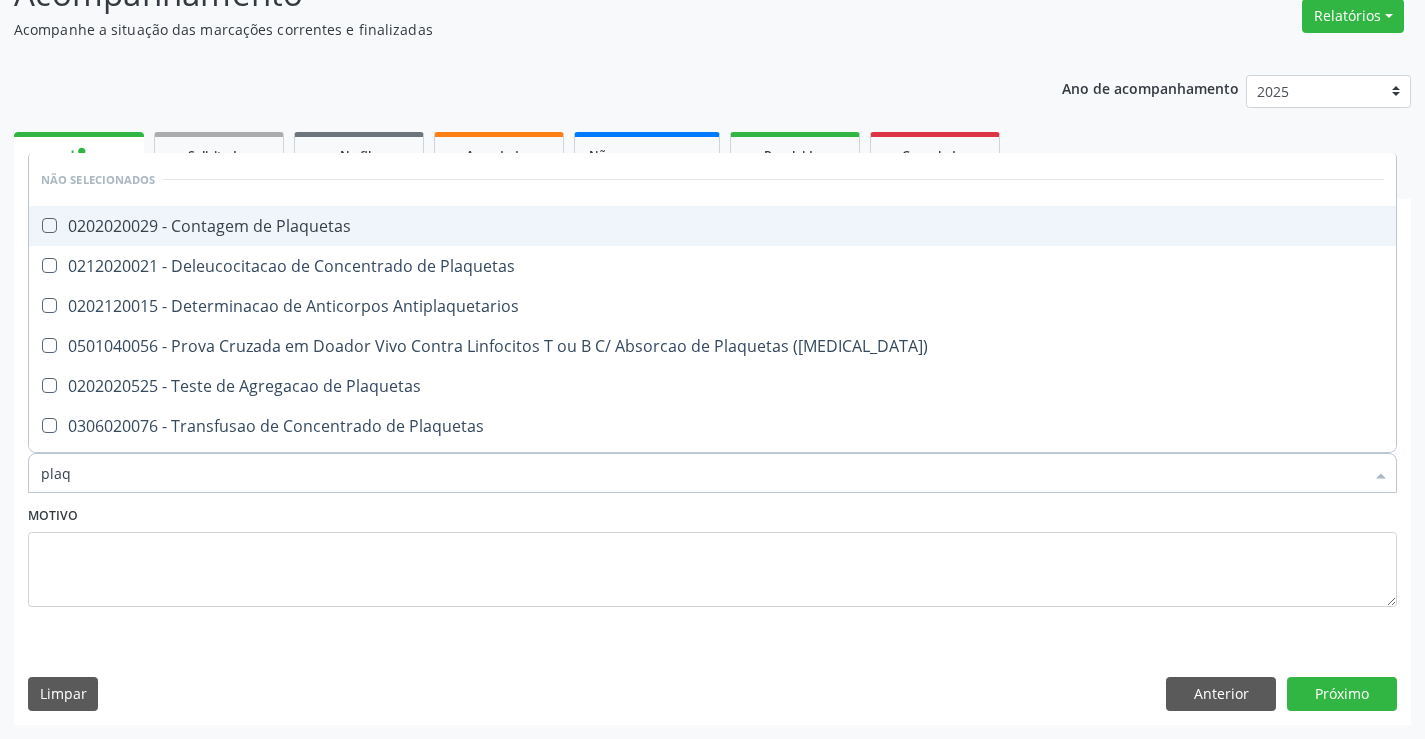 drag, startPoint x: 241, startPoint y: 223, endPoint x: 522, endPoint y: 401, distance: 332.63342 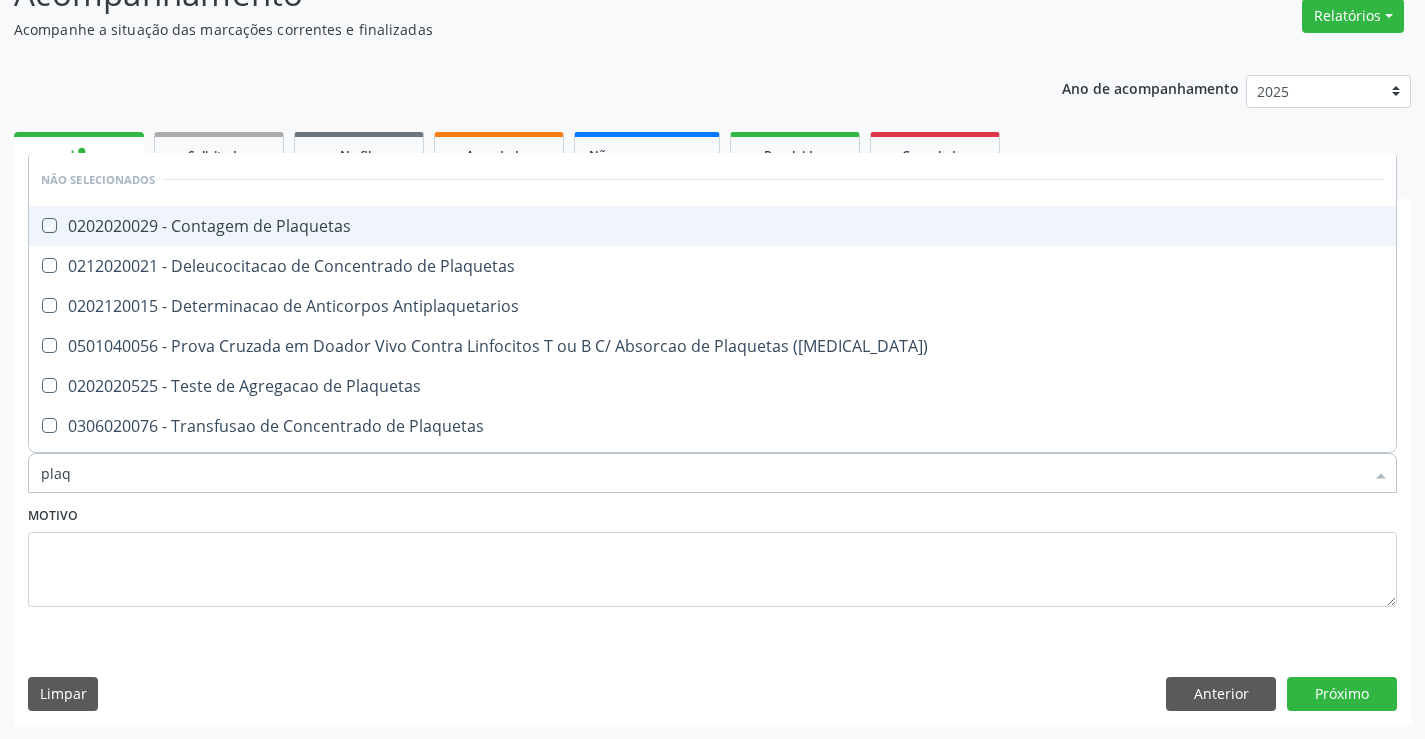 checkbox on "true" 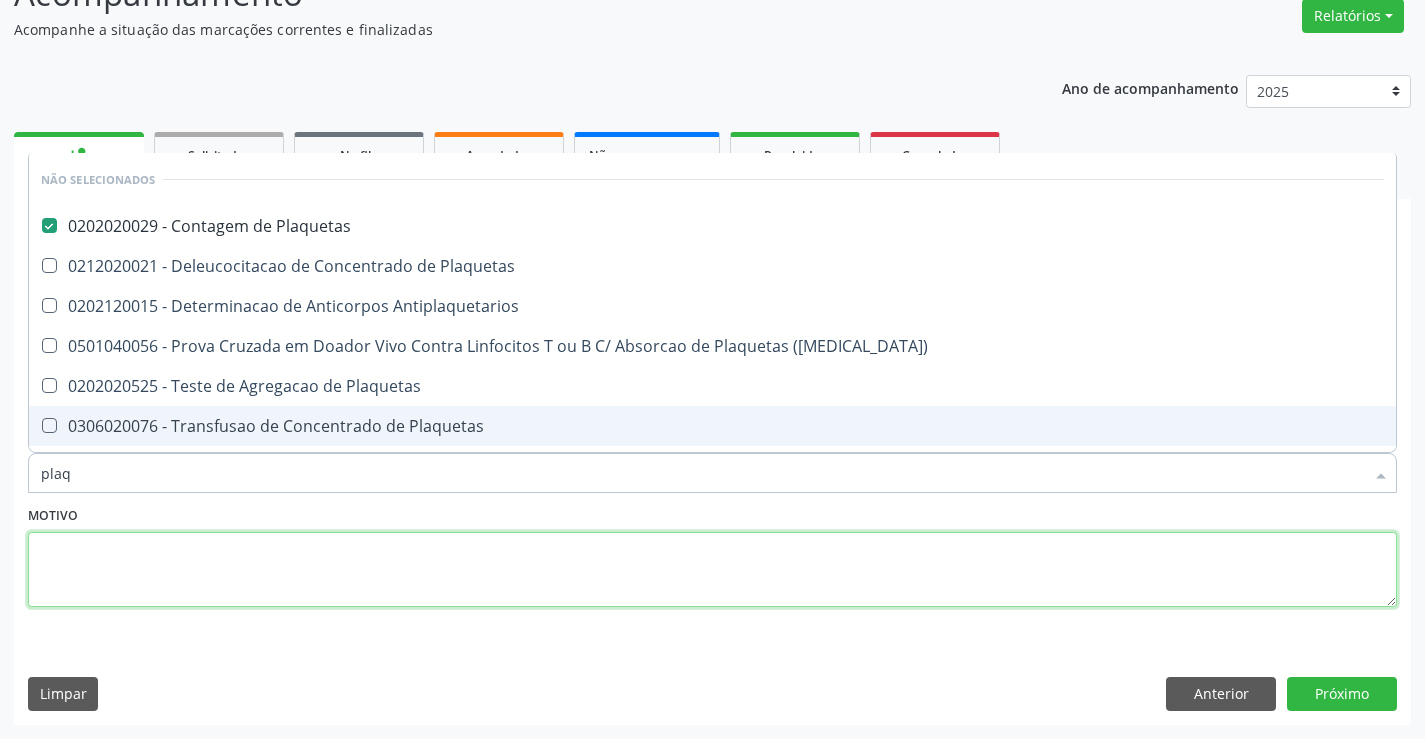 click at bounding box center [712, 570] 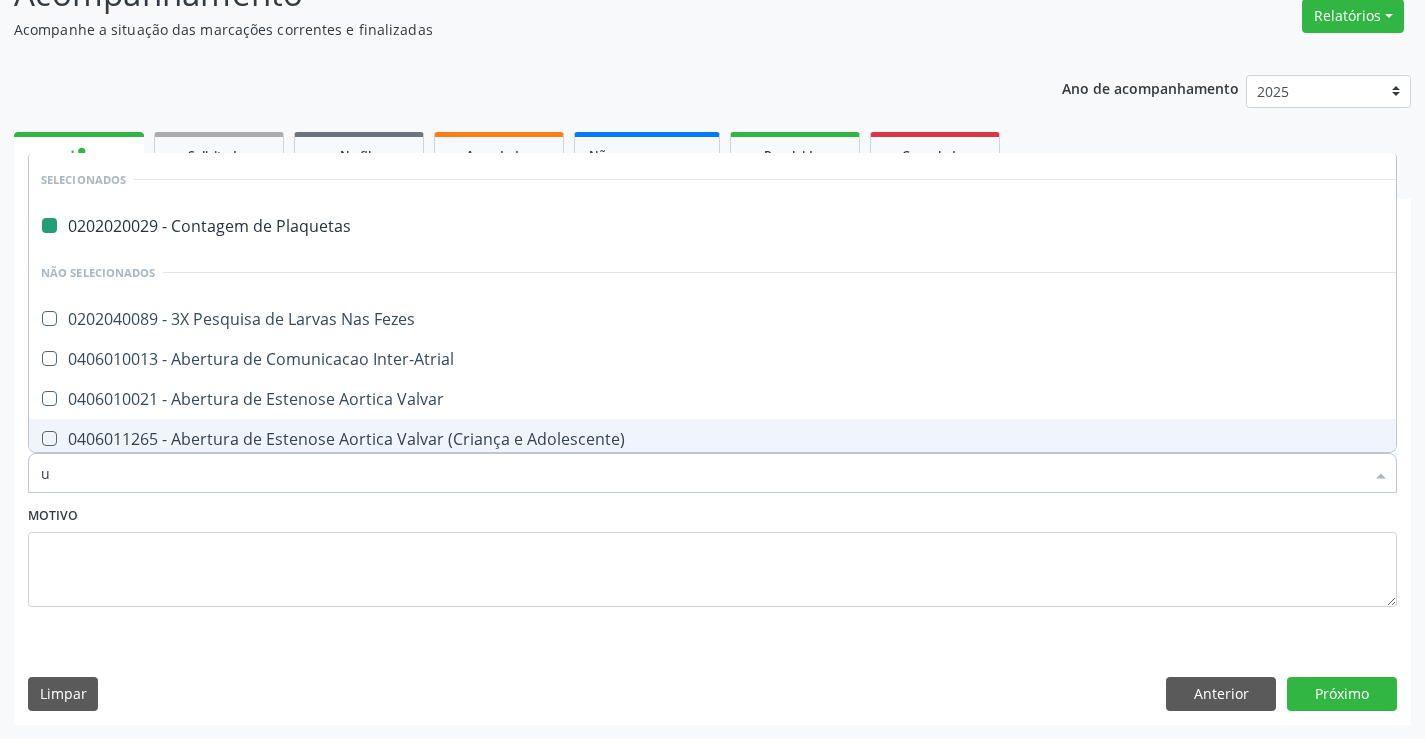 type on "ur" 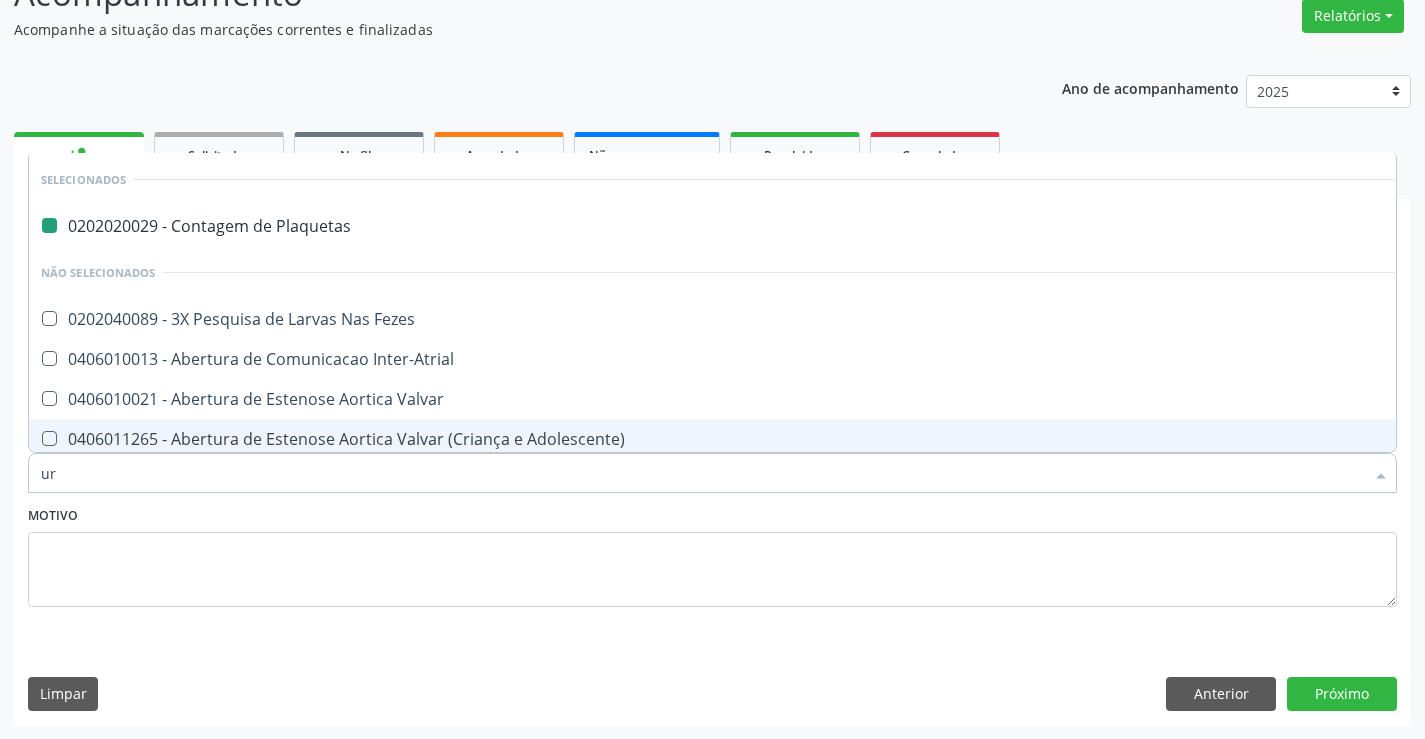 checkbox on "false" 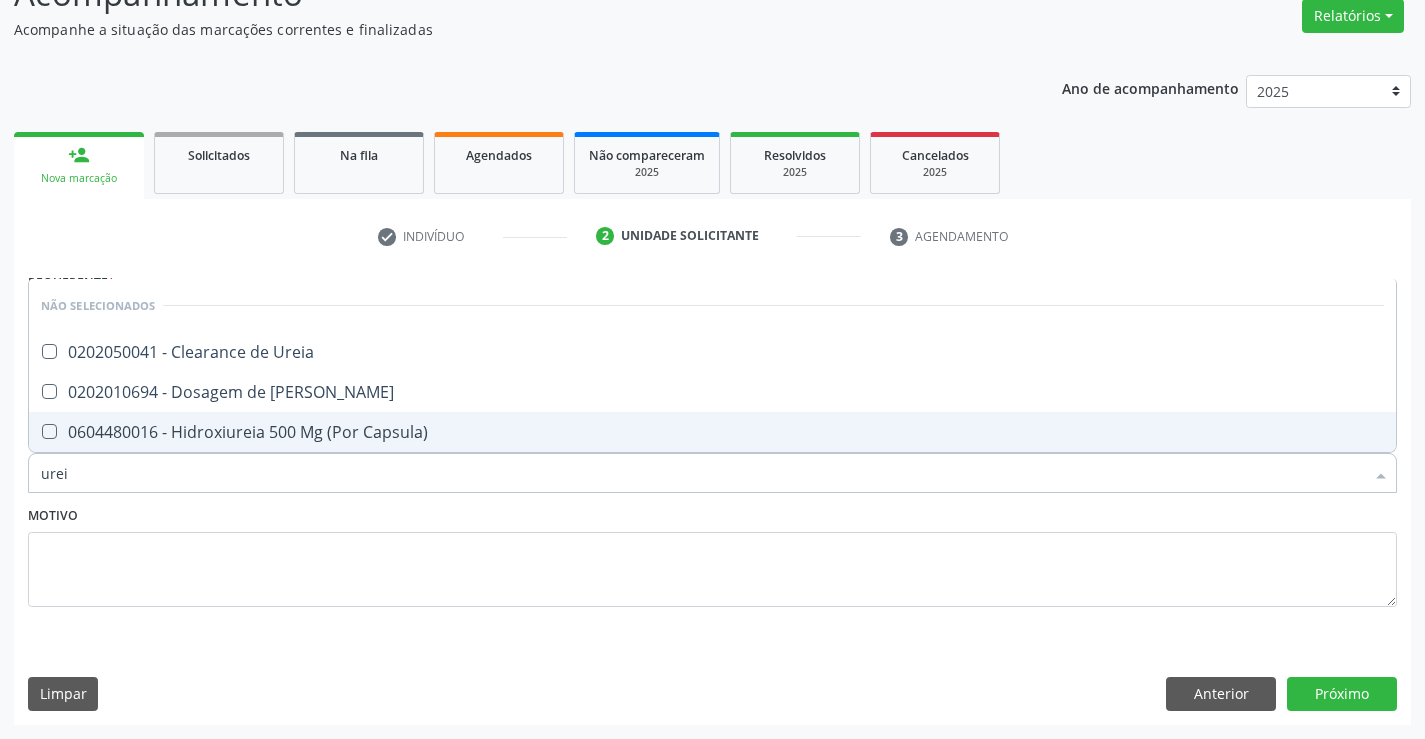 type on "ureia" 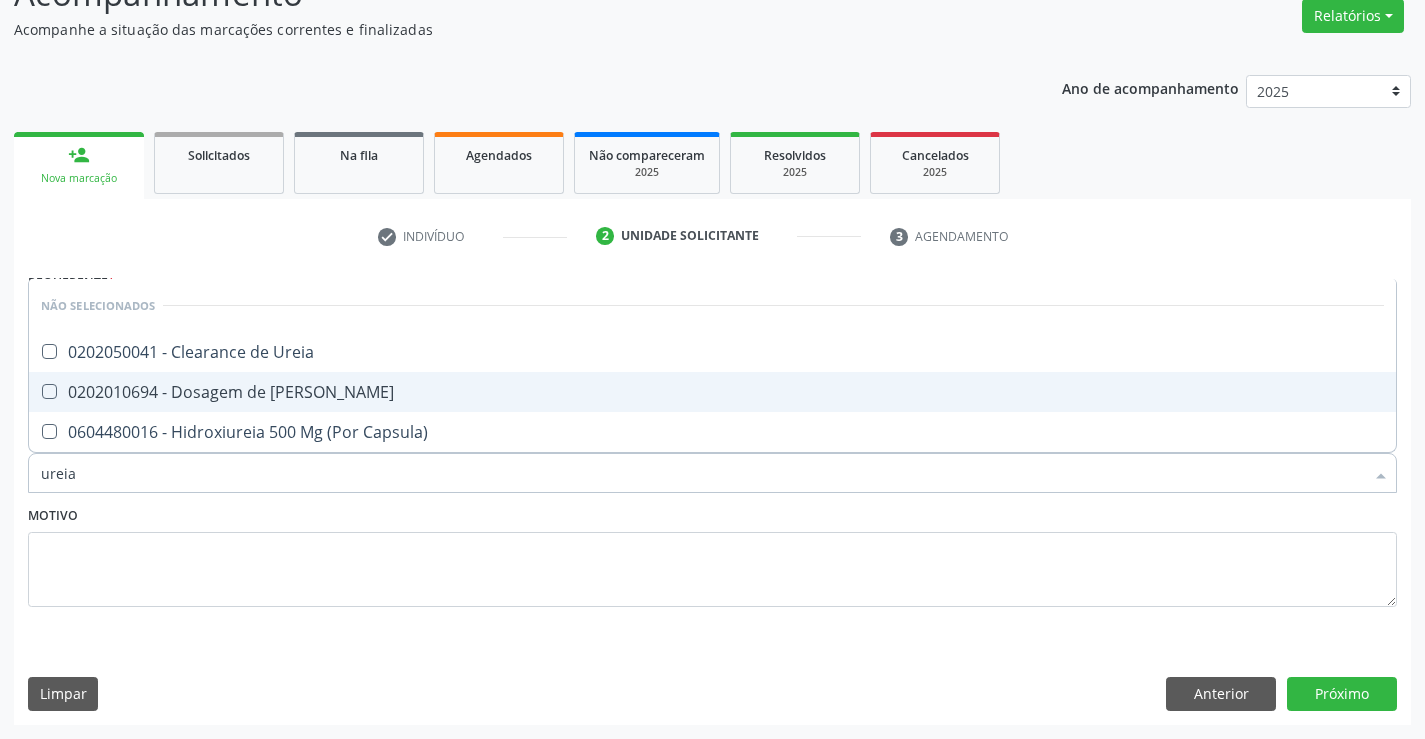 click on "0202010694 - Dosagem de [PERSON_NAME]" at bounding box center (712, 392) 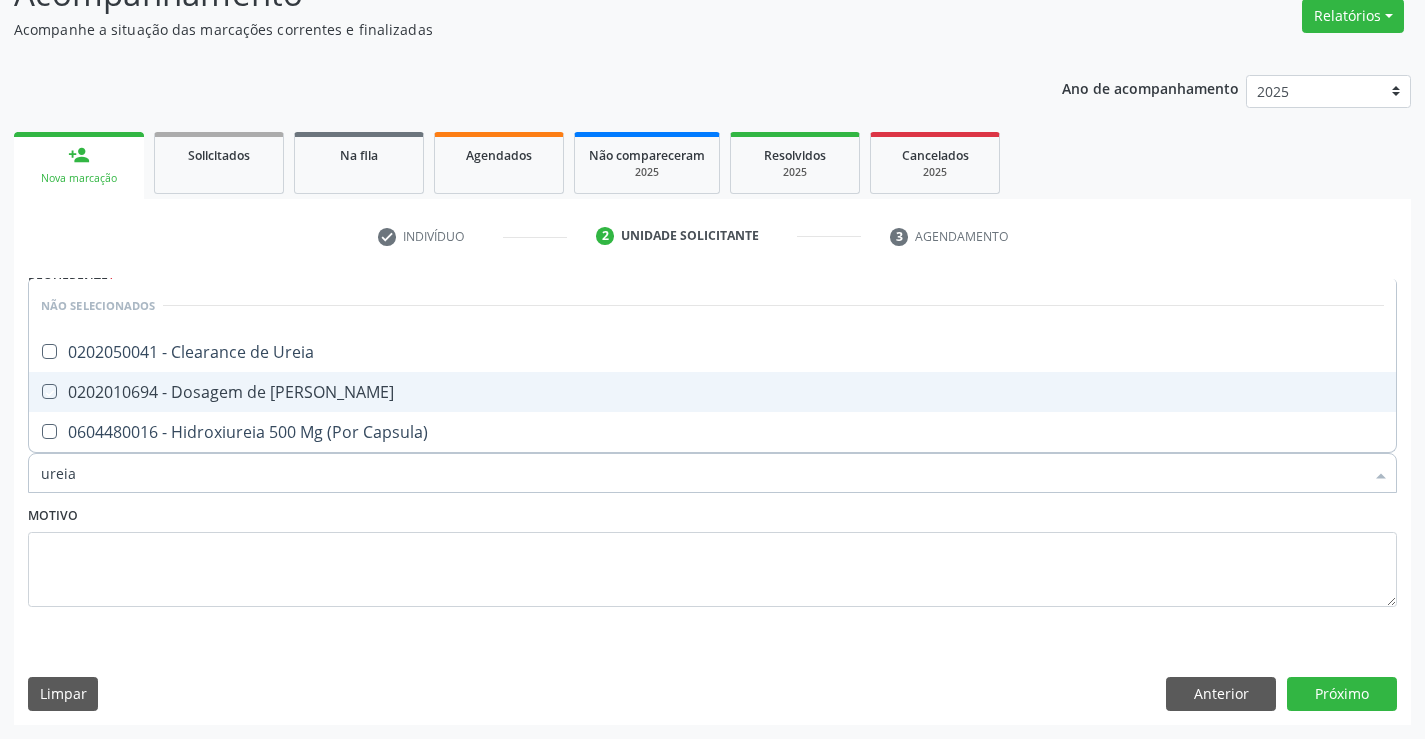 checkbox on "true" 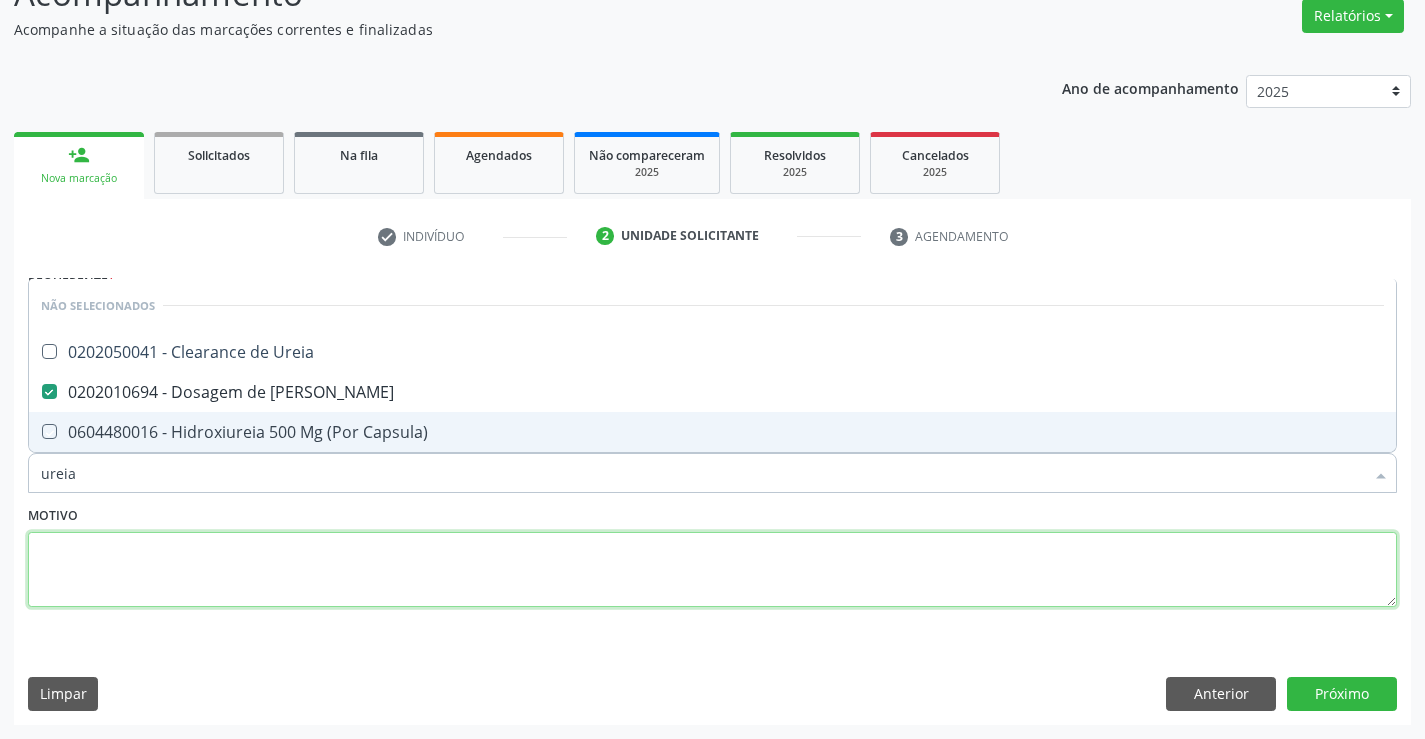 click at bounding box center (712, 570) 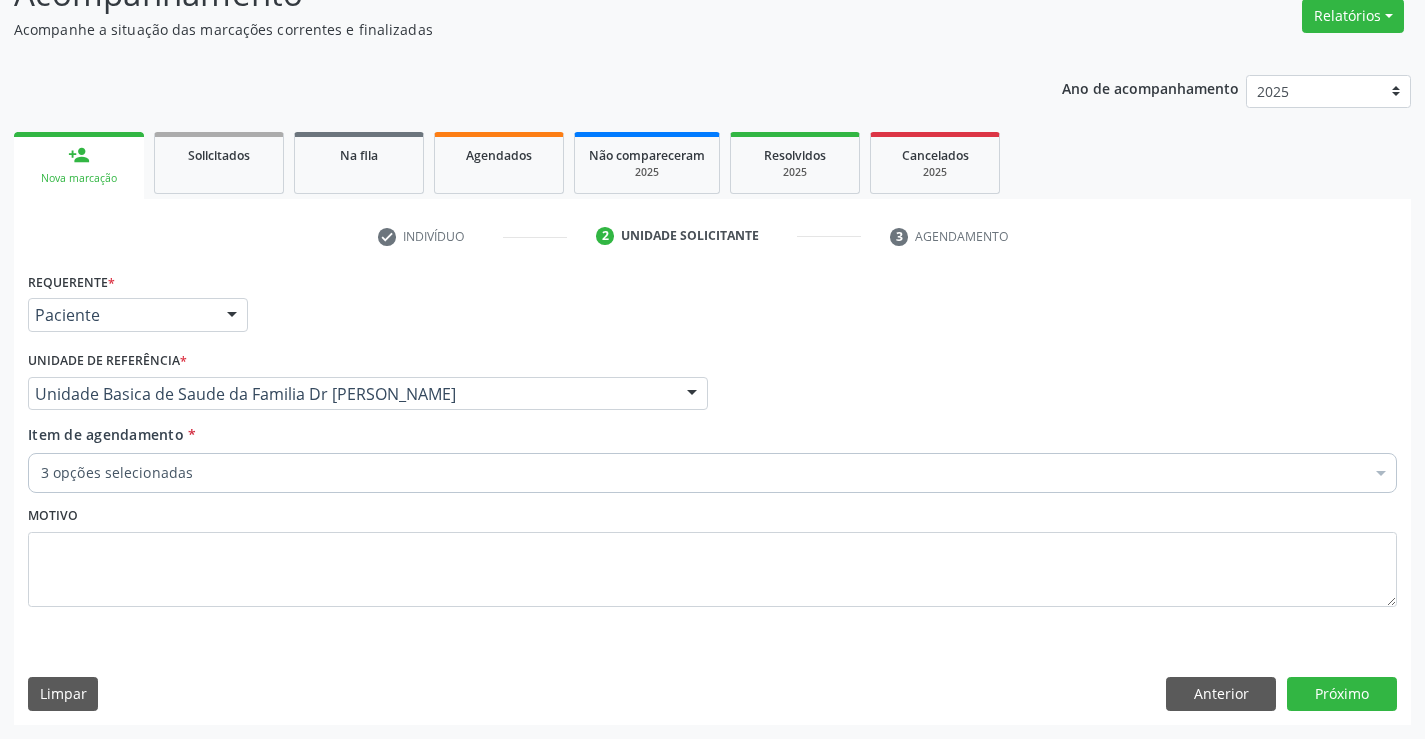 drag, startPoint x: 191, startPoint y: 475, endPoint x: 240, endPoint y: 448, distance: 55.946404 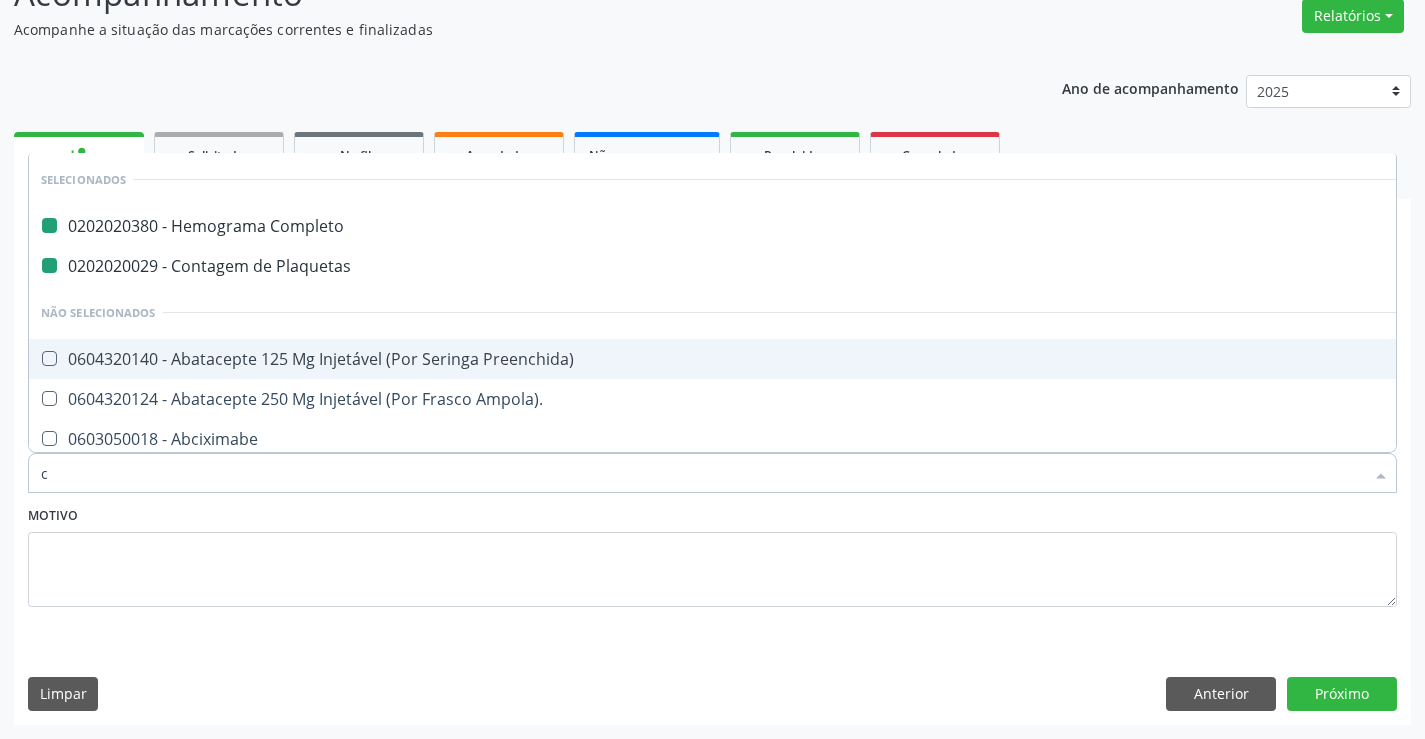type on "cr" 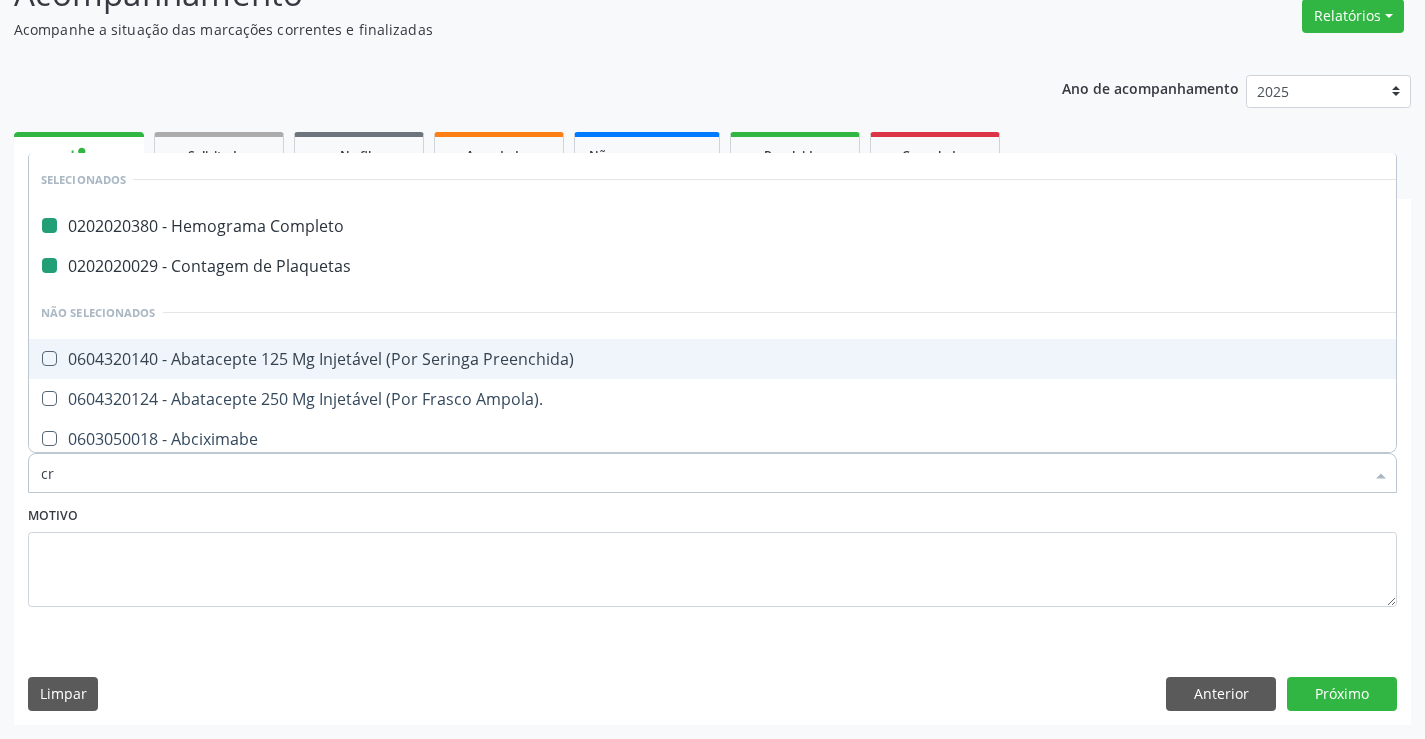 checkbox on "false" 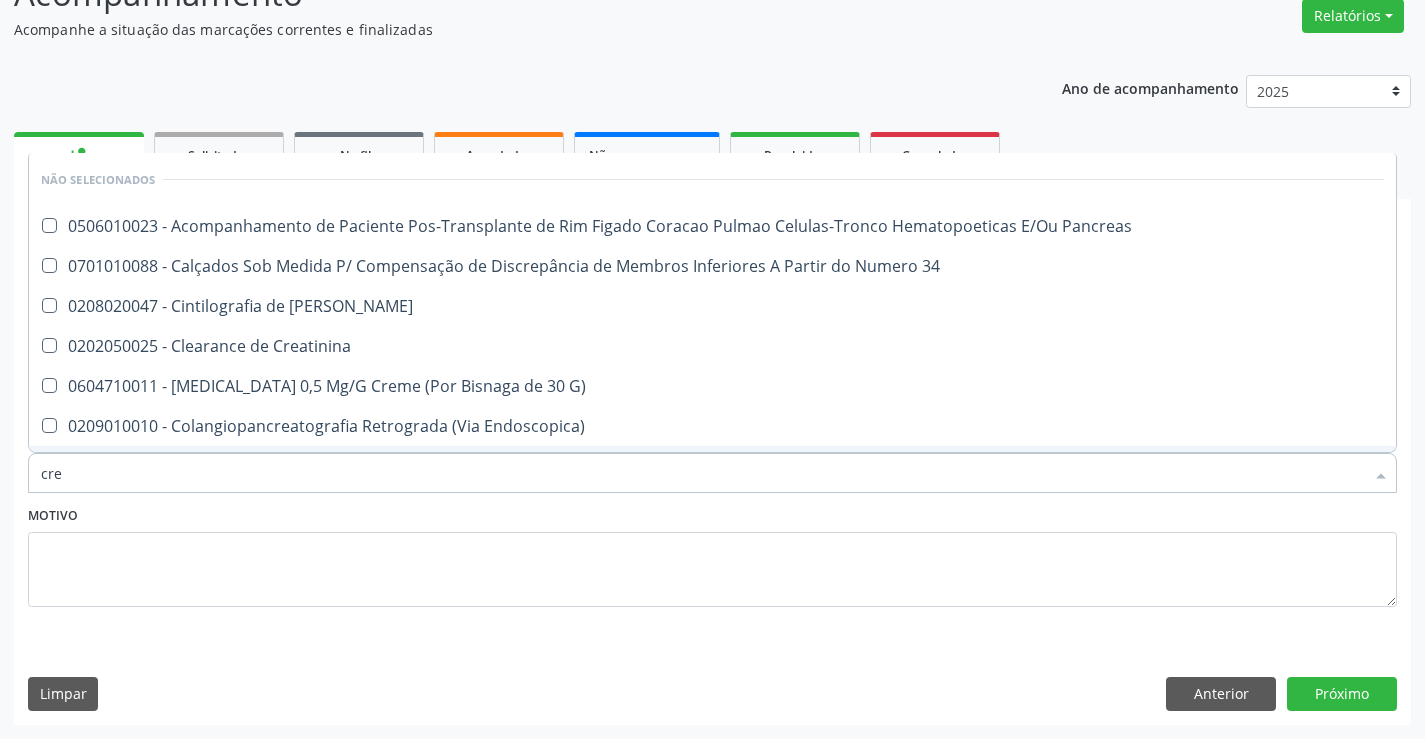 type on "crea" 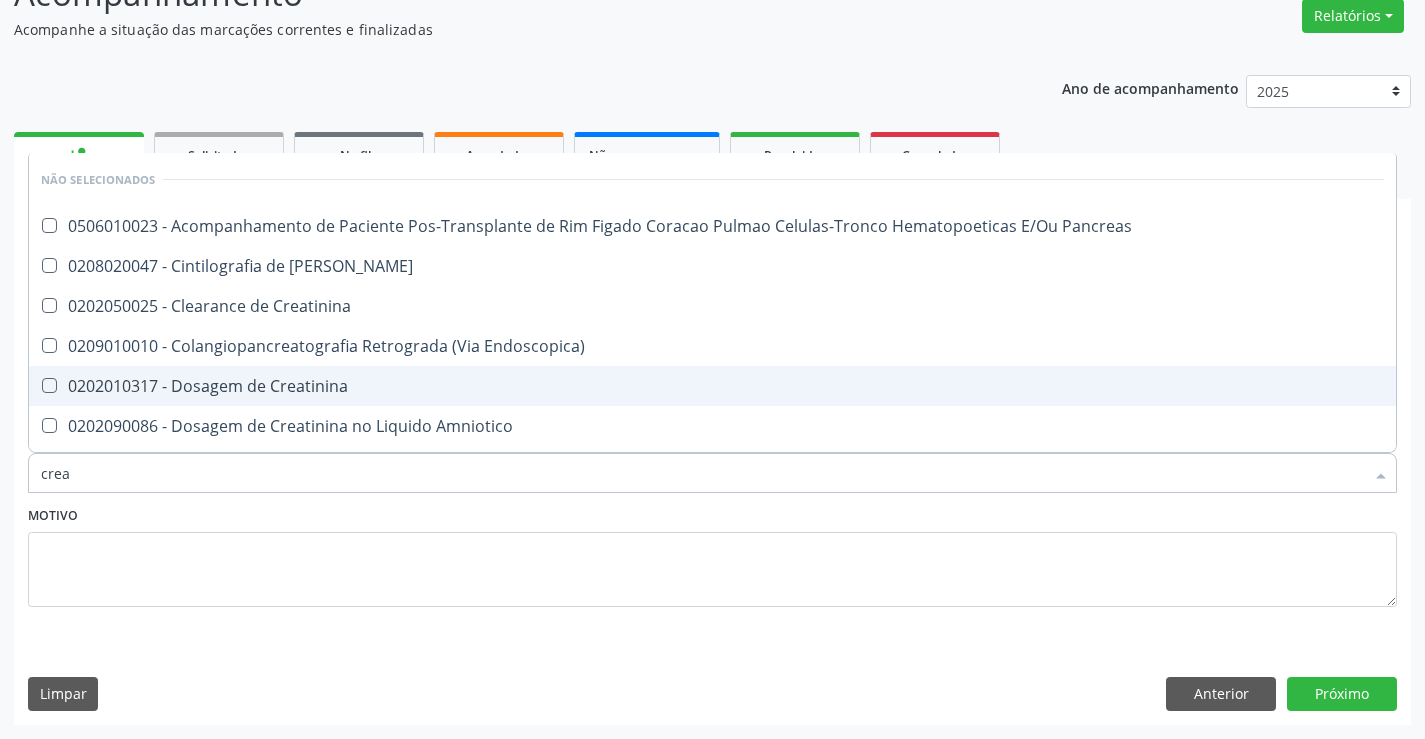 drag, startPoint x: 197, startPoint y: 385, endPoint x: 254, endPoint y: 383, distance: 57.035076 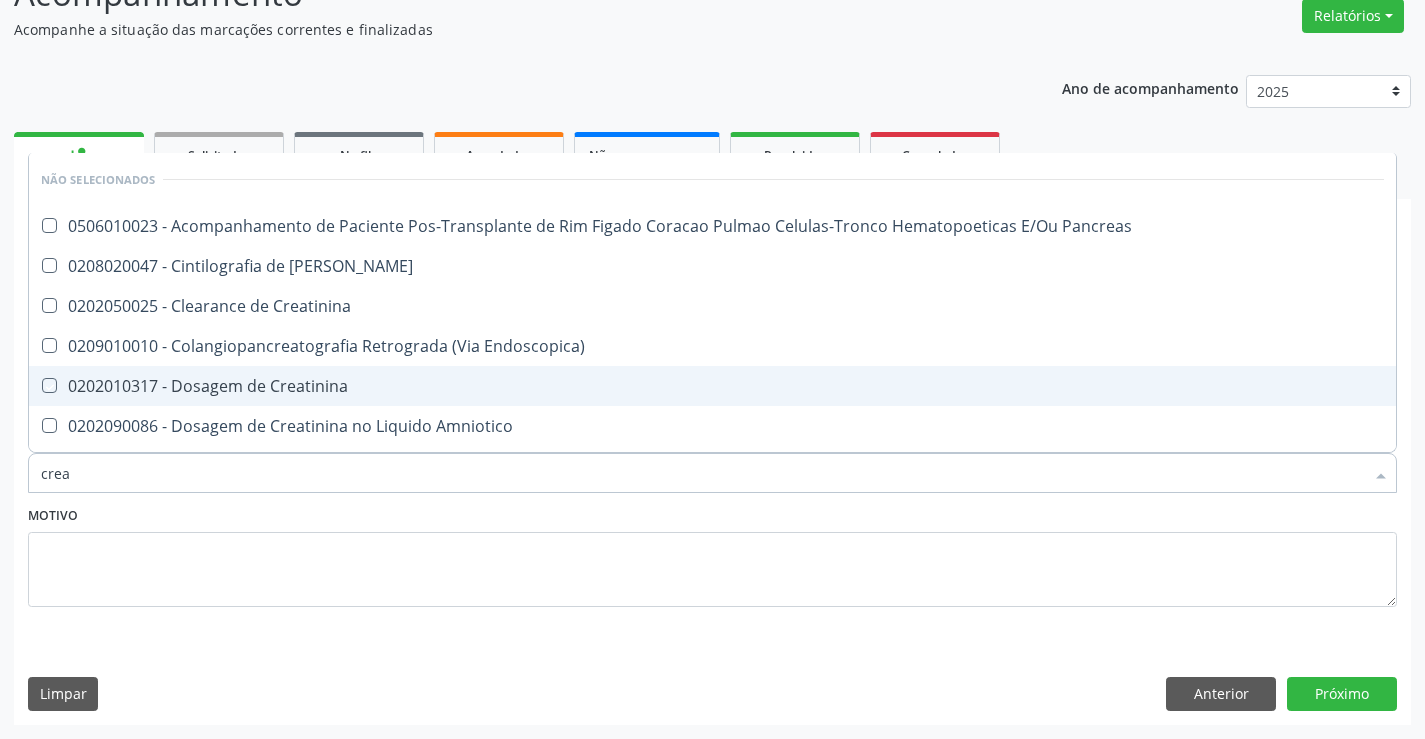checkbox on "true" 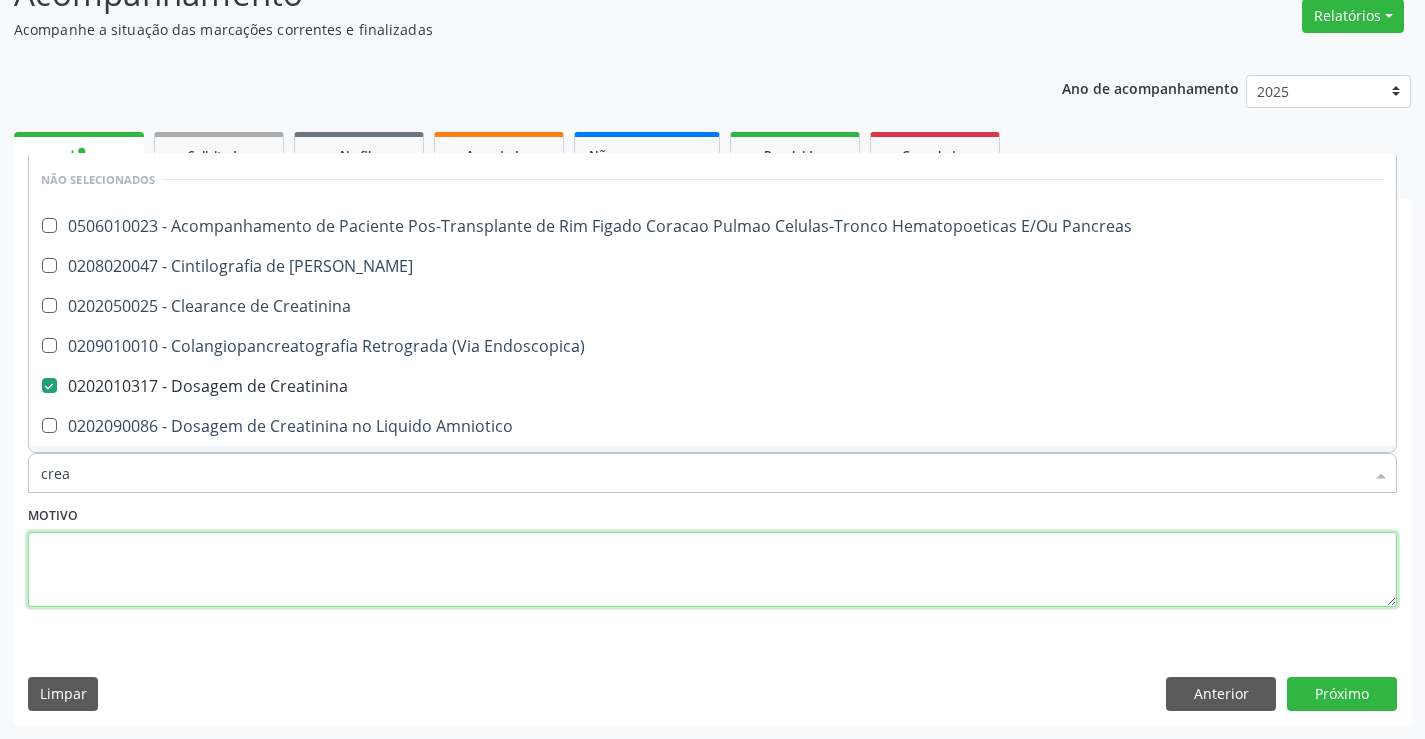 click at bounding box center [712, 570] 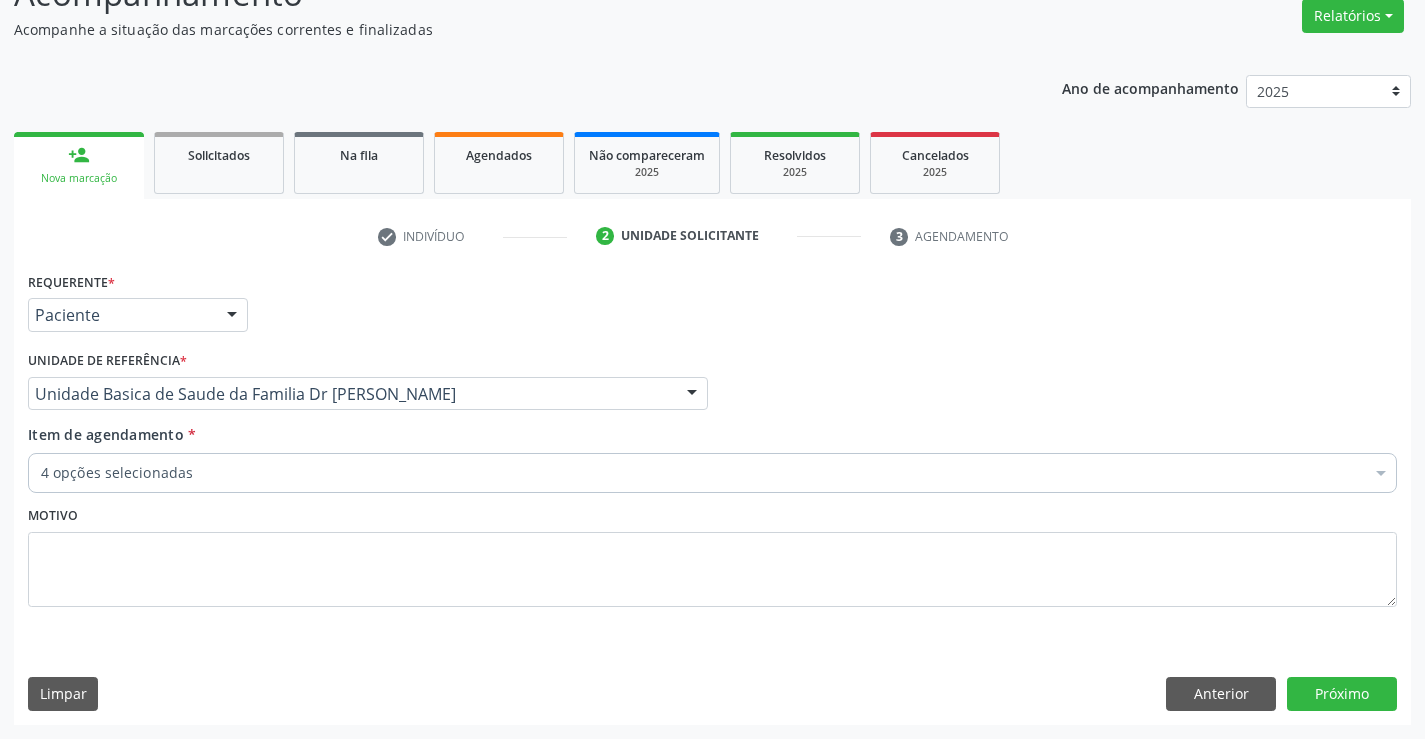 drag, startPoint x: 89, startPoint y: 466, endPoint x: 165, endPoint y: 465, distance: 76.00658 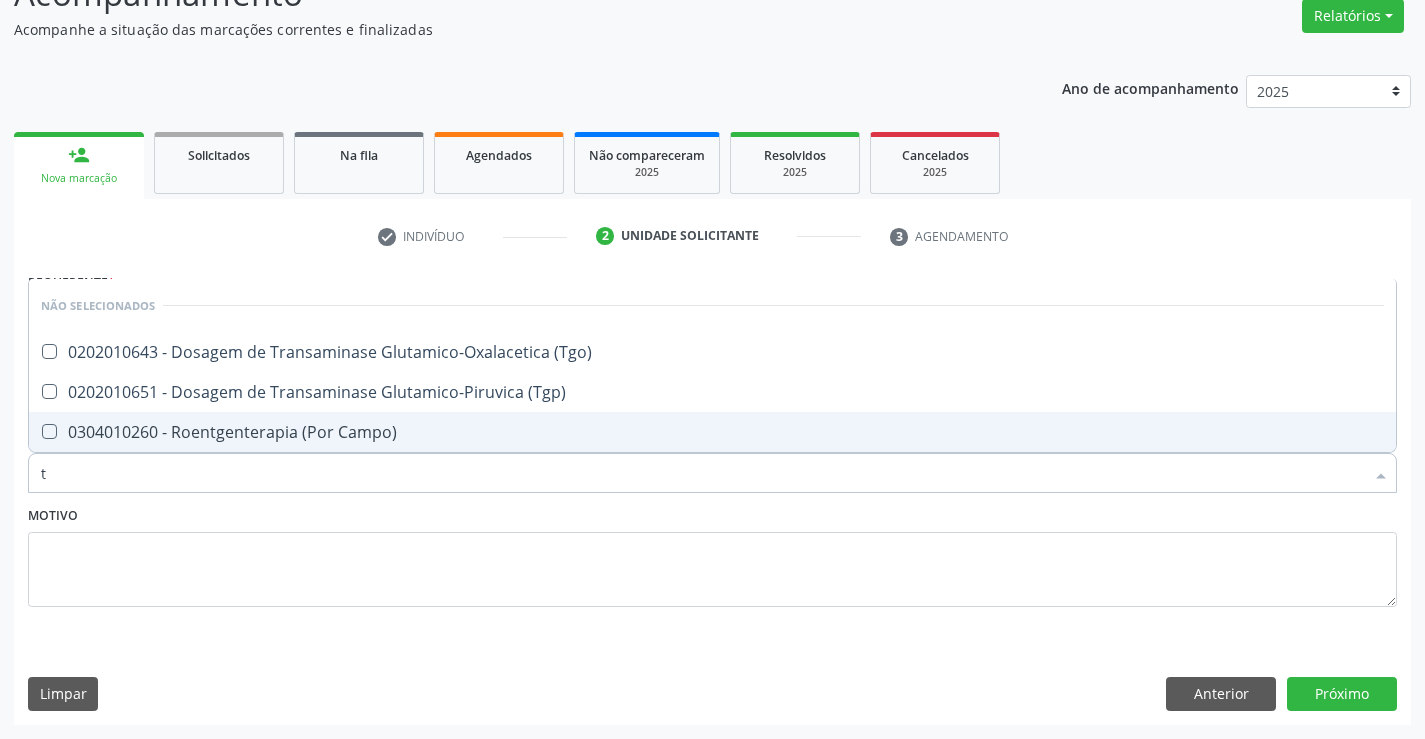 type on "tg" 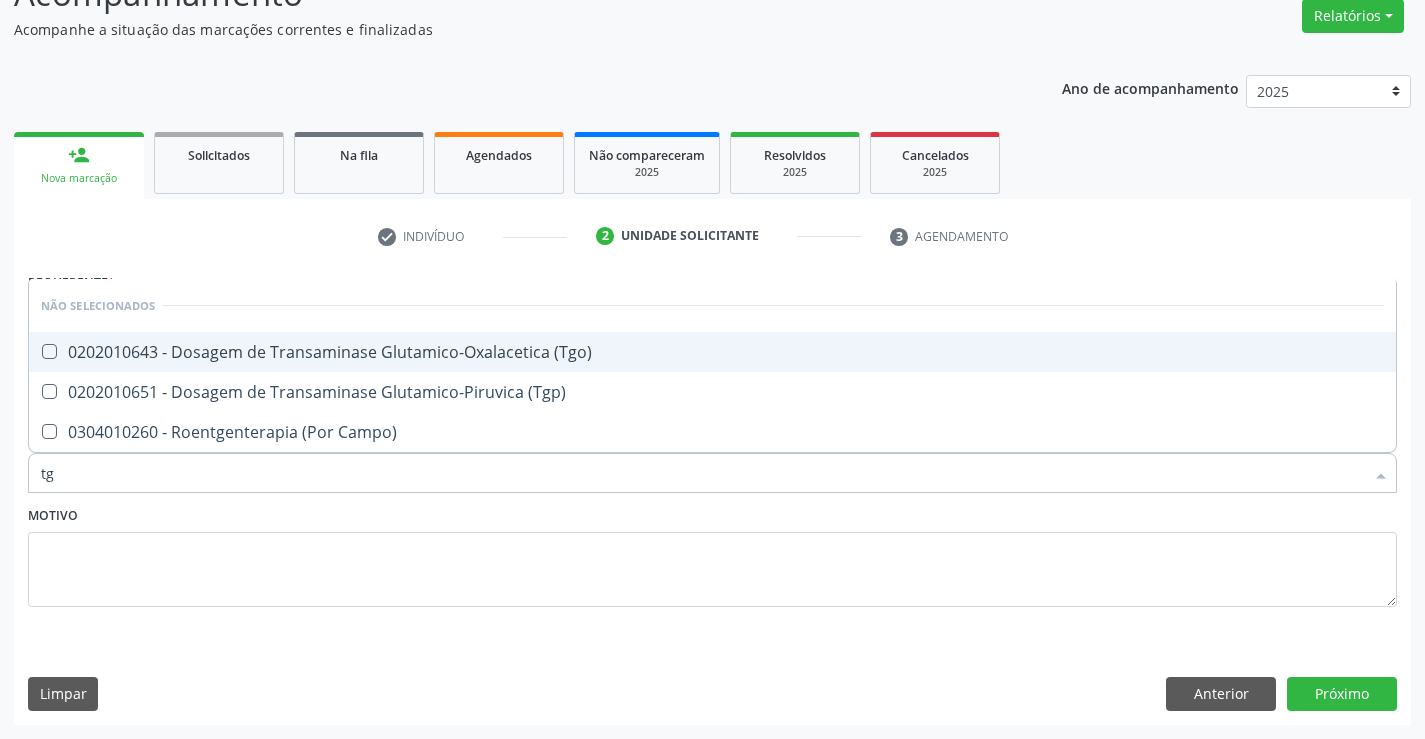 click on "0202010643 - Dosagem de Transaminase Glutamico-Oxalacetica (Tgo)" at bounding box center (712, 352) 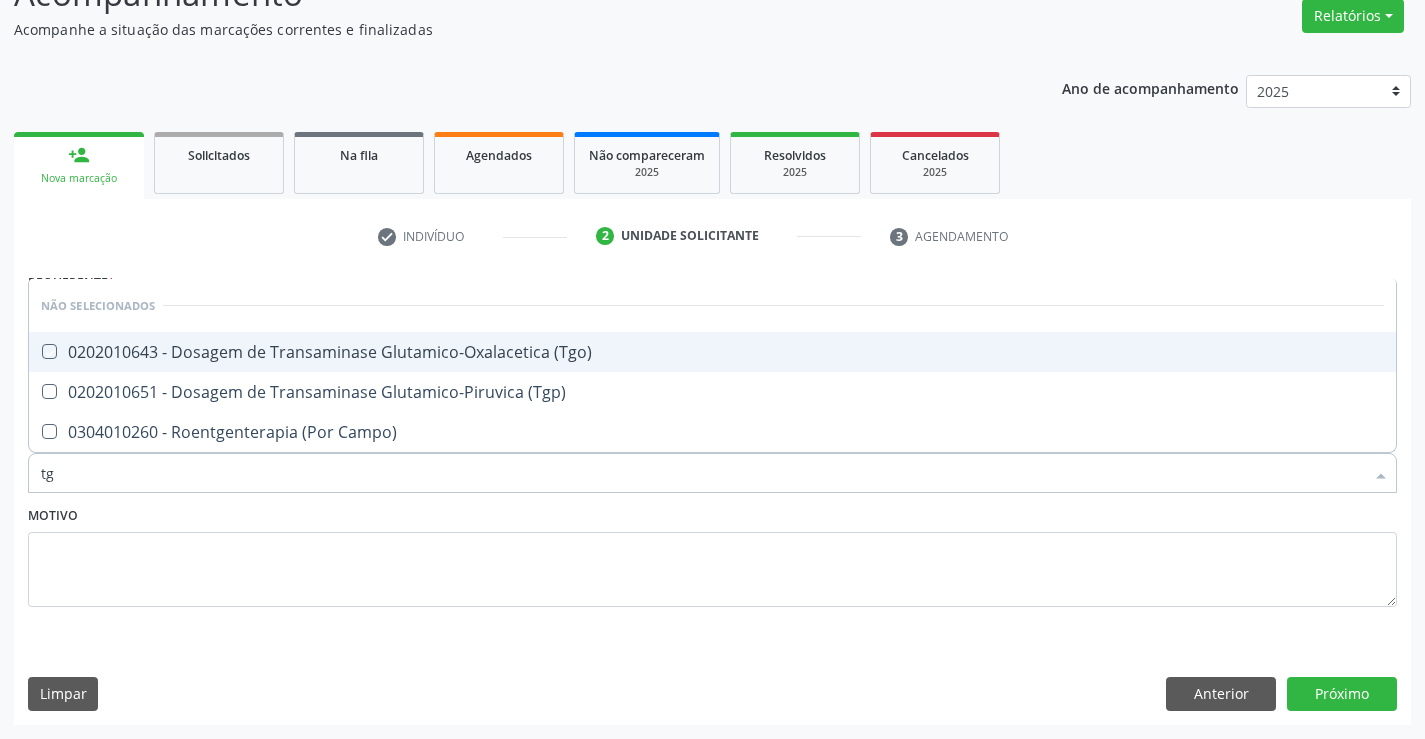 checkbox on "true" 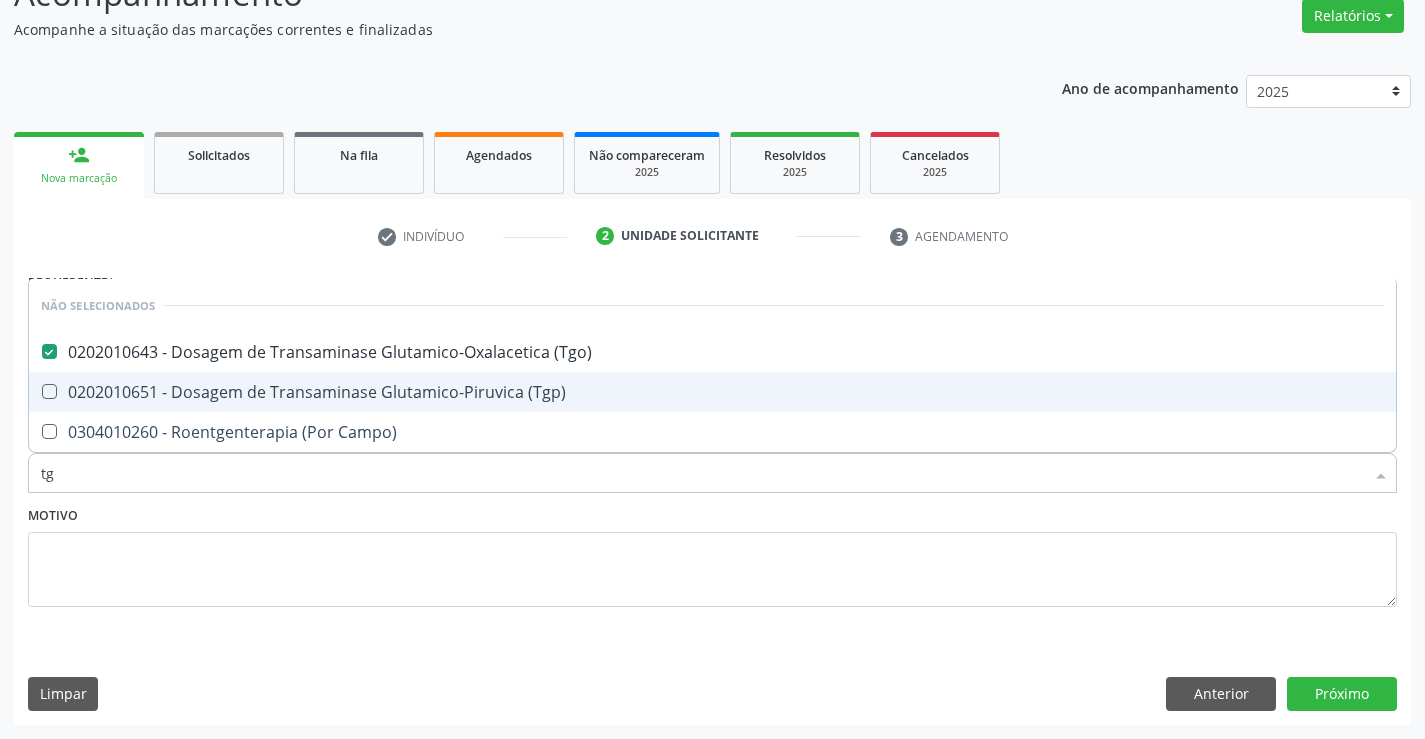 click on "0202010651 - Dosagem de Transaminase Glutamico-Piruvica (Tgp)" at bounding box center [712, 392] 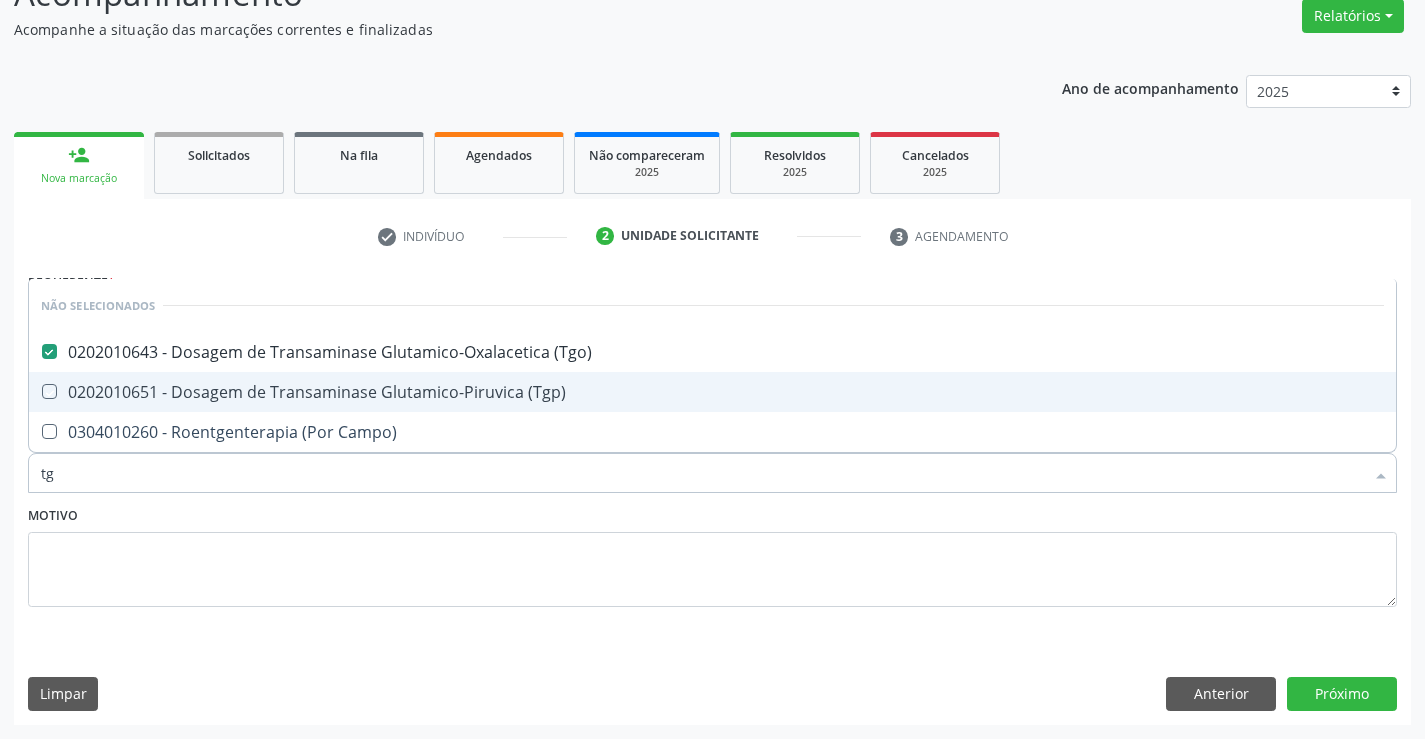 checkbox on "true" 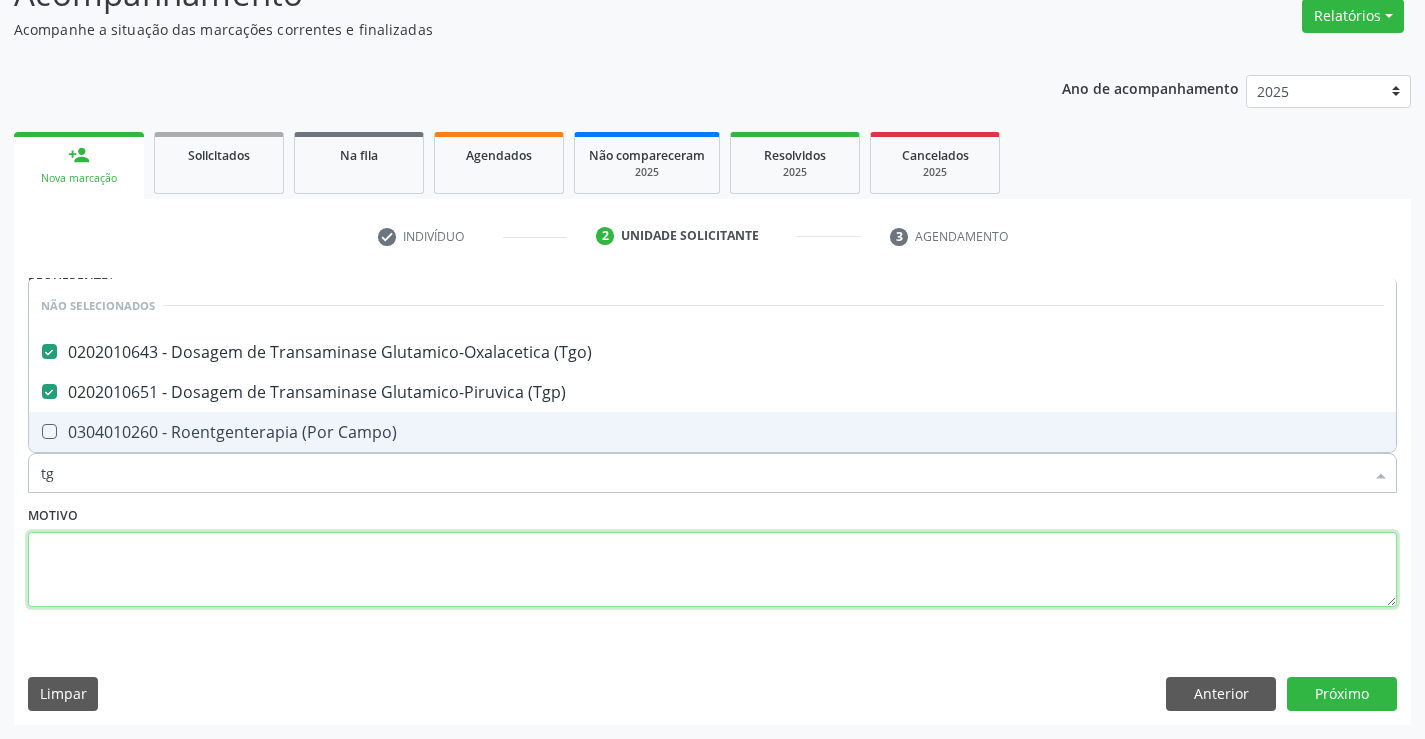 drag, startPoint x: 258, startPoint y: 561, endPoint x: 1119, endPoint y: 645, distance: 865.0878 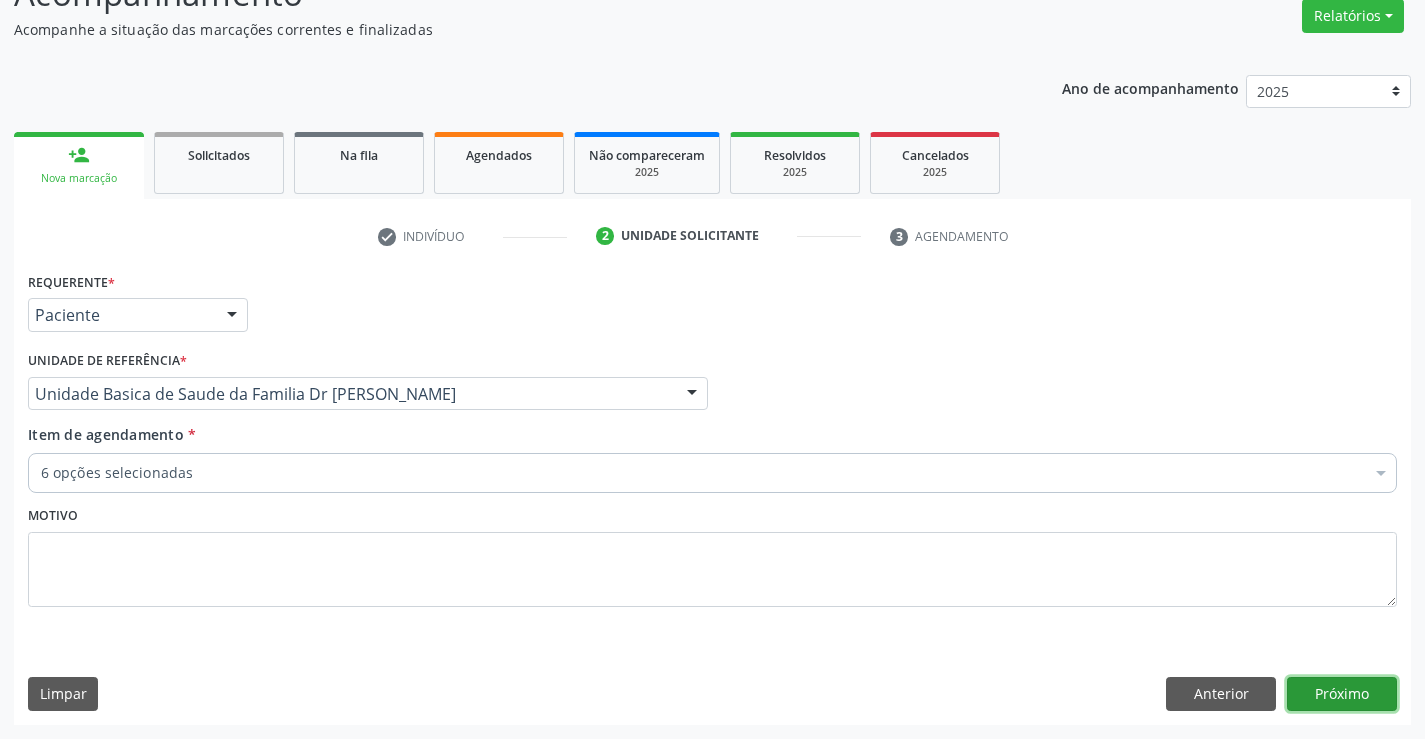 click on "Próximo" at bounding box center (1342, 694) 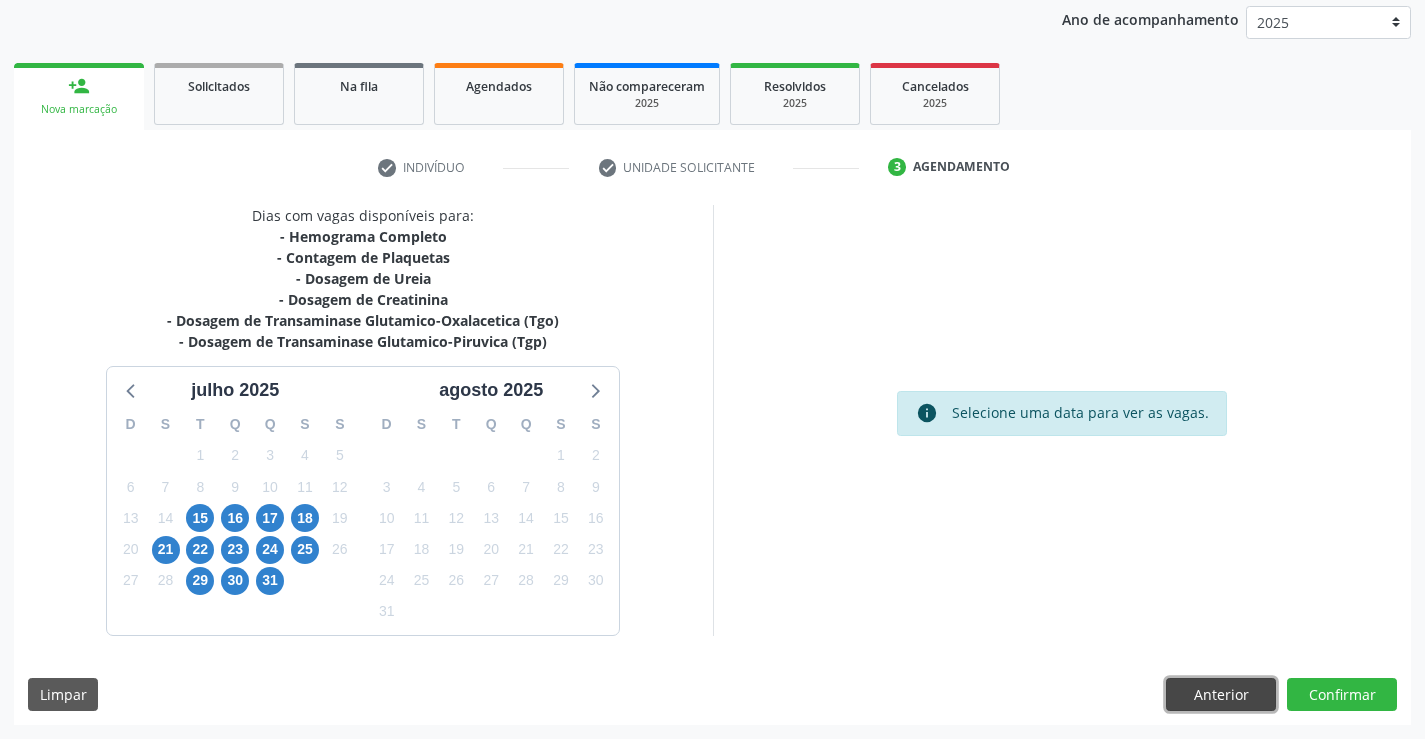 click on "Anterior" at bounding box center [1221, 695] 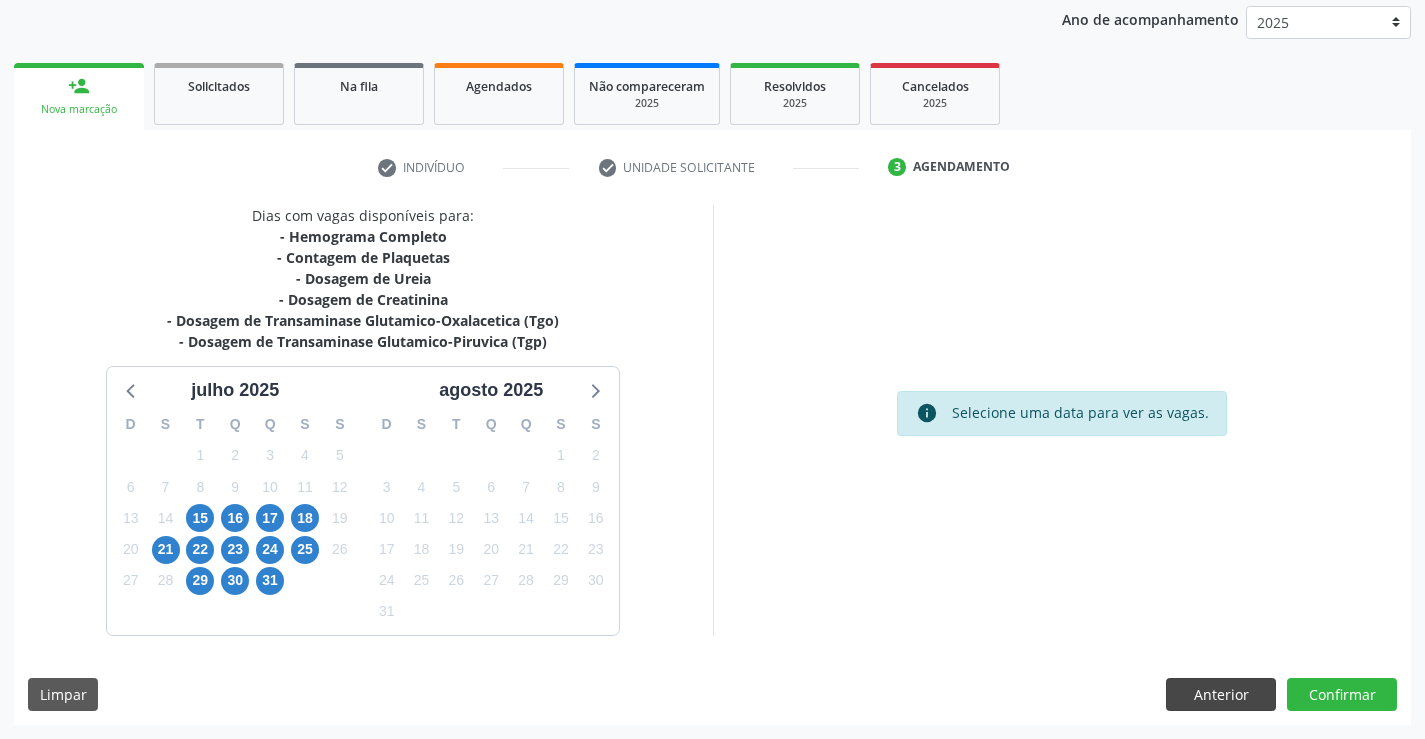 scroll, scrollTop: 167, scrollLeft: 0, axis: vertical 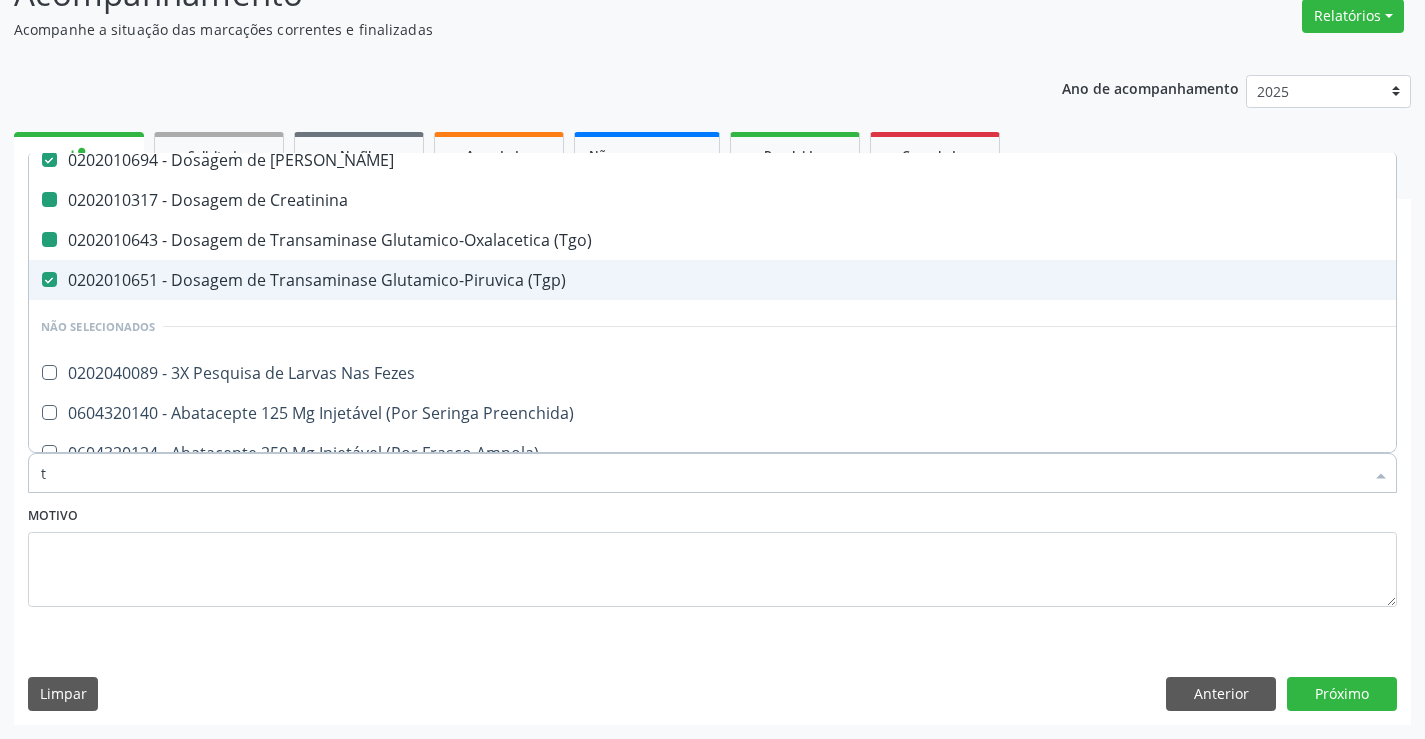 type on "tr" 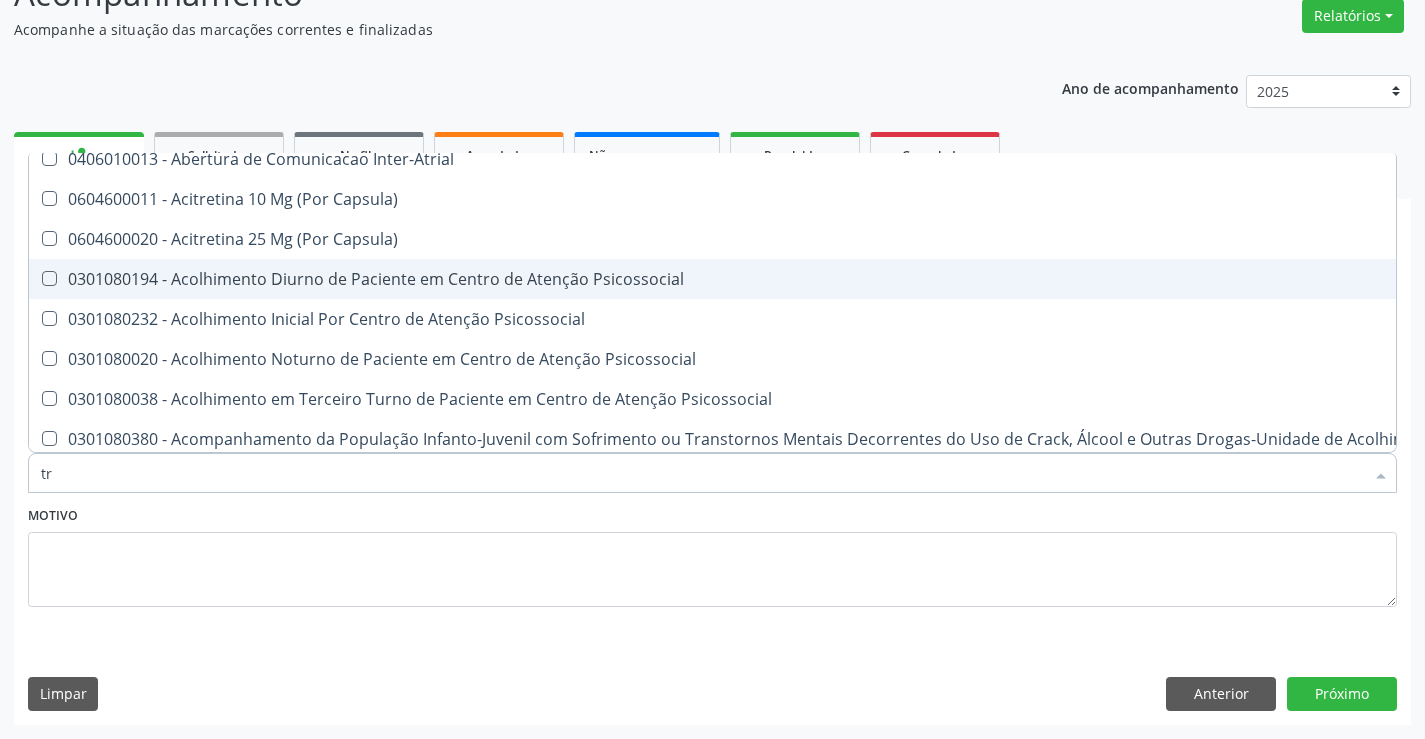checkbox on "false" 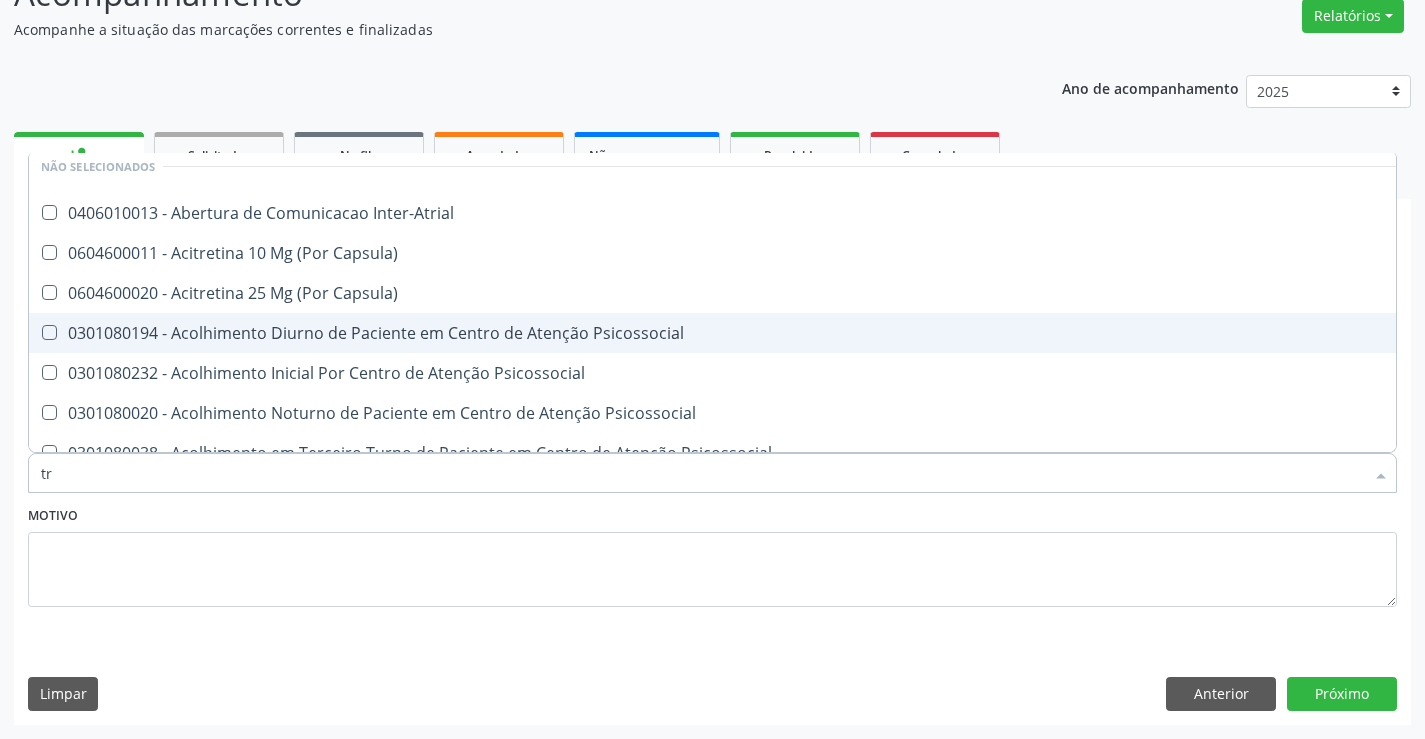 type on "tri" 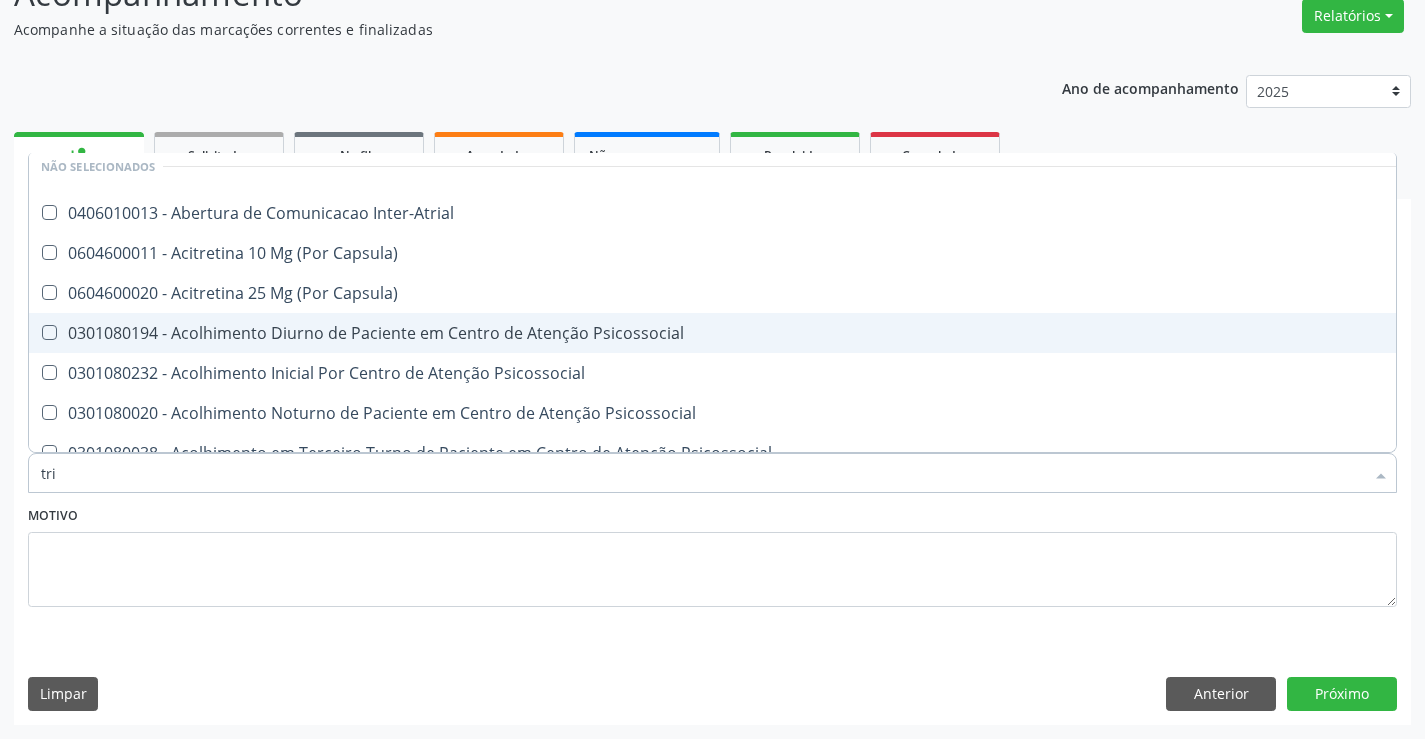 checkbox on "false" 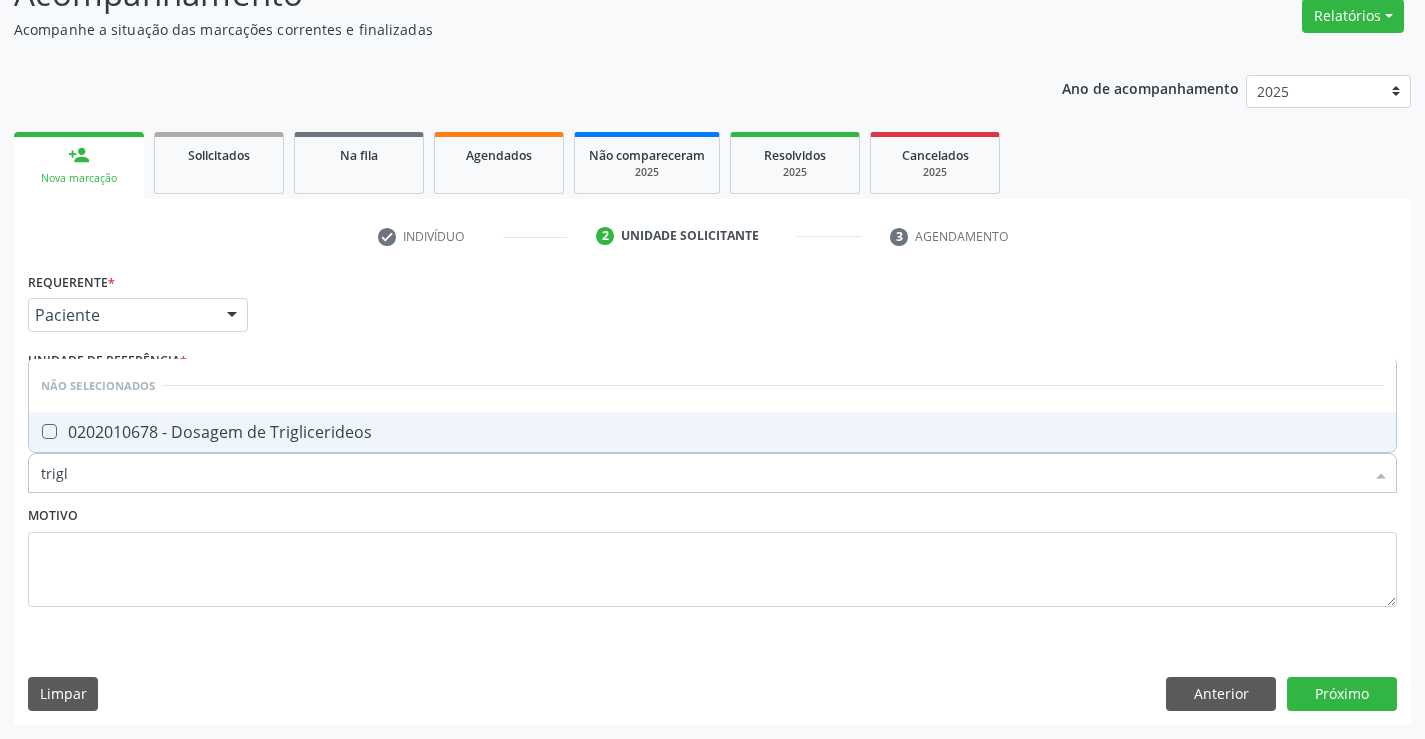 scroll, scrollTop: 0, scrollLeft: 0, axis: both 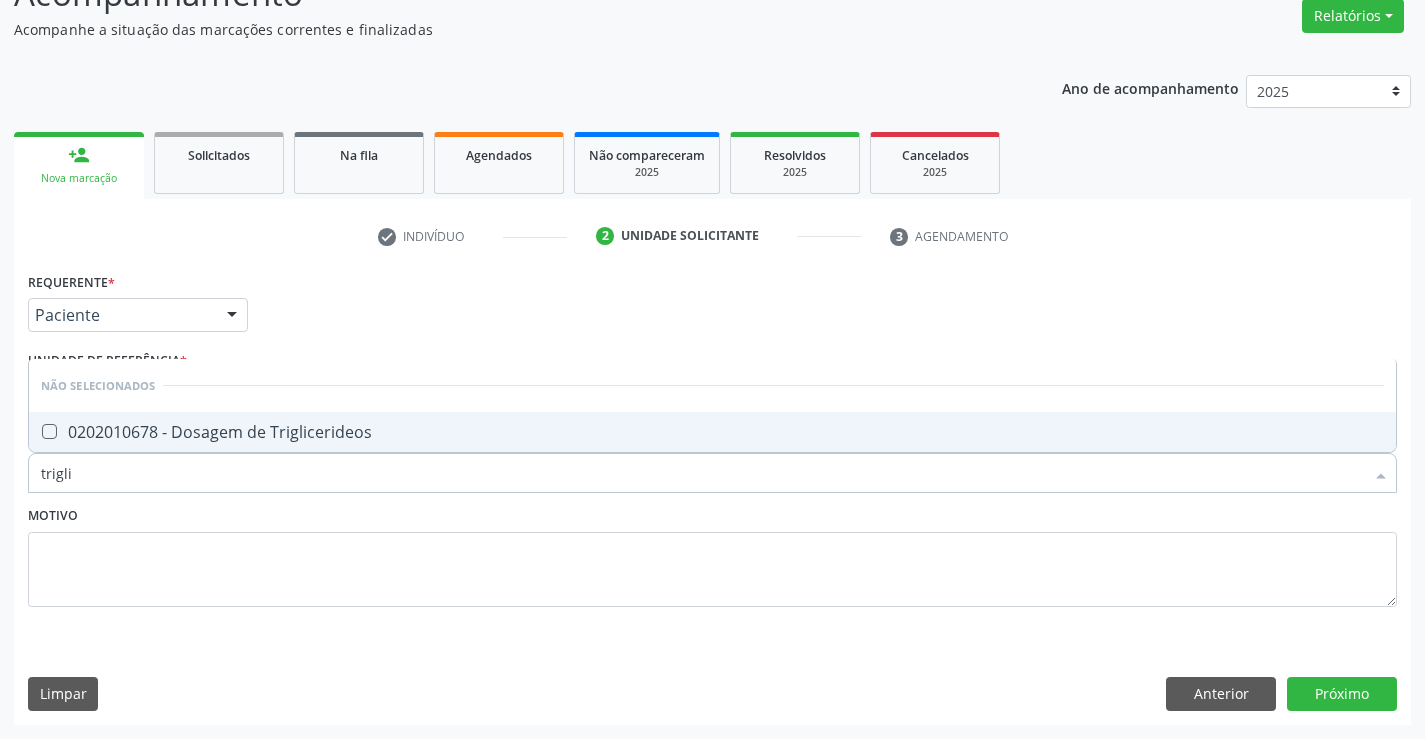 click on "0202010678 - Dosagem de Triglicerideos" at bounding box center [712, 432] 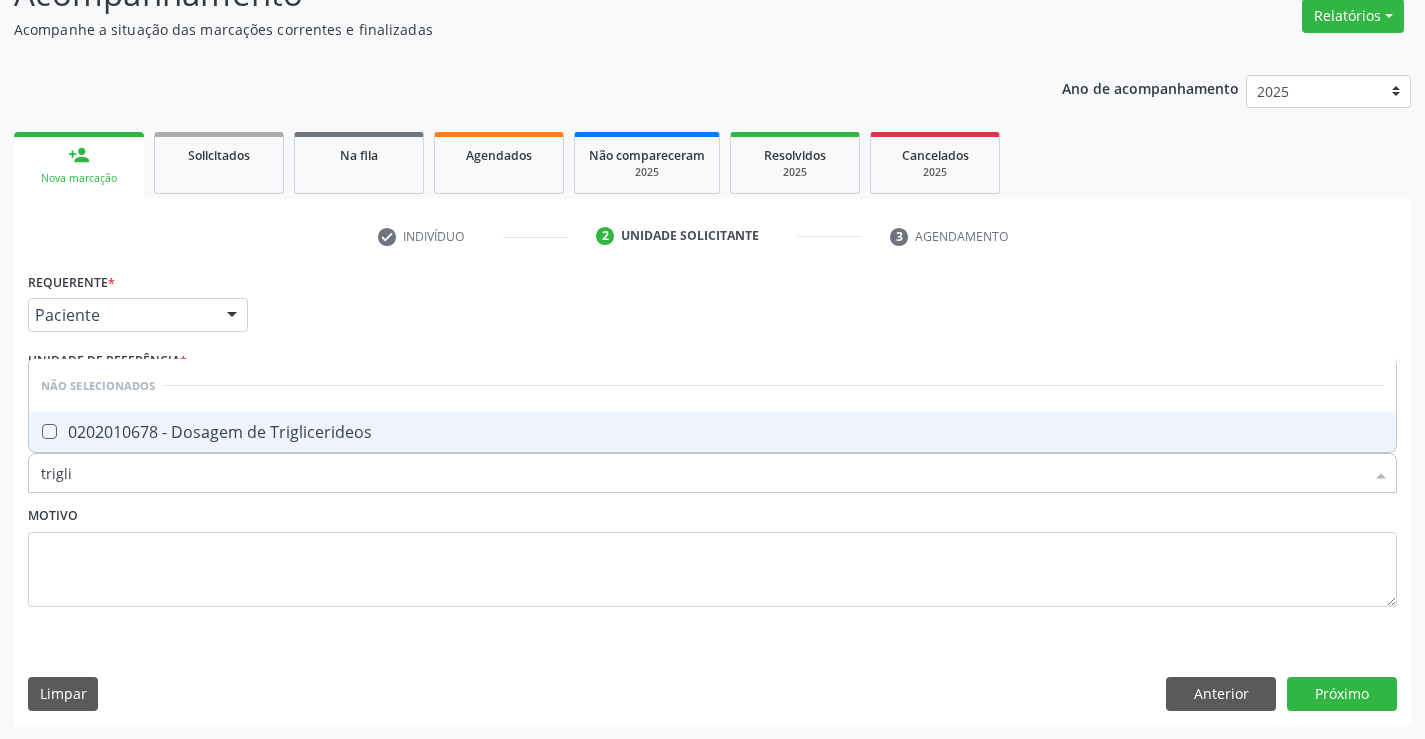 checkbox on "true" 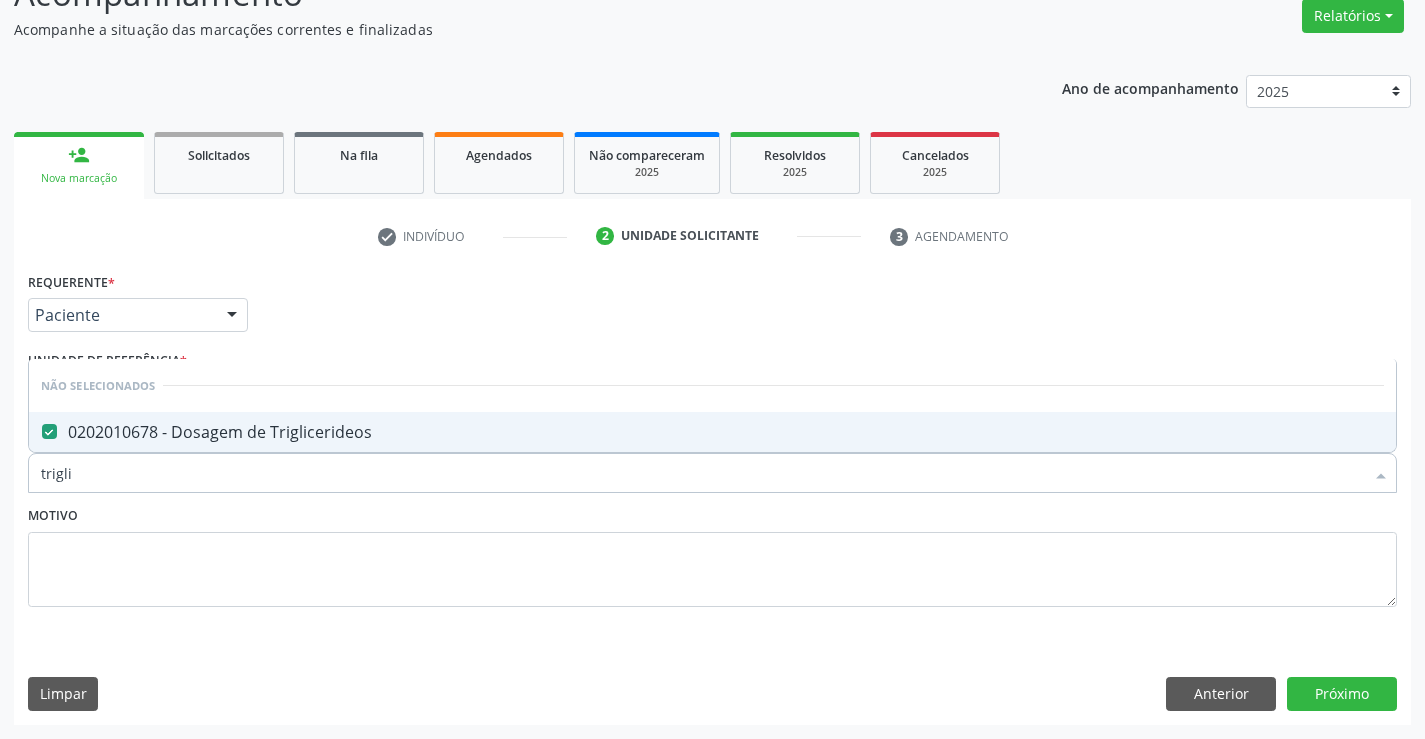 type on "trigli" 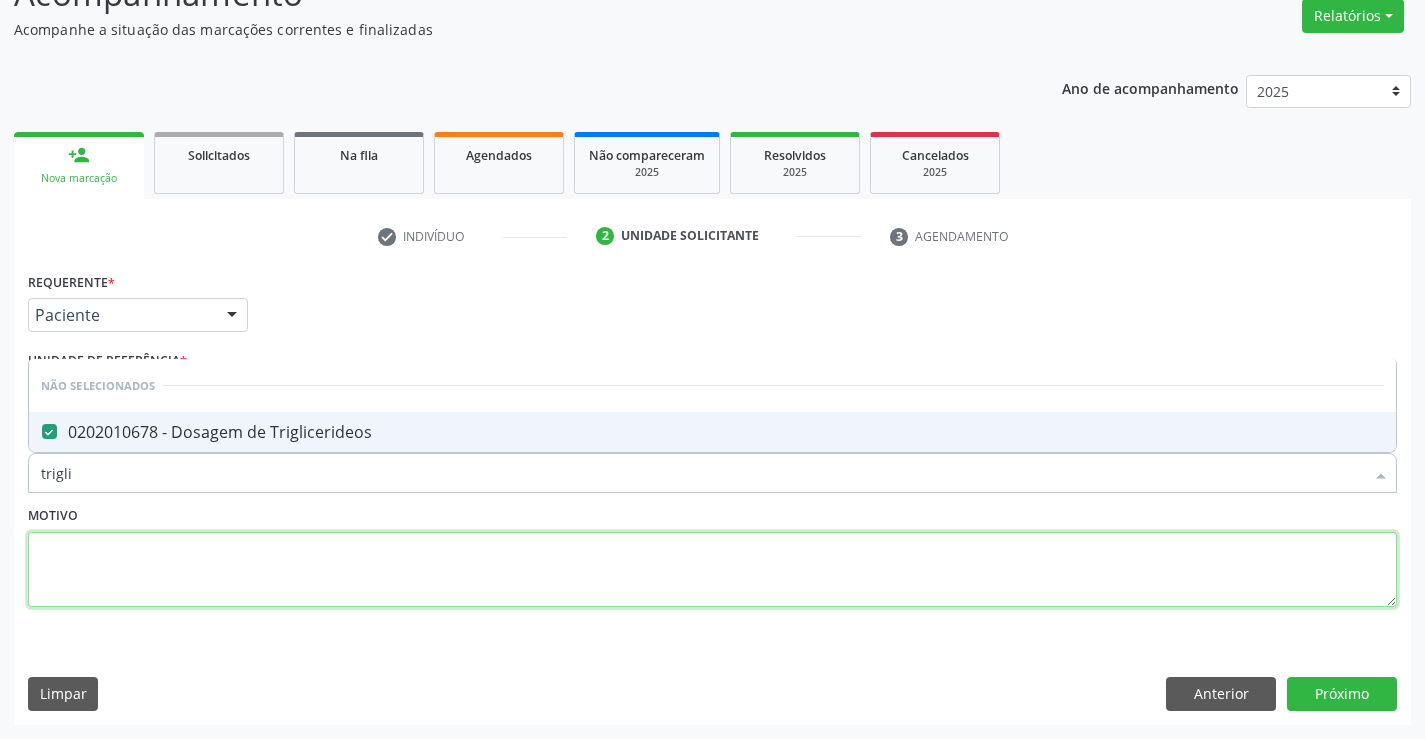 drag, startPoint x: 344, startPoint y: 563, endPoint x: 336, endPoint y: 550, distance: 15.264338 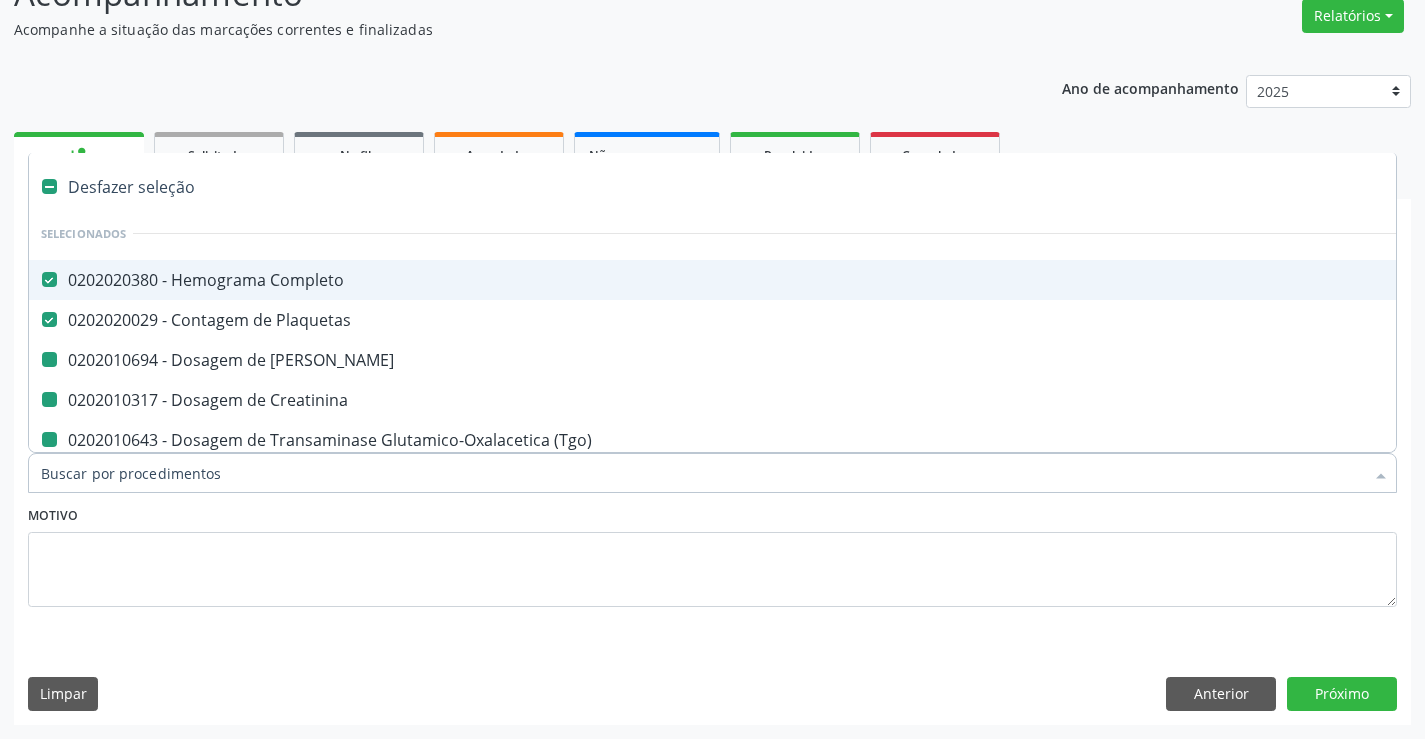 type on "x" 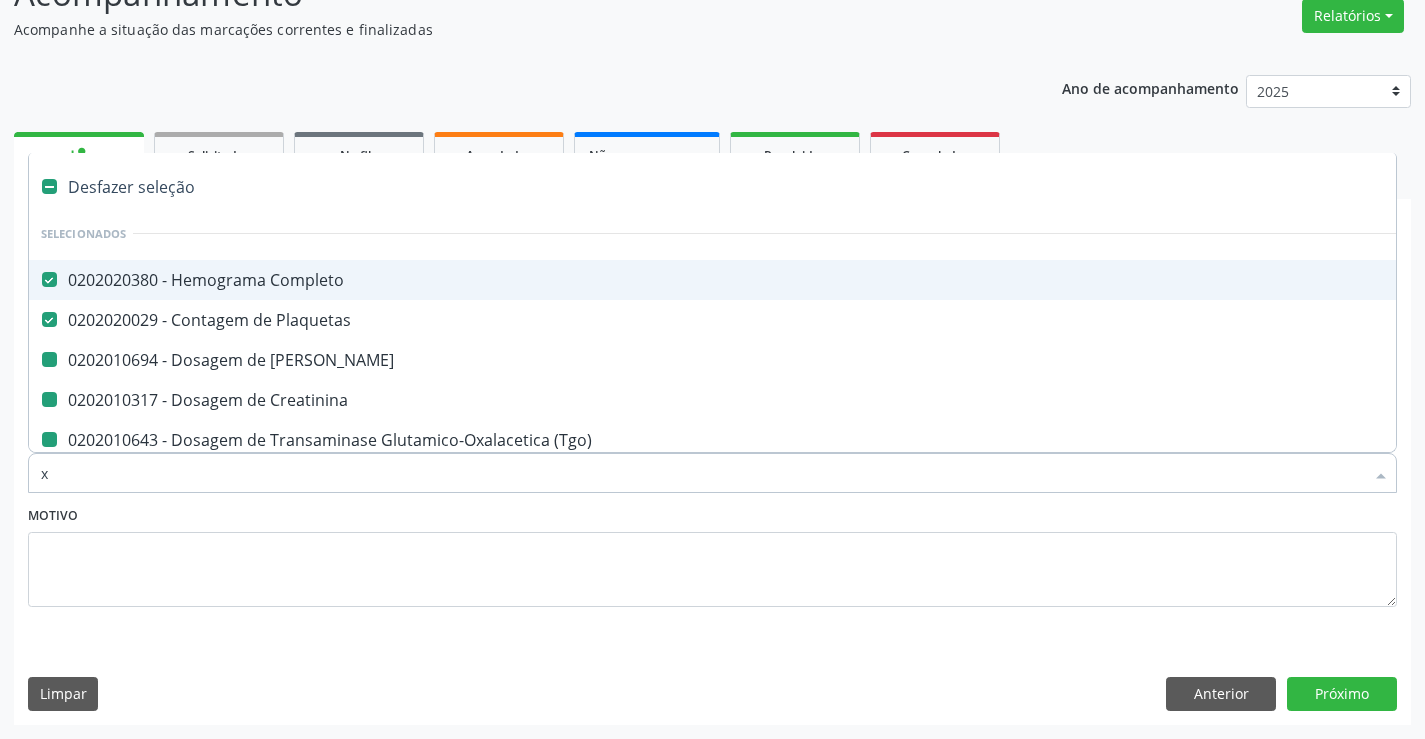 checkbox on "false" 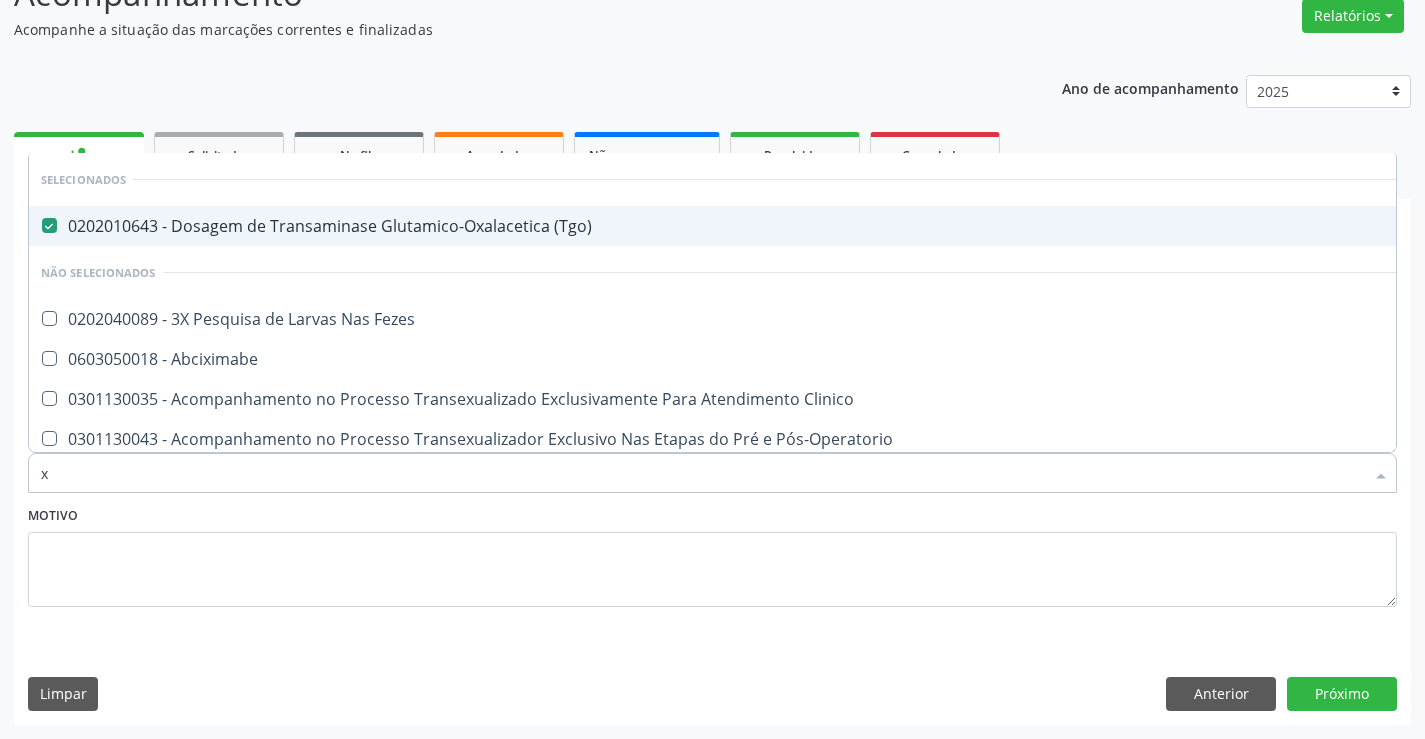 type 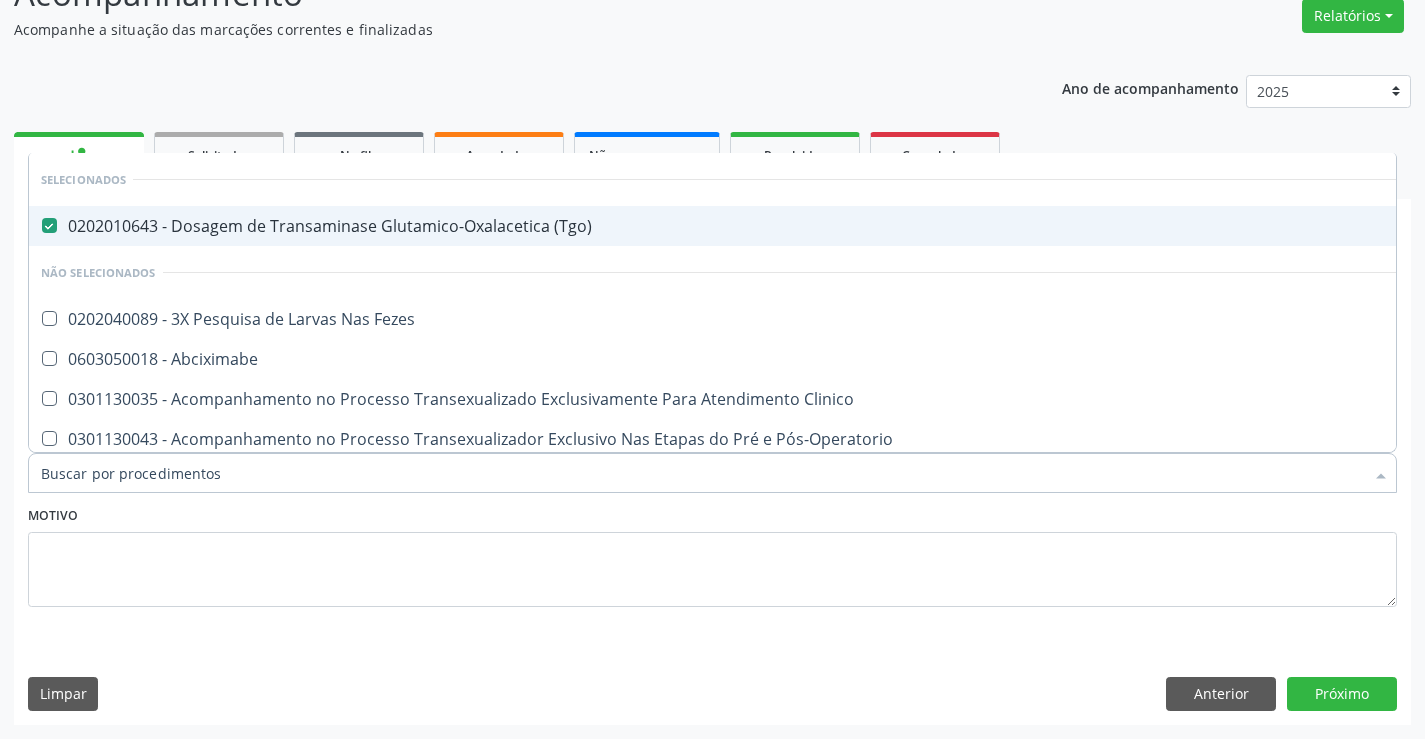 checkbox on "true" 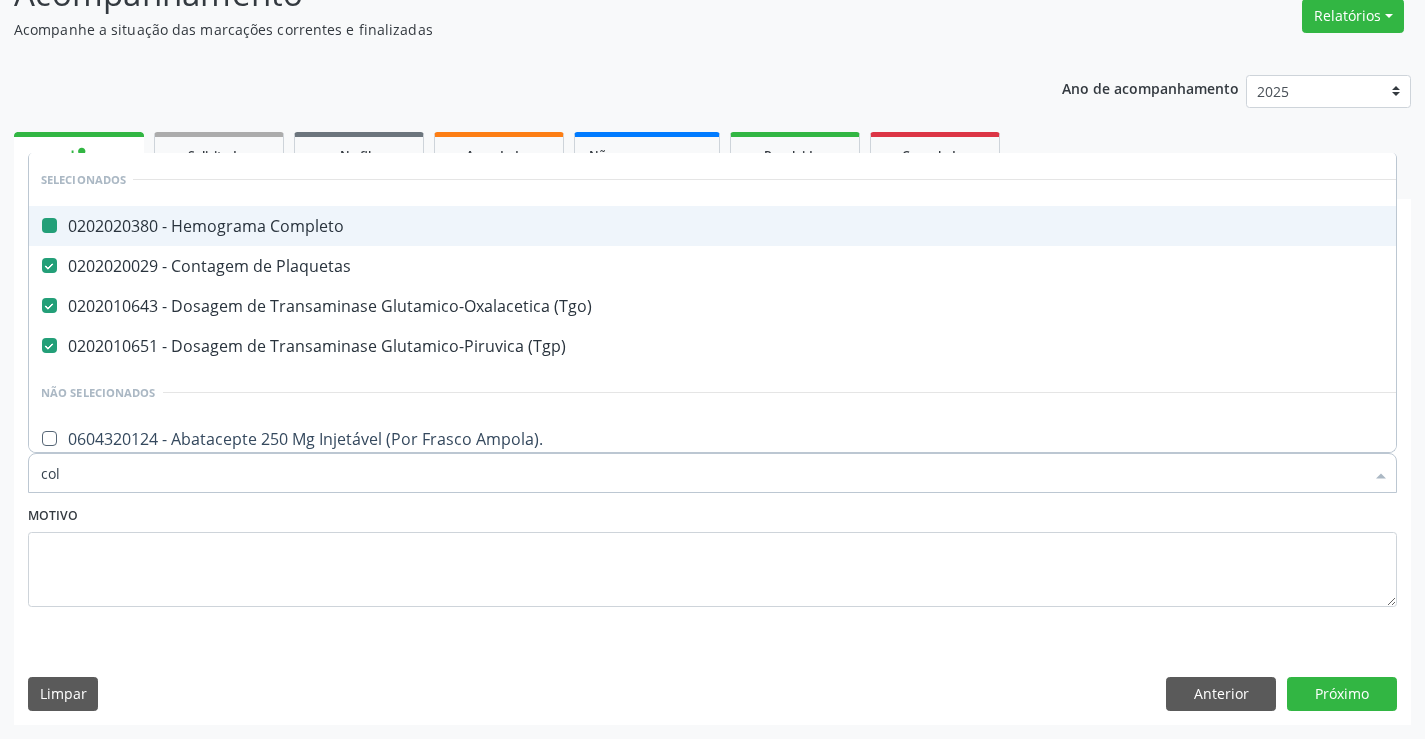 type on "cole" 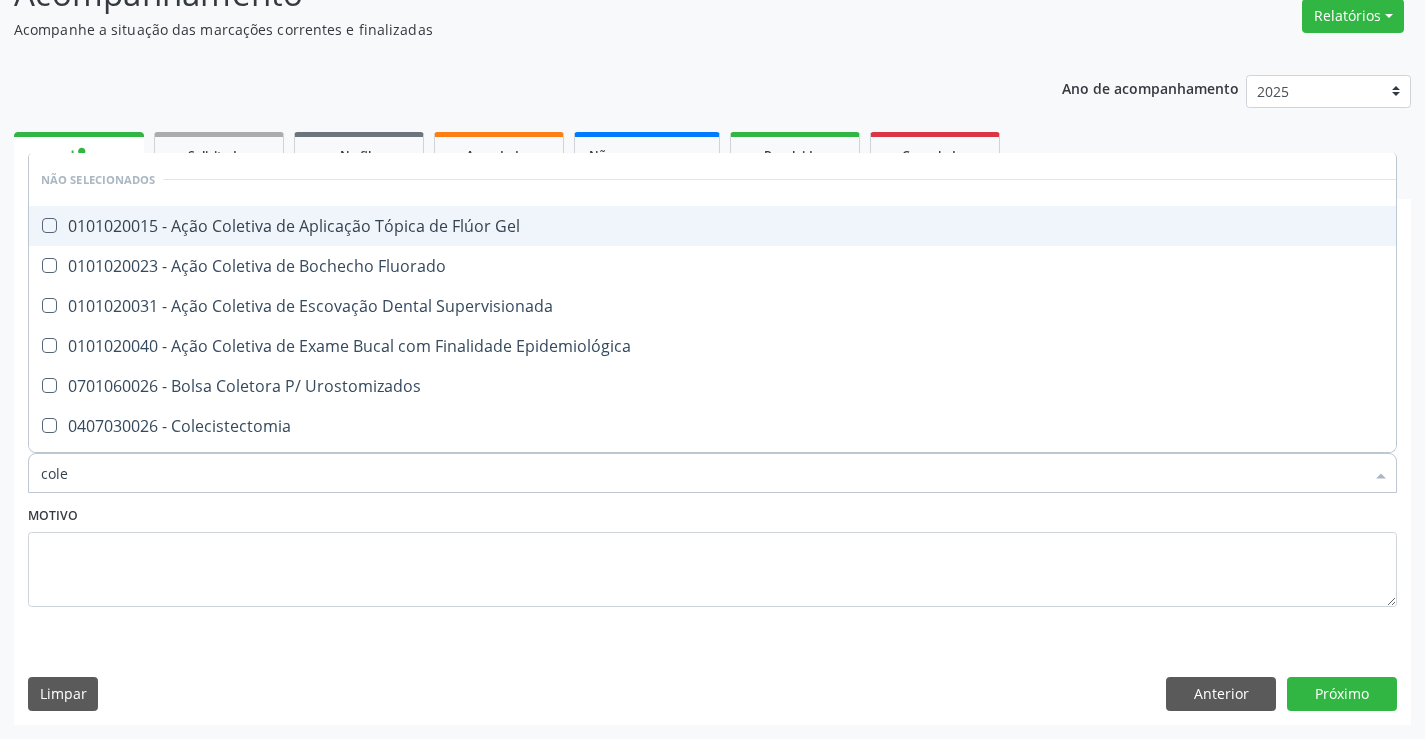 type on "coles" 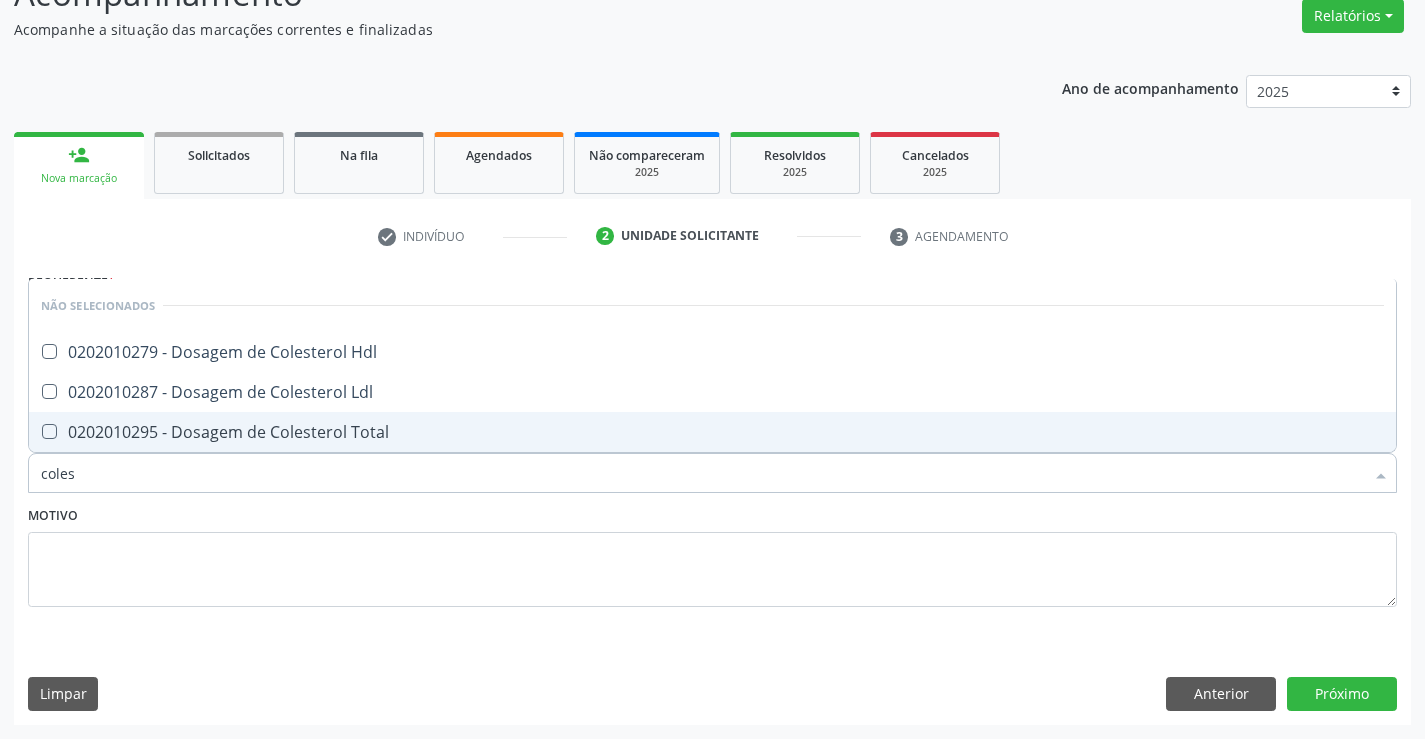 click on "0202010295 - Dosagem de Colesterol Total" at bounding box center [712, 432] 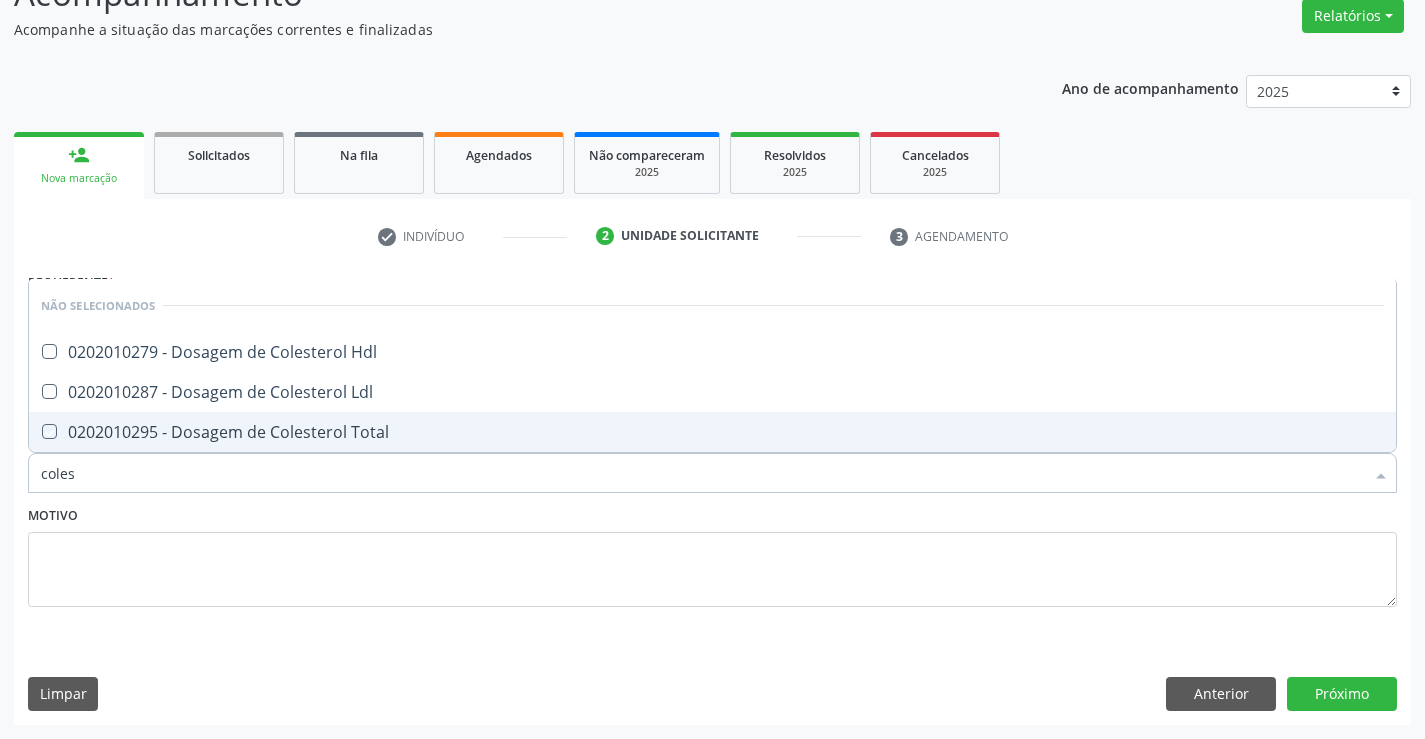 checkbox on "true" 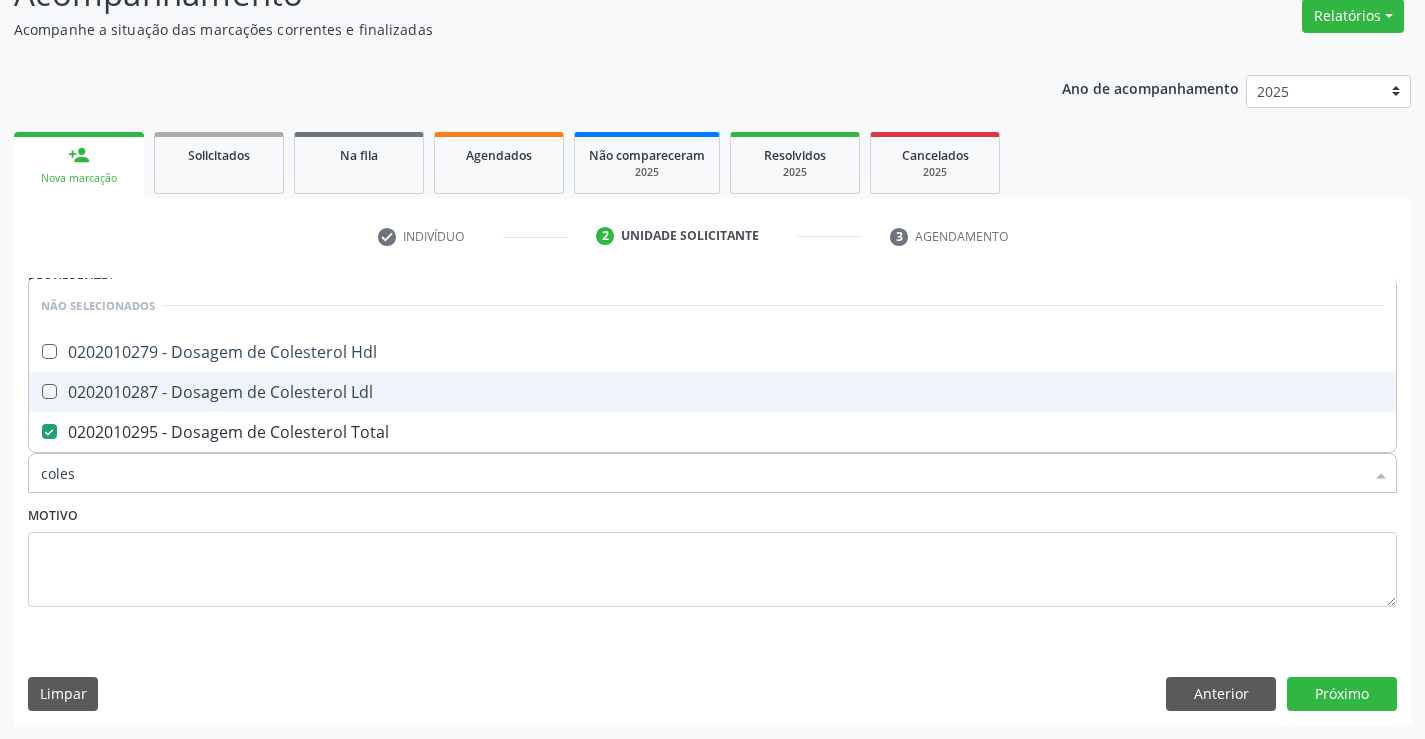 click on "0202010287 - Dosagem de Colesterol Ldl" at bounding box center (712, 392) 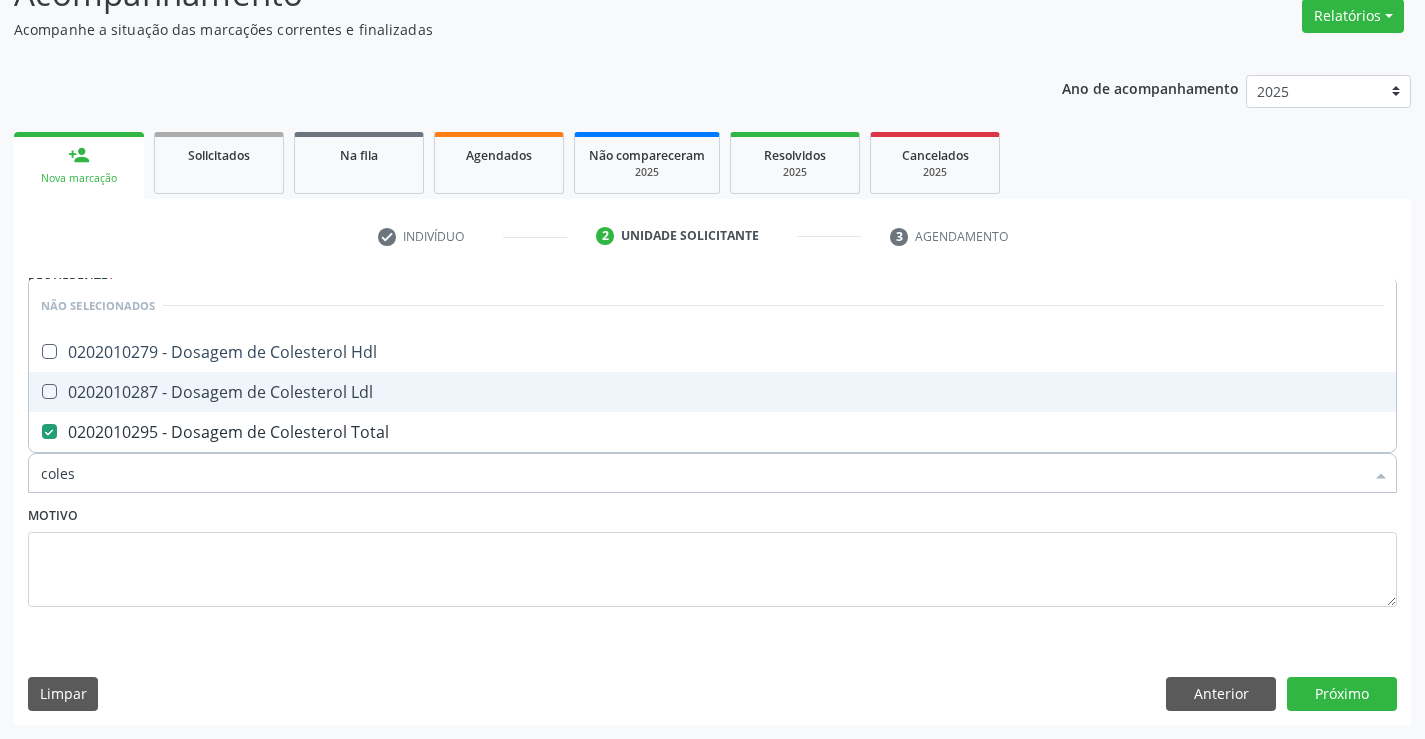 checkbox on "true" 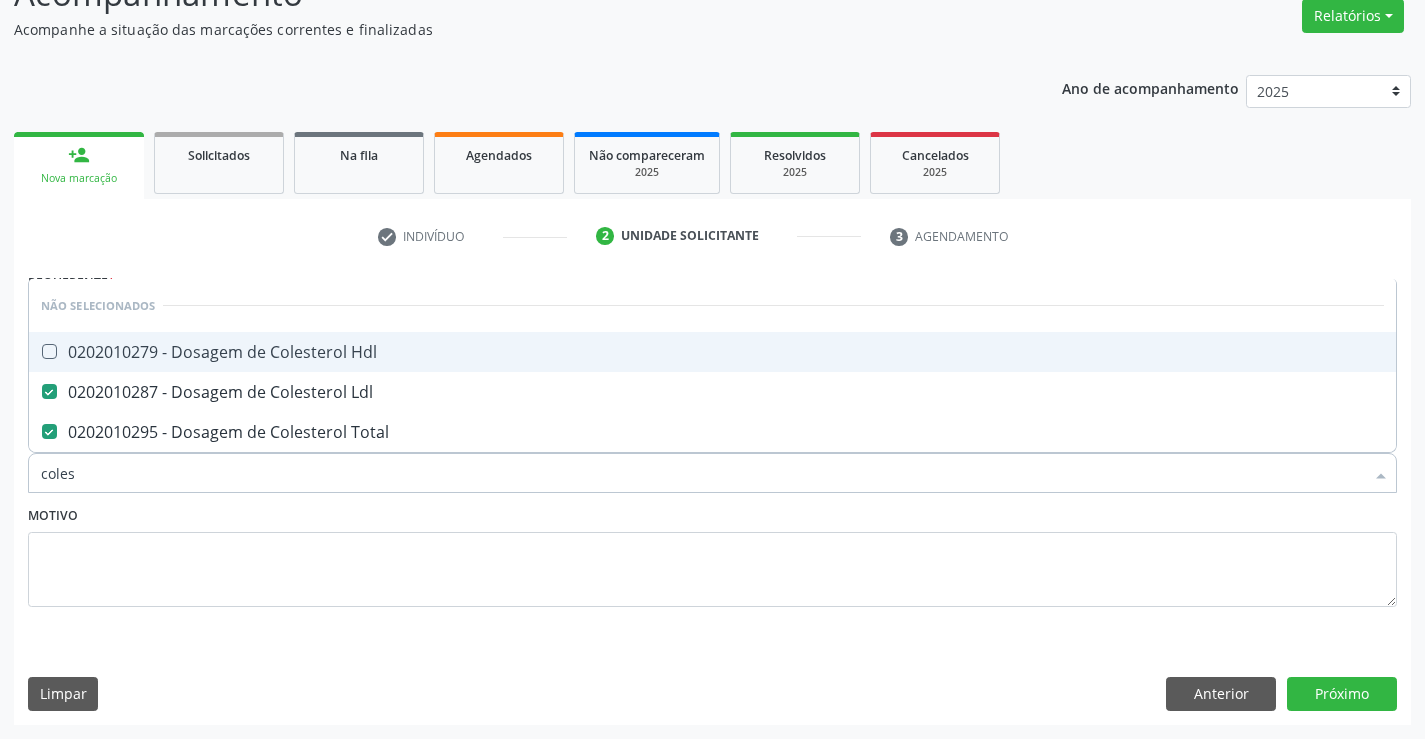 drag, startPoint x: 236, startPoint y: 326, endPoint x: 300, endPoint y: 428, distance: 120.41595 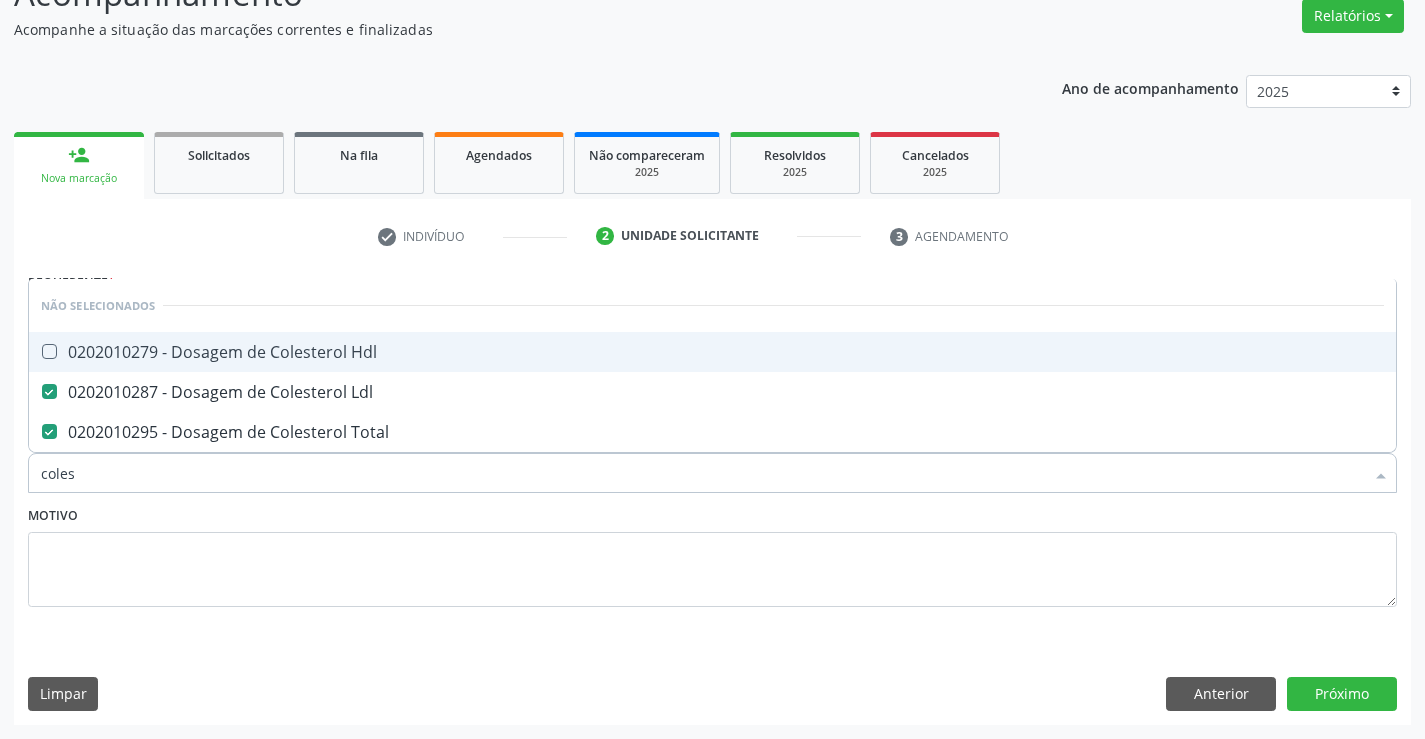 click on "0202010279 - Dosagem de Colesterol Hdl" at bounding box center [712, 352] 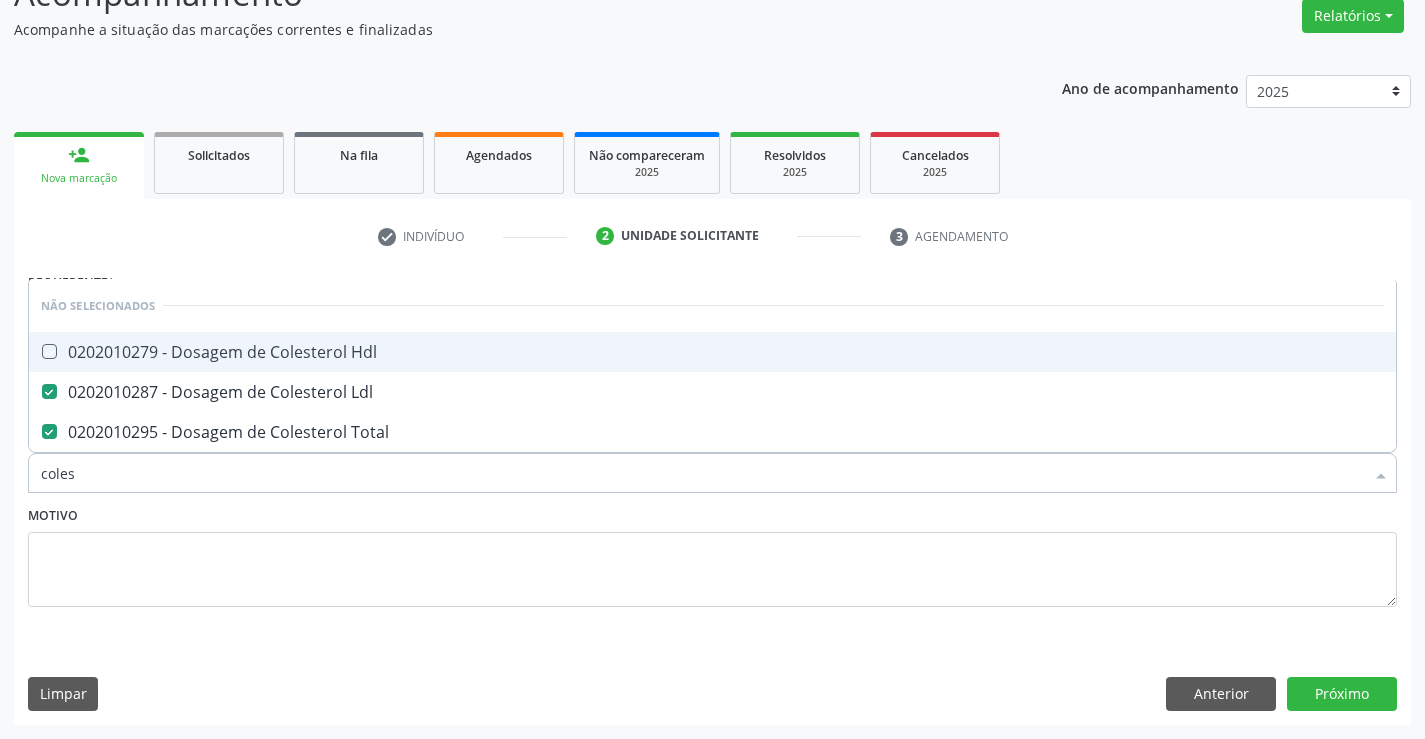 checkbox on "true" 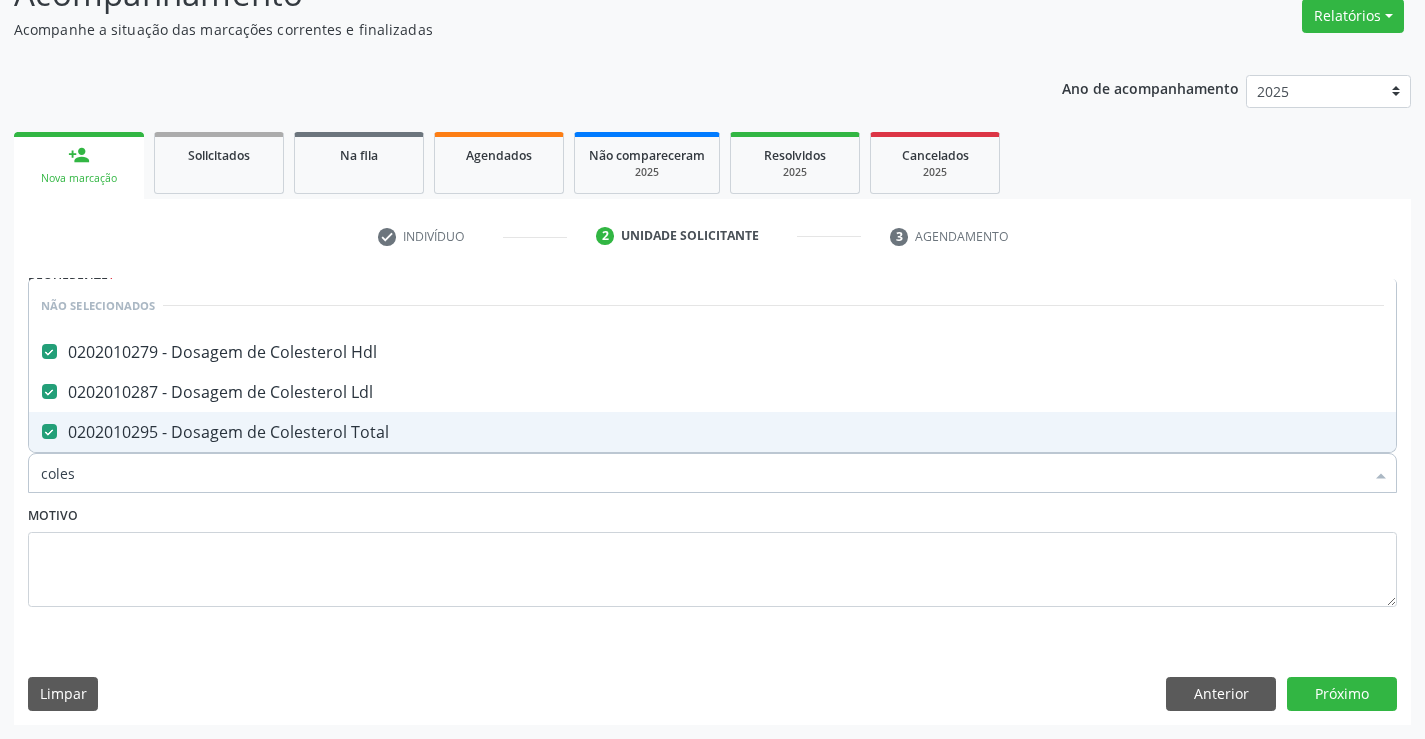 type on "coles" 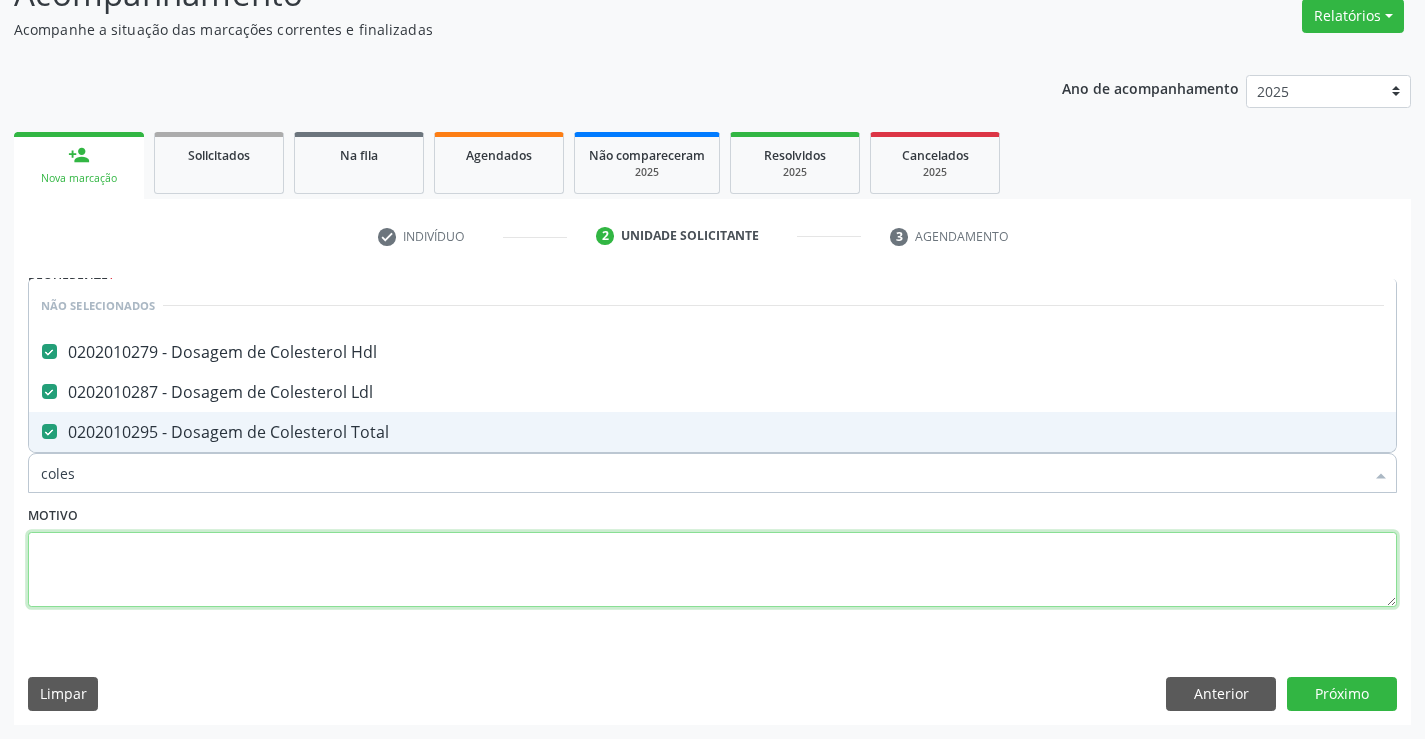 click at bounding box center (712, 570) 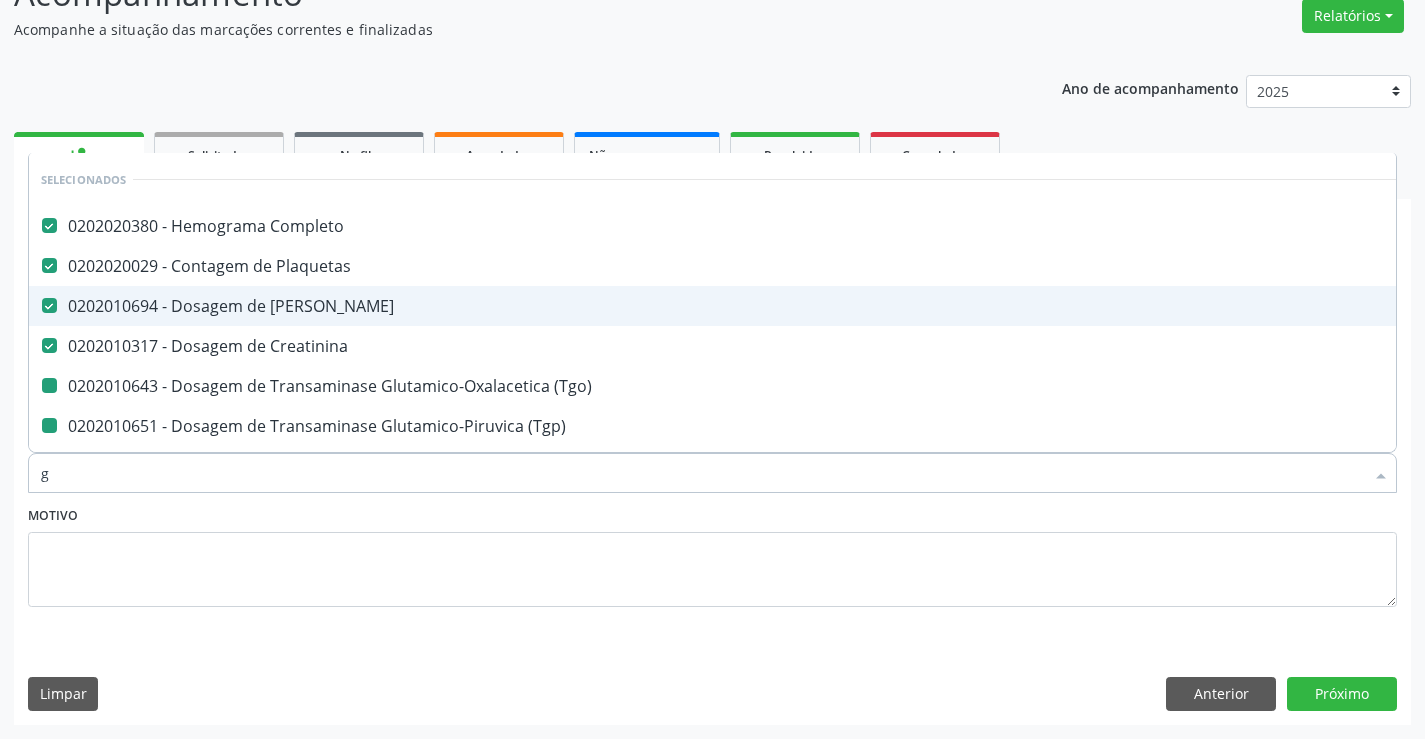 type on "gl" 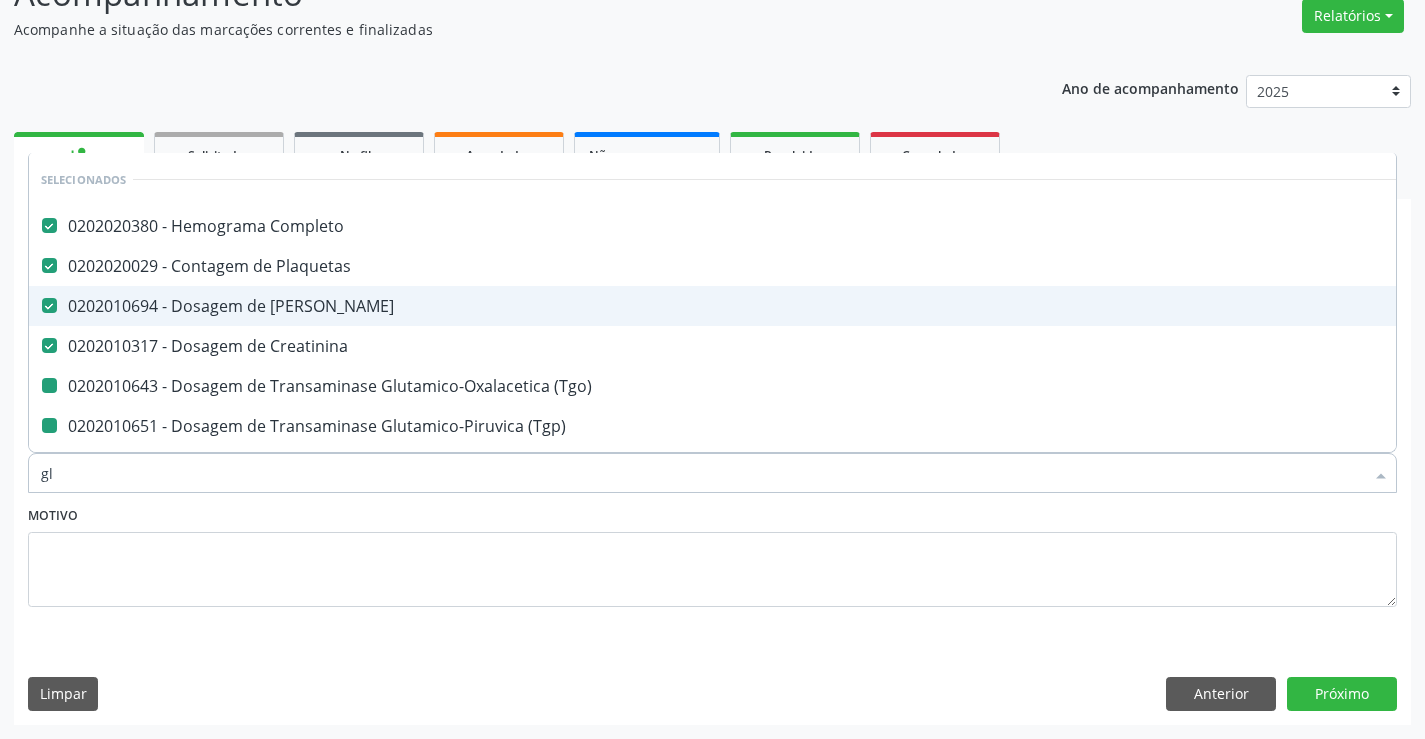 checkbox on "false" 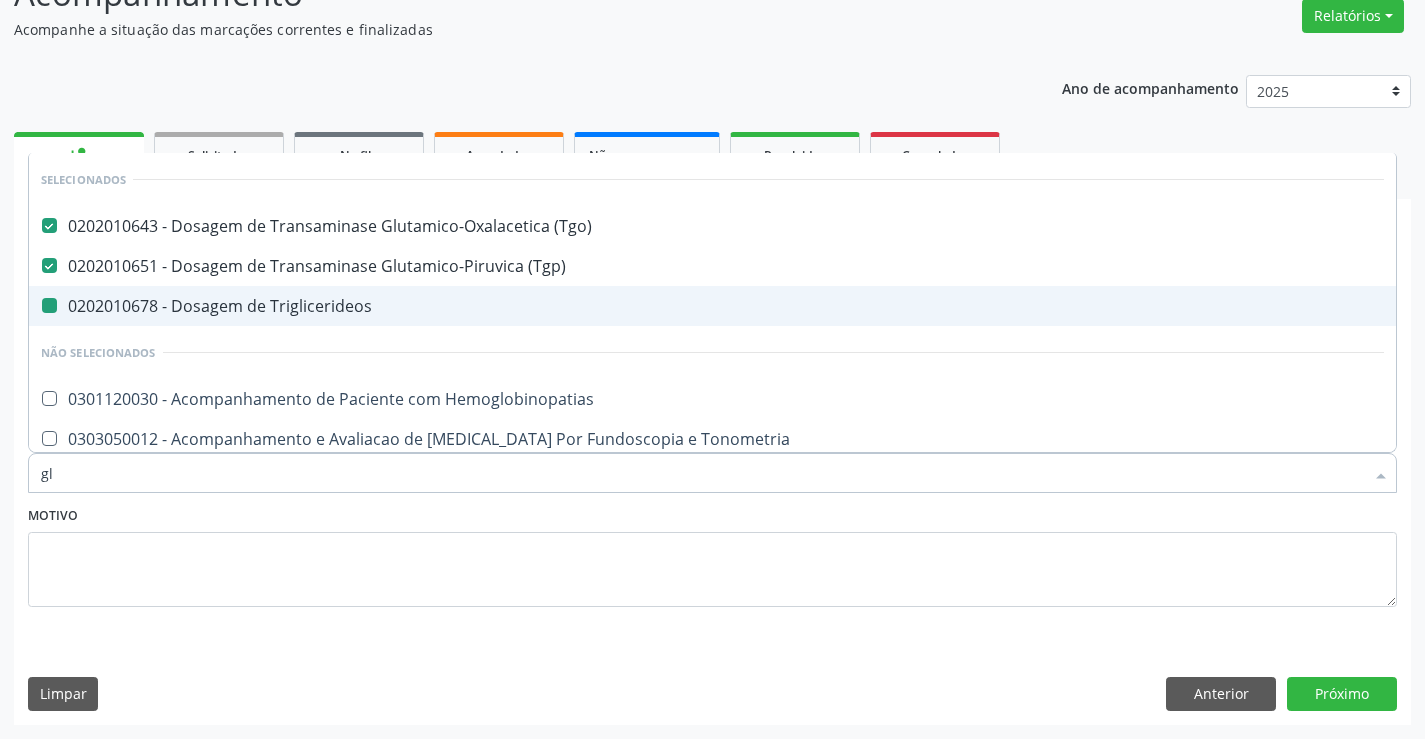 type on "gli" 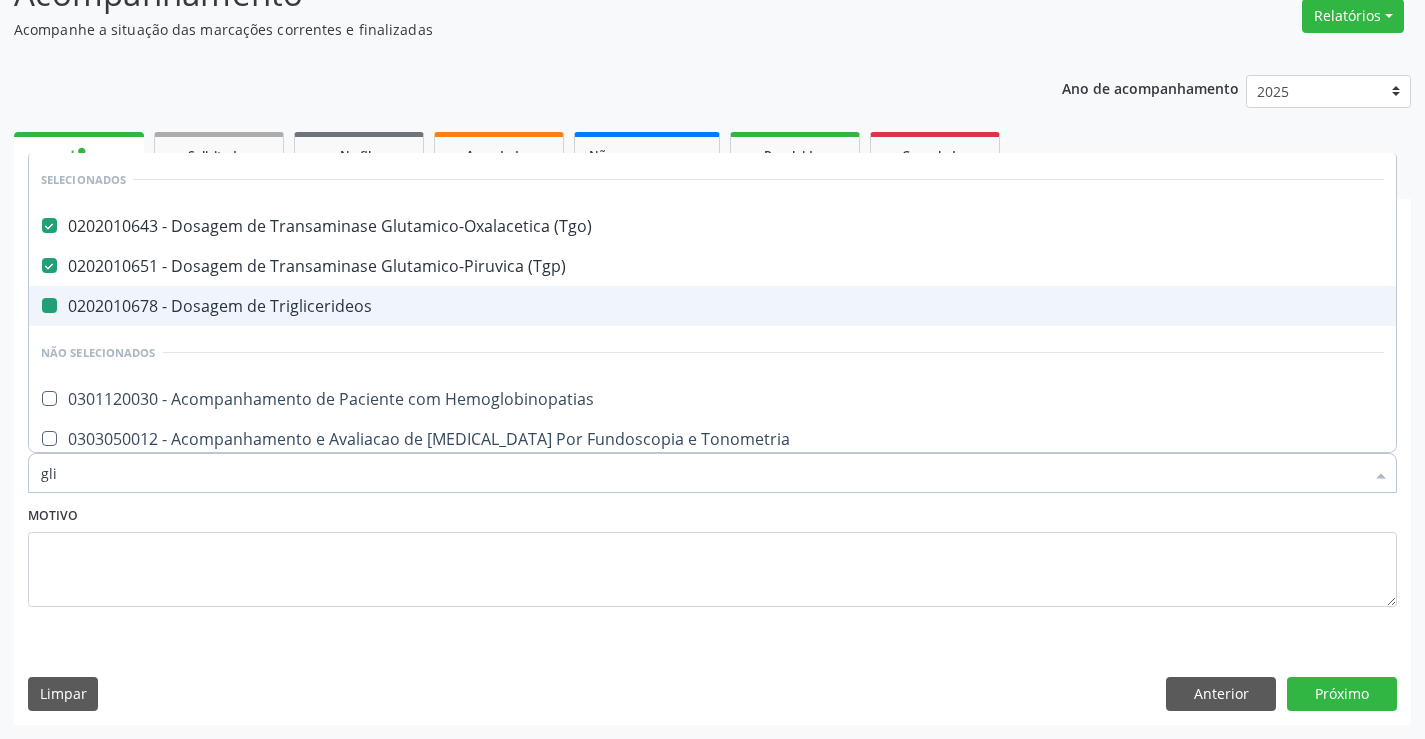 checkbox on "false" 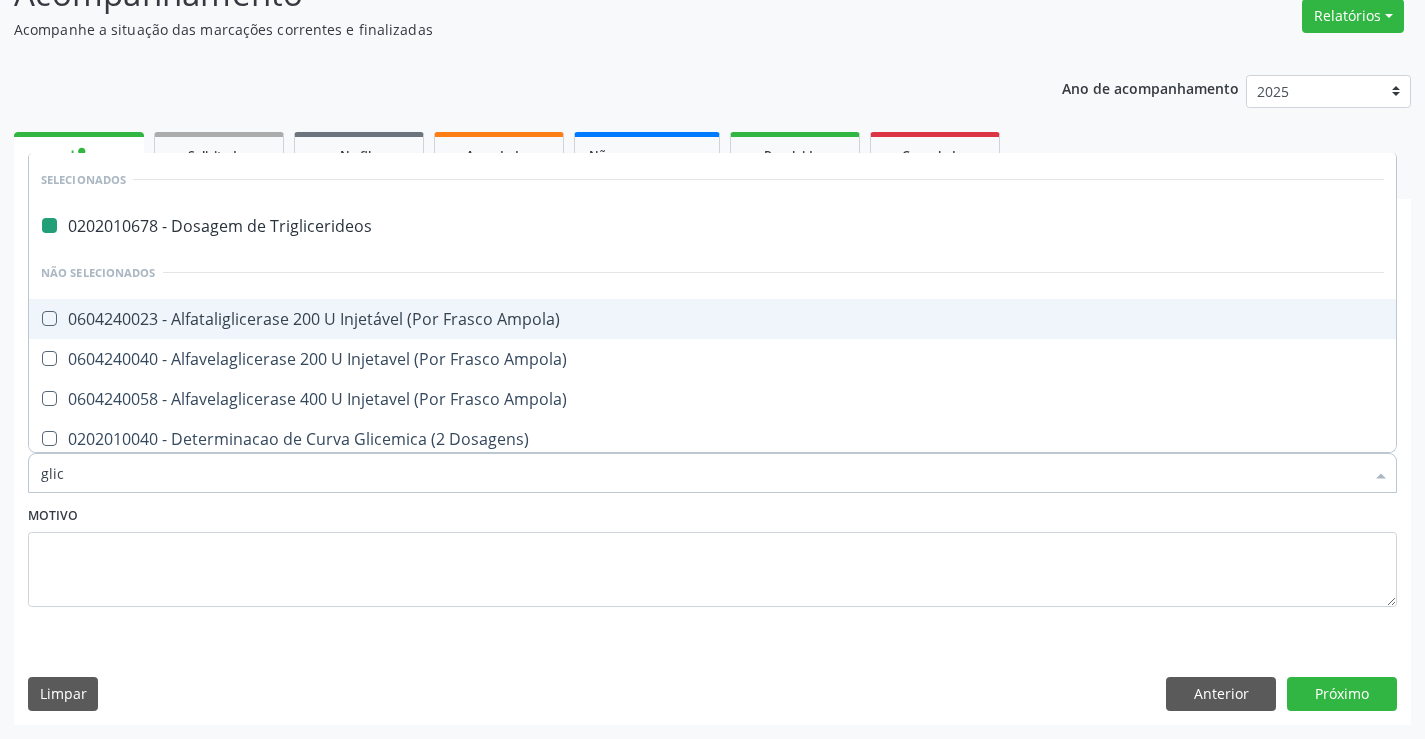 type on "glico" 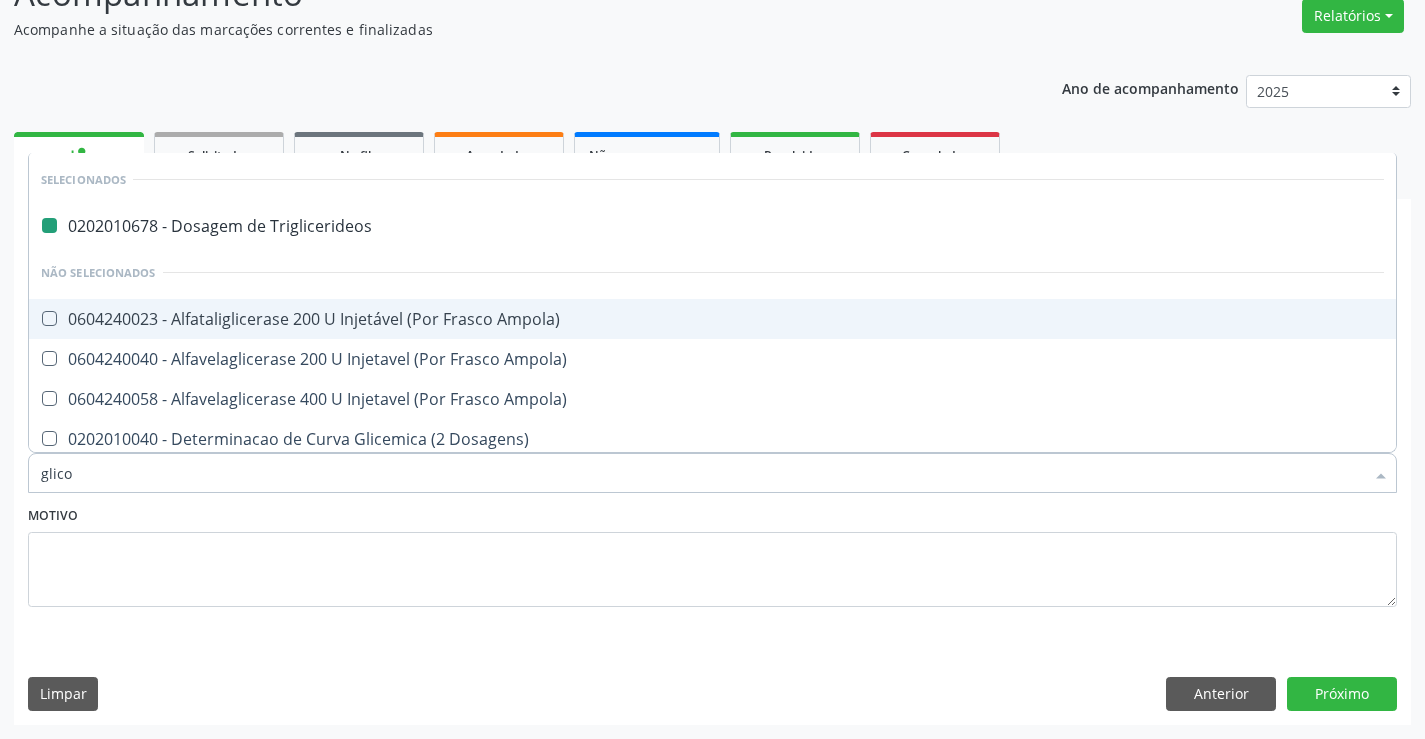 checkbox on "false" 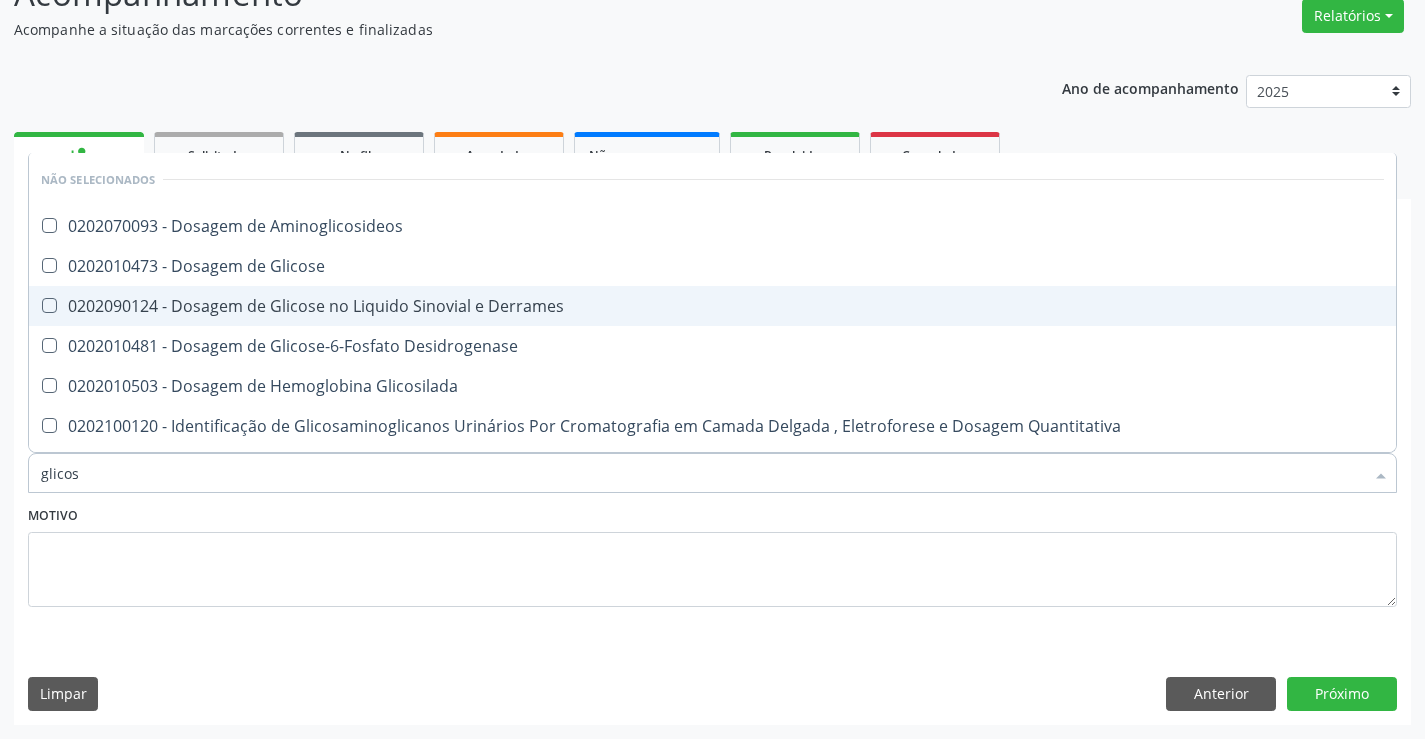 type on "glicose" 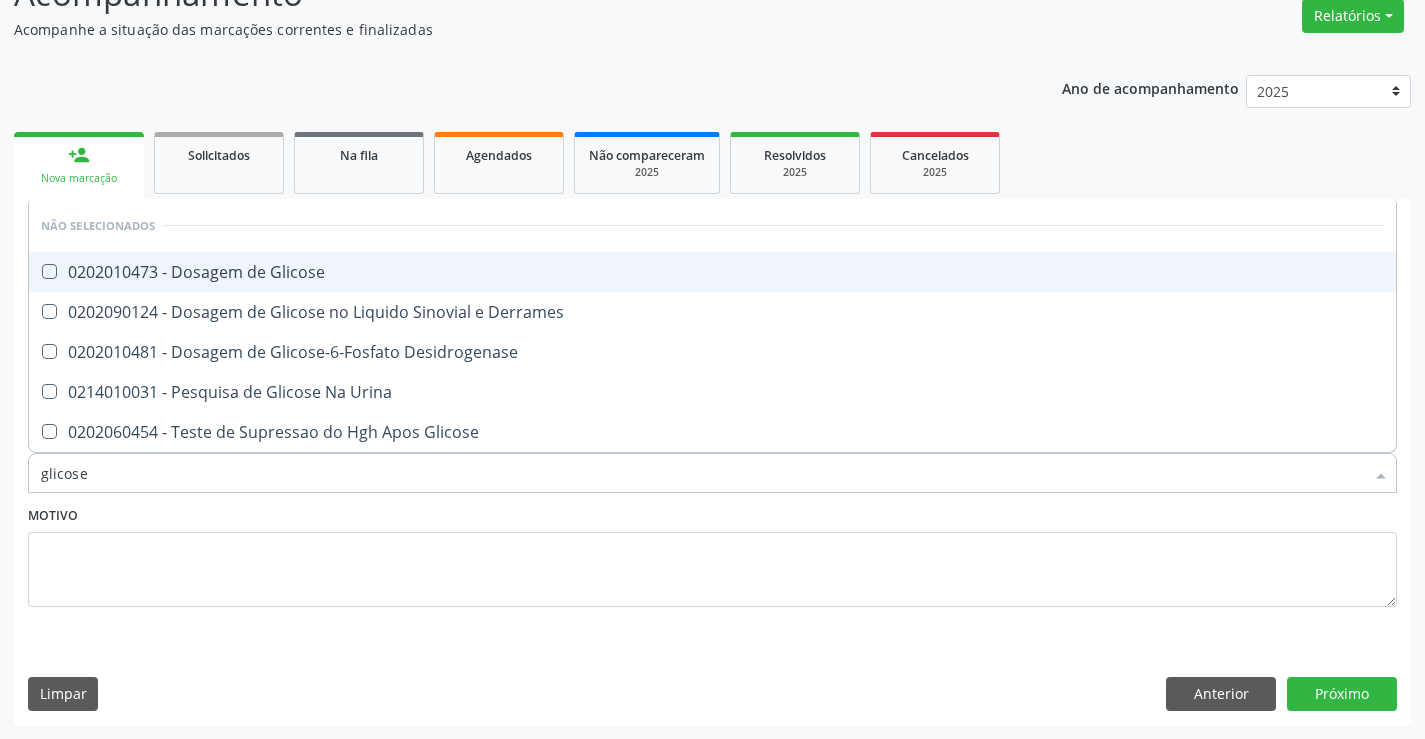 drag, startPoint x: 289, startPoint y: 268, endPoint x: 638, endPoint y: 481, distance: 408.8643 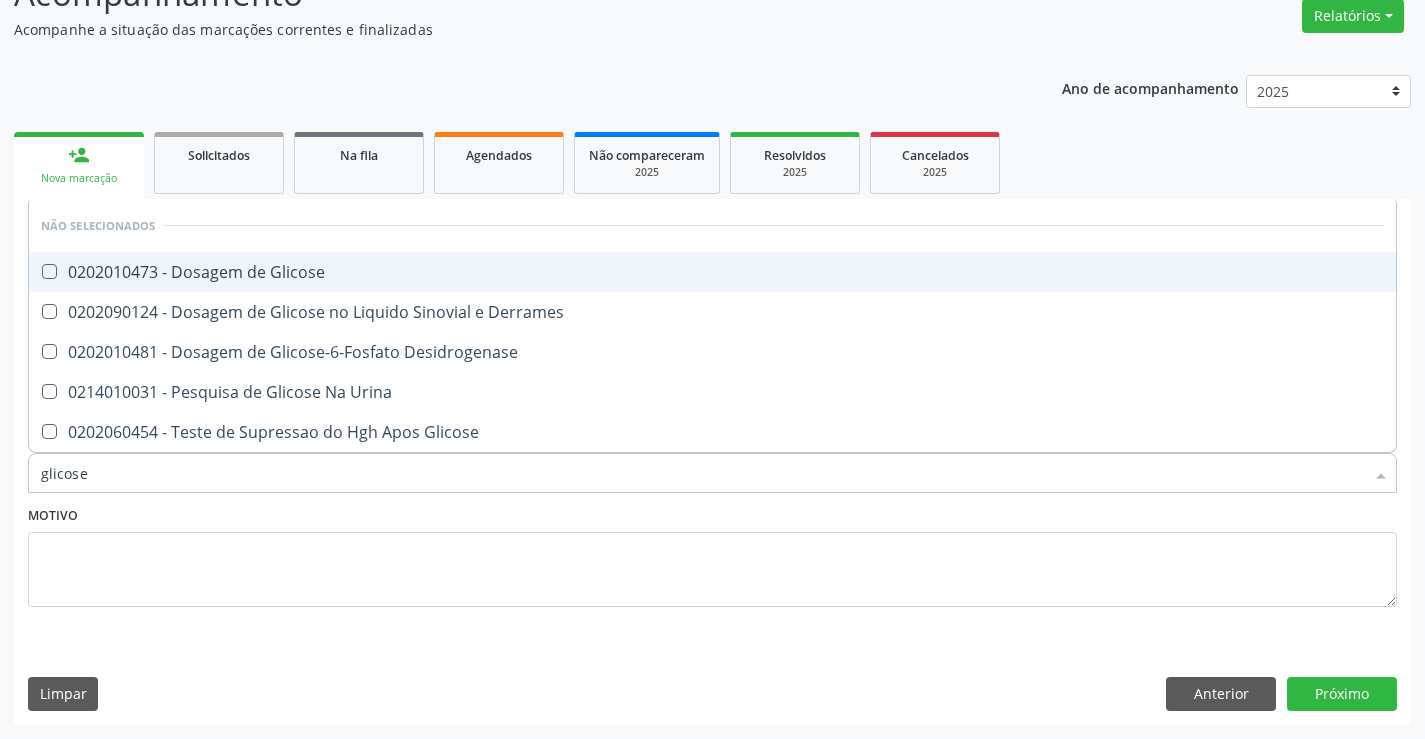 checkbox on "true" 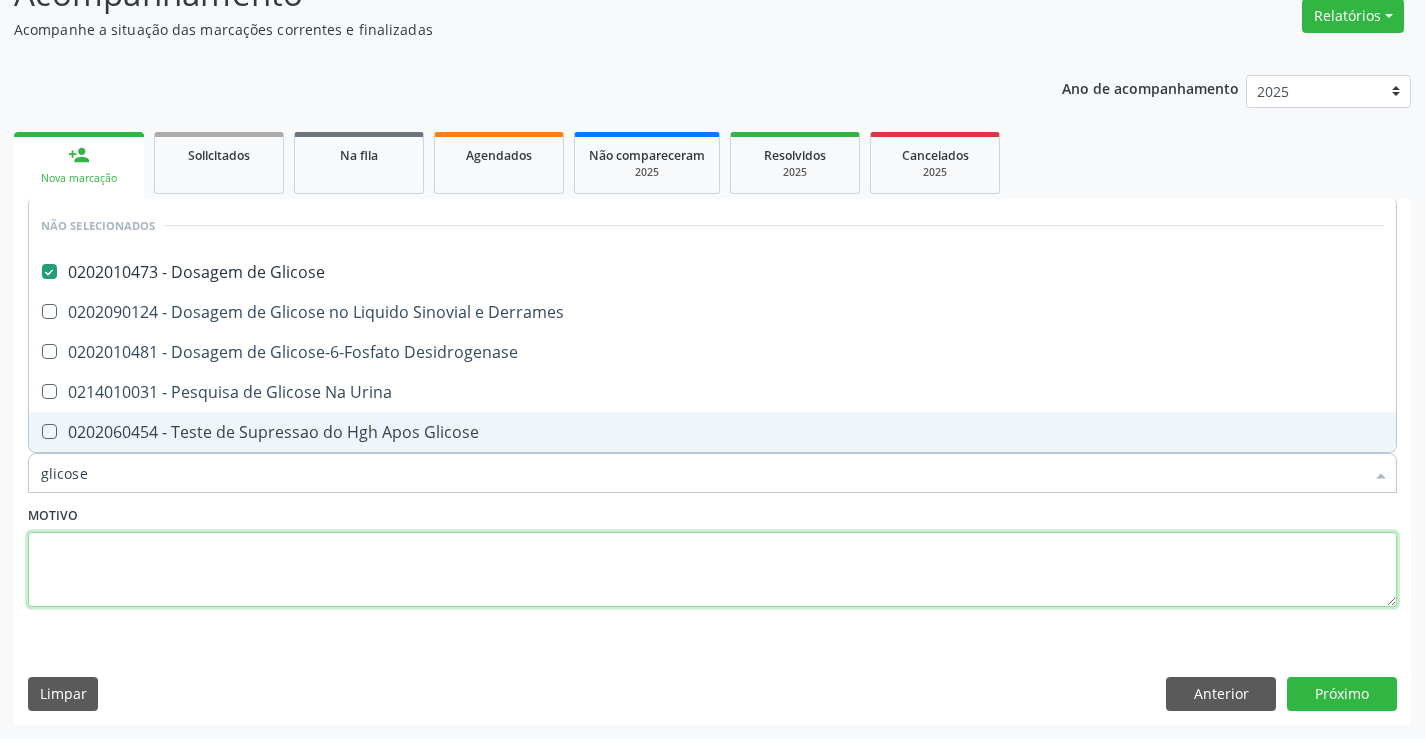 click at bounding box center [712, 570] 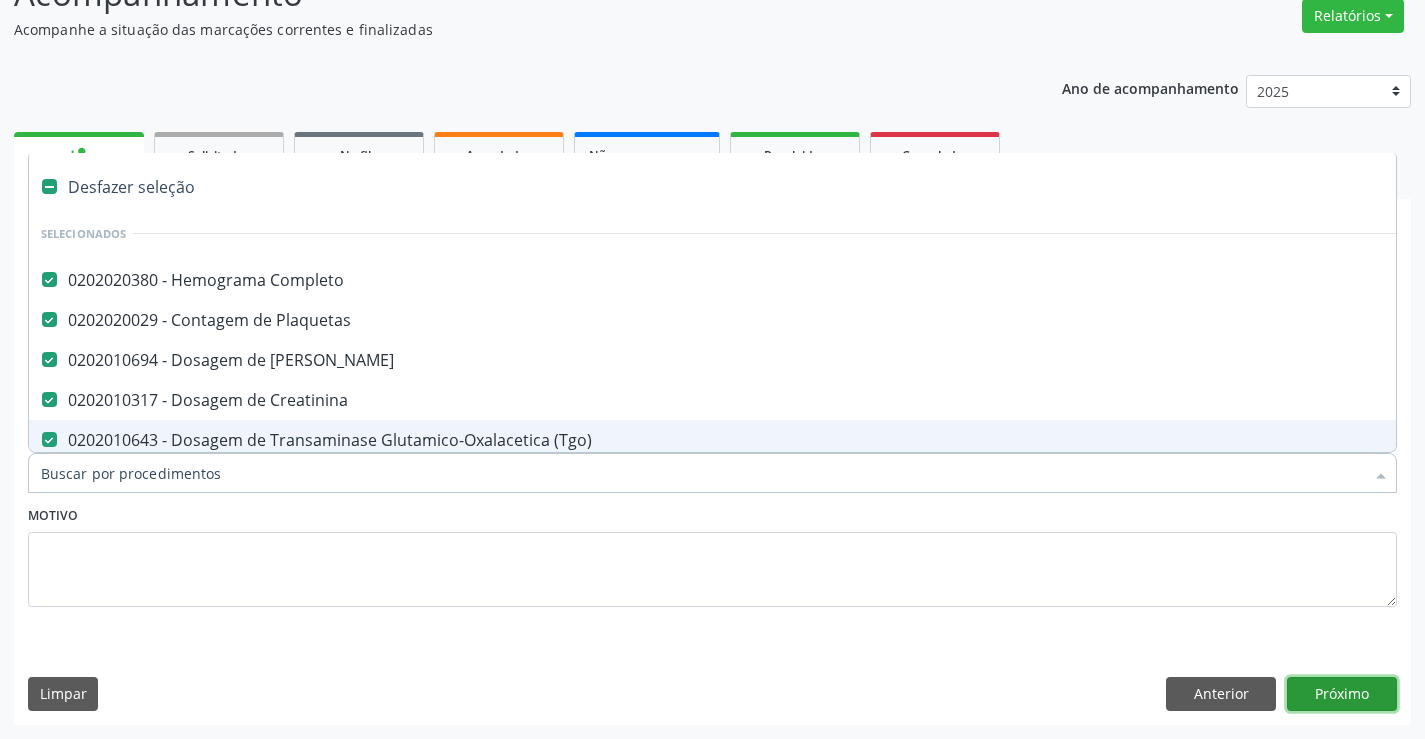 click on "Próximo" at bounding box center [1342, 694] 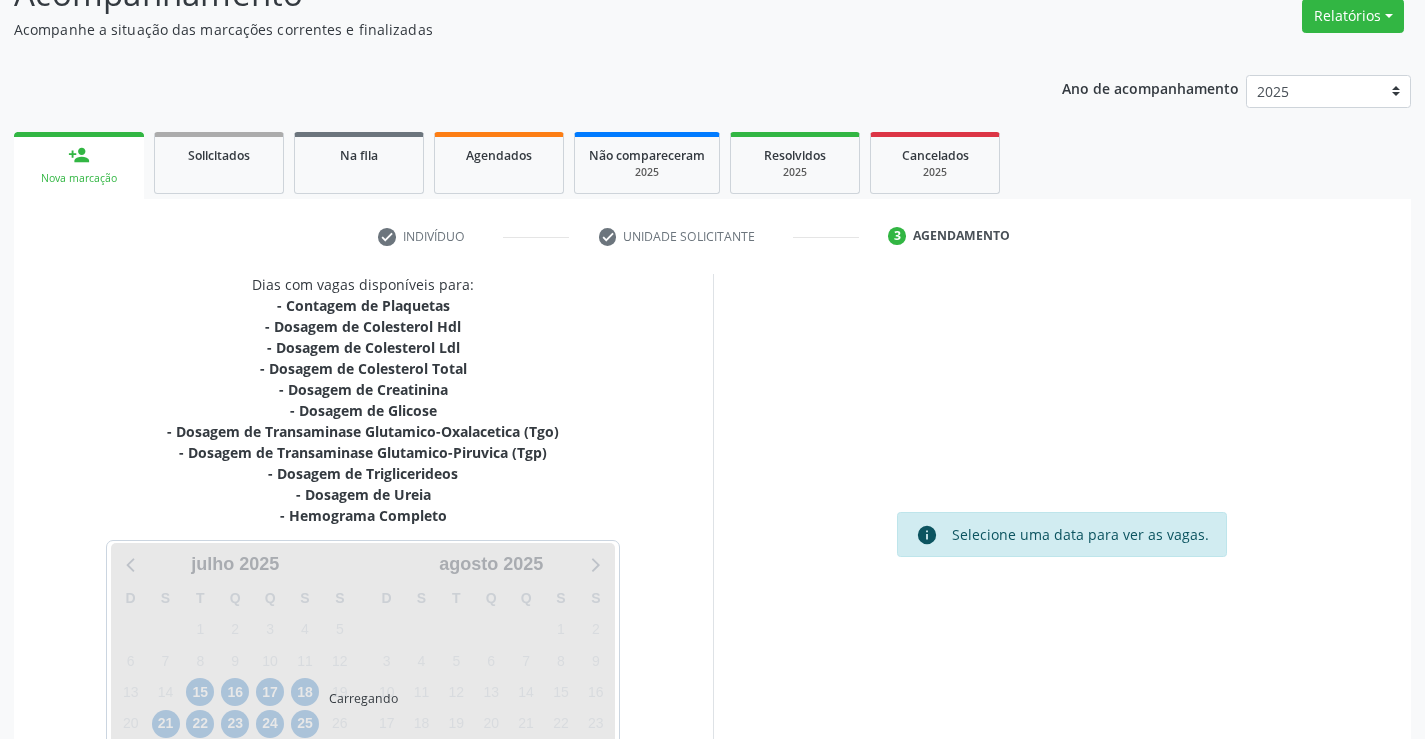 click on "info
Selecione uma data para ver as vagas." at bounding box center [1062, 541] 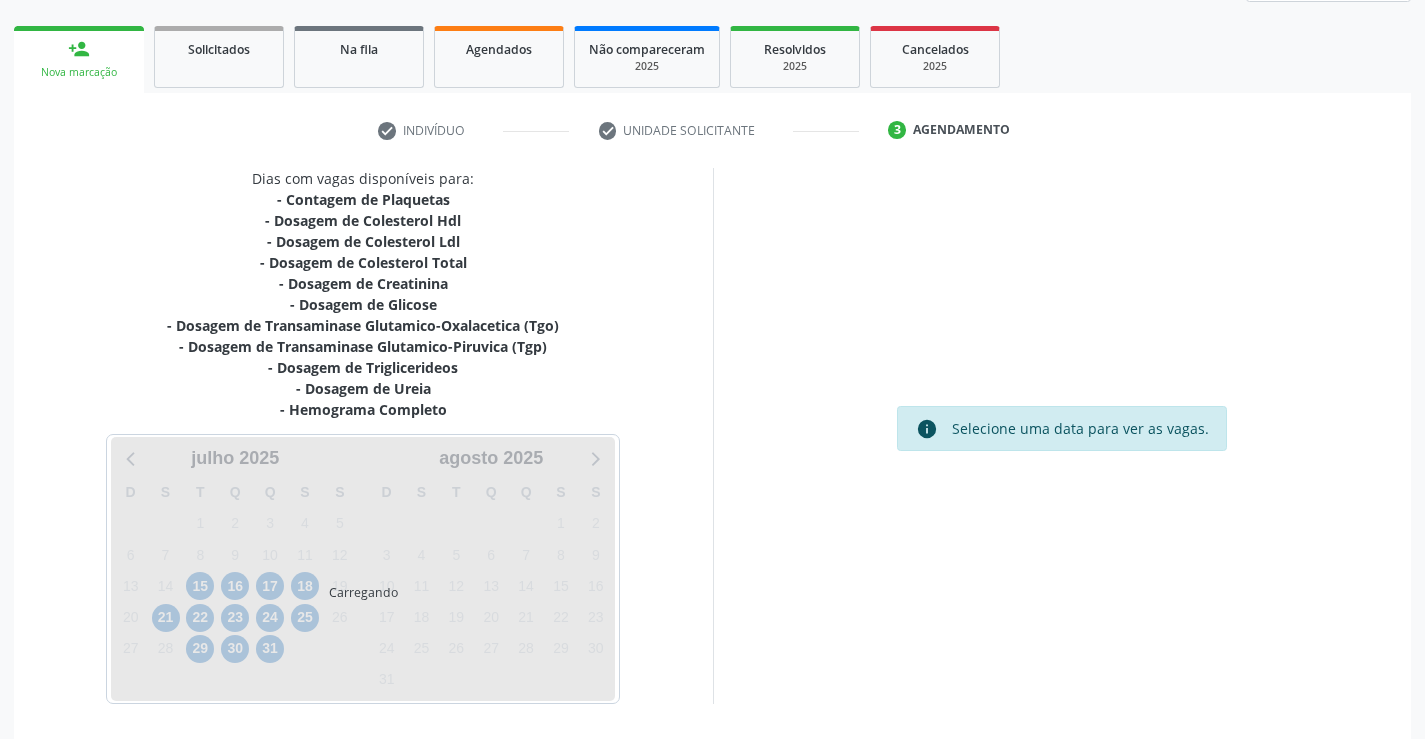 scroll, scrollTop: 341, scrollLeft: 0, axis: vertical 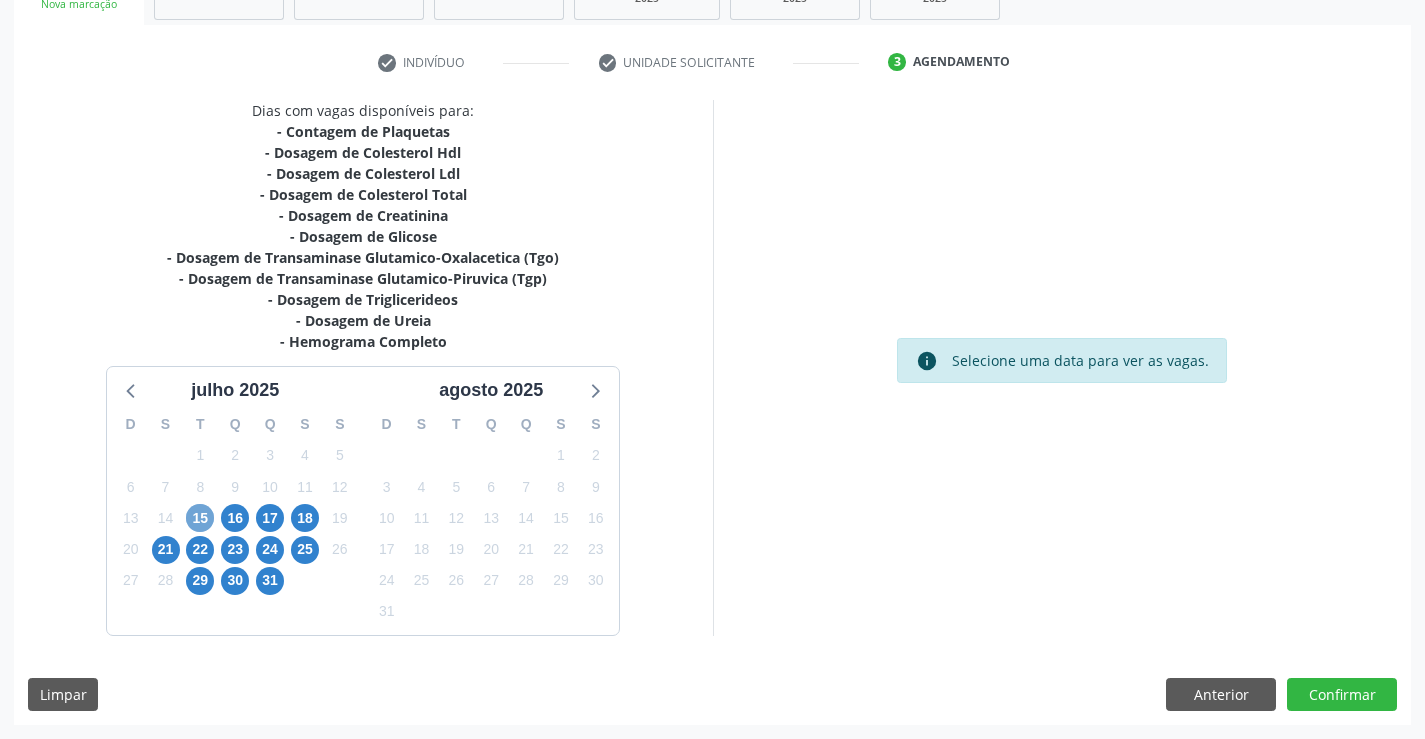 click on "15" at bounding box center (200, 518) 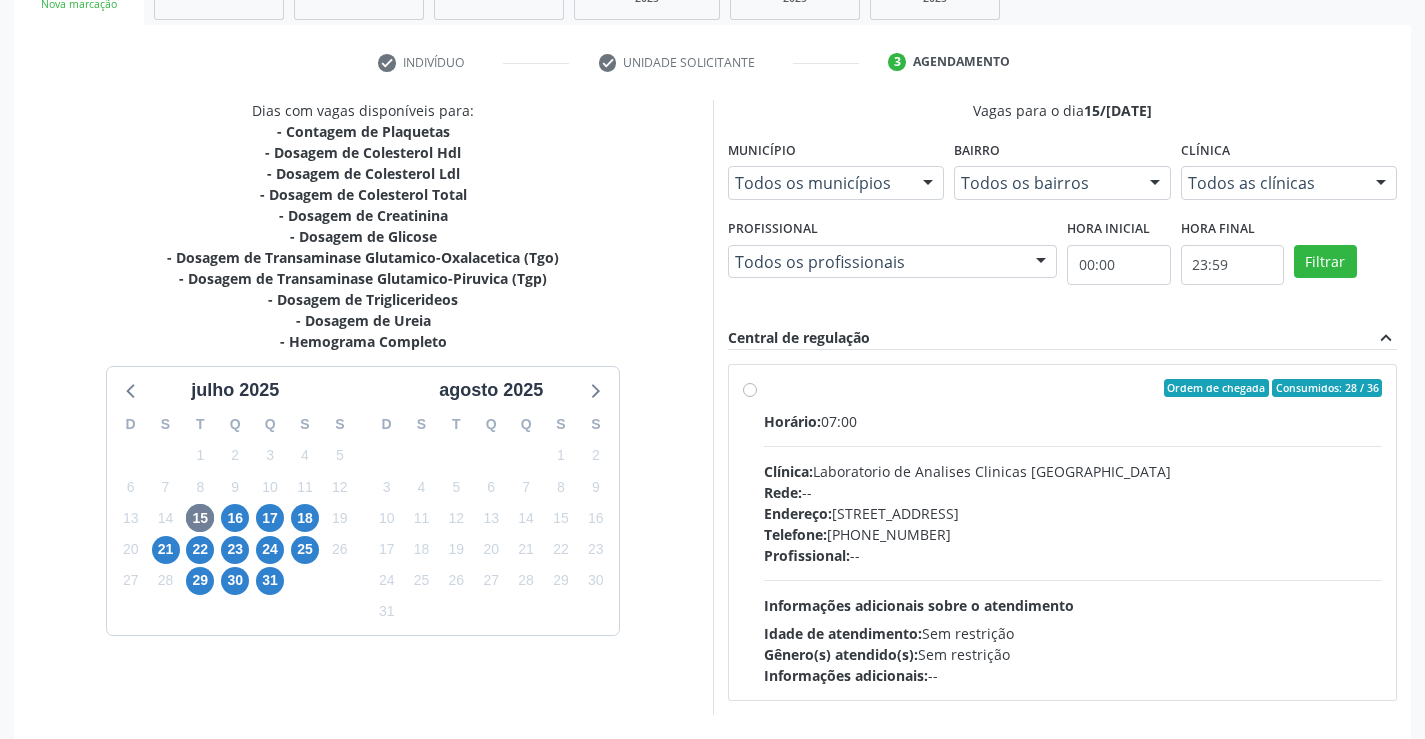 drag, startPoint x: 750, startPoint y: 399, endPoint x: 774, endPoint y: 378, distance: 31.890438 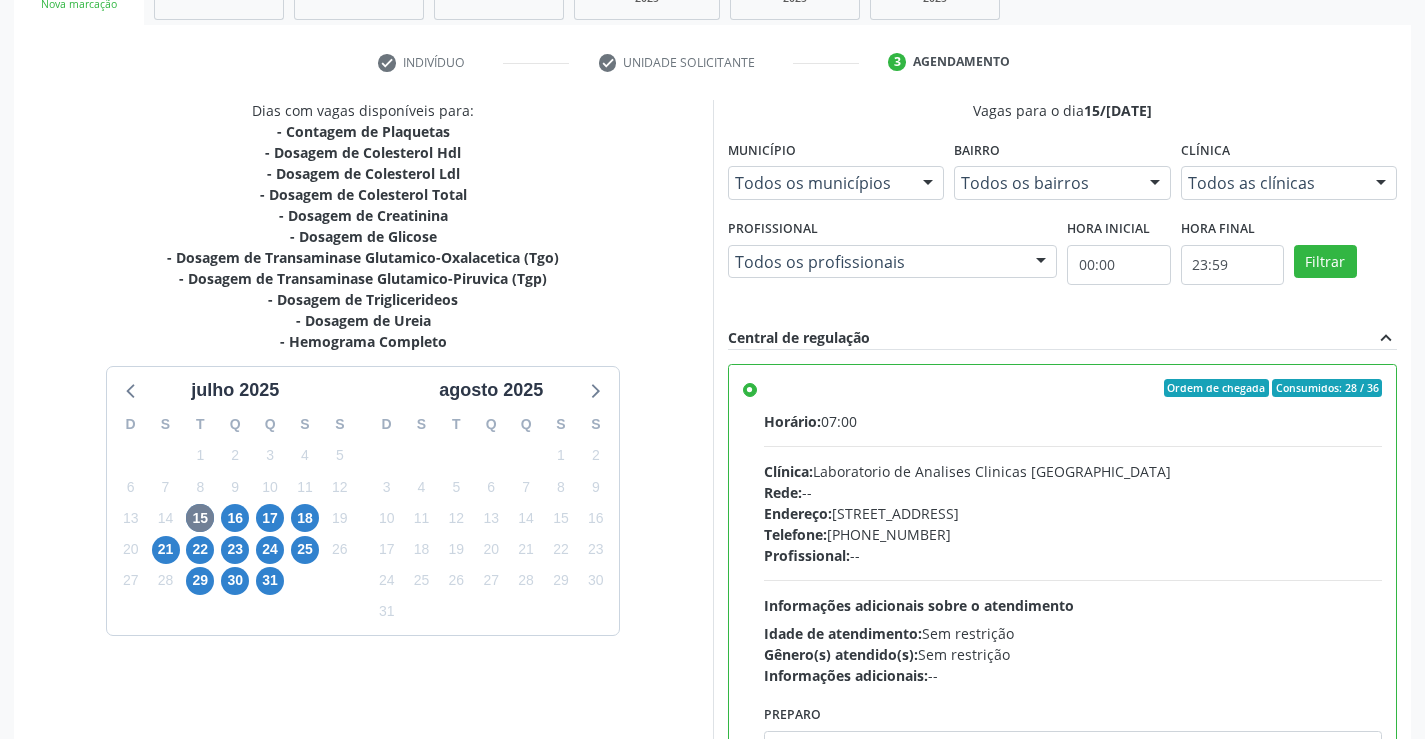 scroll, scrollTop: 99, scrollLeft: 0, axis: vertical 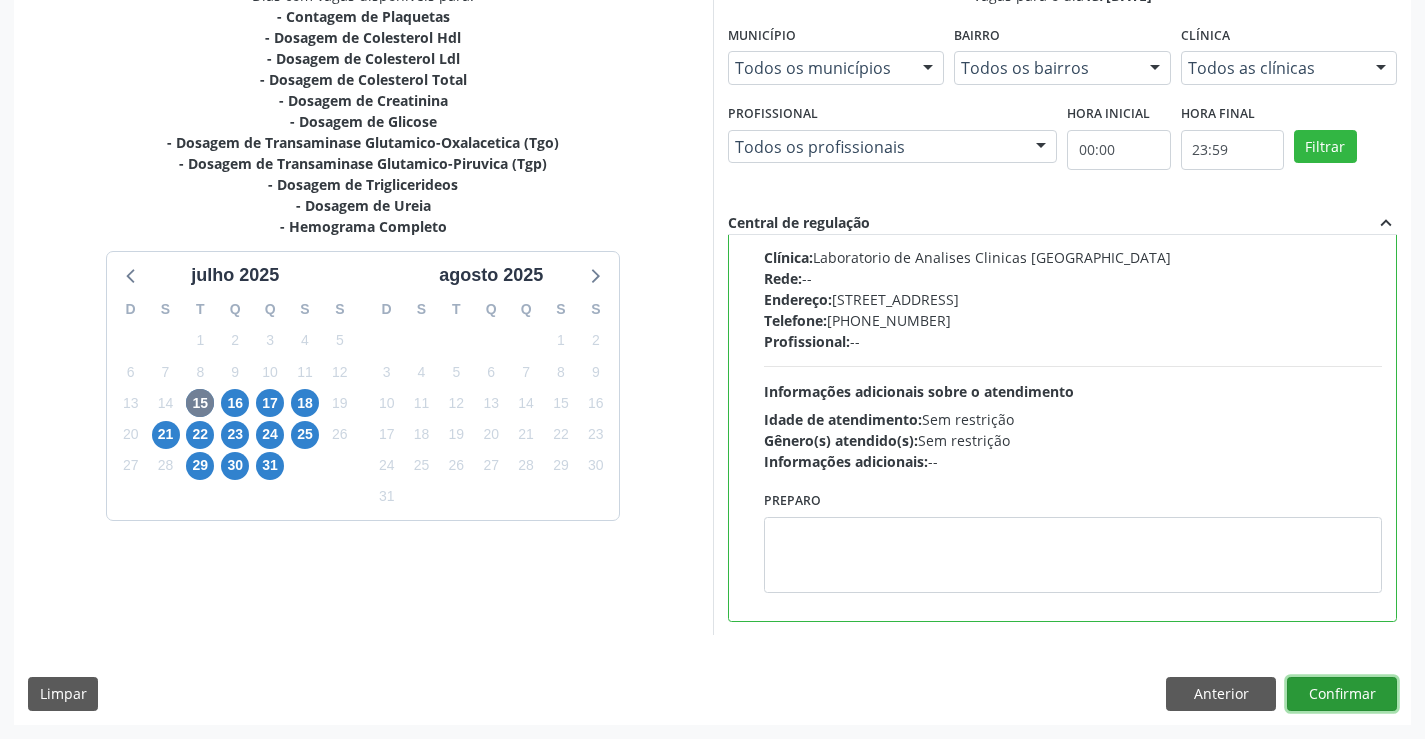 click on "Confirmar" at bounding box center (1342, 694) 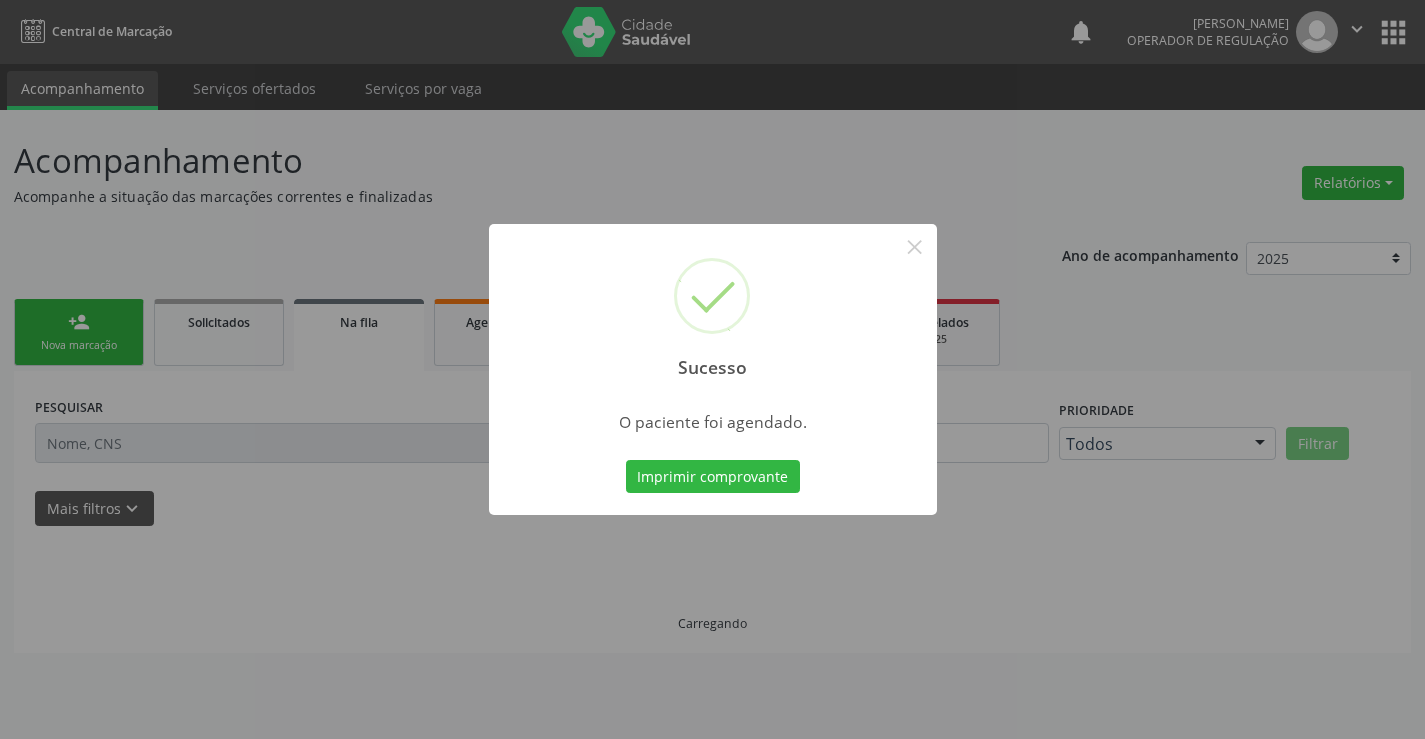 scroll, scrollTop: 0, scrollLeft: 0, axis: both 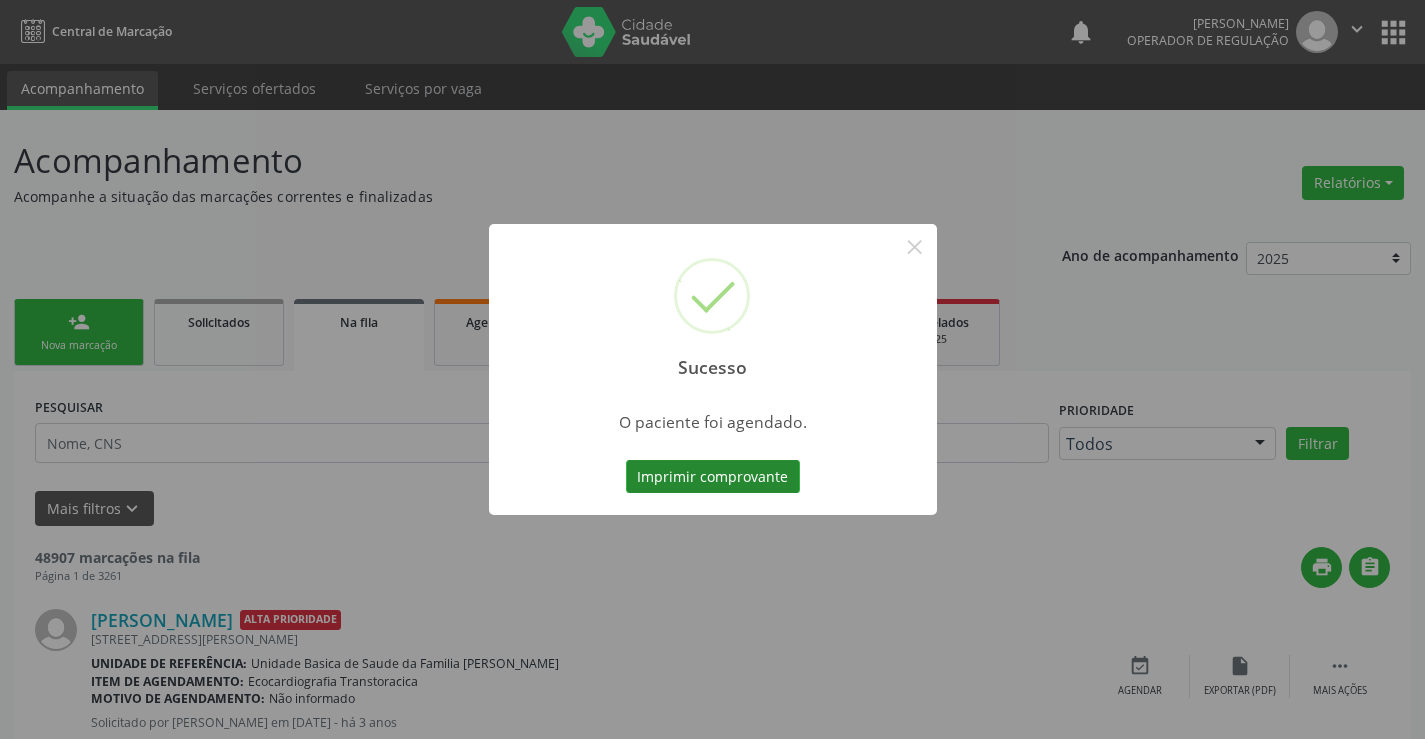 click on "Imprimir comprovante" at bounding box center (713, 477) 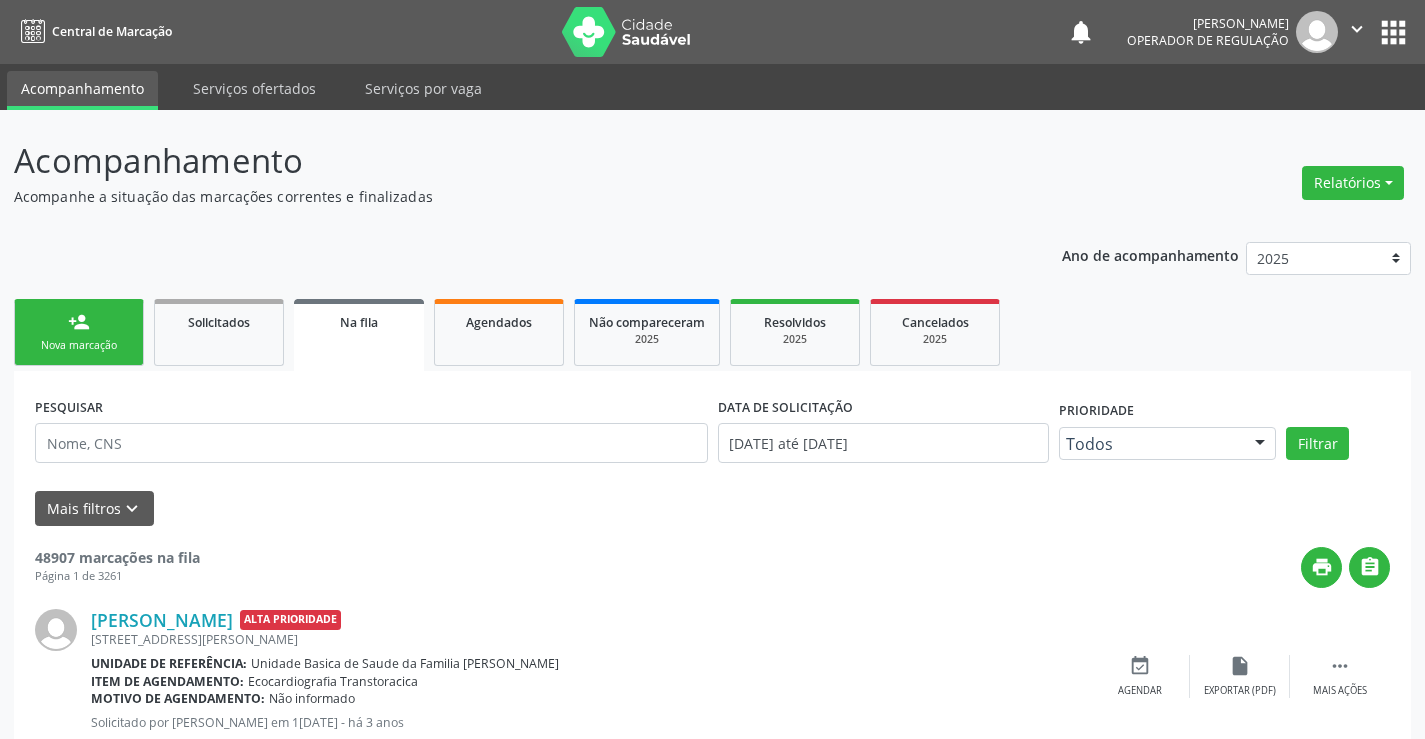 scroll, scrollTop: 0, scrollLeft: 0, axis: both 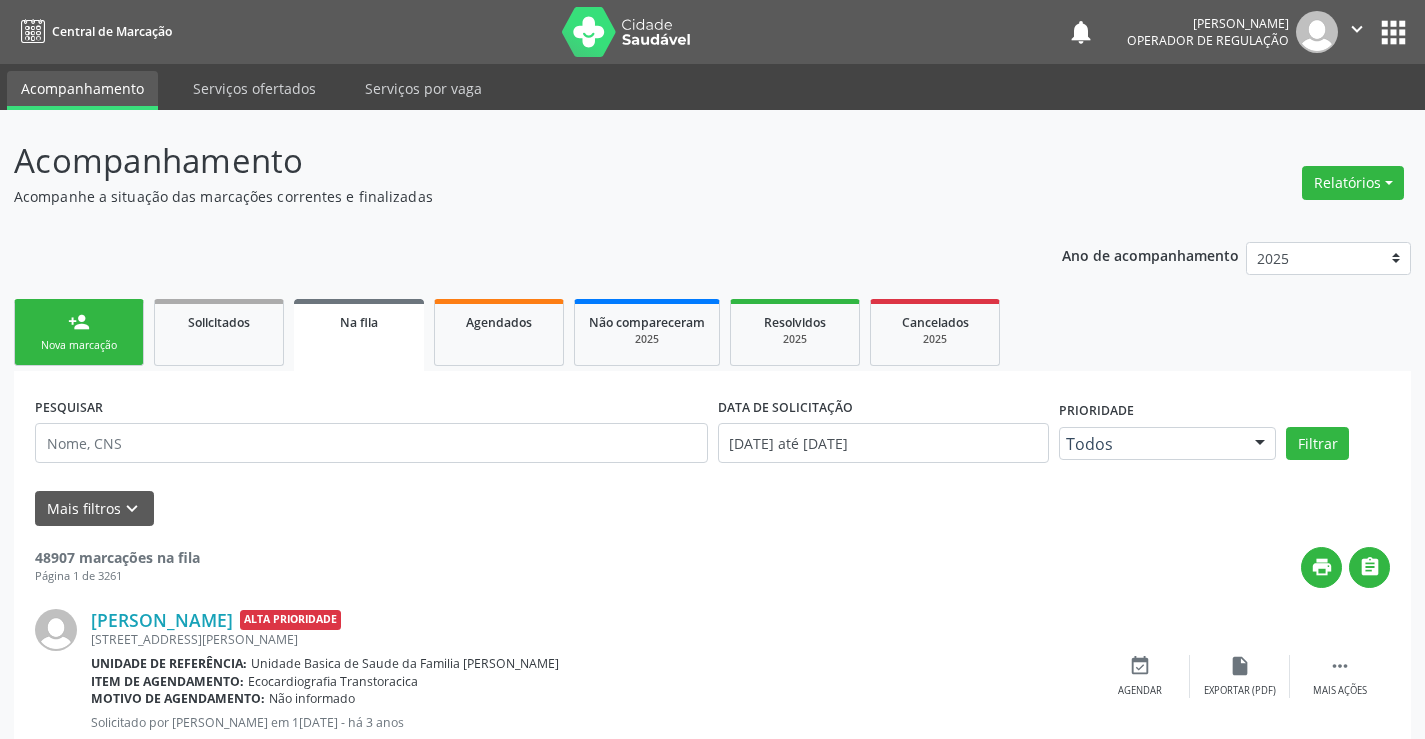 click on "Nova marcação" at bounding box center [79, 345] 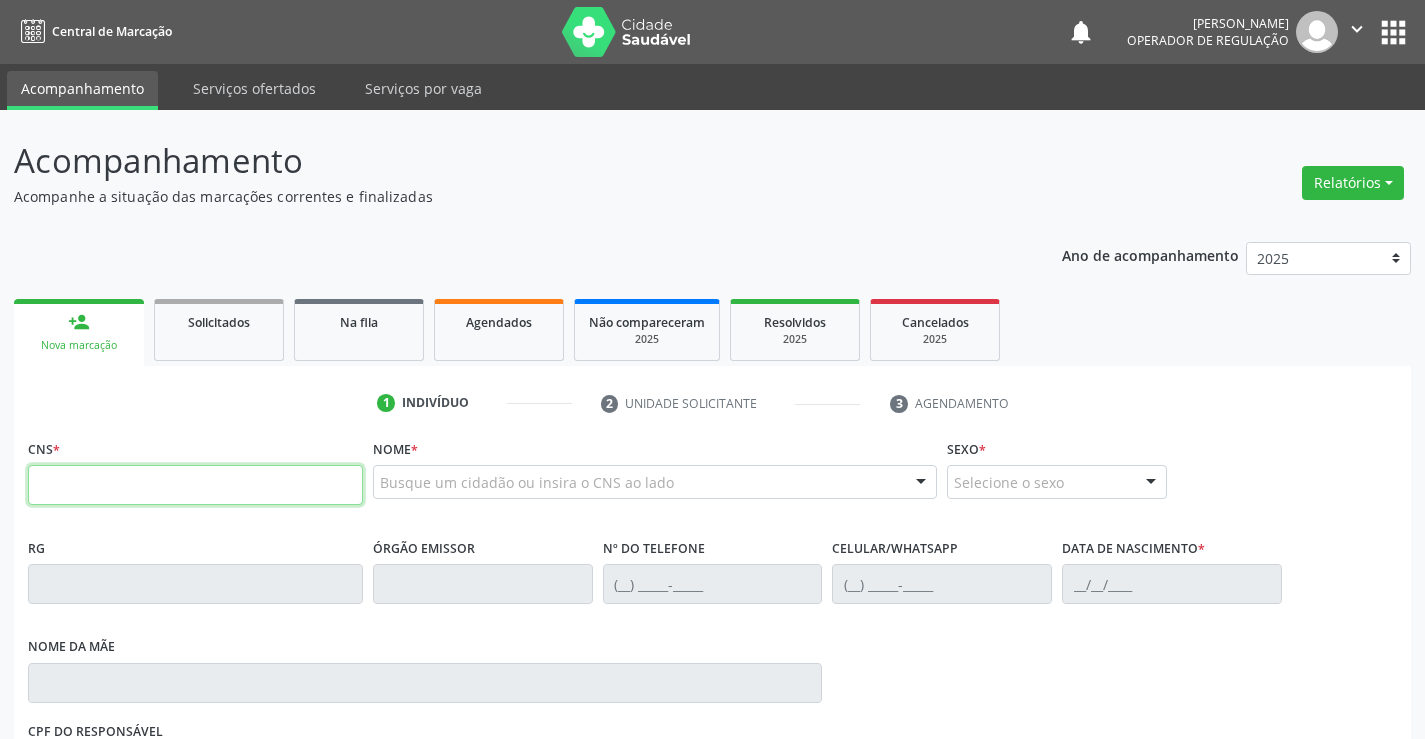 click at bounding box center [195, 485] 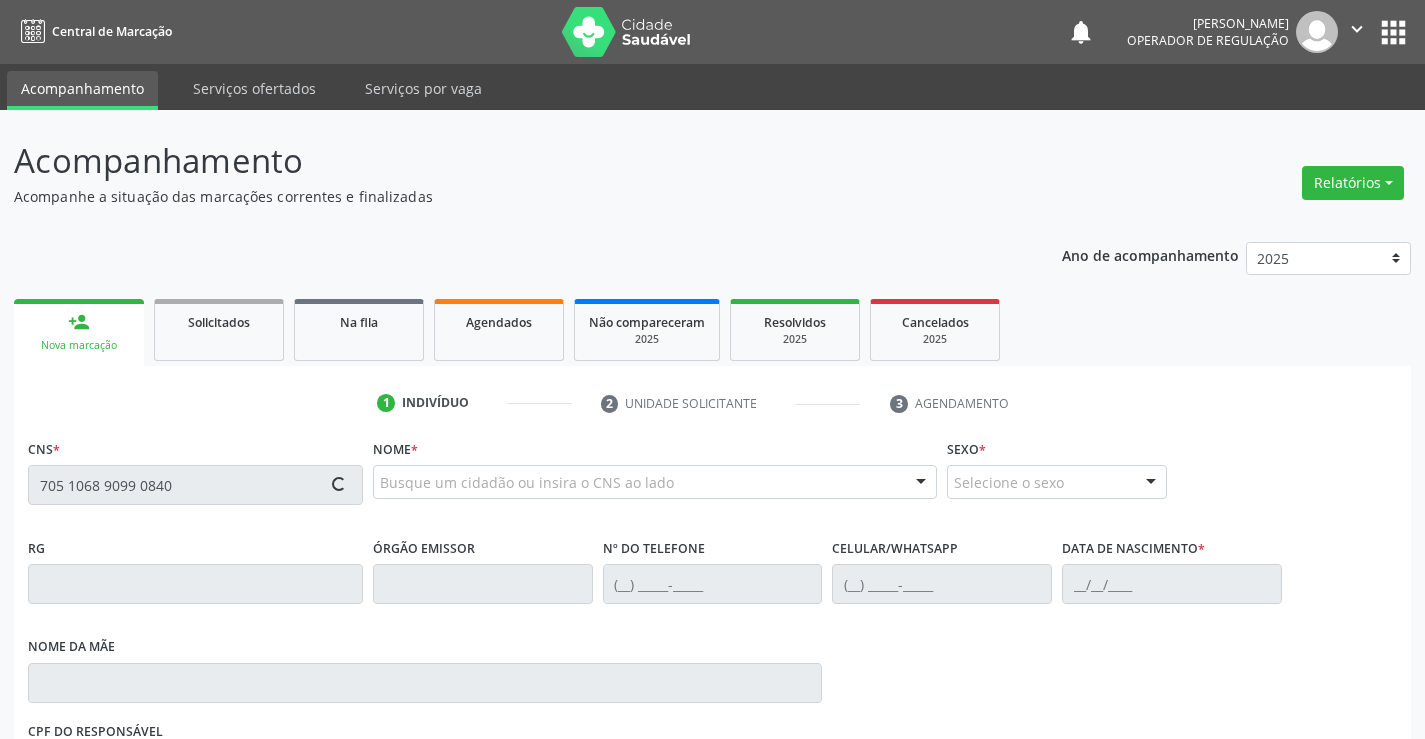 type on "705 1068 9099 0840" 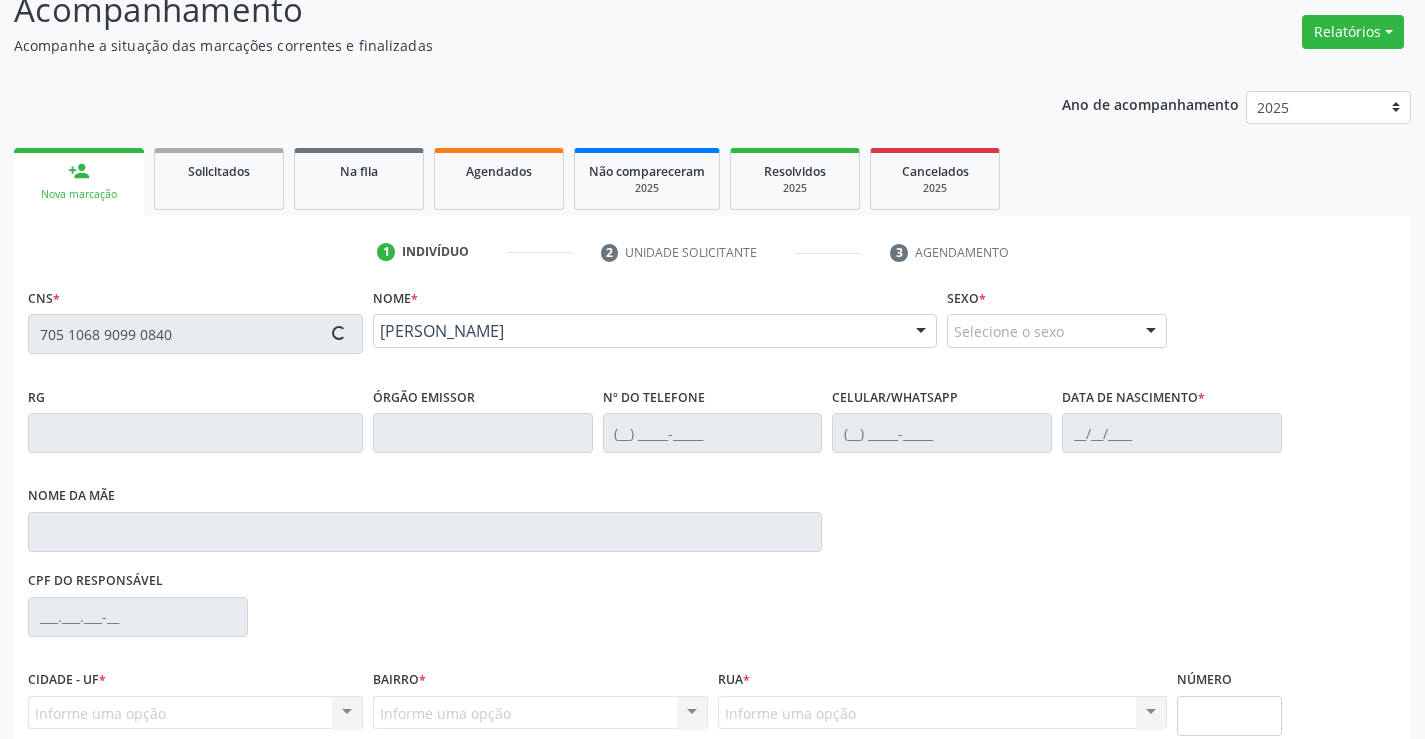 scroll, scrollTop: 331, scrollLeft: 0, axis: vertical 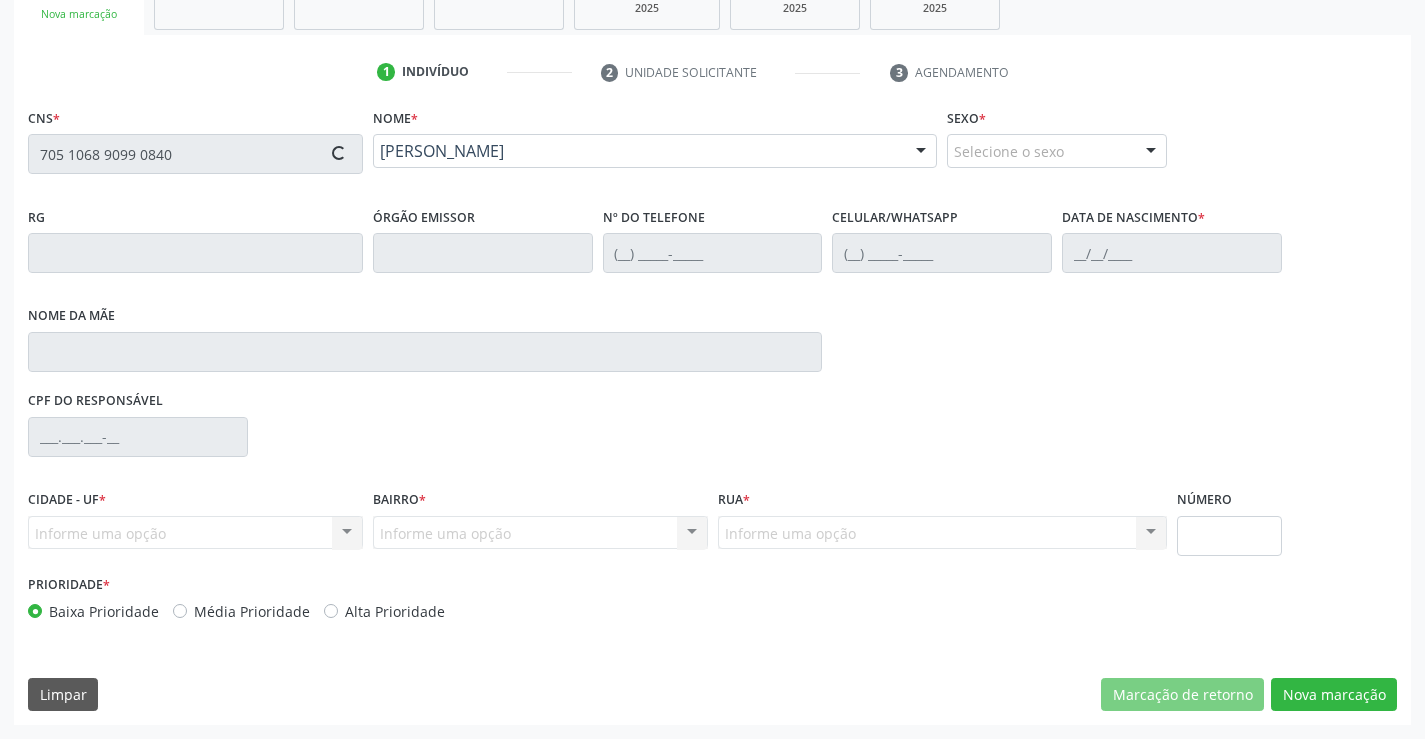 type on "(74) 98875-4006" 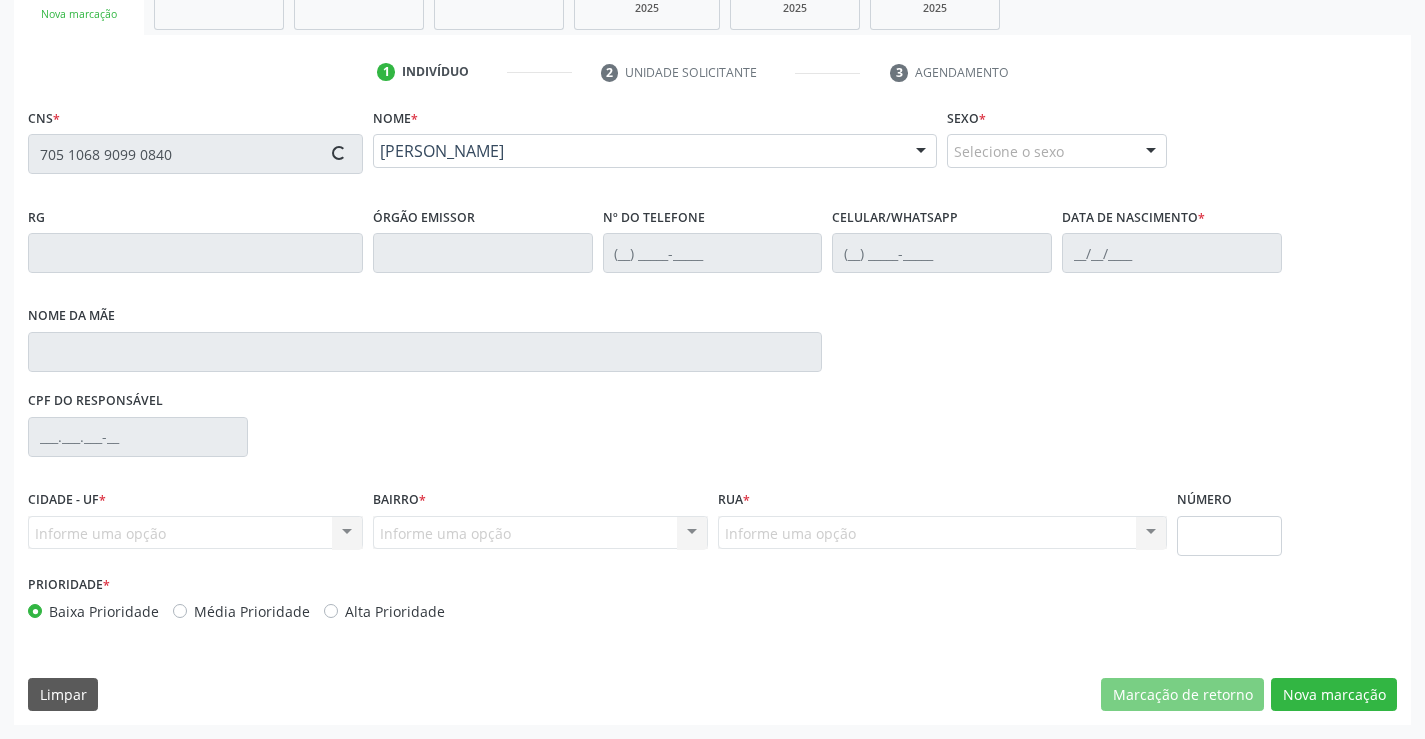 type on "02/10/1942" 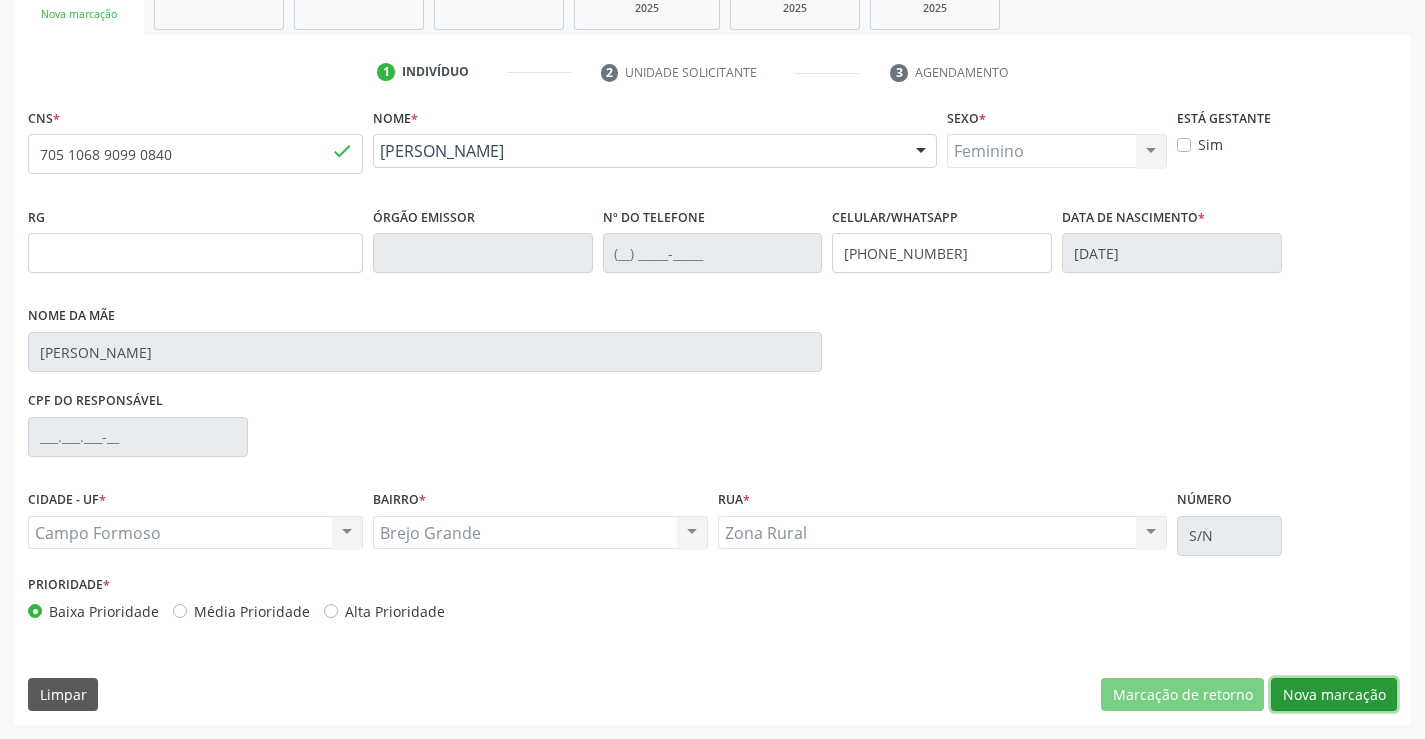 click on "Nova marcação" at bounding box center [1334, 695] 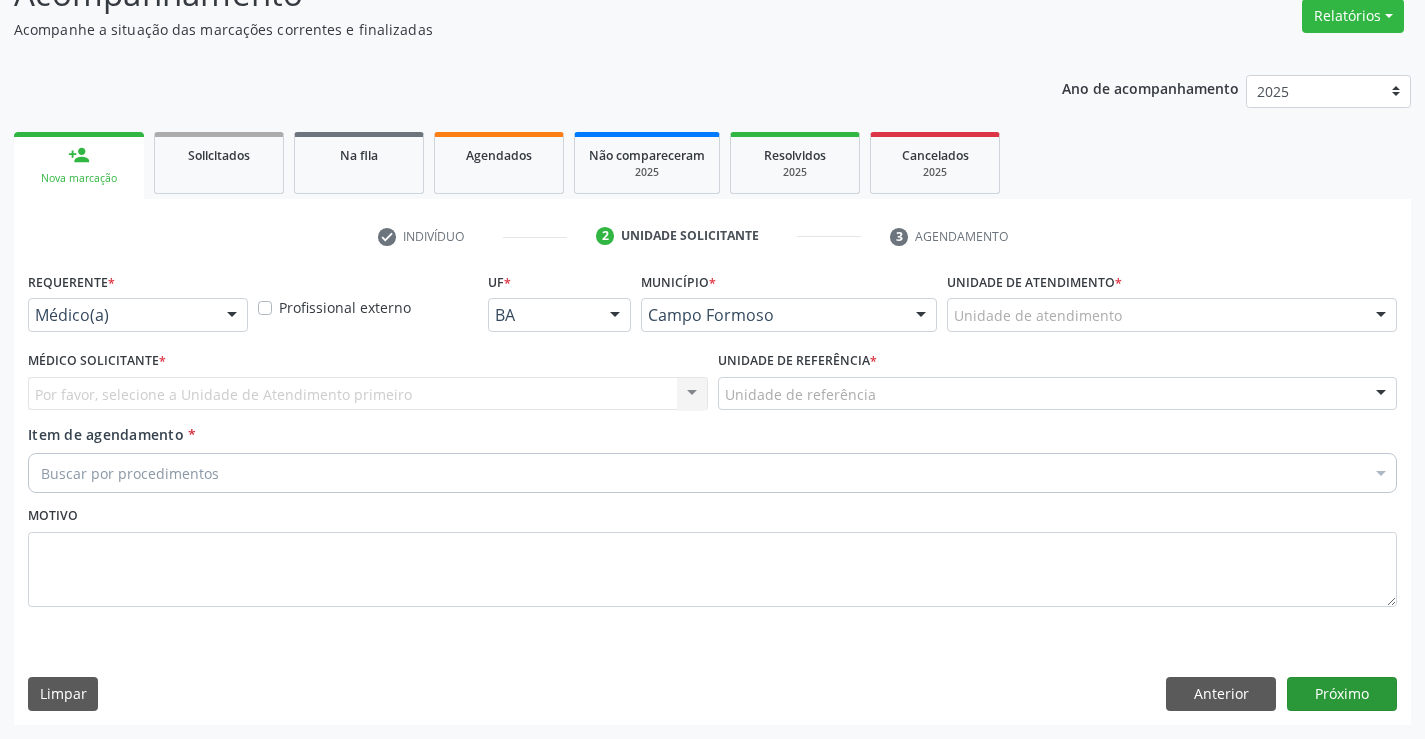 scroll, scrollTop: 167, scrollLeft: 0, axis: vertical 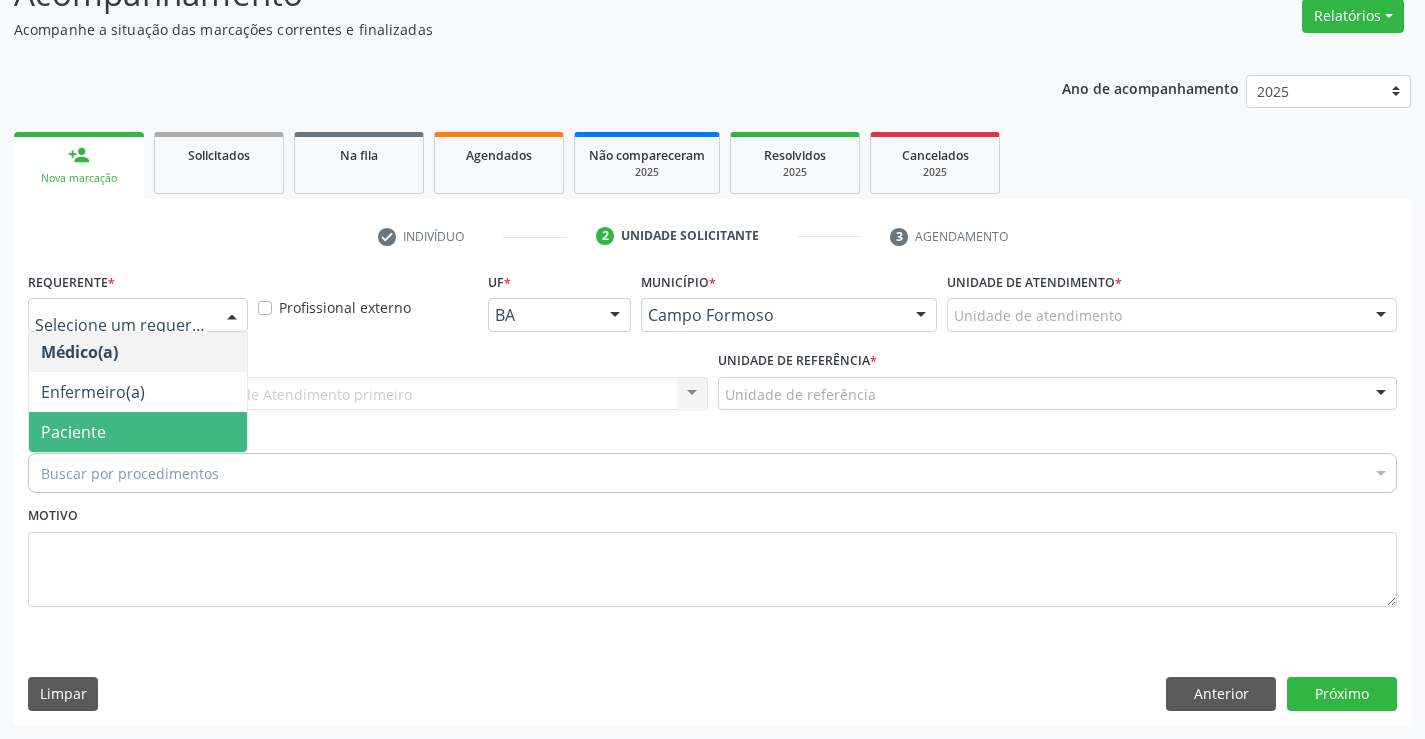 drag, startPoint x: 75, startPoint y: 437, endPoint x: 271, endPoint y: 418, distance: 196.91876 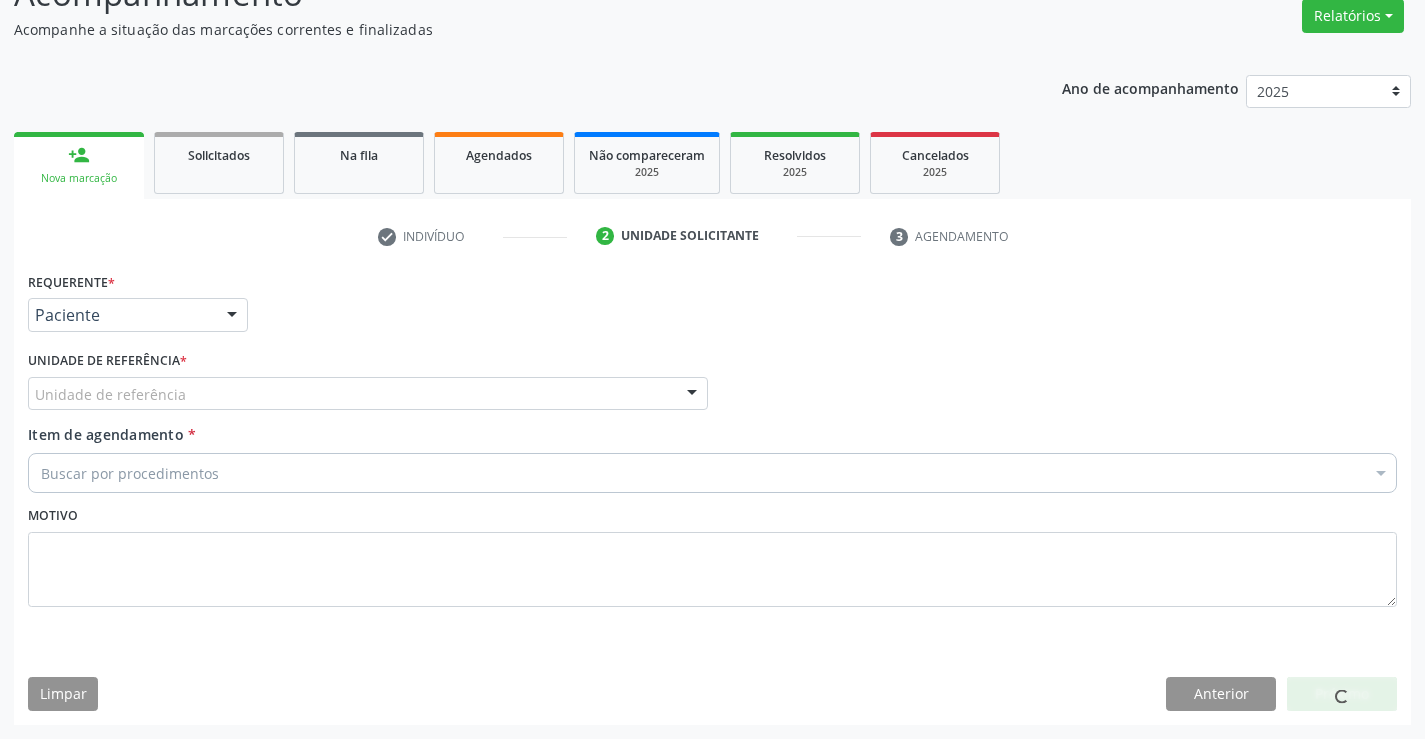 click on "Unidade de referência" at bounding box center [368, 394] 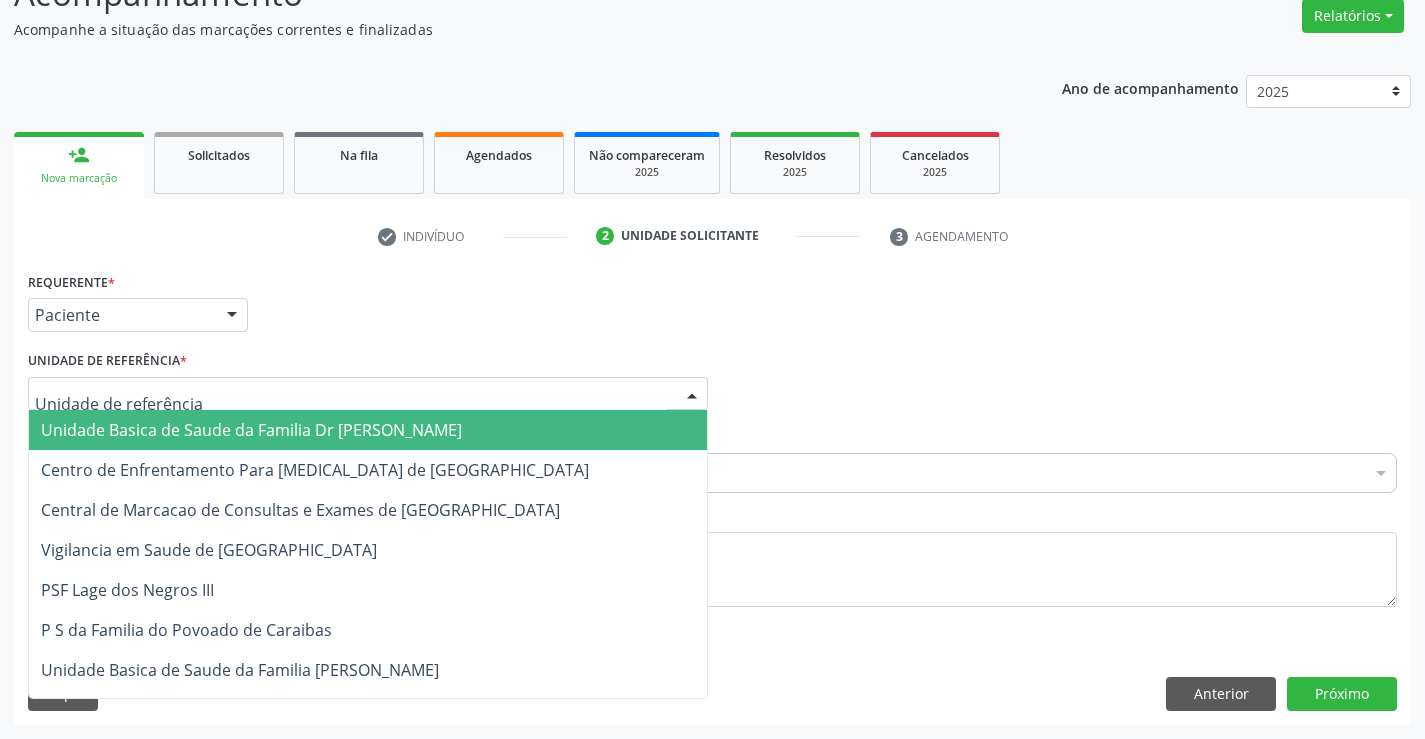 click on "Unidade Basica de Saude da Familia Dr [PERSON_NAME]" at bounding box center (251, 430) 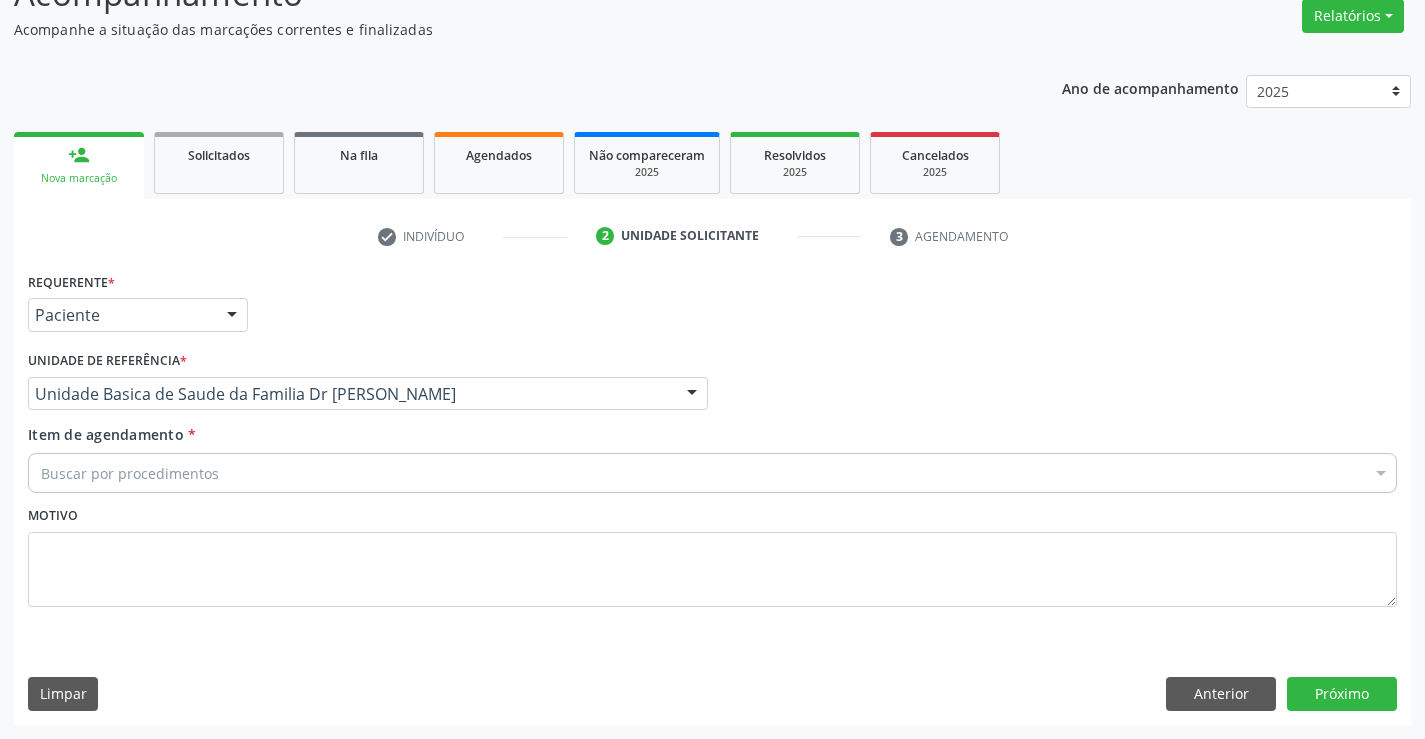 drag, startPoint x: 162, startPoint y: 487, endPoint x: 174, endPoint y: 471, distance: 20 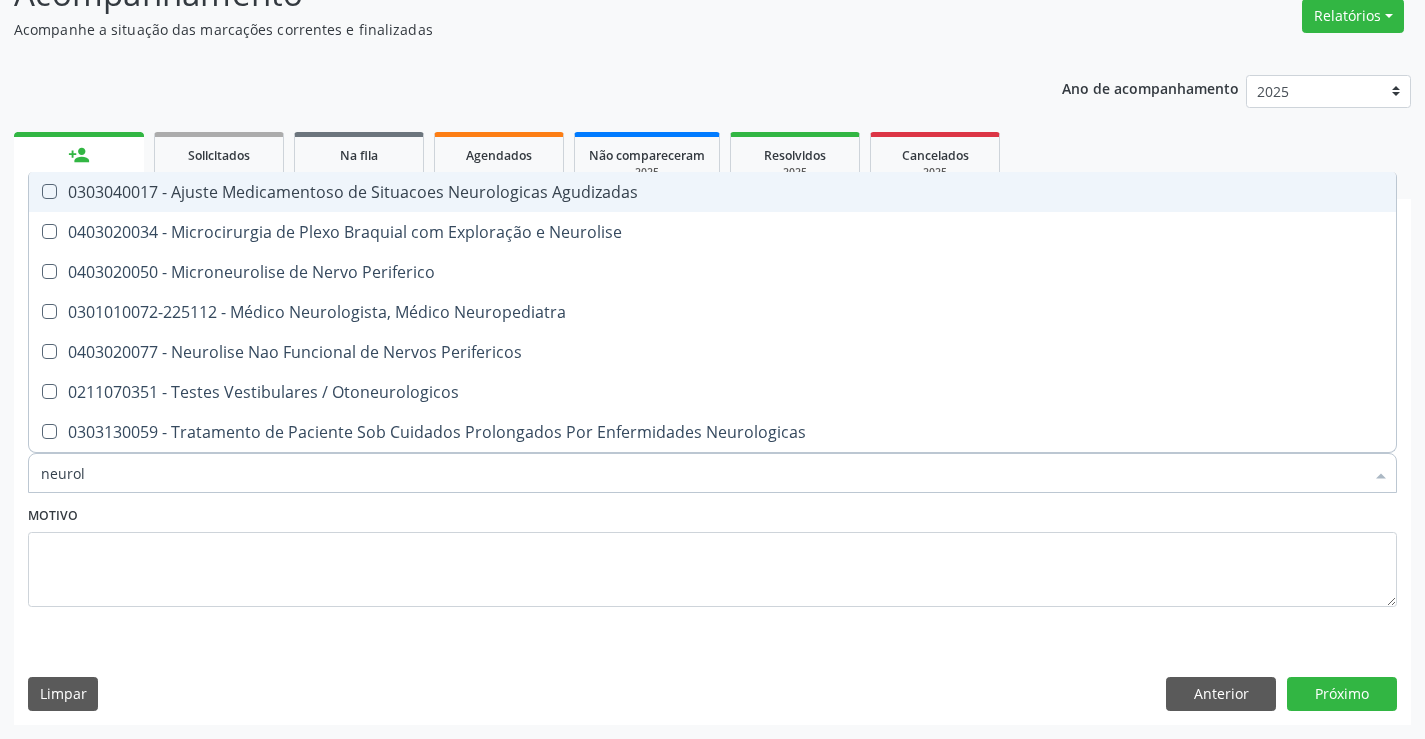 type on "neurolo" 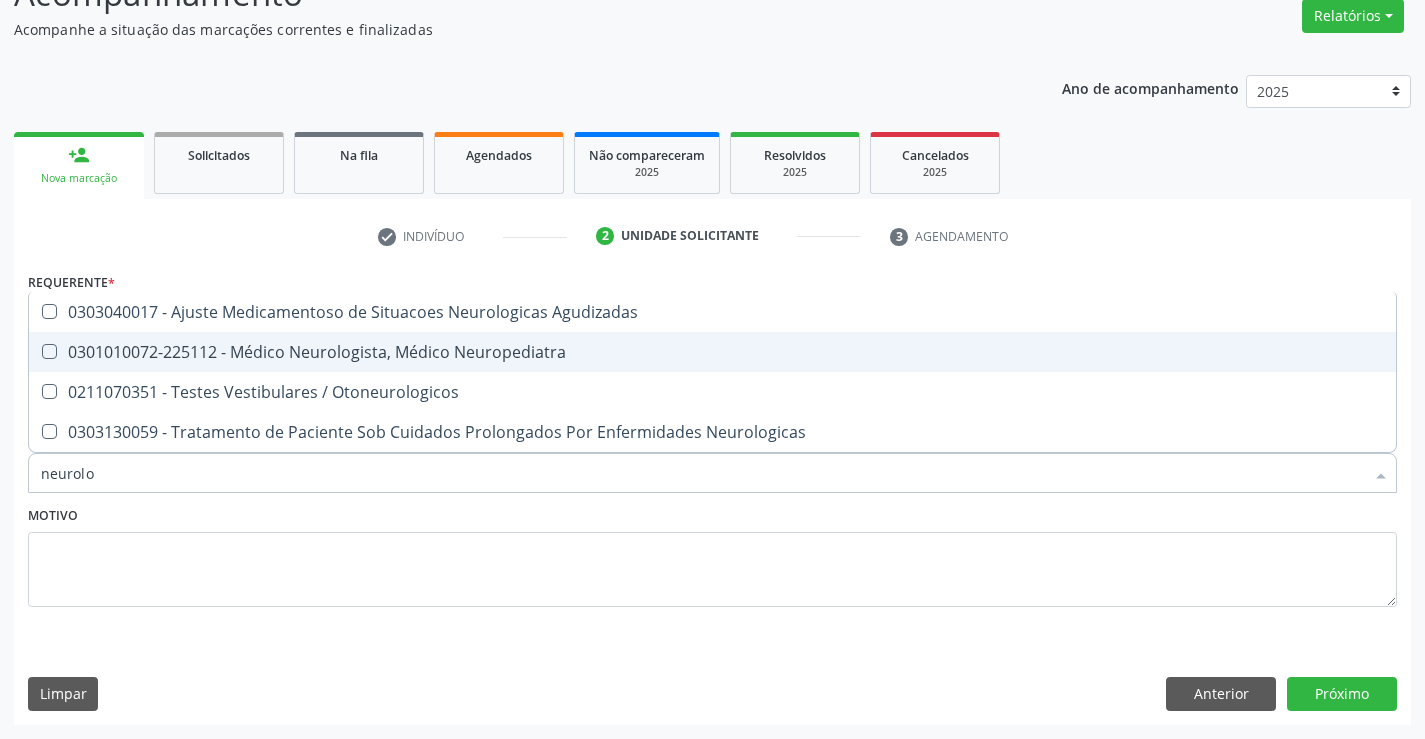 click on "0301010072-225112 - Médico Neurologista, Médico Neuropediatra" at bounding box center [712, 352] 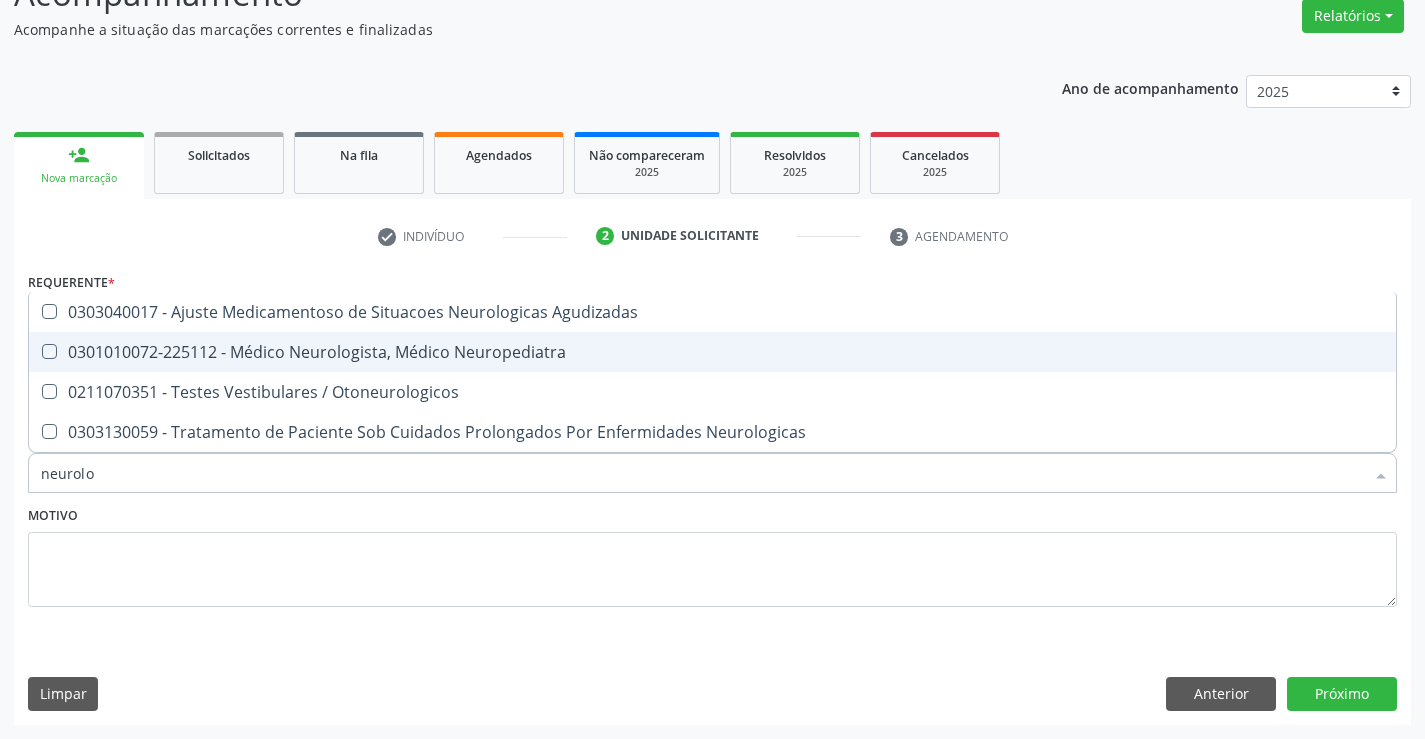 checkbox on "true" 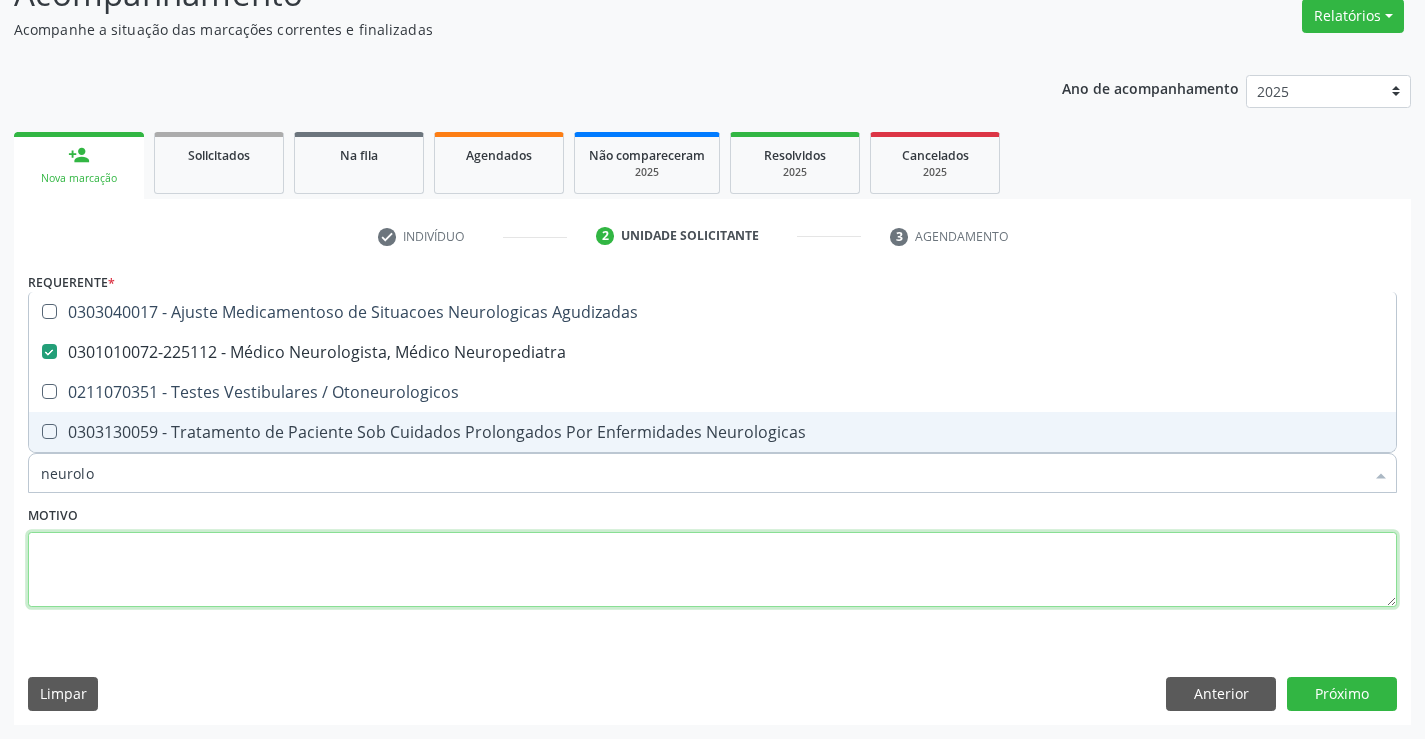 drag, startPoint x: 589, startPoint y: 568, endPoint x: 1340, endPoint y: 616, distance: 752.5324 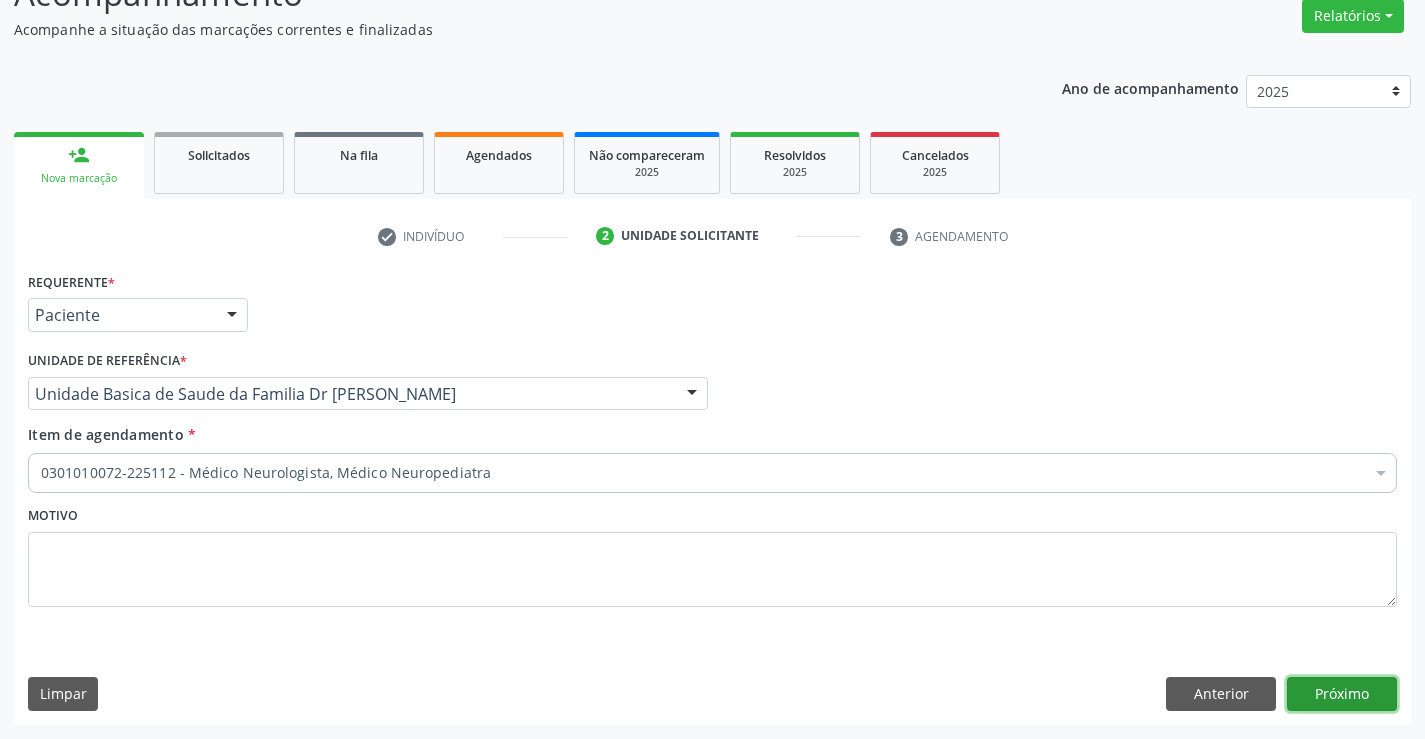 click on "Próximo" at bounding box center [1342, 694] 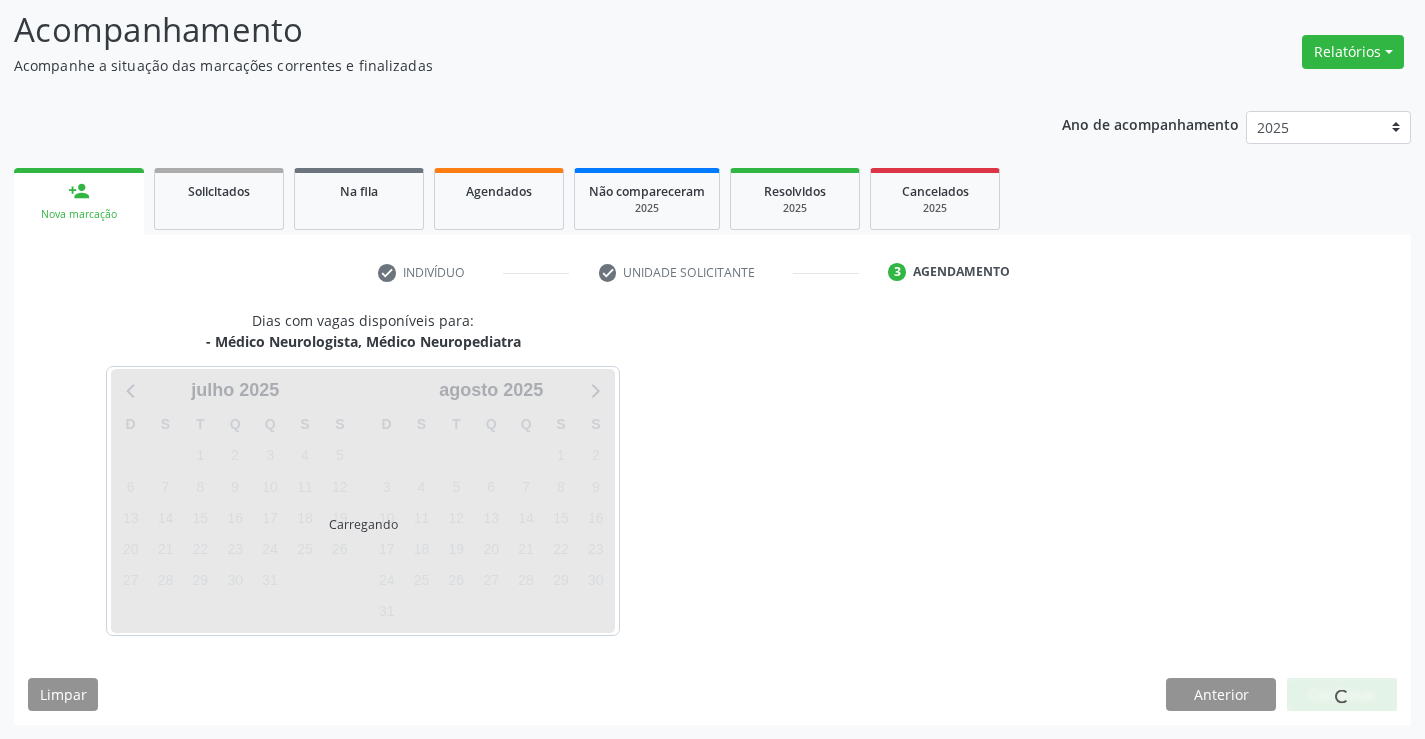 scroll, scrollTop: 167, scrollLeft: 0, axis: vertical 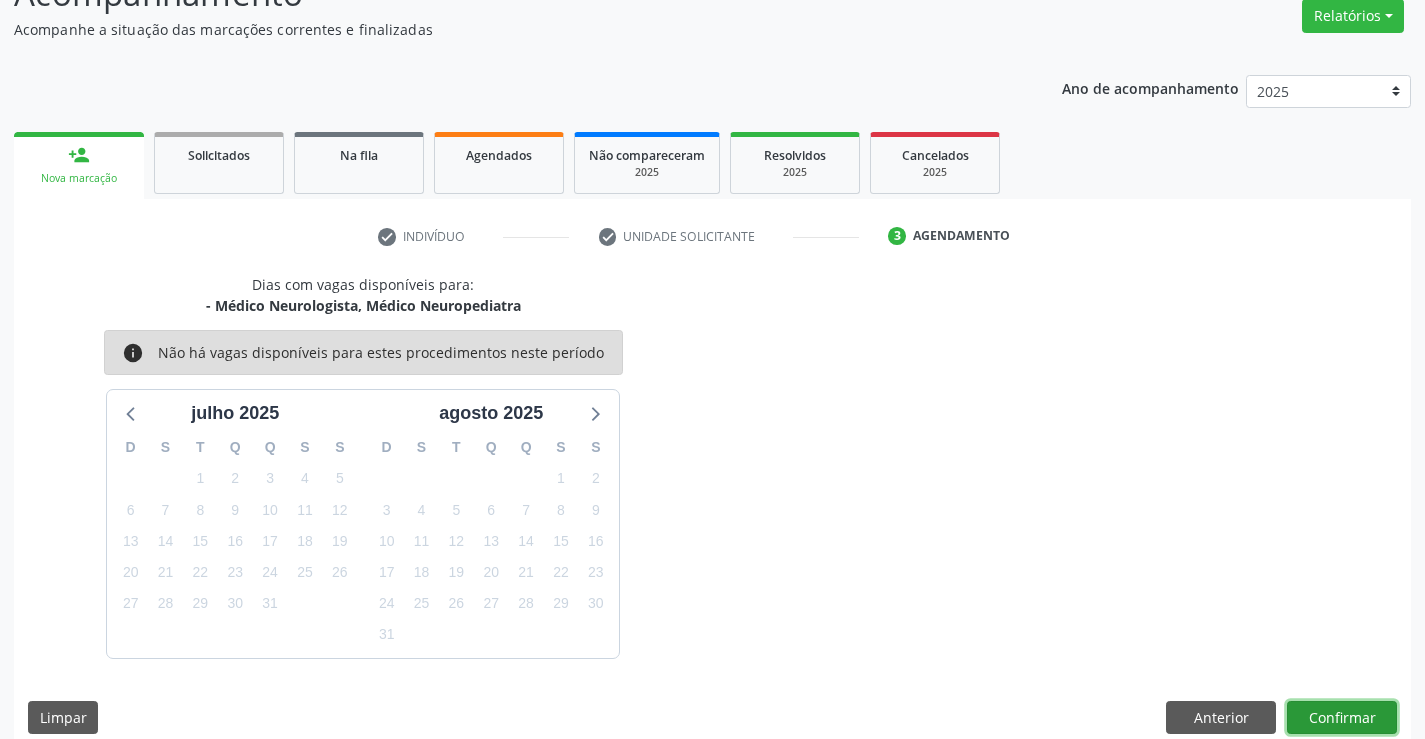 click on "Confirmar" at bounding box center (1342, 718) 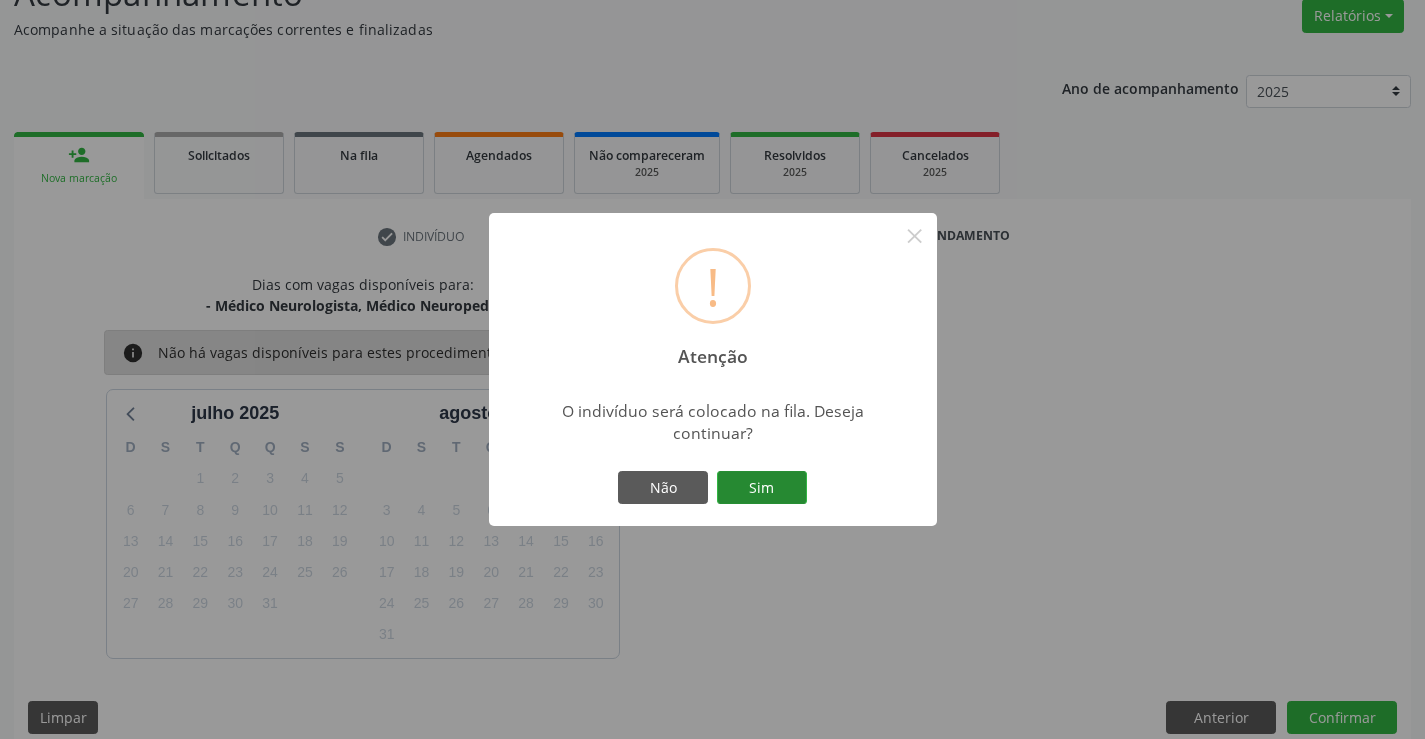 drag, startPoint x: 774, startPoint y: 482, endPoint x: 923, endPoint y: 461, distance: 150.4726 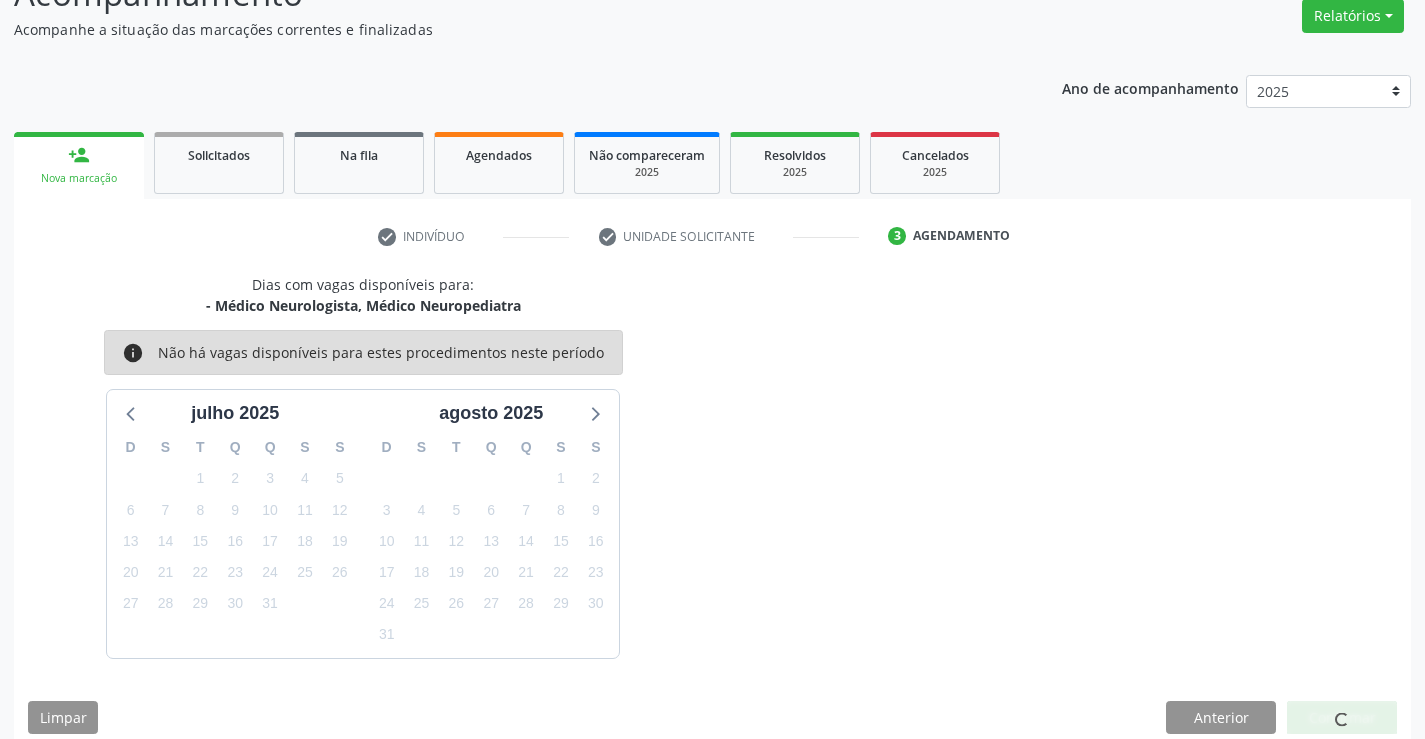 scroll, scrollTop: 0, scrollLeft: 0, axis: both 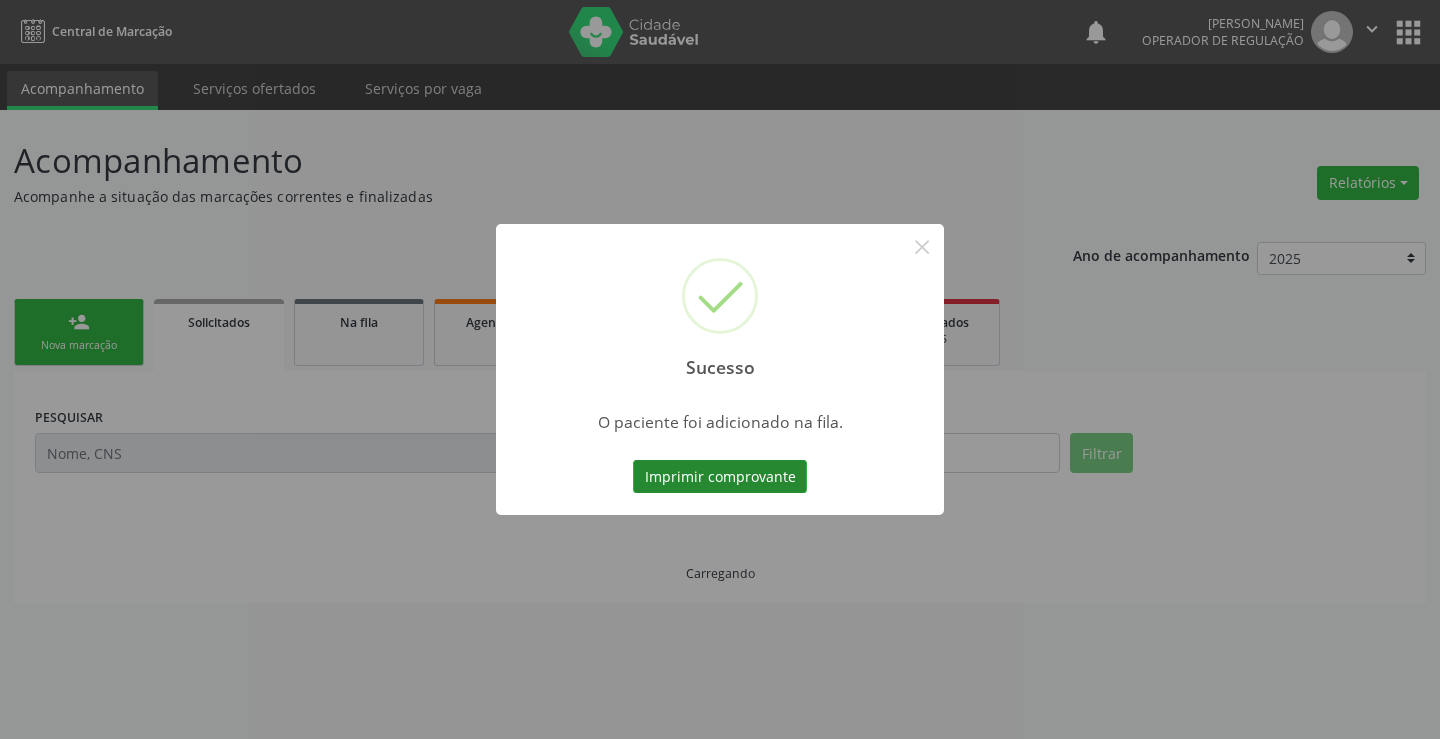 click on "Imprimir comprovante" at bounding box center (720, 477) 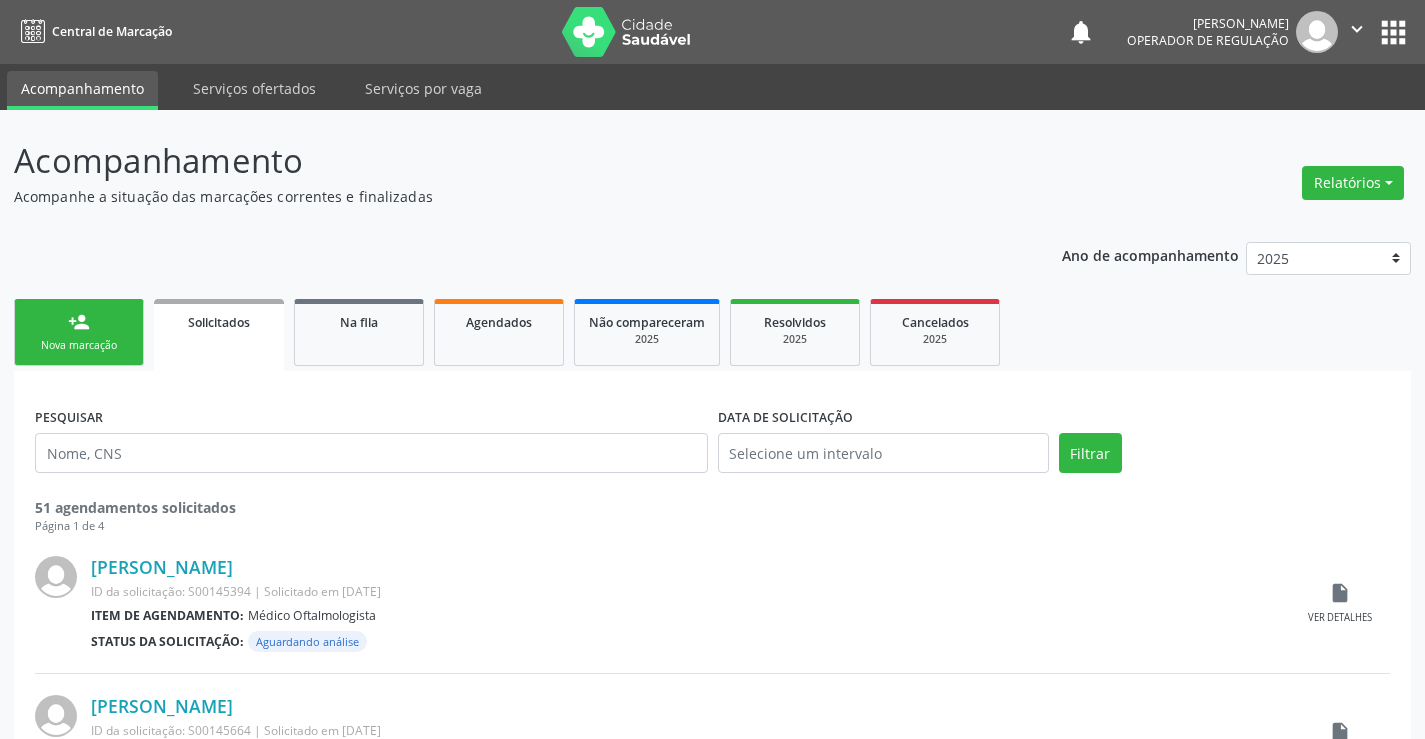 click on "person_add" at bounding box center (79, 322) 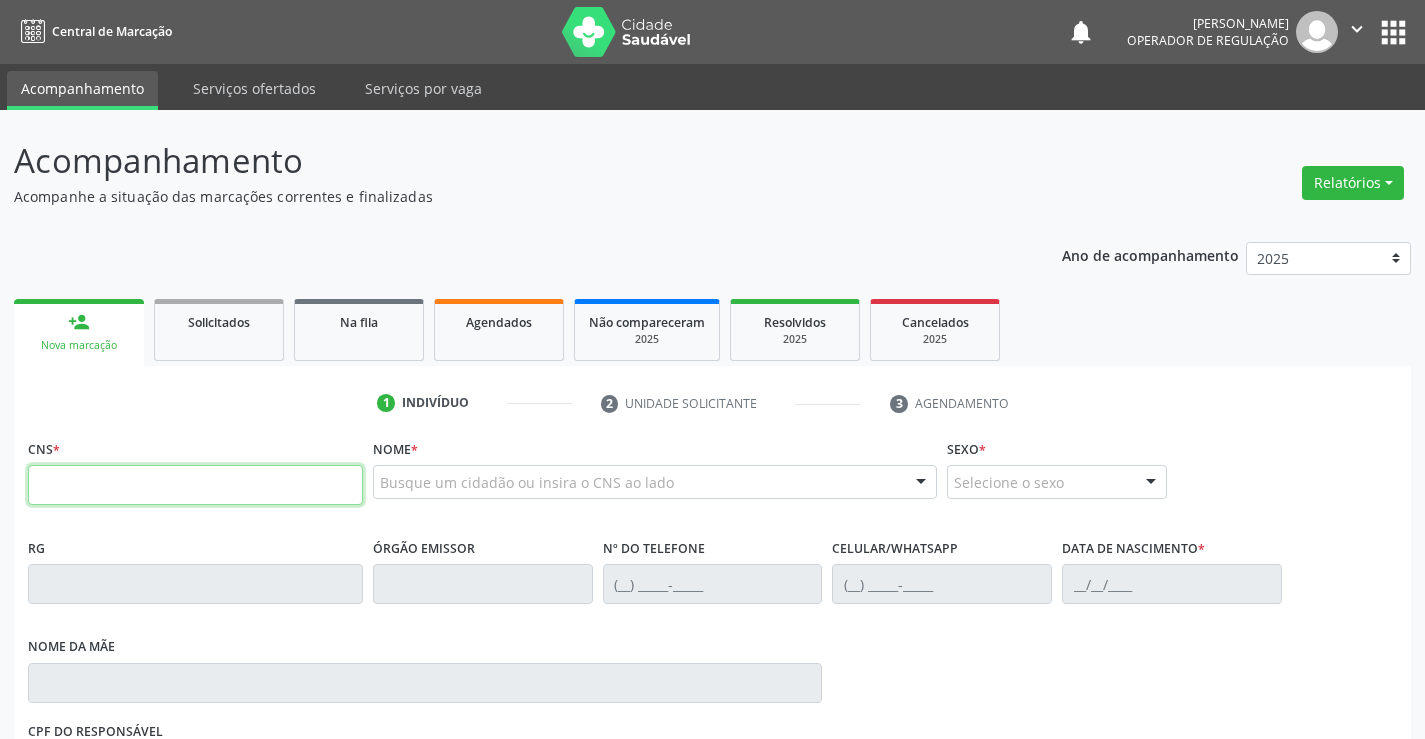 click at bounding box center [195, 485] 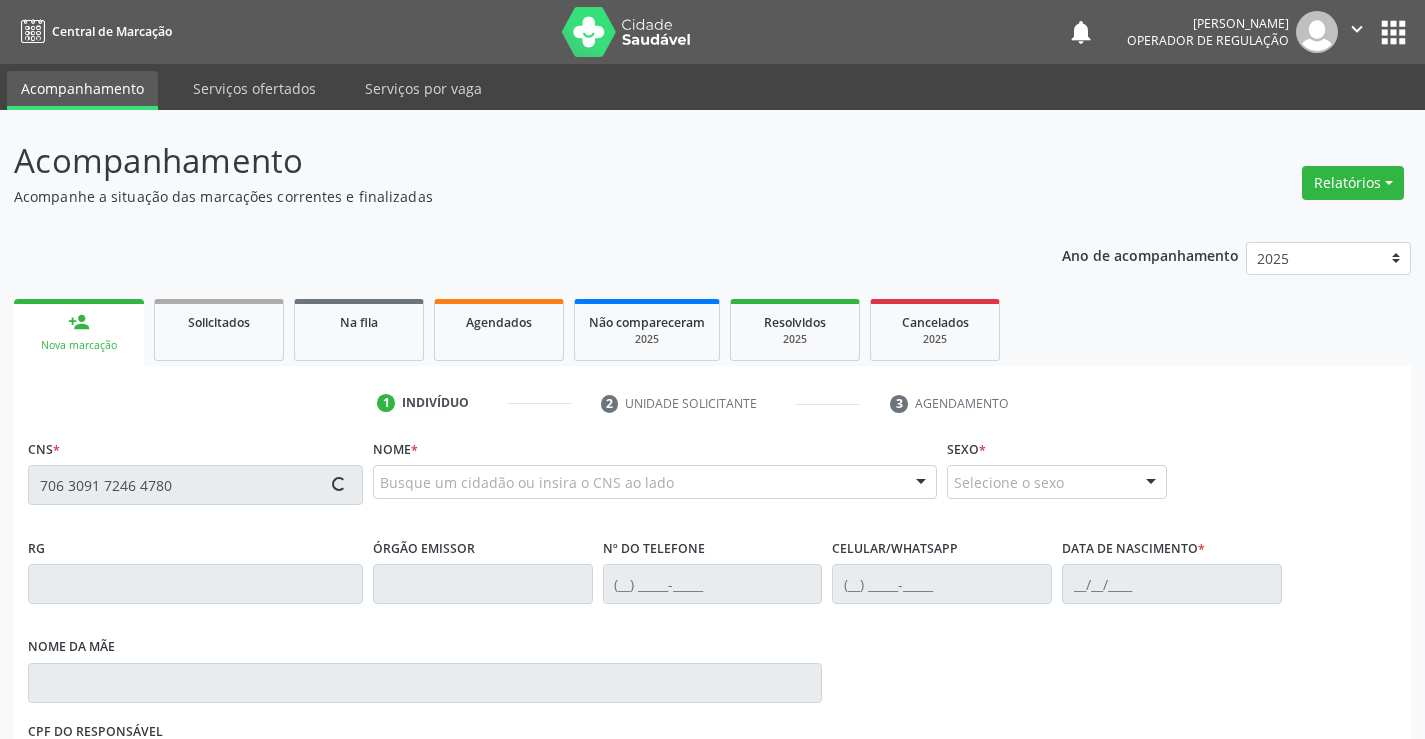 type on "706 3091 7246 4780" 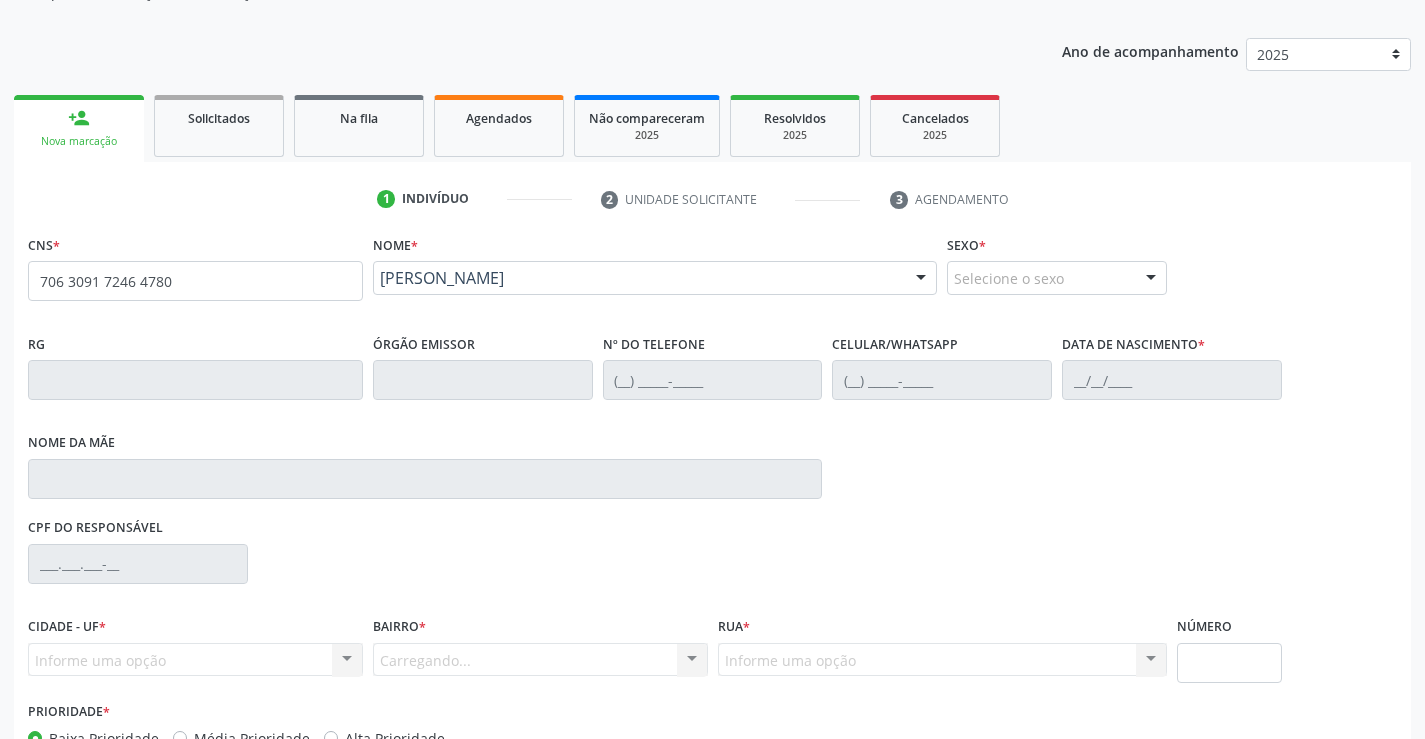 scroll, scrollTop: 331, scrollLeft: 0, axis: vertical 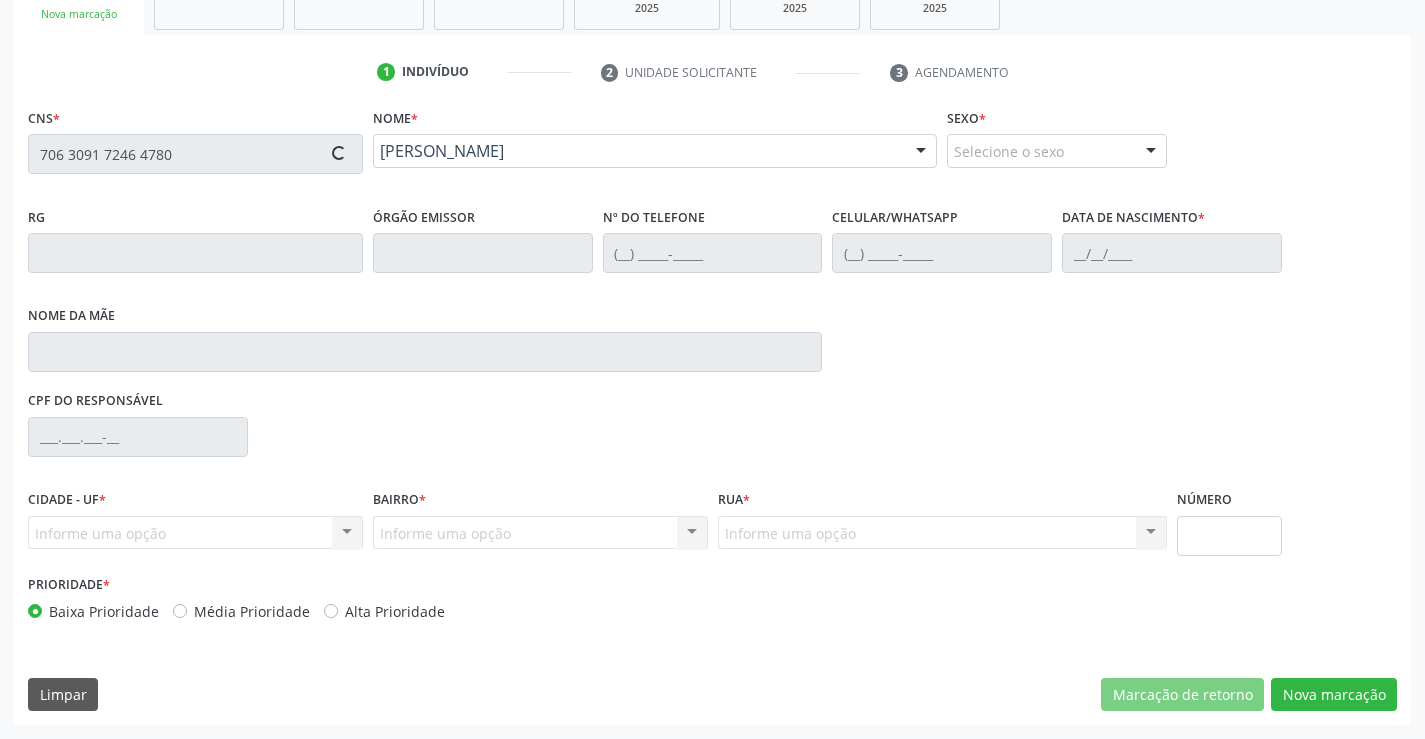 type on "2116891906" 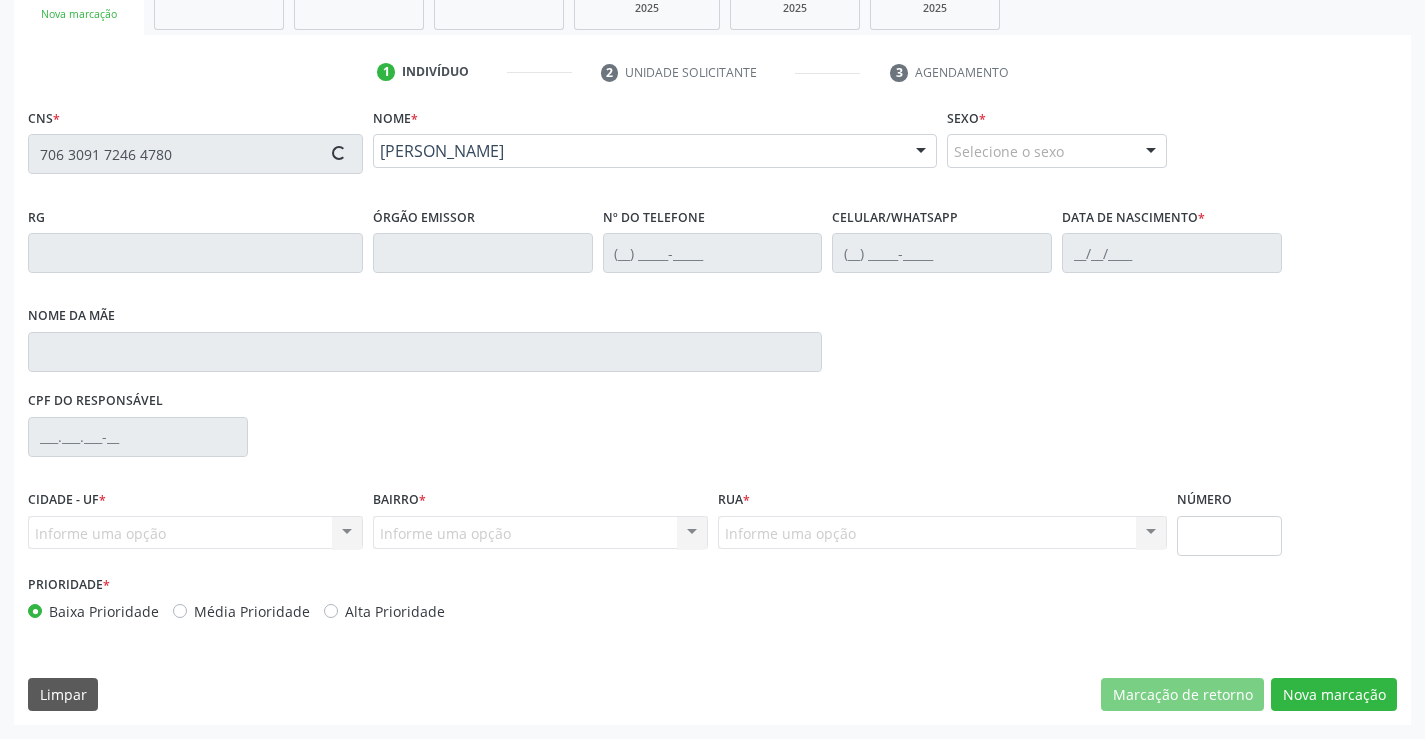 type on "SP" 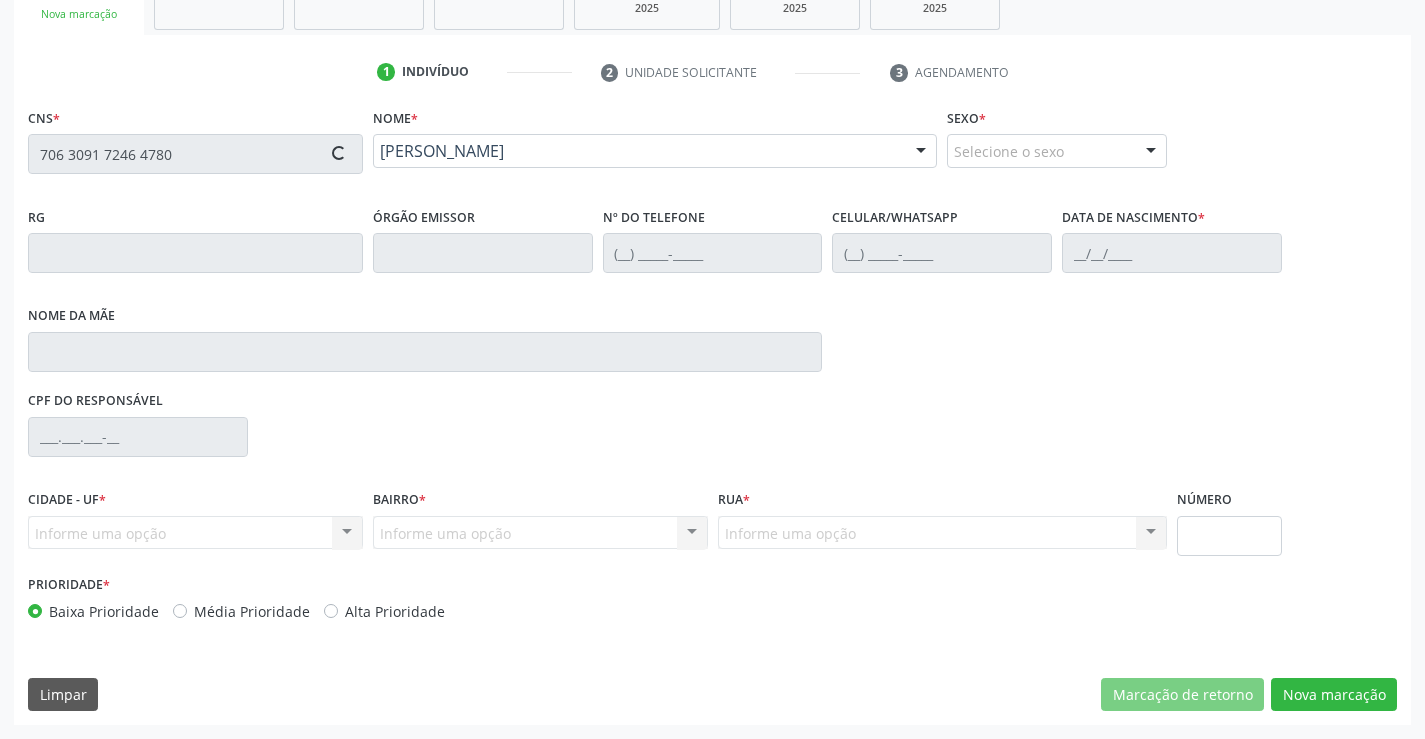 type on "(74) 9102-5786" 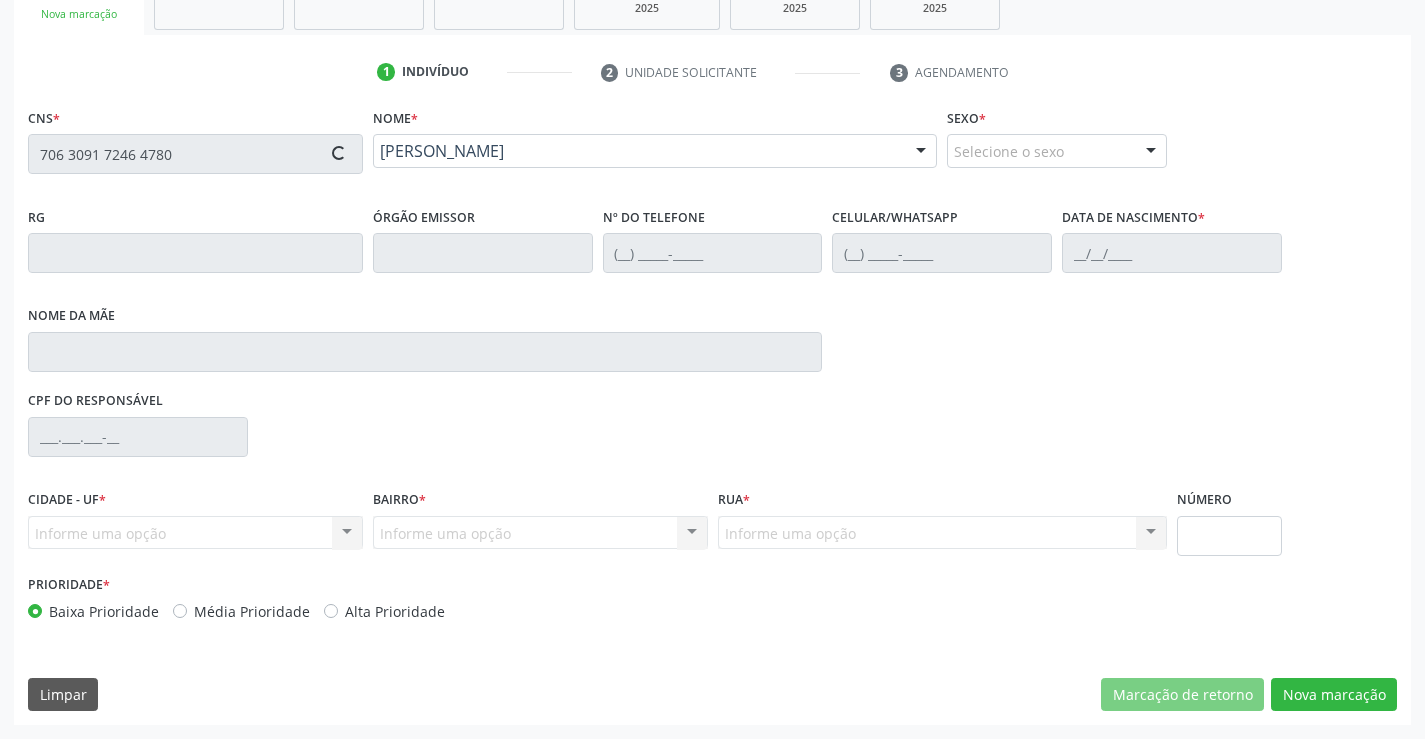 type on "SN" 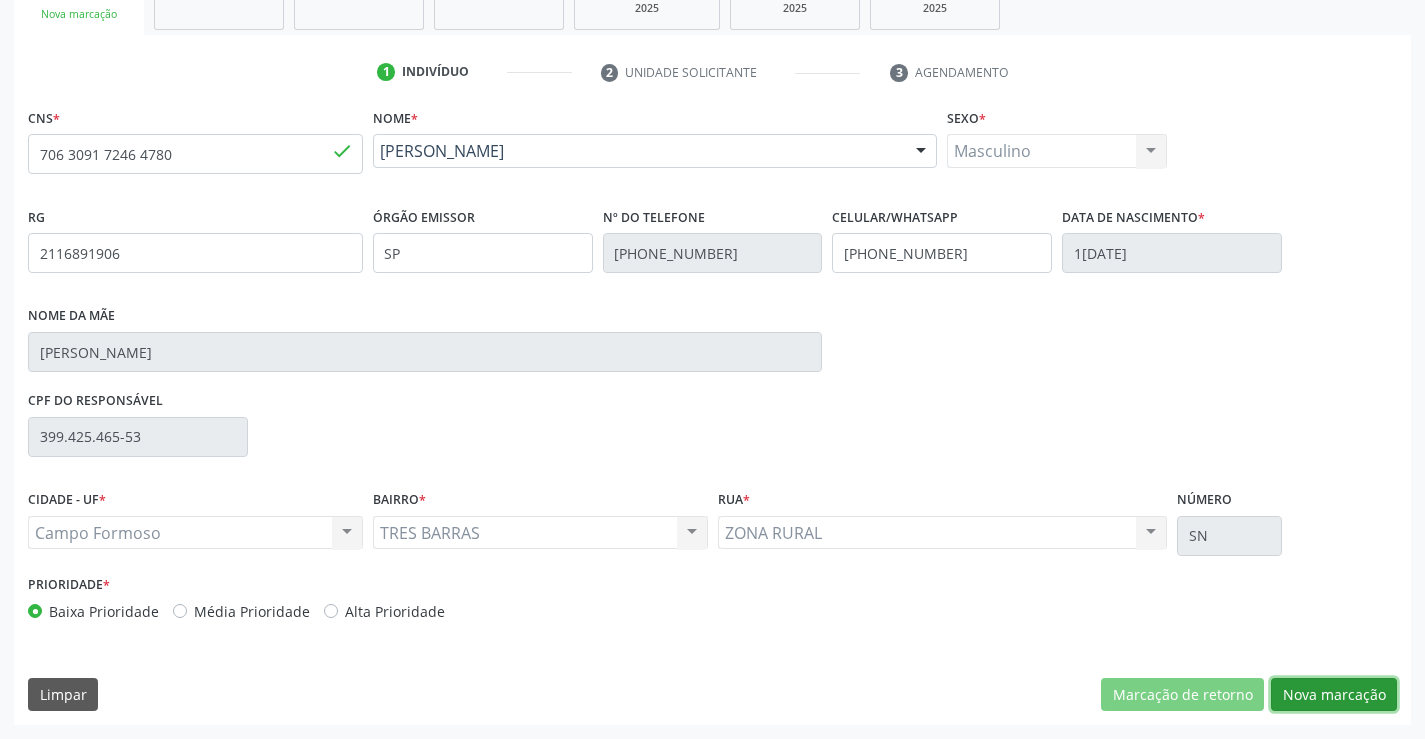 click on "Nova marcação" at bounding box center (1334, 695) 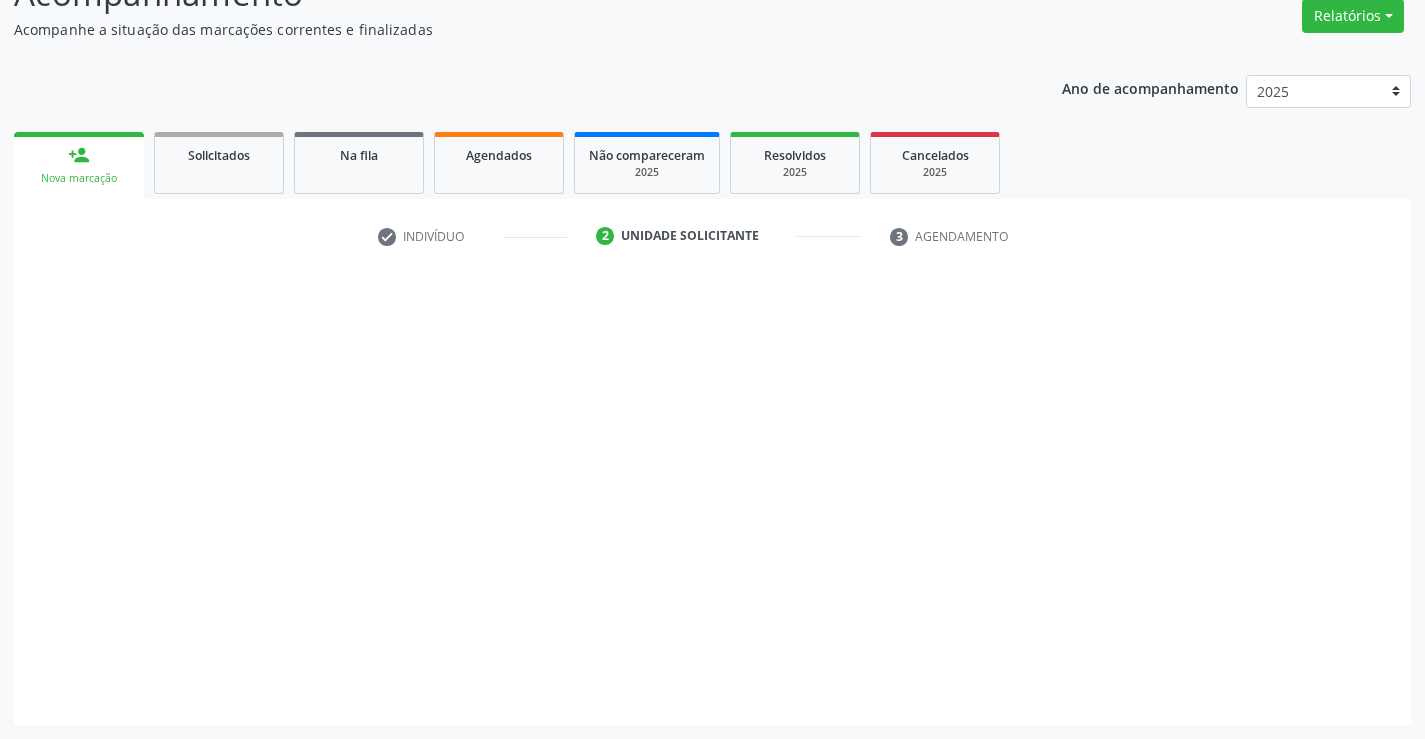 scroll, scrollTop: 167, scrollLeft: 0, axis: vertical 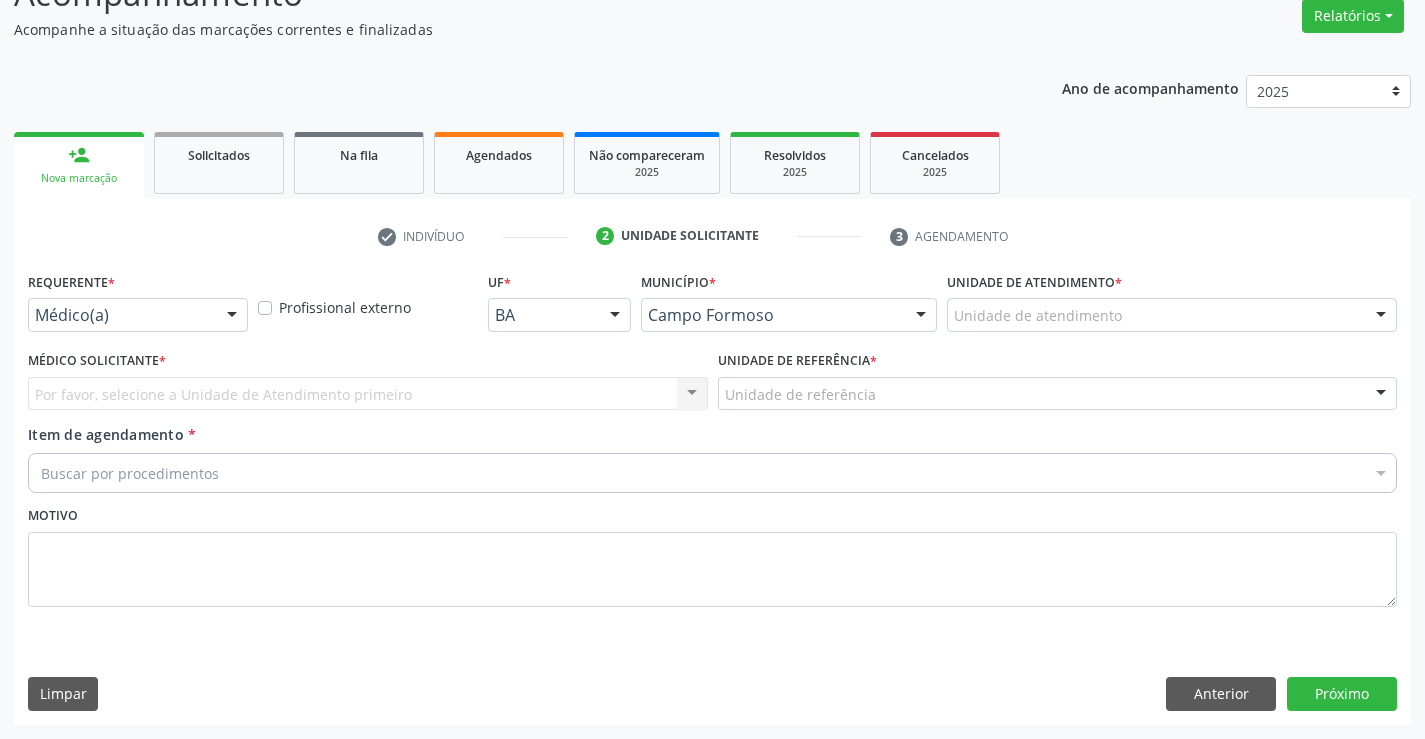 drag, startPoint x: 171, startPoint y: 299, endPoint x: 193, endPoint y: 319, distance: 29.732138 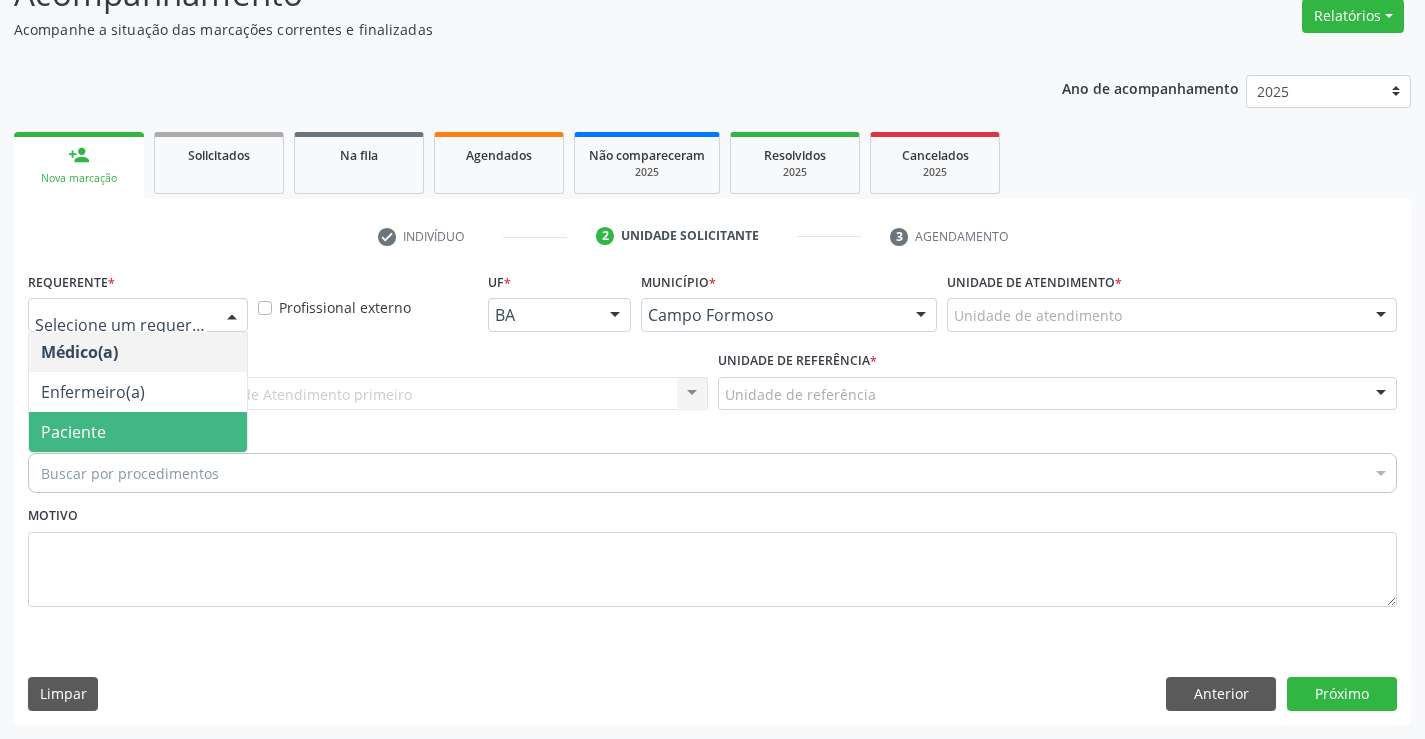 click on "Paciente" at bounding box center (138, 432) 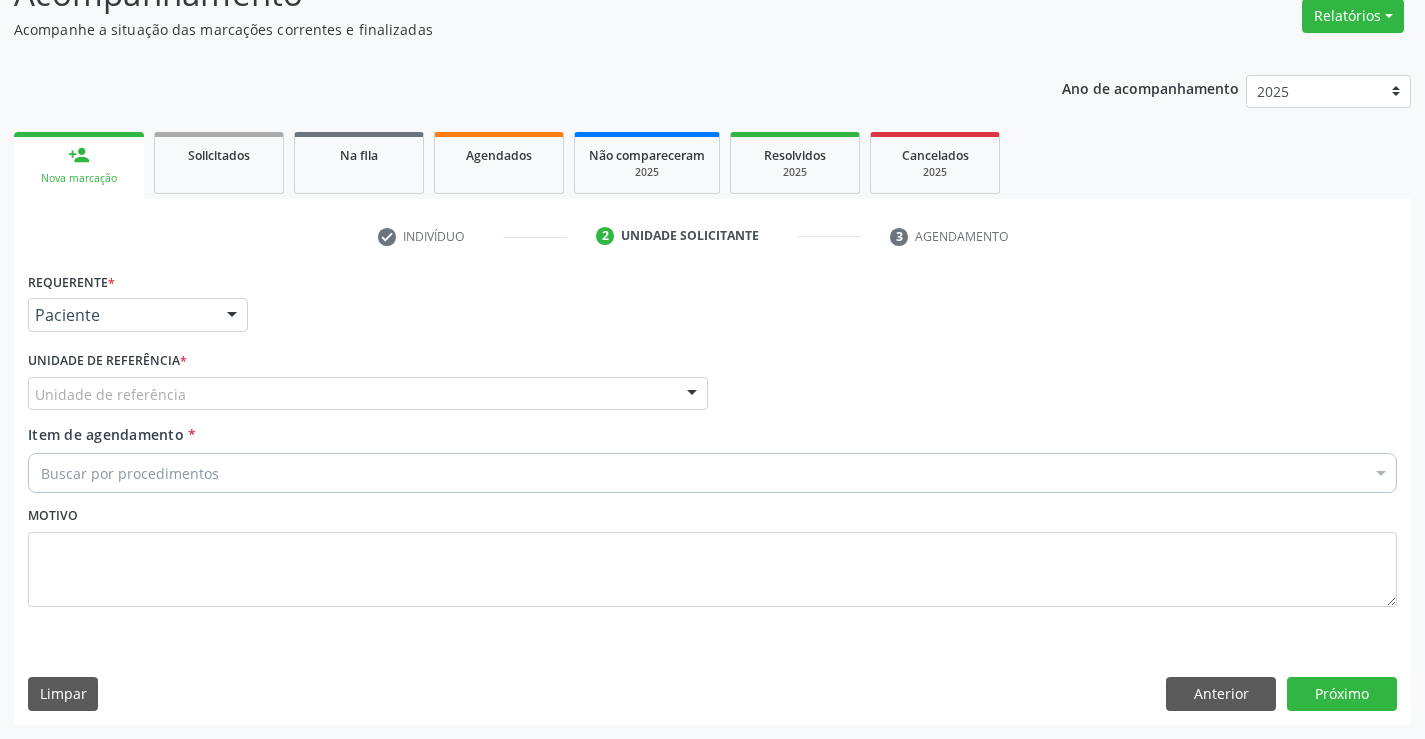 click on "Unidade de referência" at bounding box center (368, 394) 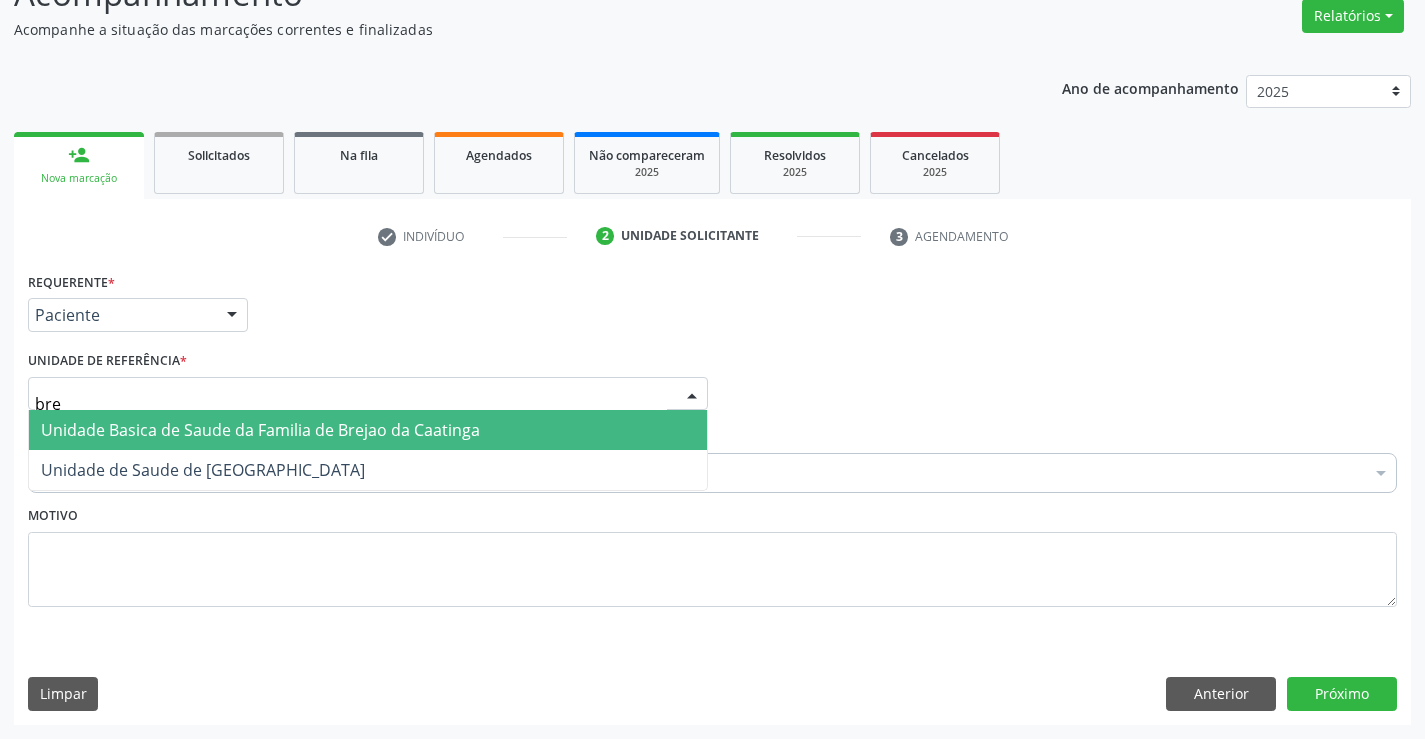 type on "brej" 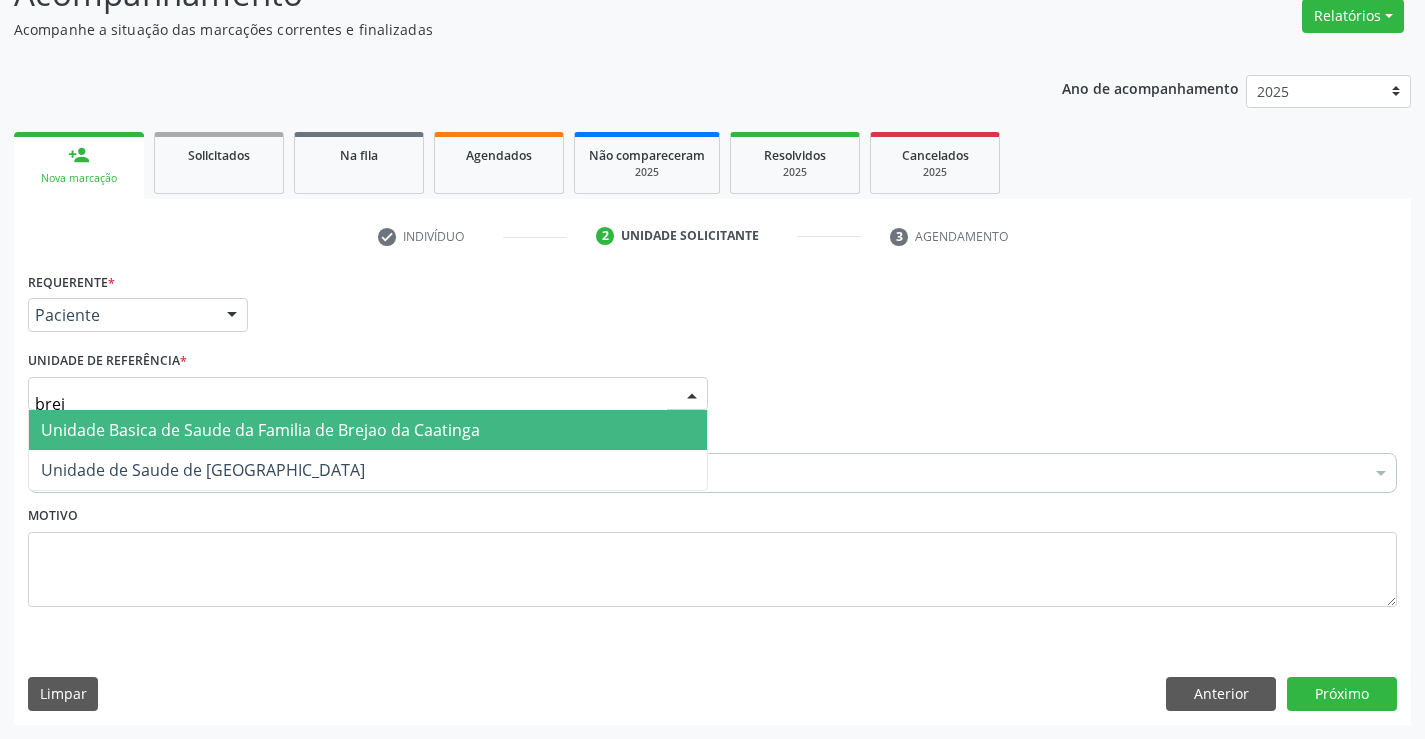 click on "Unidade Basica de Saude da Familia de Brejao da Caatinga" at bounding box center [260, 430] 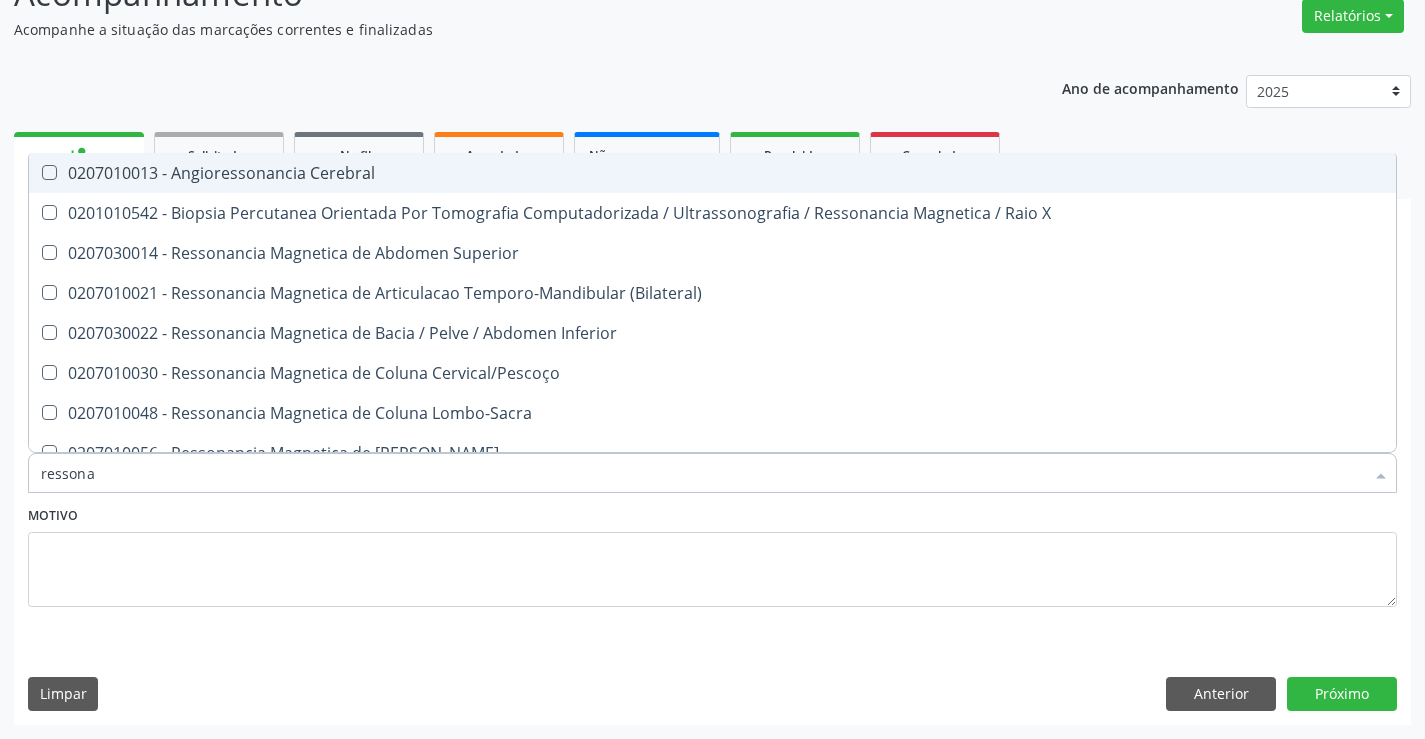 type on "ressonan" 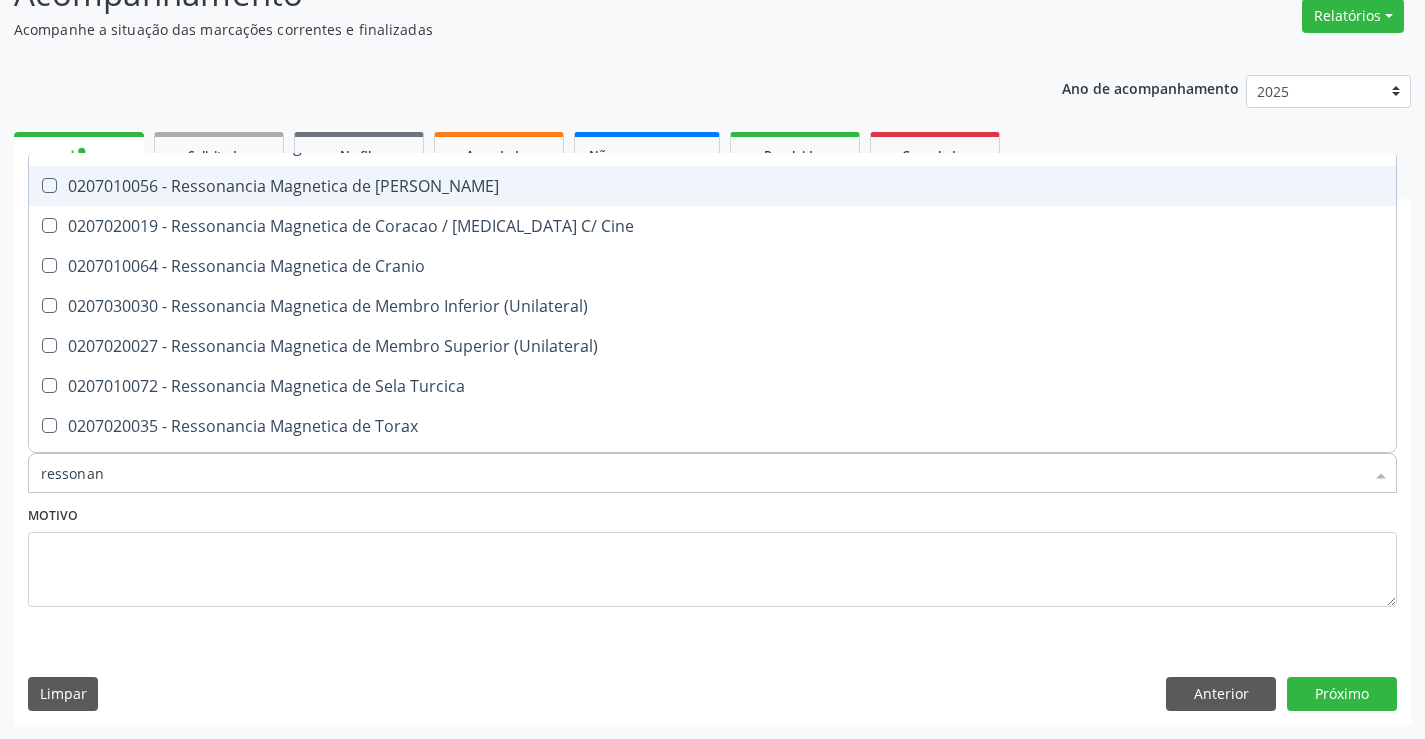 scroll, scrollTop: 301, scrollLeft: 0, axis: vertical 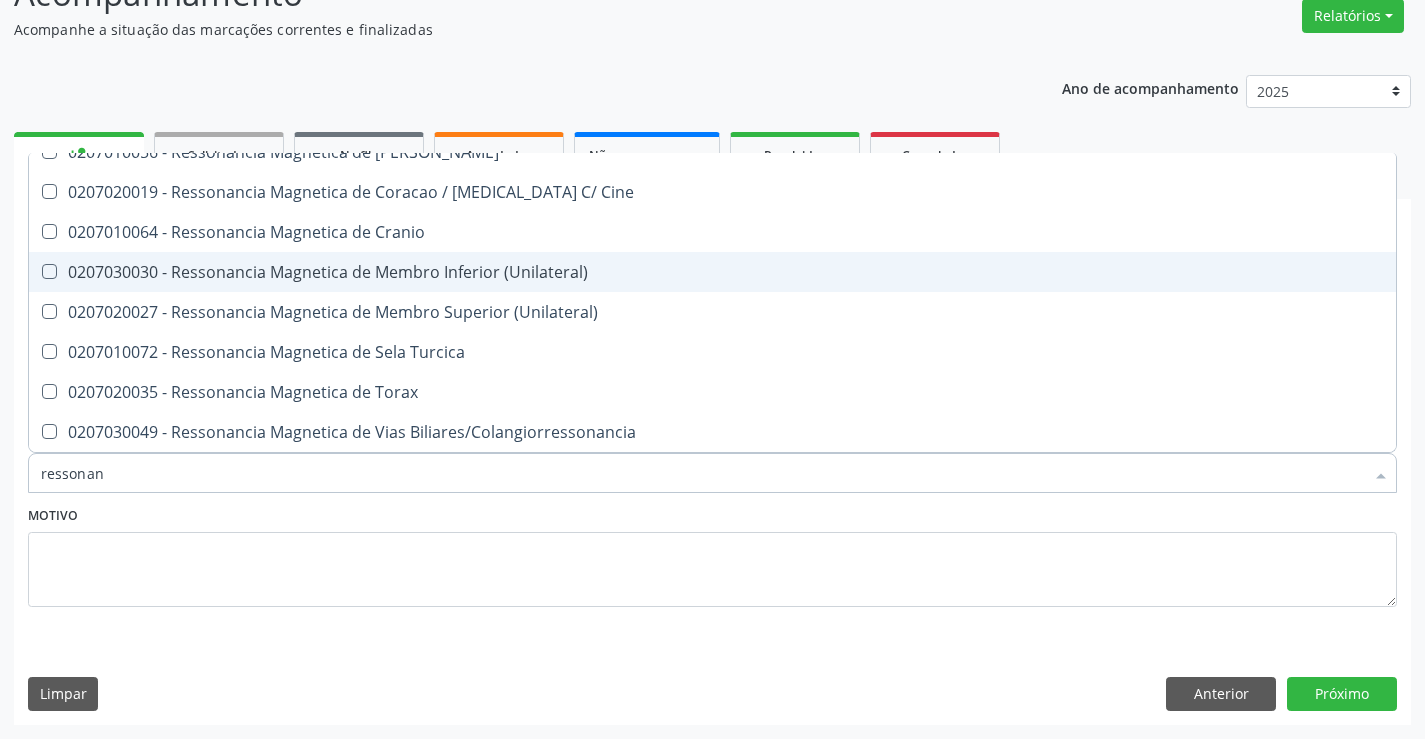 click on "0207030030 - Ressonancia Magnetica de Membro Inferior (Unilateral)" at bounding box center (712, 272) 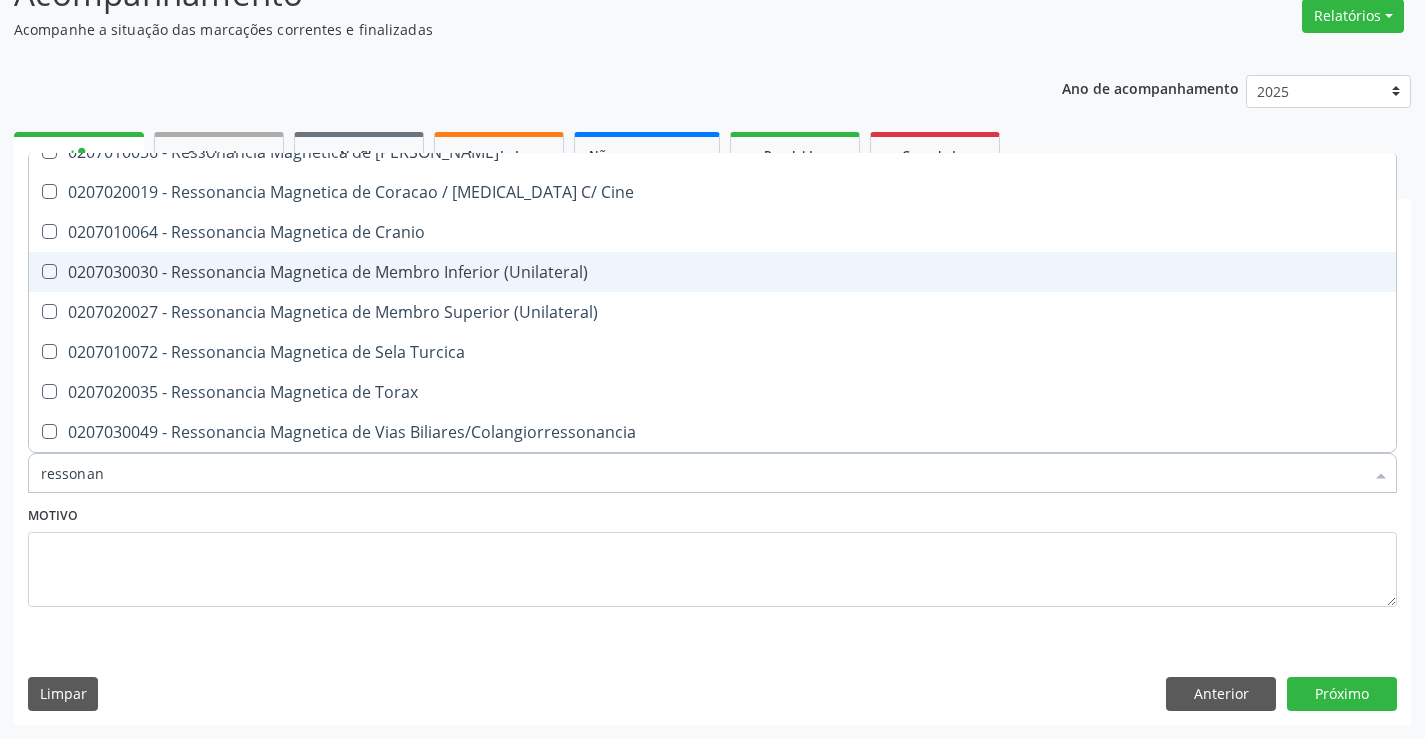 checkbox on "true" 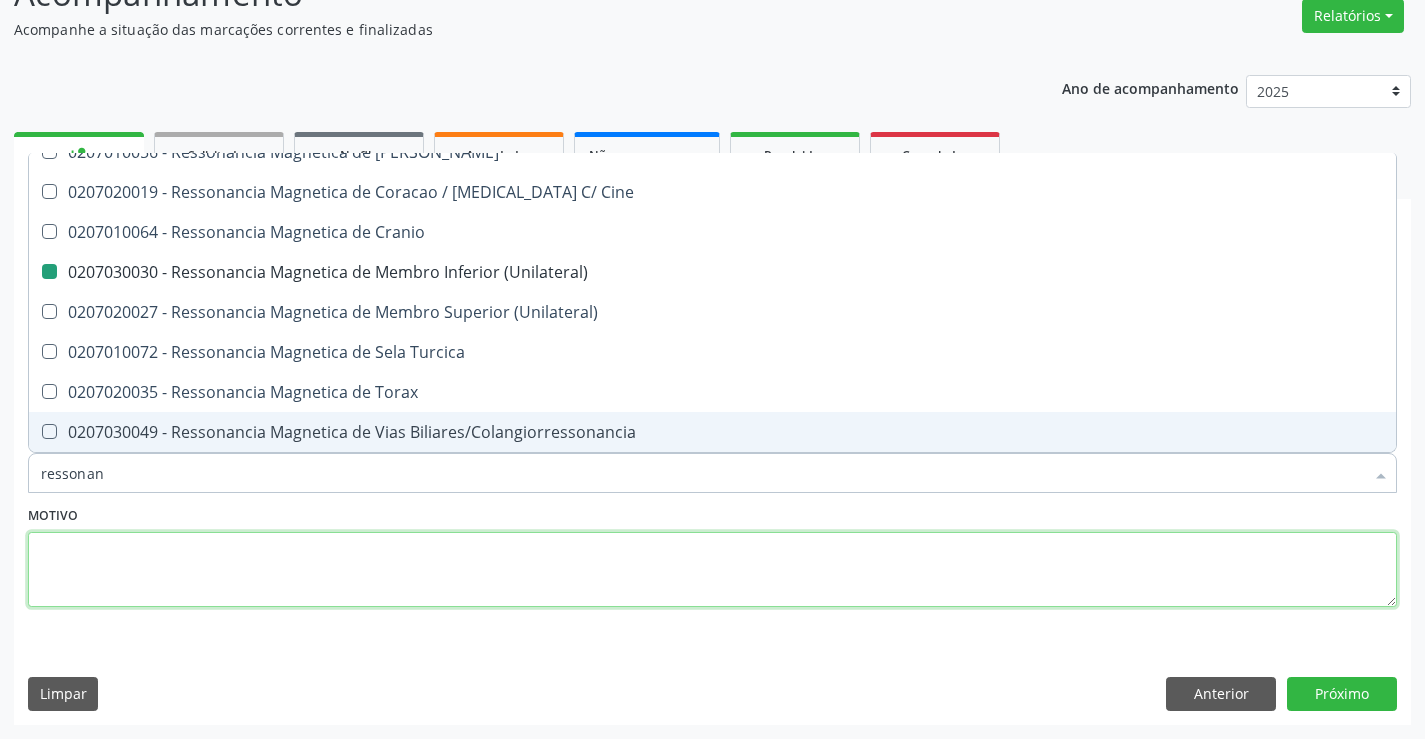 click at bounding box center [712, 570] 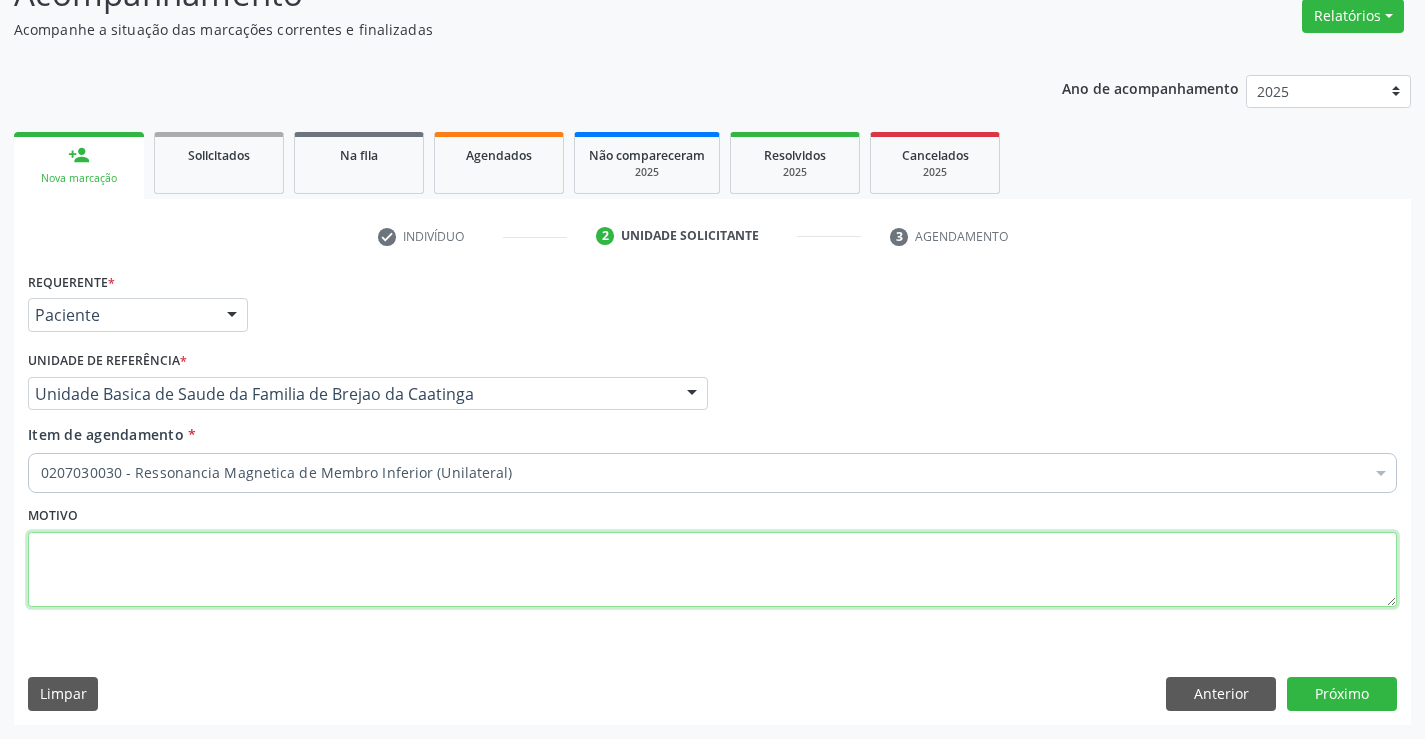 scroll, scrollTop: 0, scrollLeft: 0, axis: both 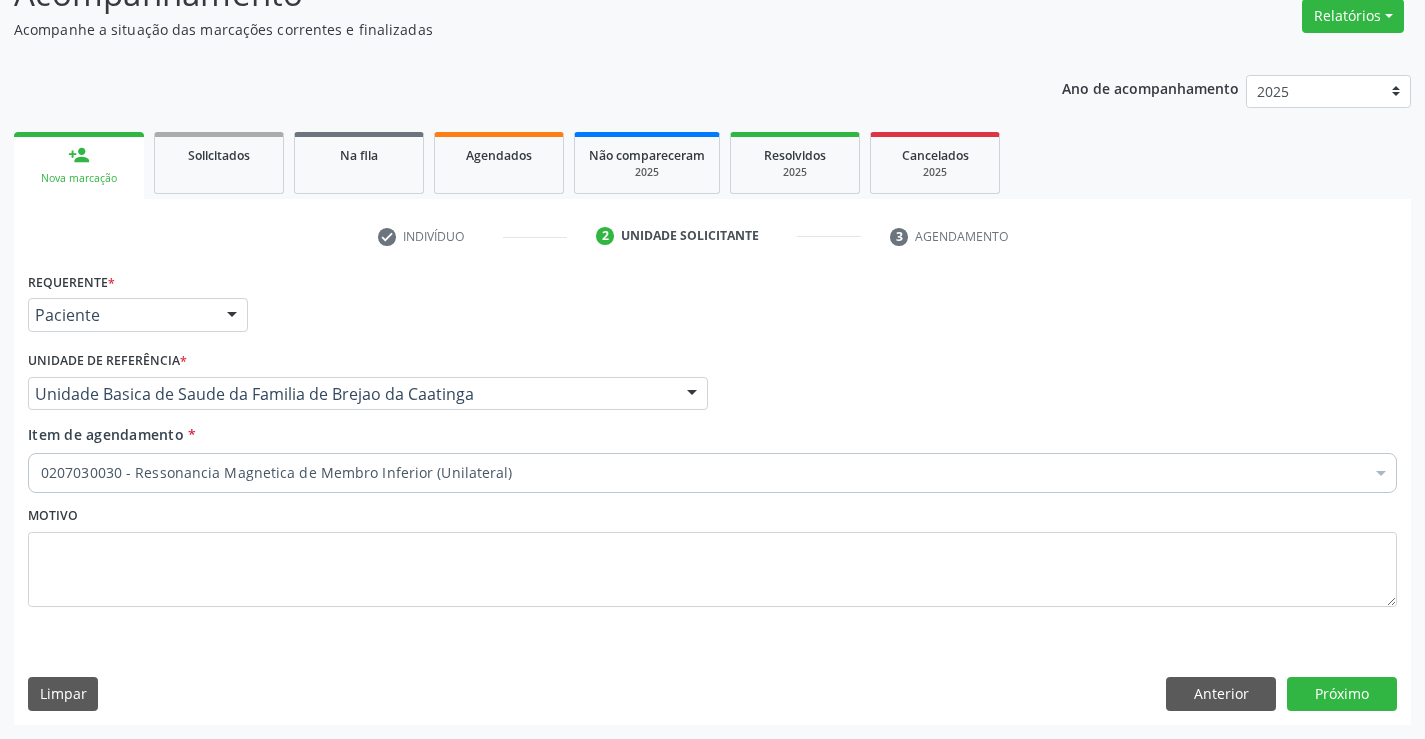 click on "Requerente
*
Paciente         Médico(a)   Enfermeiro(a)   Paciente
Nenhum resultado encontrado para: "   "
Não há nenhuma opção para ser exibida.
UF
BA         BA
Nenhum resultado encontrado para: "   "
Não há nenhuma opção para ser exibida.
Município
Campo Formoso         Campo Formoso
Nenhum resultado encontrado para: "   "
Não há nenhuma opção para ser exibida.
Médico Solicitante
Por favor, selecione a Unidade de Atendimento primeiro
Nenhum resultado encontrado para: "   "
Não há nenhuma opção para ser exibida.
Unidade de referência
*
Unidade Basica de Saude da Familia de Brejao da Caatinga         Unidade Basica de Saude da Familia Dr Paulo Sudre   Centro de Enfrentamento Para Covid 19 de Campo Formoso" at bounding box center [712, 495] 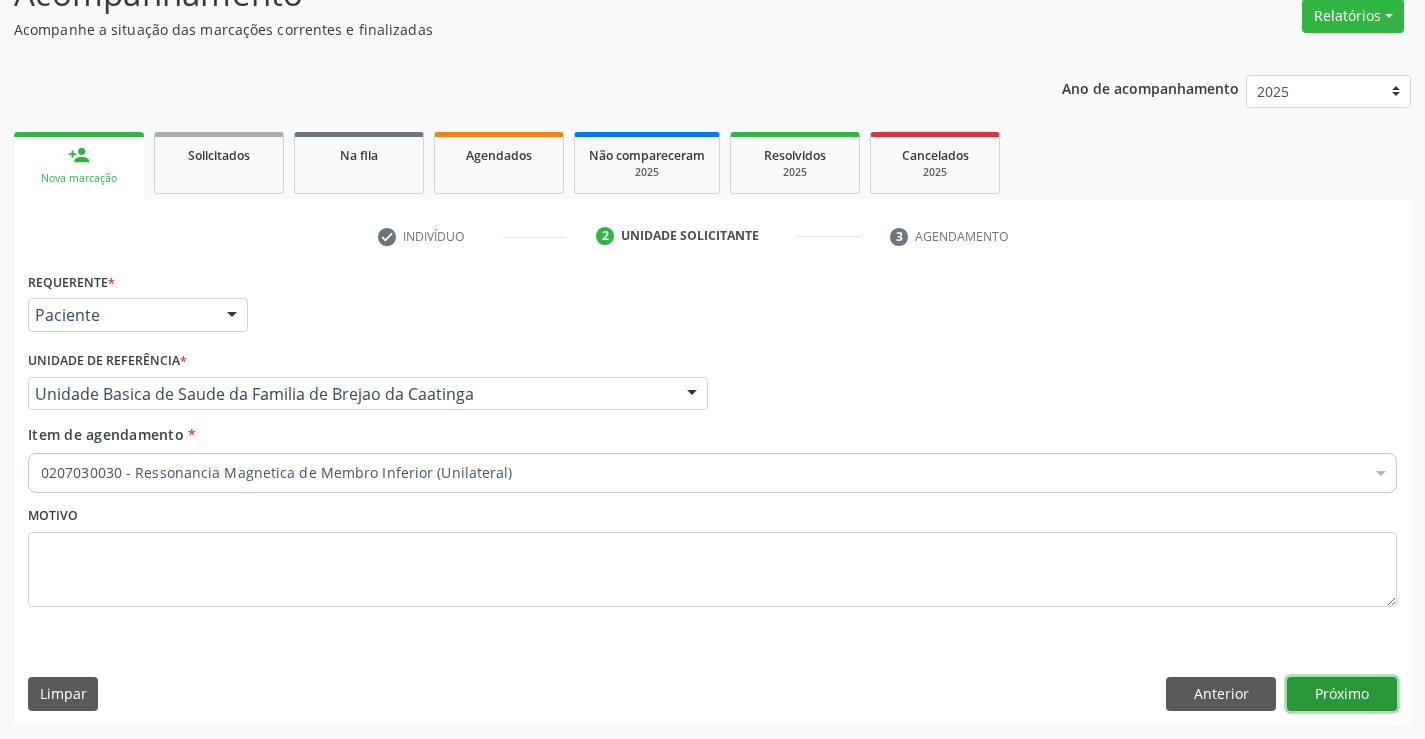 click on "Próximo" at bounding box center [1342, 694] 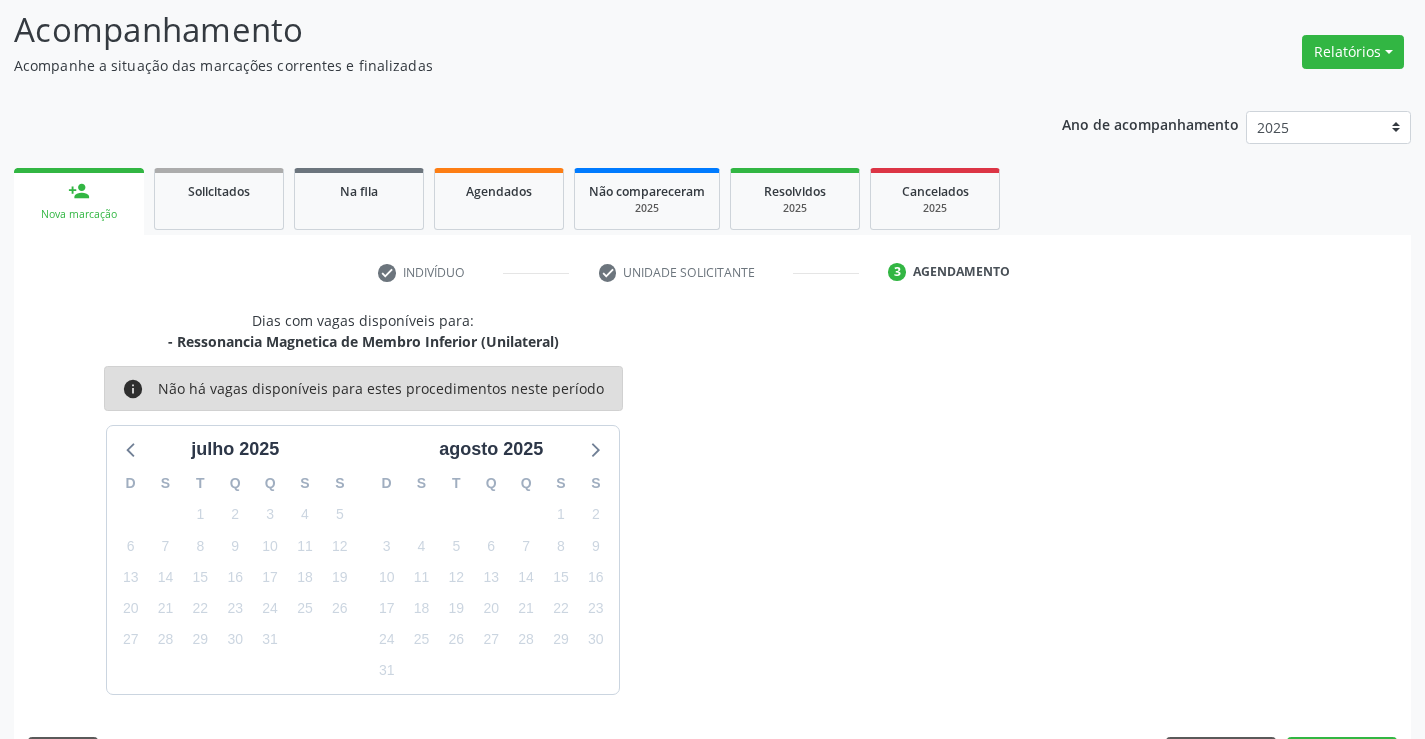 scroll, scrollTop: 167, scrollLeft: 0, axis: vertical 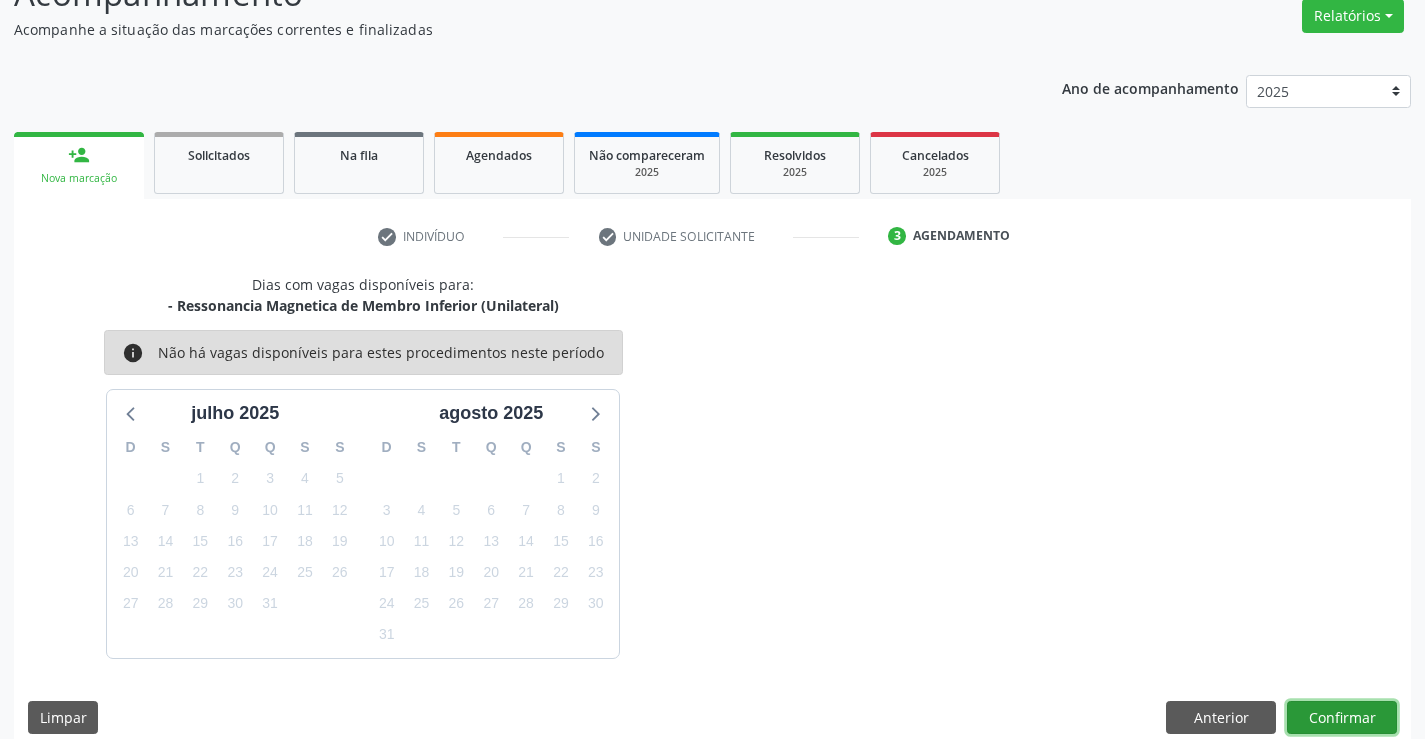 click on "Confirmar" at bounding box center [1342, 718] 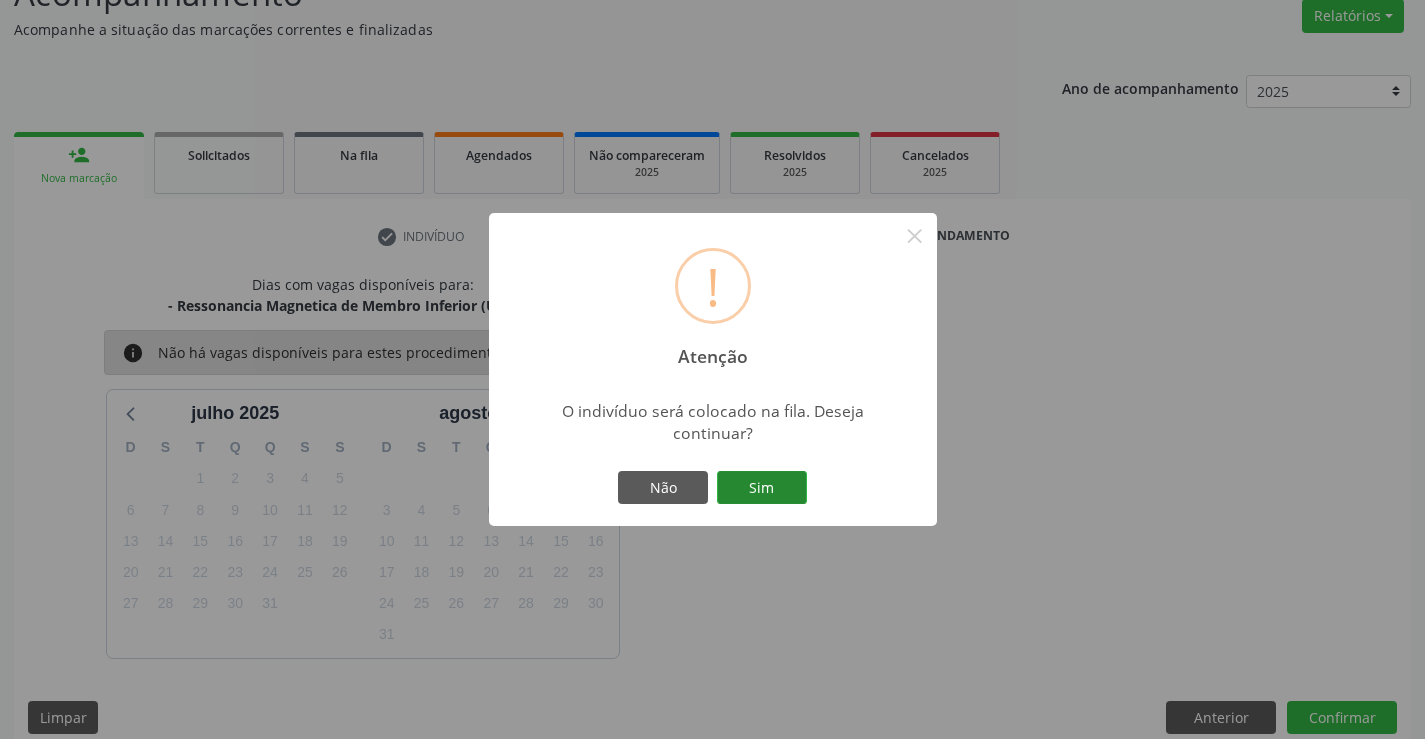 click on "Sim" at bounding box center [762, 488] 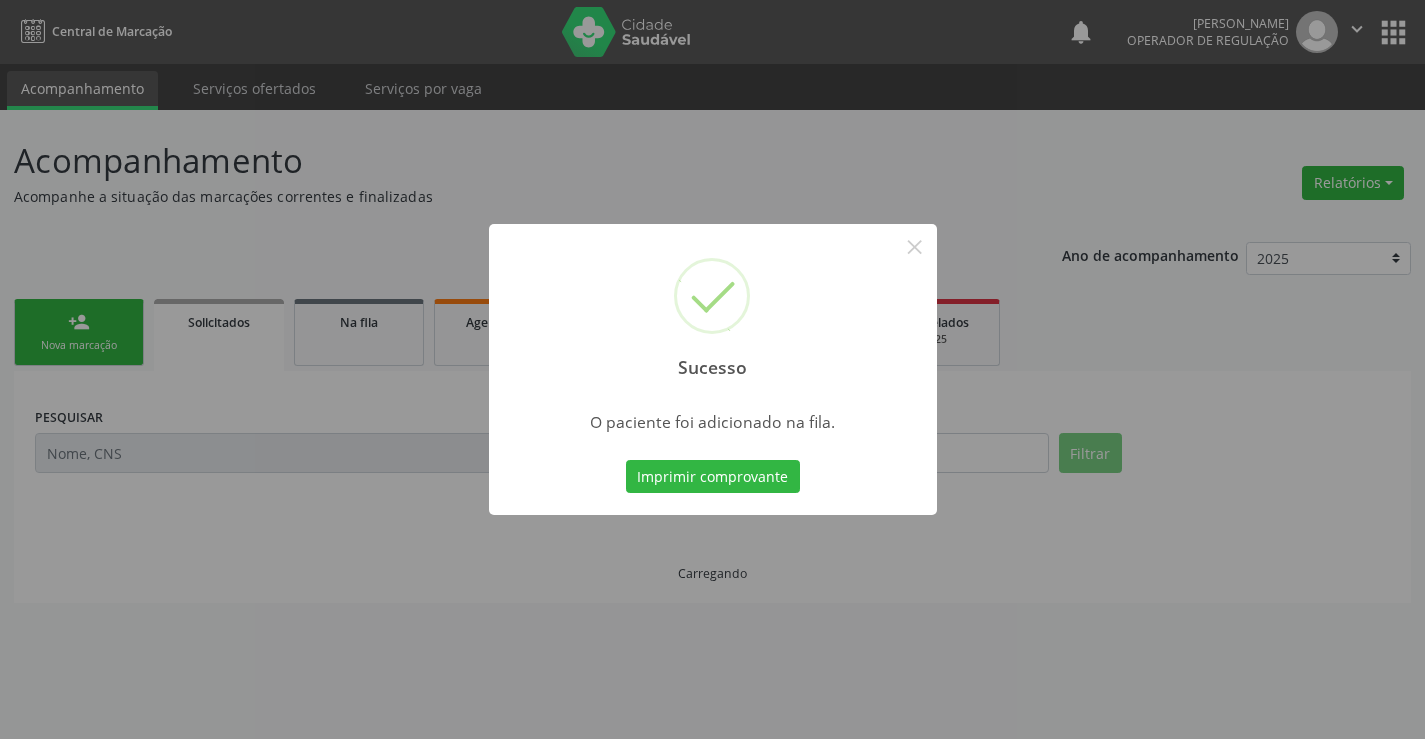 scroll, scrollTop: 0, scrollLeft: 0, axis: both 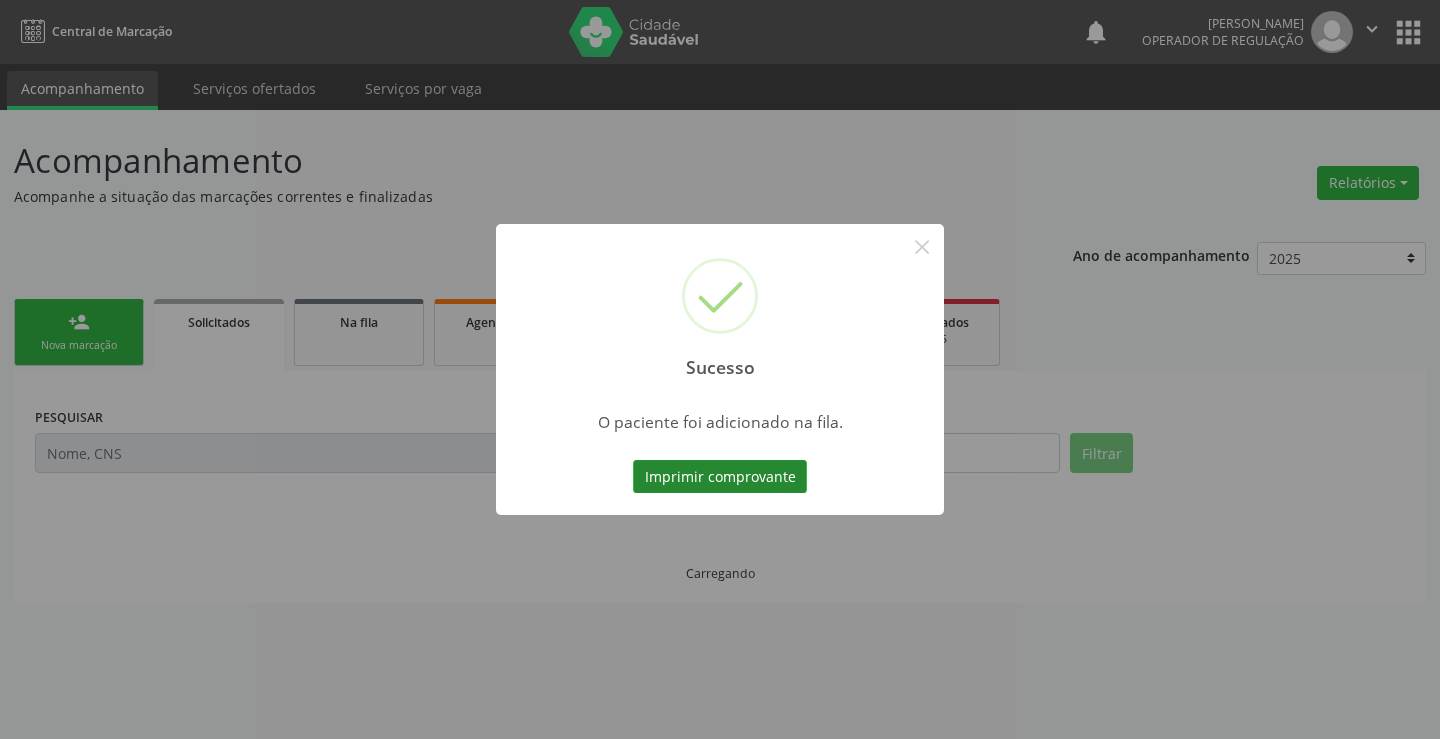 click on "Imprimir comprovante" at bounding box center (720, 477) 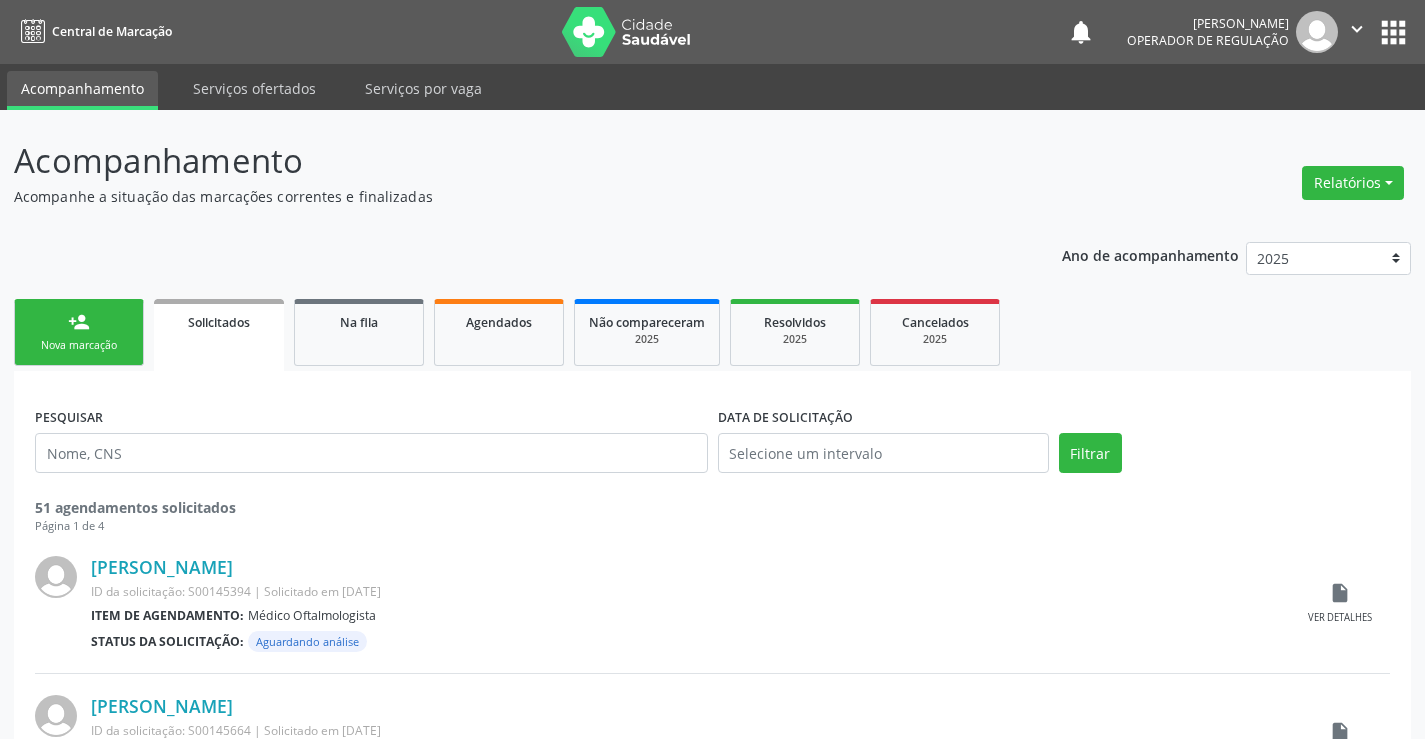 click on "person_add
Nova marcação" at bounding box center (79, 332) 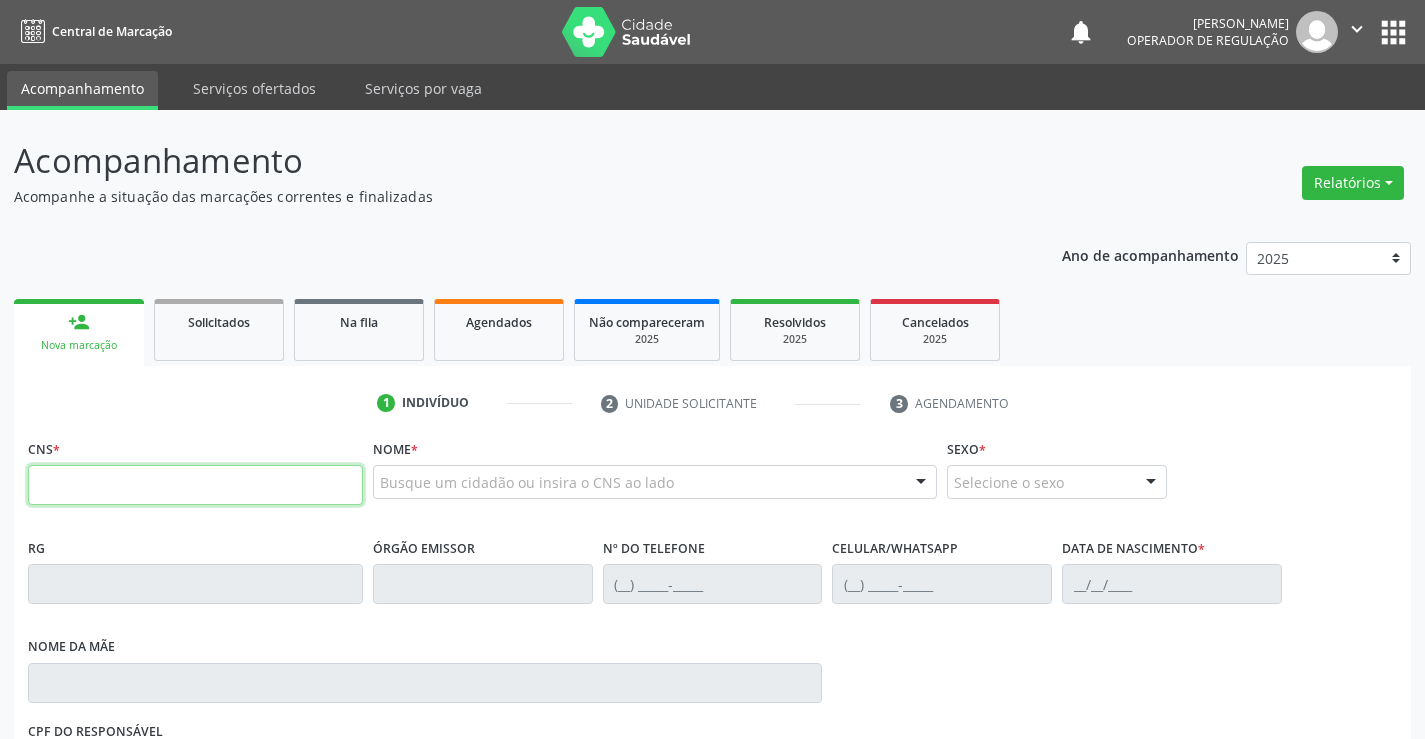 click at bounding box center (195, 485) 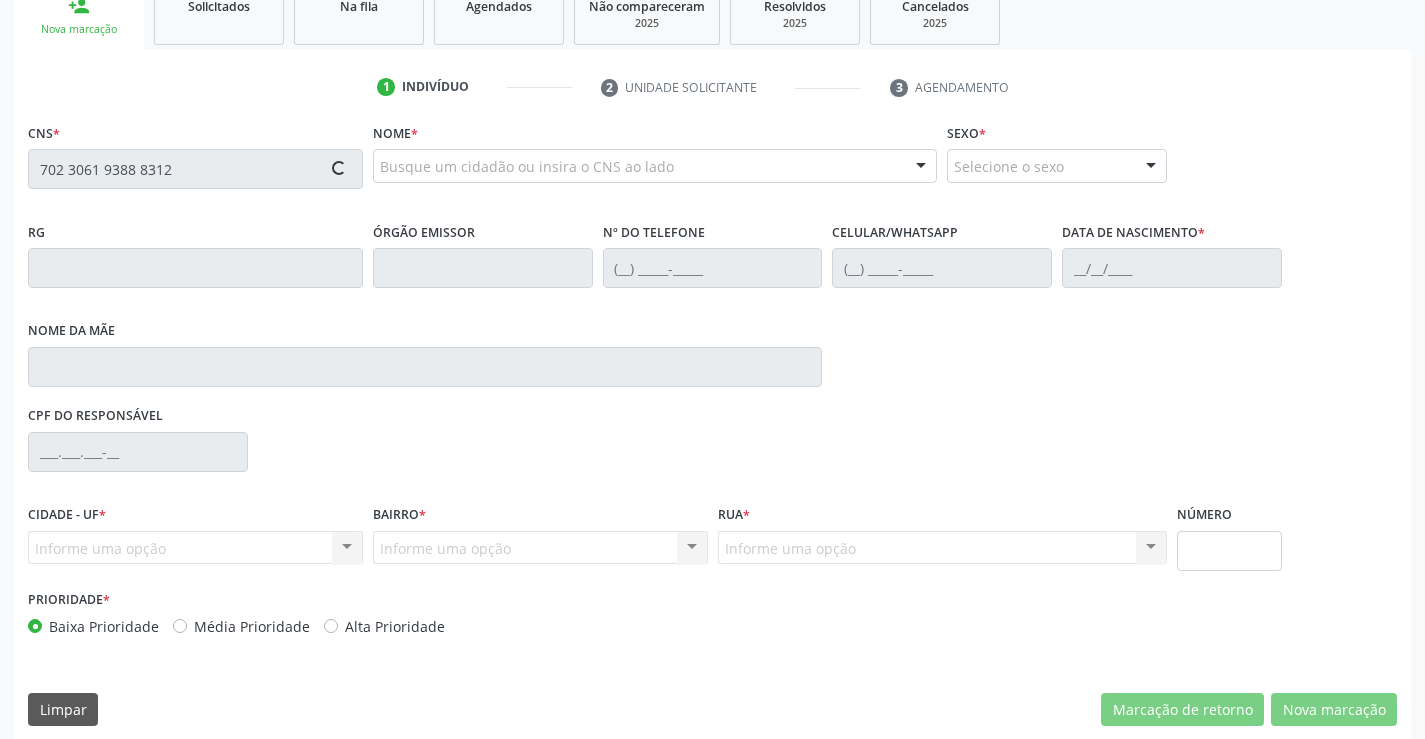 scroll, scrollTop: 331, scrollLeft: 0, axis: vertical 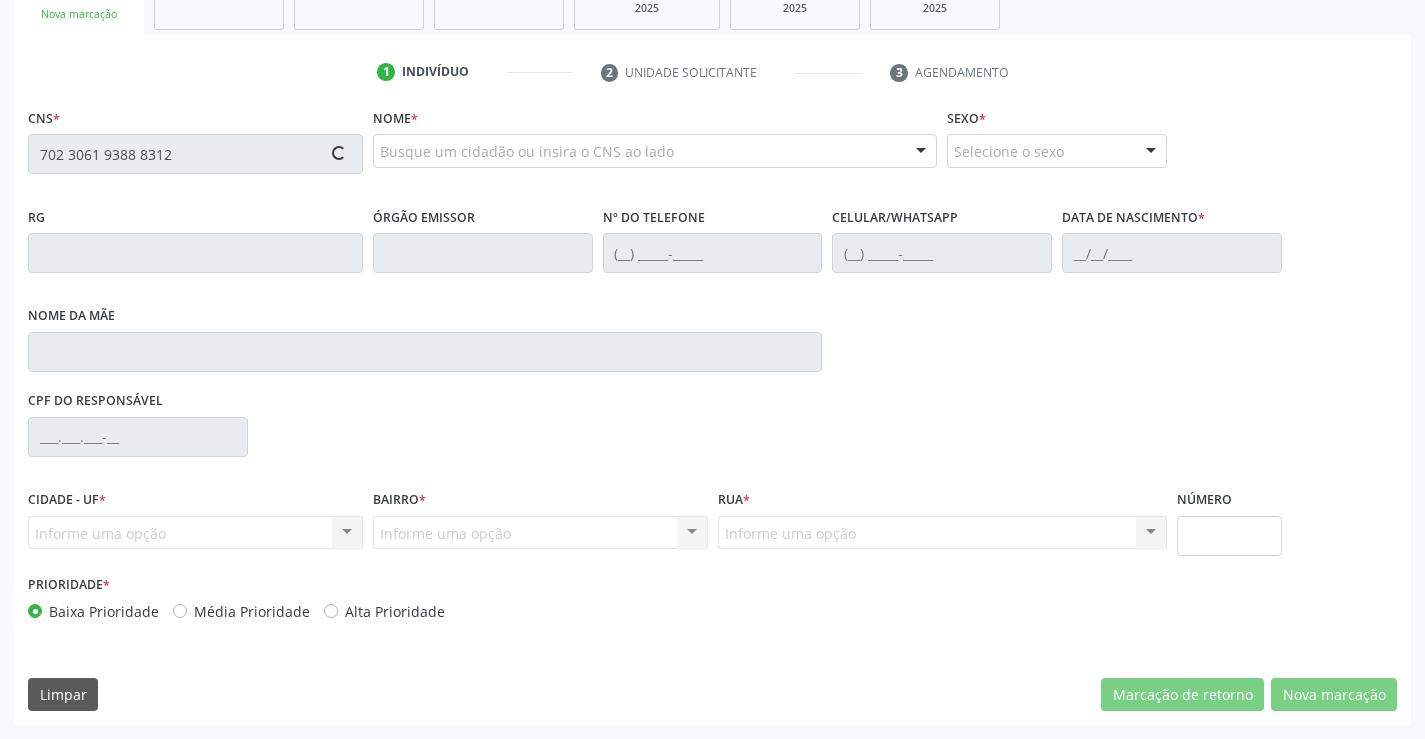 type on "702 3061 9388 8312" 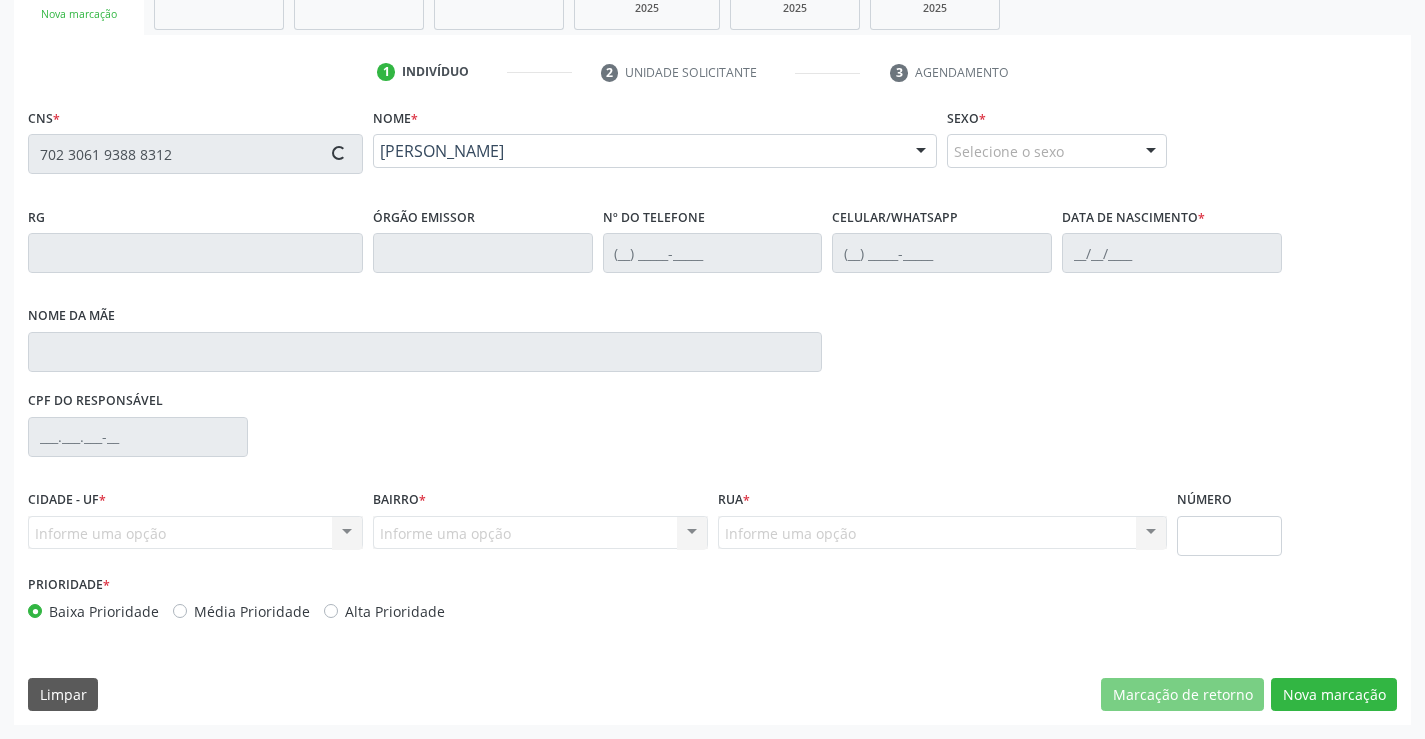 type on "0674213343" 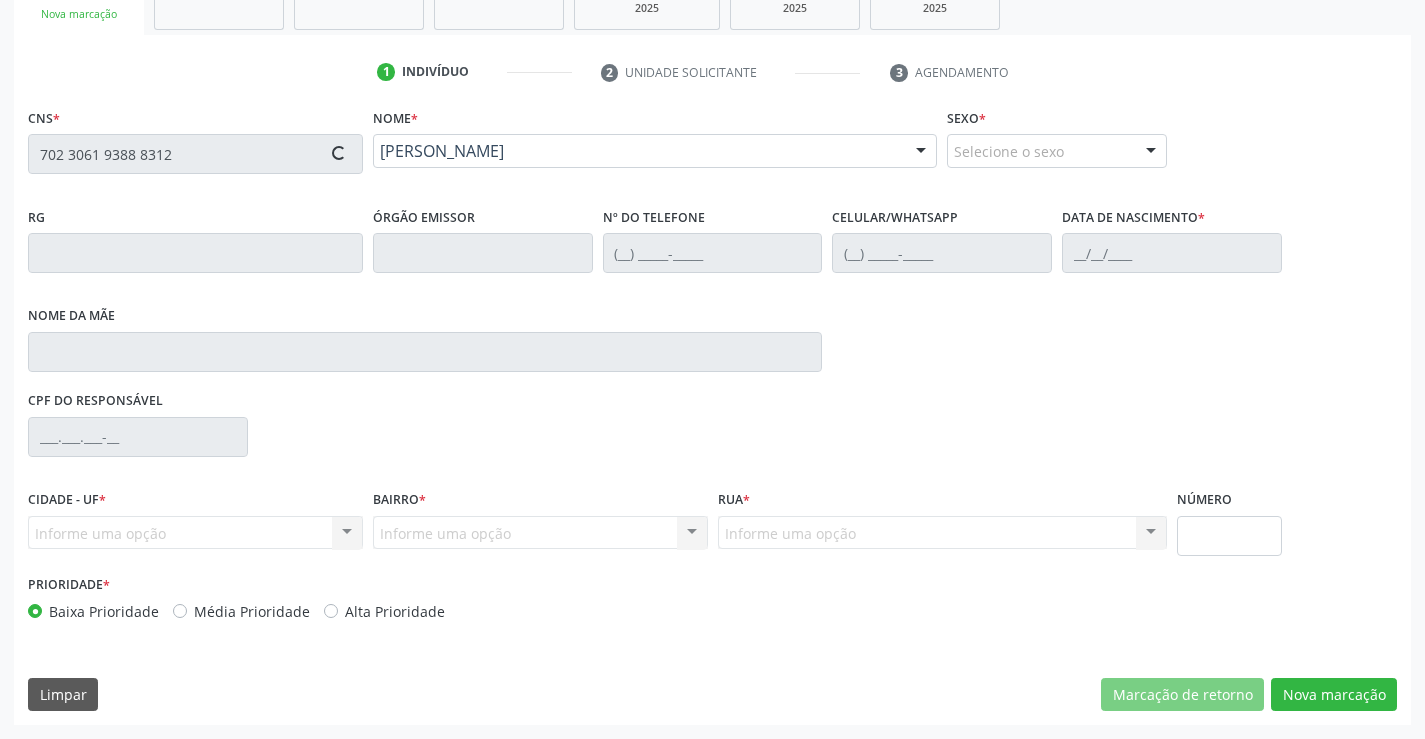 type on "(74) 8144-7961" 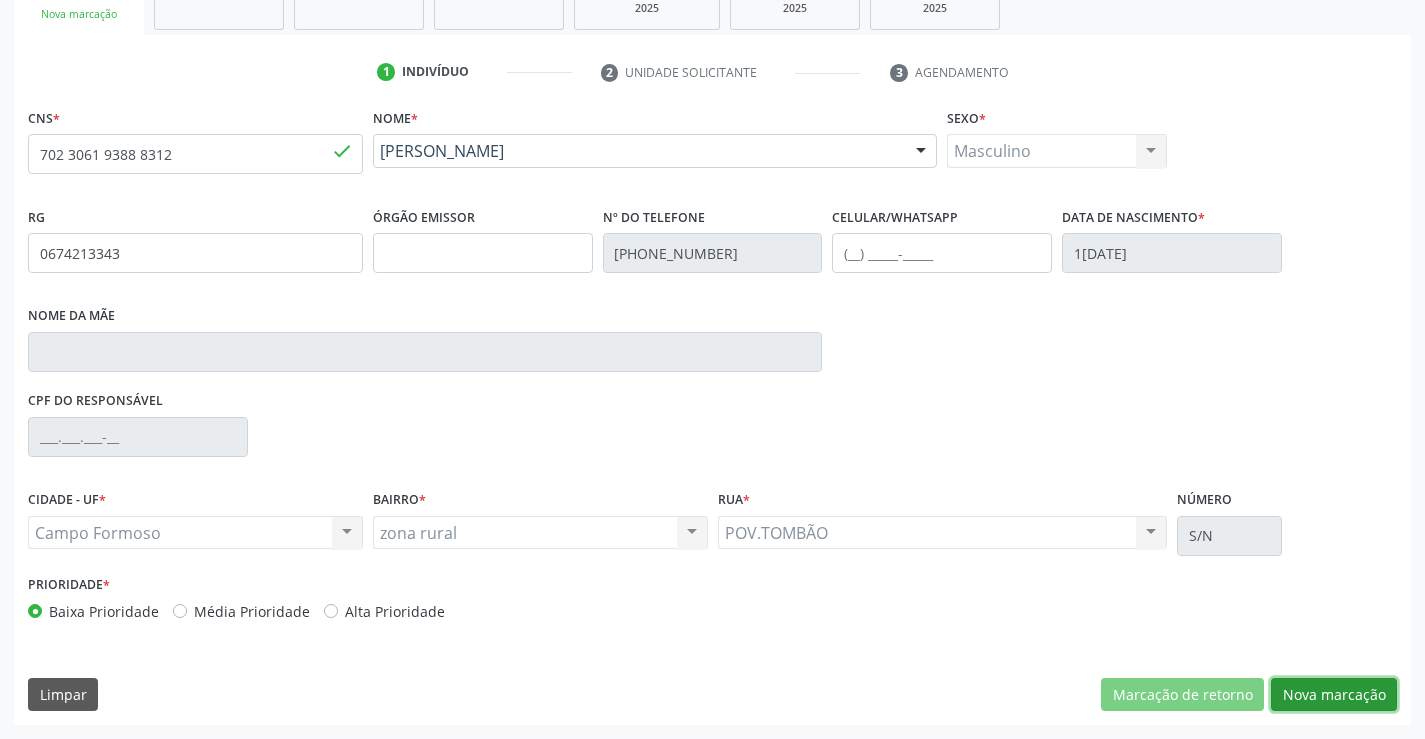 click on "Nova marcação" at bounding box center (1334, 695) 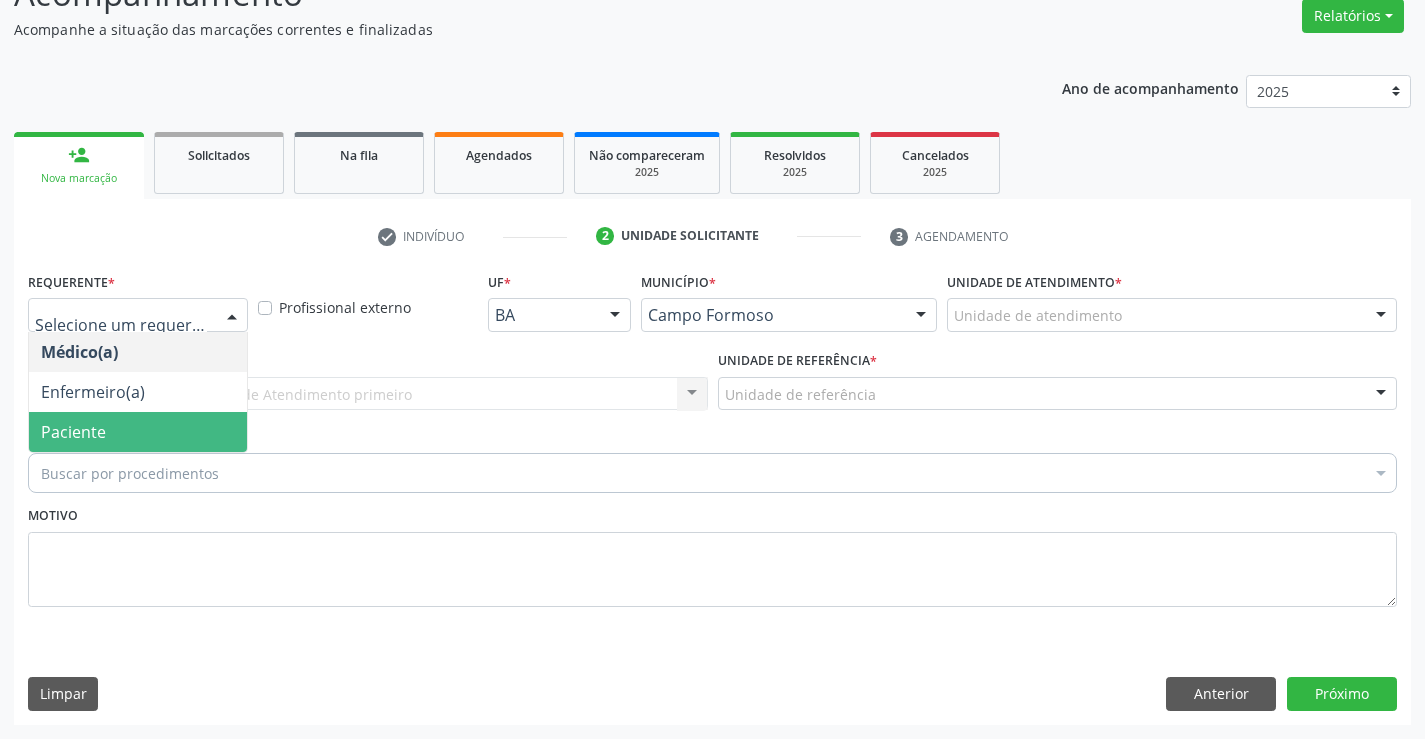 drag, startPoint x: 85, startPoint y: 428, endPoint x: 245, endPoint y: 401, distance: 162.26213 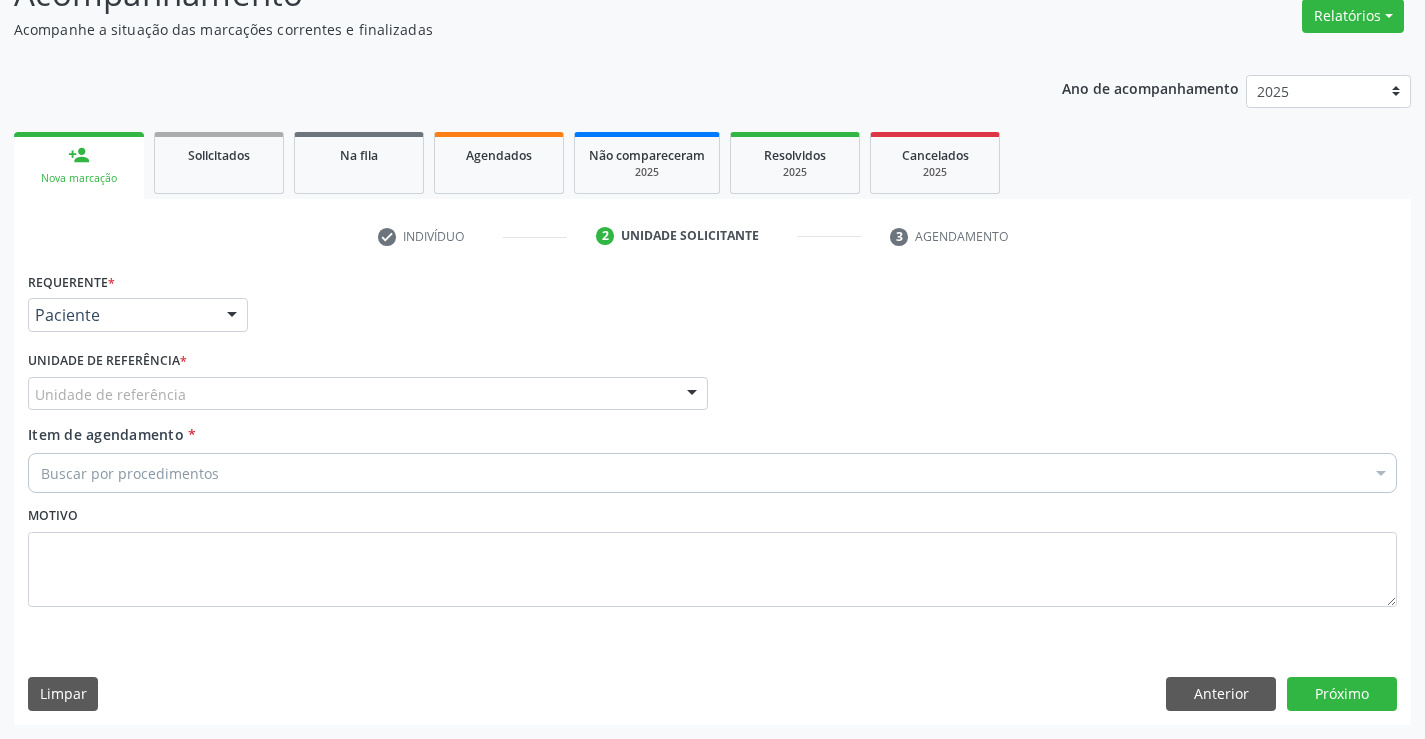 click on "Unidade de referência" at bounding box center [368, 394] 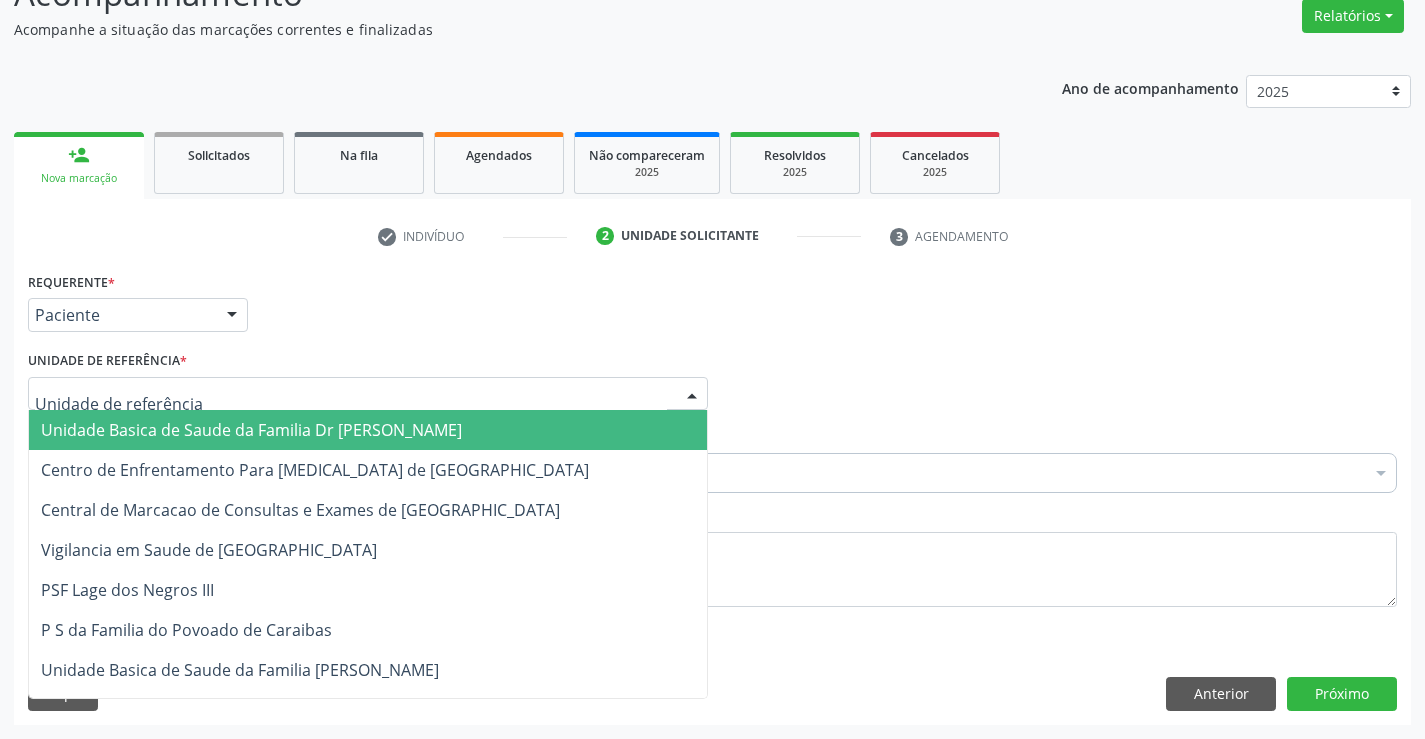click on "Unidade Basica de Saude da Familia Dr [PERSON_NAME]" at bounding box center [368, 430] 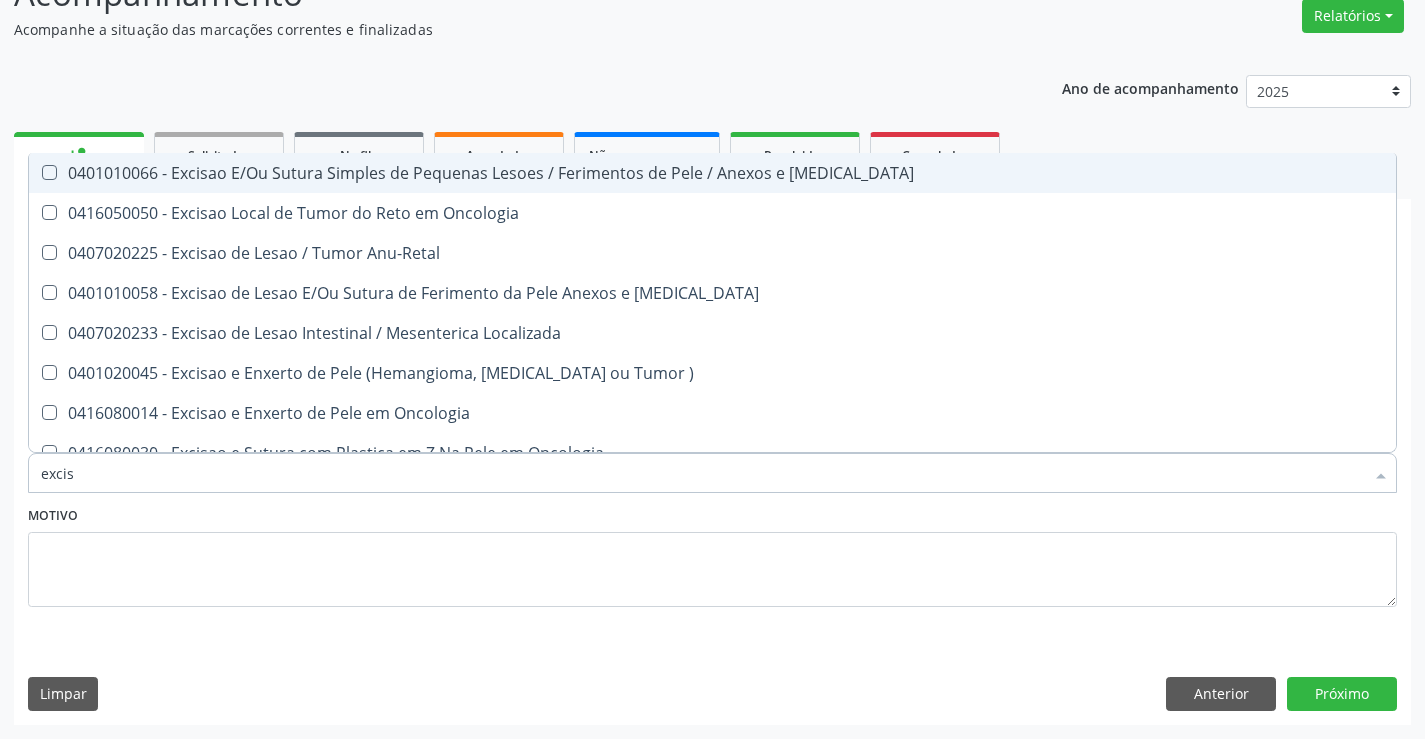 type on "excisa" 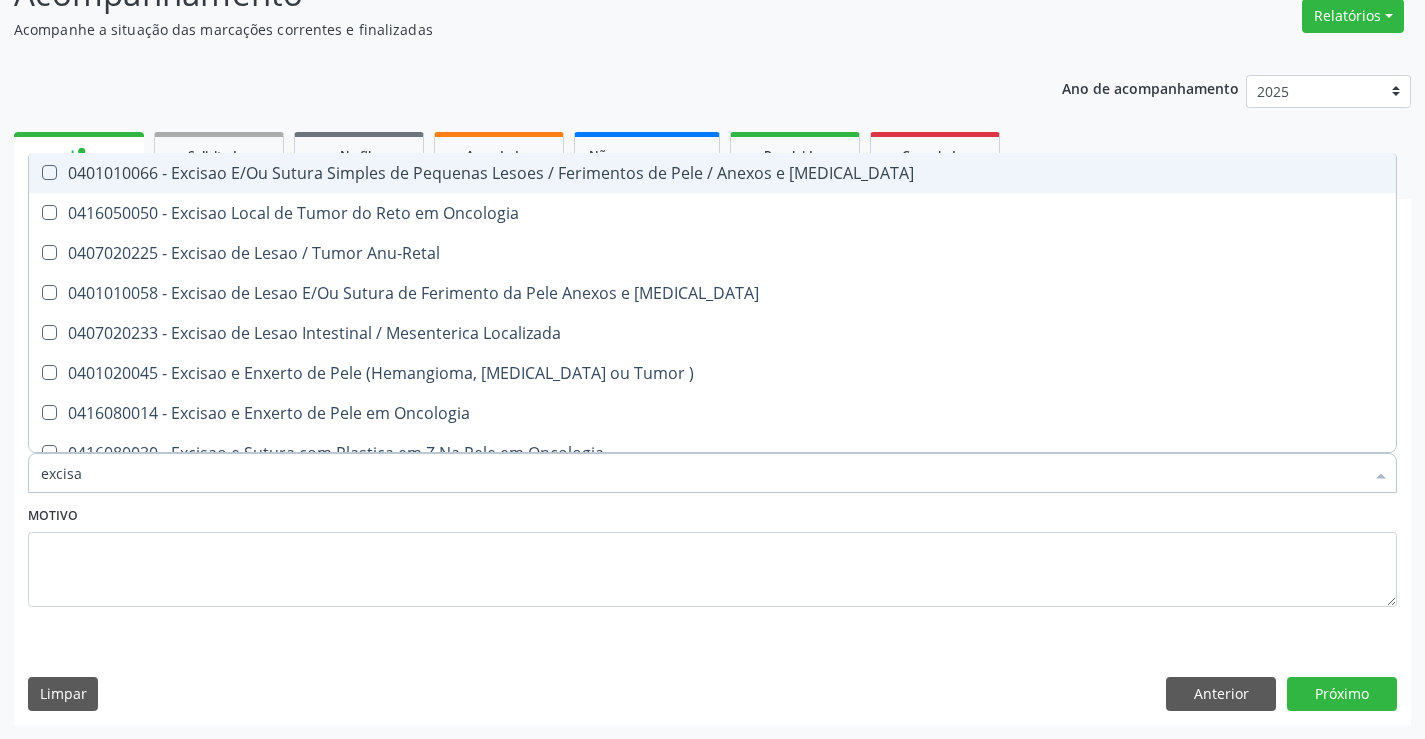 click on "0401010066 - Excisao E/Ou Sutura Simples de Pequenas Lesoes / Ferimentos de Pele / Anexos e [MEDICAL_DATA]" at bounding box center [712, 173] 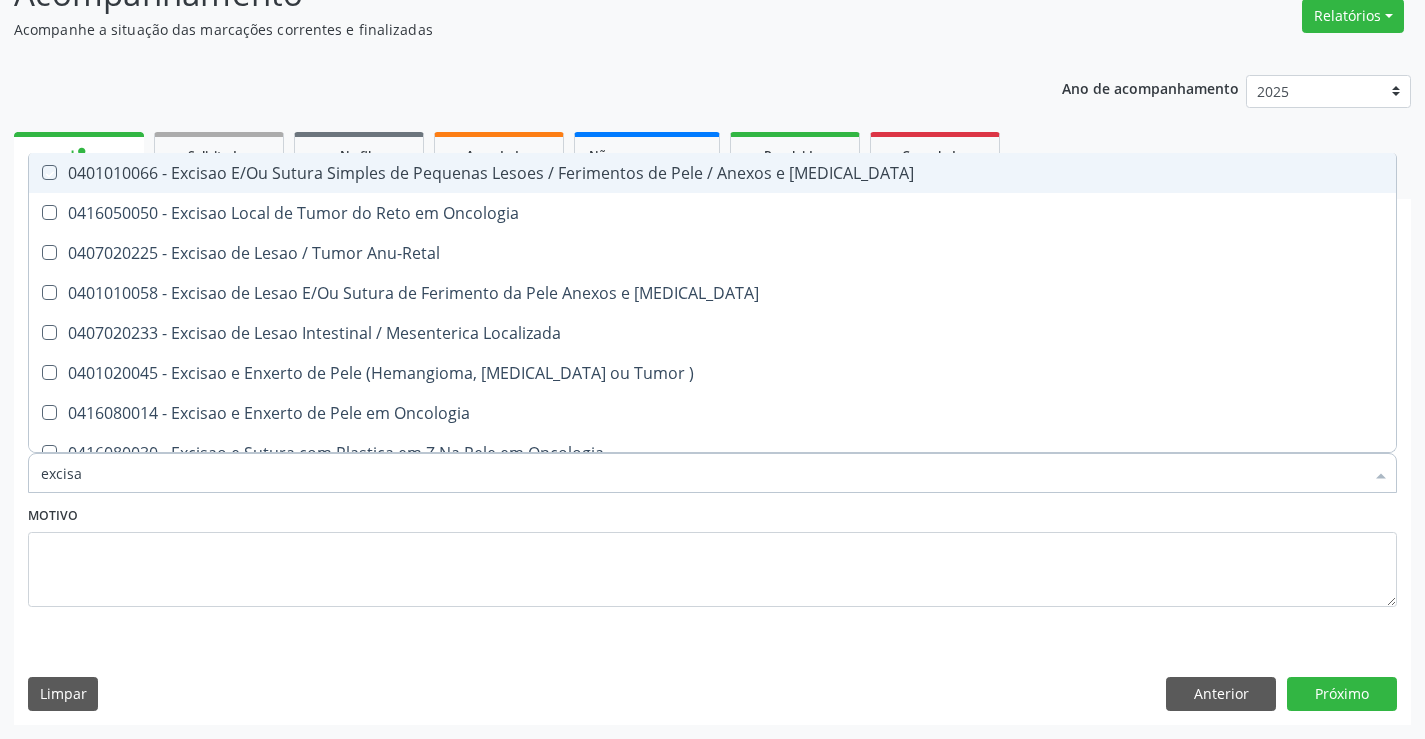 checkbox on "true" 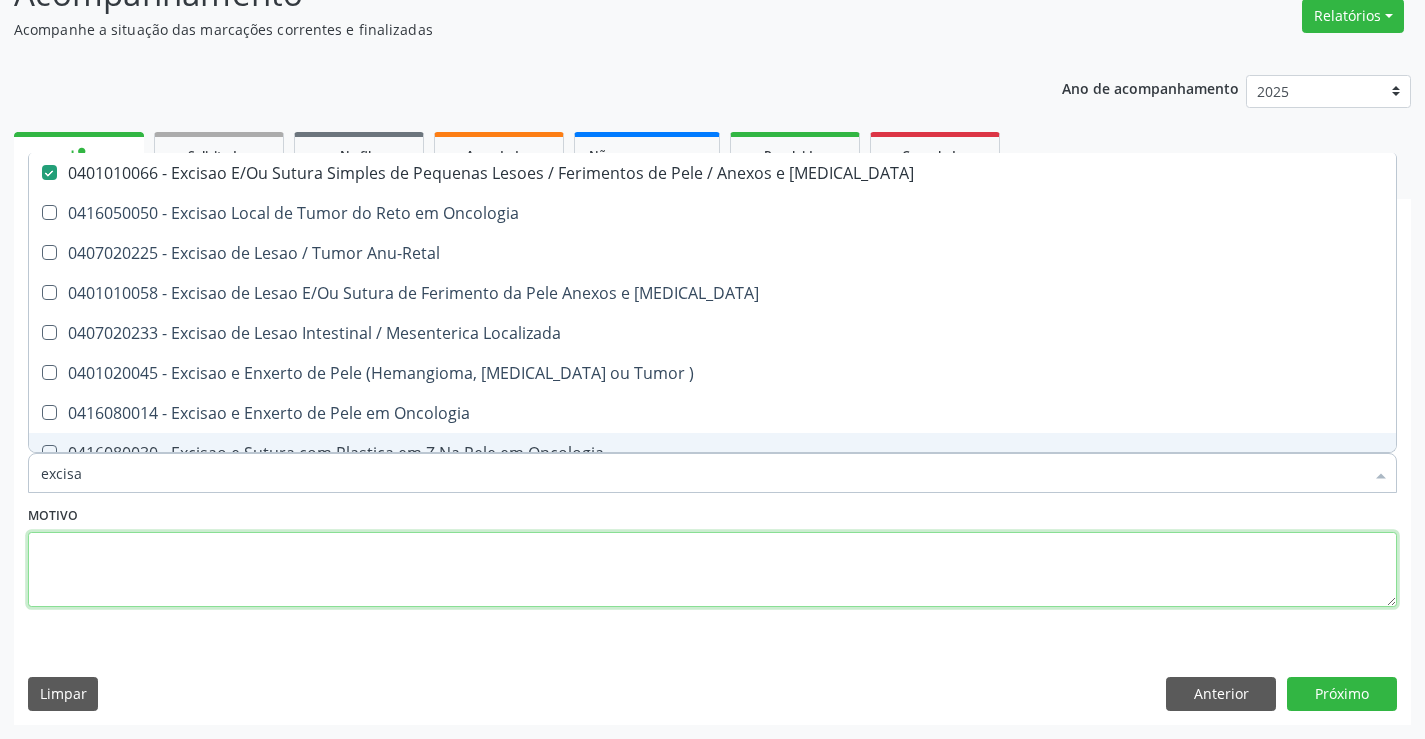 click at bounding box center [712, 570] 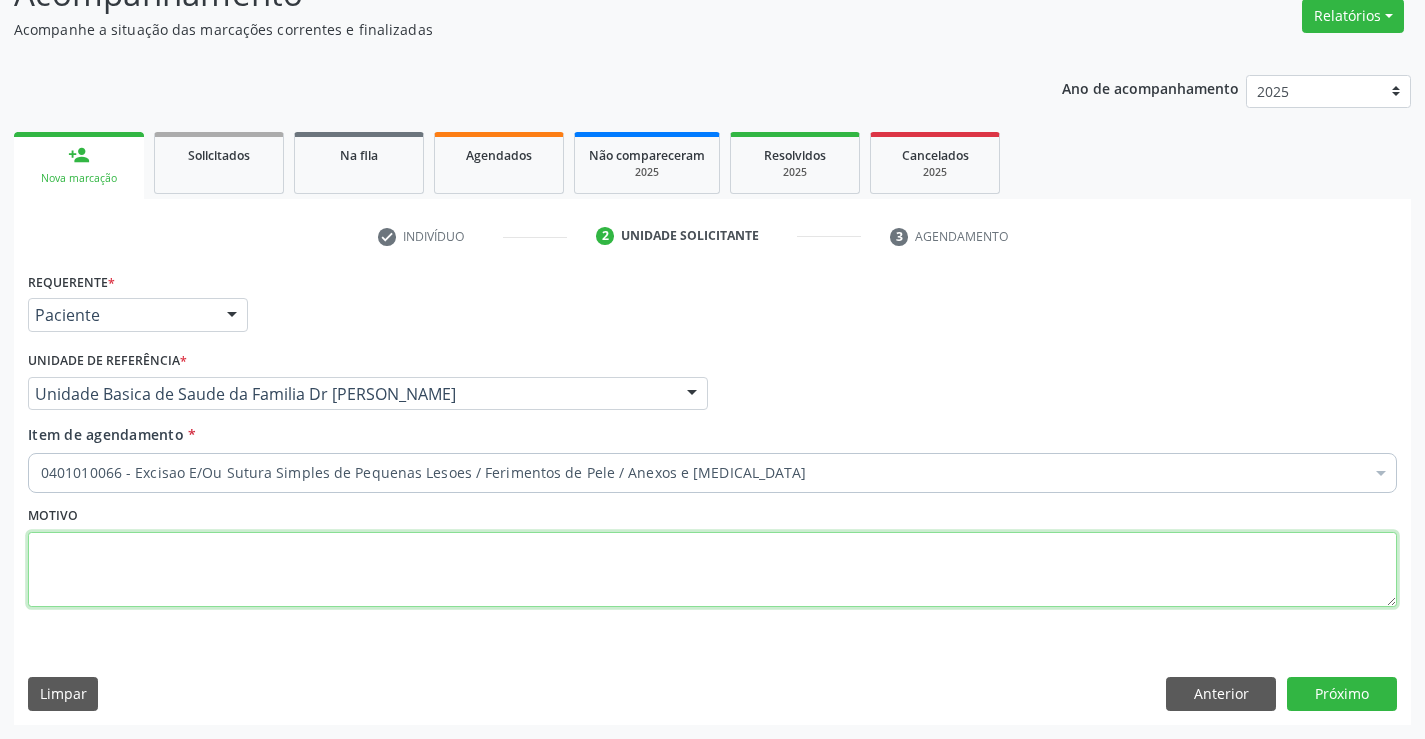 checkbox on "true" 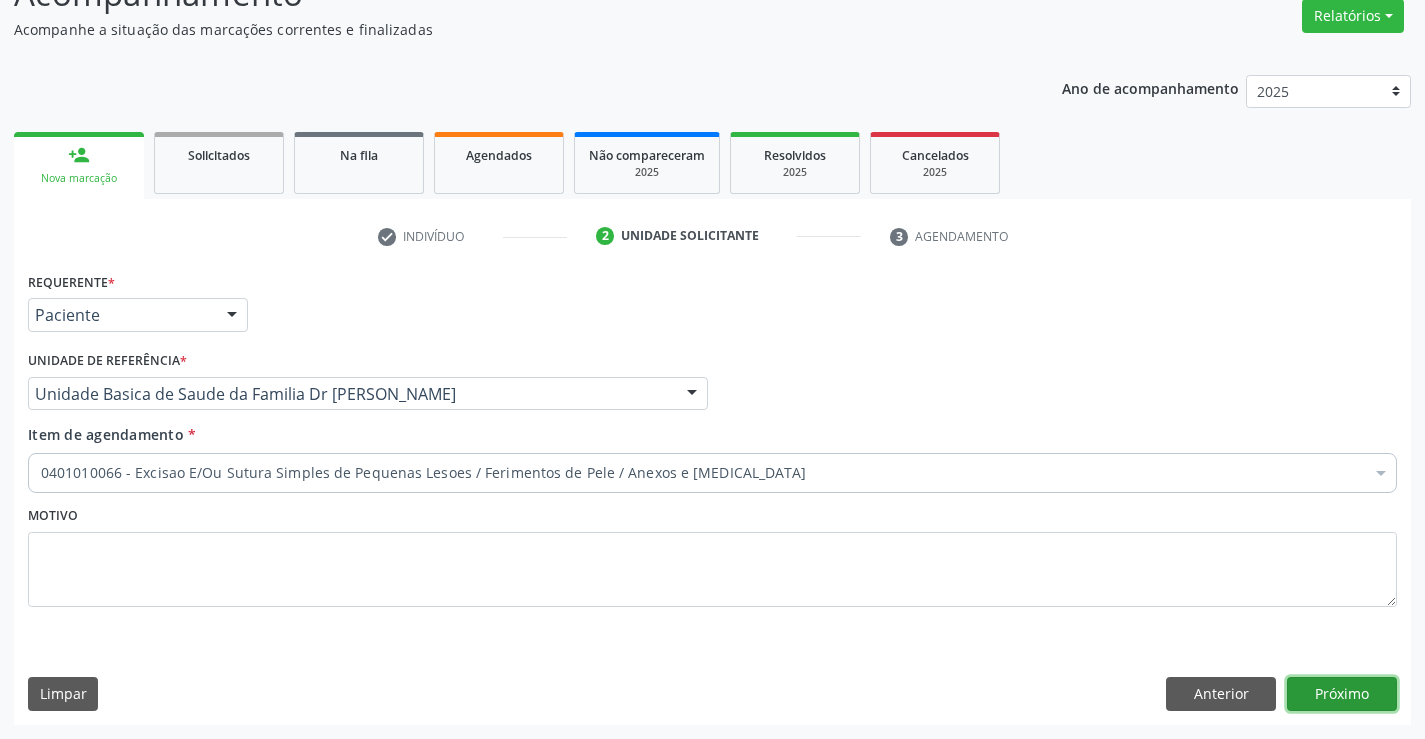 click on "Próximo" at bounding box center [1342, 694] 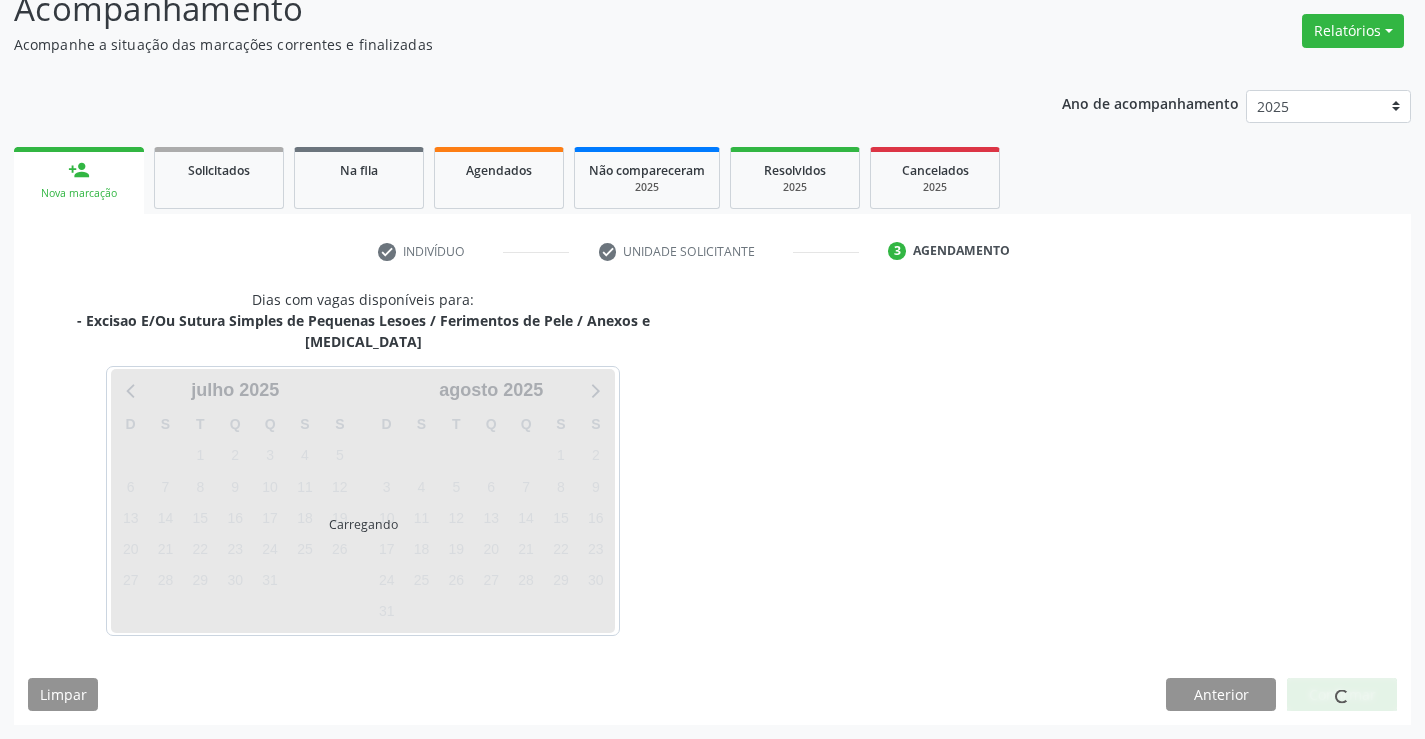 scroll, scrollTop: 131, scrollLeft: 0, axis: vertical 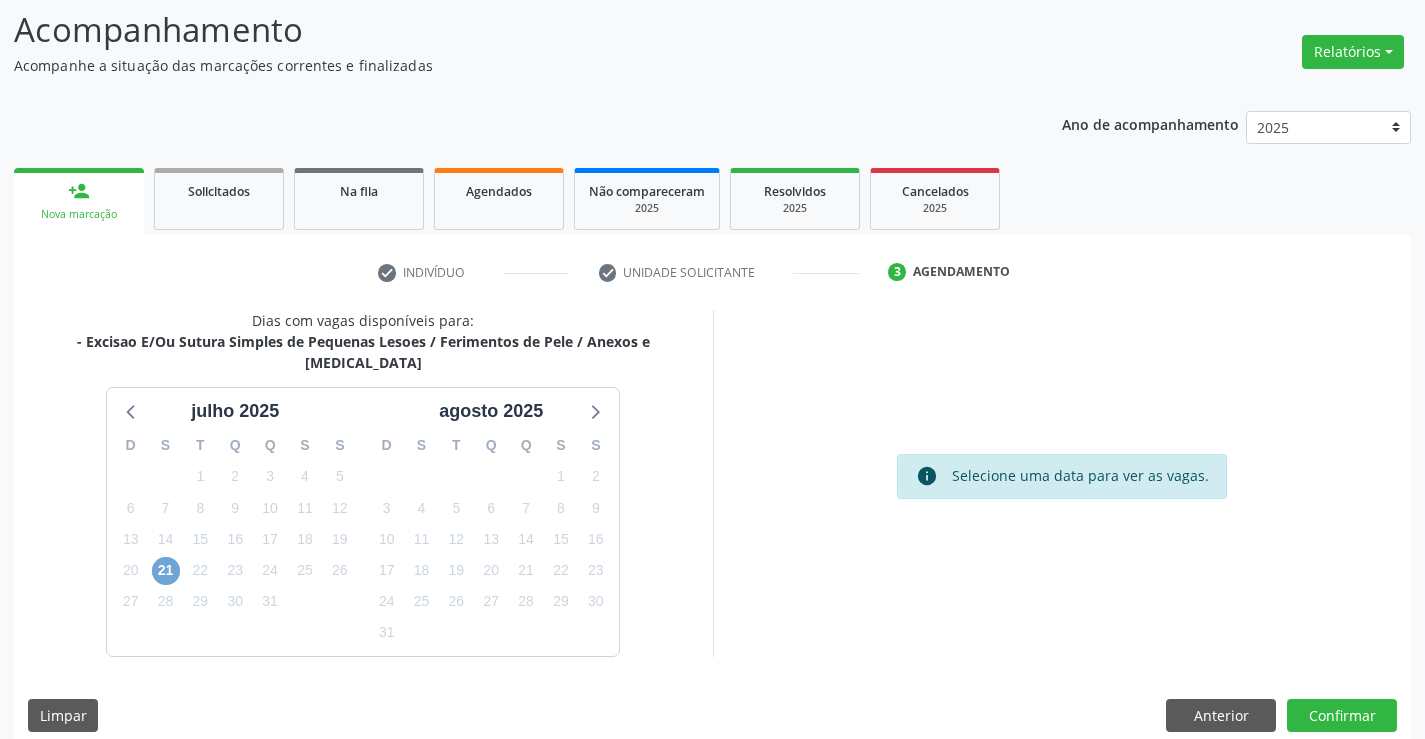 click on "21" at bounding box center (166, 571) 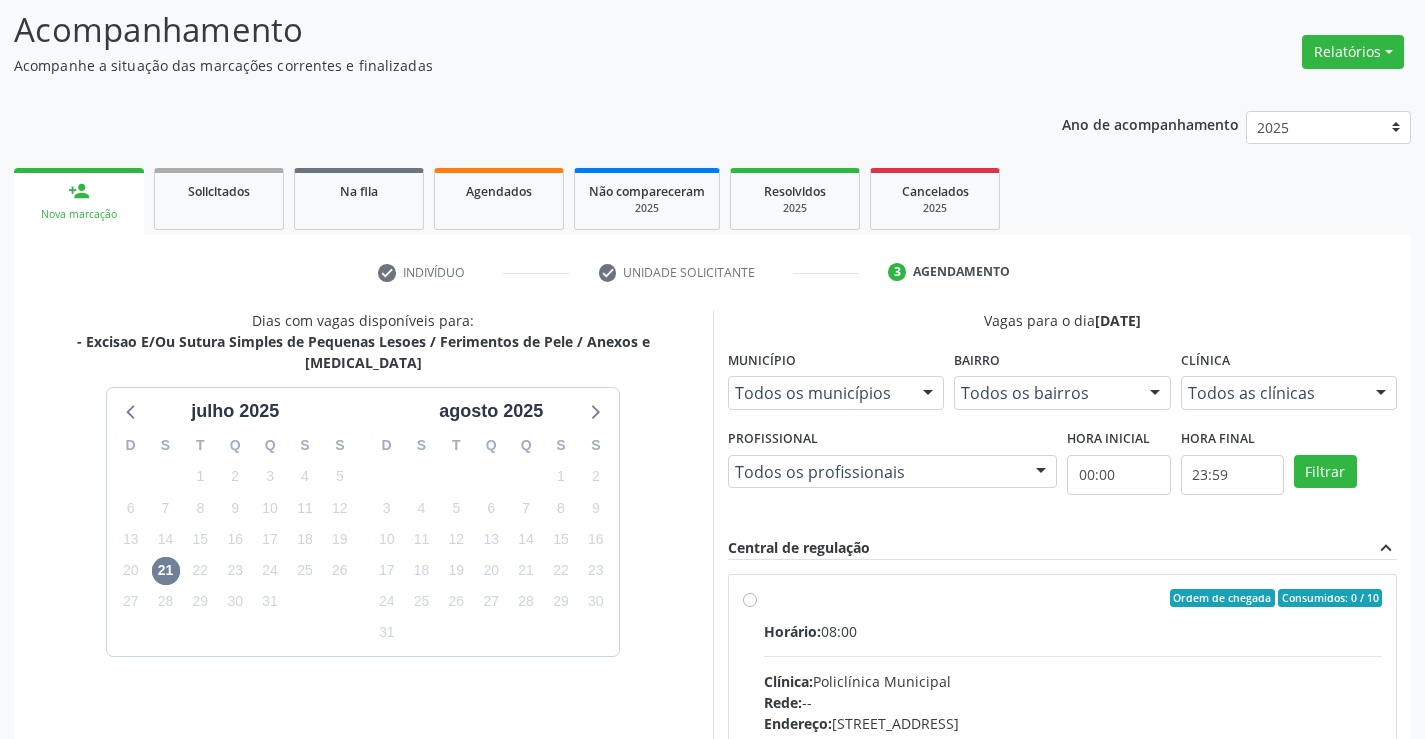 click on "Ordem de chegada
Consumidos: 0 / 10
Horário:   08:00
Clínica:  Policlínica Municipal
Rede:
--
Endereço:   Predio, nº 386, Centro, Campo Formoso - BA
Telefone:   (74) 6451312
Profissional:
Geislane Alcantara dos Santos
Informações adicionais sobre o atendimento
Idade de atendimento:
de 0 a 120 anos
Gênero(s) atendido(s):
Masculino e Feminino
Informações adicionais:
--" at bounding box center [1063, 742] 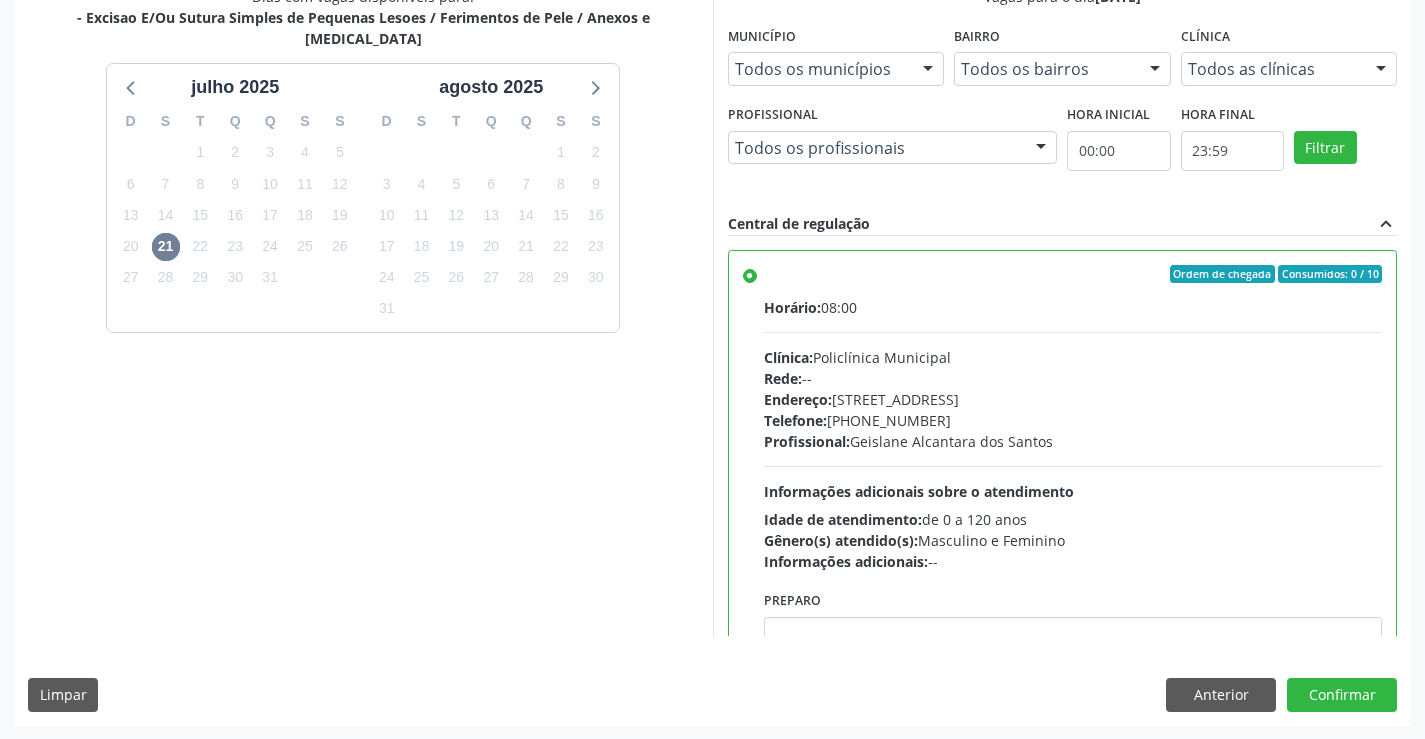 scroll, scrollTop: 456, scrollLeft: 0, axis: vertical 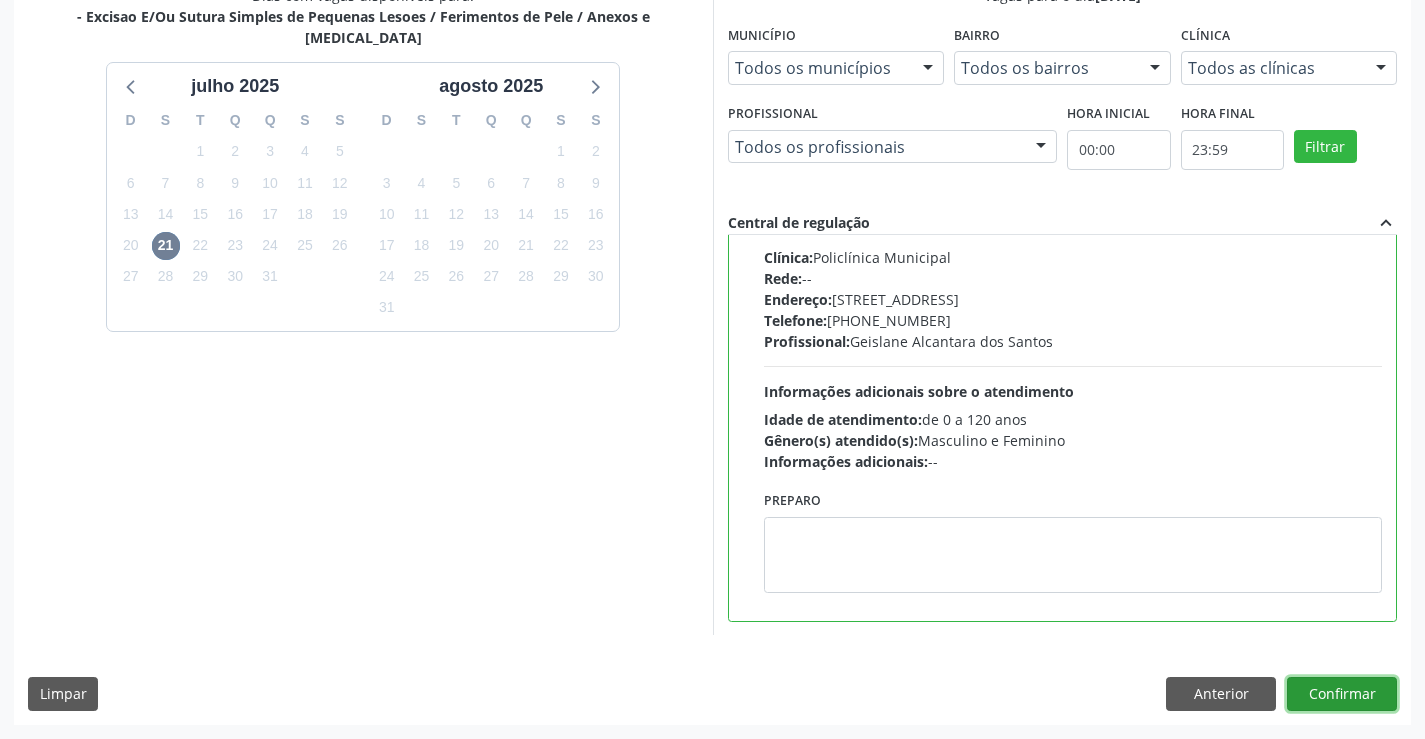 click on "Confirmar" at bounding box center (1342, 694) 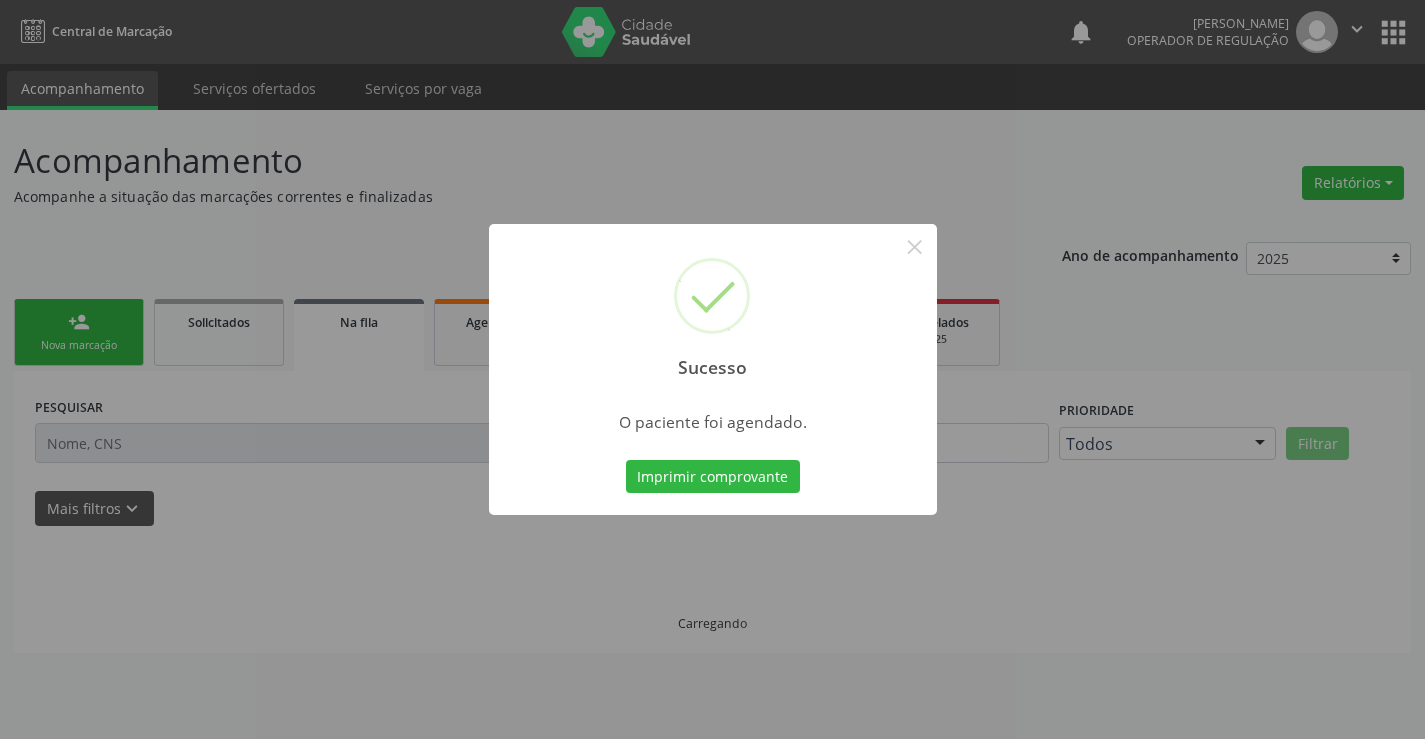 scroll, scrollTop: 0, scrollLeft: 0, axis: both 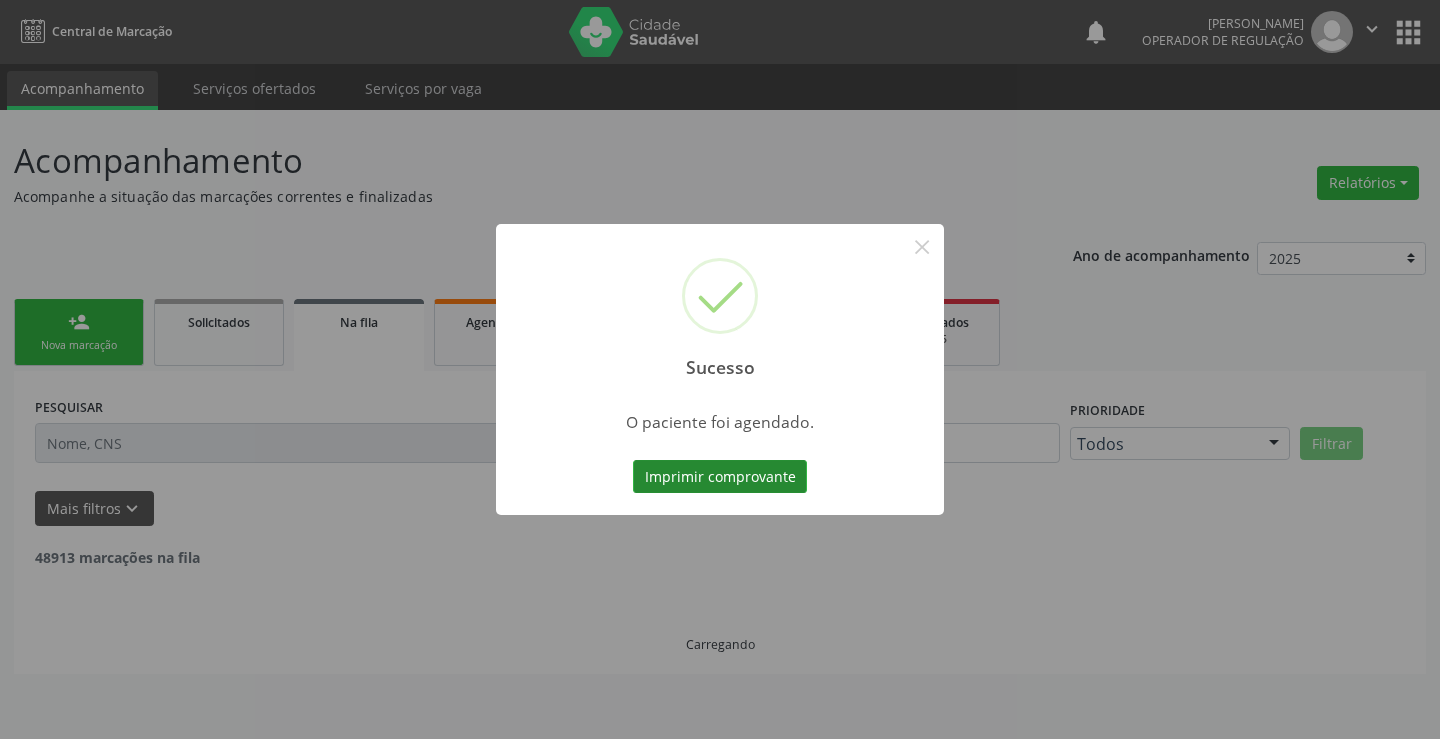 click on "Imprimir comprovante" at bounding box center [720, 477] 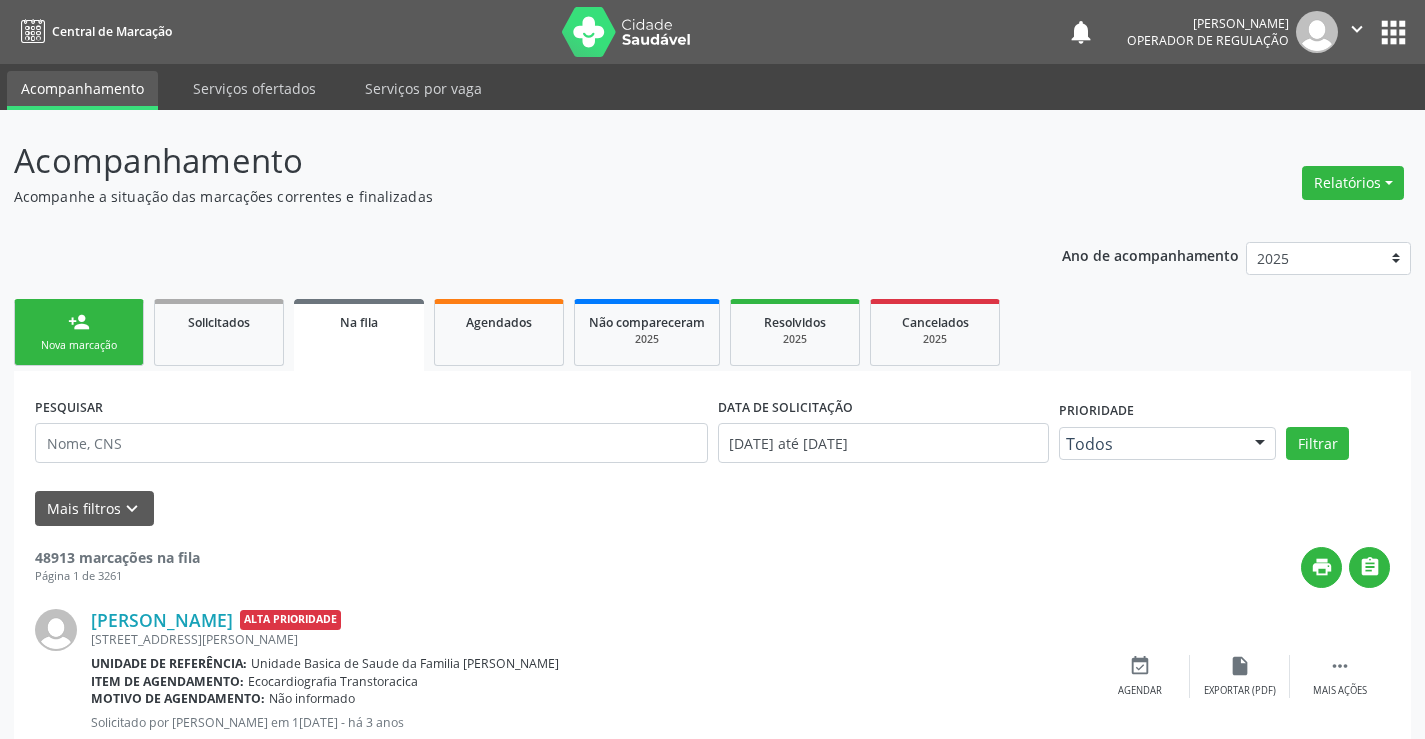 click on "Nova marcação" at bounding box center (79, 345) 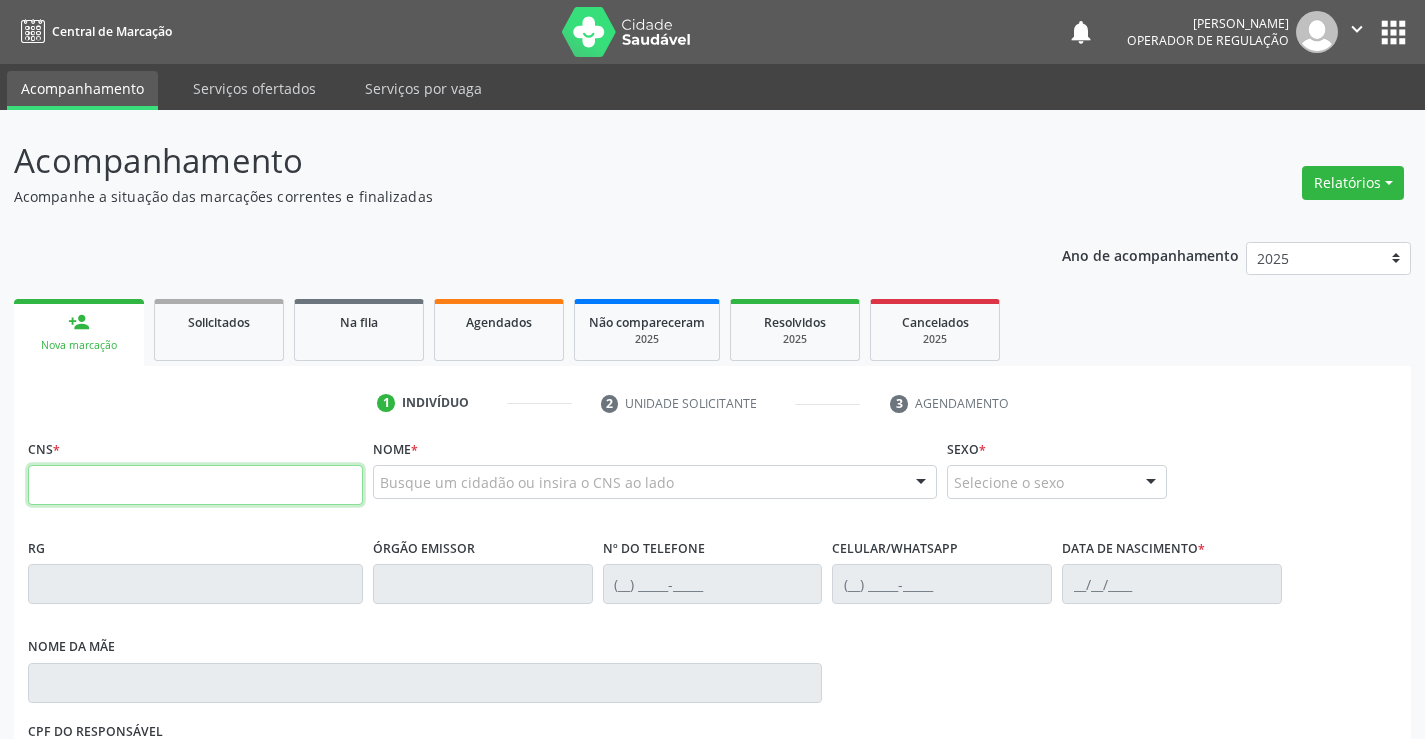 drag, startPoint x: 123, startPoint y: 473, endPoint x: 544, endPoint y: 480, distance: 421.0582 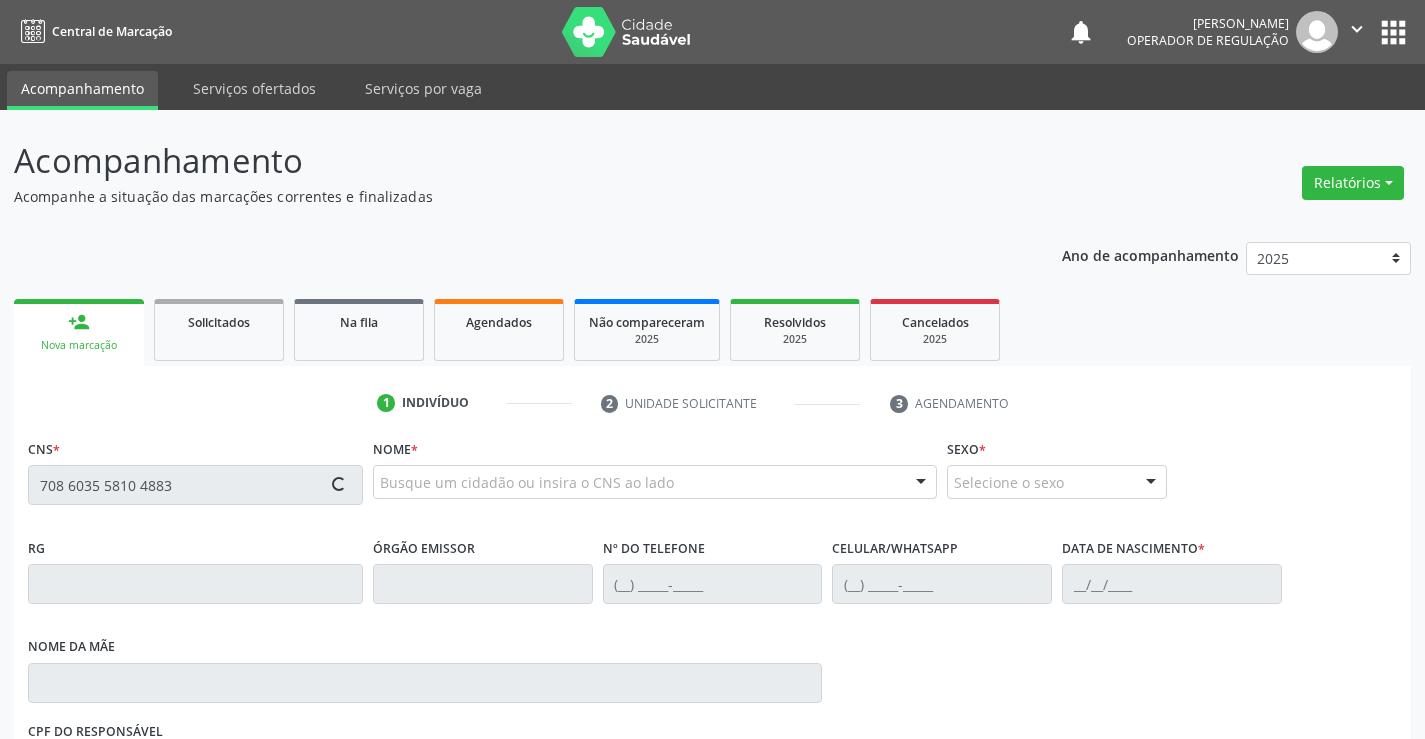 type on "708 6035 5810 4883" 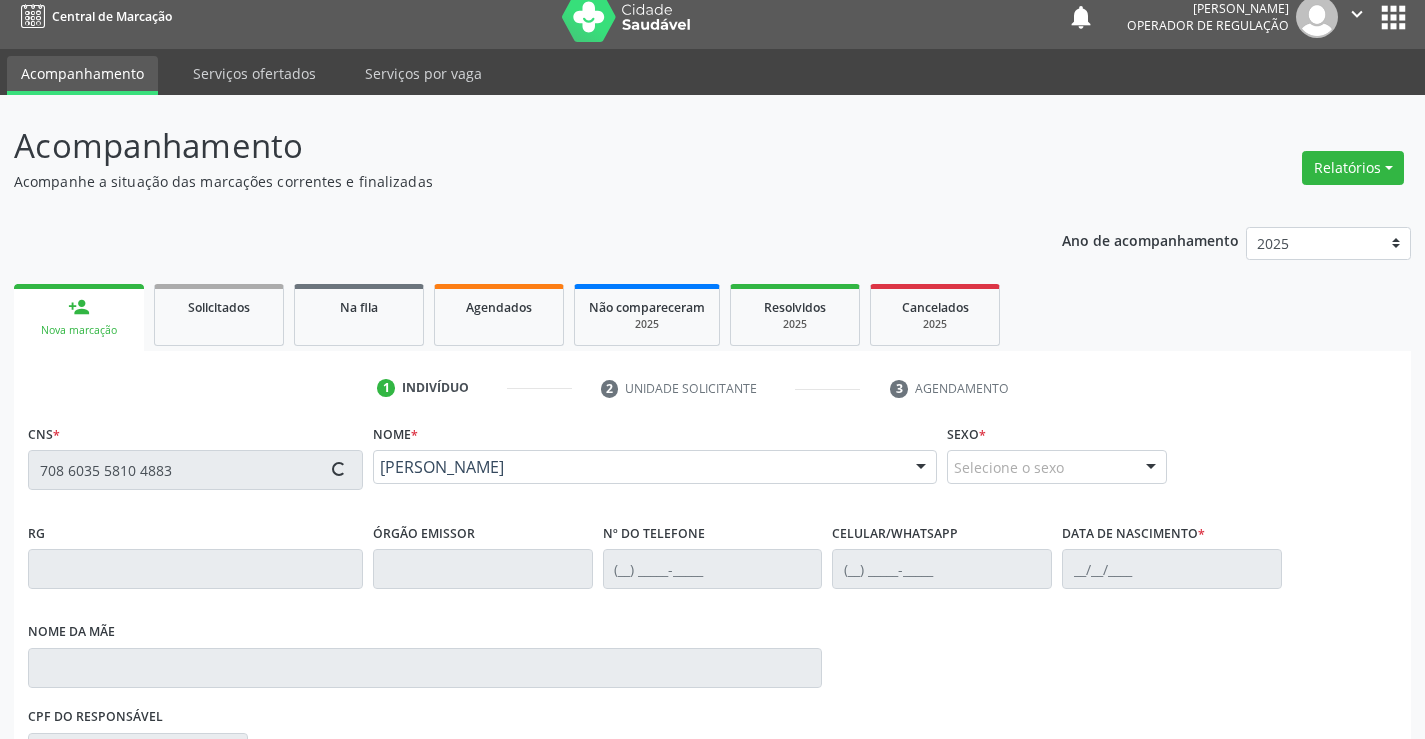 scroll, scrollTop: 331, scrollLeft: 0, axis: vertical 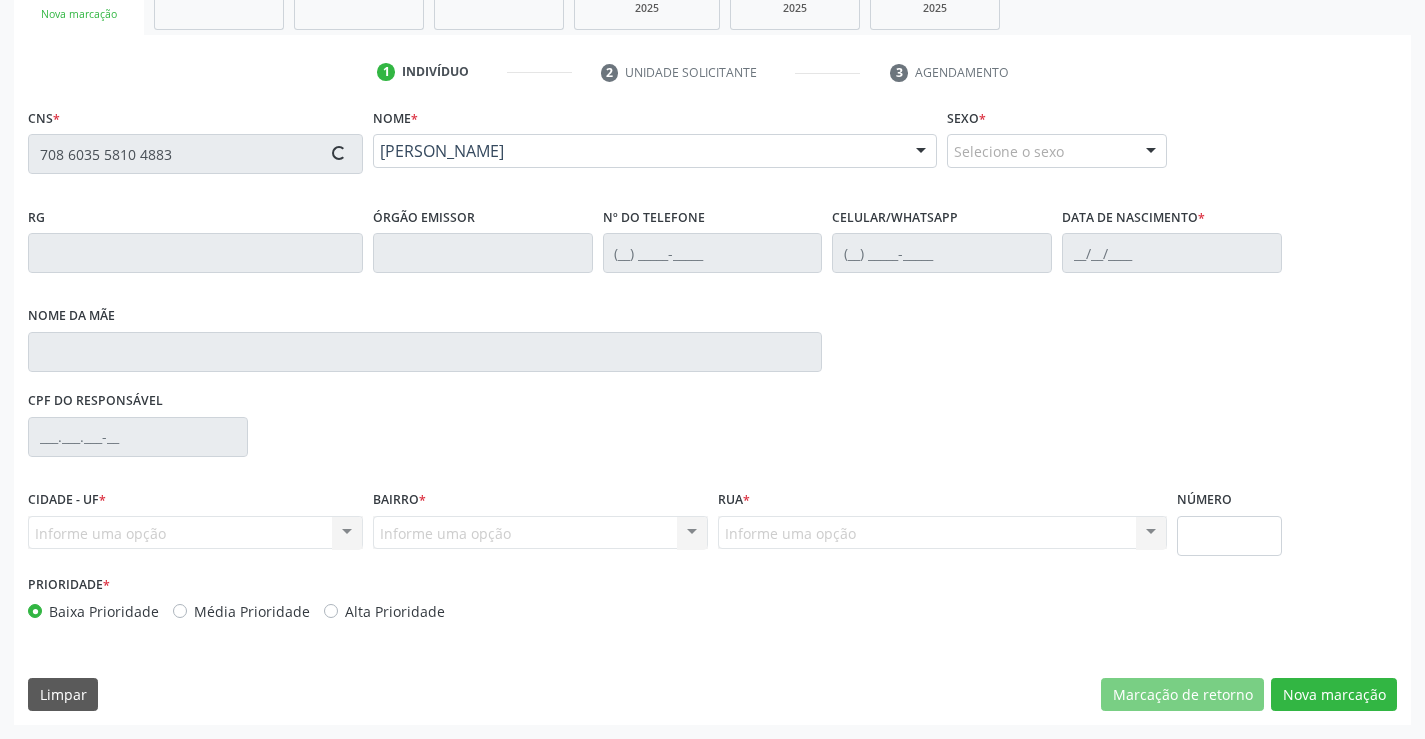 type on "0459151487" 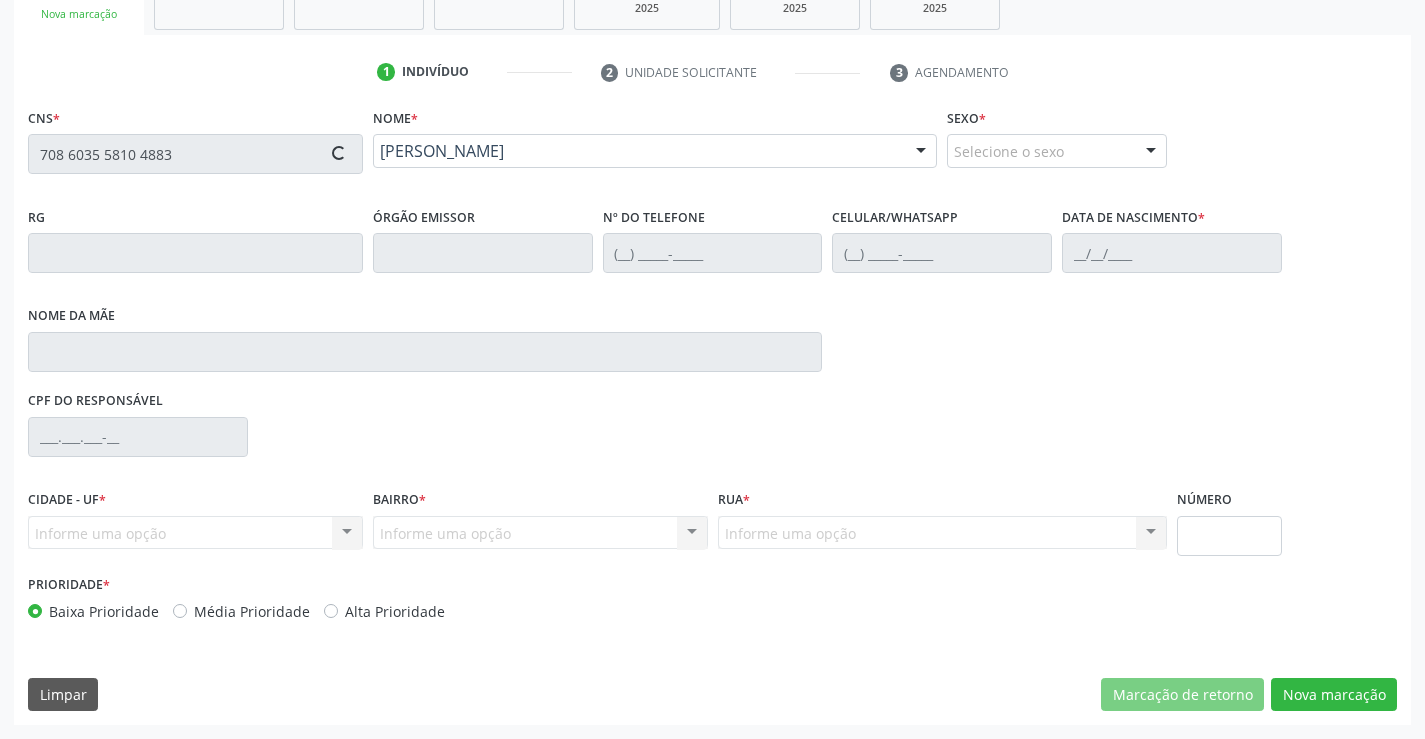 type on "(74) 99956-1208" 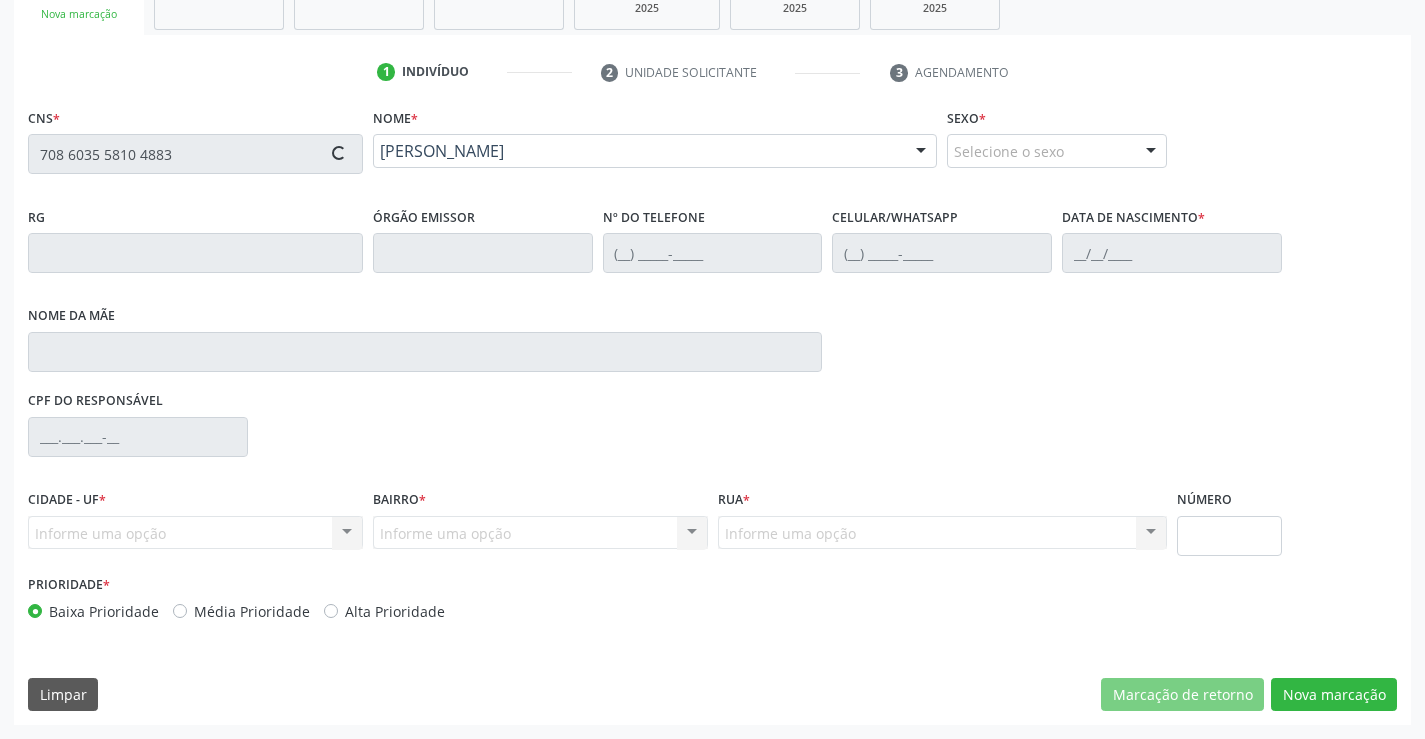 type on "Anita Rodrigues da Silva" 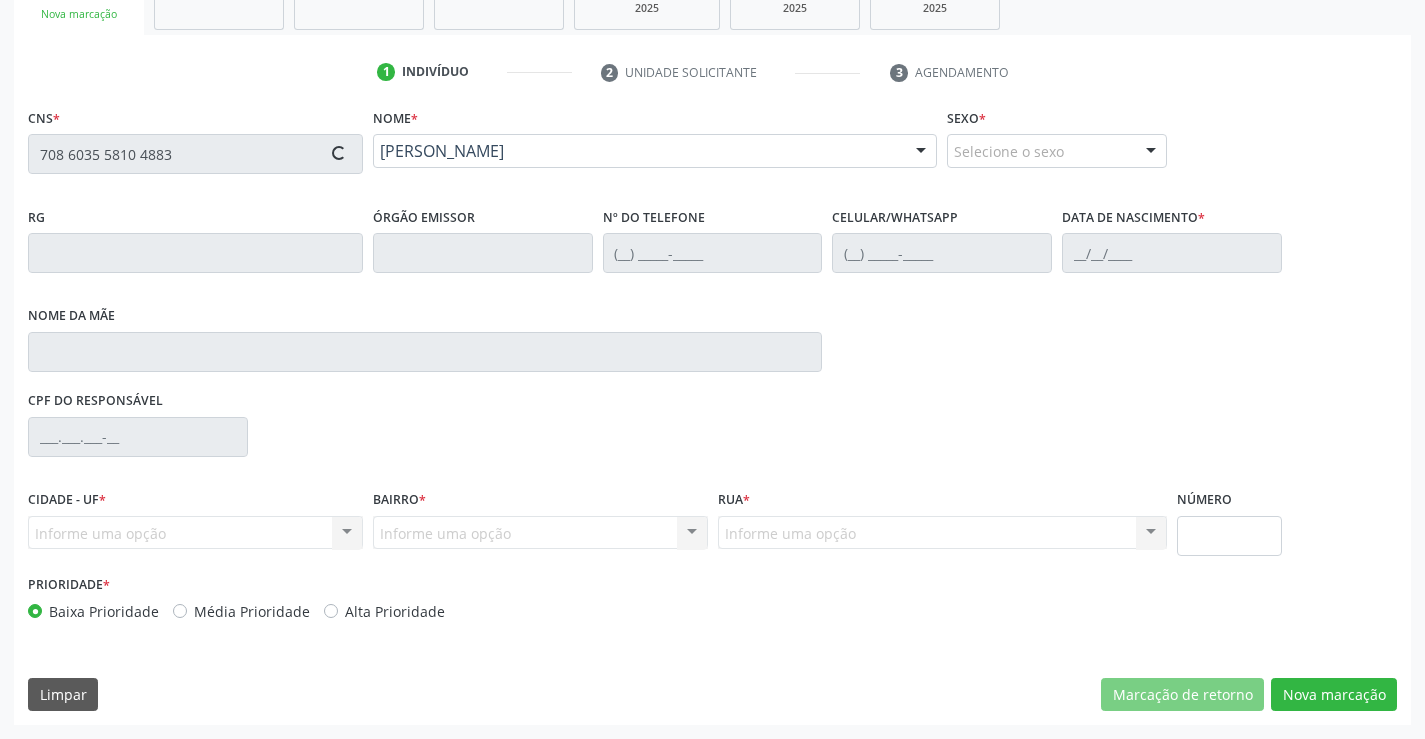 type on "SN" 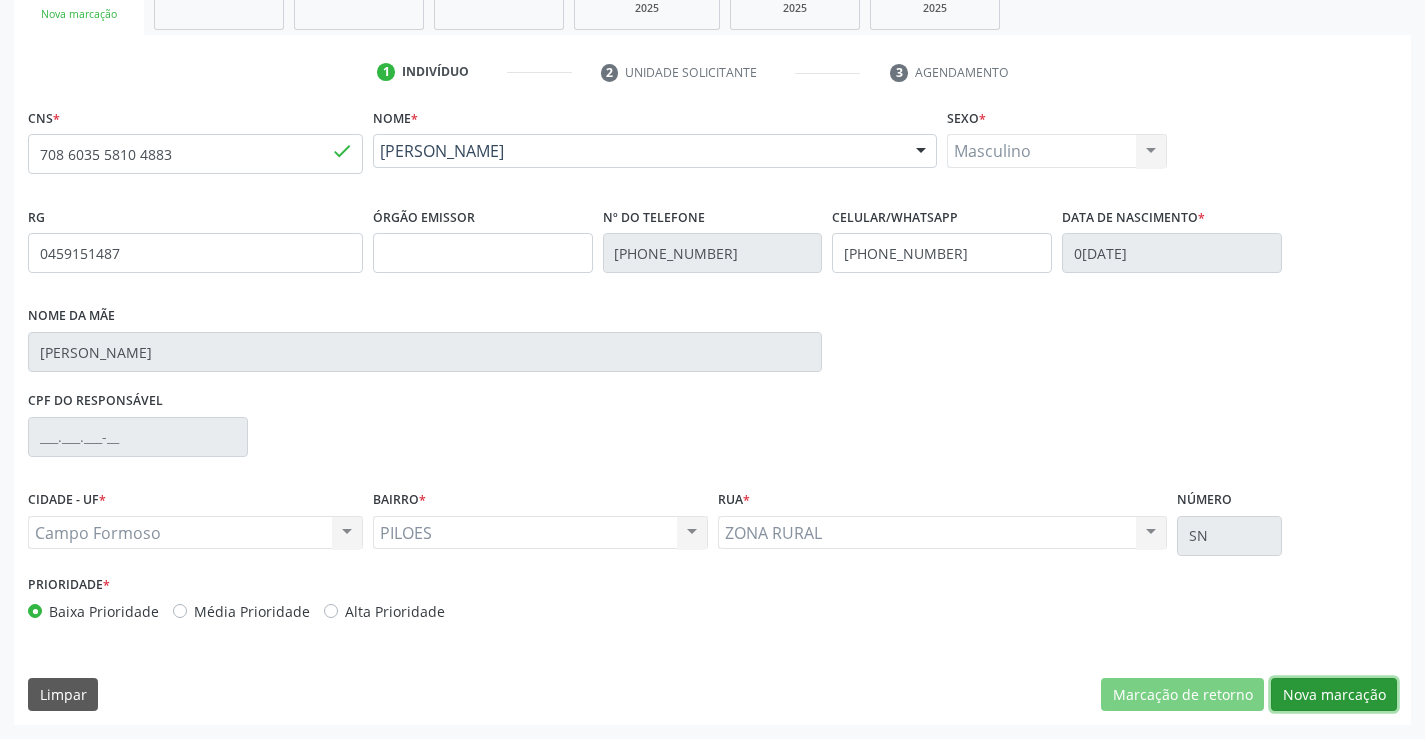click on "Nova marcação" at bounding box center (1334, 695) 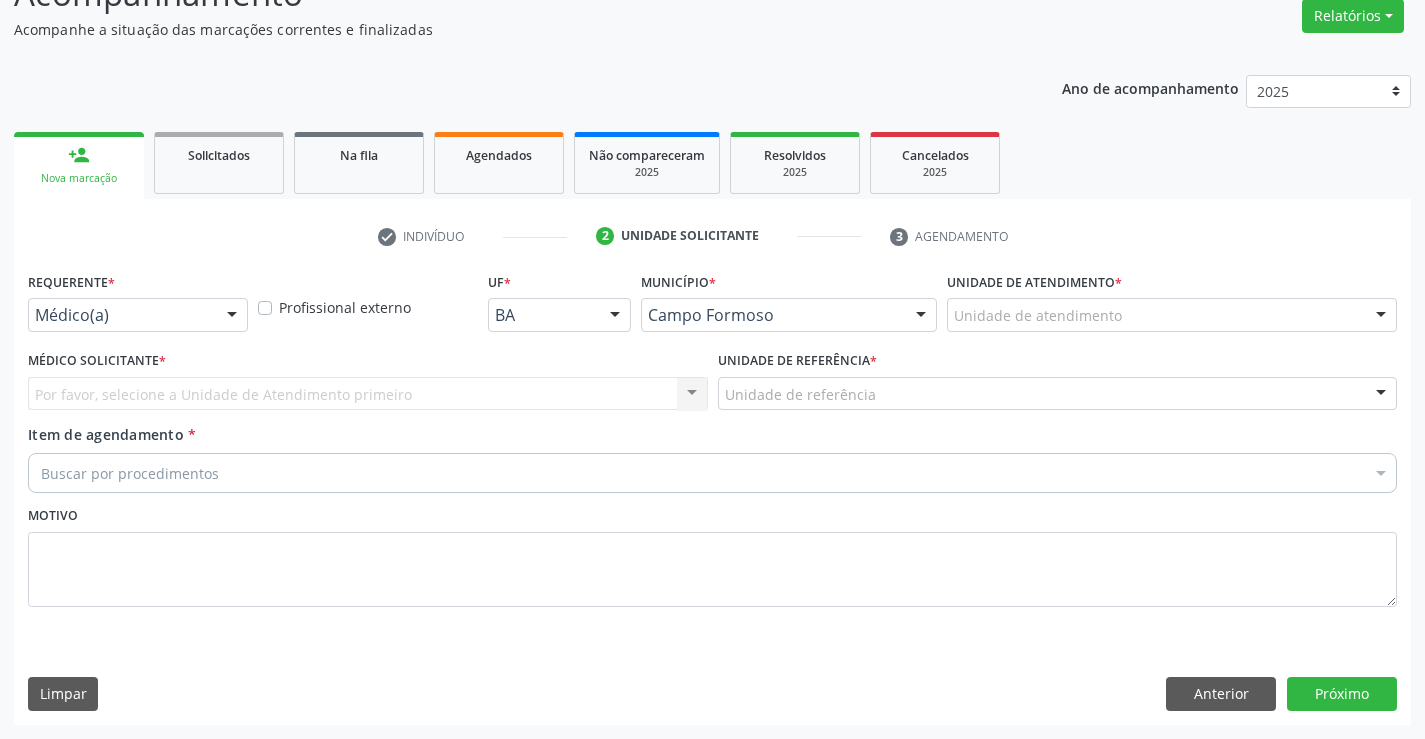 scroll, scrollTop: 167, scrollLeft: 0, axis: vertical 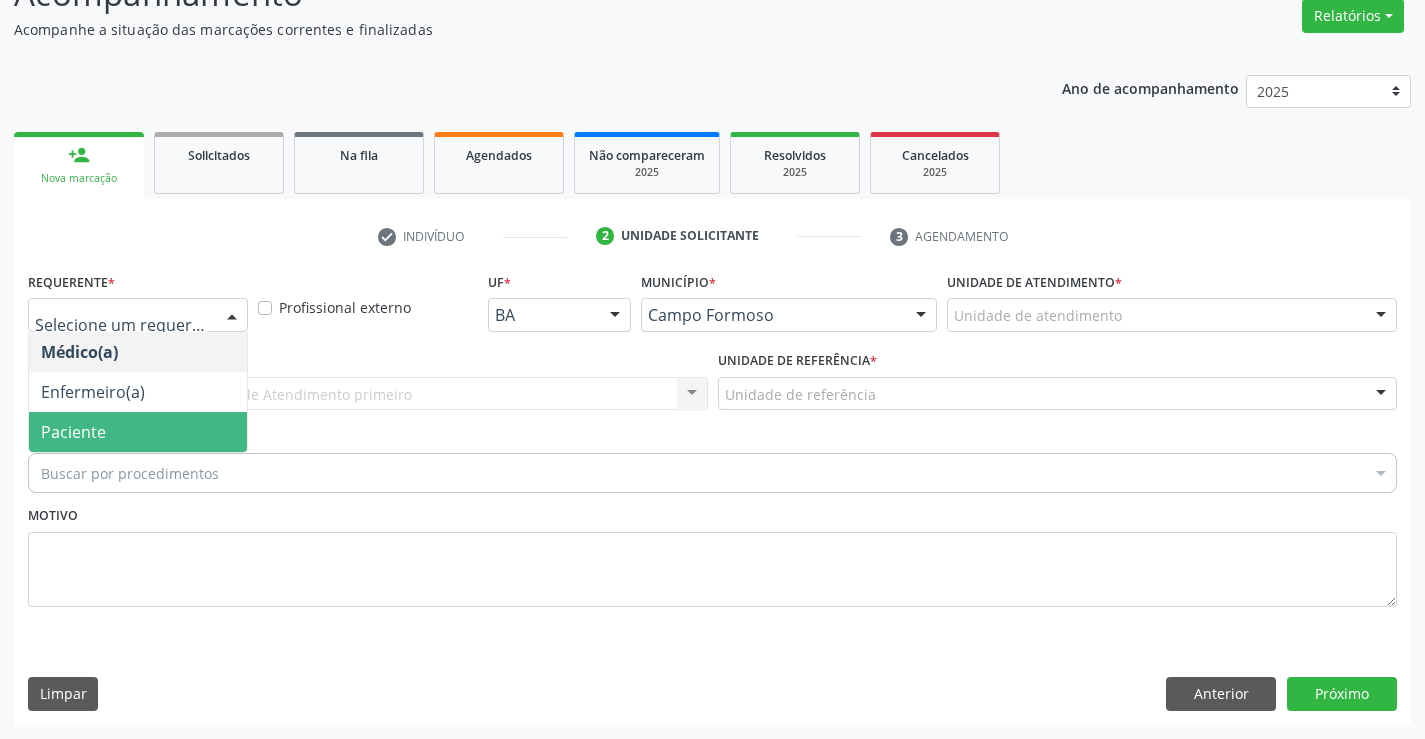 drag, startPoint x: 95, startPoint y: 430, endPoint x: 335, endPoint y: 401, distance: 241.74573 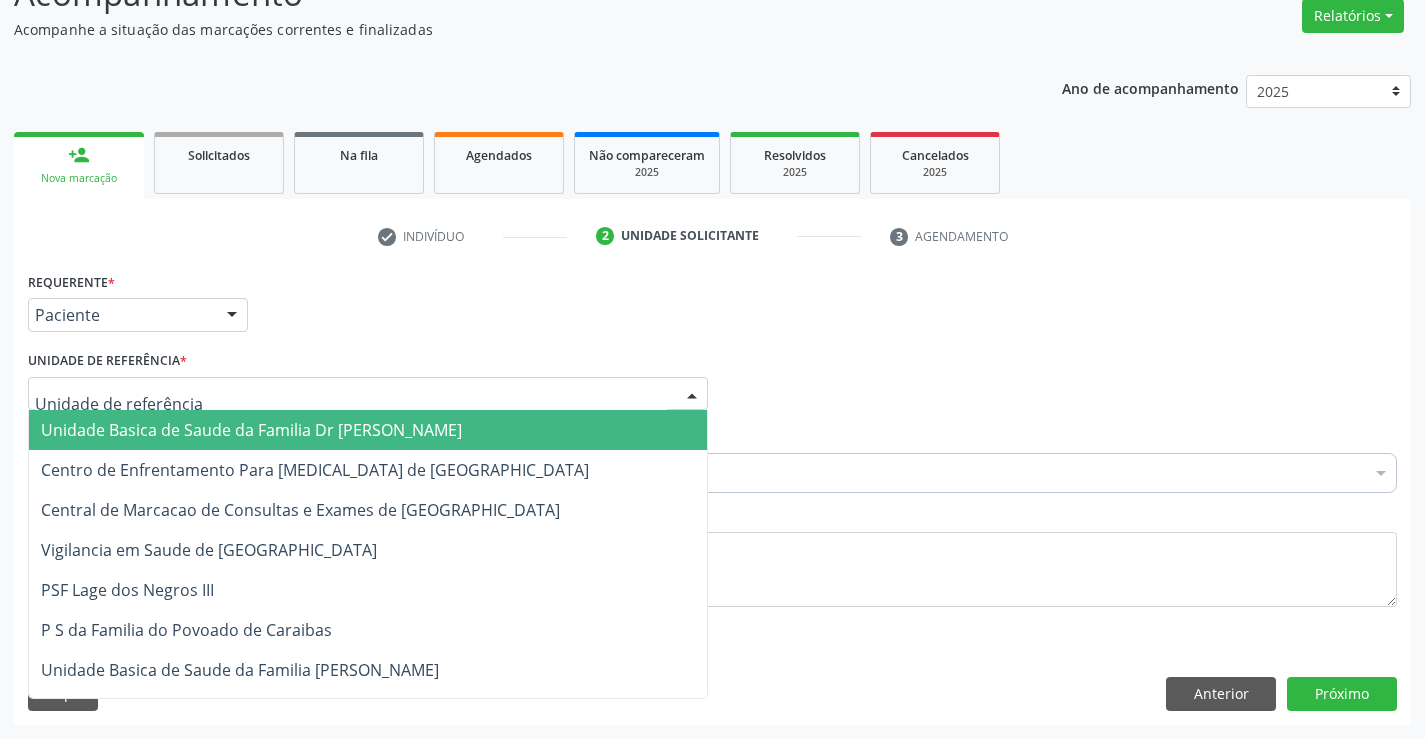 click at bounding box center (368, 394) 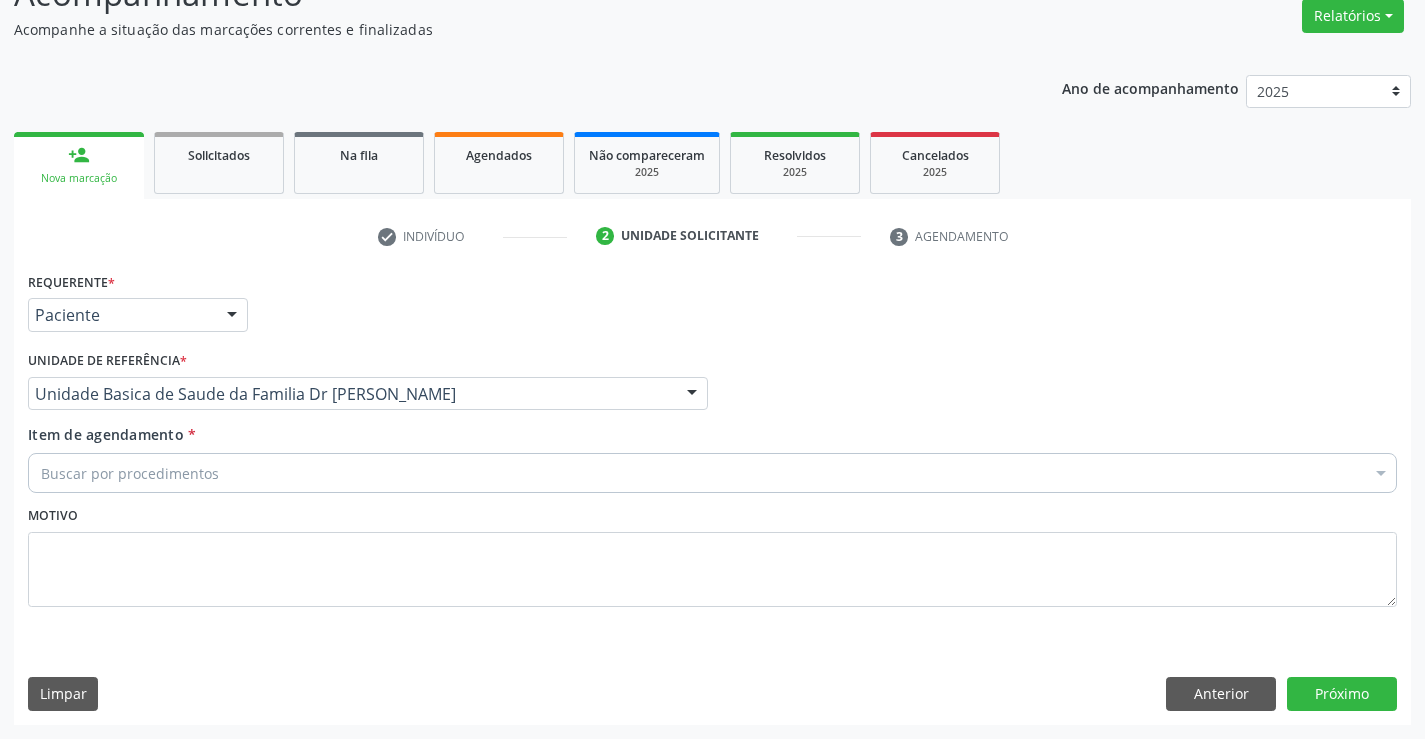 drag, startPoint x: 140, startPoint y: 462, endPoint x: 158, endPoint y: 458, distance: 18.439089 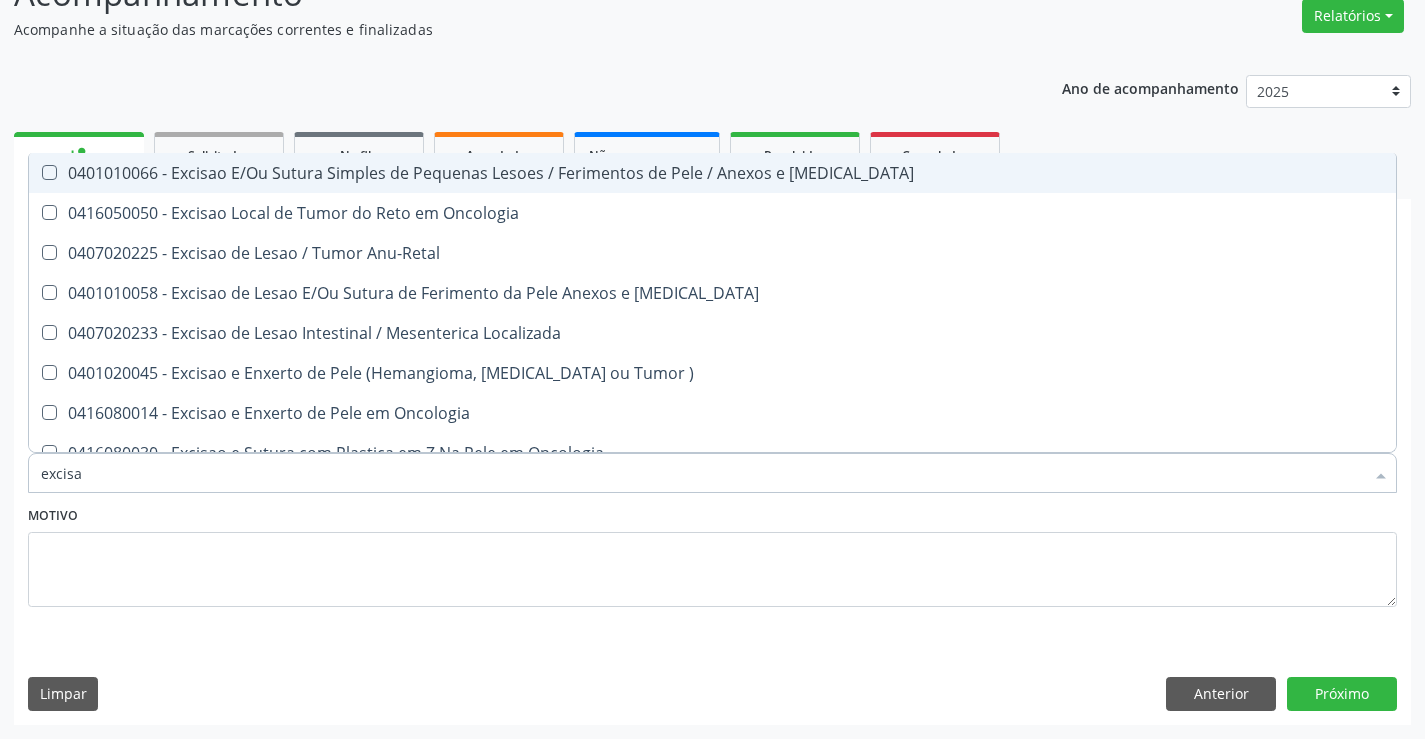 type on "excisao" 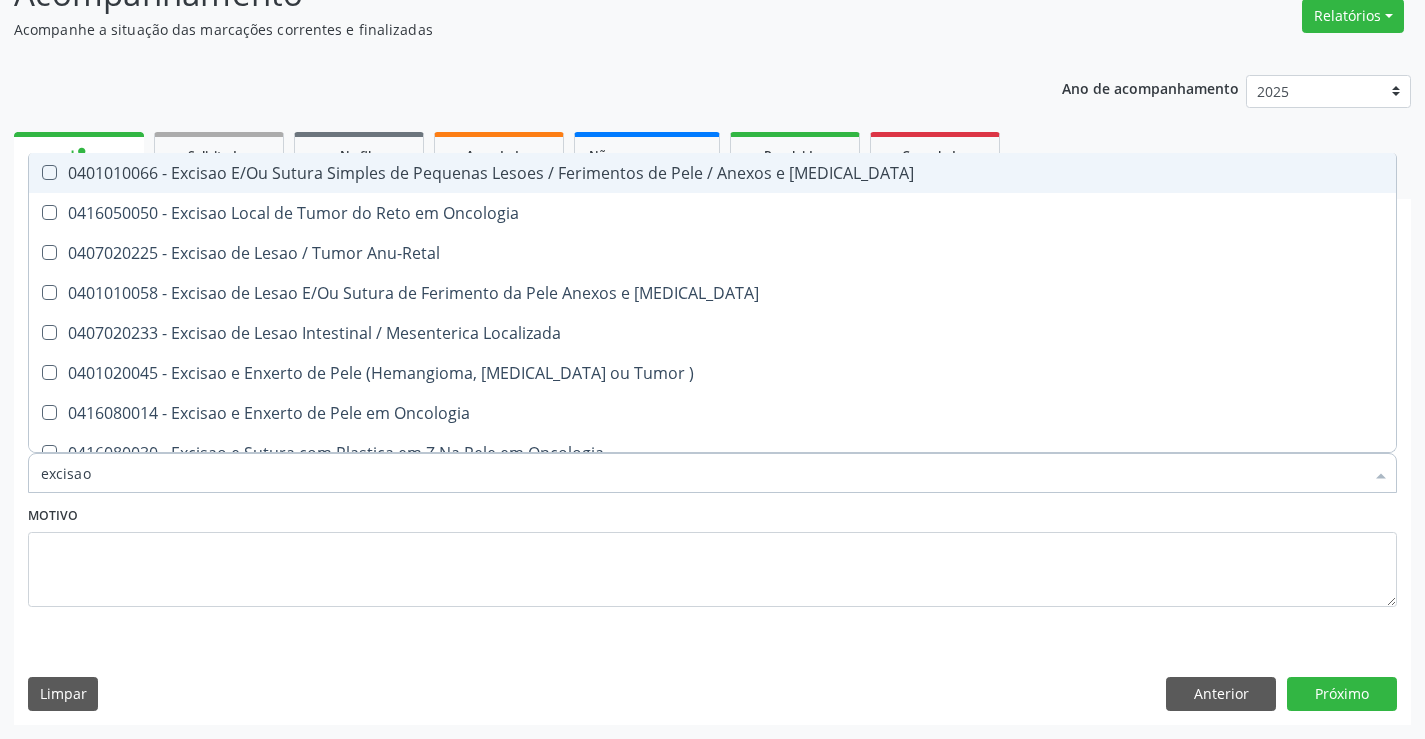 drag, startPoint x: 399, startPoint y: 169, endPoint x: 752, endPoint y: 348, distance: 395.79034 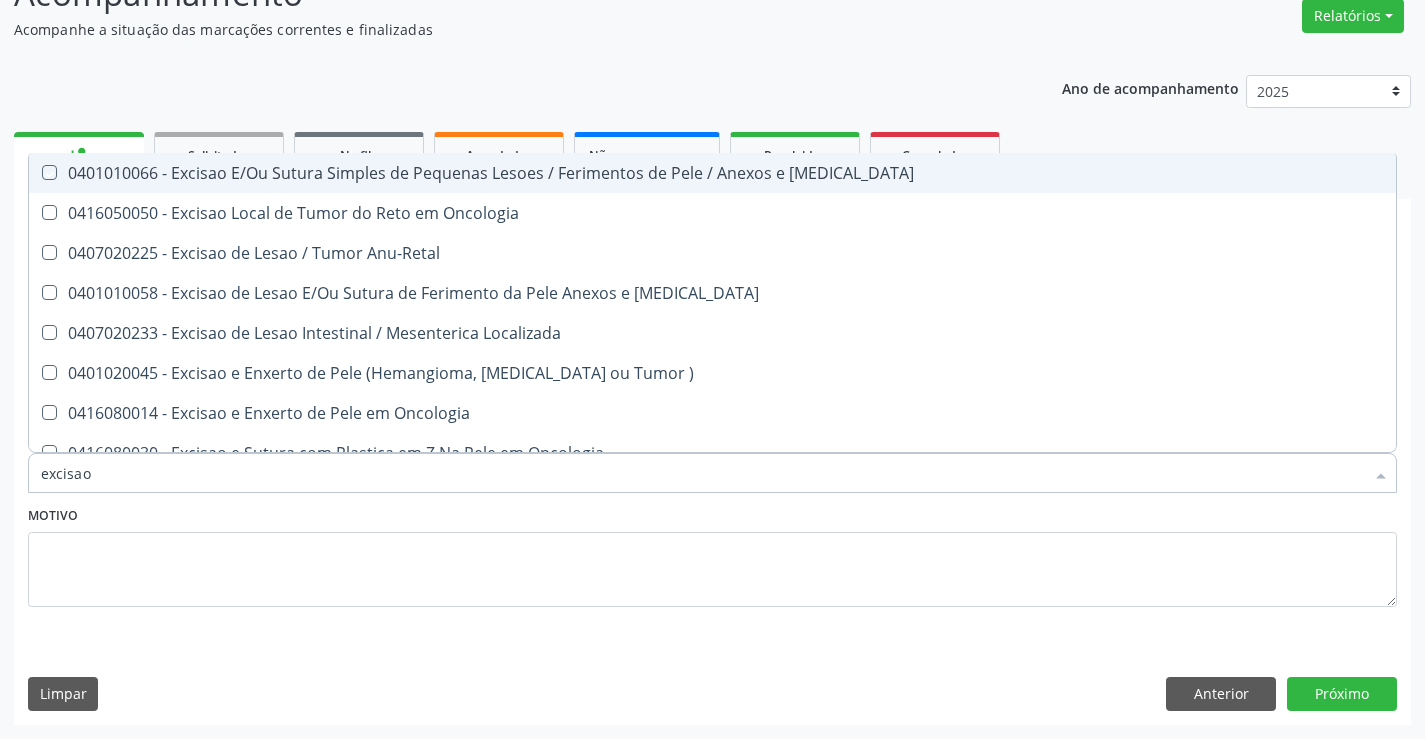 checkbox on "true" 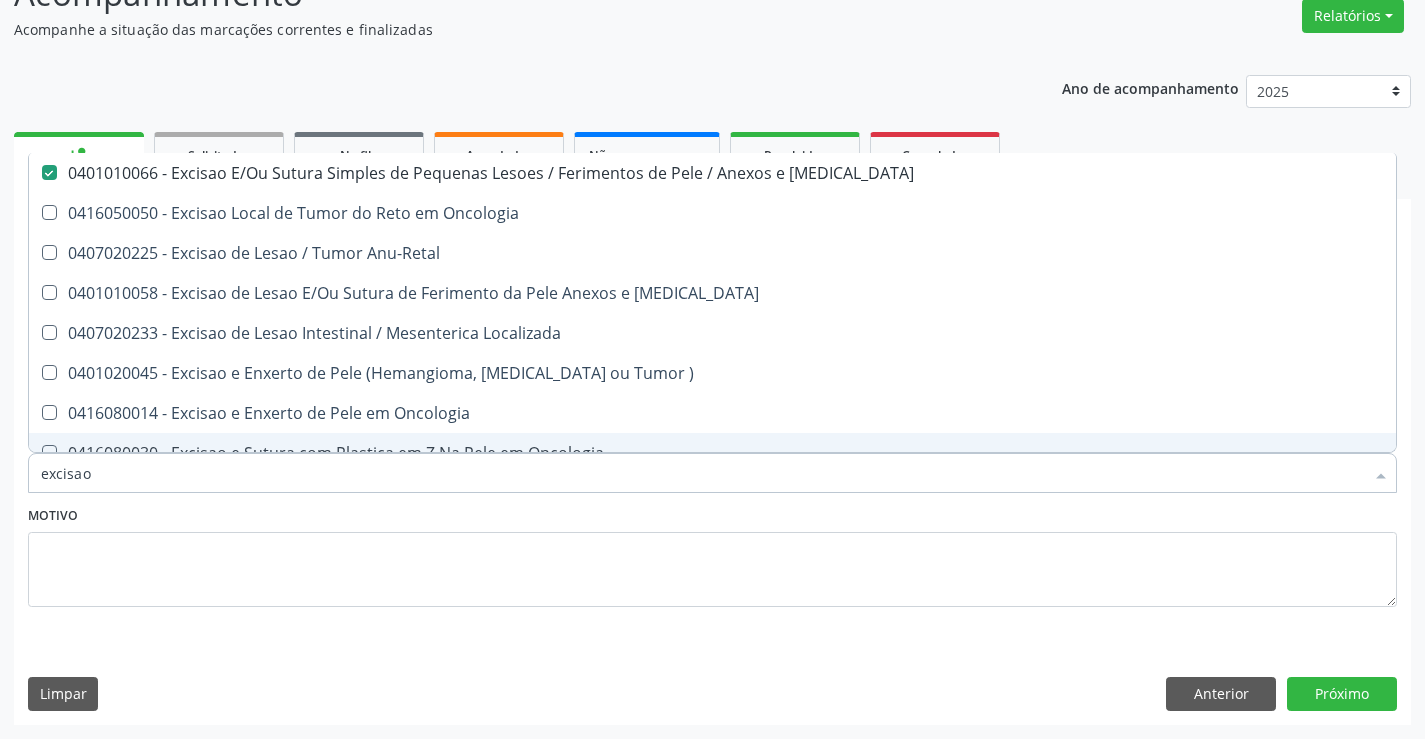 click on "Motivo" at bounding box center (712, 554) 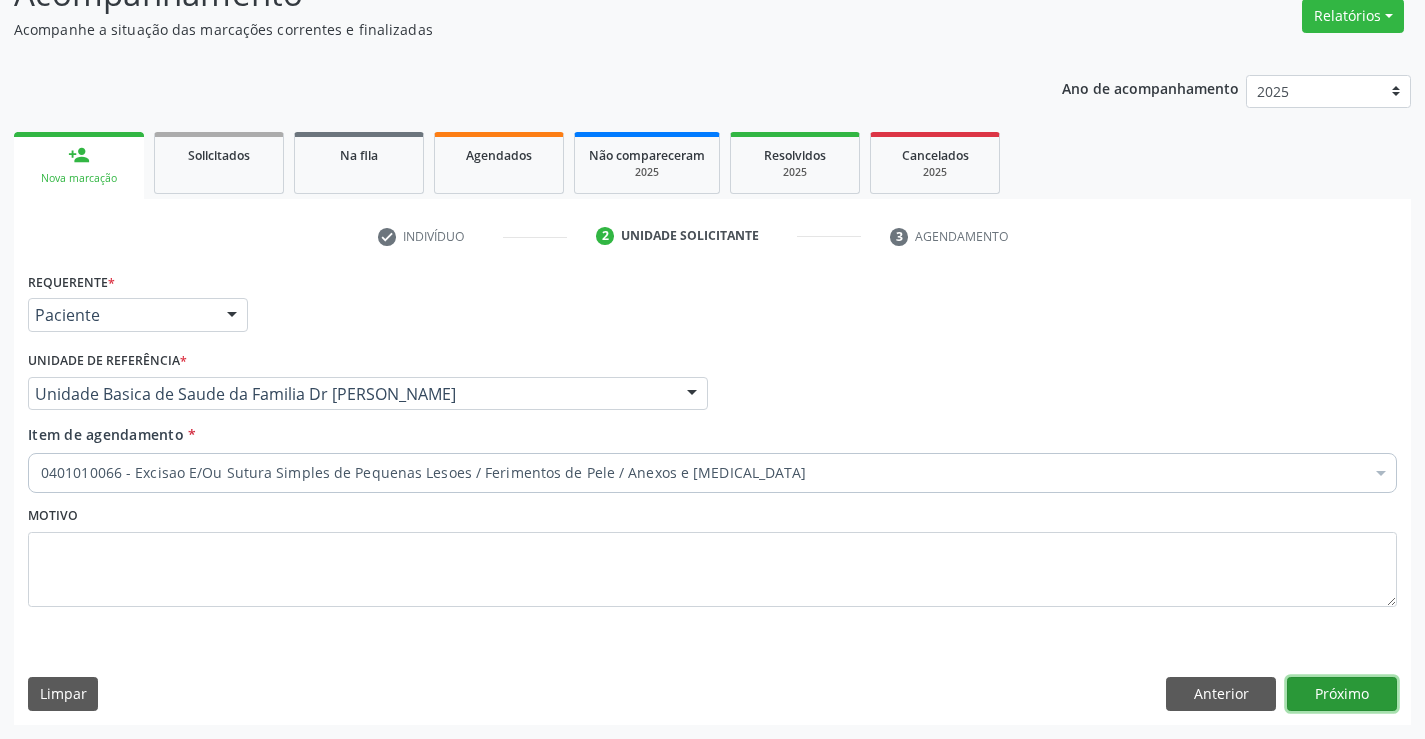 click on "Próximo" at bounding box center [1342, 694] 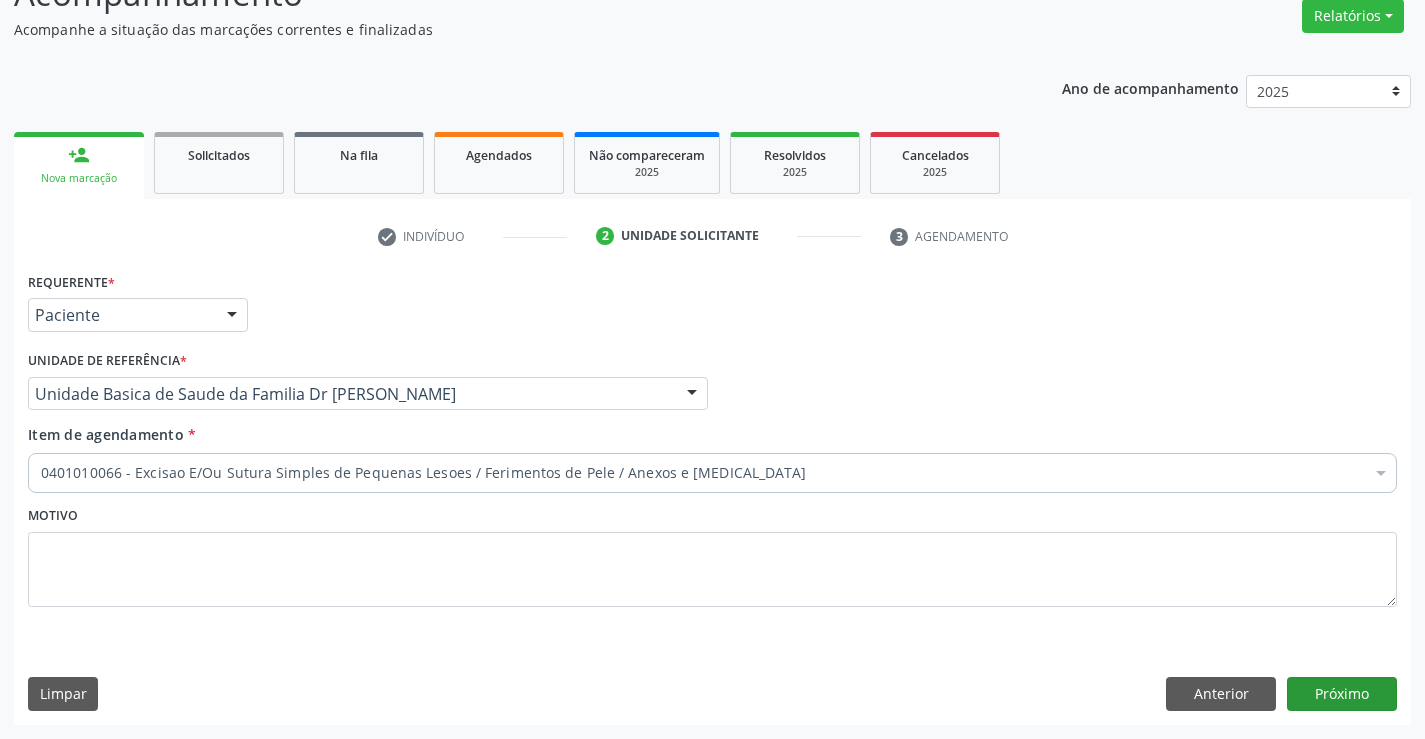 scroll, scrollTop: 131, scrollLeft: 0, axis: vertical 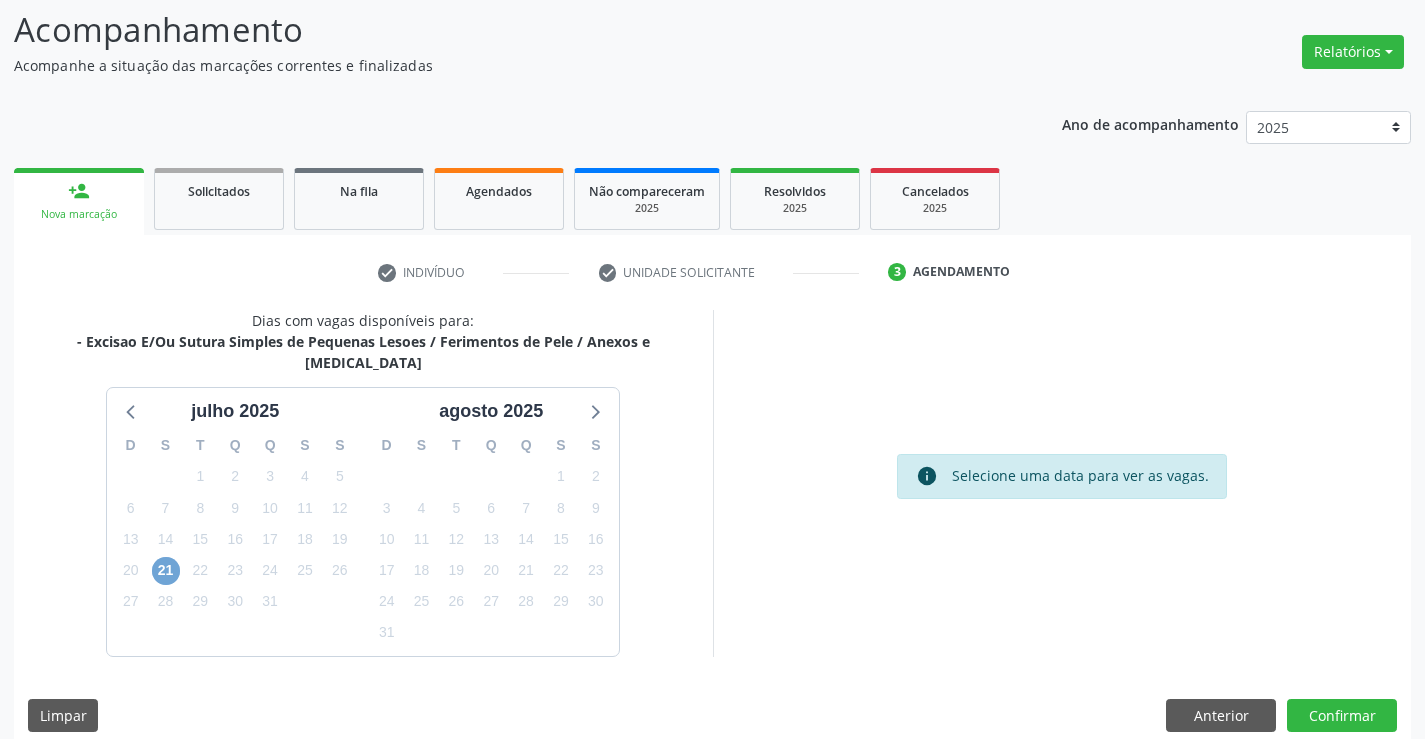 click on "21" at bounding box center [166, 571] 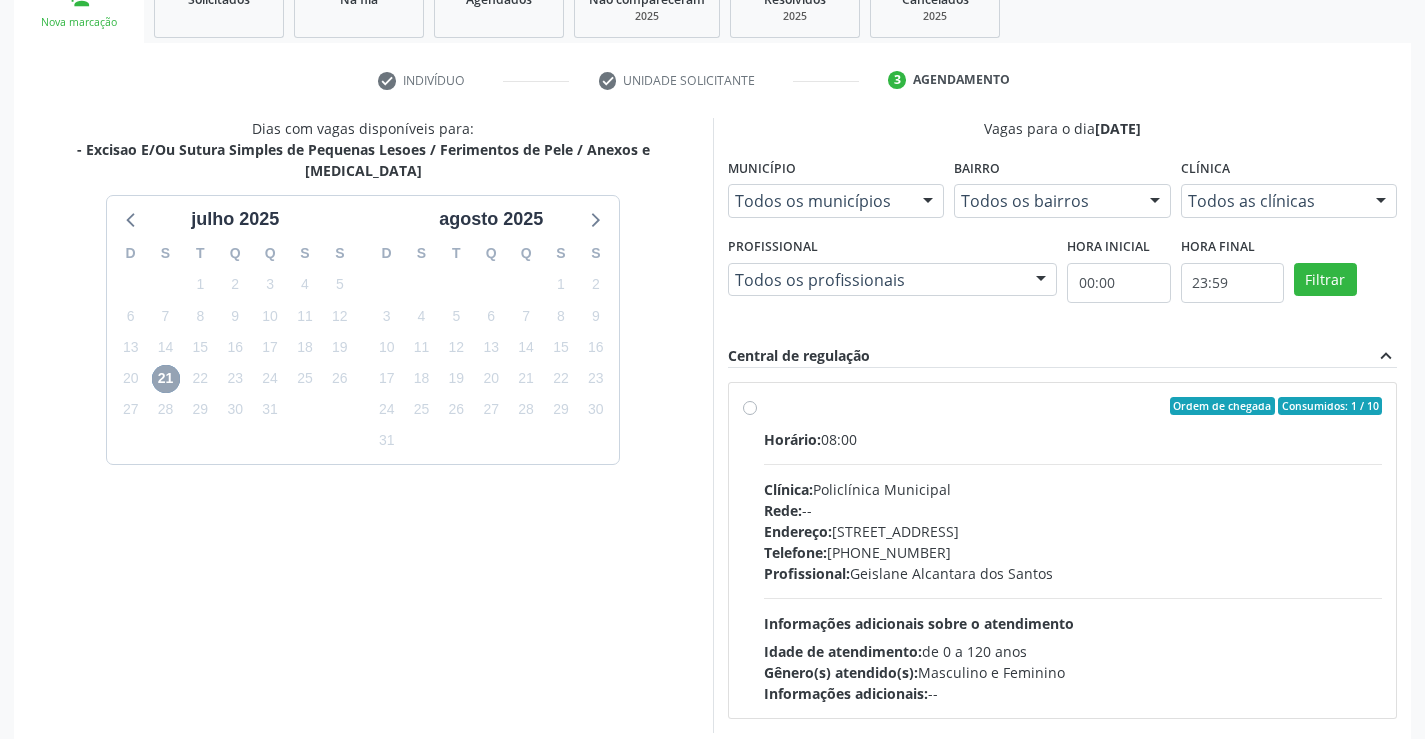 scroll, scrollTop: 331, scrollLeft: 0, axis: vertical 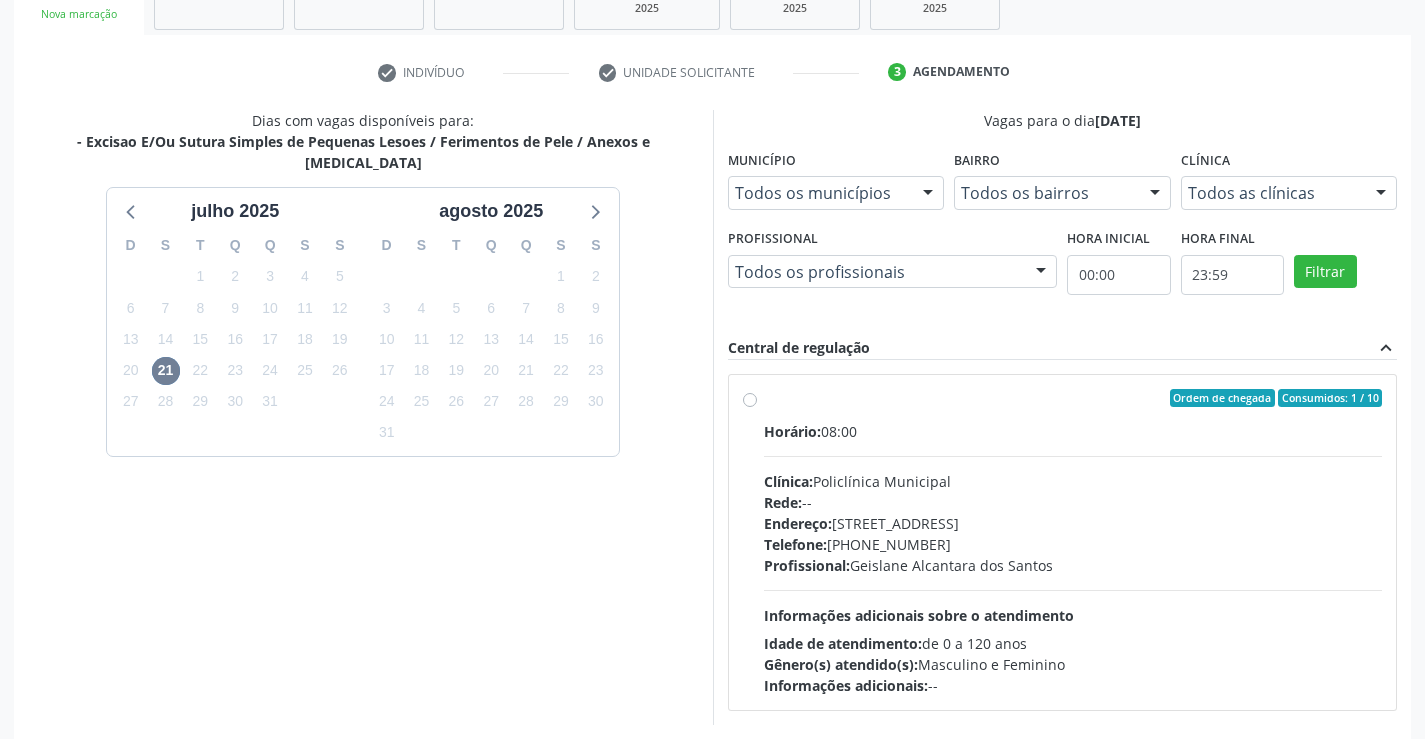 click on "Ordem de chegada
Consumidos: 1 / 10" at bounding box center (1073, 398) 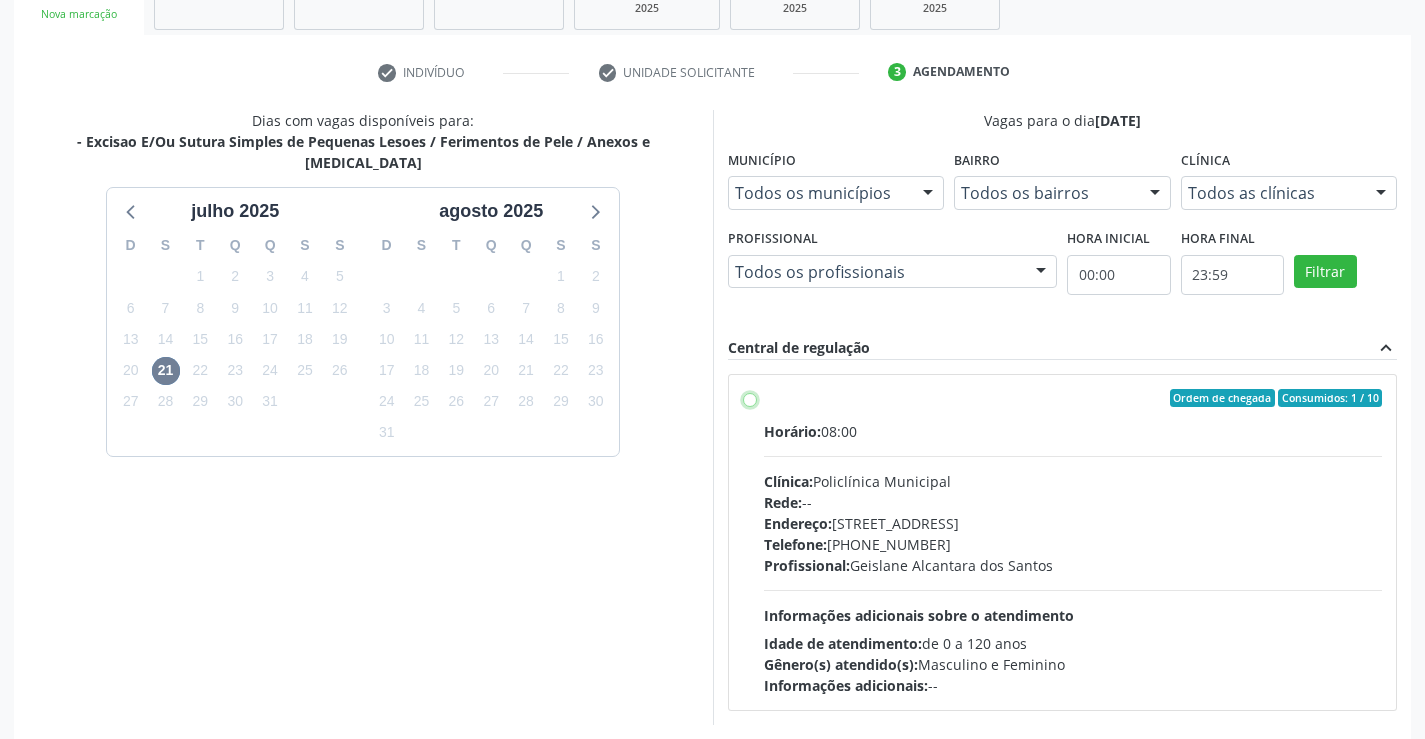 click on "Ordem de chegada
Consumidos: 1 / 10
Horário:   08:00
Clínica:  Policlínica Municipal
Rede:
--
Endereço:   Predio, nº 386, Centro, Campo Formoso - BA
Telefone:   (74) 6451312
Profissional:
Geislane Alcantara dos Santos
Informações adicionais sobre o atendimento
Idade de atendimento:
de 0 a 120 anos
Gênero(s) atendido(s):
Masculino e Feminino
Informações adicionais:
--" at bounding box center (750, 398) 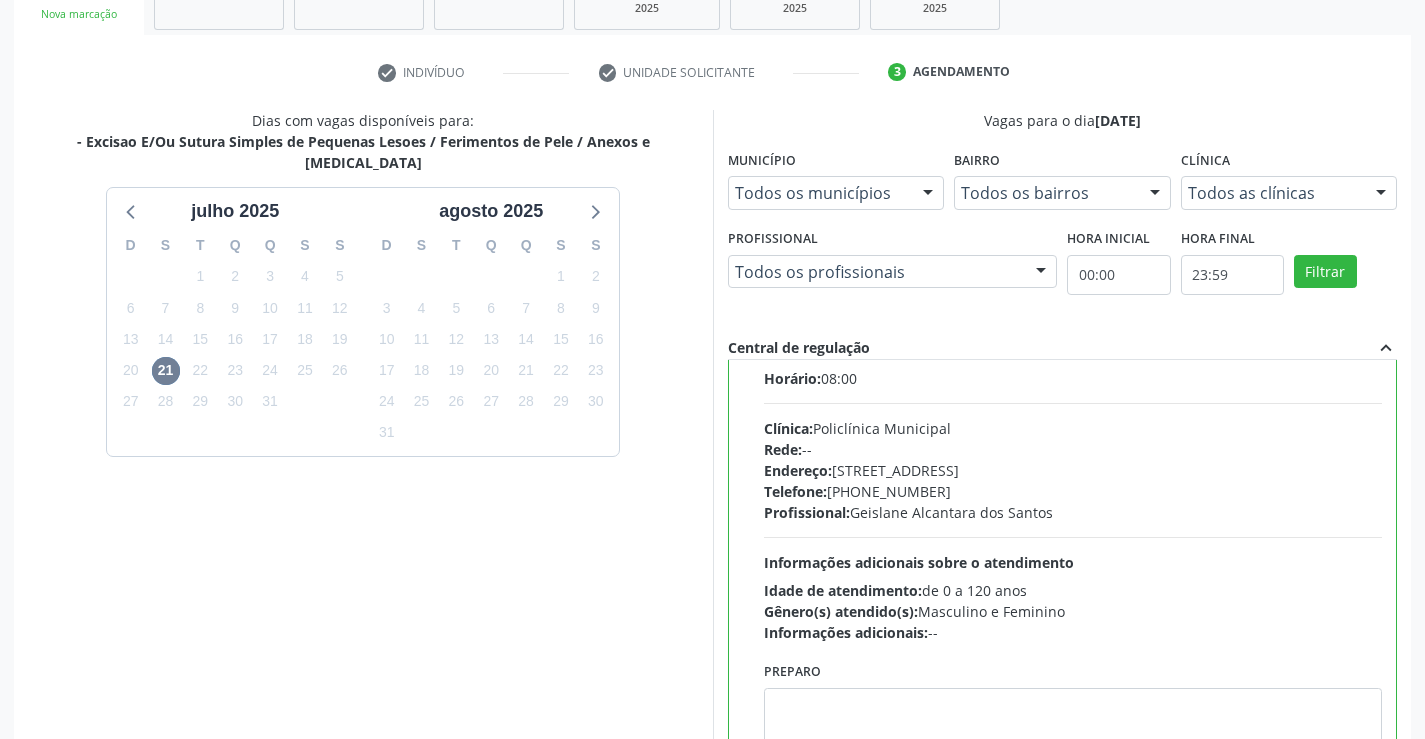 scroll, scrollTop: 99, scrollLeft: 0, axis: vertical 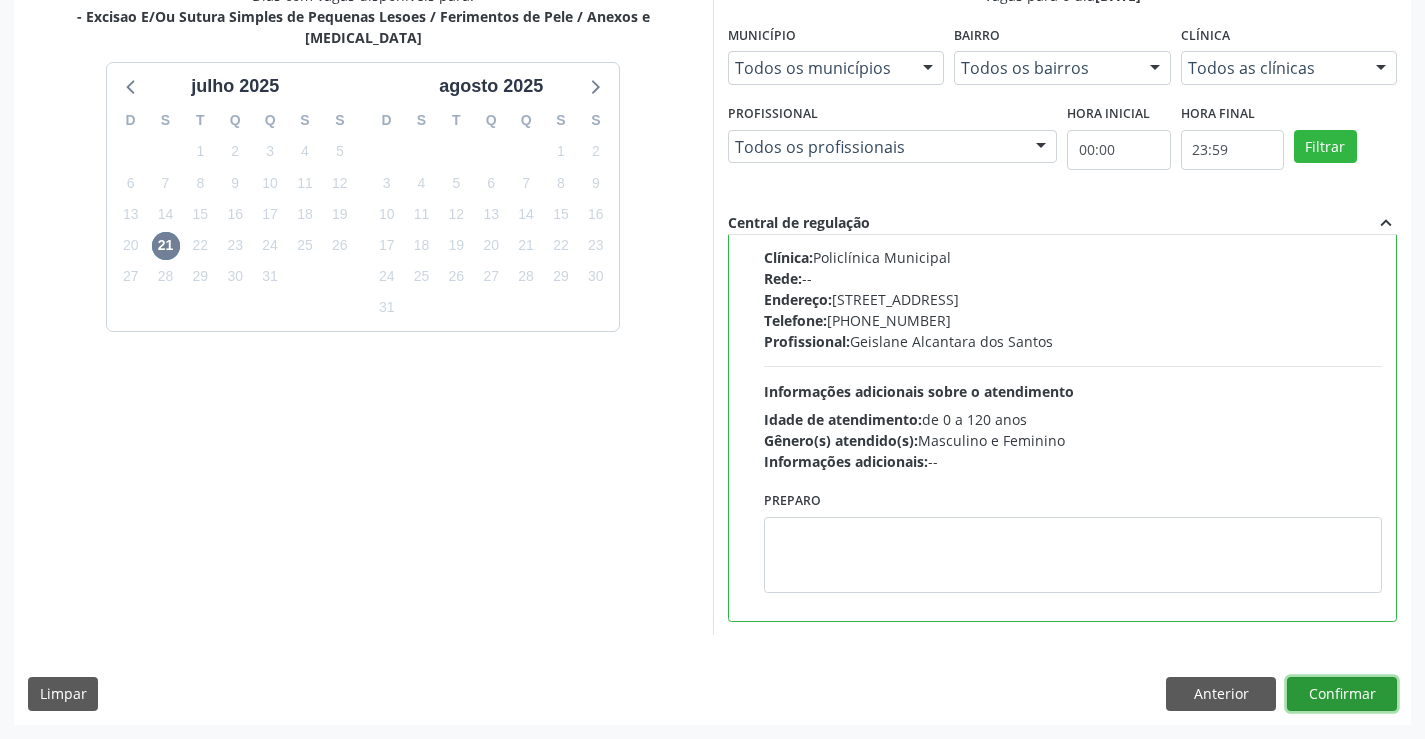 click on "Confirmar" at bounding box center [1342, 694] 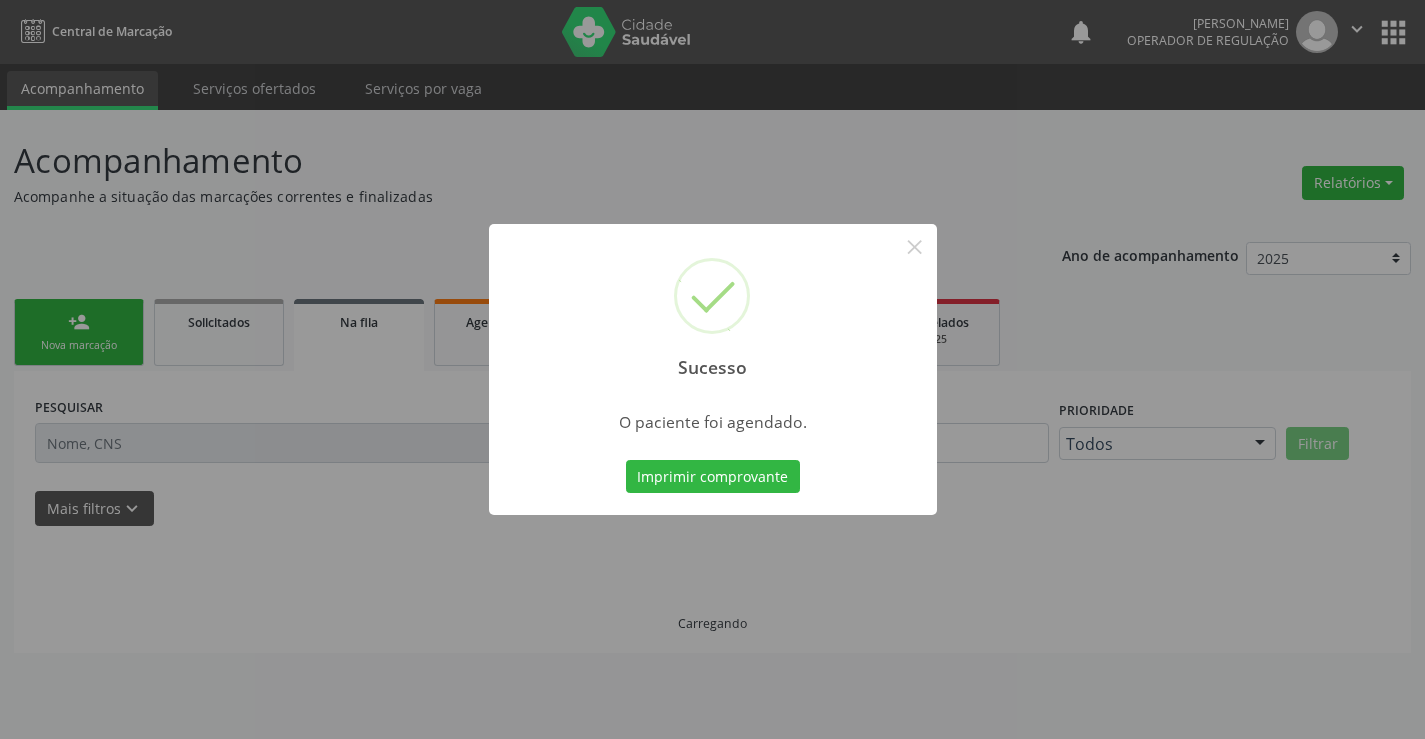 scroll, scrollTop: 0, scrollLeft: 0, axis: both 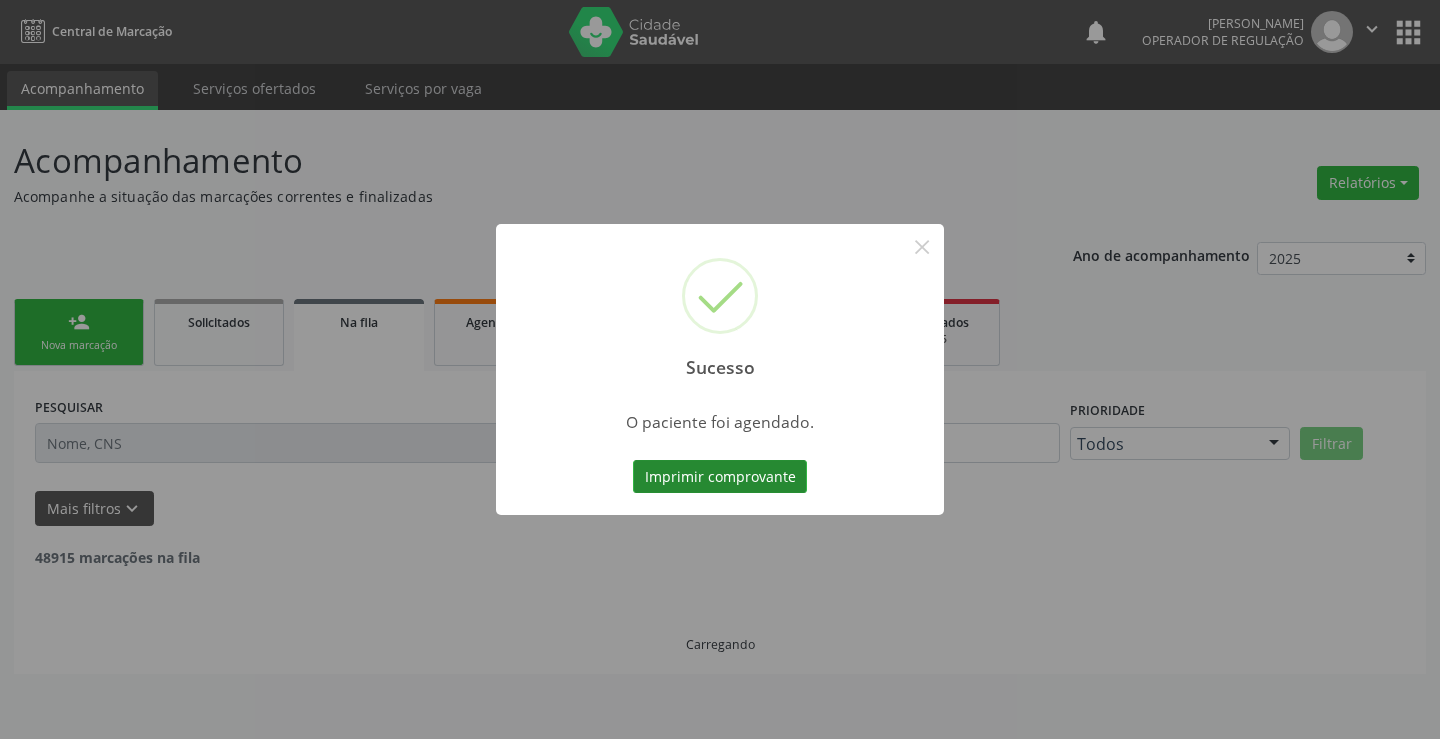 click on "Imprimir comprovante" at bounding box center [720, 477] 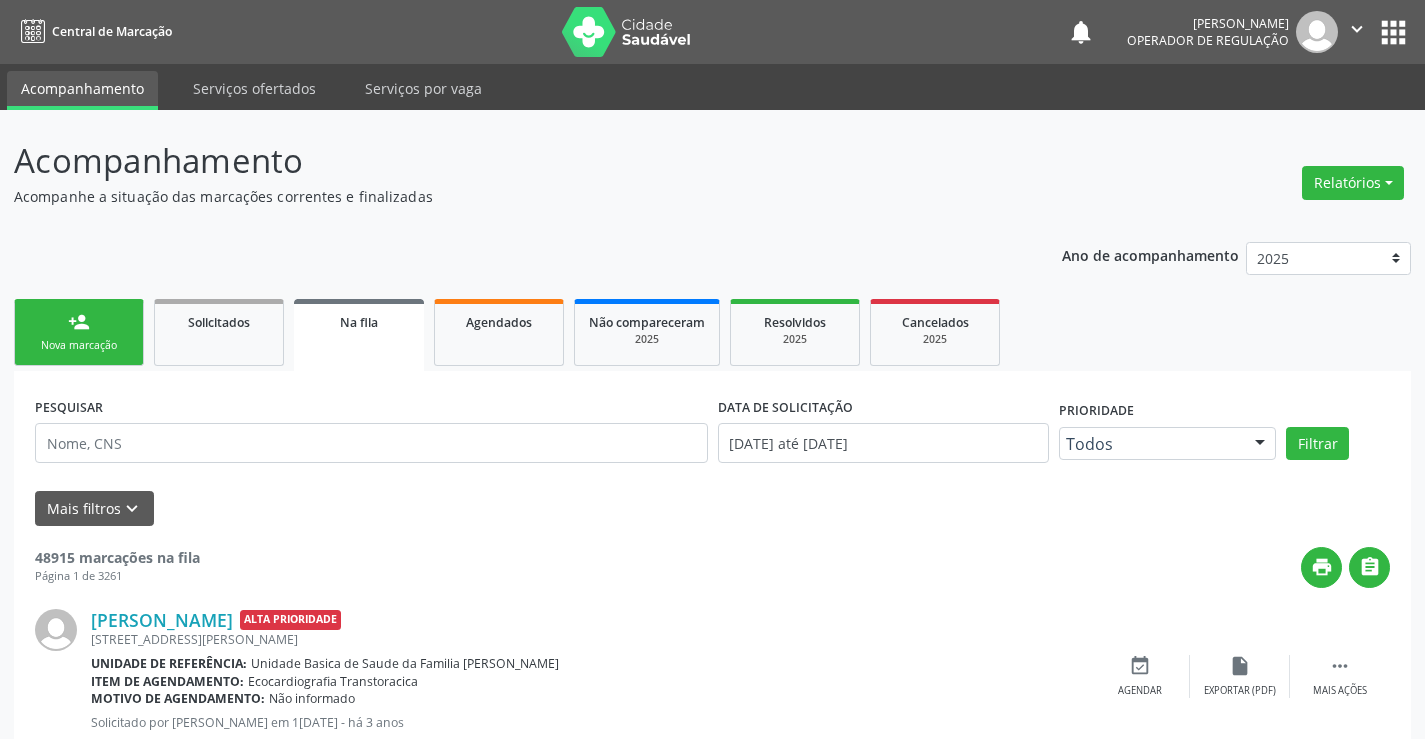 click on "person_add
Nova marcação" at bounding box center [79, 332] 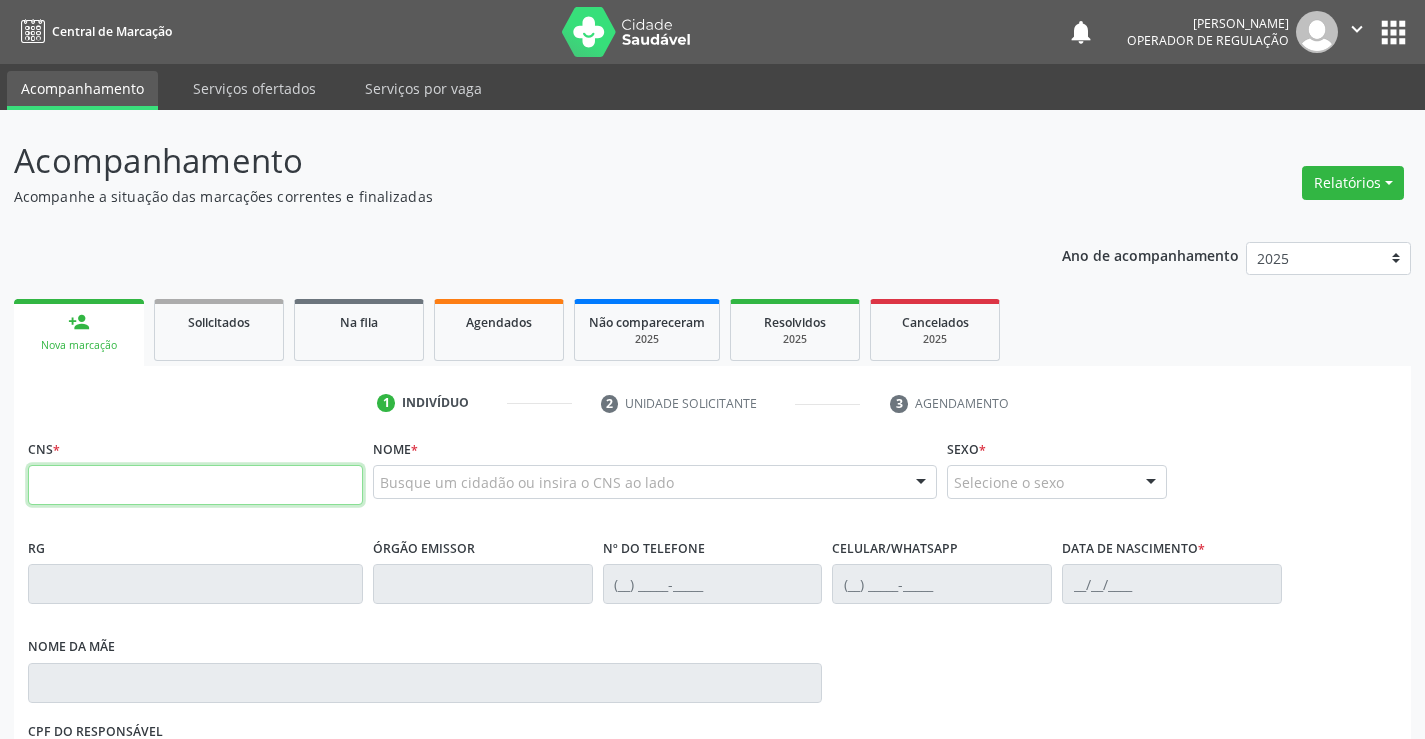drag, startPoint x: 78, startPoint y: 485, endPoint x: 242, endPoint y: 478, distance: 164.14932 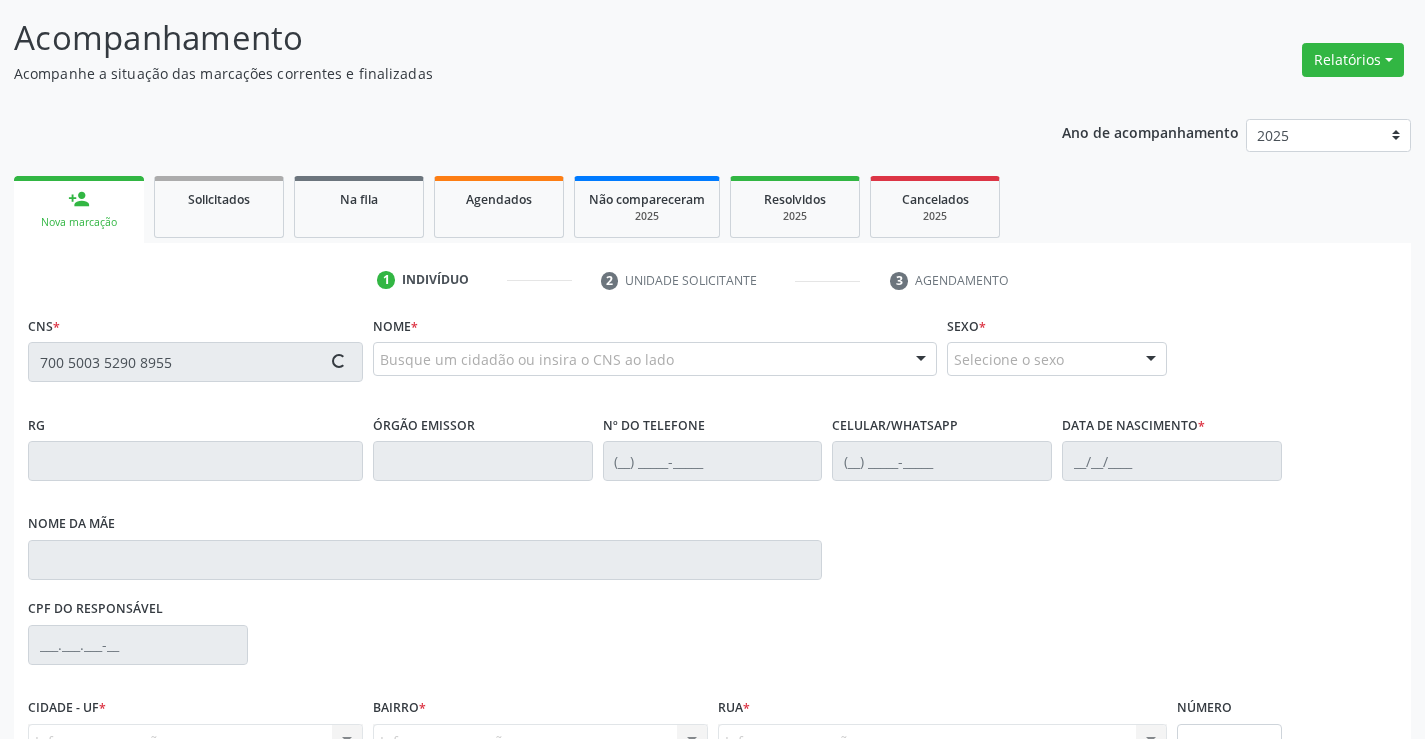type on "700 5003 5290 8955" 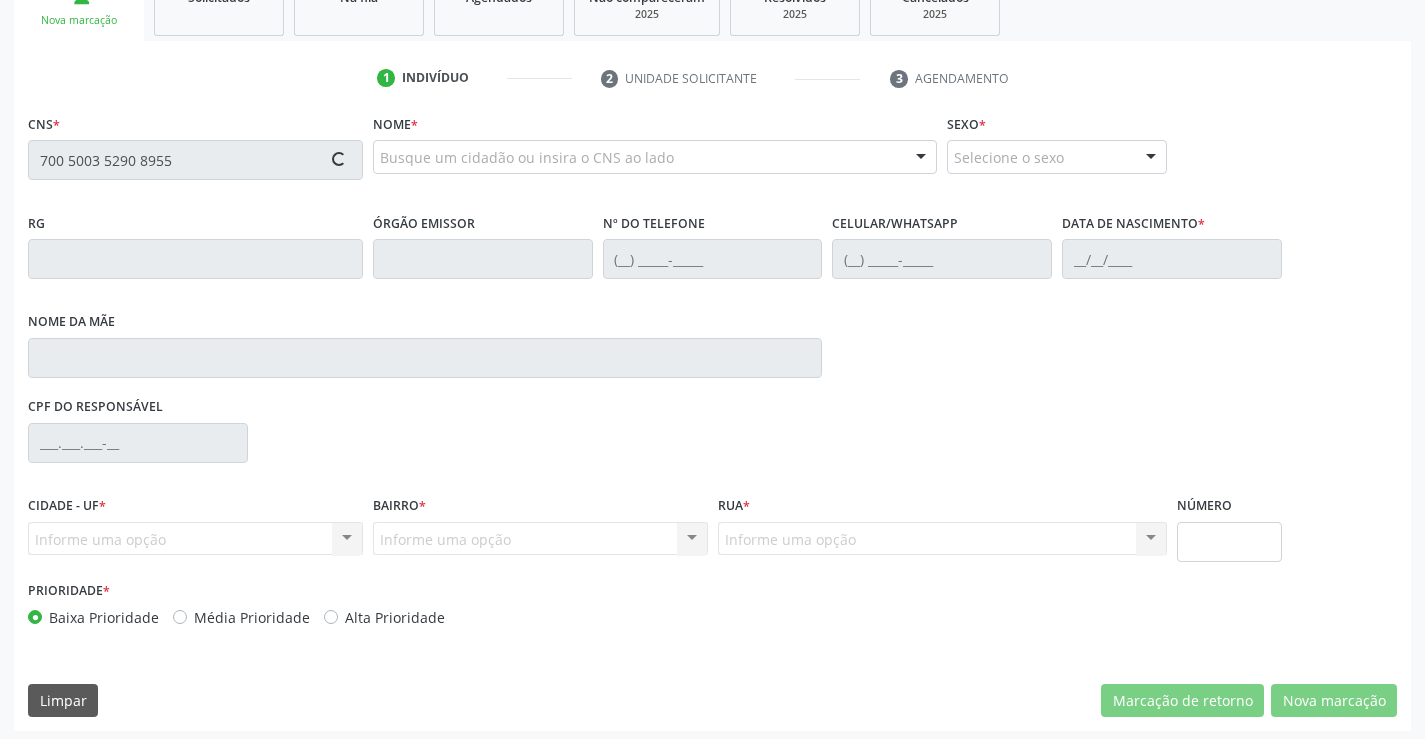 scroll, scrollTop: 331, scrollLeft: 0, axis: vertical 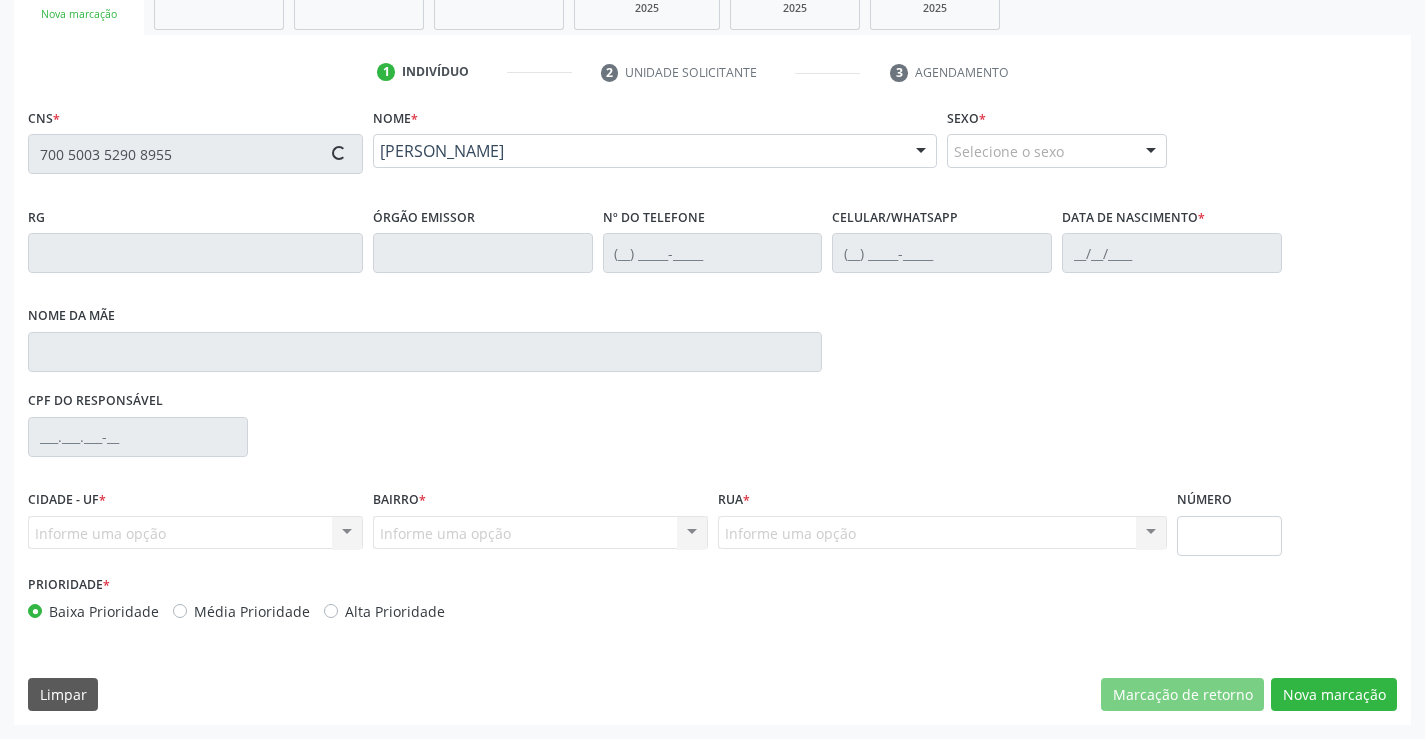 type on "30/05/1942" 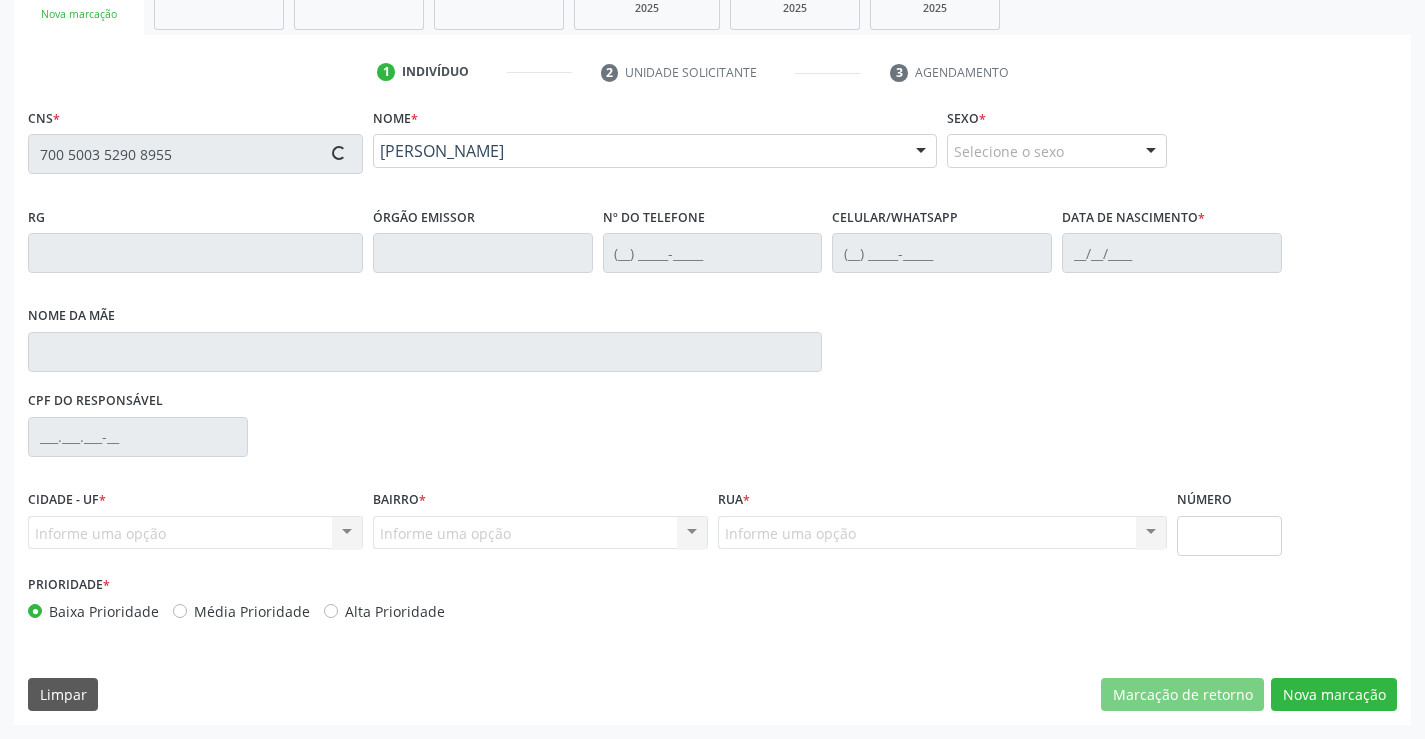 type on "S/N" 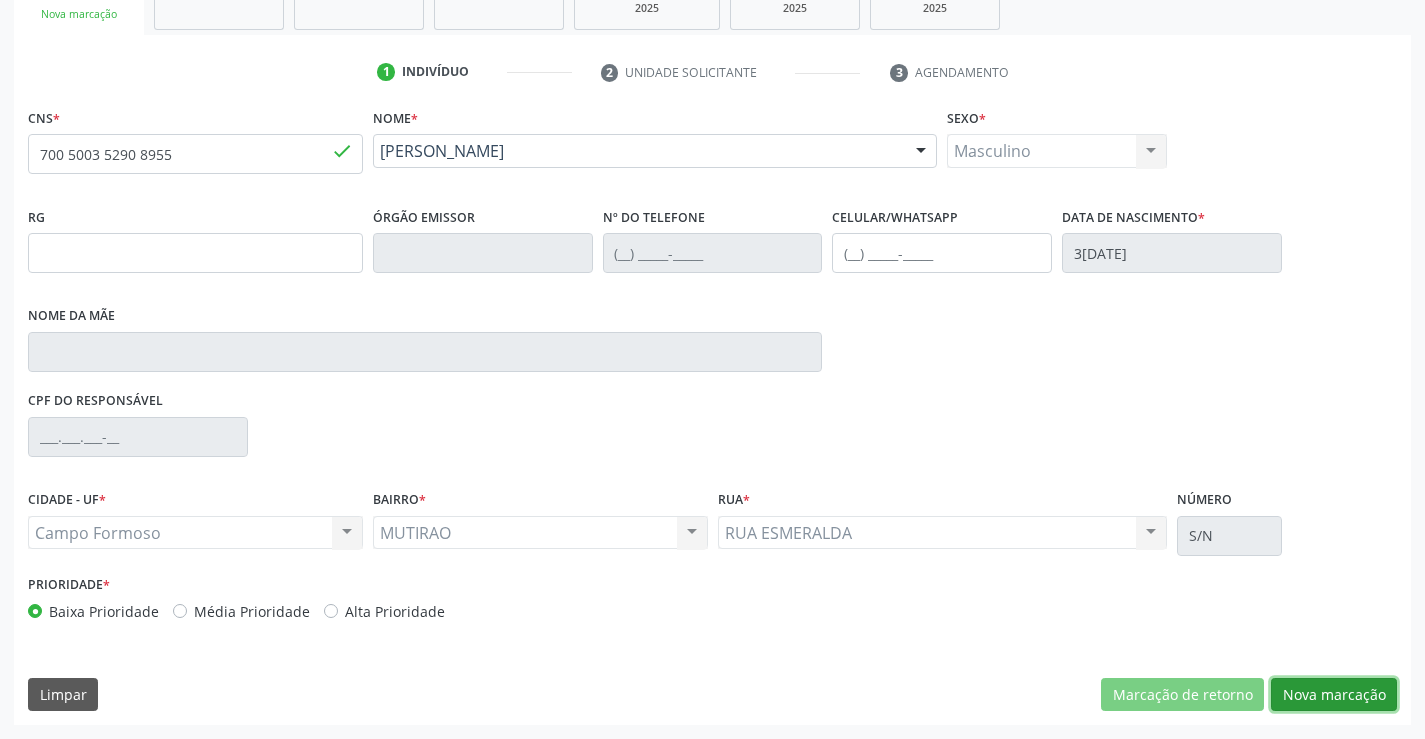 click on "Nova marcação" at bounding box center [1334, 695] 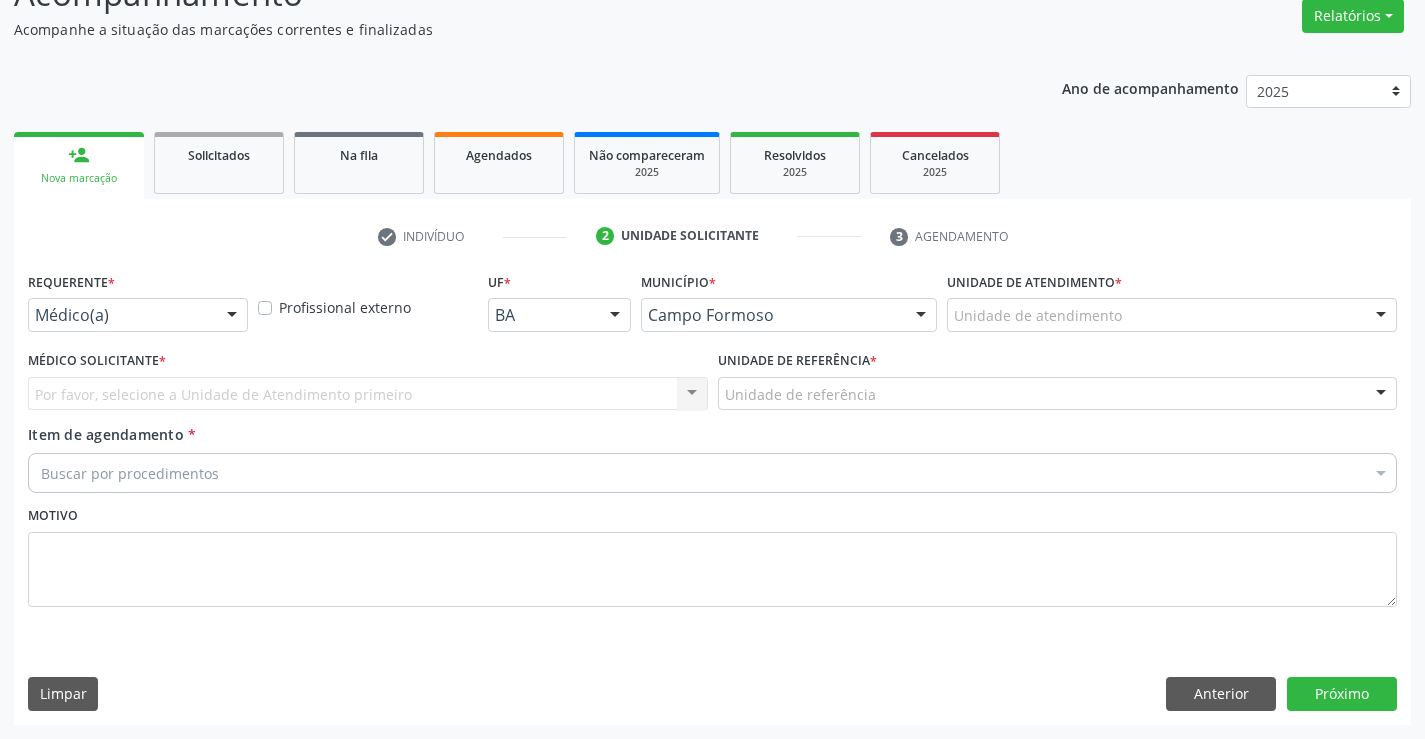 scroll, scrollTop: 167, scrollLeft: 0, axis: vertical 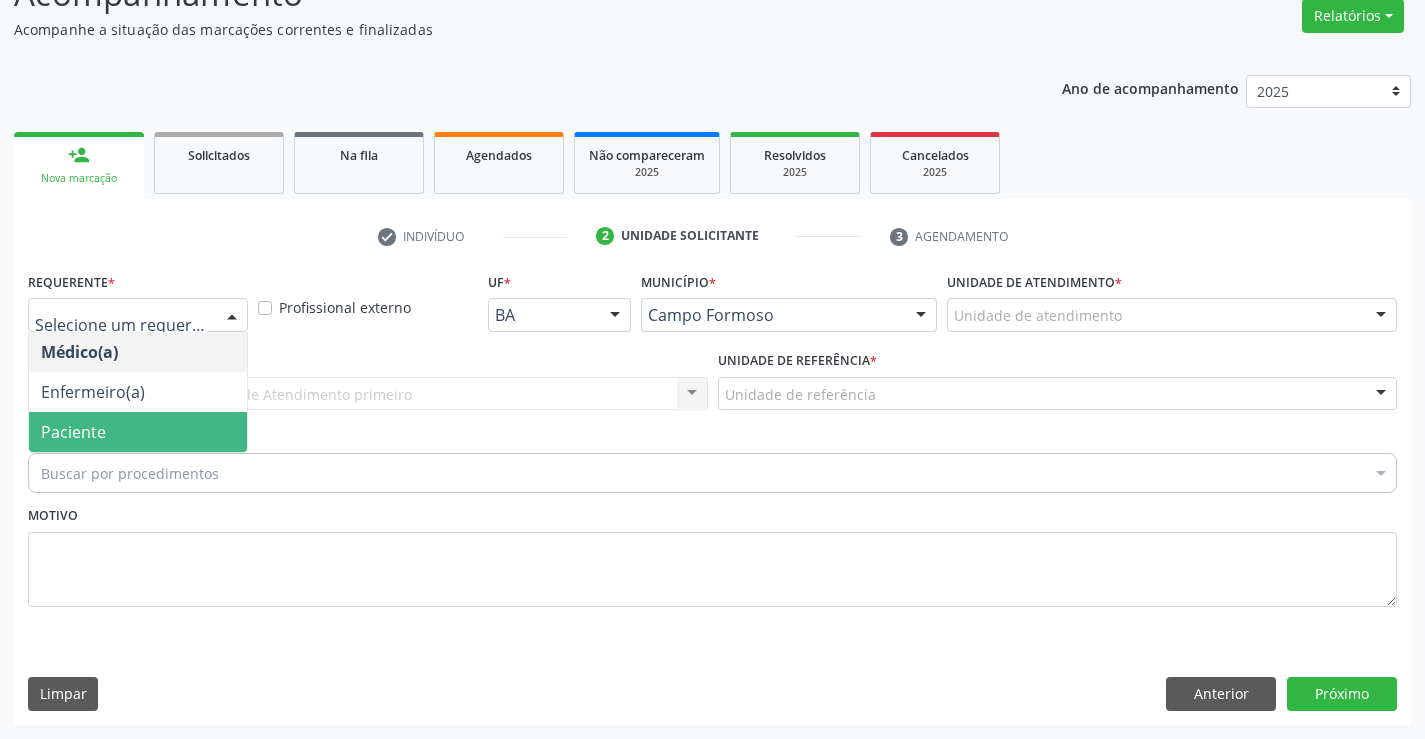 drag, startPoint x: 136, startPoint y: 434, endPoint x: 327, endPoint y: 406, distance: 193.04144 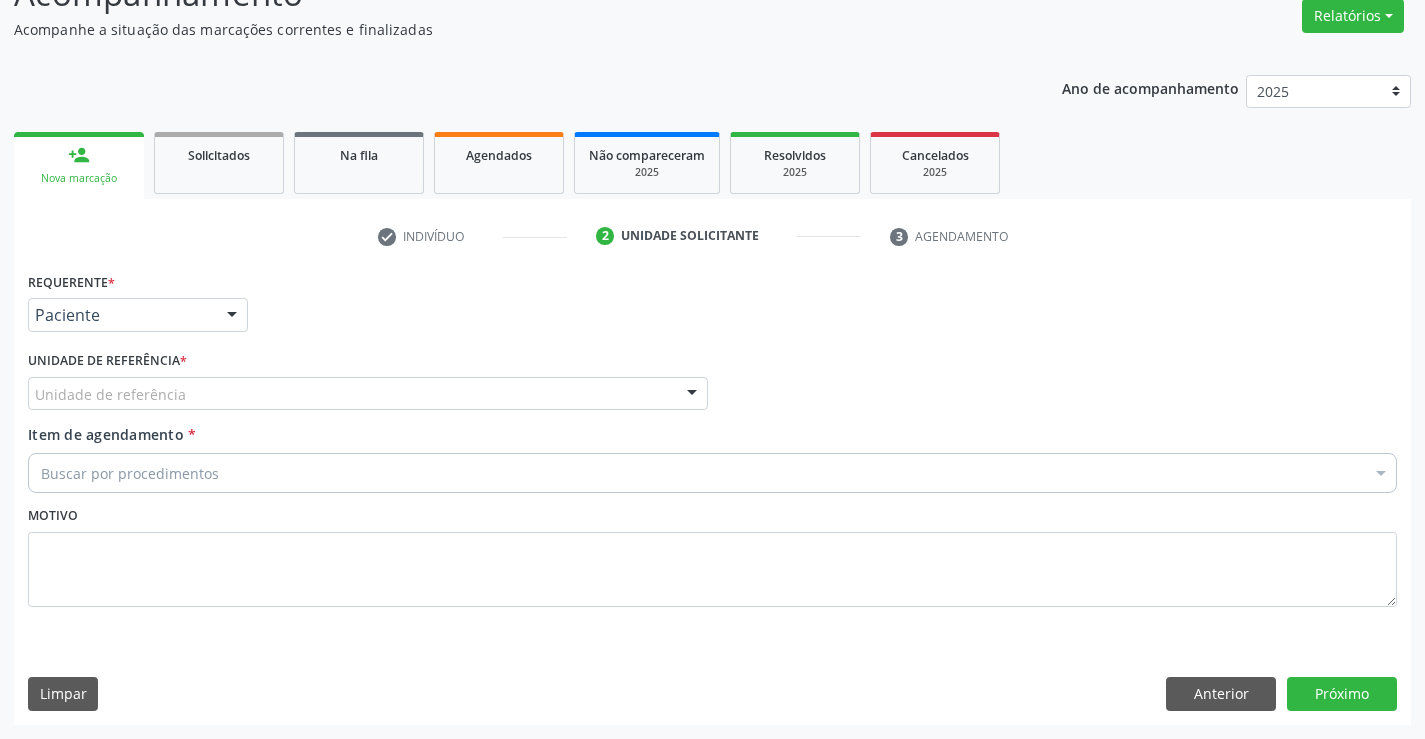 drag, startPoint x: 349, startPoint y: 397, endPoint x: 250, endPoint y: 421, distance: 101.86756 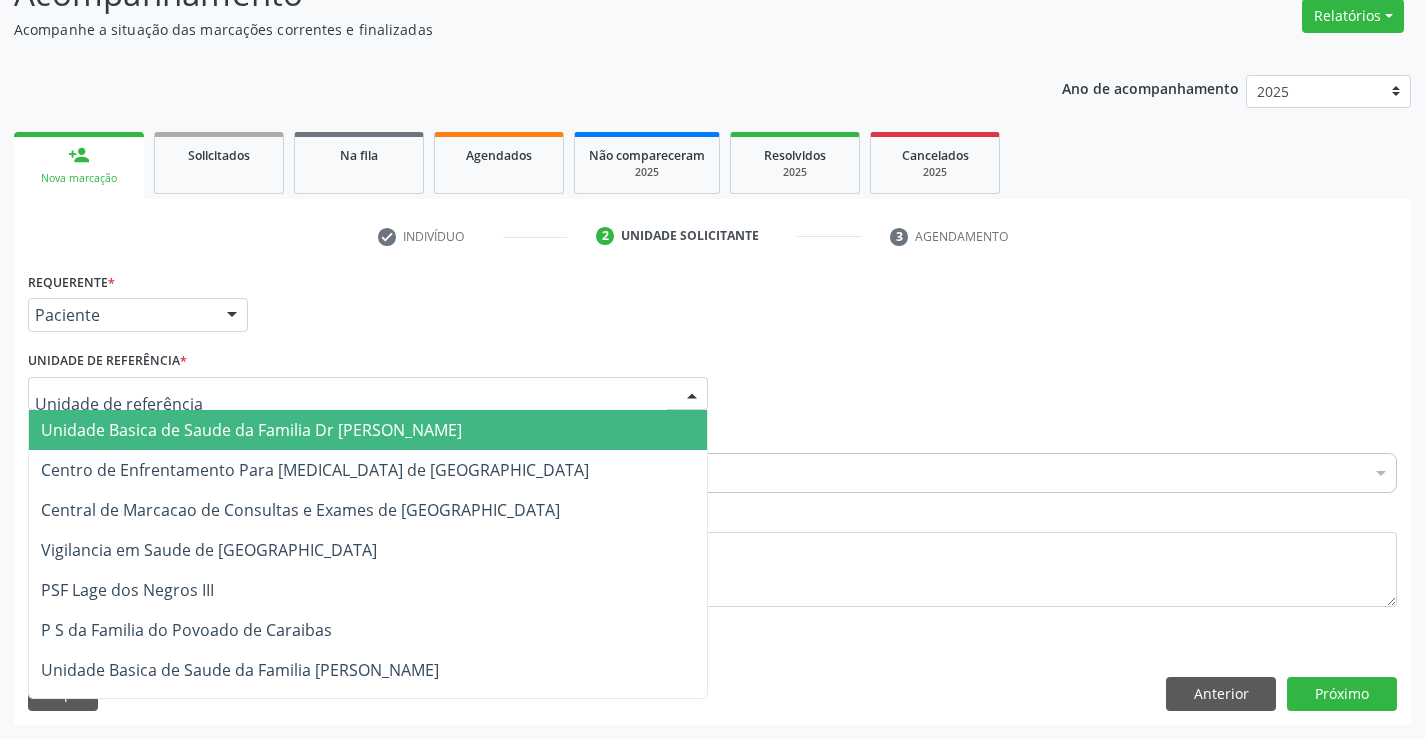 drag, startPoint x: 248, startPoint y: 421, endPoint x: 192, endPoint y: 453, distance: 64.49806 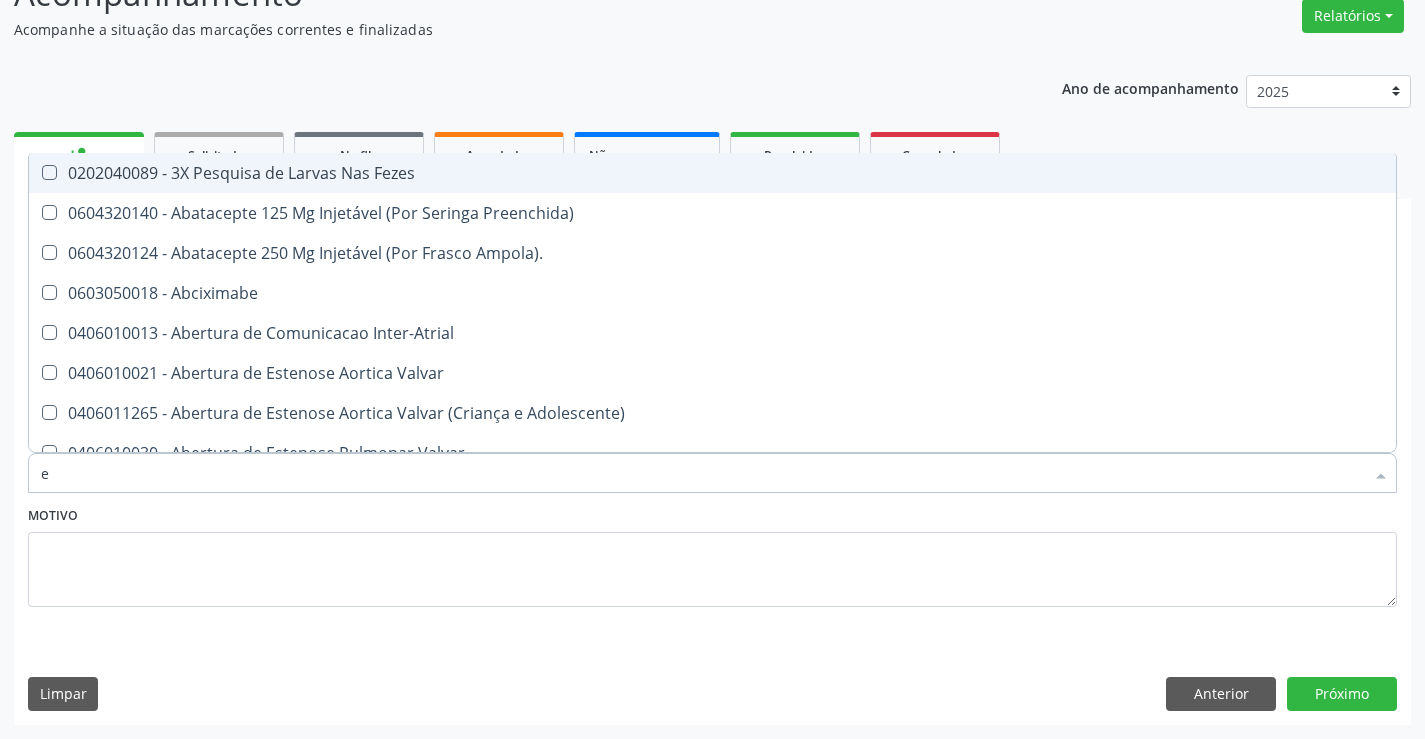 type on "es" 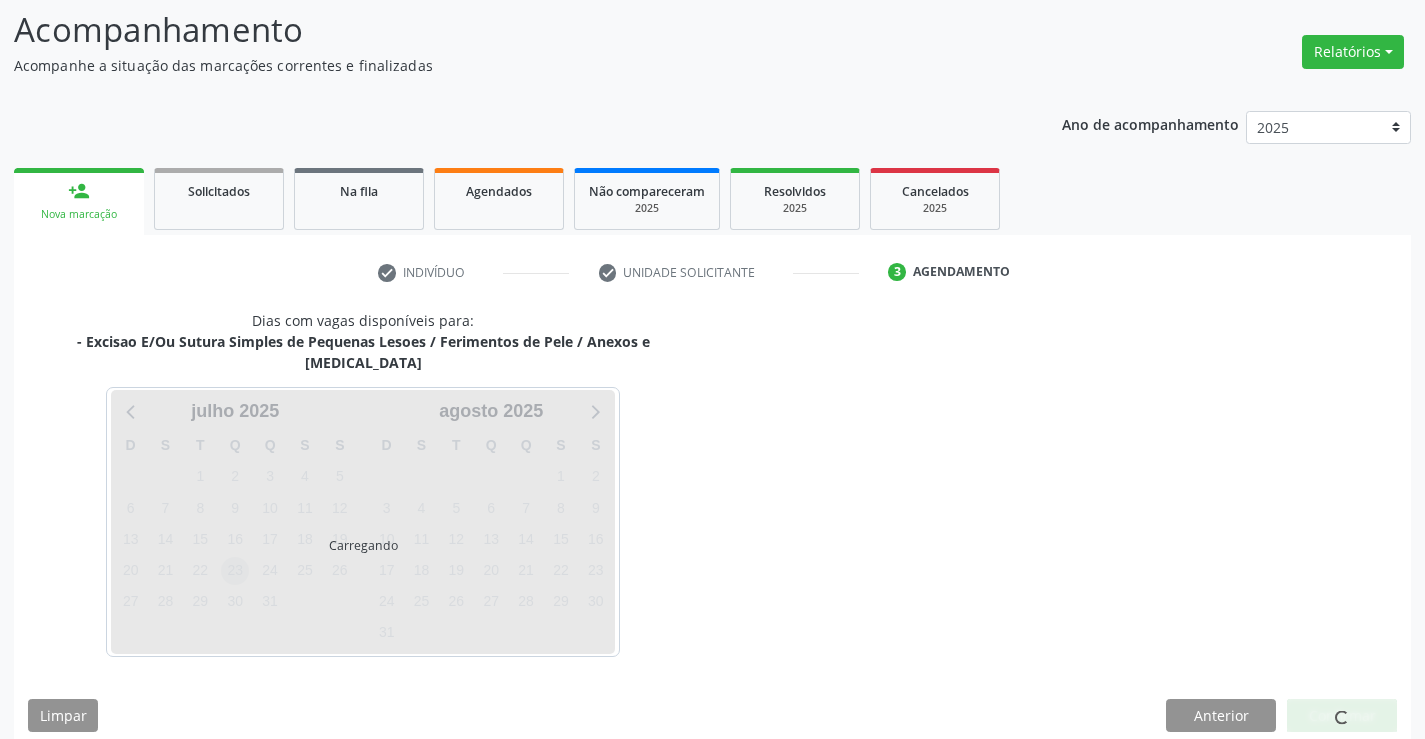 scroll, scrollTop: 131, scrollLeft: 0, axis: vertical 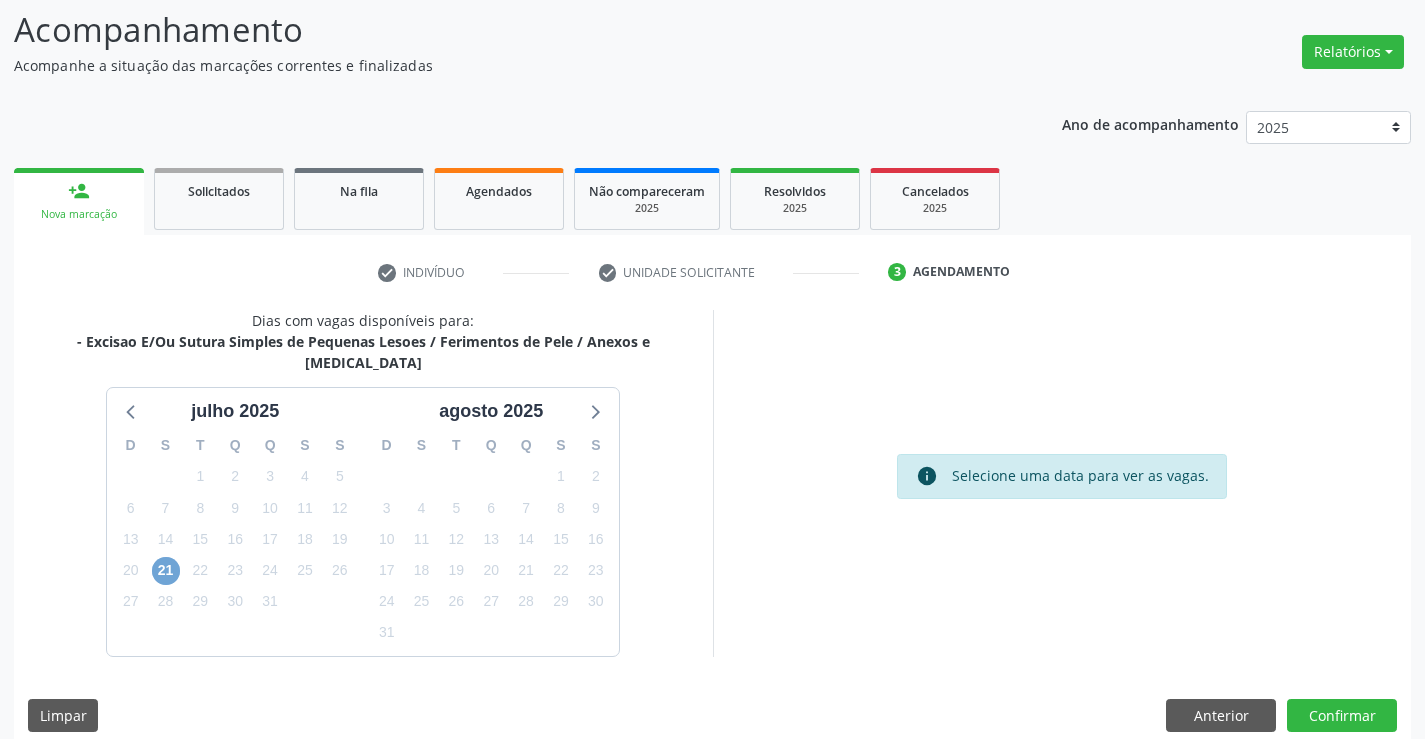 drag, startPoint x: 158, startPoint y: 545, endPoint x: 346, endPoint y: 586, distance: 192.41881 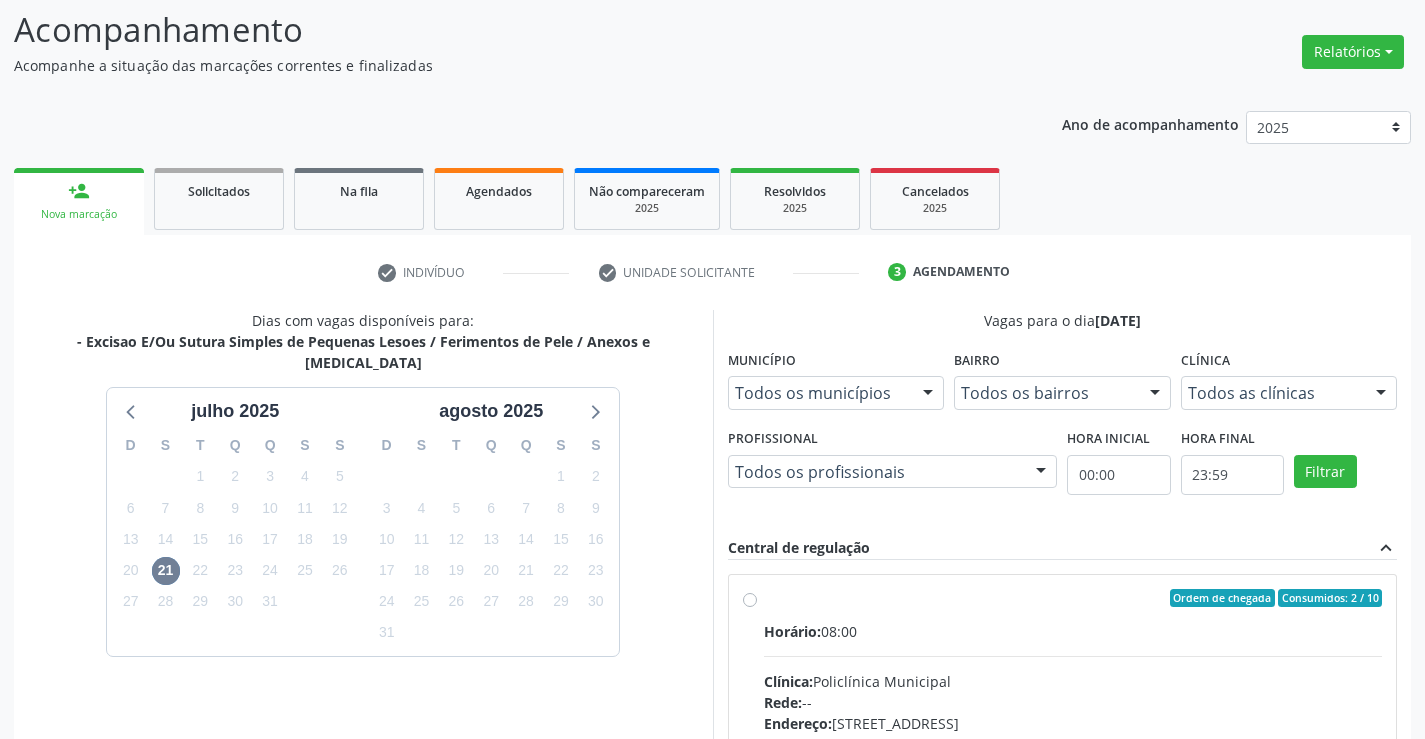 click on "Ordem de chegada
Consumidos: 2 / 10
Horário:   08:00
Clínica:  Policlínica Municipal
Rede:
--
Endereço:   Predio, nº 386, Centro, Campo Formoso - BA
Telefone:   (74) 6451312
Profissional:
Geislane Alcantara dos Santos
Informações adicionais sobre o atendimento
Idade de atendimento:
de 0 a 120 anos
Gênero(s) atendido(s):
Masculino e Feminino
Informações adicionais:
--" at bounding box center (1073, 742) 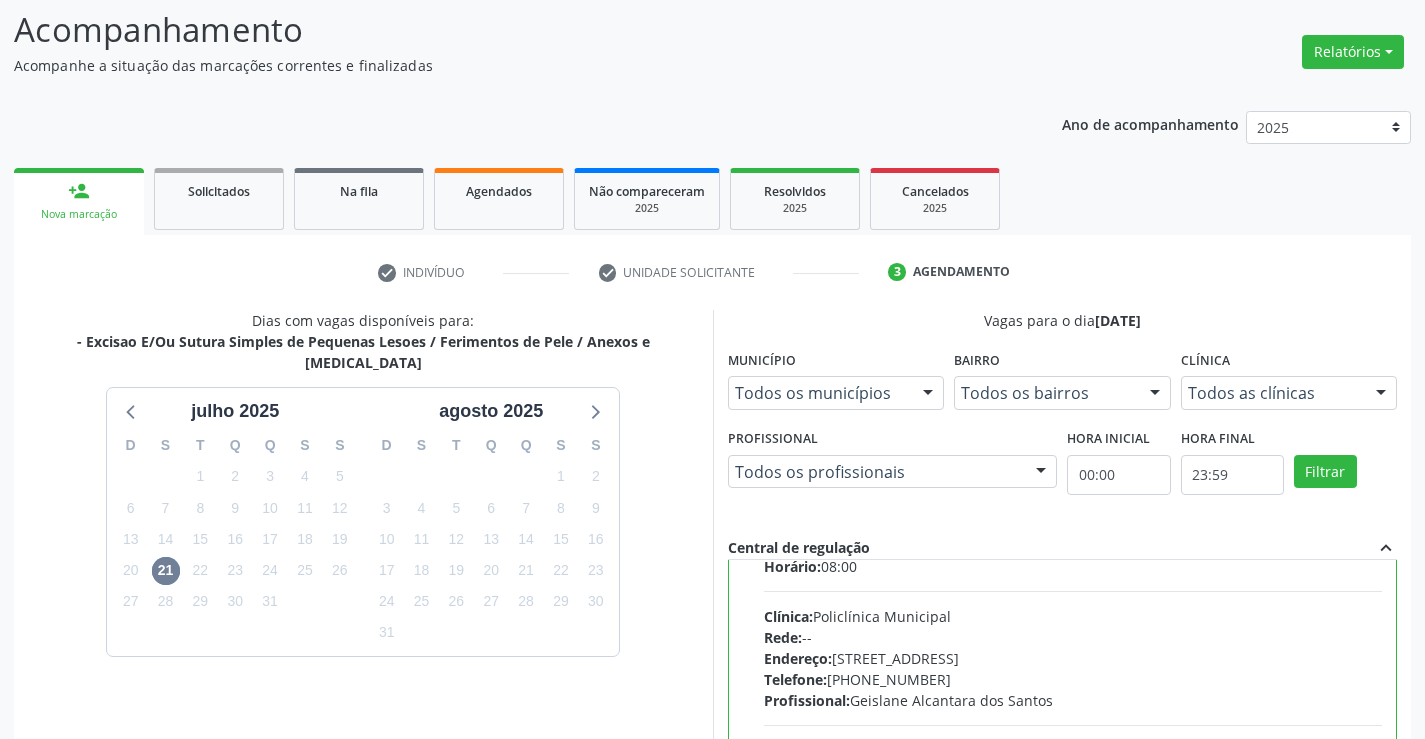 scroll, scrollTop: 99, scrollLeft: 0, axis: vertical 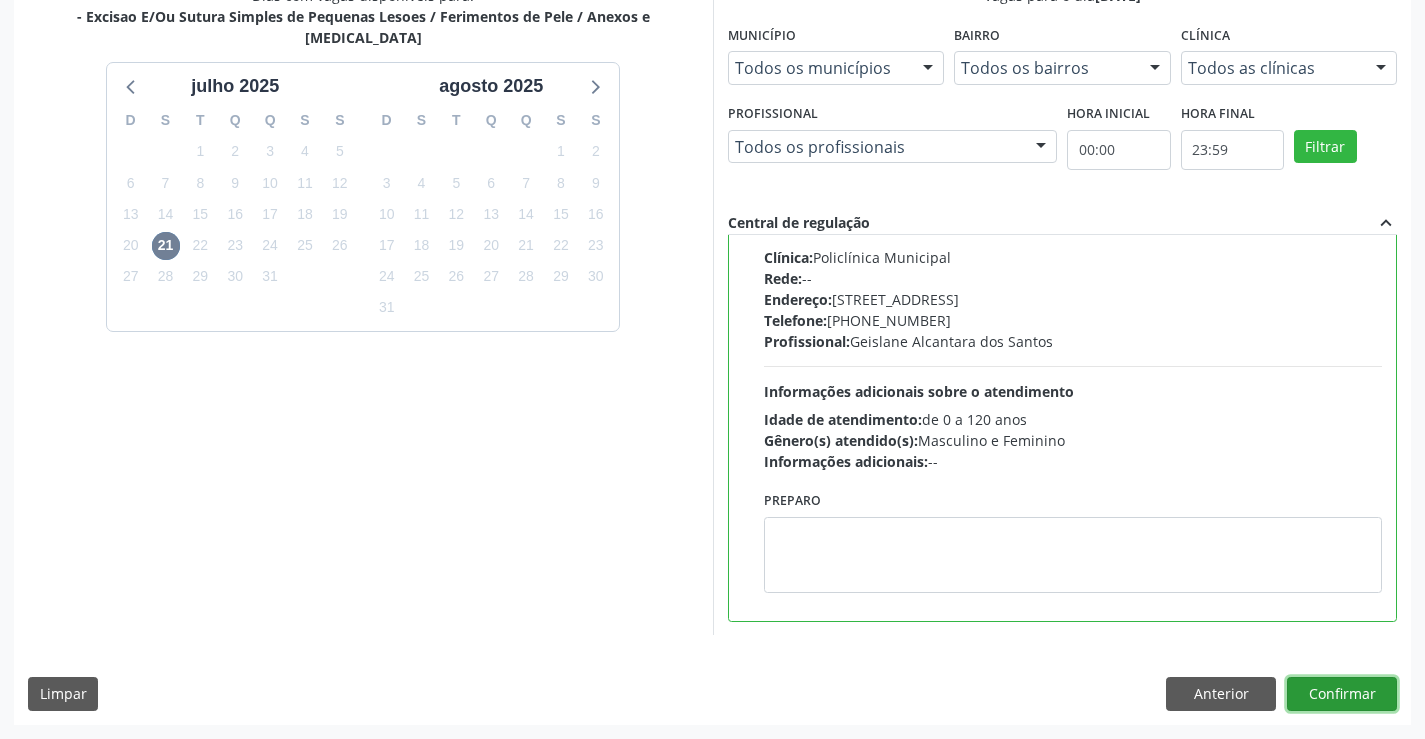 click on "Confirmar" at bounding box center [1342, 694] 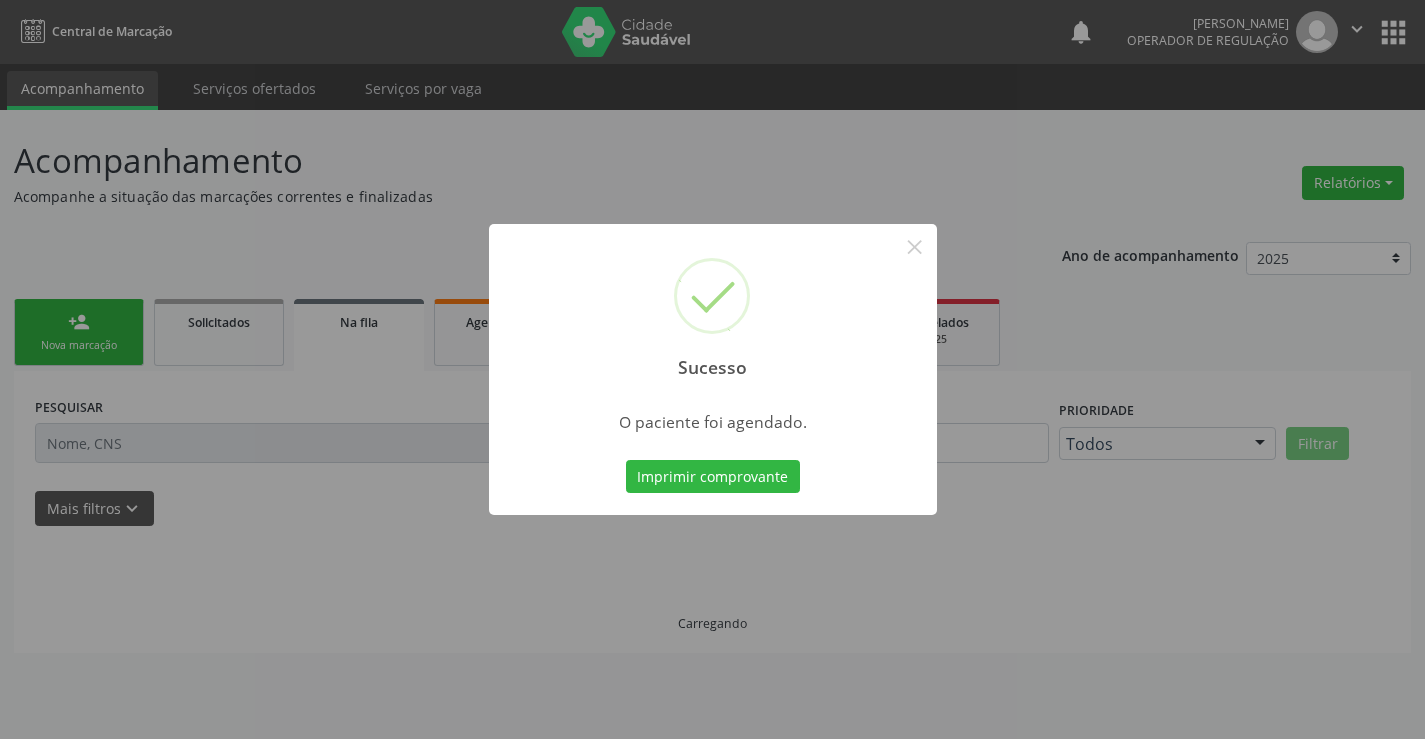 scroll, scrollTop: 0, scrollLeft: 0, axis: both 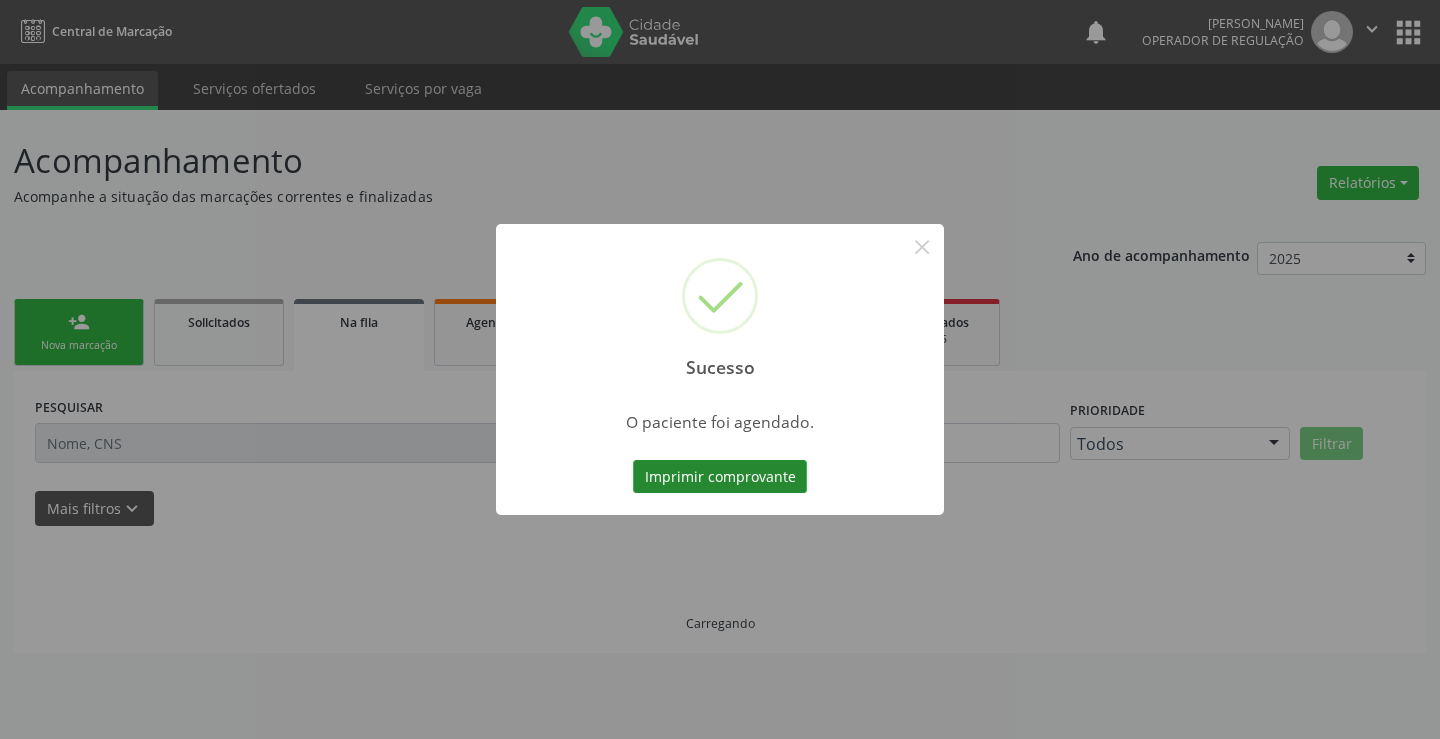 click on "Imprimir comprovante" at bounding box center (720, 477) 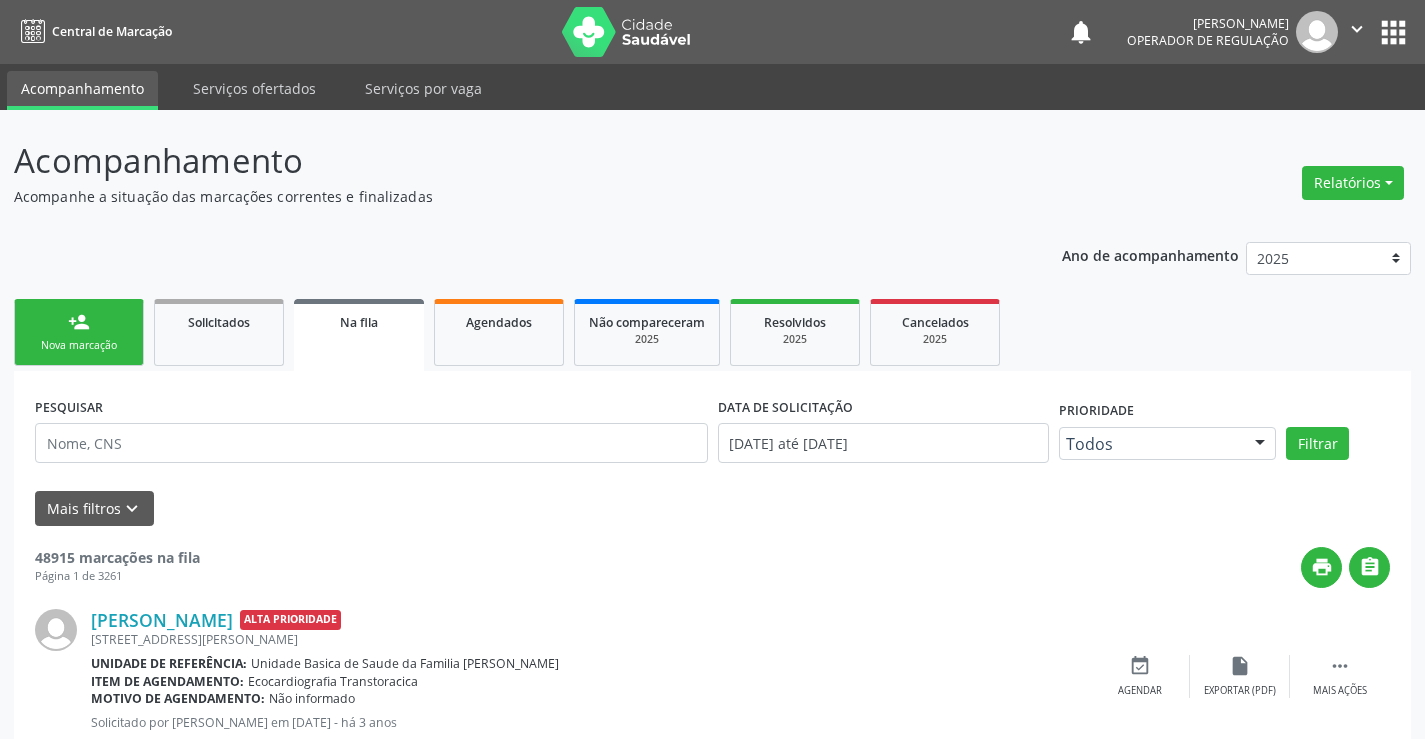 click on "person_add
Nova marcação" at bounding box center [79, 332] 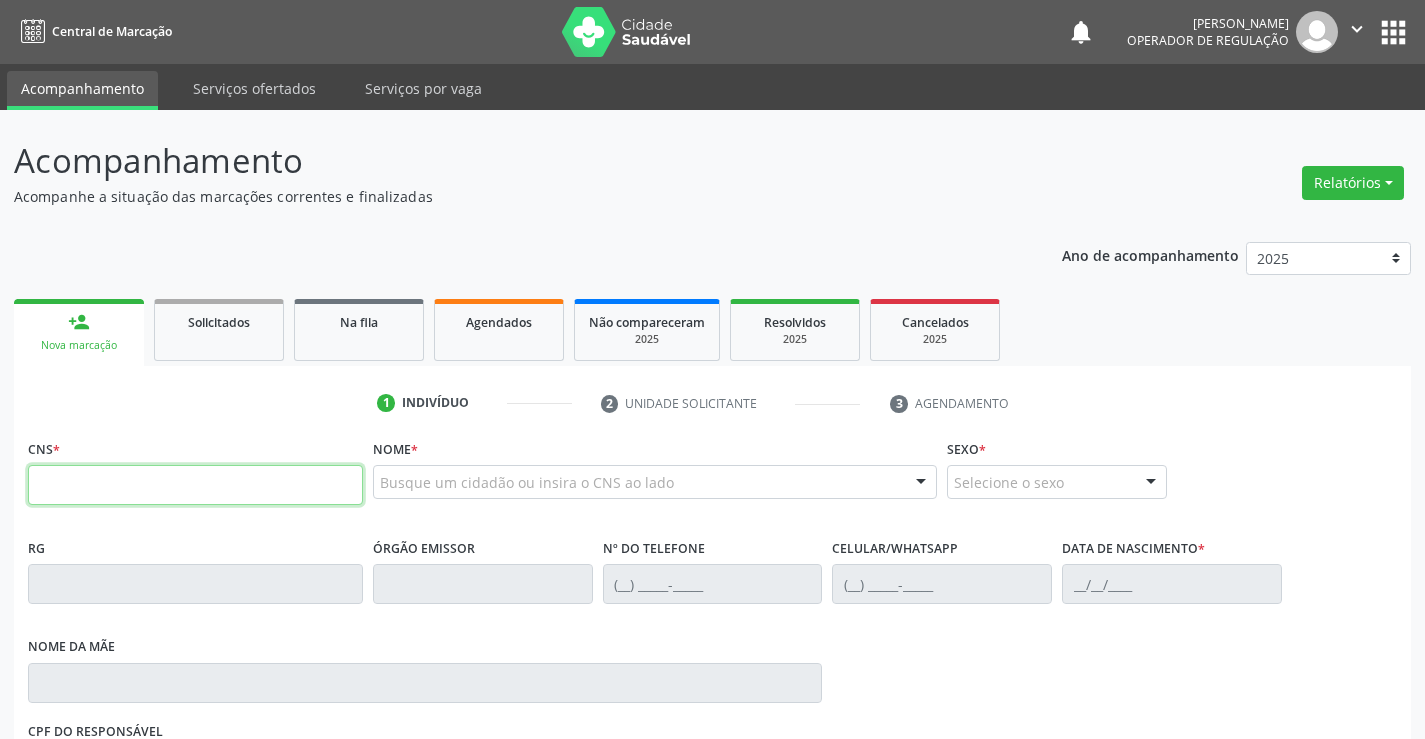 drag, startPoint x: 96, startPoint y: 484, endPoint x: 175, endPoint y: 484, distance: 79 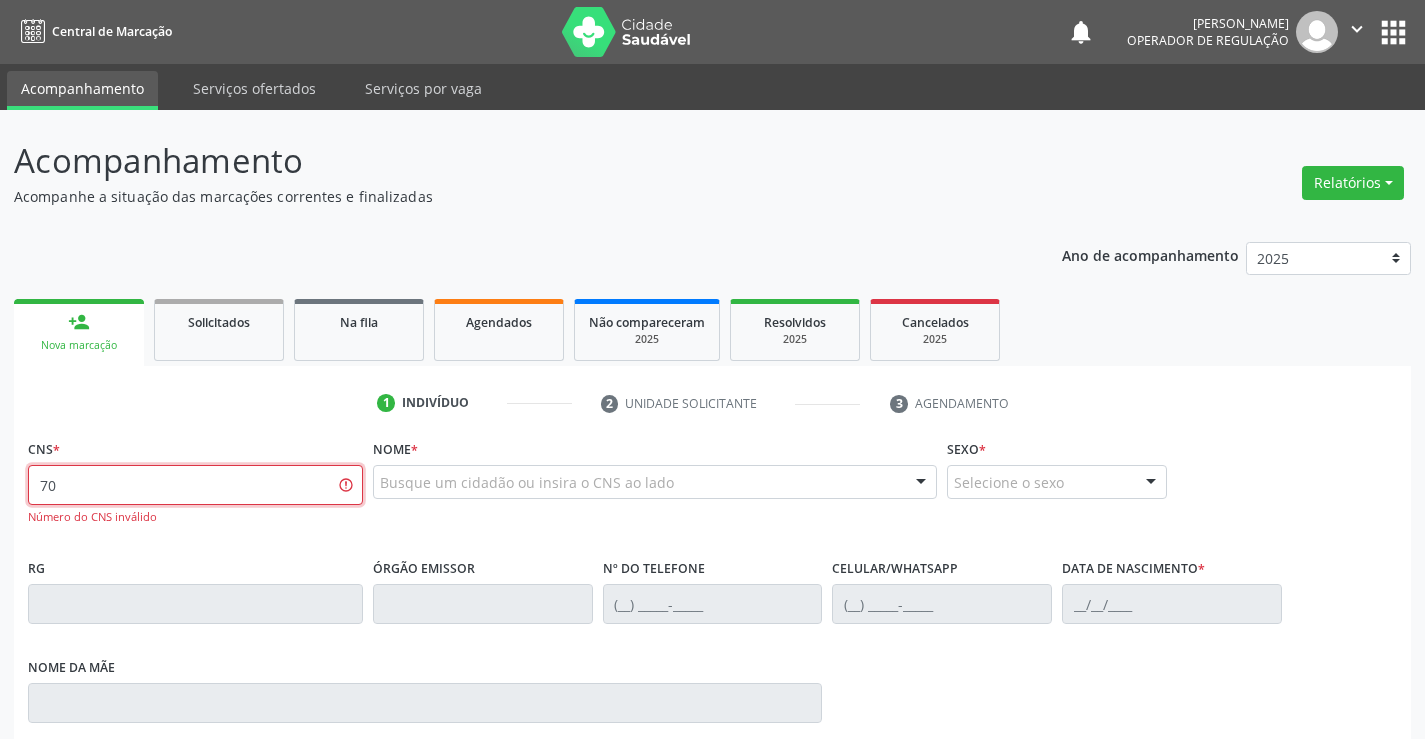 type on "7" 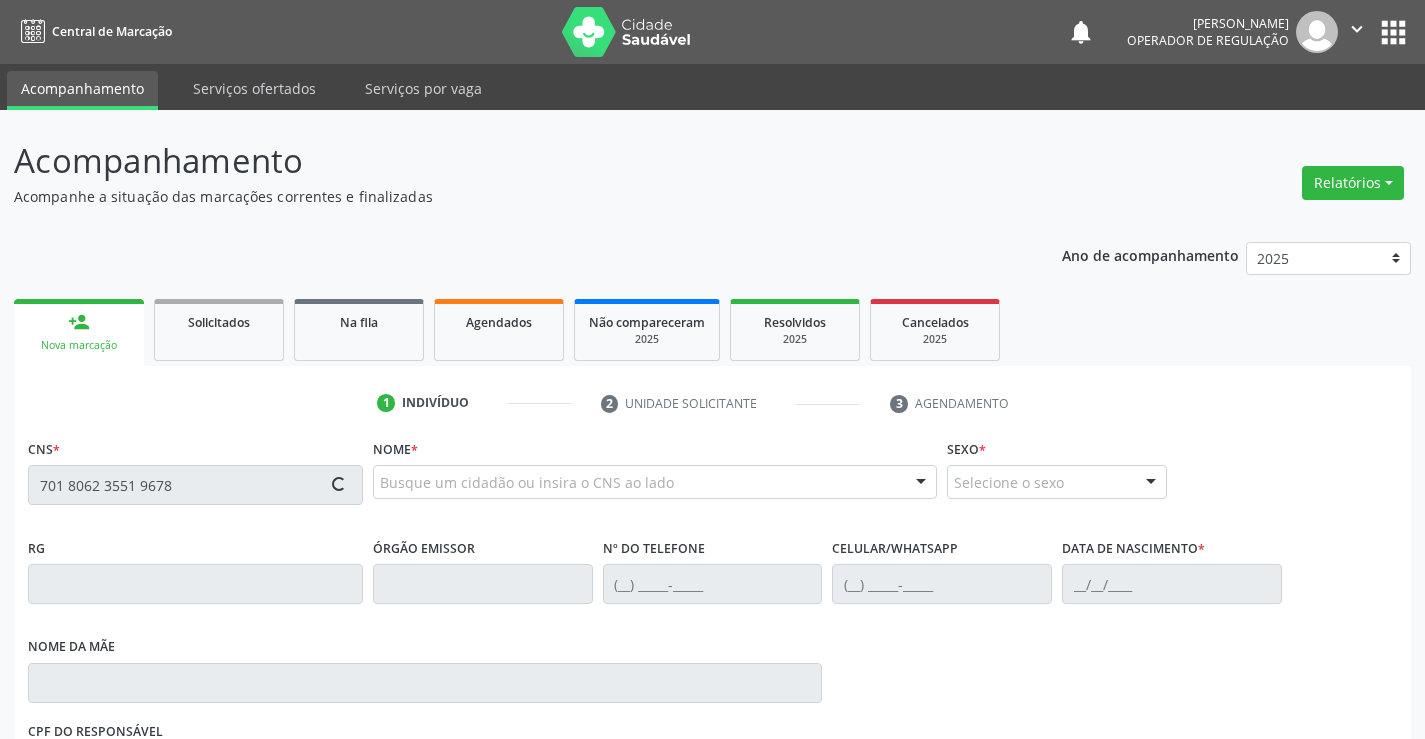 type on "701 8062 3551 9678" 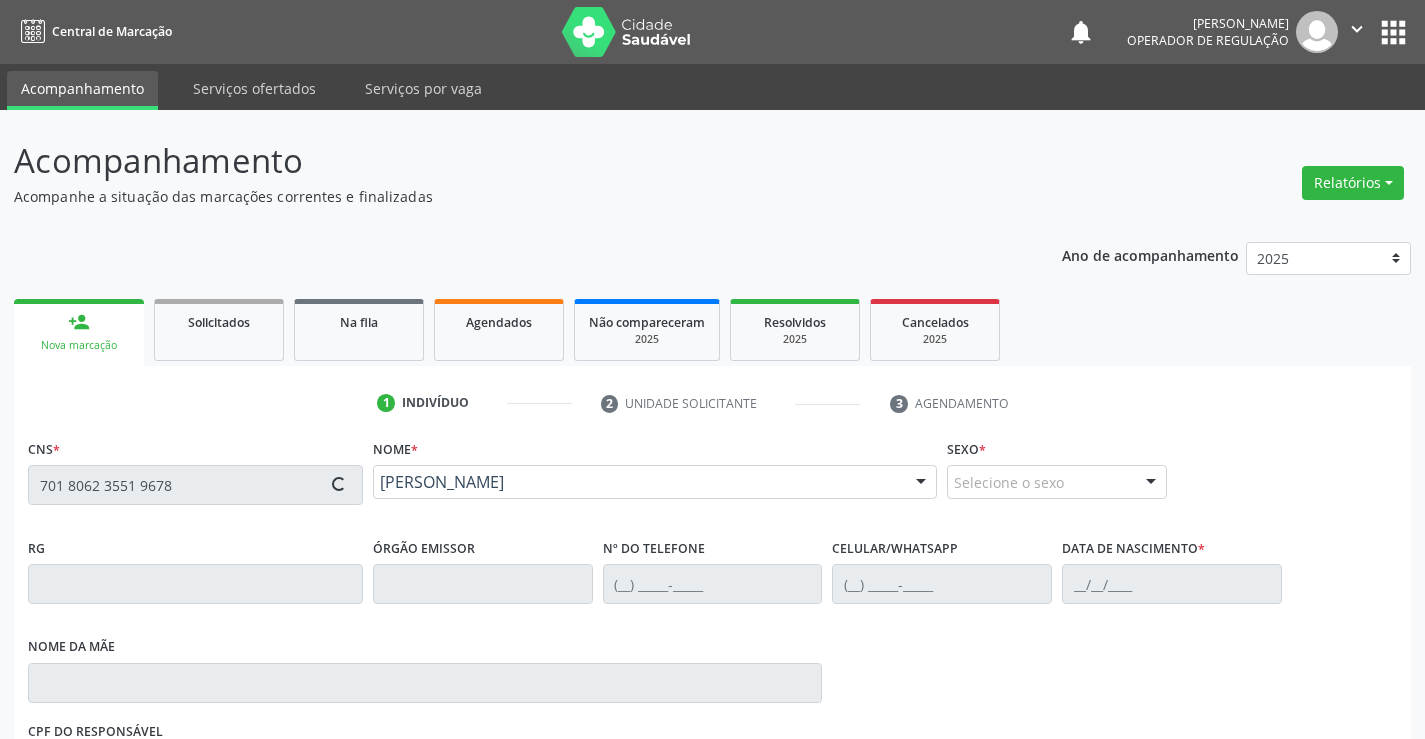 type on "1564193519" 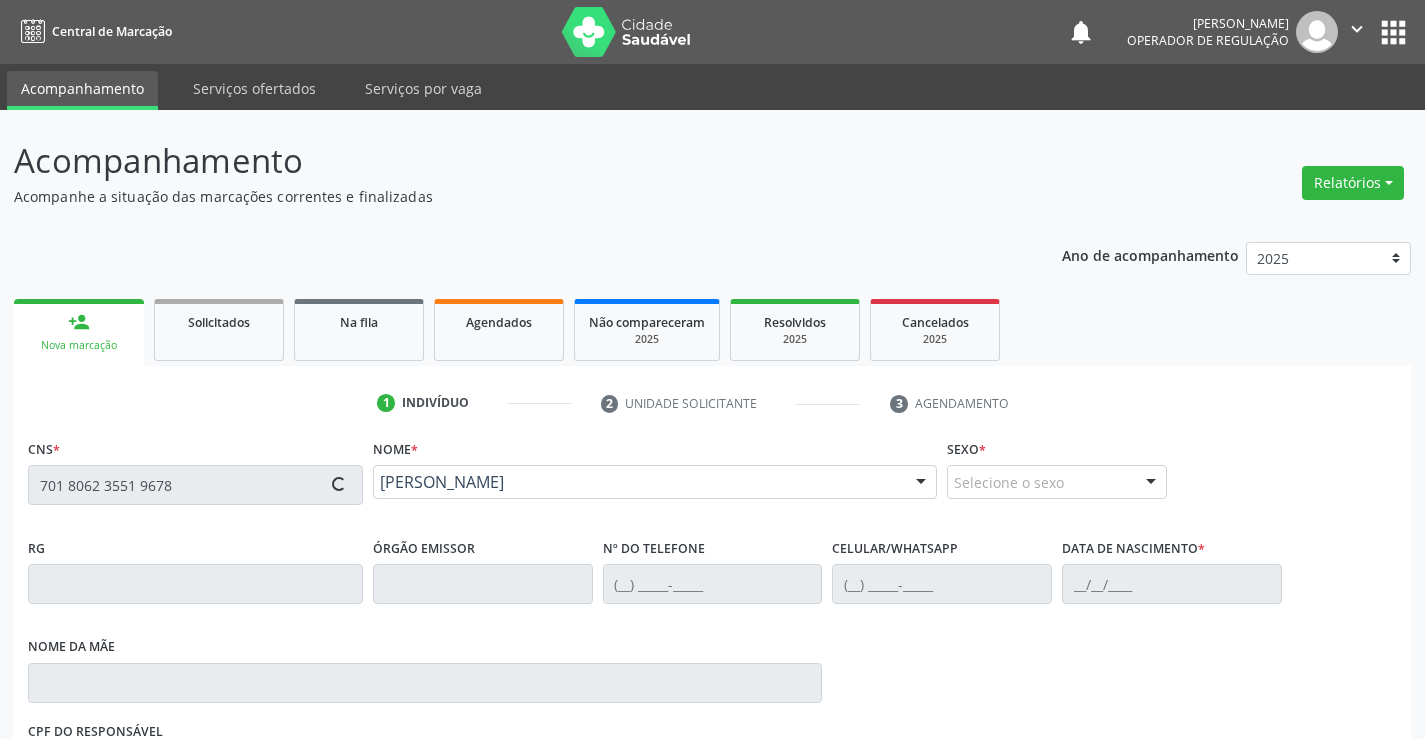 type on "(74) 99910-6437" 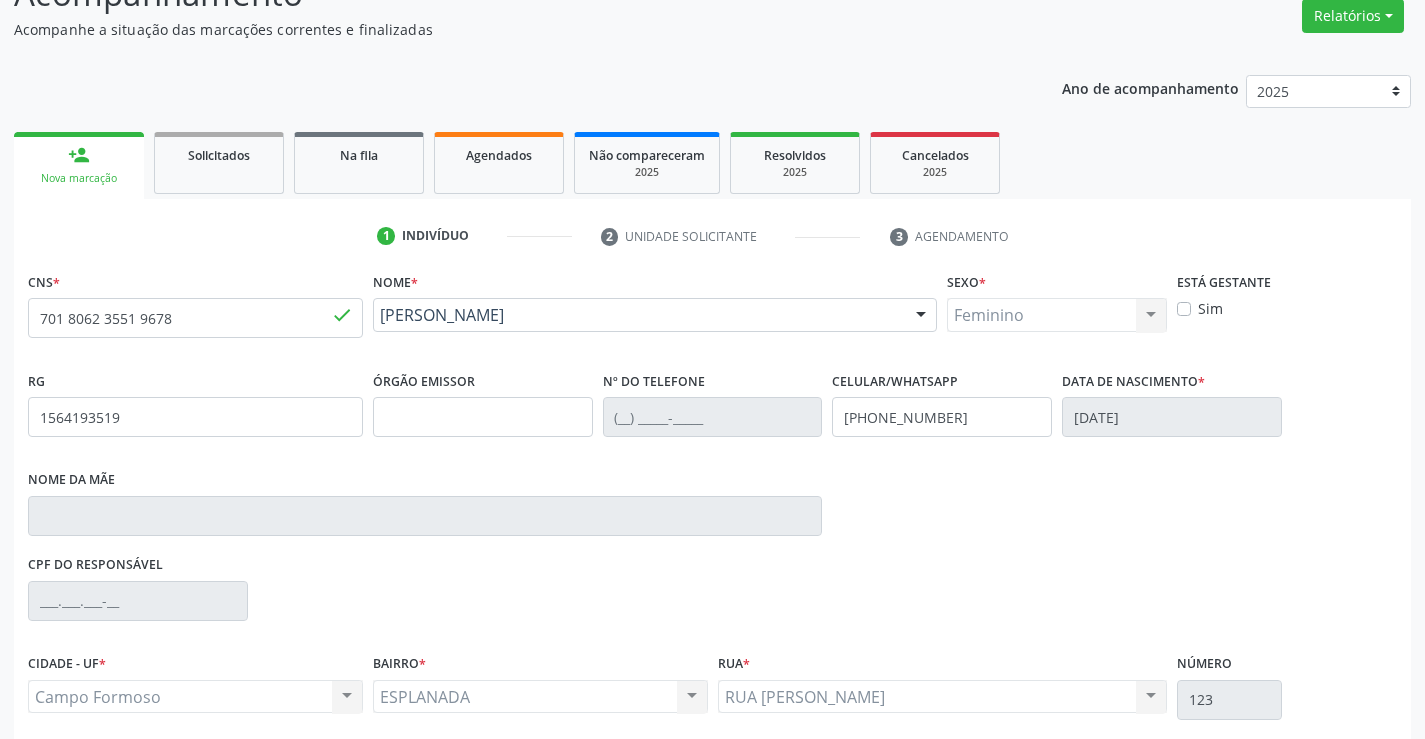 scroll, scrollTop: 331, scrollLeft: 0, axis: vertical 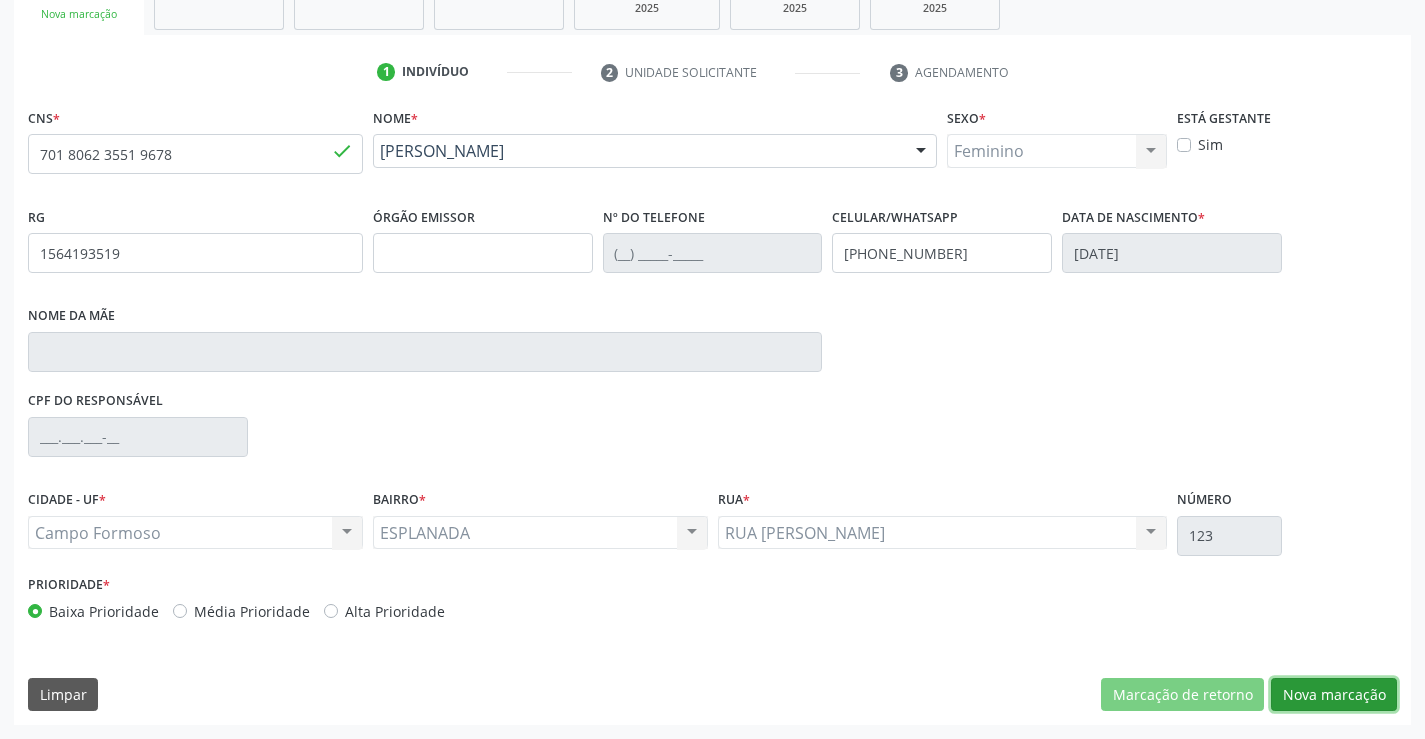 click on "Nova marcação" at bounding box center (1334, 695) 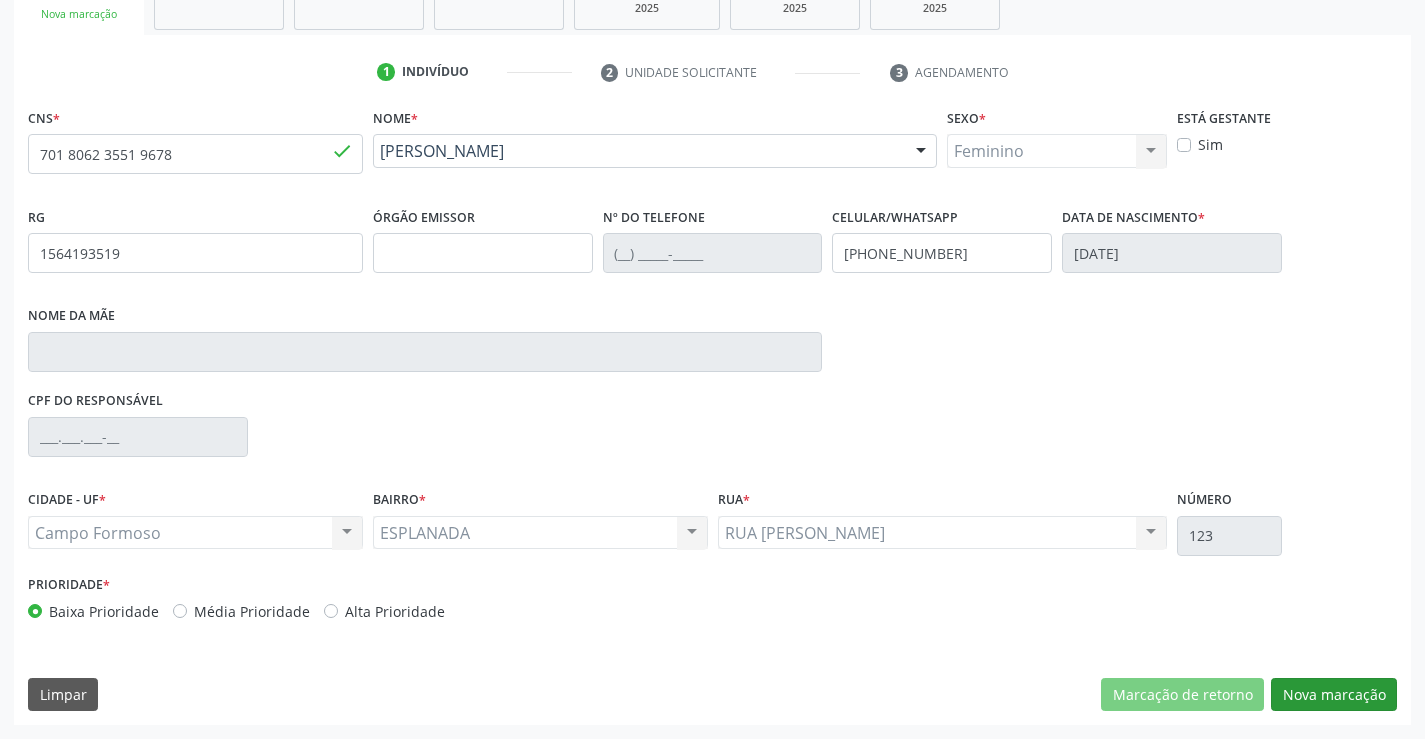 scroll, scrollTop: 167, scrollLeft: 0, axis: vertical 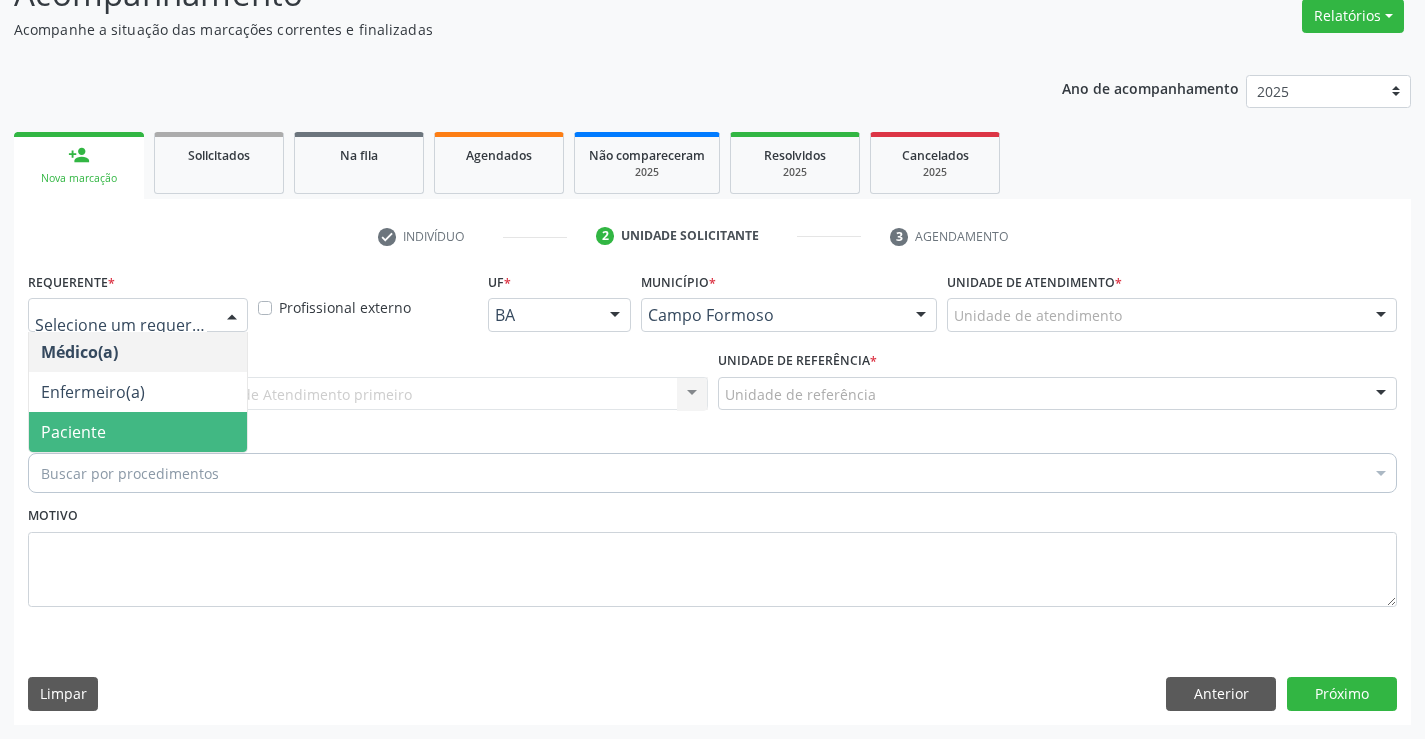 drag, startPoint x: 114, startPoint y: 429, endPoint x: 367, endPoint y: 407, distance: 253.95473 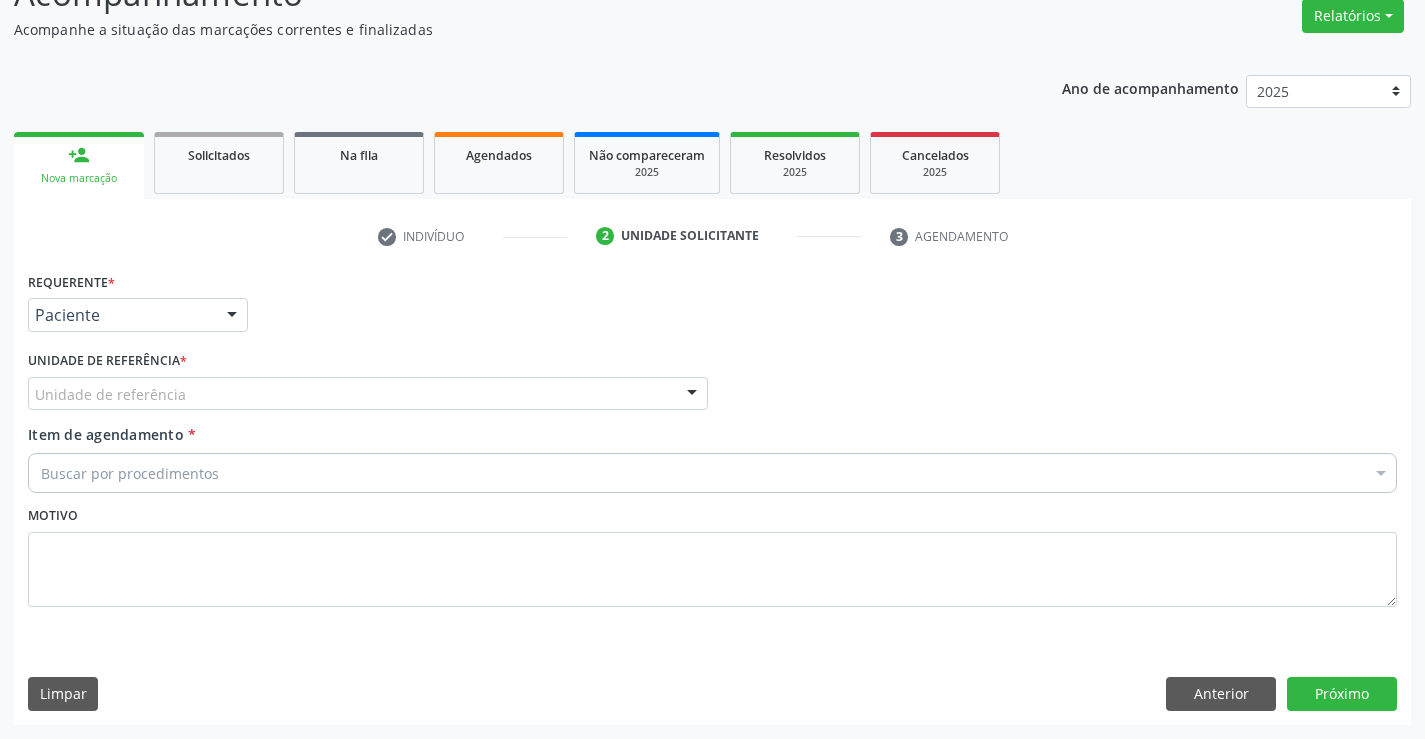 click on "Unidade de referência" at bounding box center (368, 394) 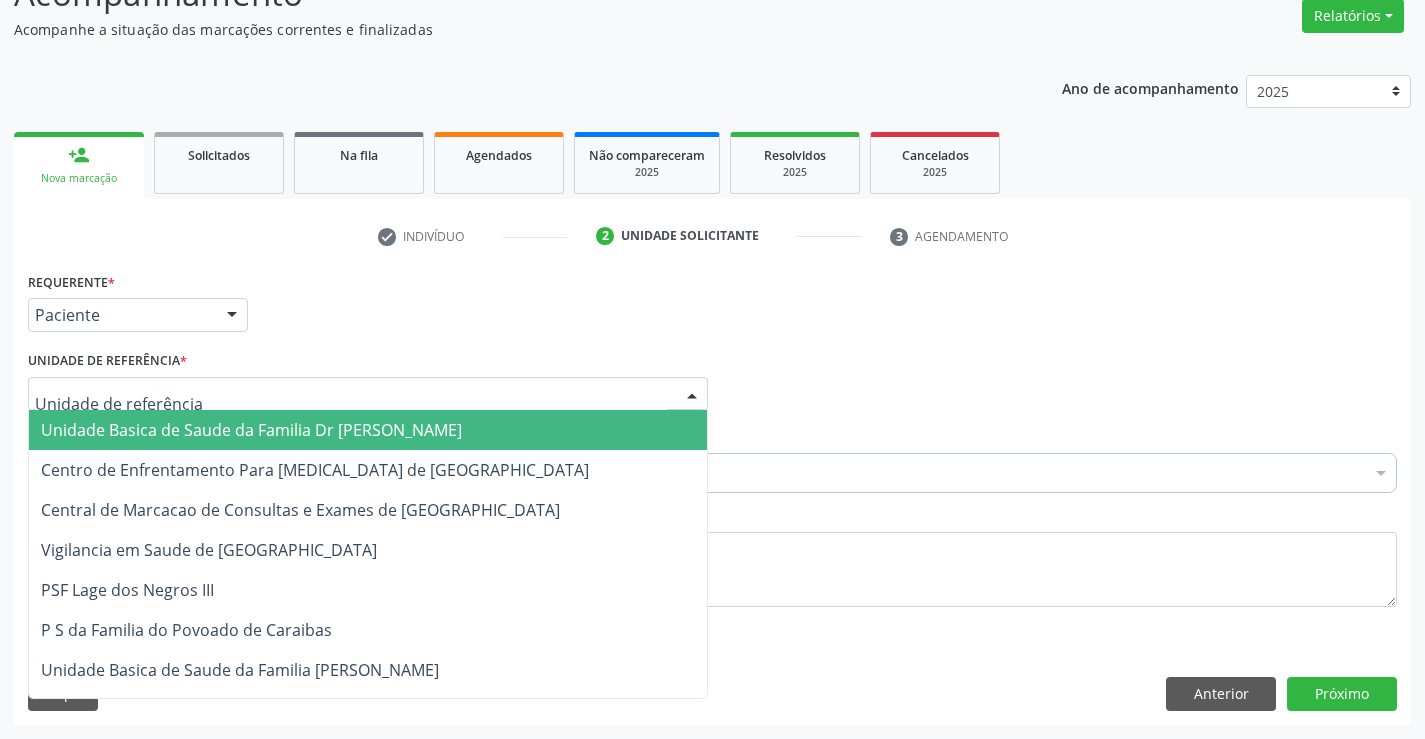 drag, startPoint x: 150, startPoint y: 433, endPoint x: 285, endPoint y: 452, distance: 136.33047 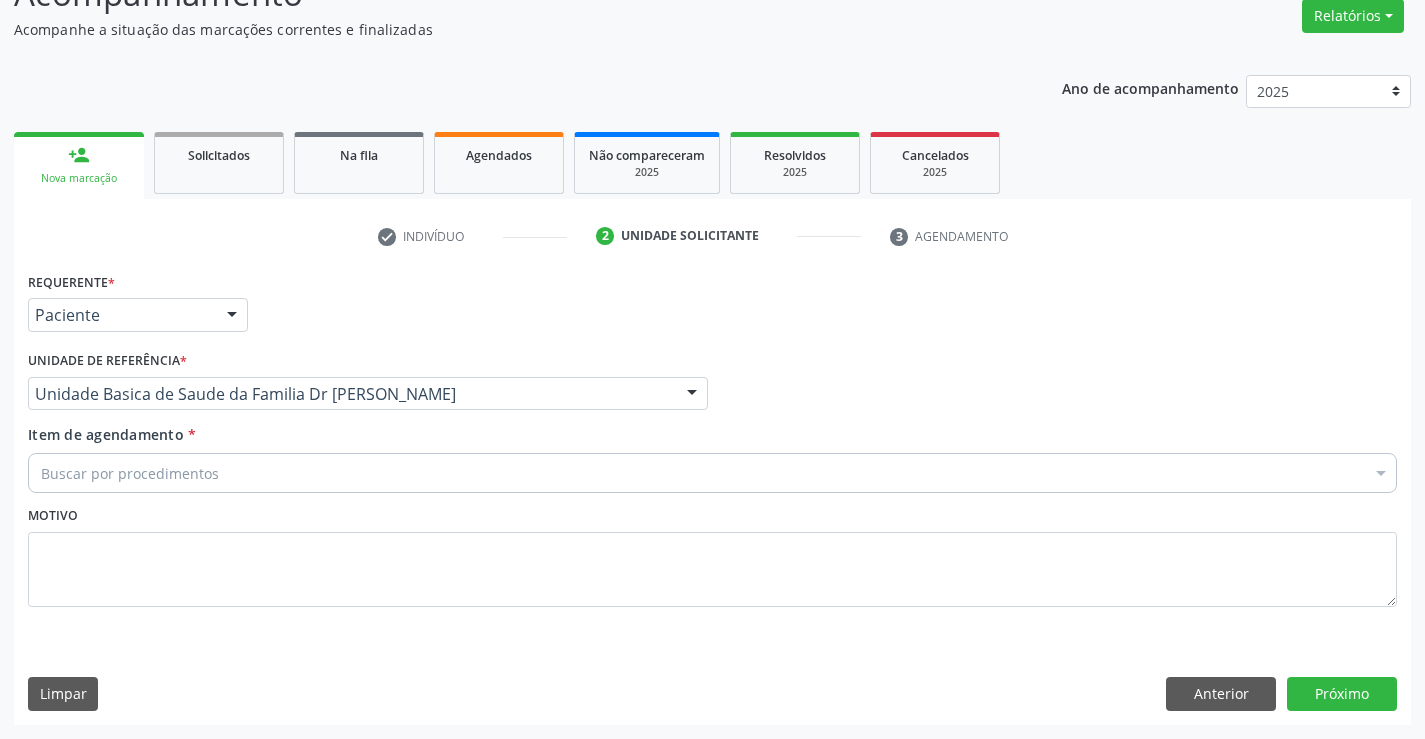 drag, startPoint x: 187, startPoint y: 467, endPoint x: 199, endPoint y: 460, distance: 13.892444 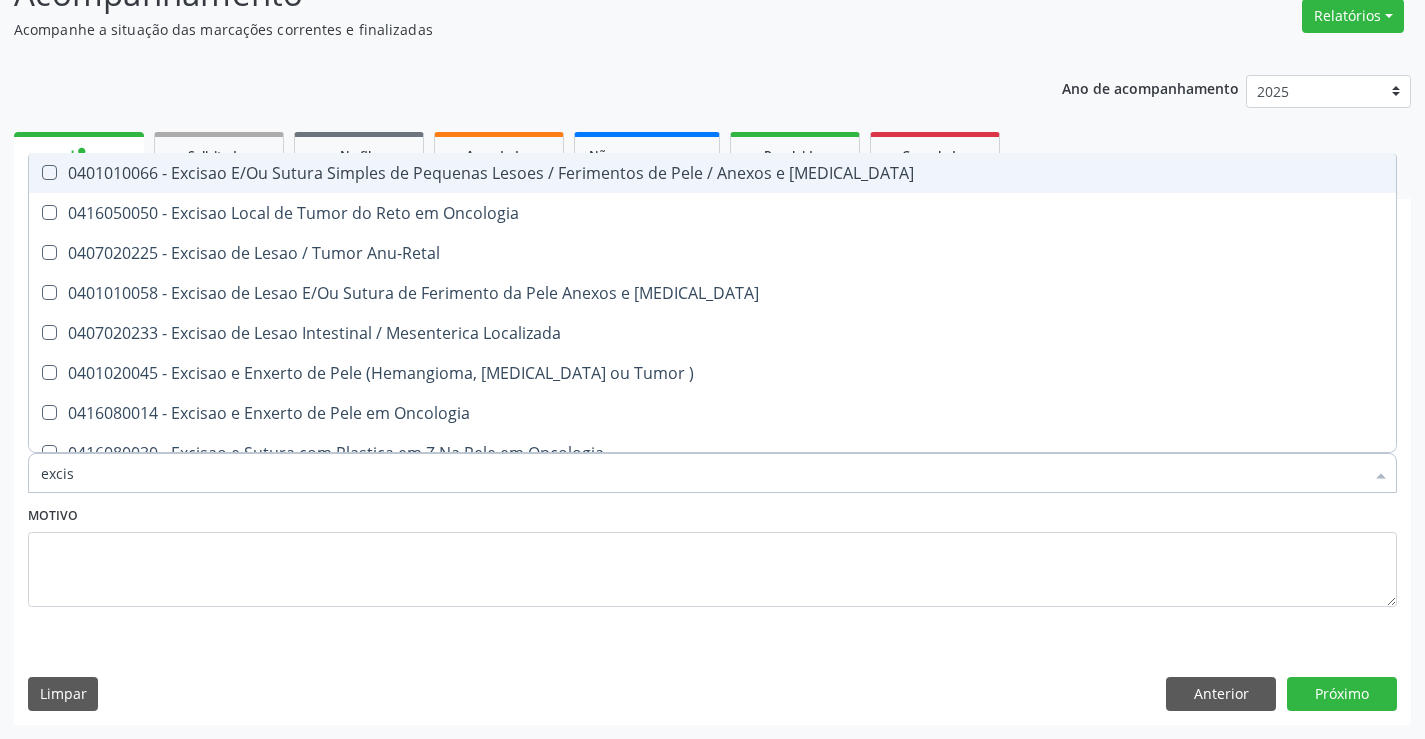 type on "excisa" 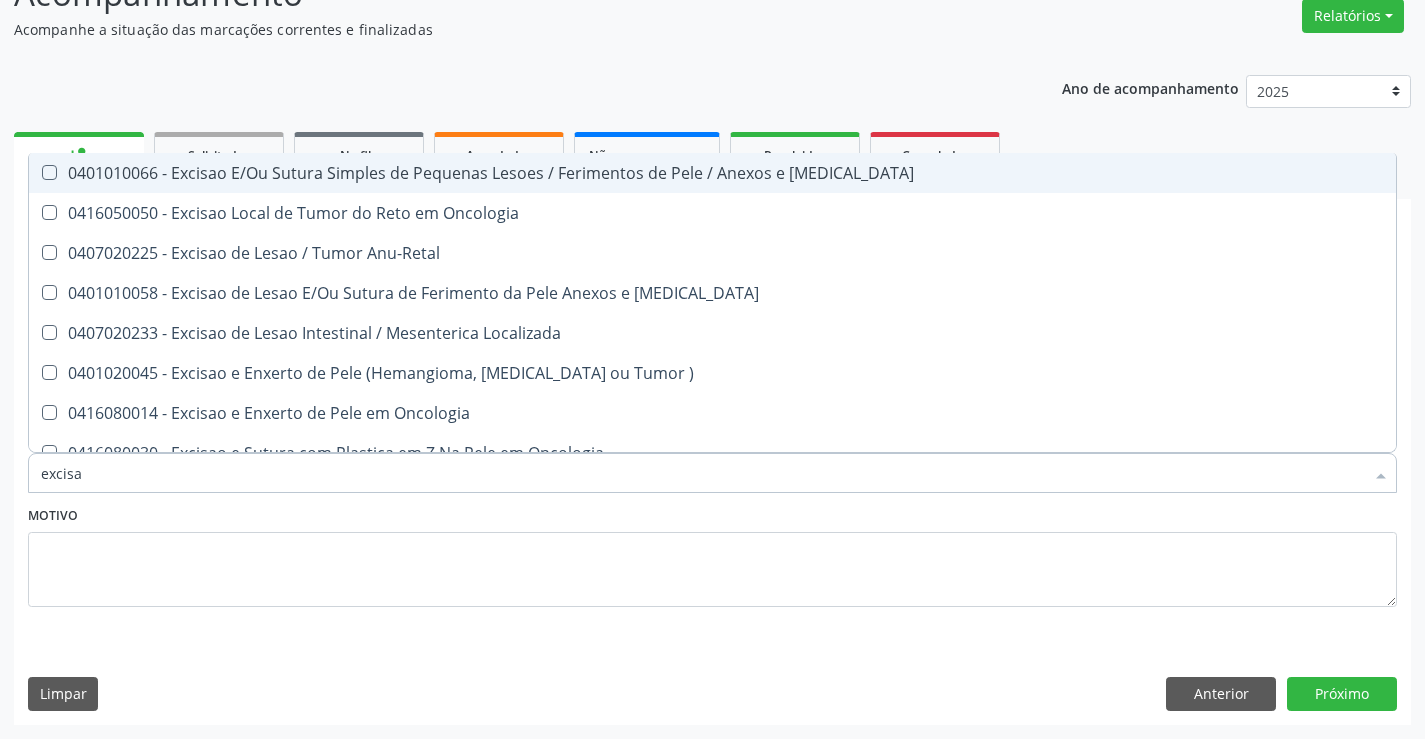 drag, startPoint x: 316, startPoint y: 172, endPoint x: 771, endPoint y: 394, distance: 506.26968 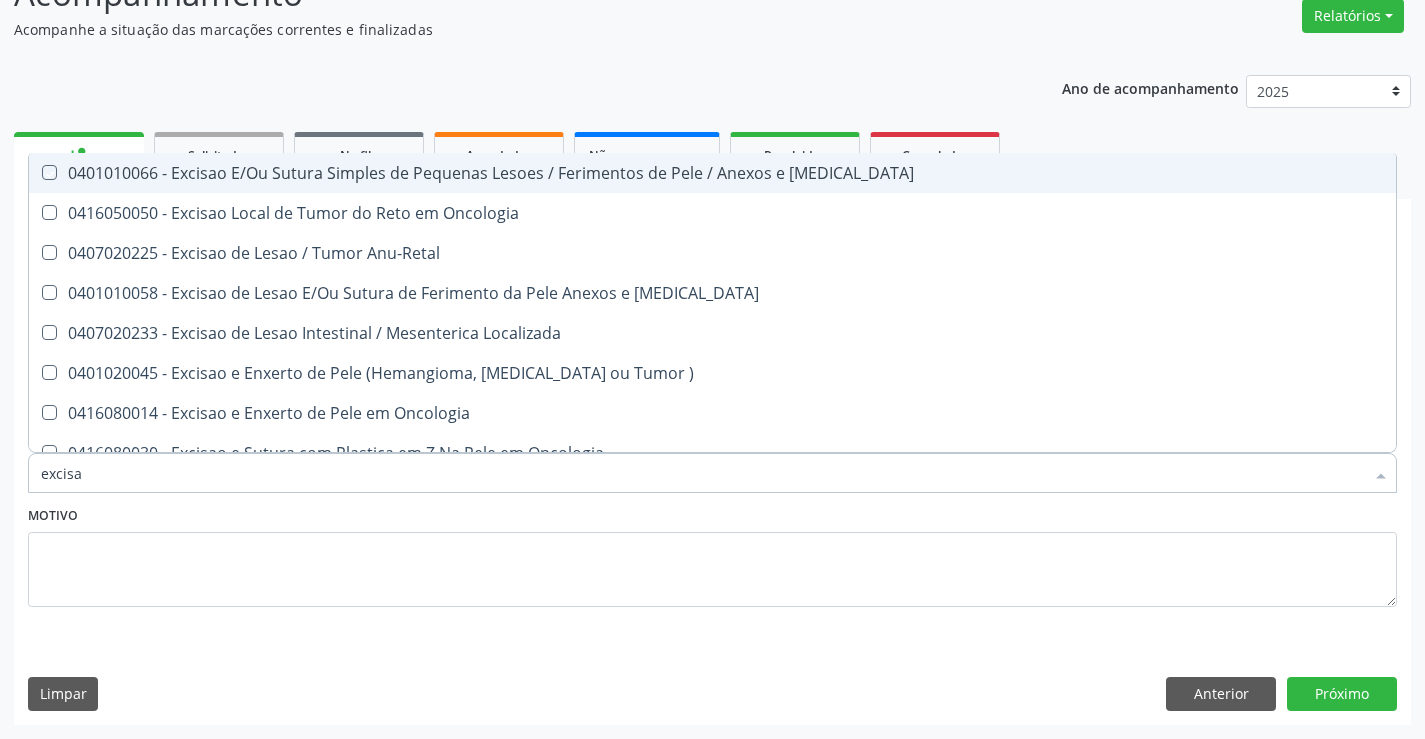 checkbox on "true" 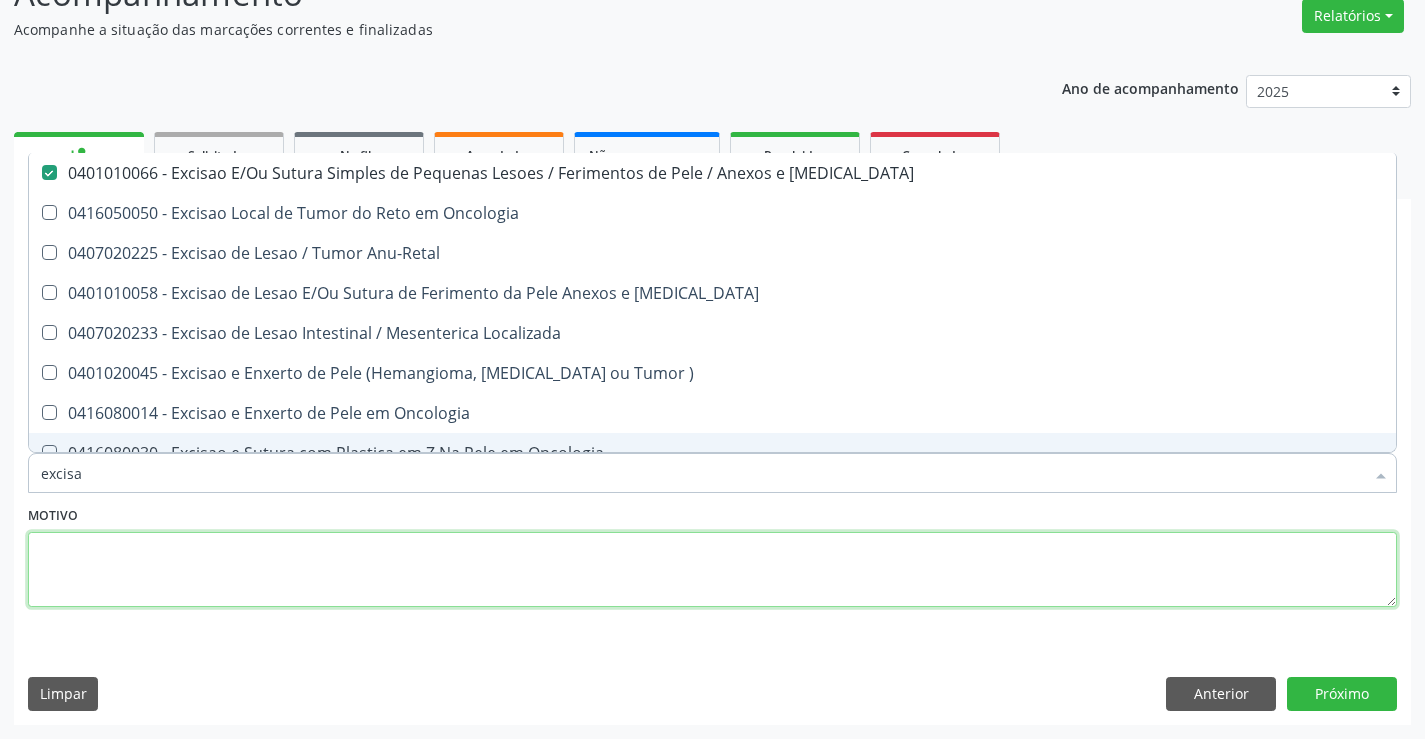 click at bounding box center (712, 570) 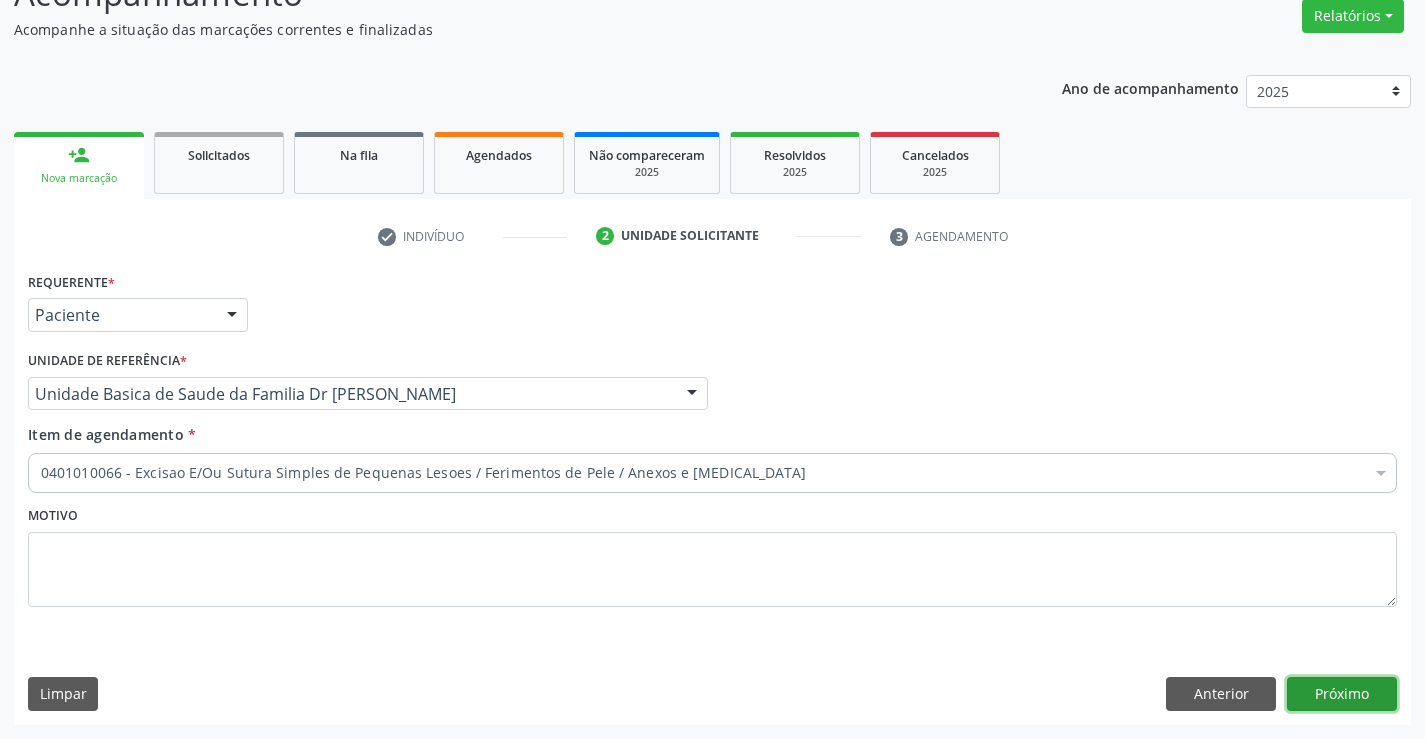 click on "Próximo" at bounding box center [1342, 694] 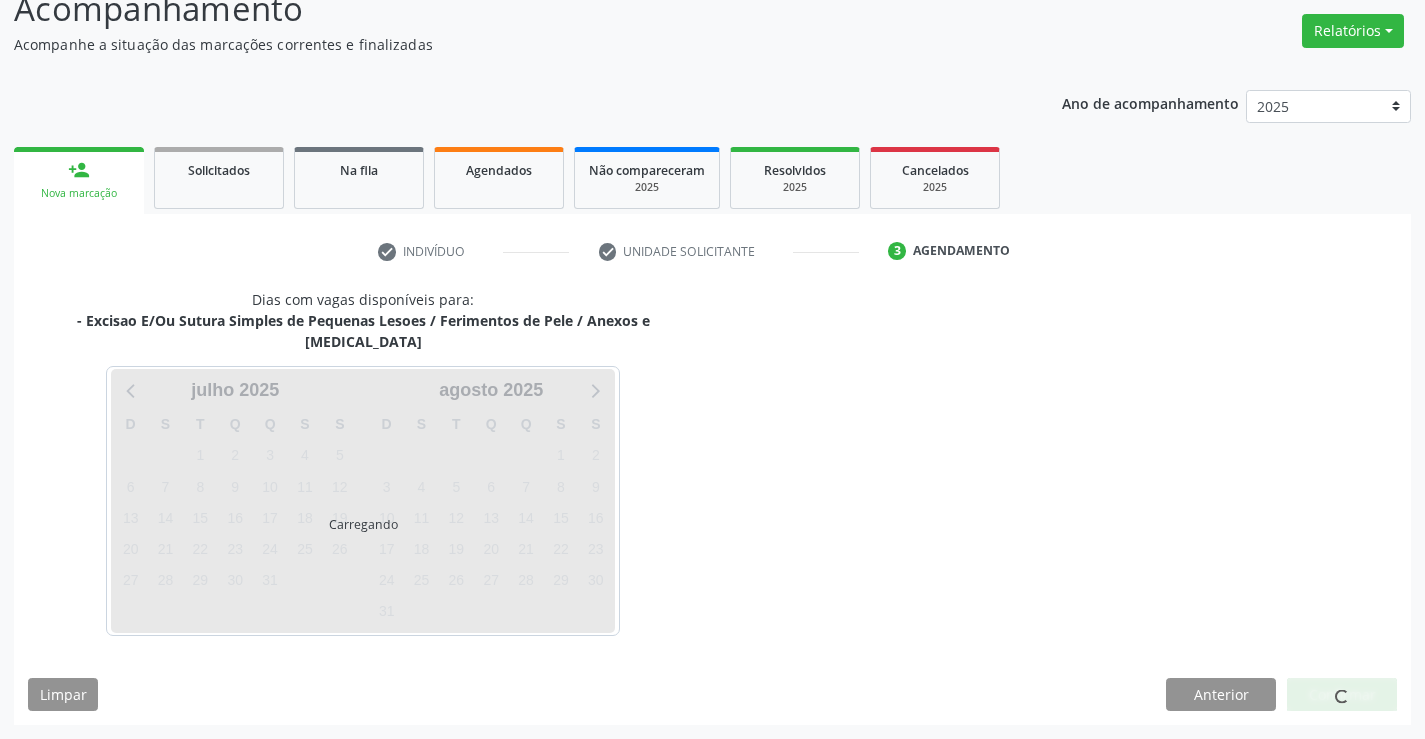 scroll, scrollTop: 131, scrollLeft: 0, axis: vertical 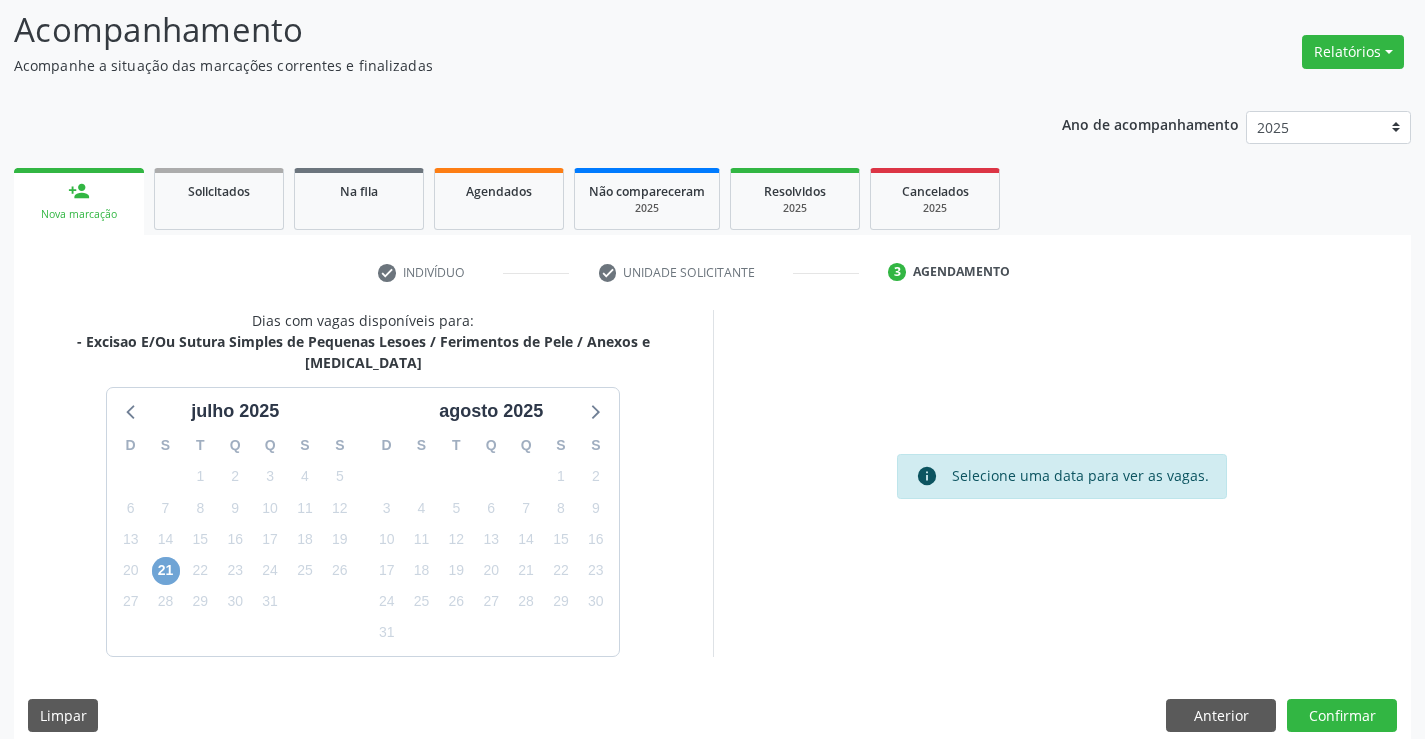 click on "21" at bounding box center [166, 571] 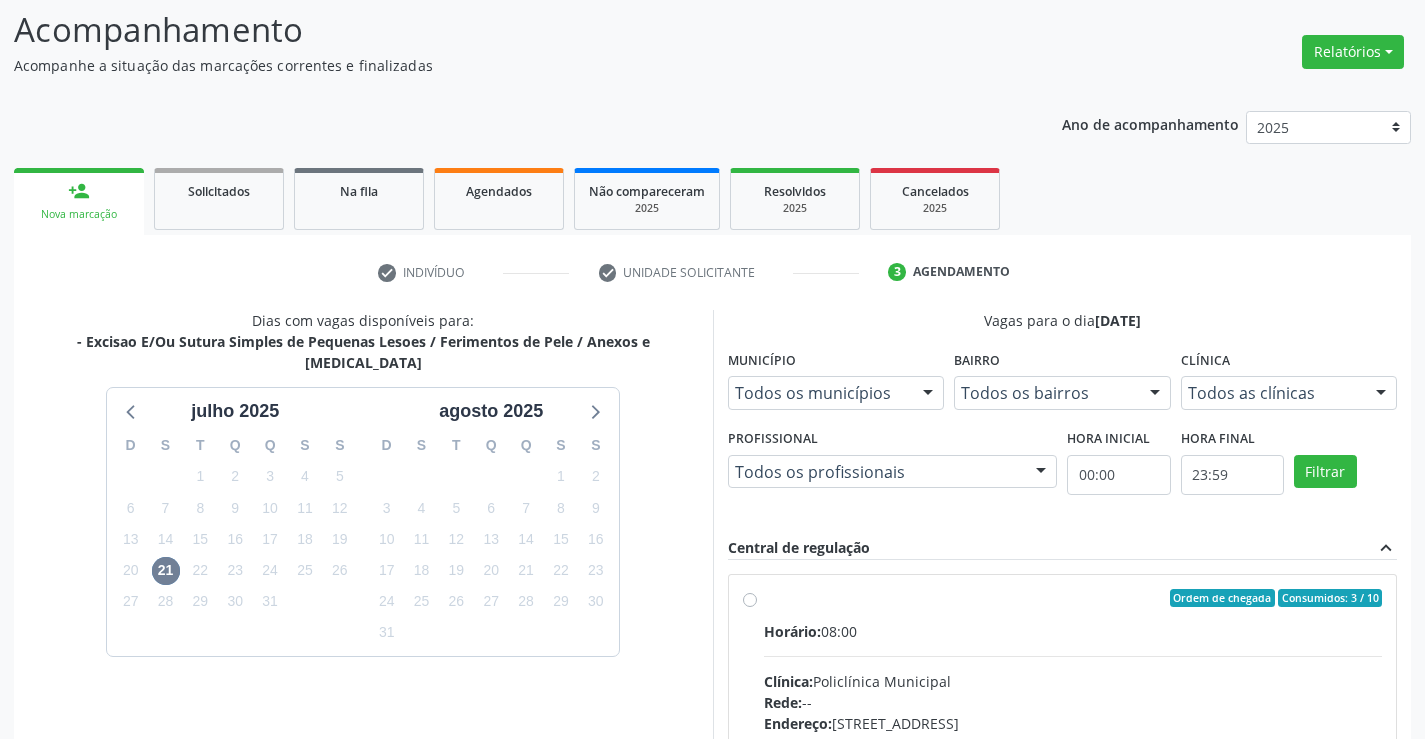 click on "Horário:   08:00
Clínica:  Policlínica Municipal
Rede:
--
Endereço:   Predio, nº 386, Centro, Campo Formoso - BA
Telefone:   (74) 6451312
Profissional:
Geislane Alcantara dos Santos
Informações adicionais sobre o atendimento
Idade de atendimento:
de 0 a 120 anos
Gênero(s) atendido(s):
Masculino e Feminino
Informações adicionais:
--" at bounding box center [1073, 758] 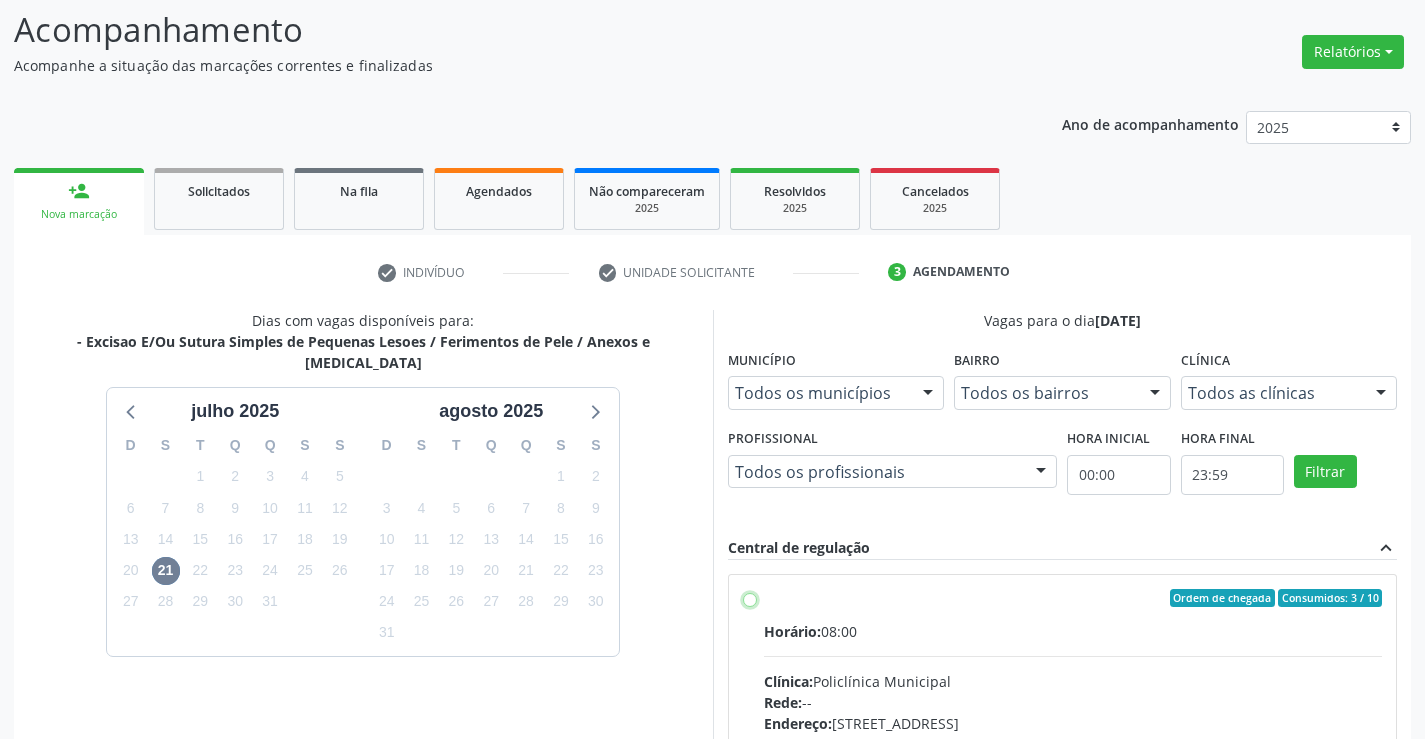 click on "Ordem de chegada
Consumidos: 3 / 10
Horário:   08:00
Clínica:  Policlínica Municipal
Rede:
--
Endereço:   Predio, nº 386, Centro, Campo Formoso - BA
Telefone:   (74) 6451312
Profissional:
Geislane Alcantara dos Santos
Informações adicionais sobre o atendimento
Idade de atendimento:
de 0 a 120 anos
Gênero(s) atendido(s):
Masculino e Feminino
Informações adicionais:
--" at bounding box center [750, 598] 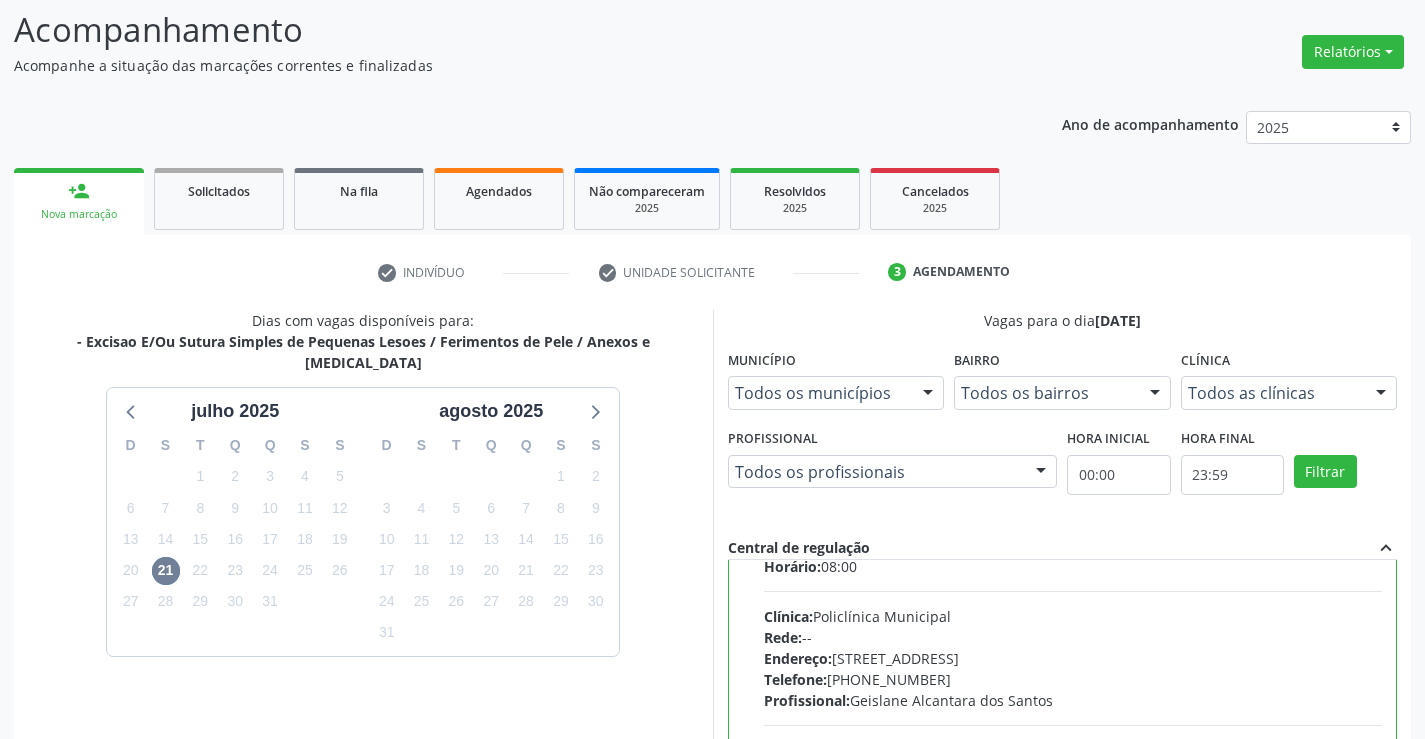 scroll, scrollTop: 99, scrollLeft: 0, axis: vertical 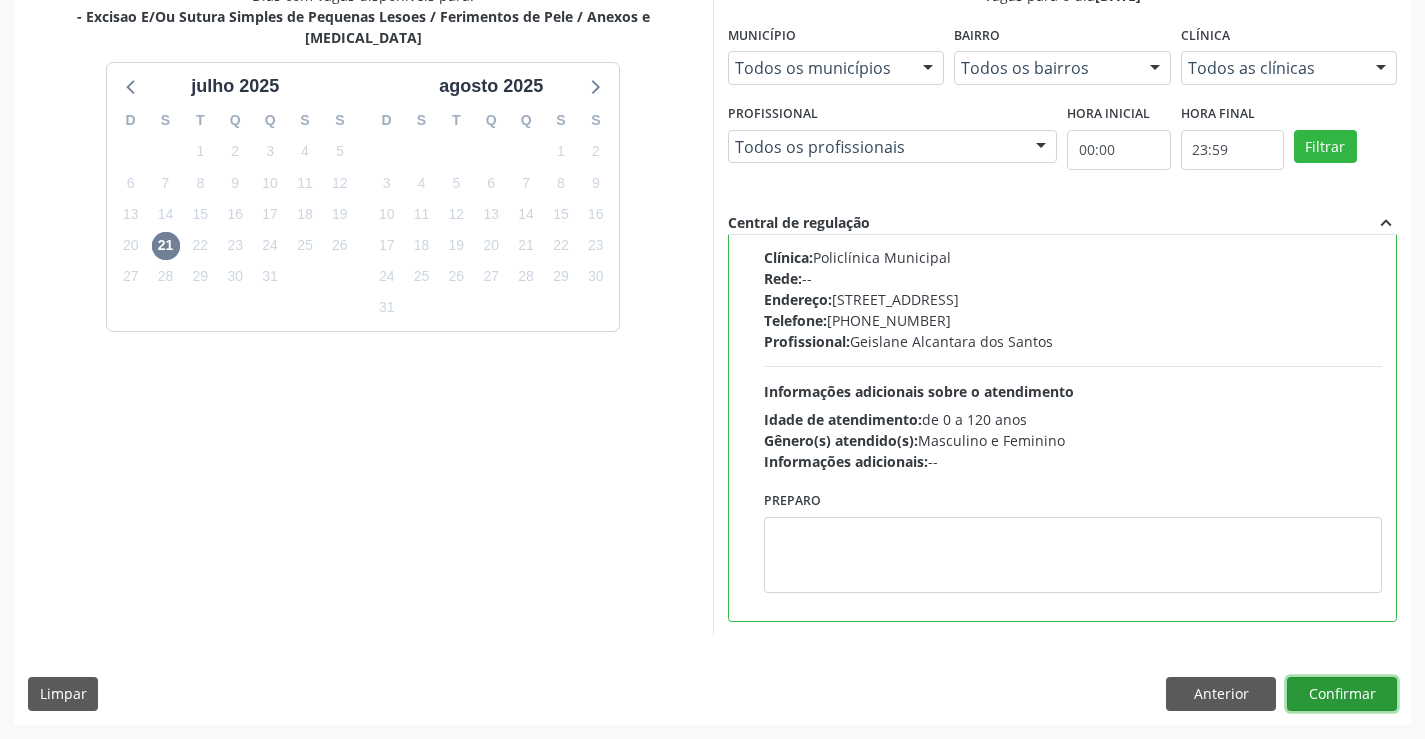 click on "Confirmar" at bounding box center [1342, 694] 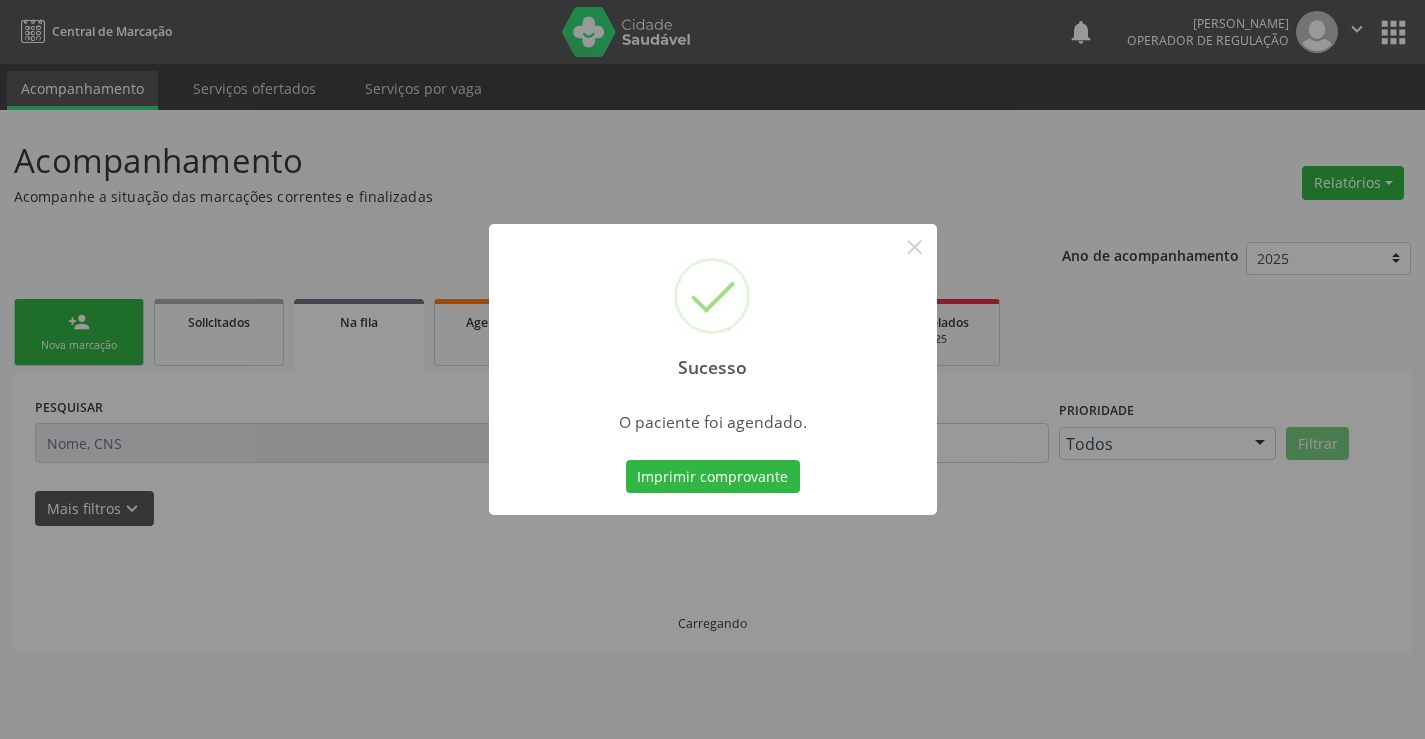 scroll, scrollTop: 0, scrollLeft: 0, axis: both 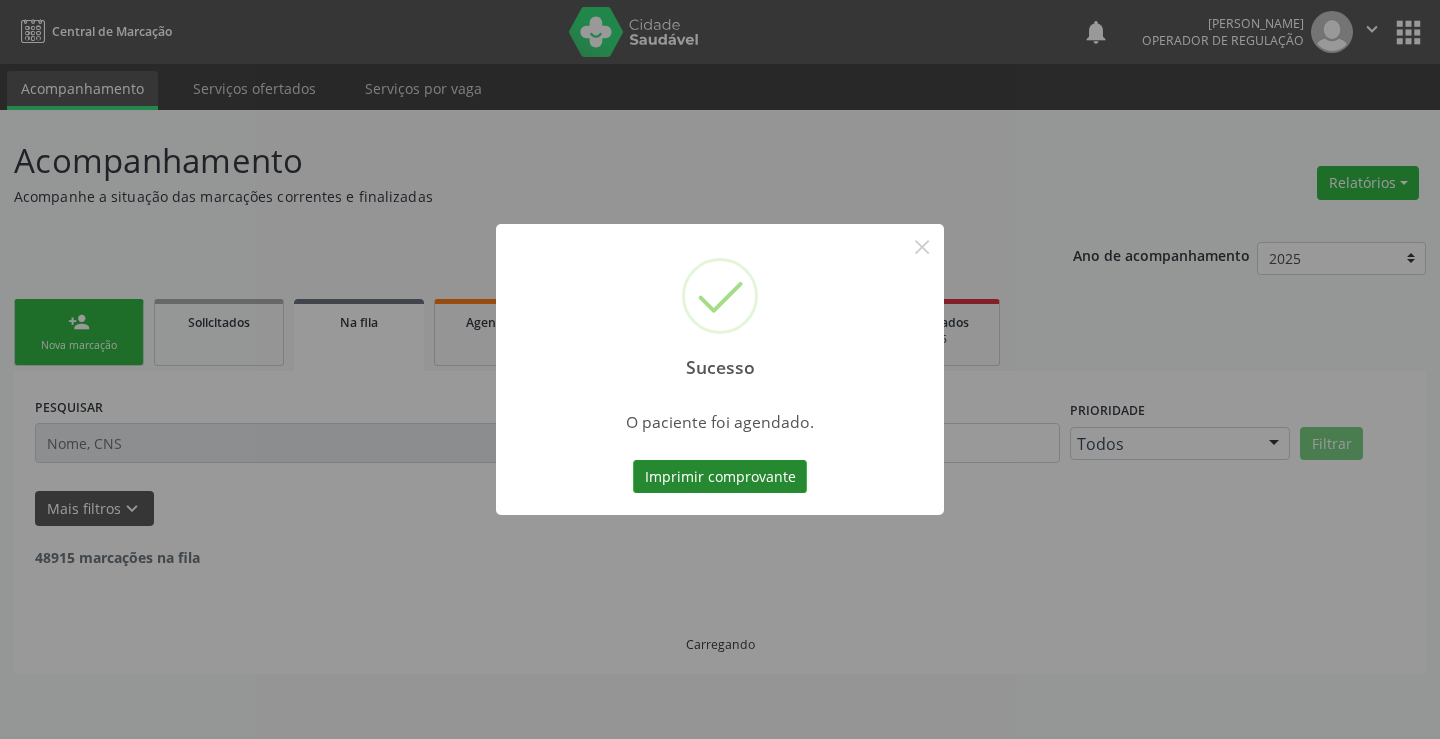 click on "Imprimir comprovante" at bounding box center (720, 477) 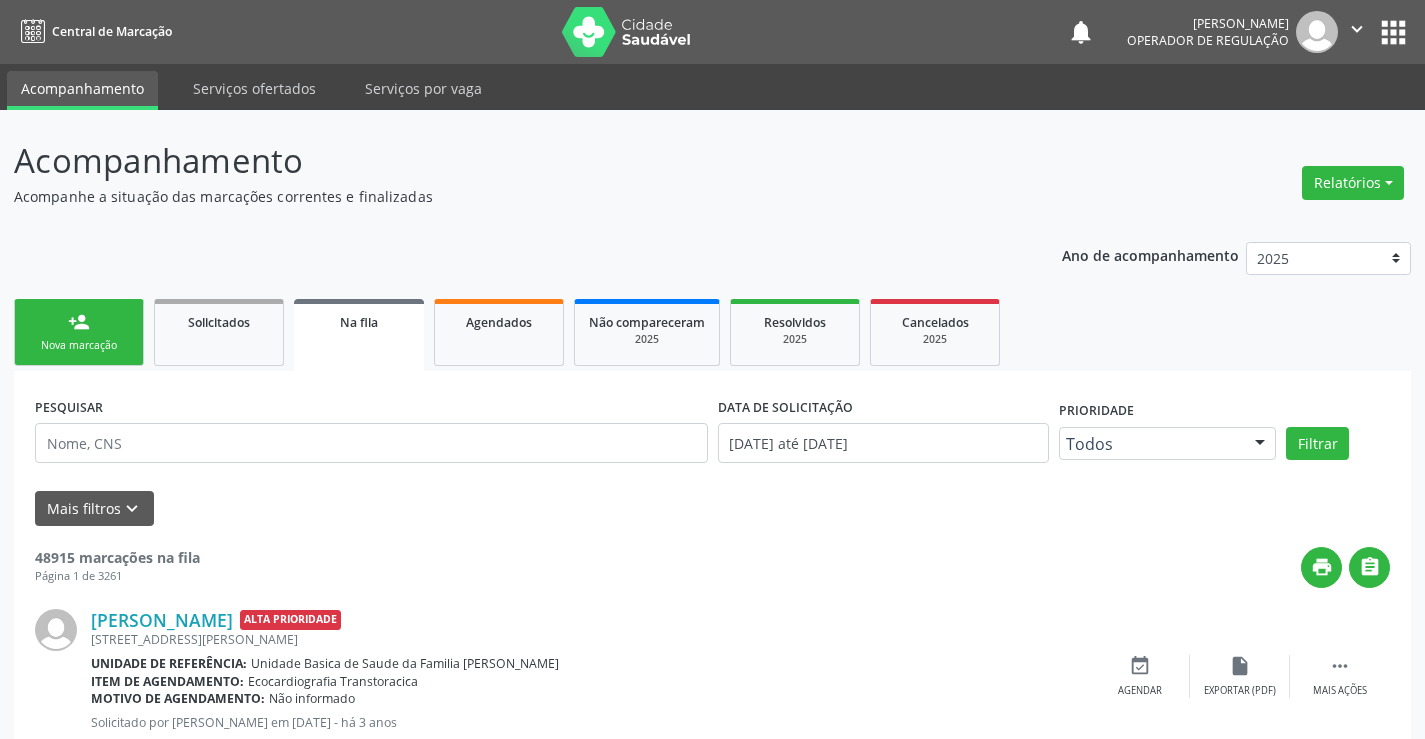 click on "person_add
Nova marcação" at bounding box center [79, 332] 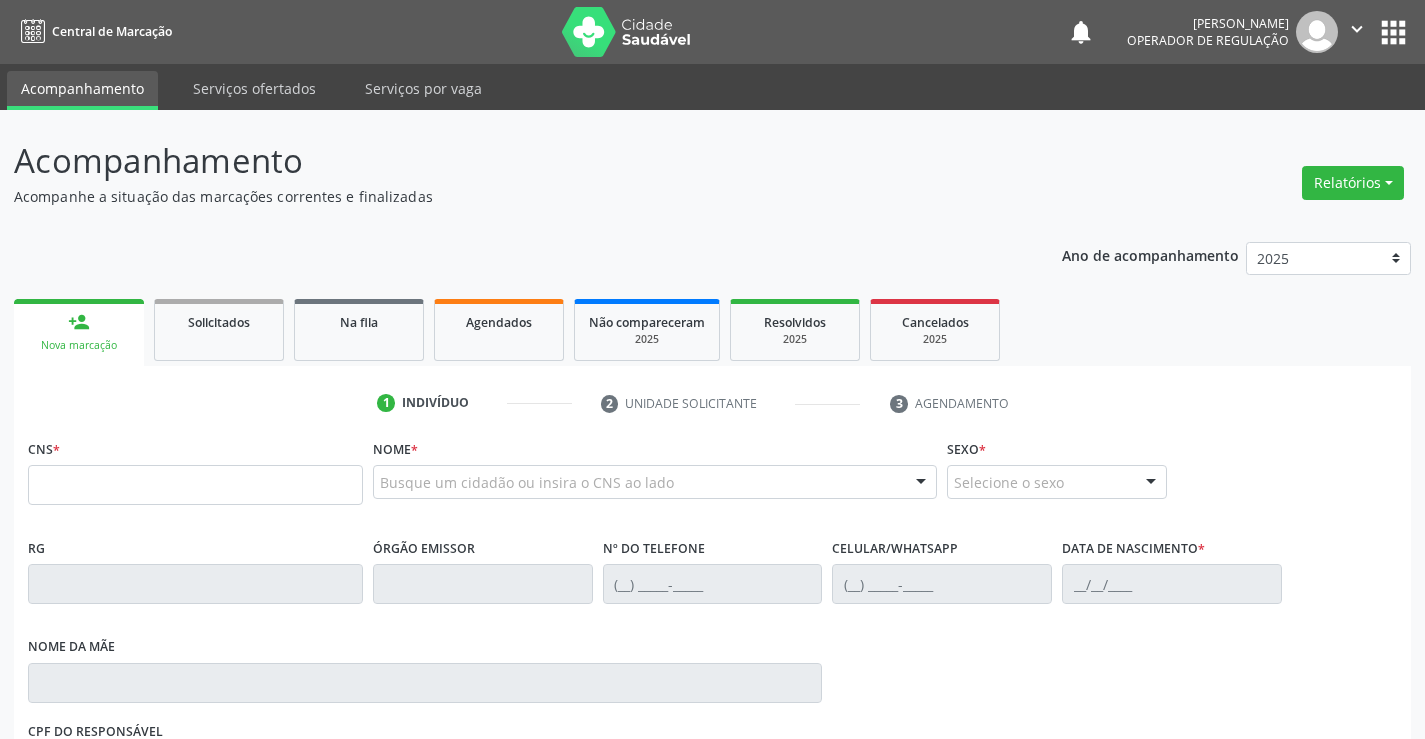 click on "Nova marcação" at bounding box center [79, 345] 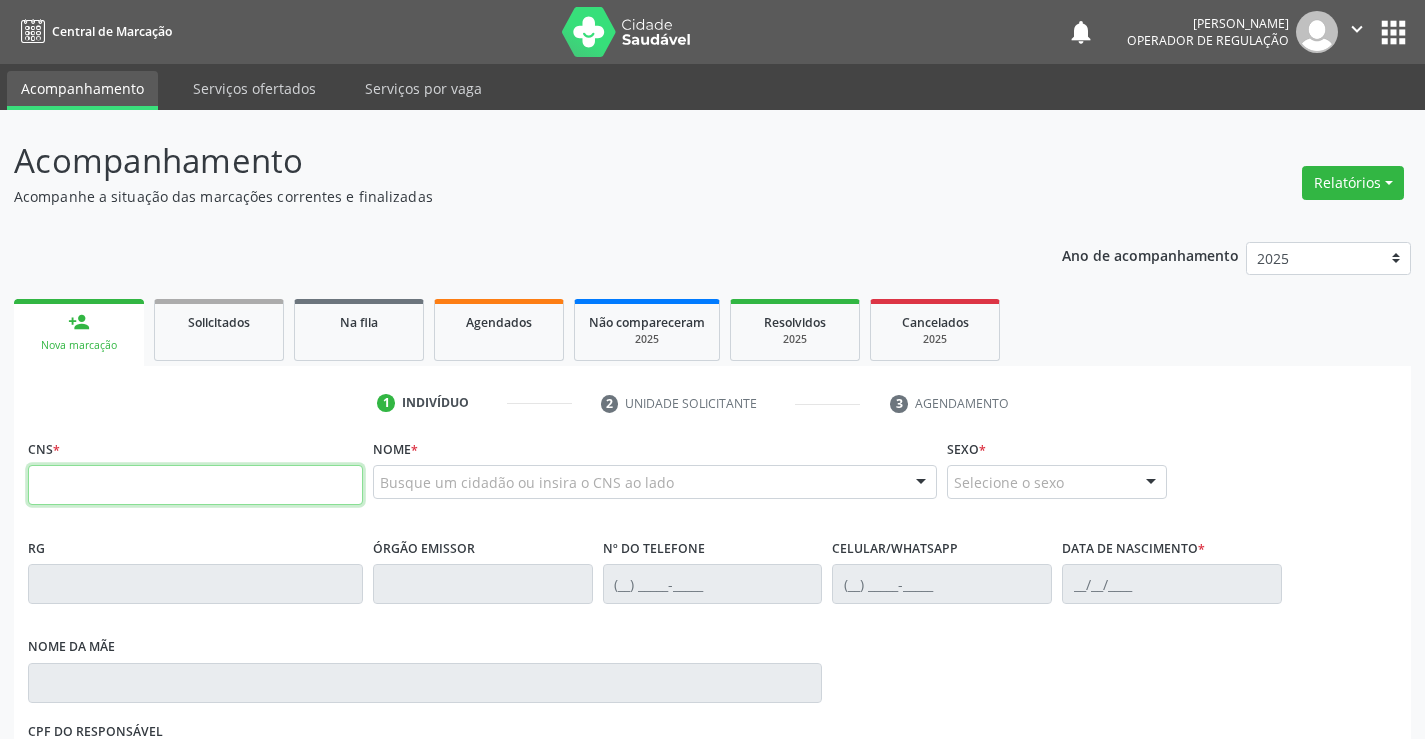 click at bounding box center [195, 485] 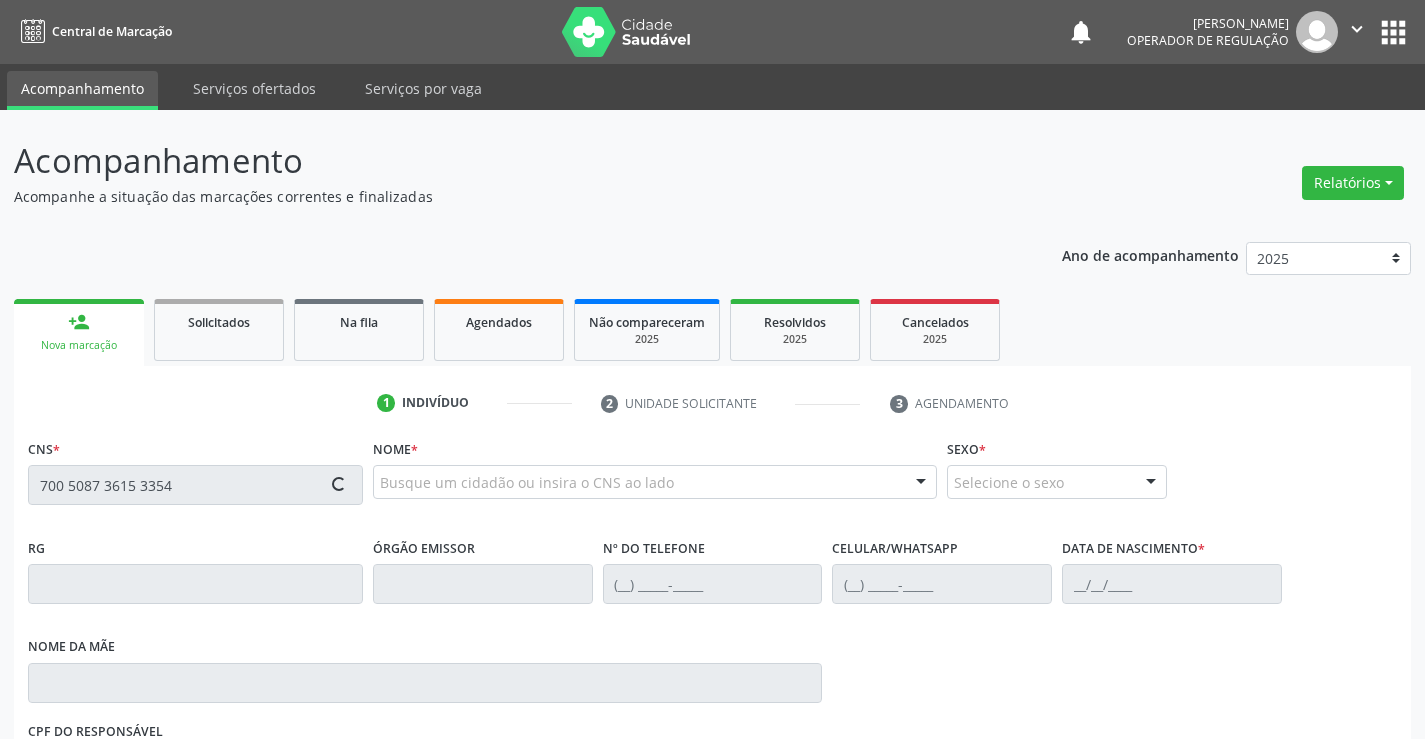 type on "700 5087 3615 3354" 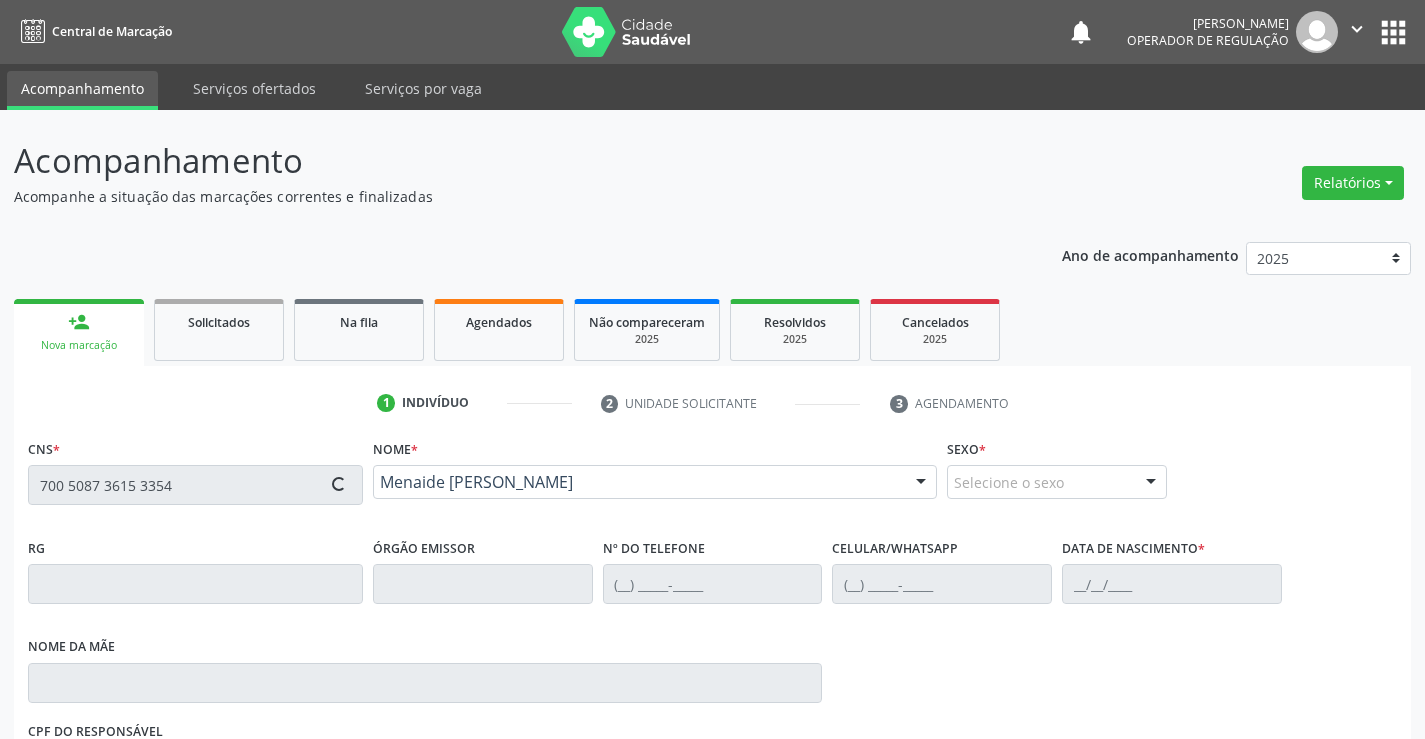 type on "0734204175" 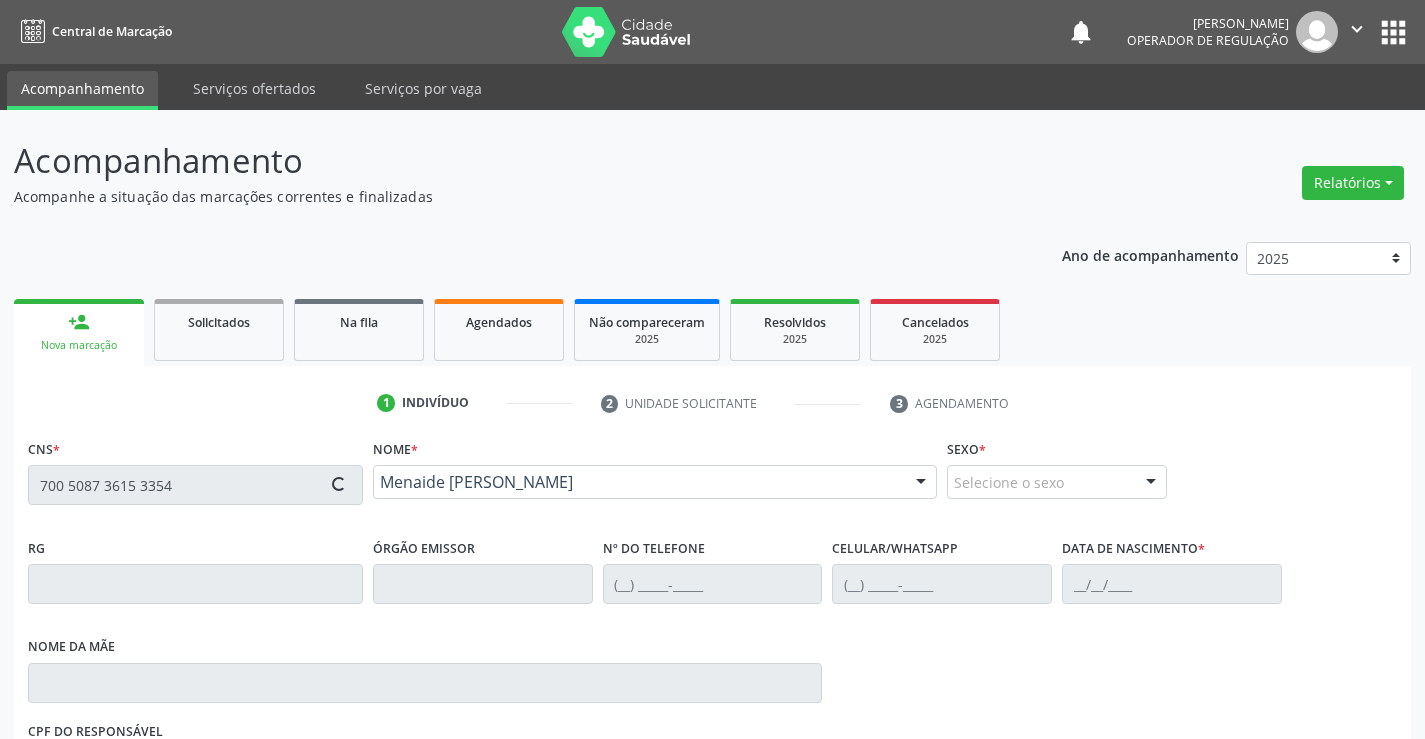 type on "(74) 9963-0940" 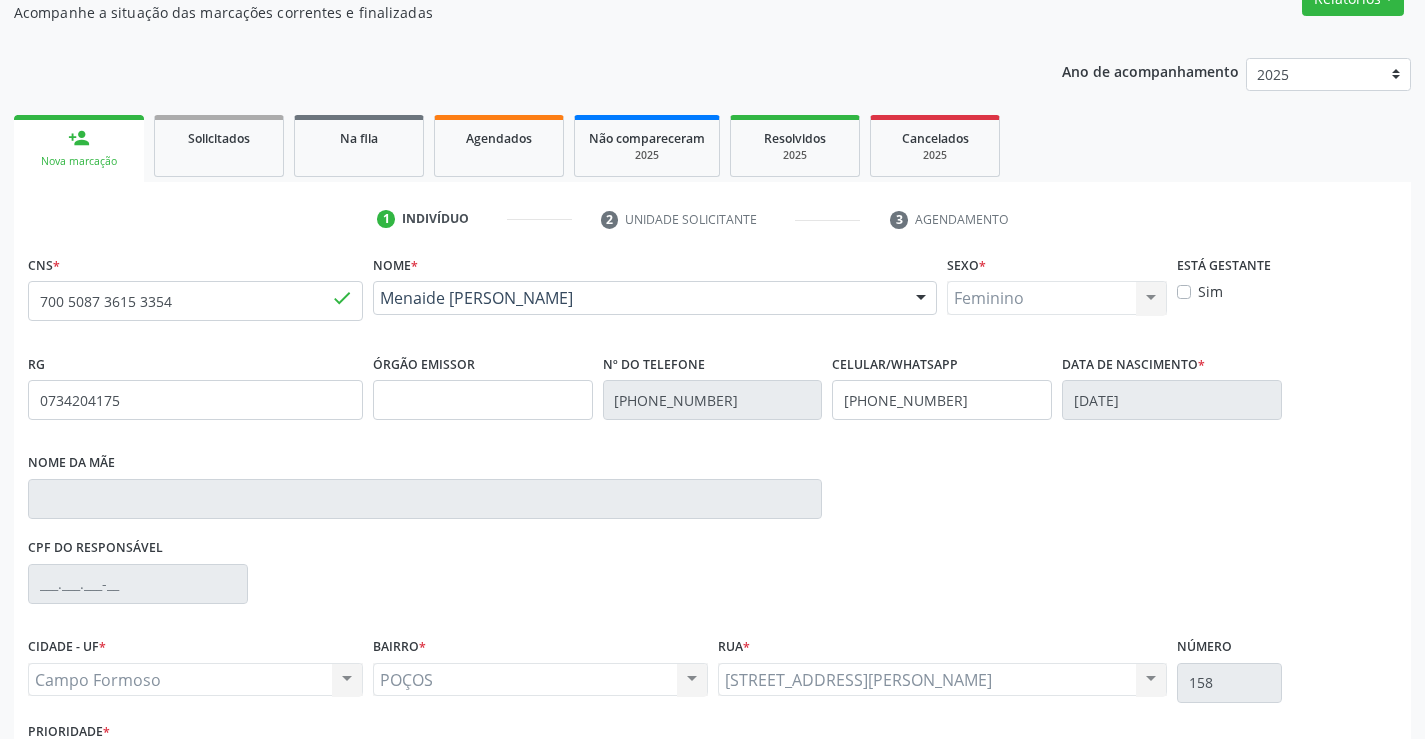 scroll, scrollTop: 331, scrollLeft: 0, axis: vertical 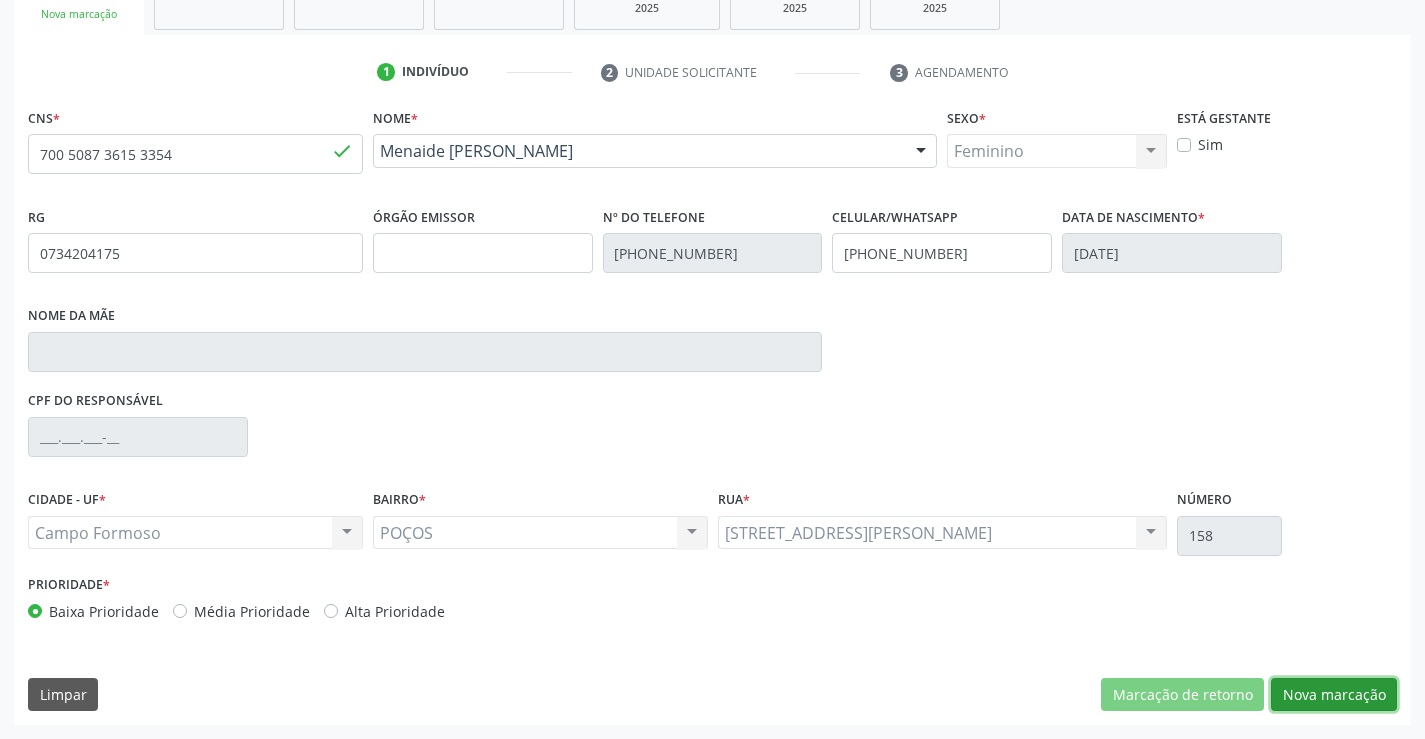 click on "Nova marcação" at bounding box center [1334, 695] 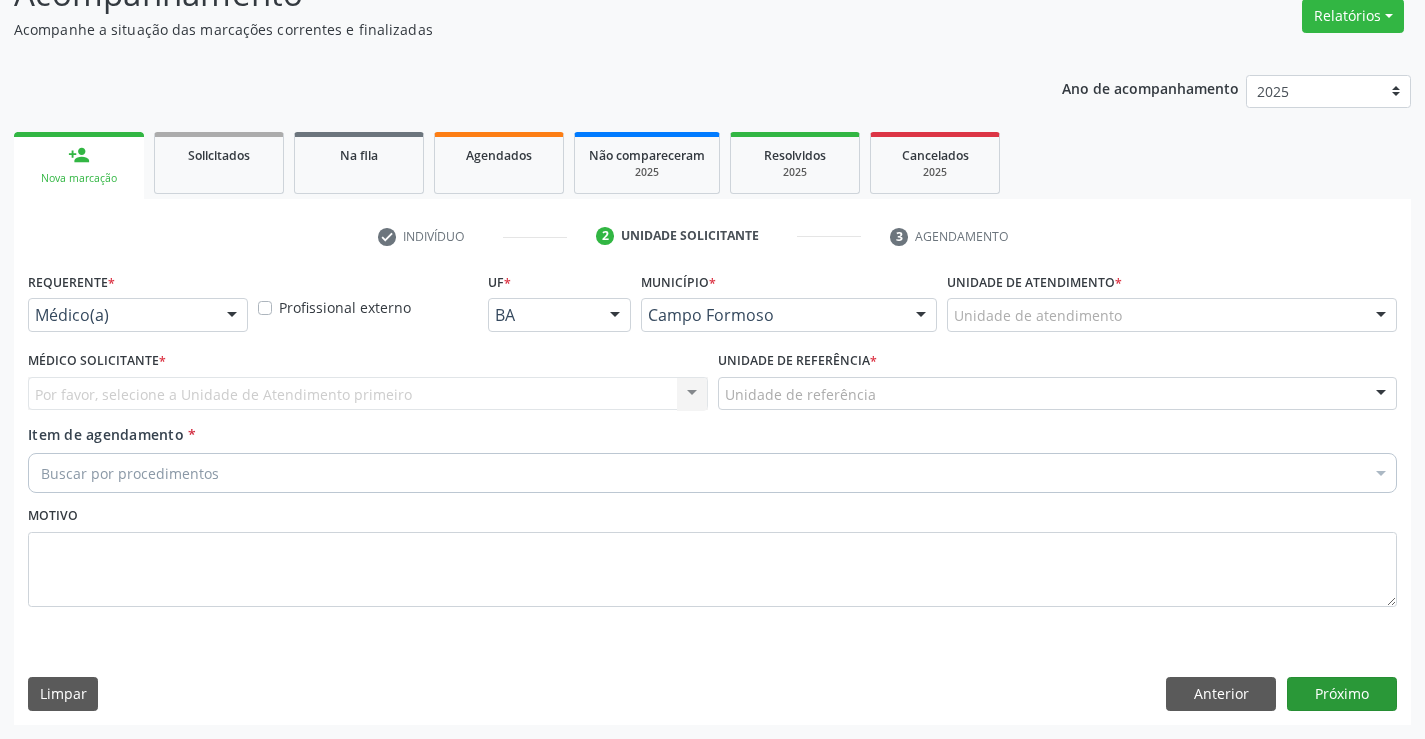 scroll, scrollTop: 167, scrollLeft: 0, axis: vertical 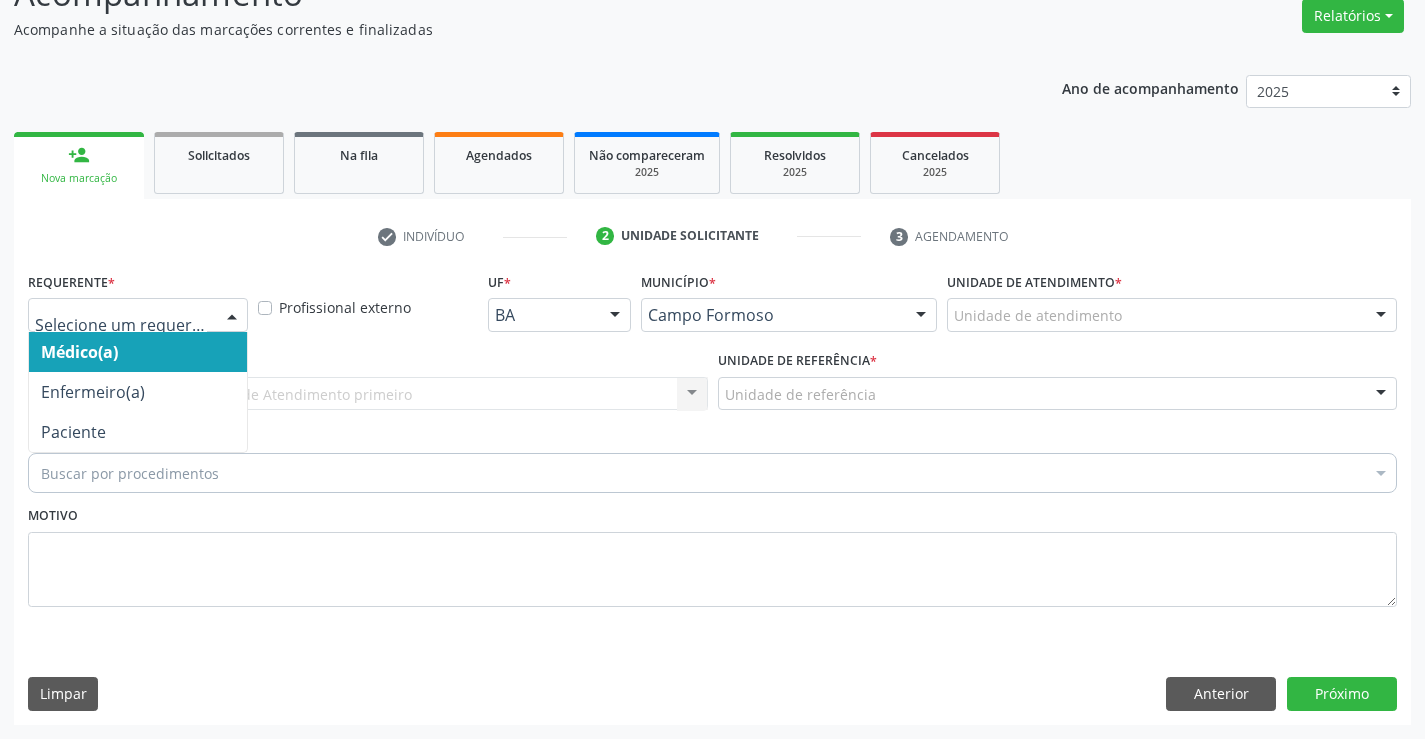 drag, startPoint x: 199, startPoint y: 323, endPoint x: 179, endPoint y: 385, distance: 65.14599 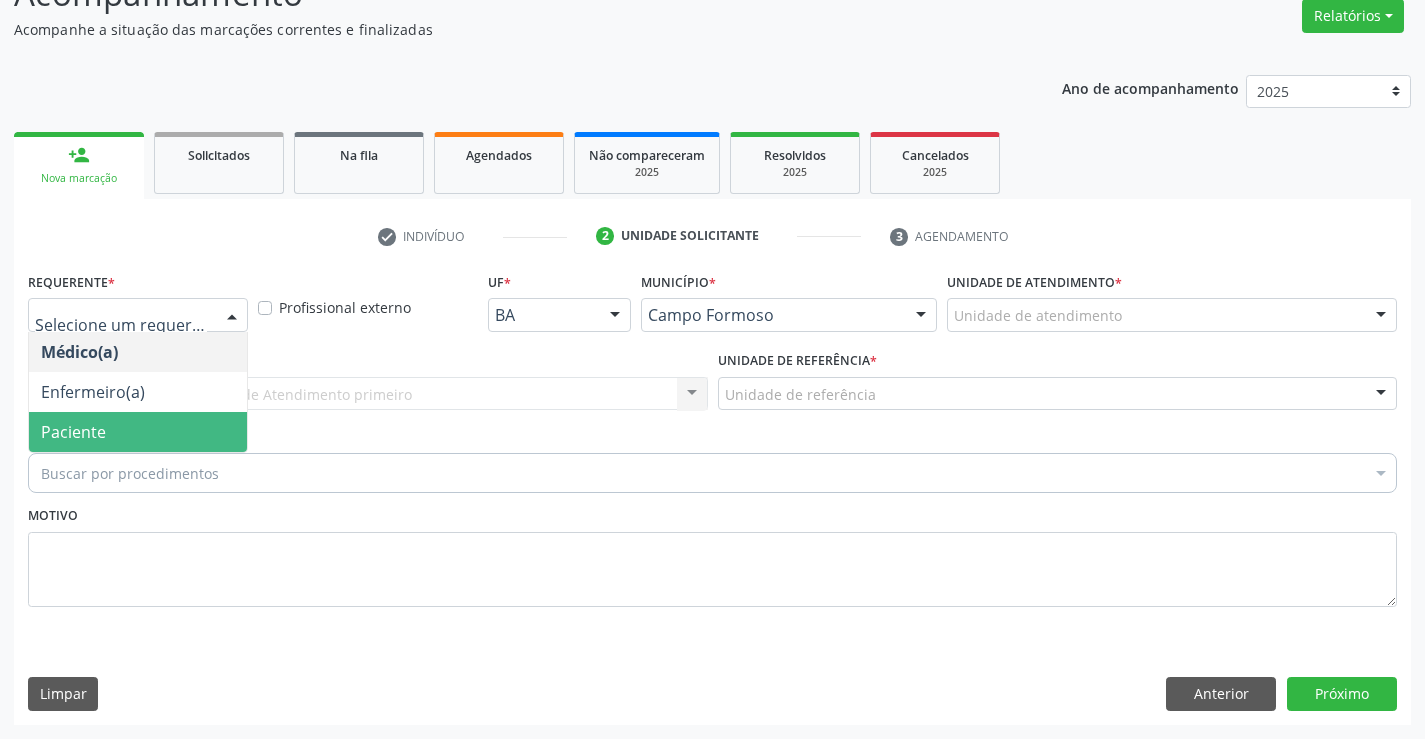drag, startPoint x: 93, startPoint y: 418, endPoint x: 309, endPoint y: 413, distance: 216.05786 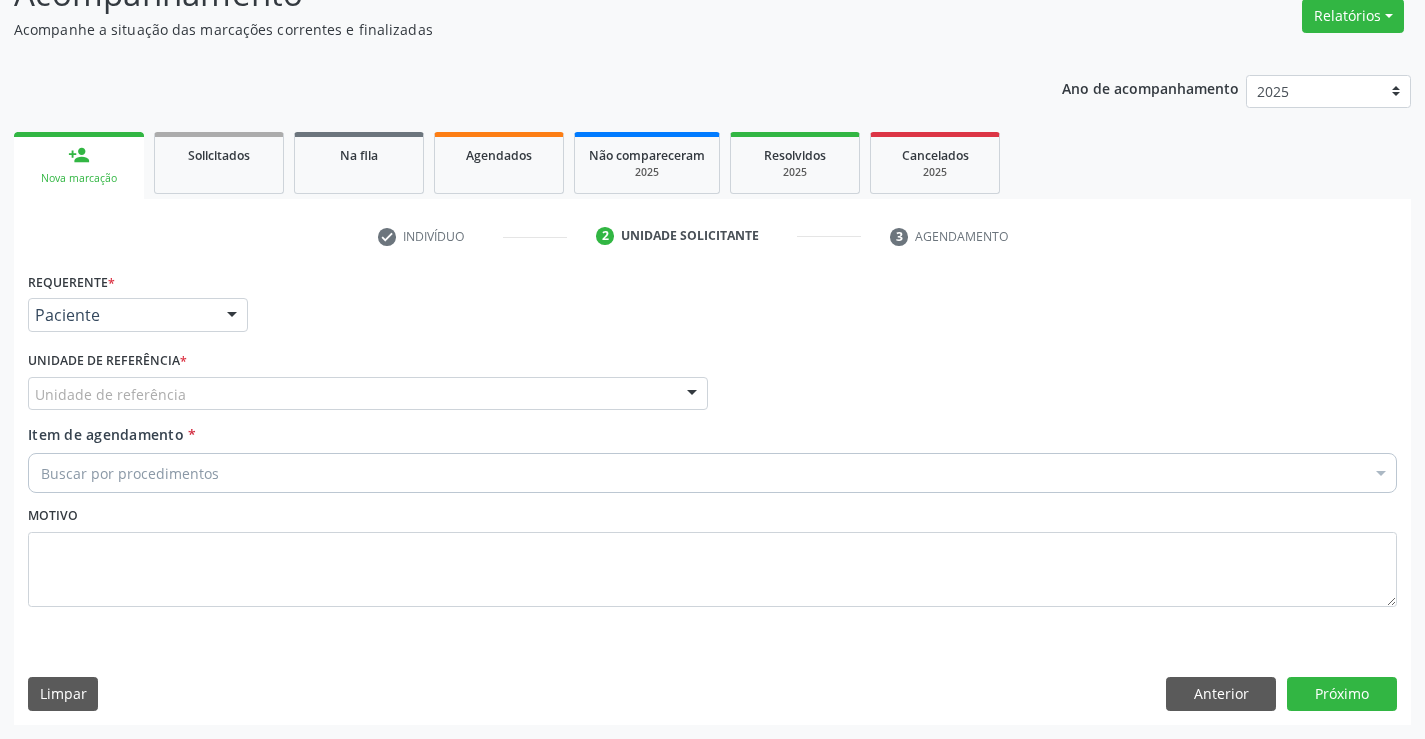 click on "Unidade de referência" at bounding box center [368, 394] 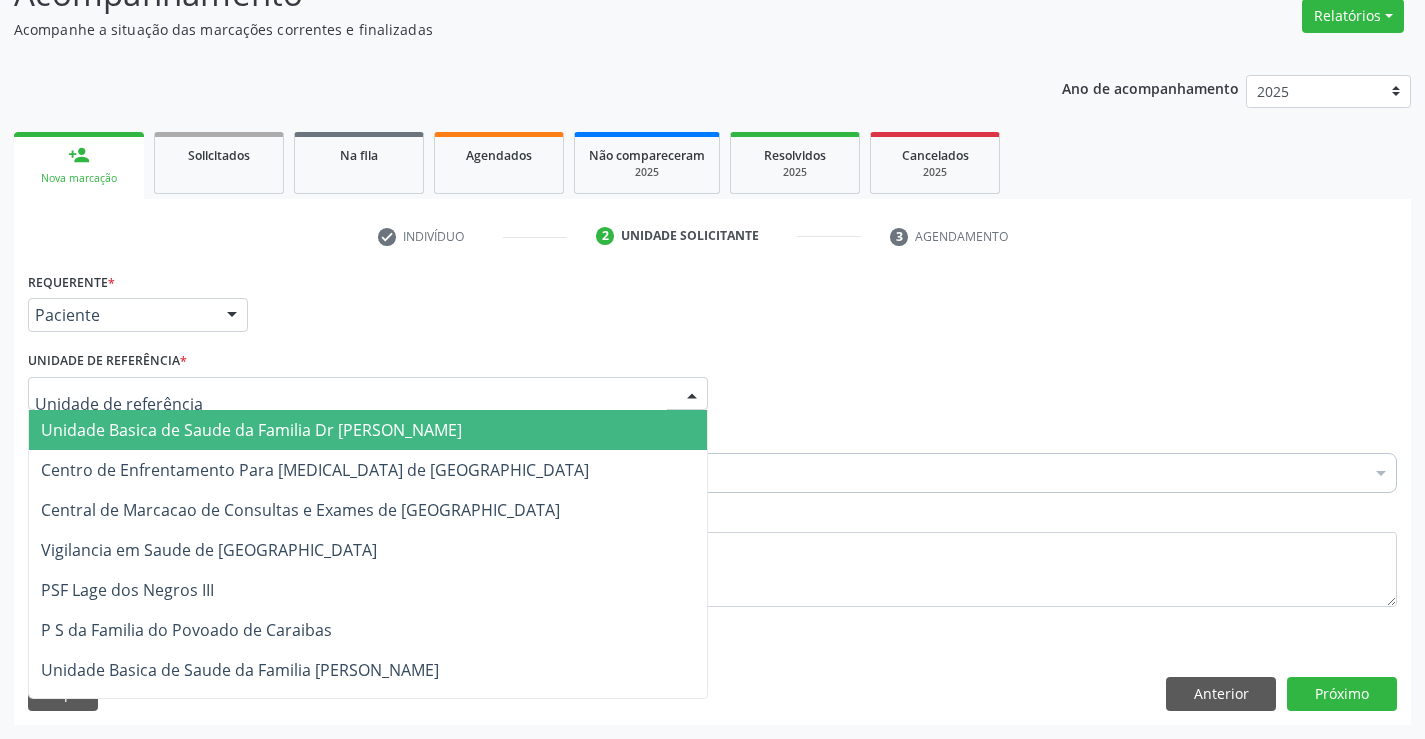 click on "Unidade Basica de Saude da Familia Dr [PERSON_NAME]" at bounding box center [251, 430] 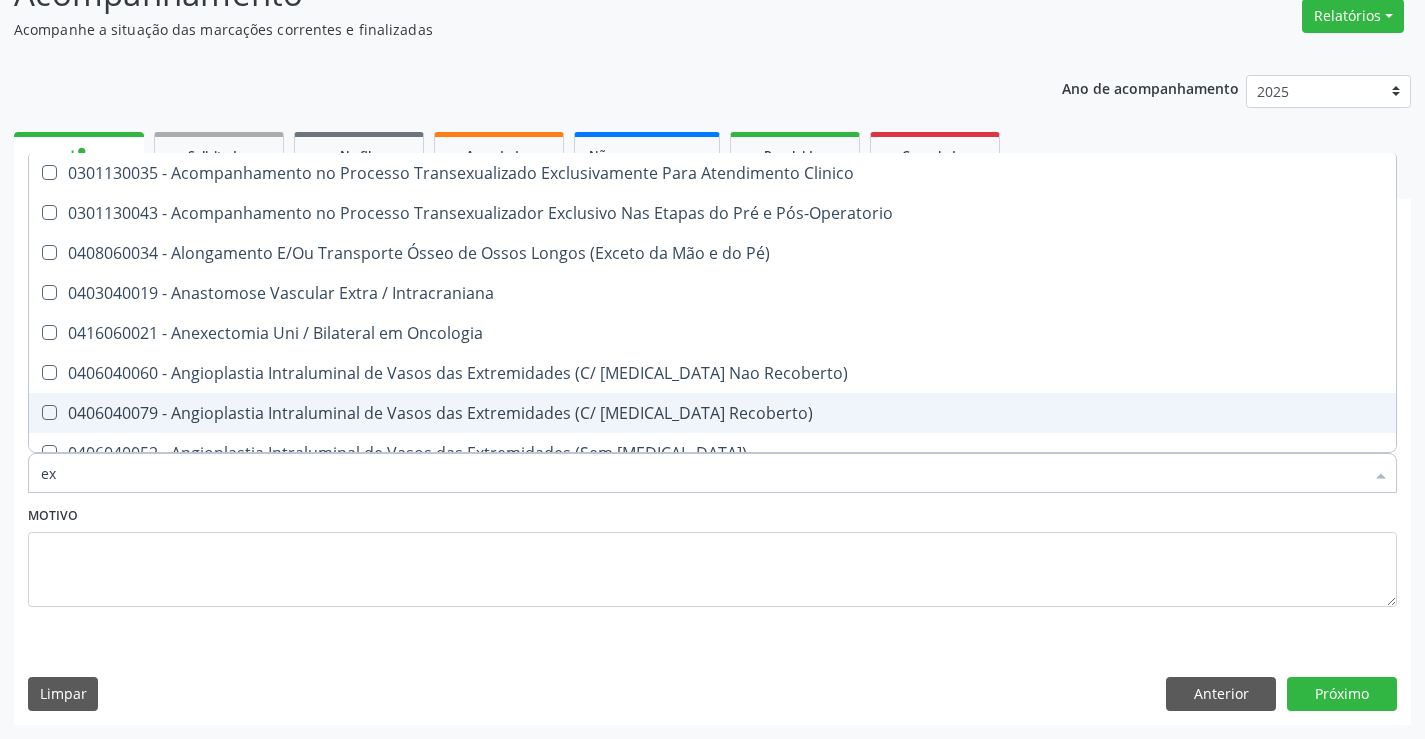 type on "e" 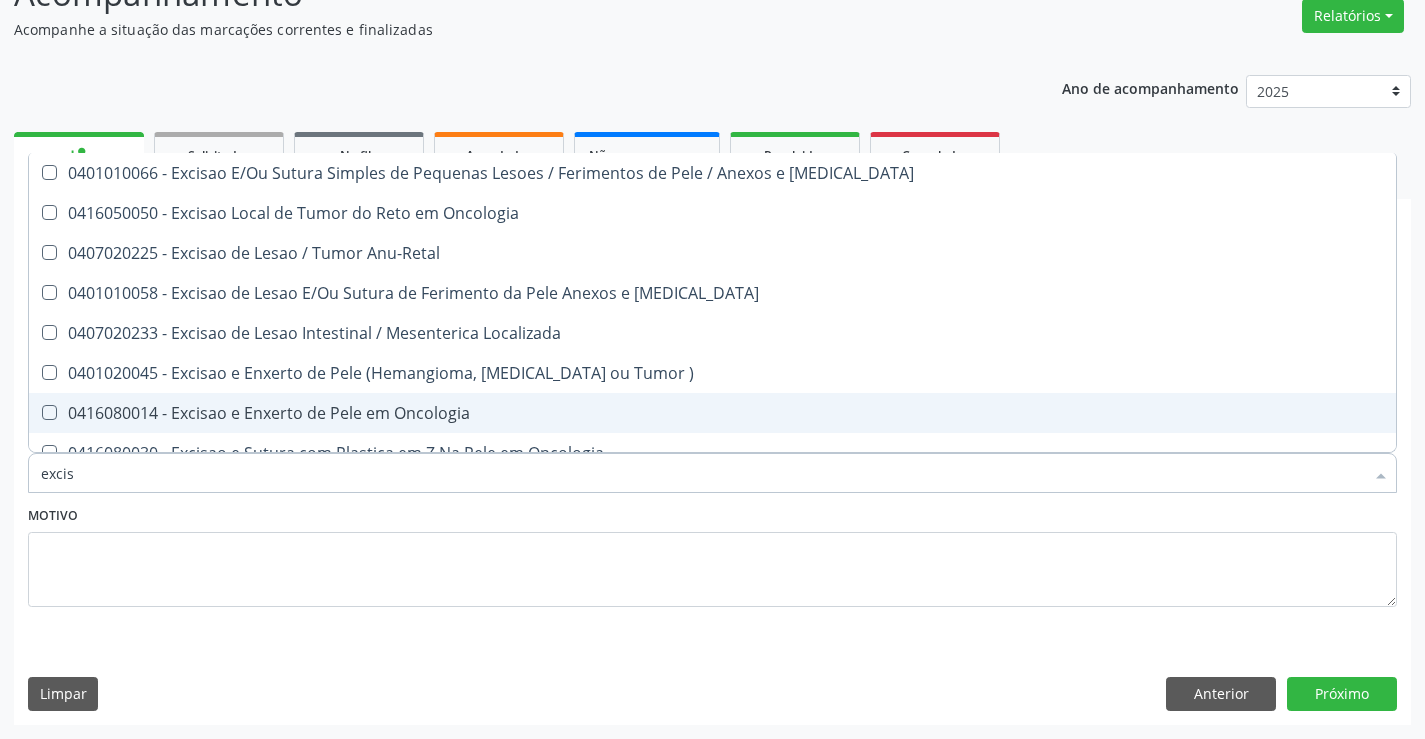 type on "excisa" 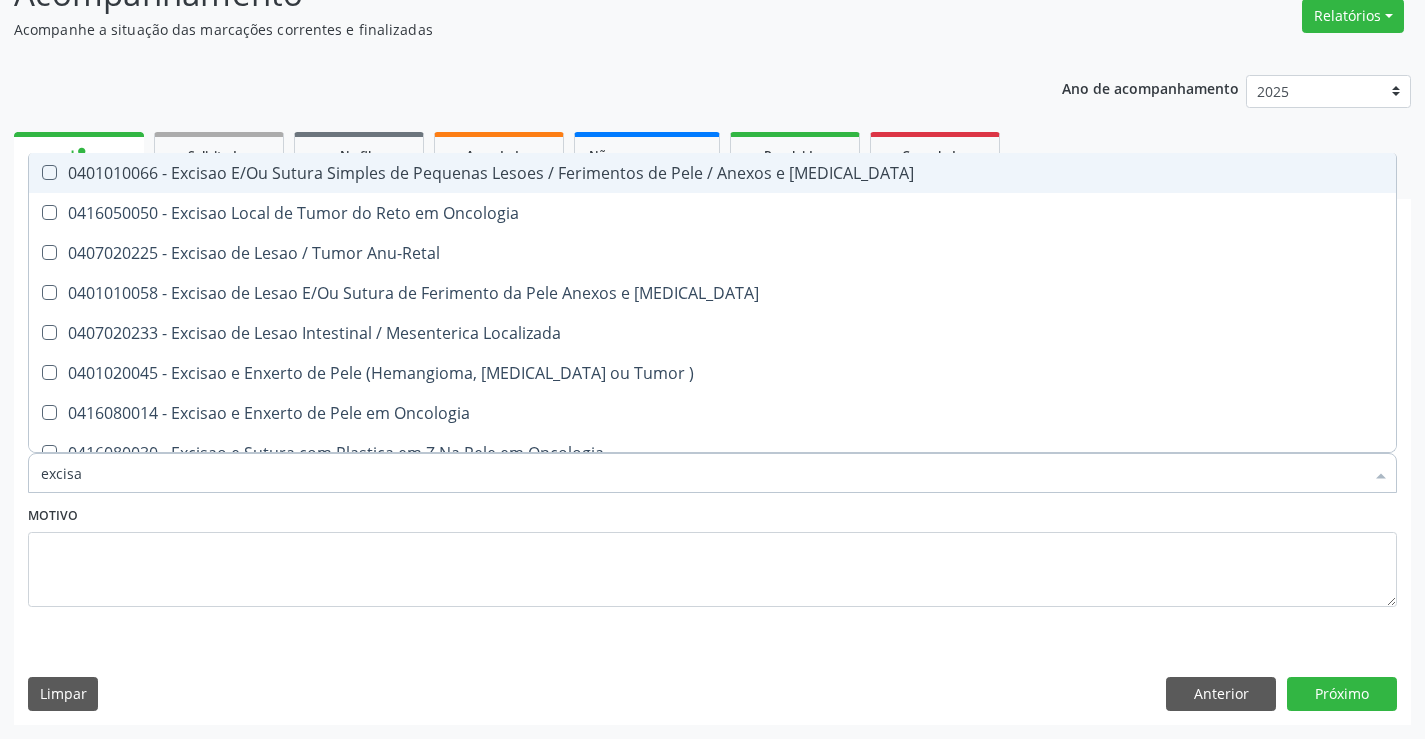 drag, startPoint x: 460, startPoint y: 176, endPoint x: 497, endPoint y: 210, distance: 50.24938 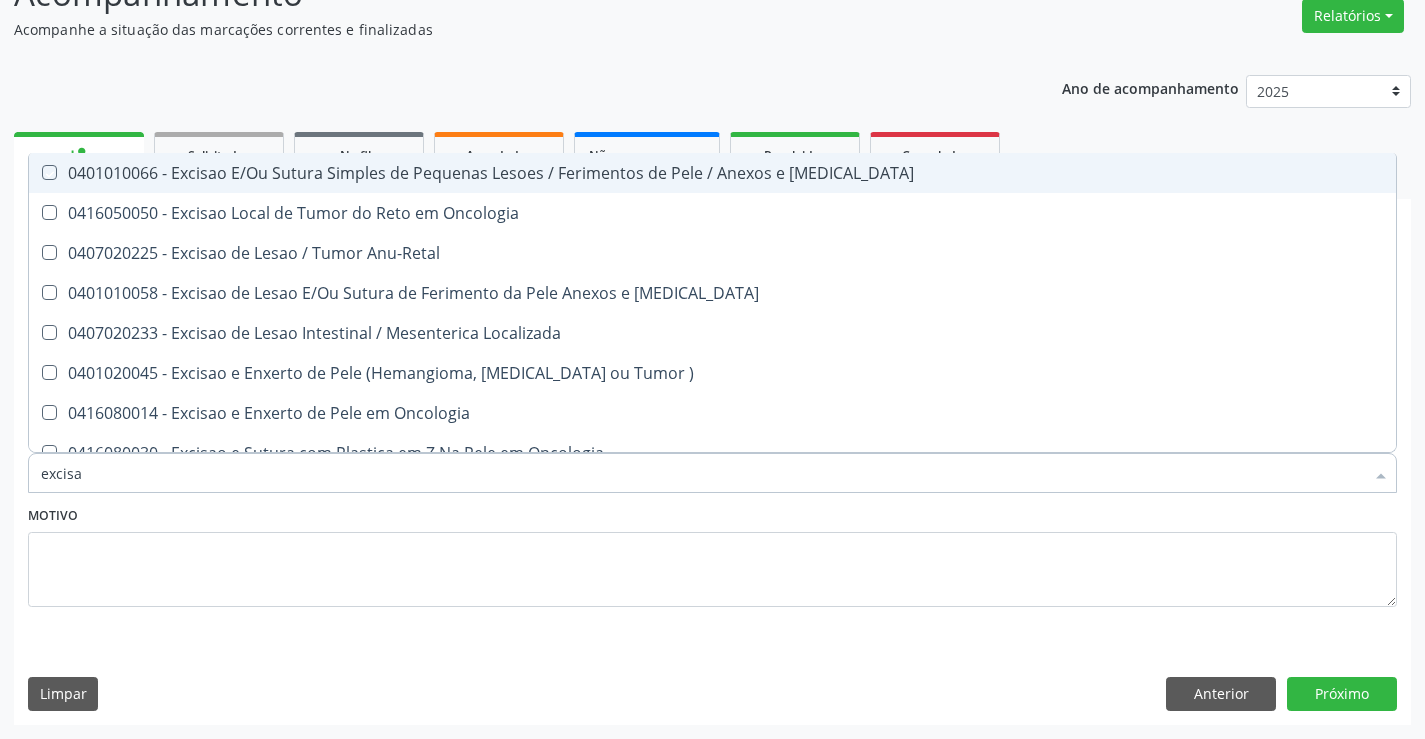 checkbox on "true" 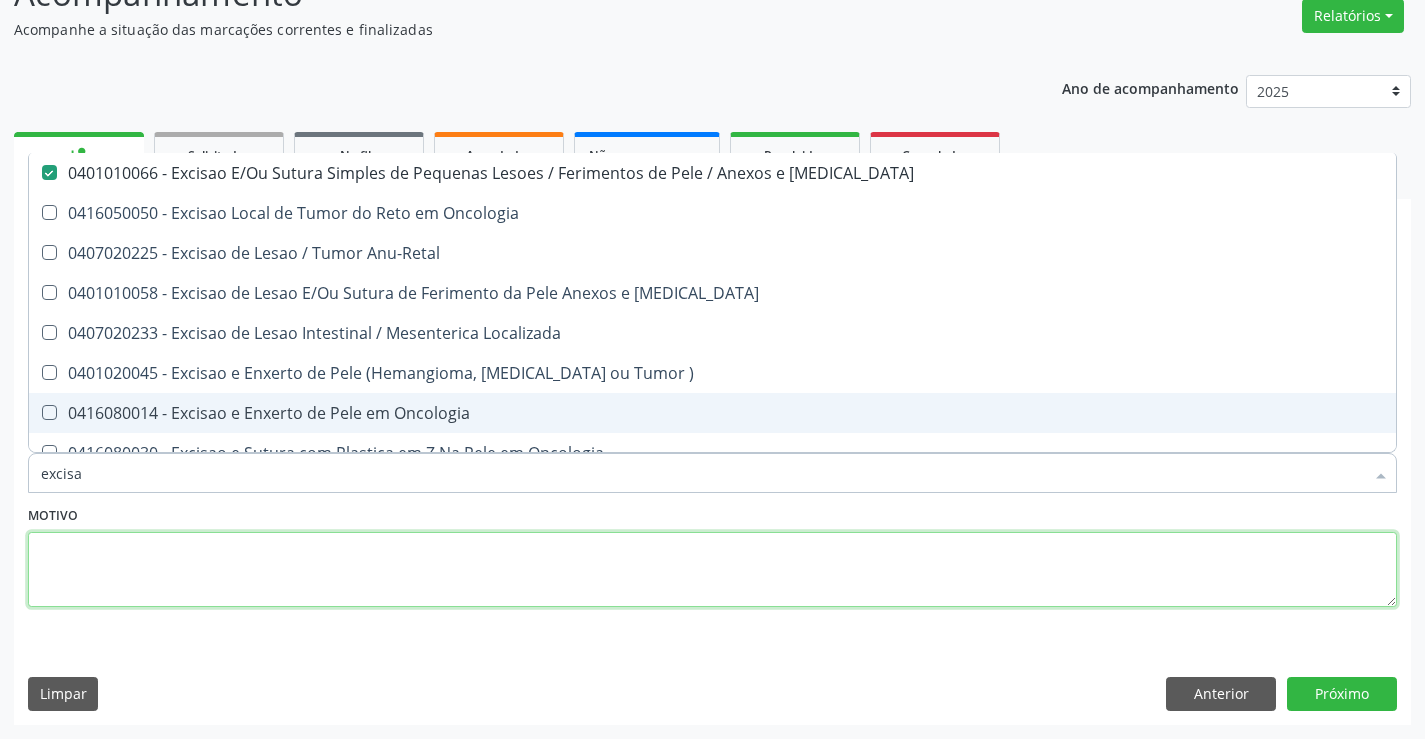 click at bounding box center [712, 570] 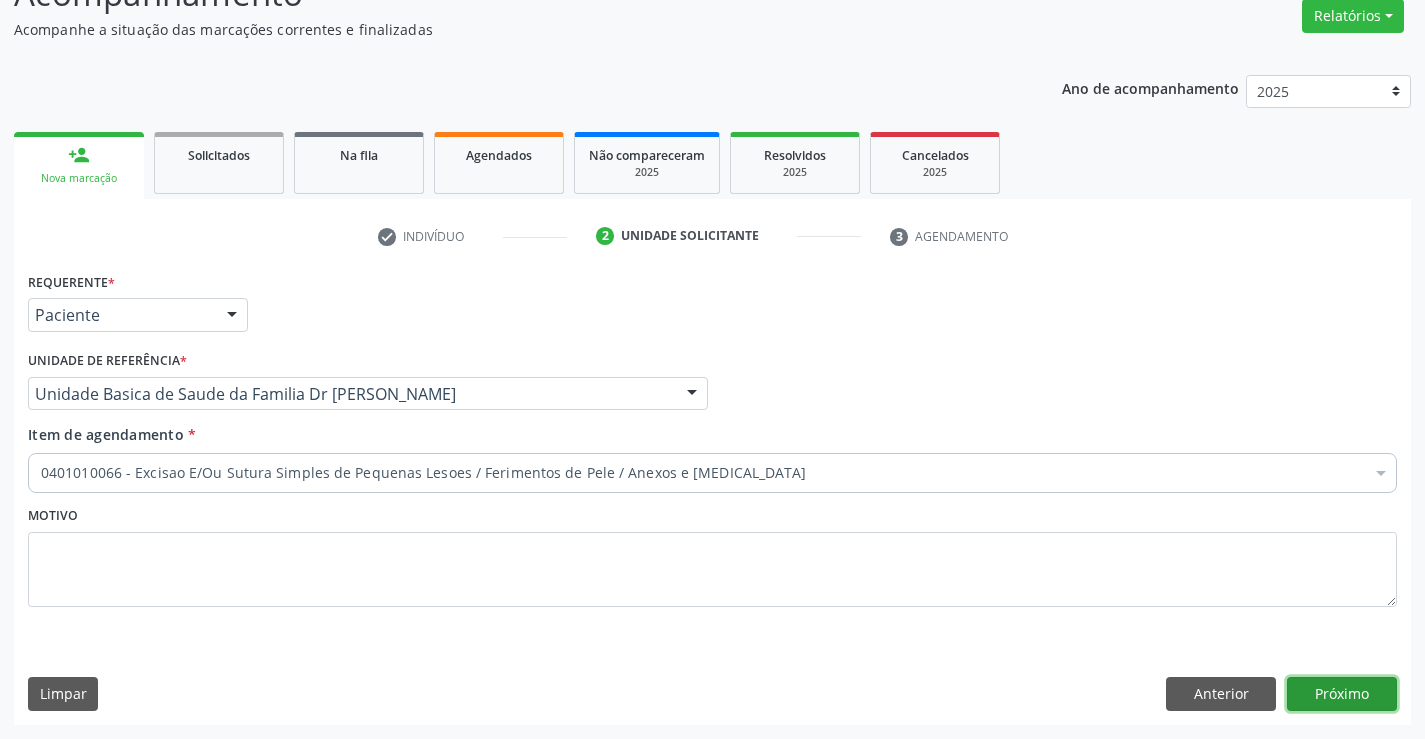 click on "Próximo" at bounding box center [1342, 694] 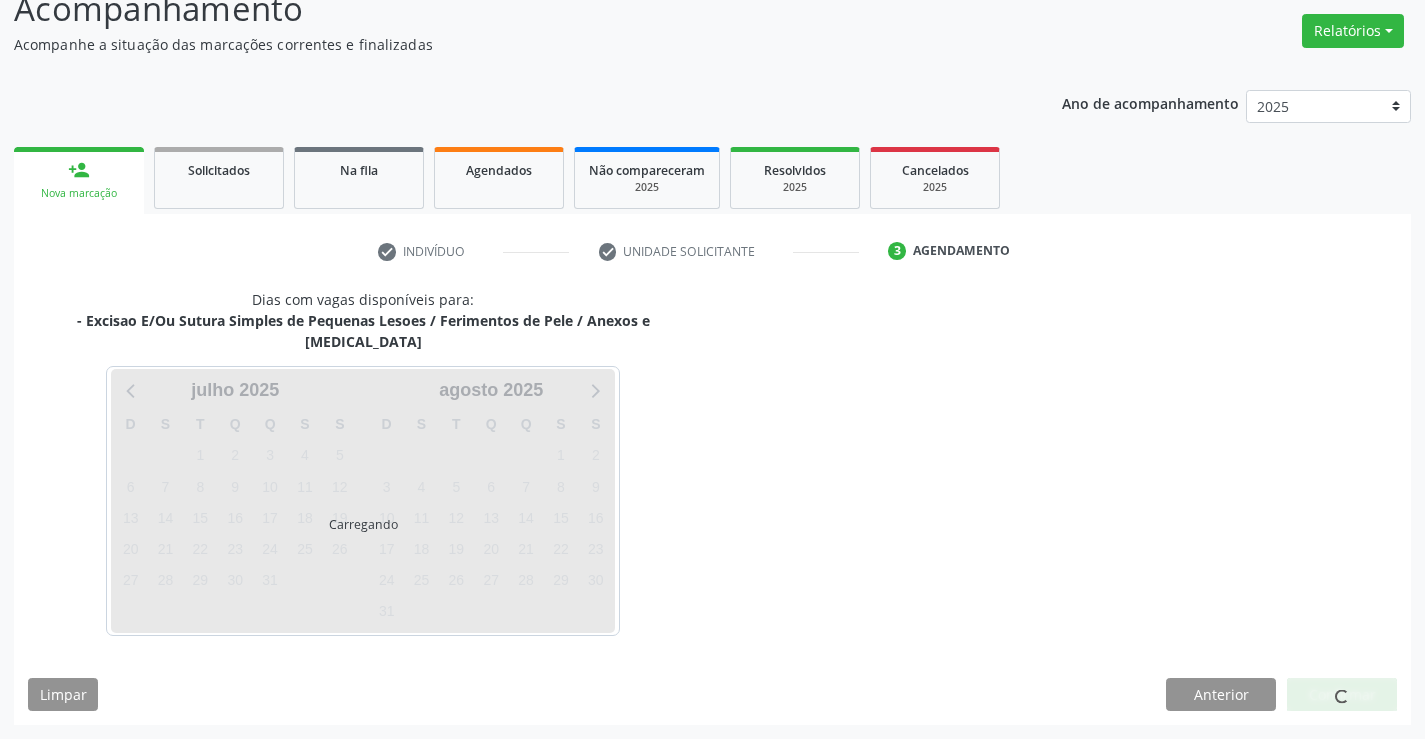 scroll, scrollTop: 131, scrollLeft: 0, axis: vertical 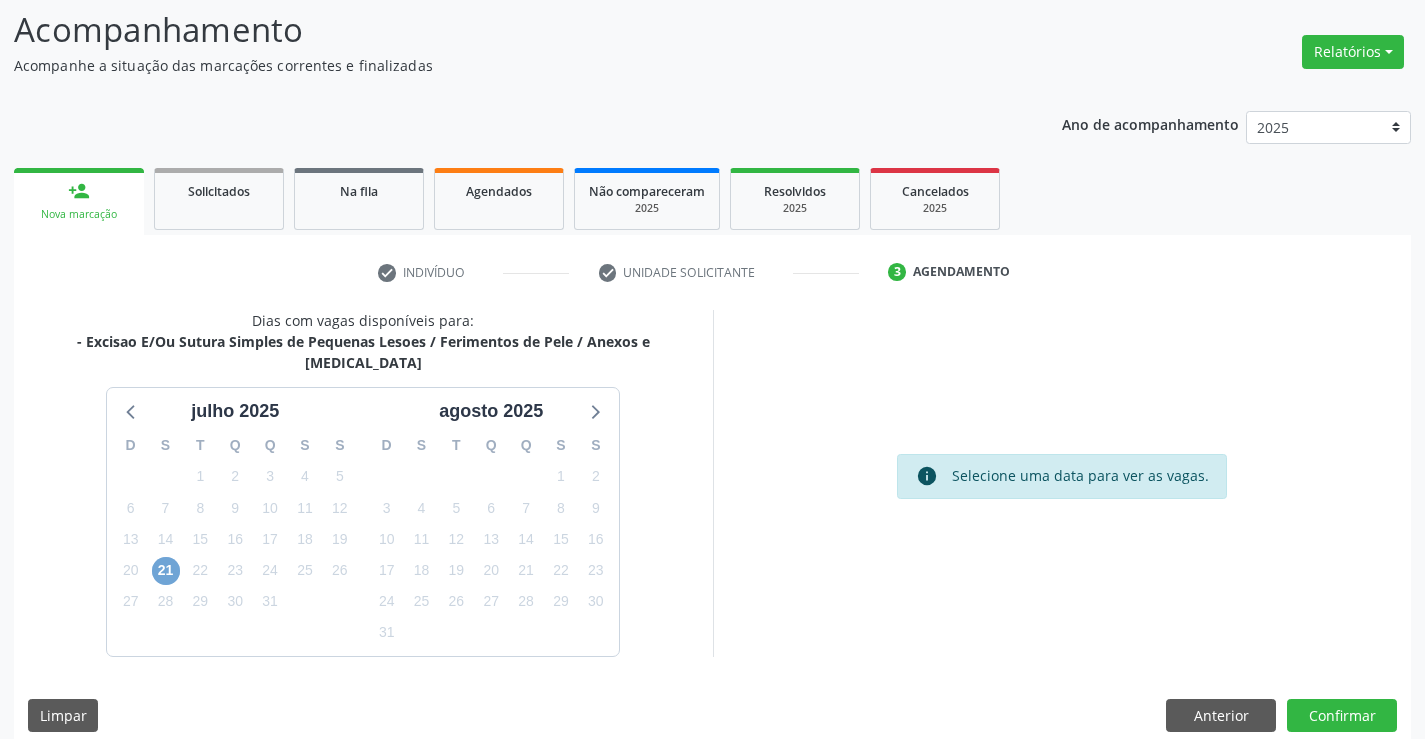 click on "21" at bounding box center [166, 571] 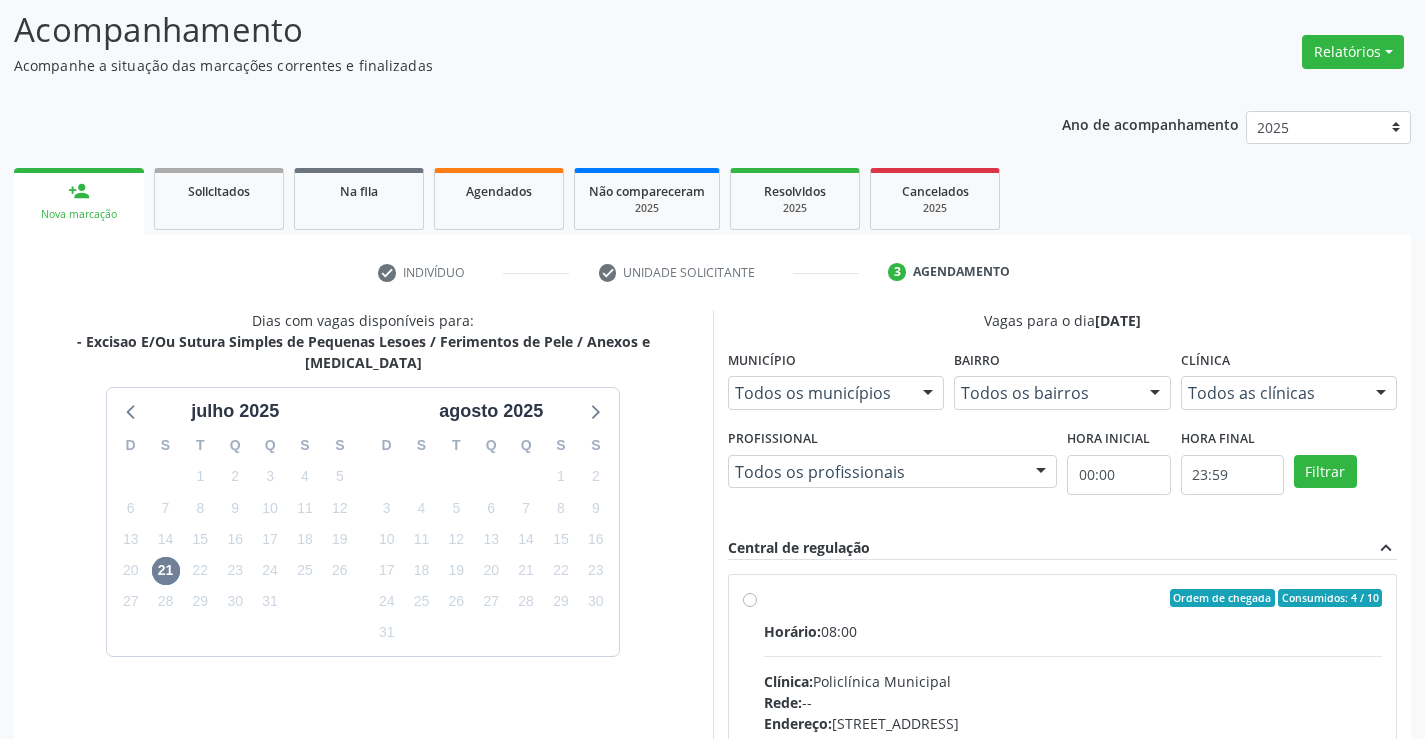 drag, startPoint x: 961, startPoint y: 621, endPoint x: 1273, endPoint y: 612, distance: 312.1298 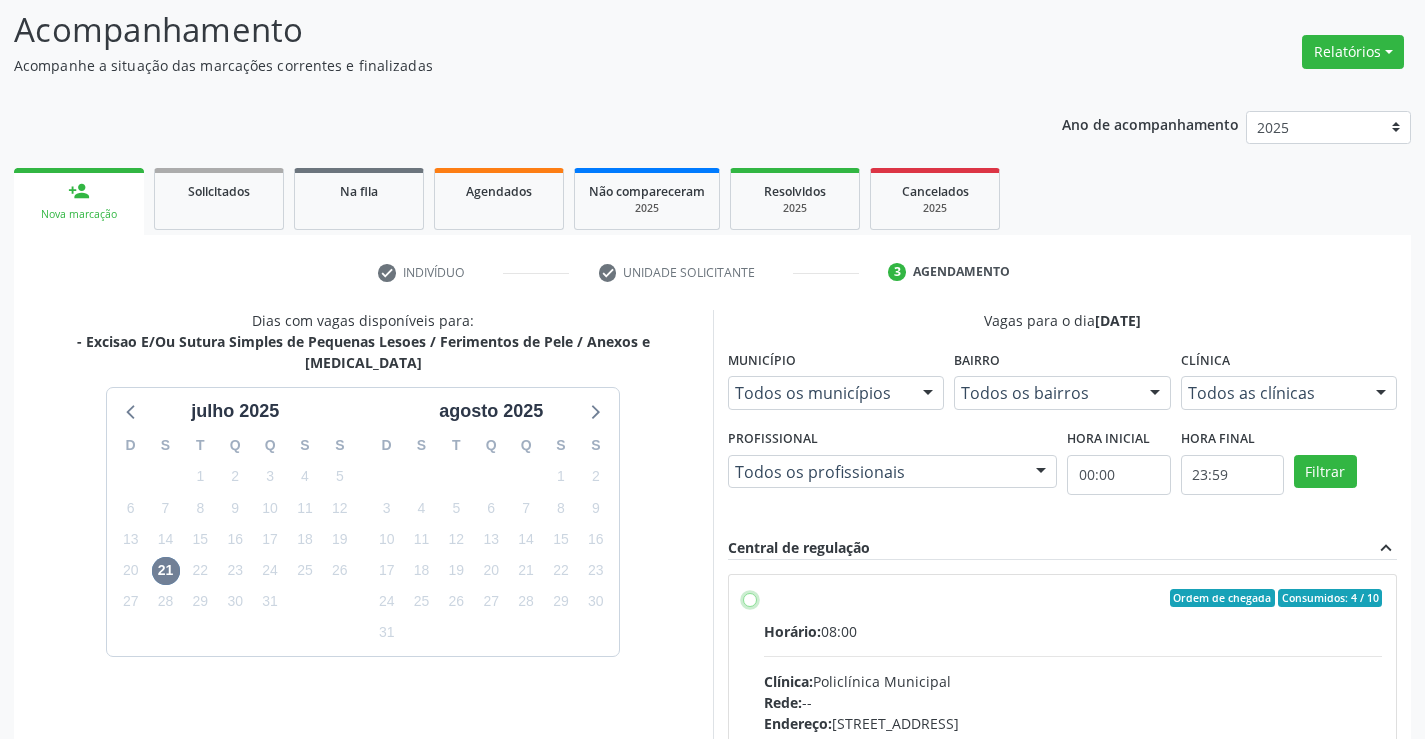 click on "Ordem de chegada
Consumidos: 4 / 10
Horário:   08:00
Clínica:  Policlínica Municipal
Rede:
--
Endereço:   Predio, nº 386, Centro, Campo Formoso - BA
Telefone:   (74) 6451312
Profissional:
Geislane Alcantara dos Santos
Informações adicionais sobre o atendimento
Idade de atendimento:
de 0 a 120 anos
Gênero(s) atendido(s):
Masculino e Feminino
Informações adicionais:
--" at bounding box center [750, 598] 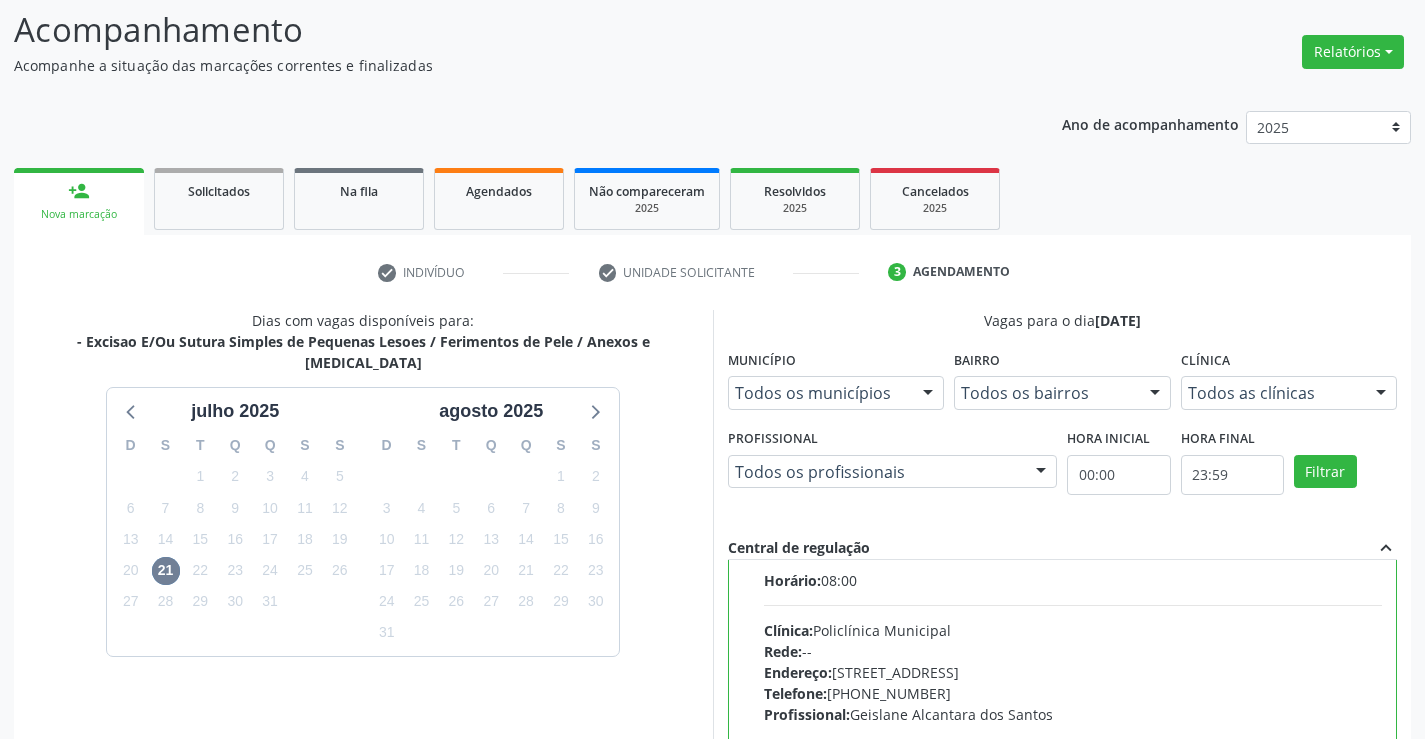 scroll, scrollTop: 99, scrollLeft: 0, axis: vertical 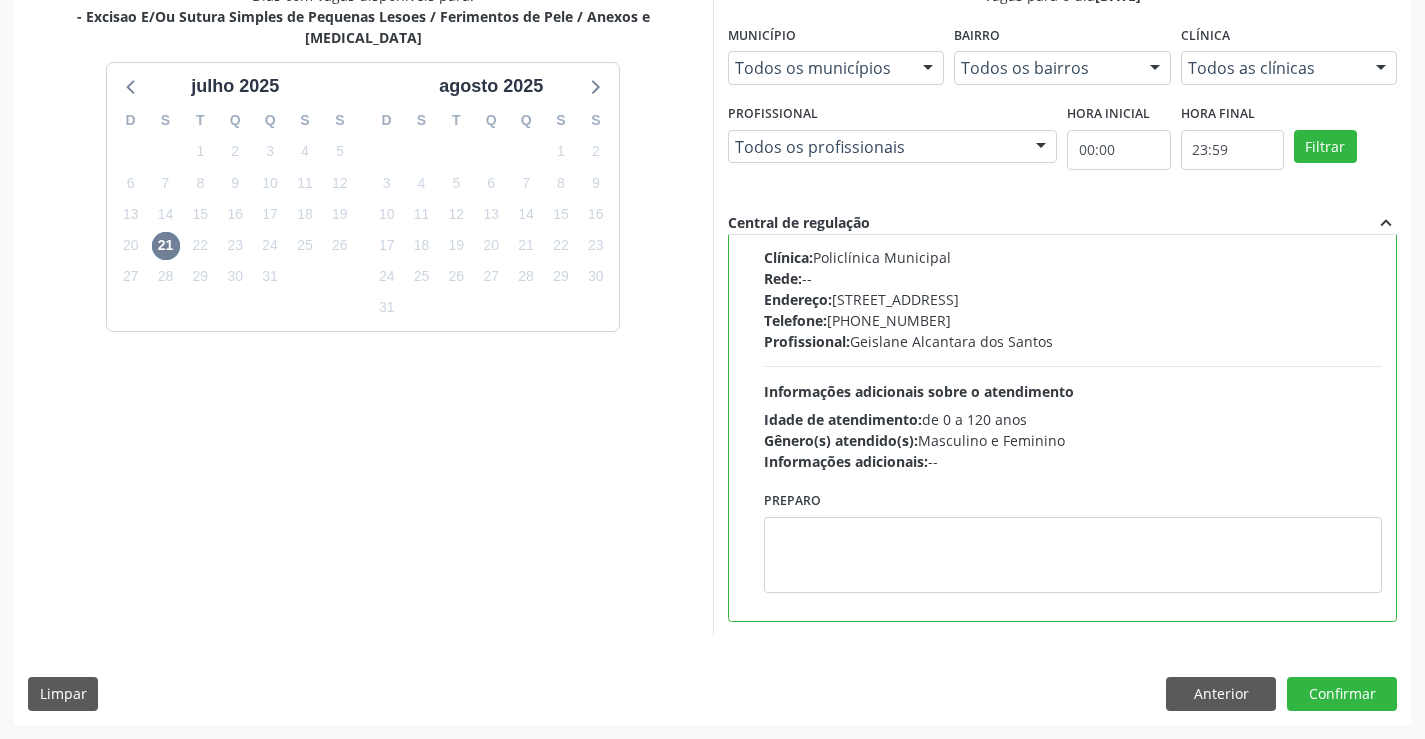click on "Dias com vagas disponíveis para:
- Excisao E/Ou Sutura Simples de Pequenas Lesoes / Ferimentos de Pele / Anexos e Mucosa
julho 2025 D S T Q Q S S 29 30 1 2 3 4 5 6 7 8 9 10 11 12 13 14 15 16 17 18 19 20 21 22 23 24 25 26 27 28 29 30 31 1 2 3 4 5 6 7 8 9 agosto 2025 D S T Q Q S S 27 28 29 30 31 1 2 3 4 5 6 7 8 9 10 11 12 13 14 15 16 17 18 19 20 21 22 23 24 25 26 27 28 29 30 31 1 2 3 4 5 6
Vagas para o dia
21/07/2025
Município
Todos os municípios         Todos os municípios   Campo Formoso - BA
Nenhum resultado encontrado para: "   "
Não há nenhuma opção para ser exibida.
Bairro
Todos os bairros         Todos os bairros   Centro
Nenhum resultado encontrado para: "   "
Não há nenhuma opção para ser exibida.
Clínica
Todos as clínicas         Todos as clínicas   Policlínica Municipal       "" at bounding box center (712, 354) 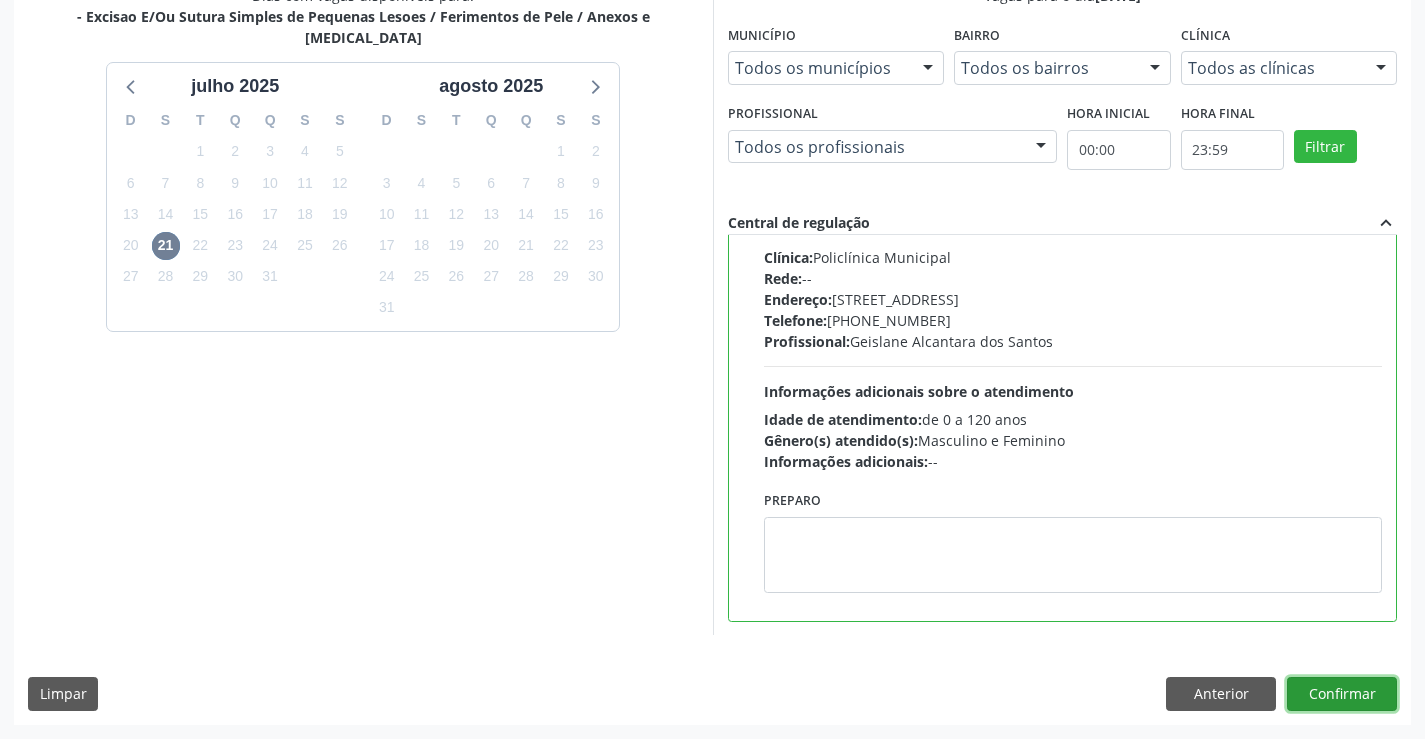click on "Confirmar" at bounding box center (1342, 694) 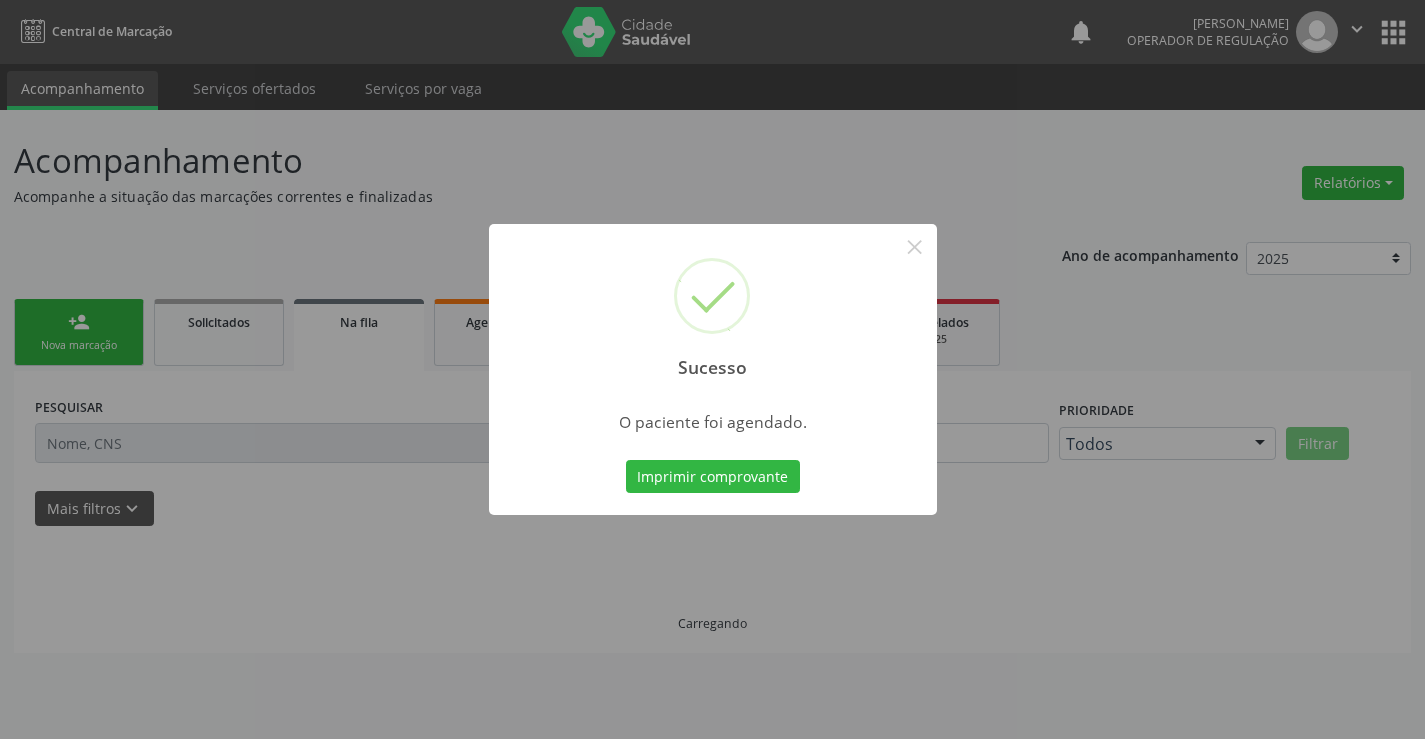 scroll, scrollTop: 0, scrollLeft: 0, axis: both 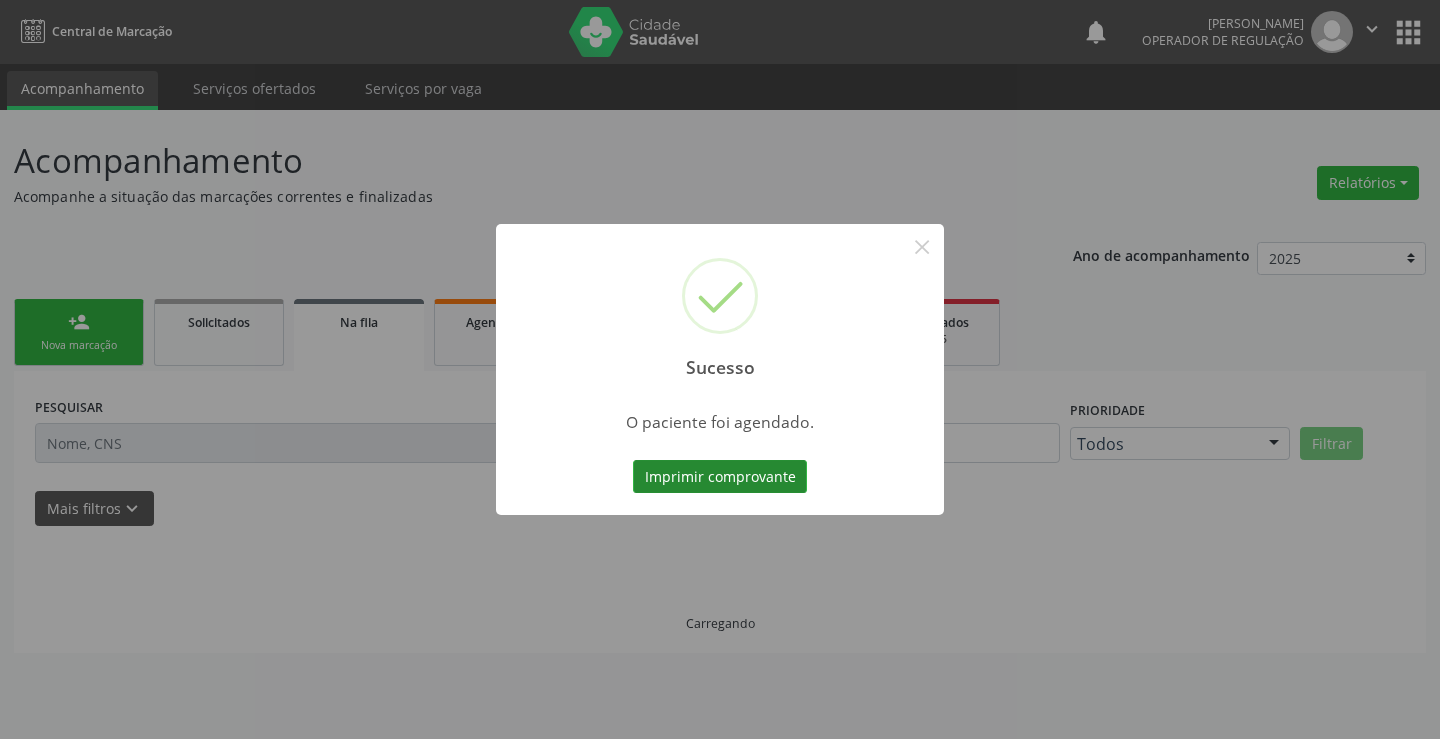 click on "Imprimir comprovante" at bounding box center [720, 477] 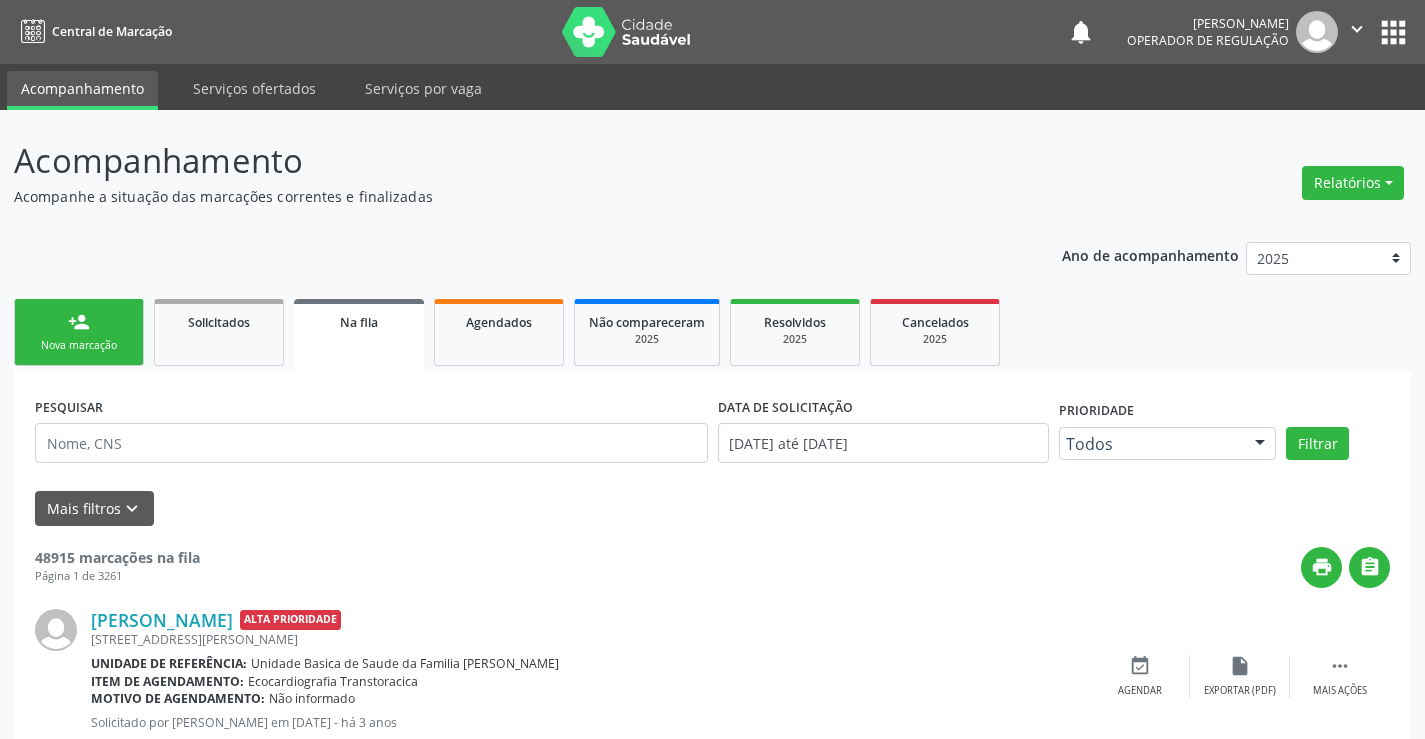 click on "Nova marcação" at bounding box center (79, 345) 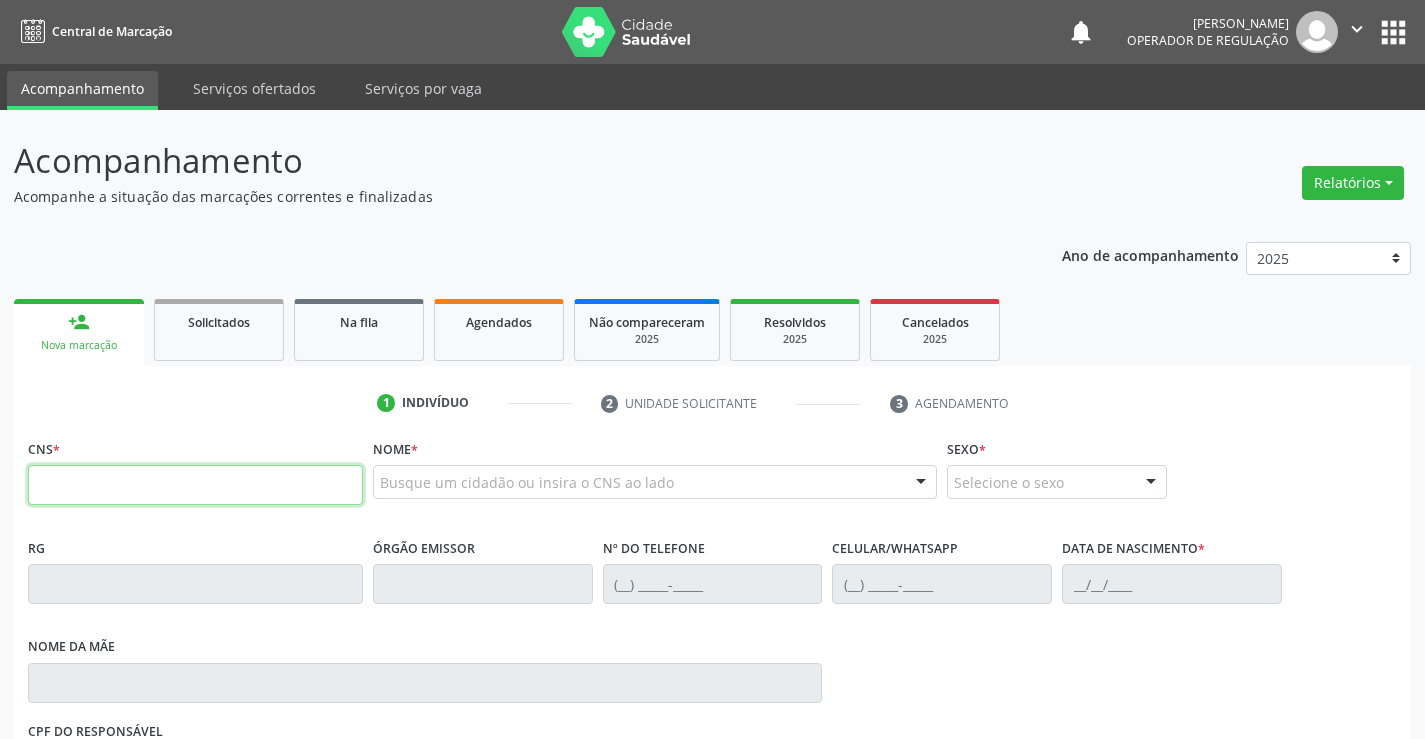 click at bounding box center (195, 485) 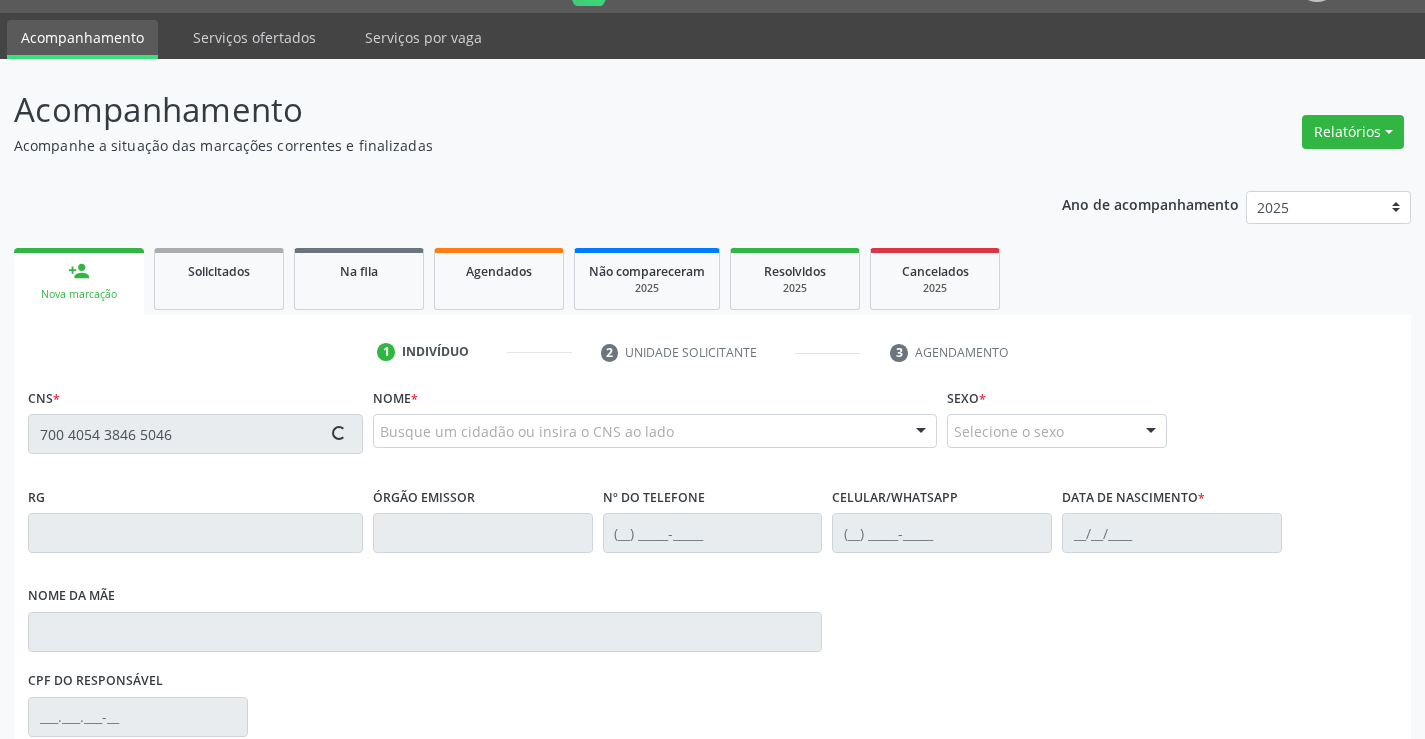scroll, scrollTop: 331, scrollLeft: 0, axis: vertical 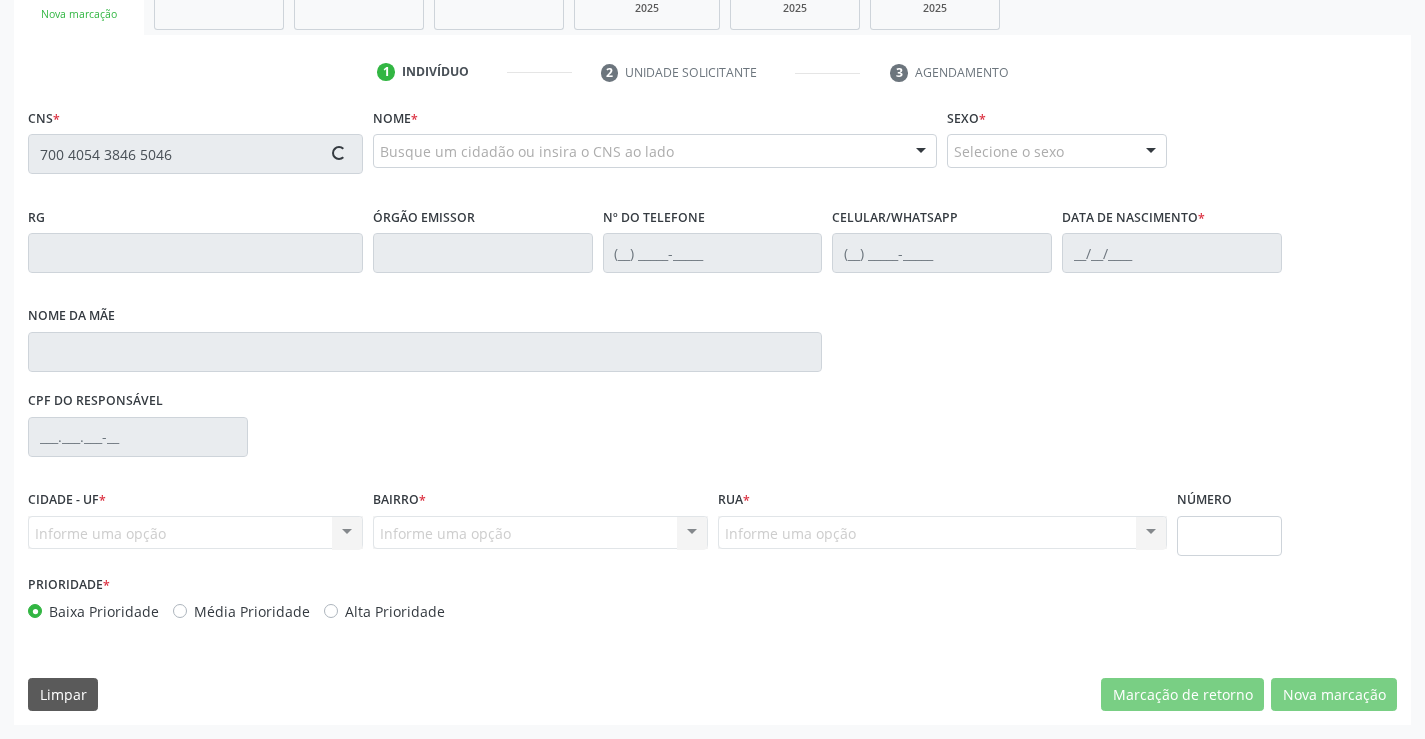 type on "700 4054 3846 5046" 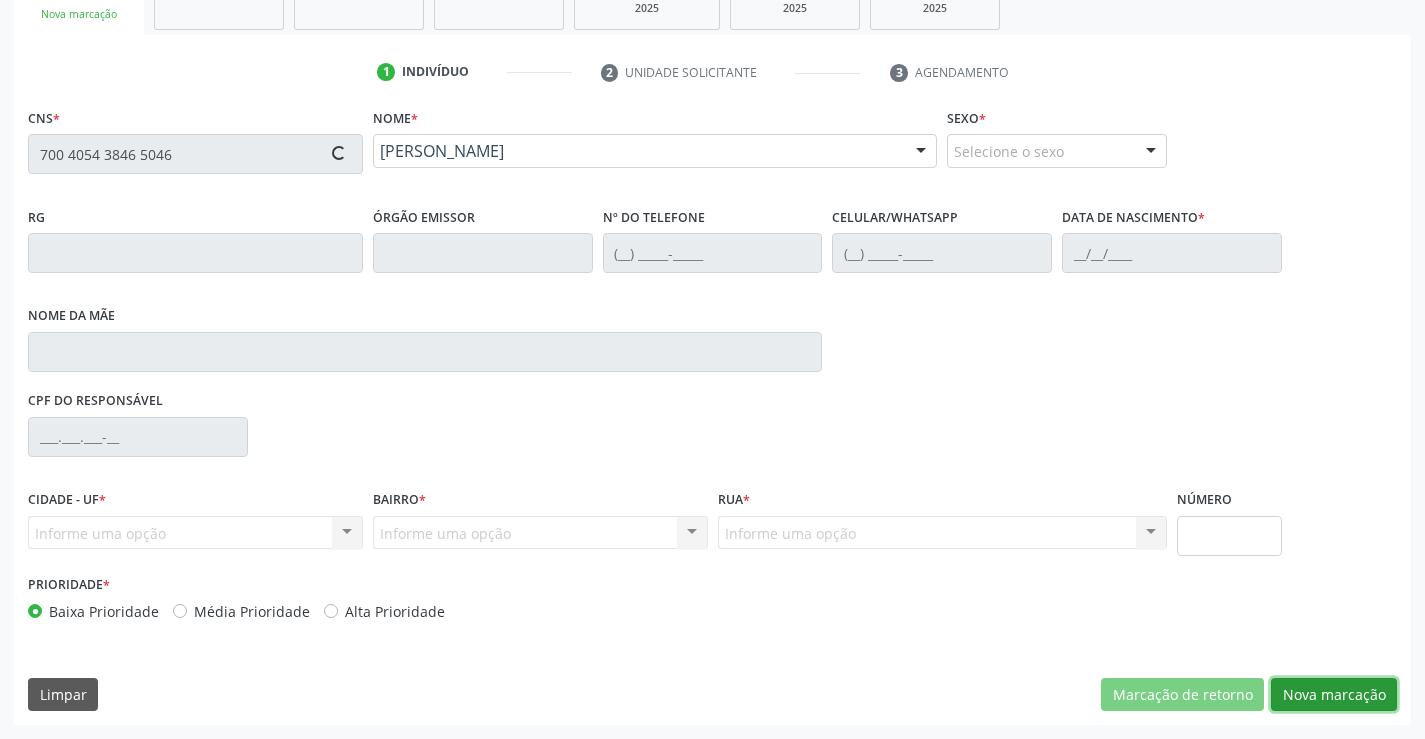 click on "Nova marcação" at bounding box center [1334, 695] 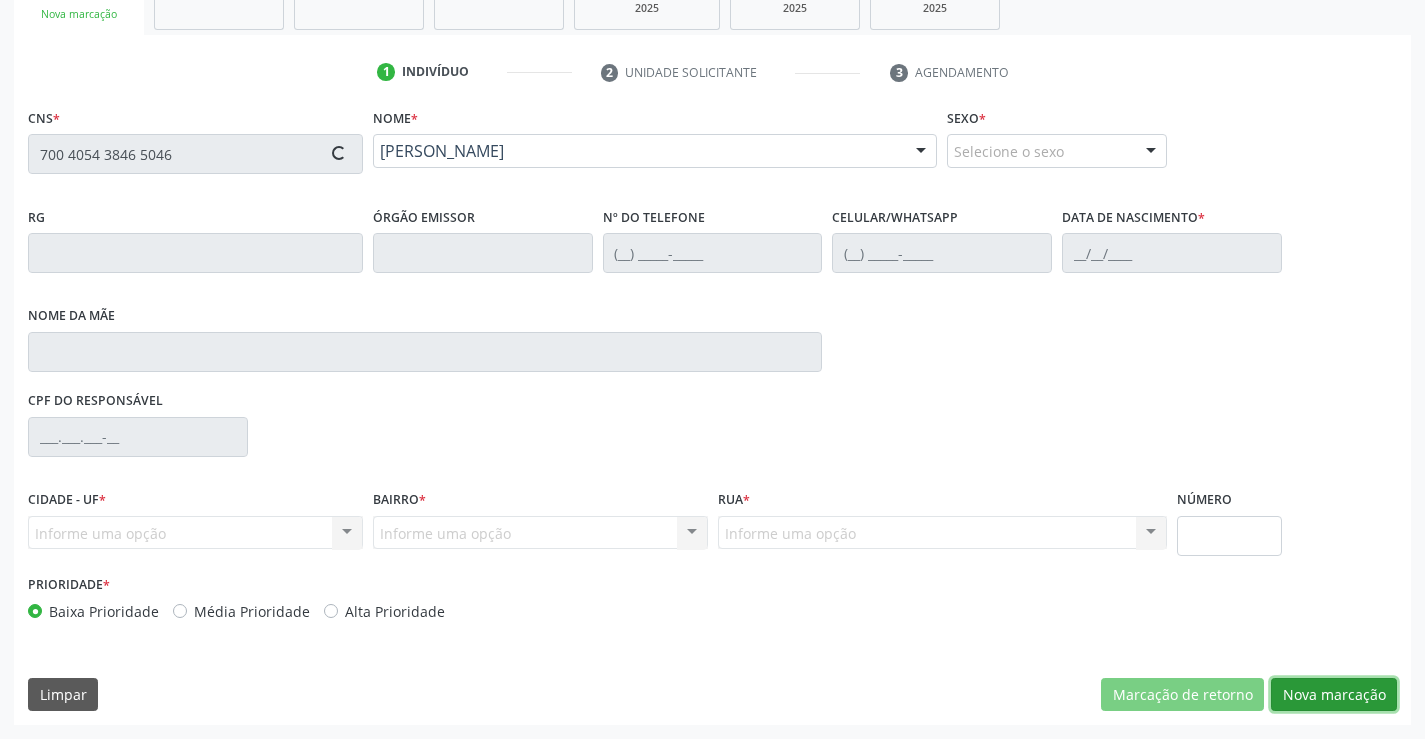 type on "2243094045" 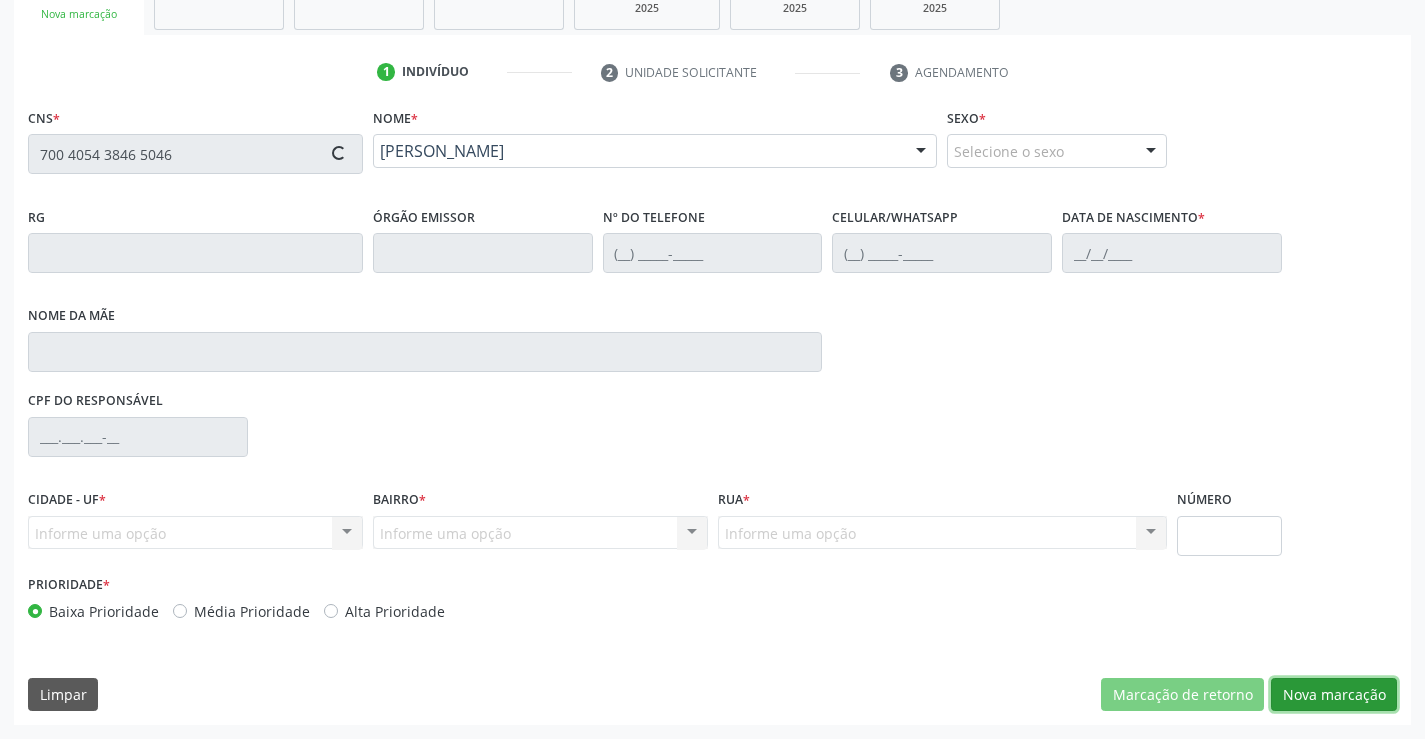 type on "(71) 9248-3728" 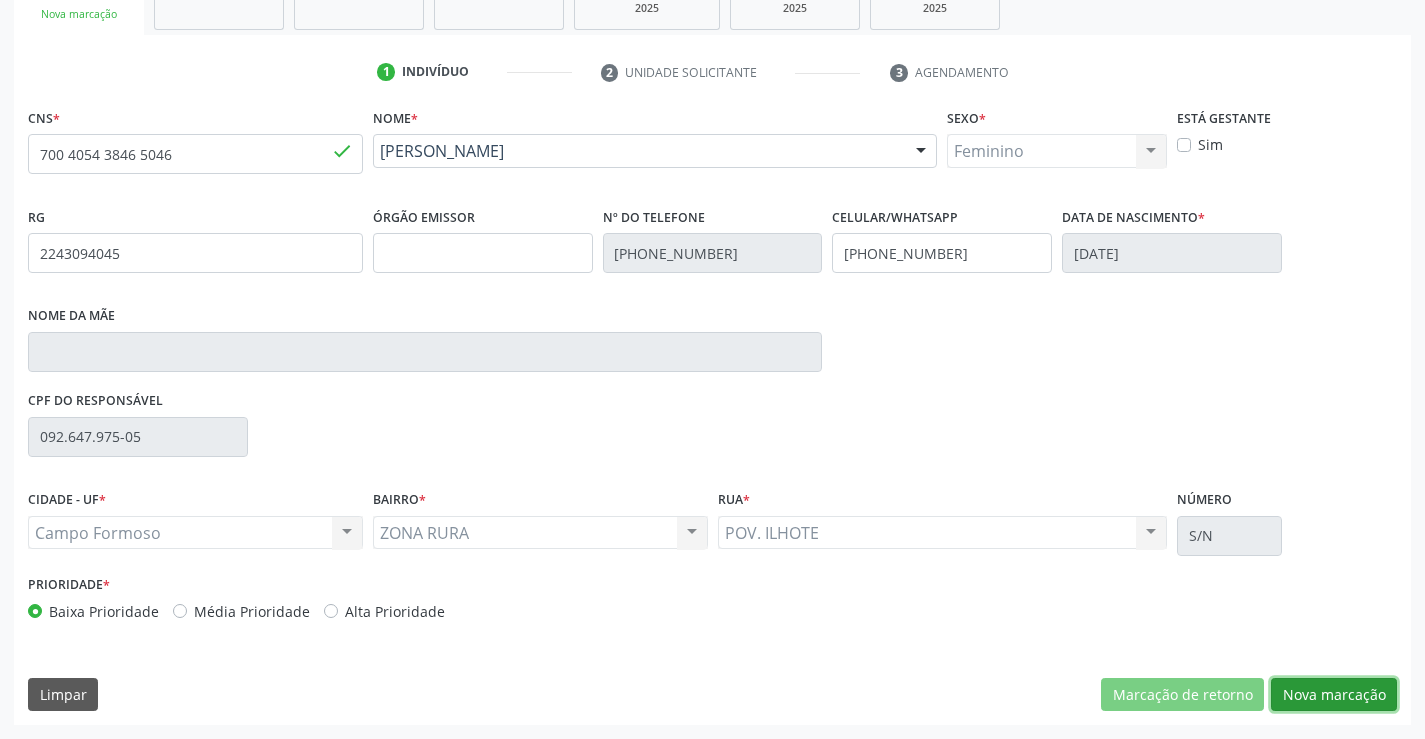 click on "Nova marcação" at bounding box center [1334, 695] 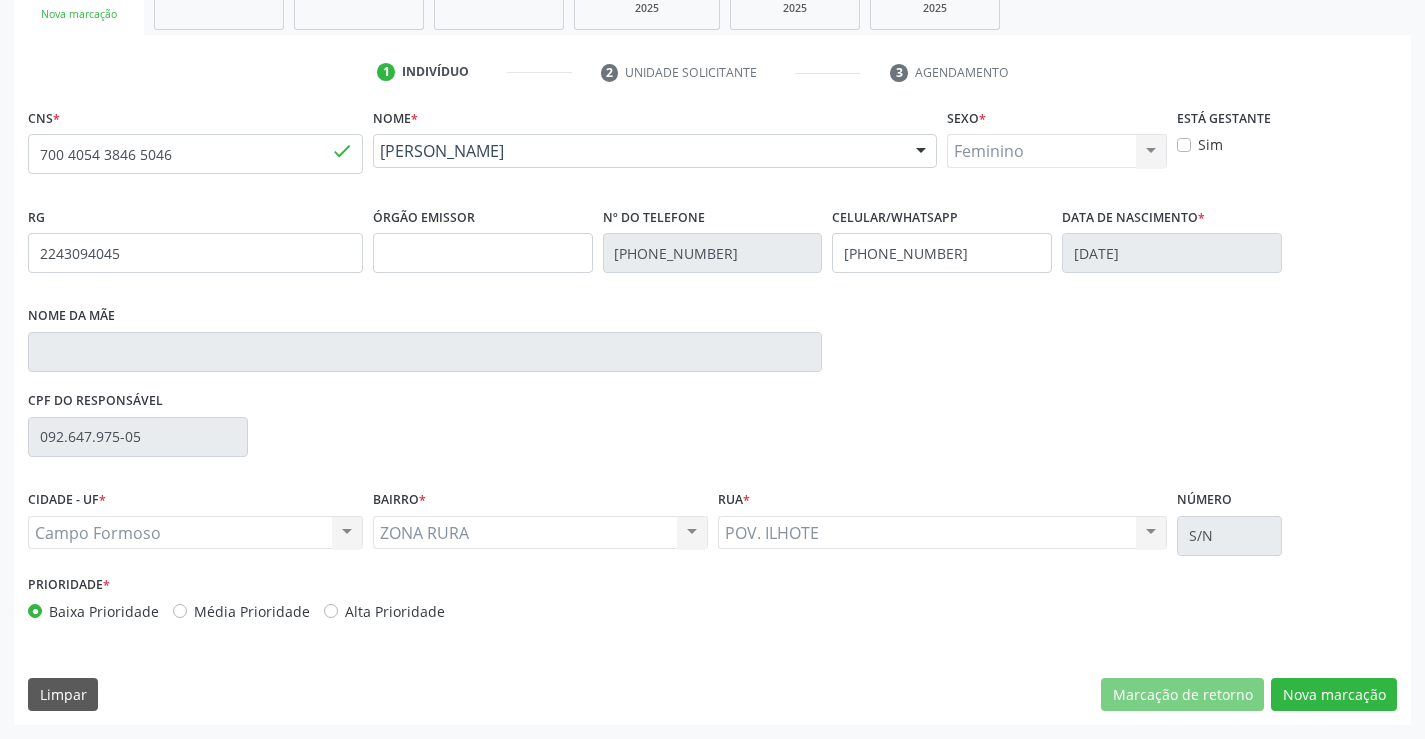 scroll, scrollTop: 167, scrollLeft: 0, axis: vertical 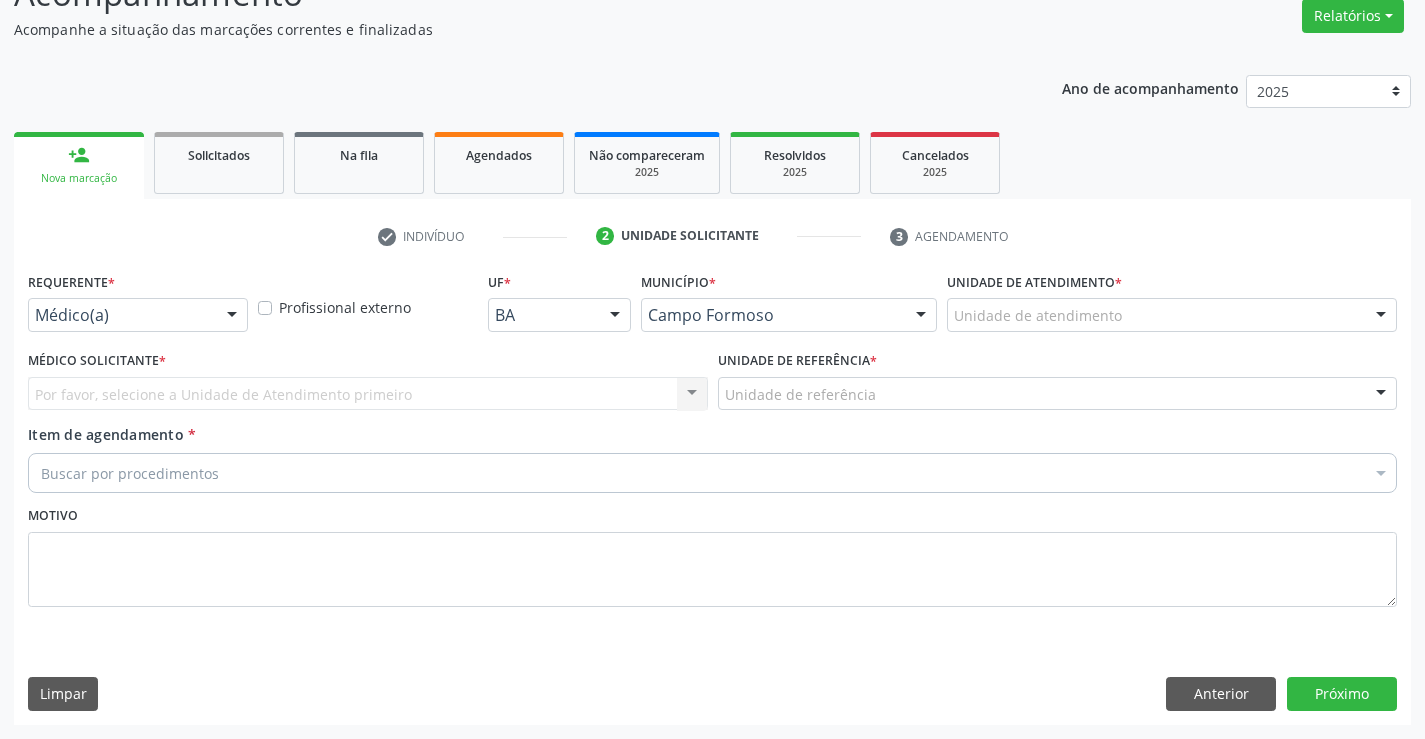 click on "Requerente
*
Médico(a)         Médico(a)   Enfermeiro(a)   Paciente
Nenhum resultado encontrado para: "   "
Não há nenhuma opção para ser exibida." at bounding box center (138, 306) 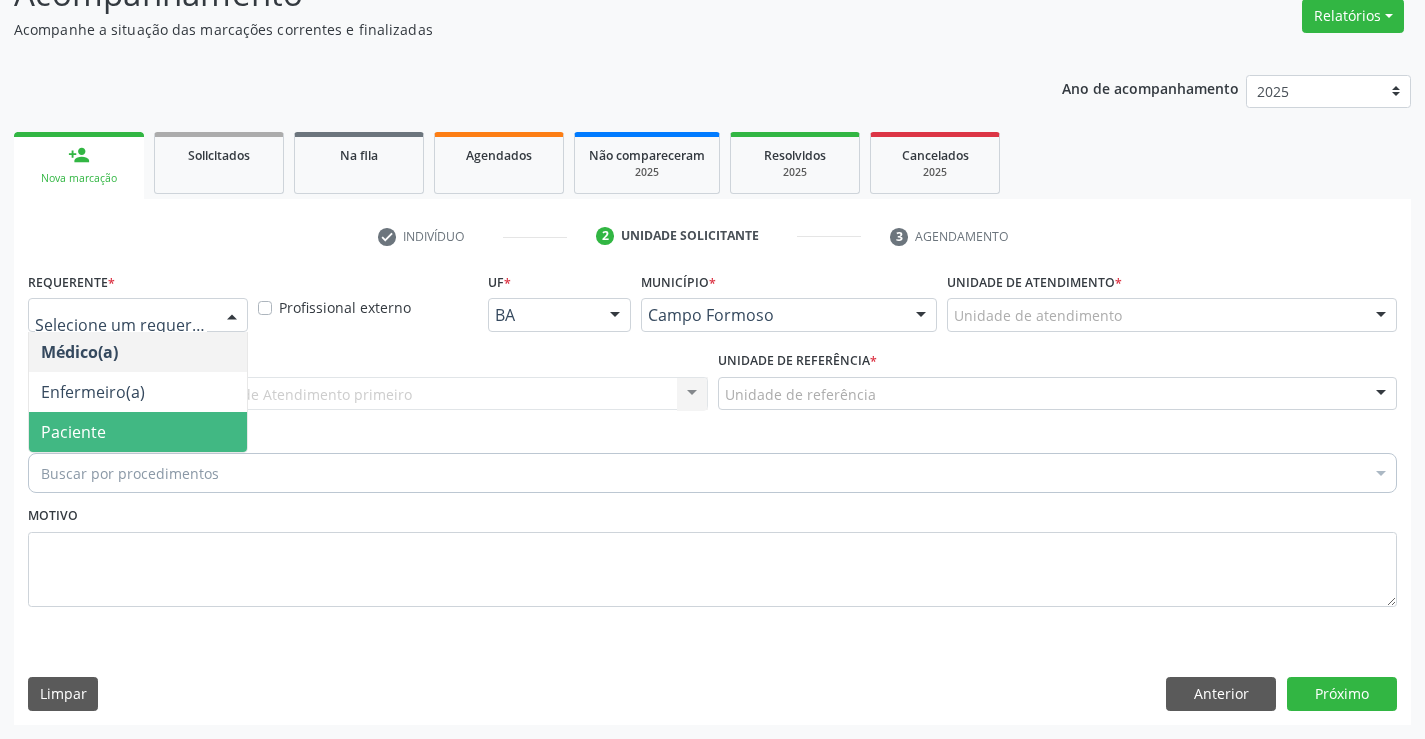 drag, startPoint x: 106, startPoint y: 436, endPoint x: 299, endPoint y: 396, distance: 197.1015 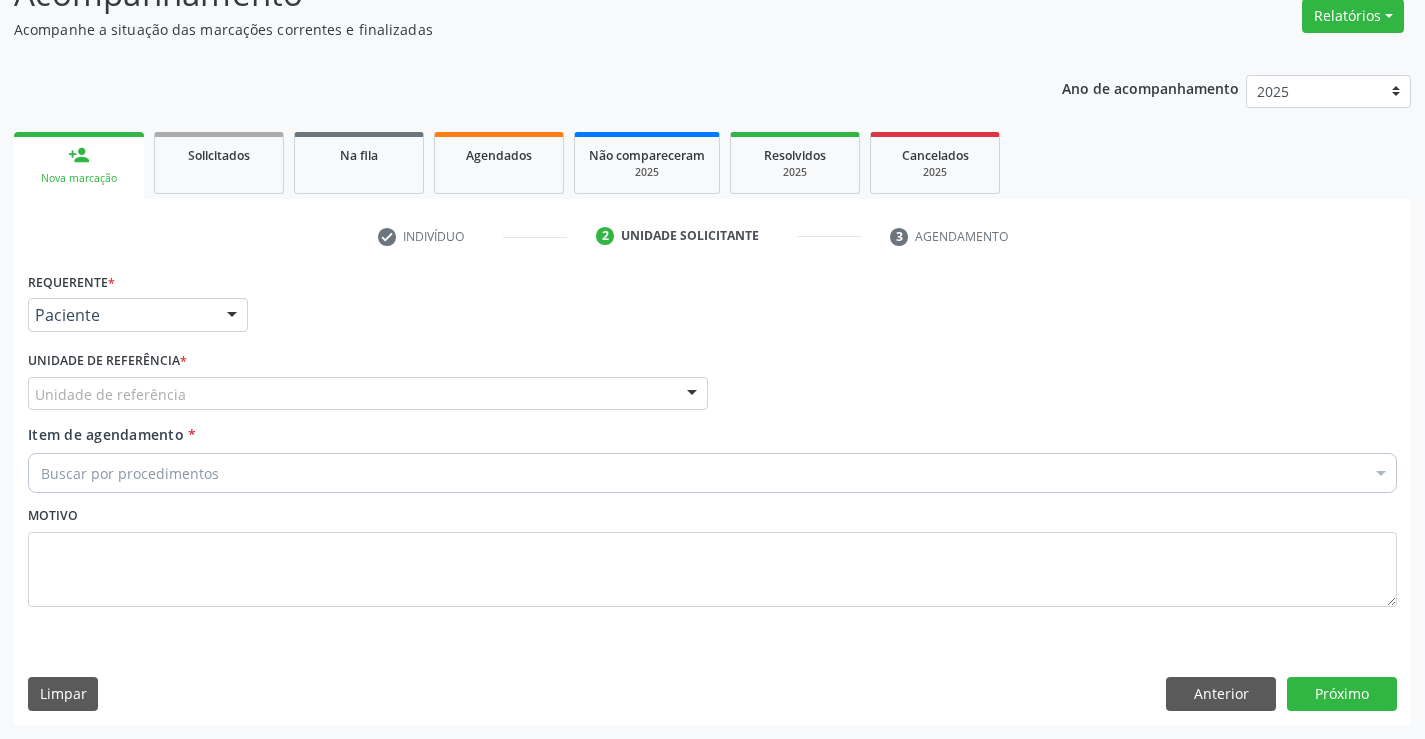 drag, startPoint x: 328, startPoint y: 382, endPoint x: 289, endPoint y: 400, distance: 42.953465 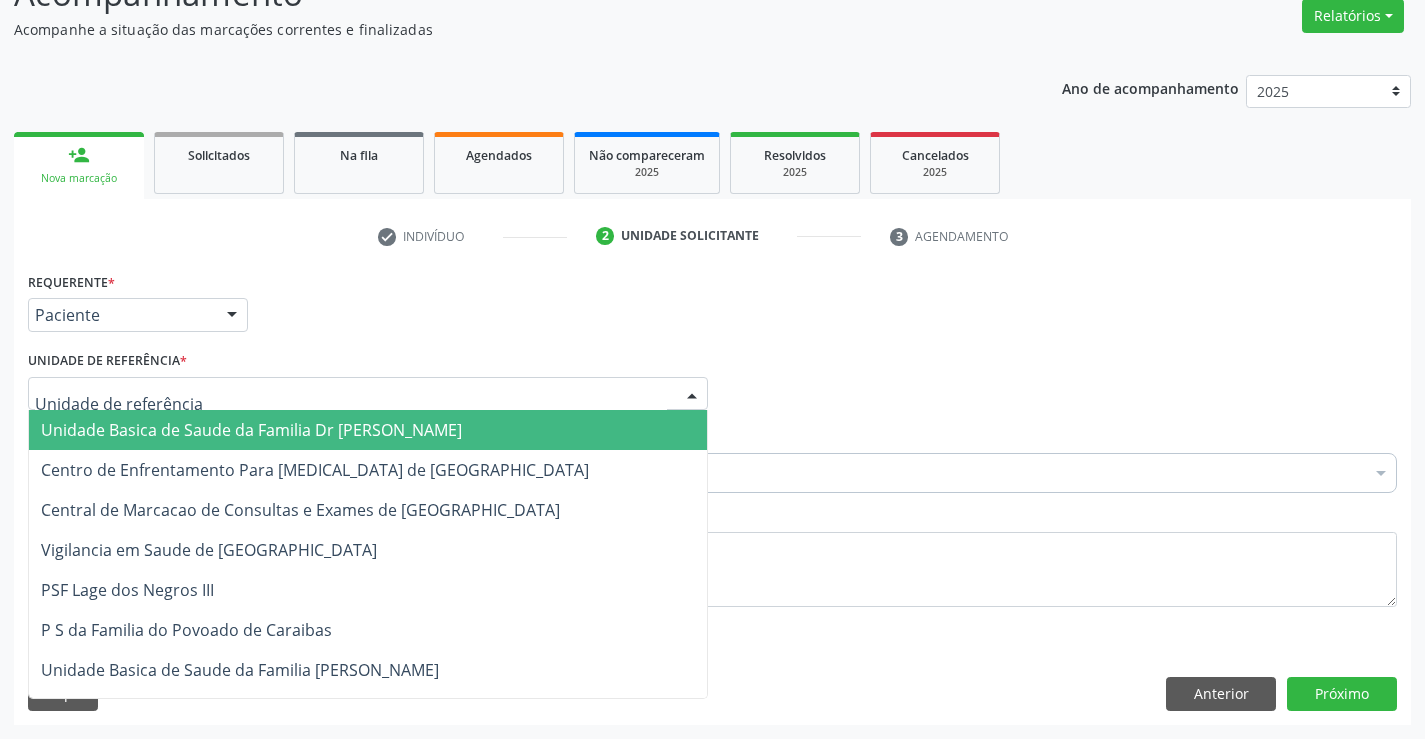 click on "Unidade Basica de Saude da Familia Dr [PERSON_NAME]" at bounding box center (251, 430) 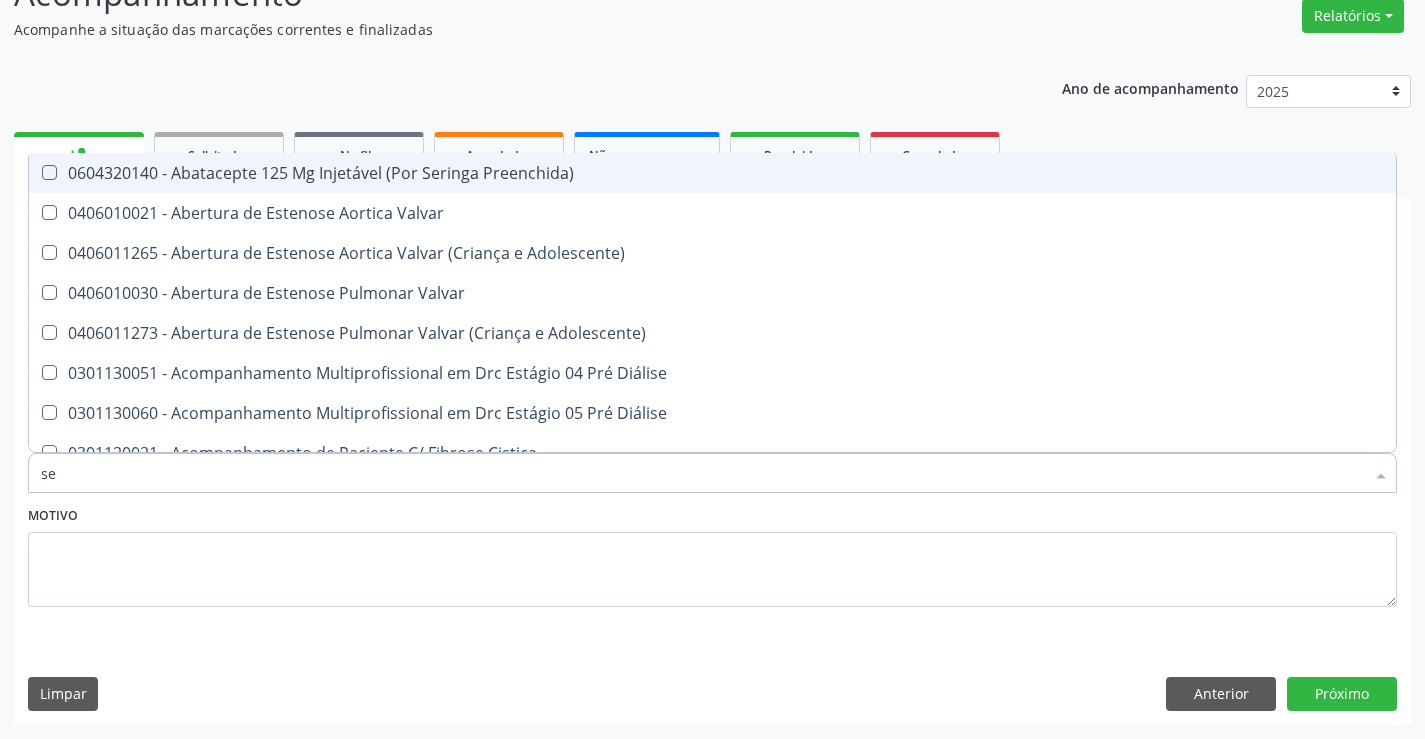type on "s" 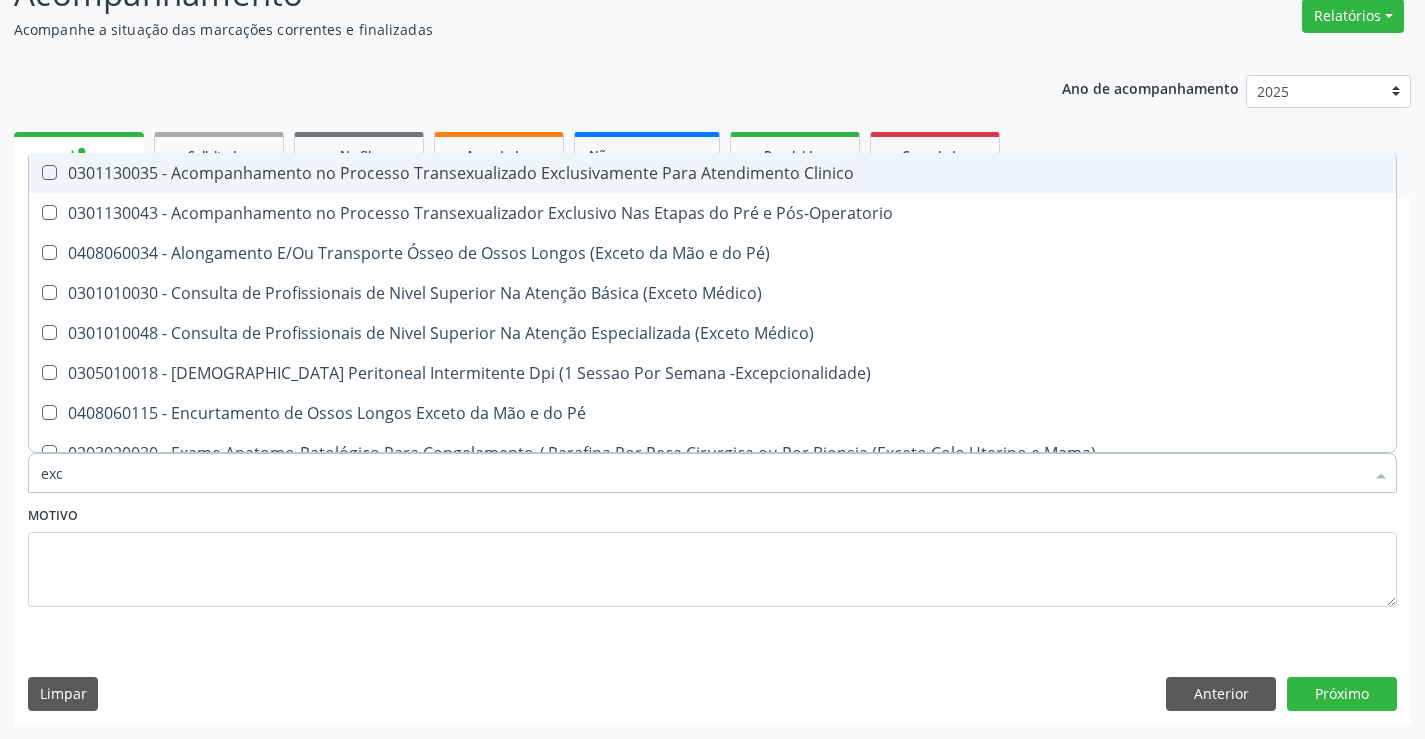 type on "exci" 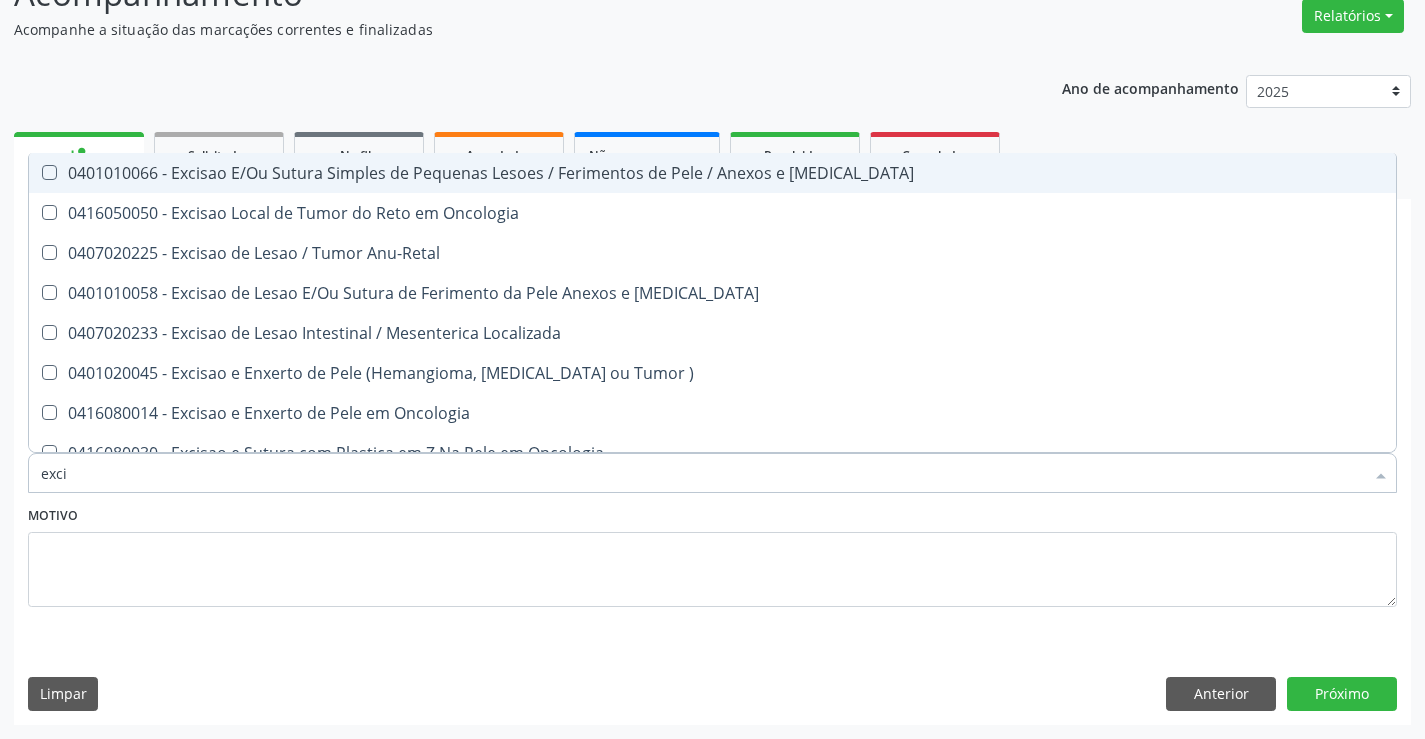 drag, startPoint x: 384, startPoint y: 168, endPoint x: 621, endPoint y: 500, distance: 407.913 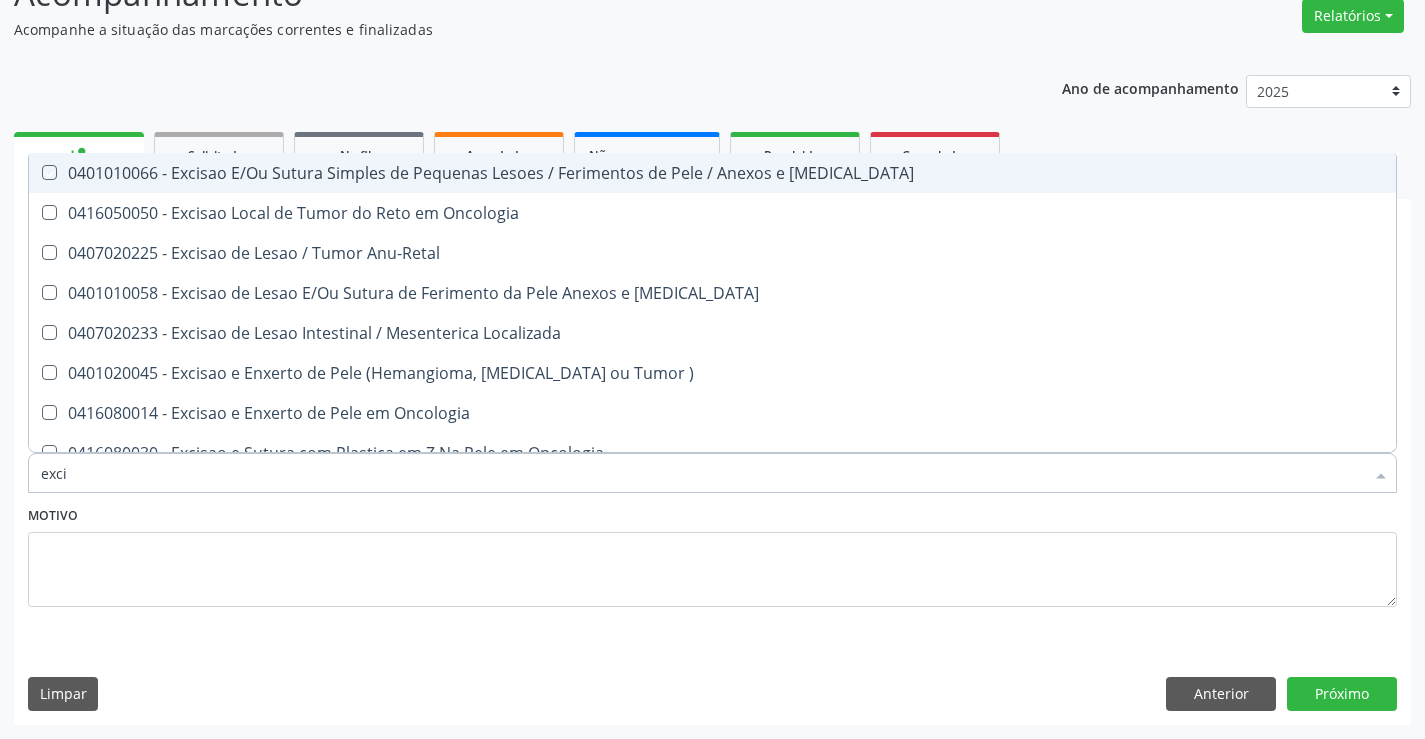 checkbox on "true" 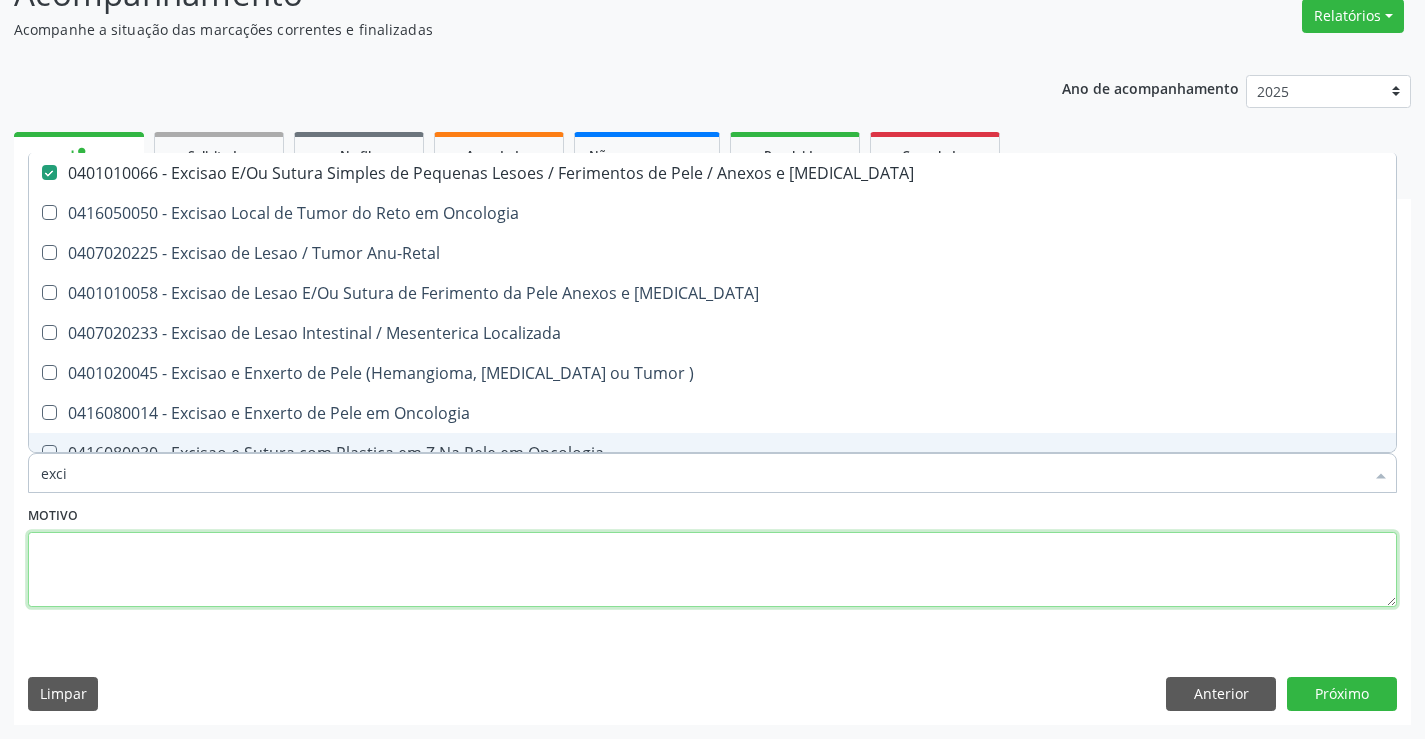 drag, startPoint x: 605, startPoint y: 547, endPoint x: 1114, endPoint y: 618, distance: 513.92804 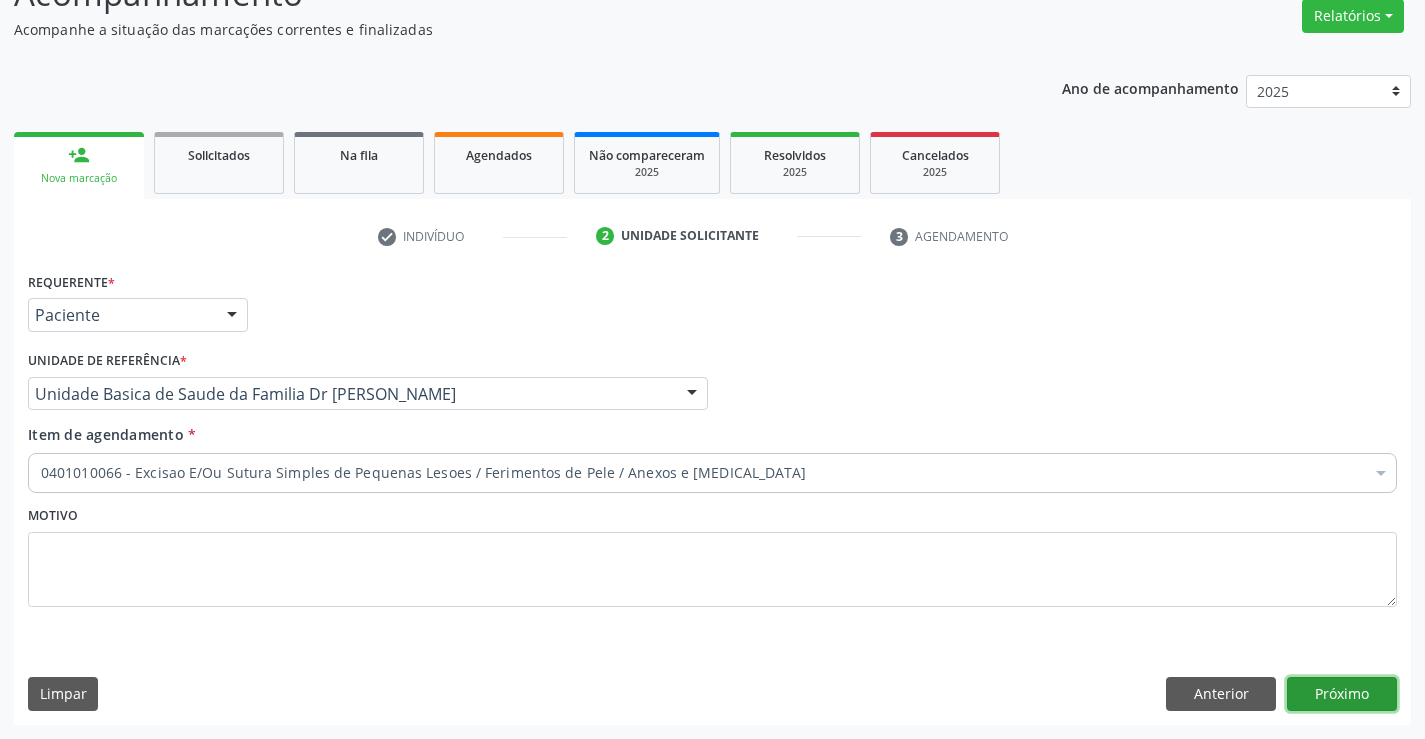 click on "Próximo" at bounding box center [1342, 694] 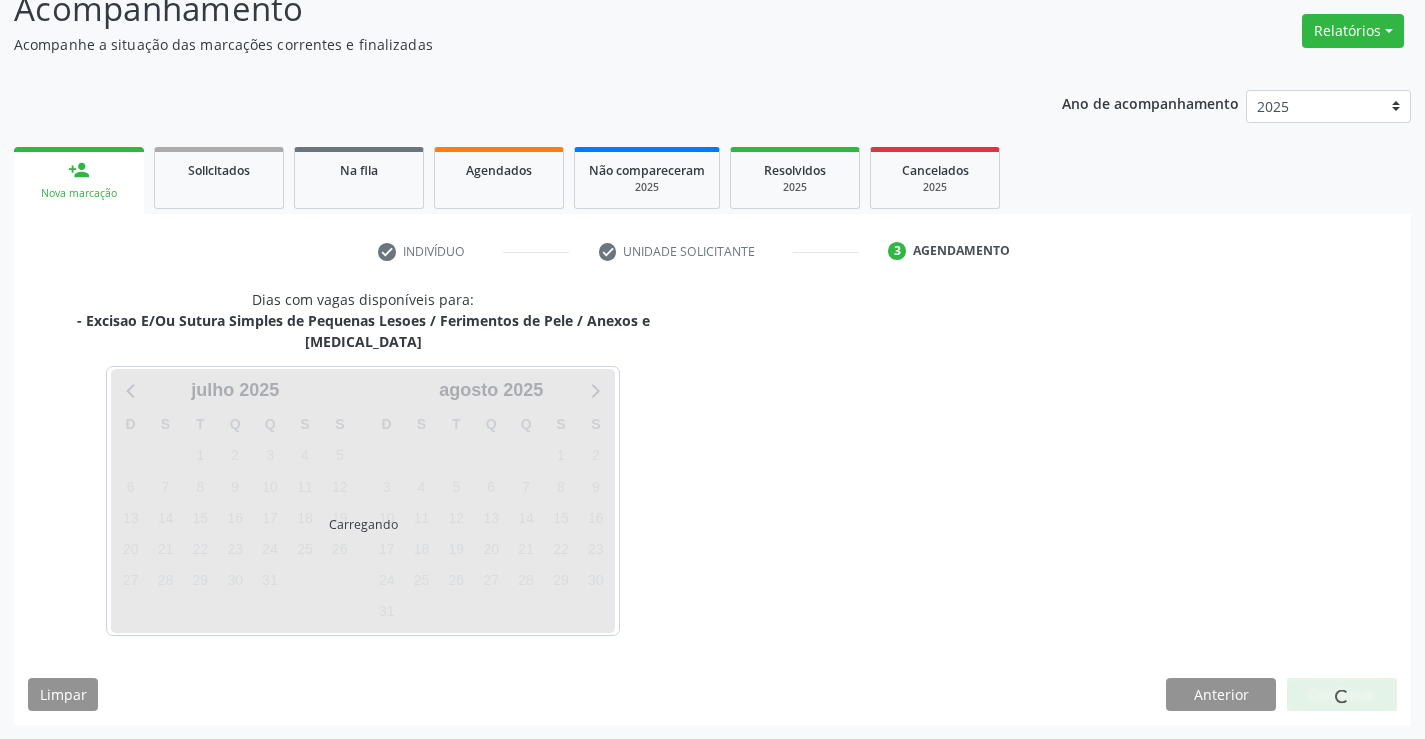 scroll, scrollTop: 131, scrollLeft: 0, axis: vertical 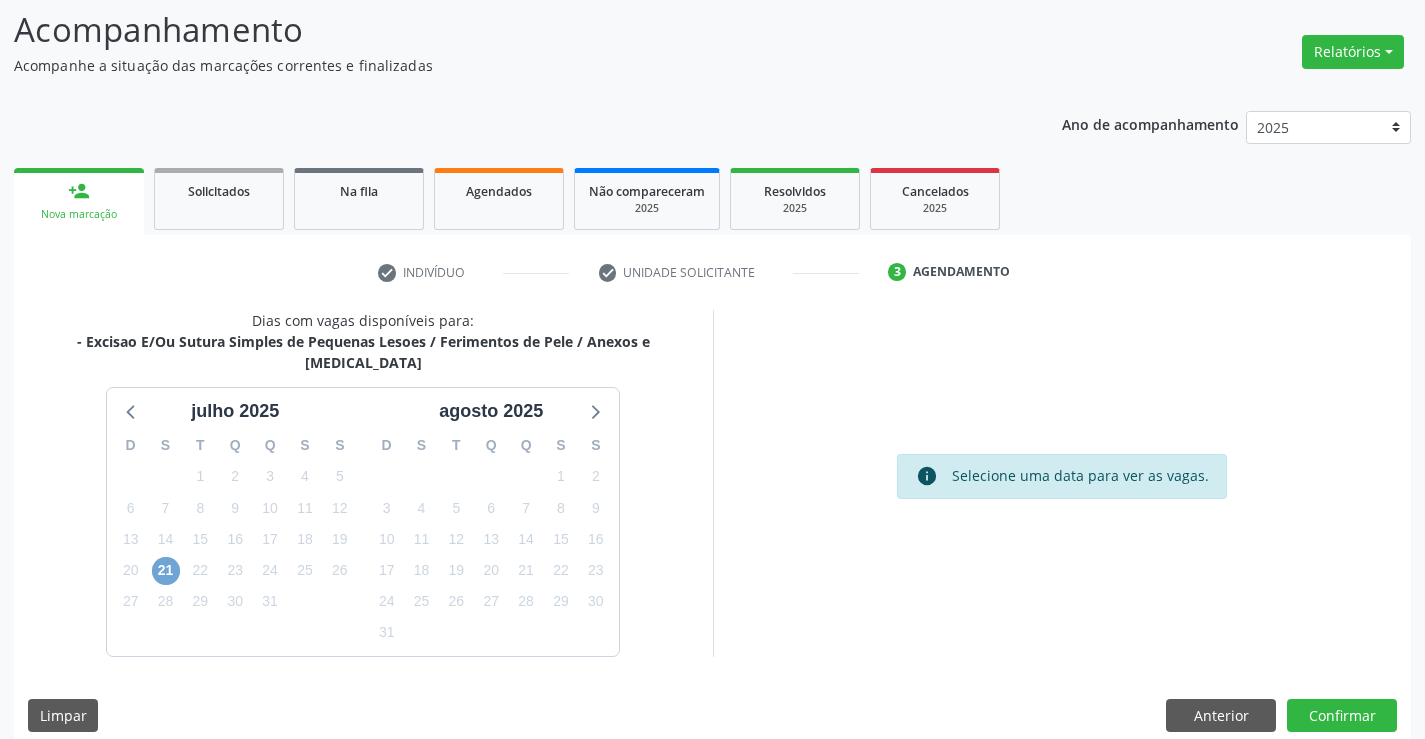 click on "21" at bounding box center (166, 571) 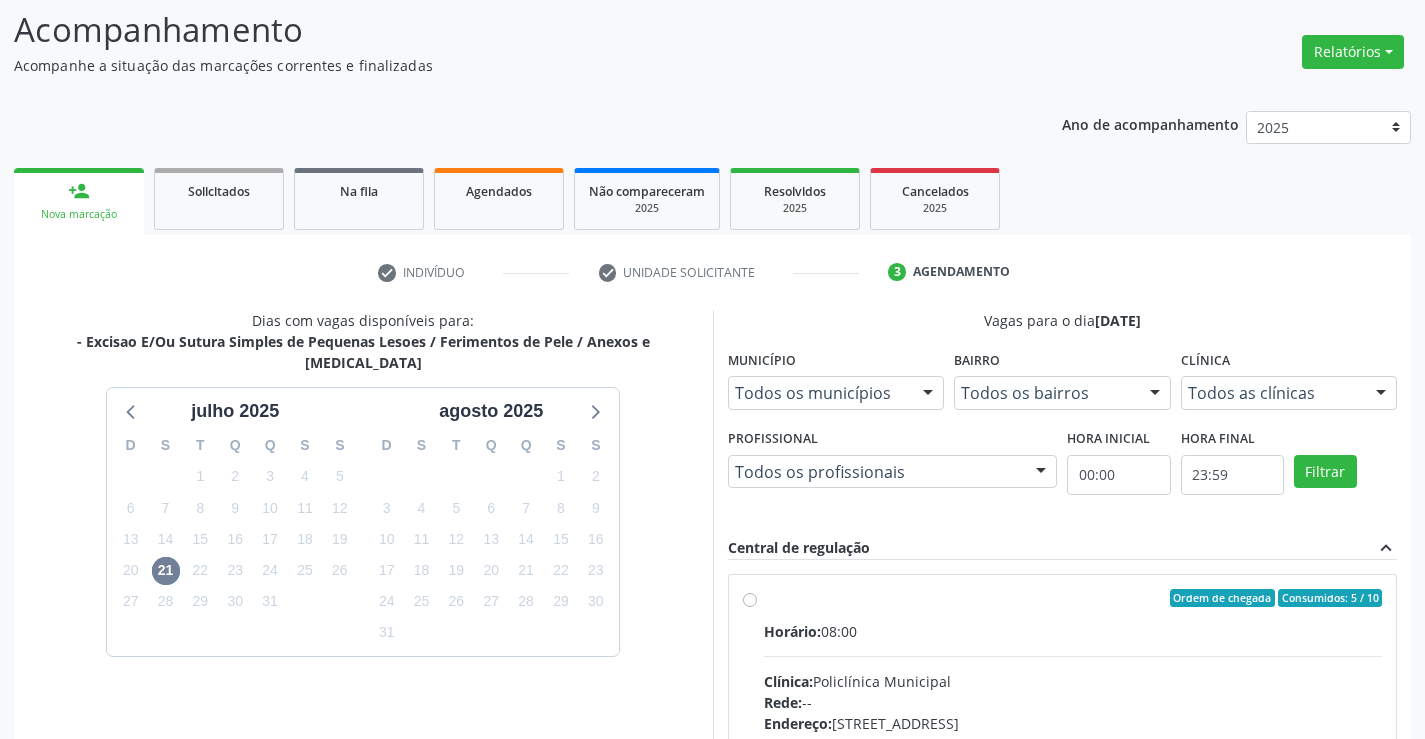 click on "Horário:   08:00" at bounding box center (1073, 631) 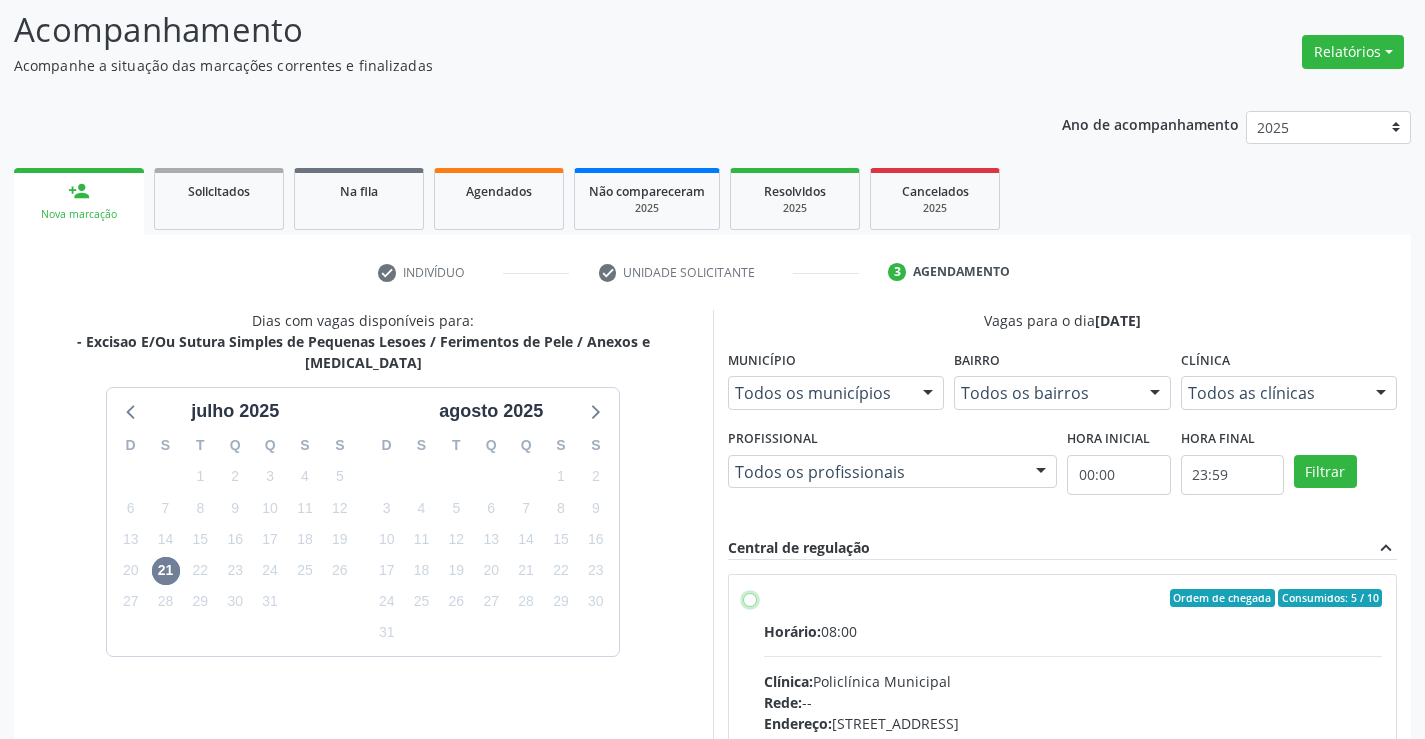 click on "Ordem de chegada
Consumidos: 5 / 10
Horário:   08:00
Clínica:  Policlínica Municipal
Rede:
--
Endereço:   Predio, nº 386, Centro, Campo Formoso - BA
Telefone:   (74) 6451312
Profissional:
Geislane Alcantara dos Santos
Informações adicionais sobre o atendimento
Idade de atendimento:
de 0 a 120 anos
Gênero(s) atendido(s):
Masculino e Feminino
Informações adicionais:
--" at bounding box center [750, 598] 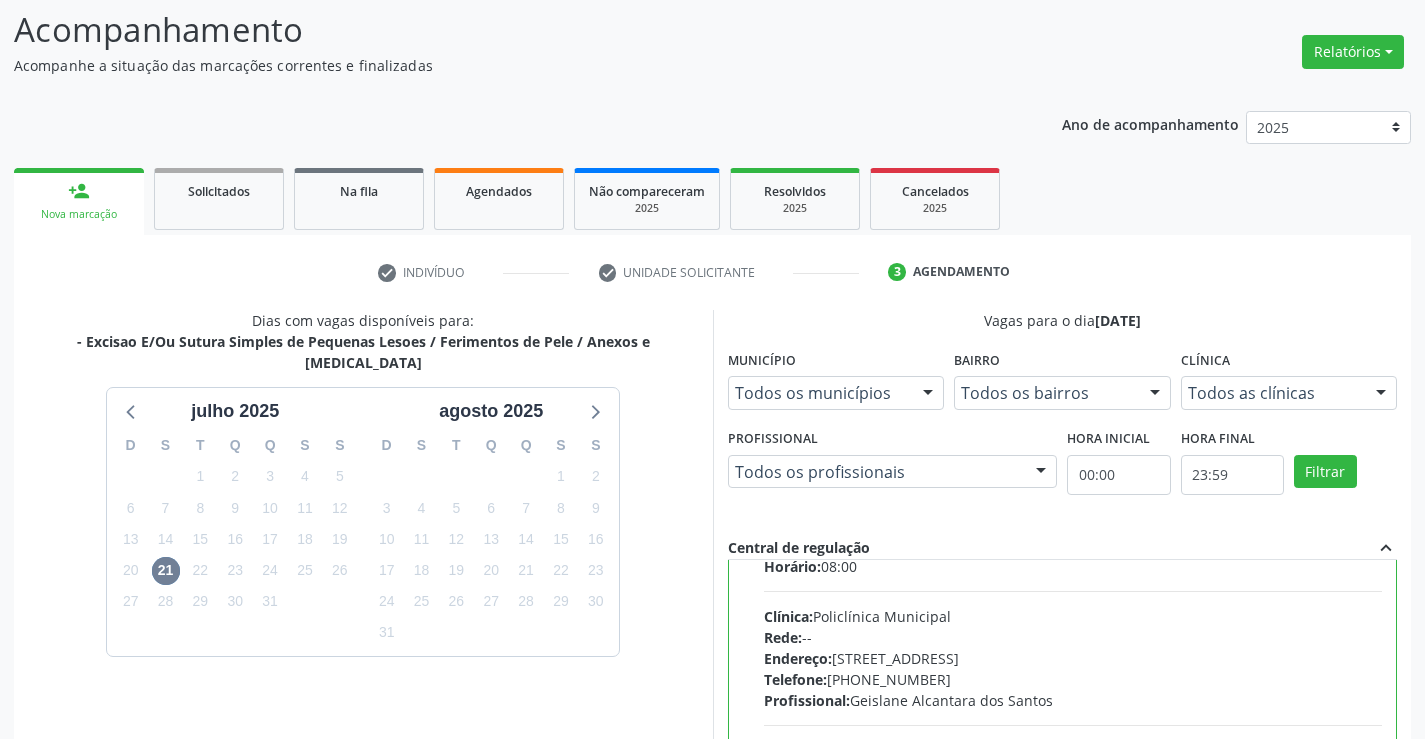scroll, scrollTop: 99, scrollLeft: 0, axis: vertical 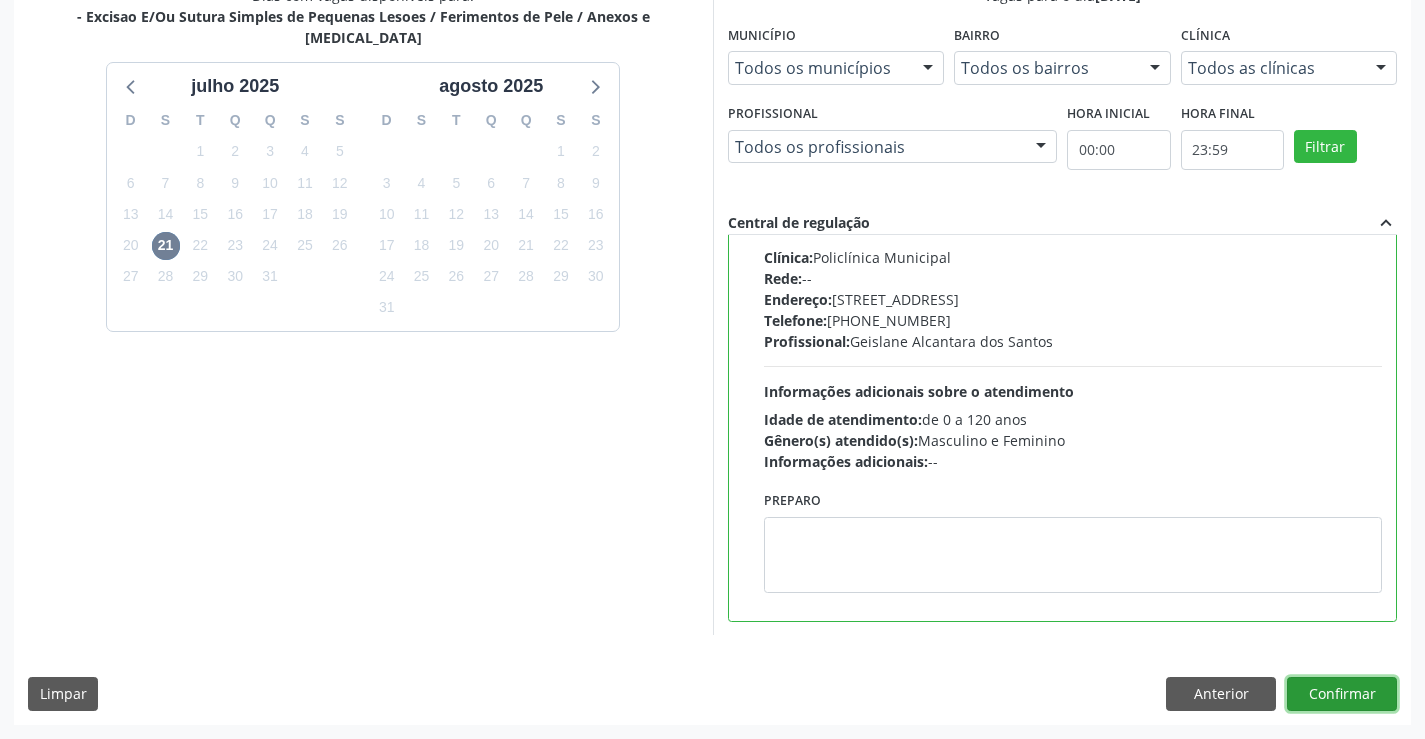 click on "Confirmar" at bounding box center [1342, 694] 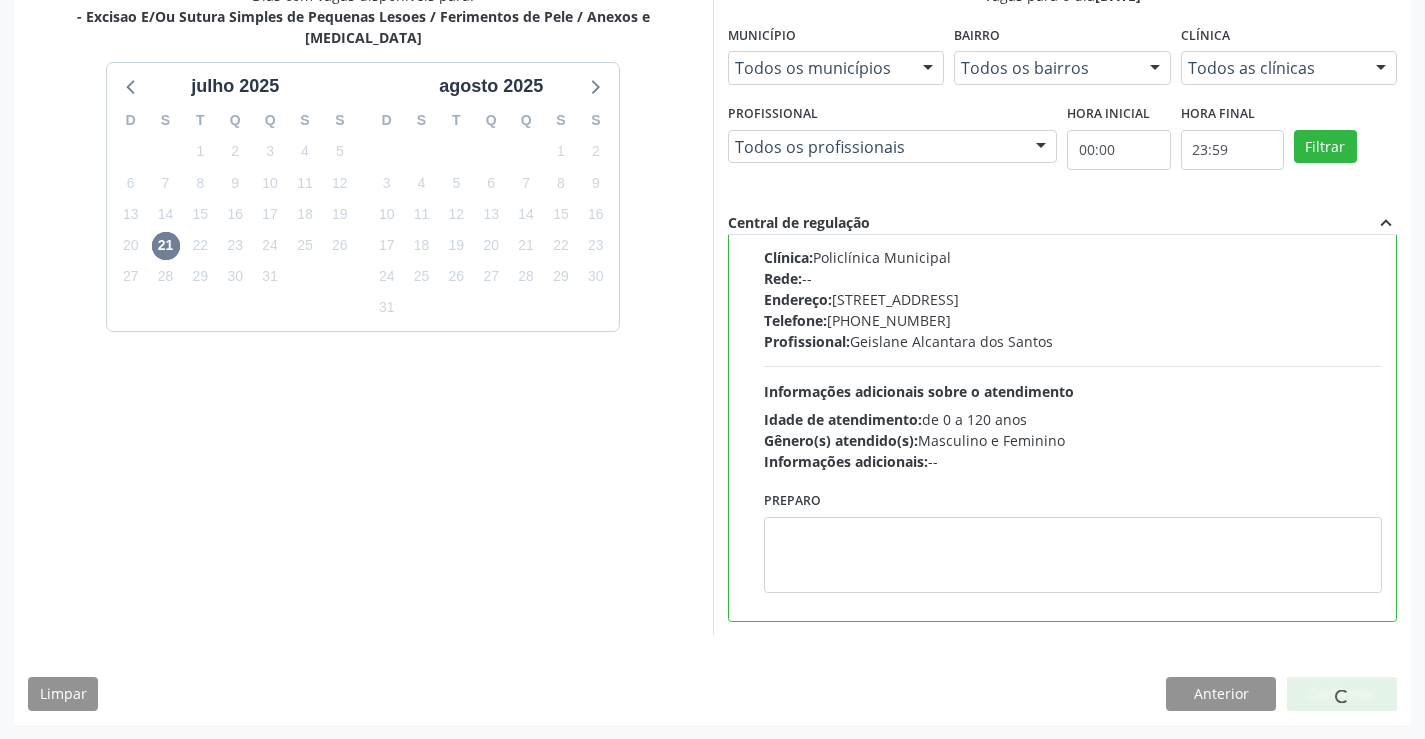 scroll, scrollTop: 0, scrollLeft: 0, axis: both 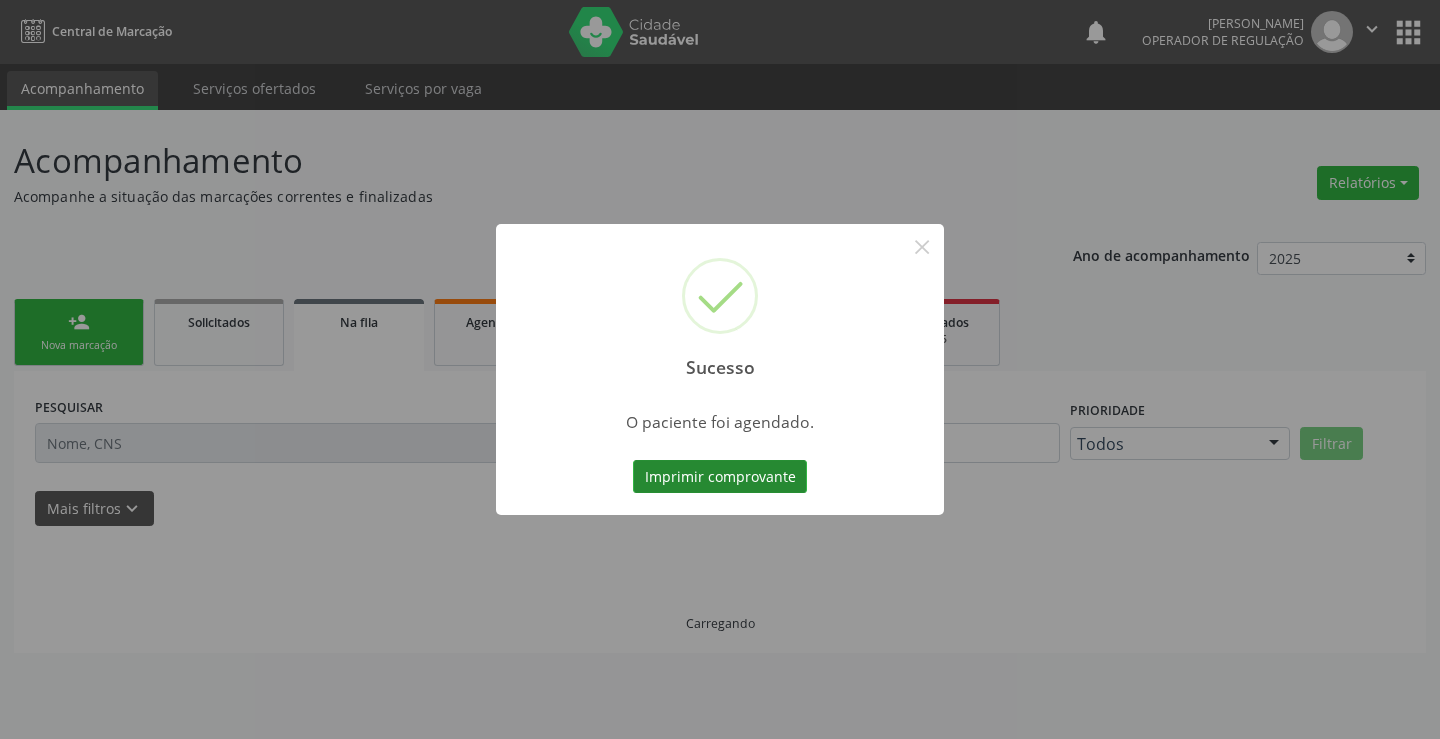 click on "Imprimir comprovante" at bounding box center (720, 477) 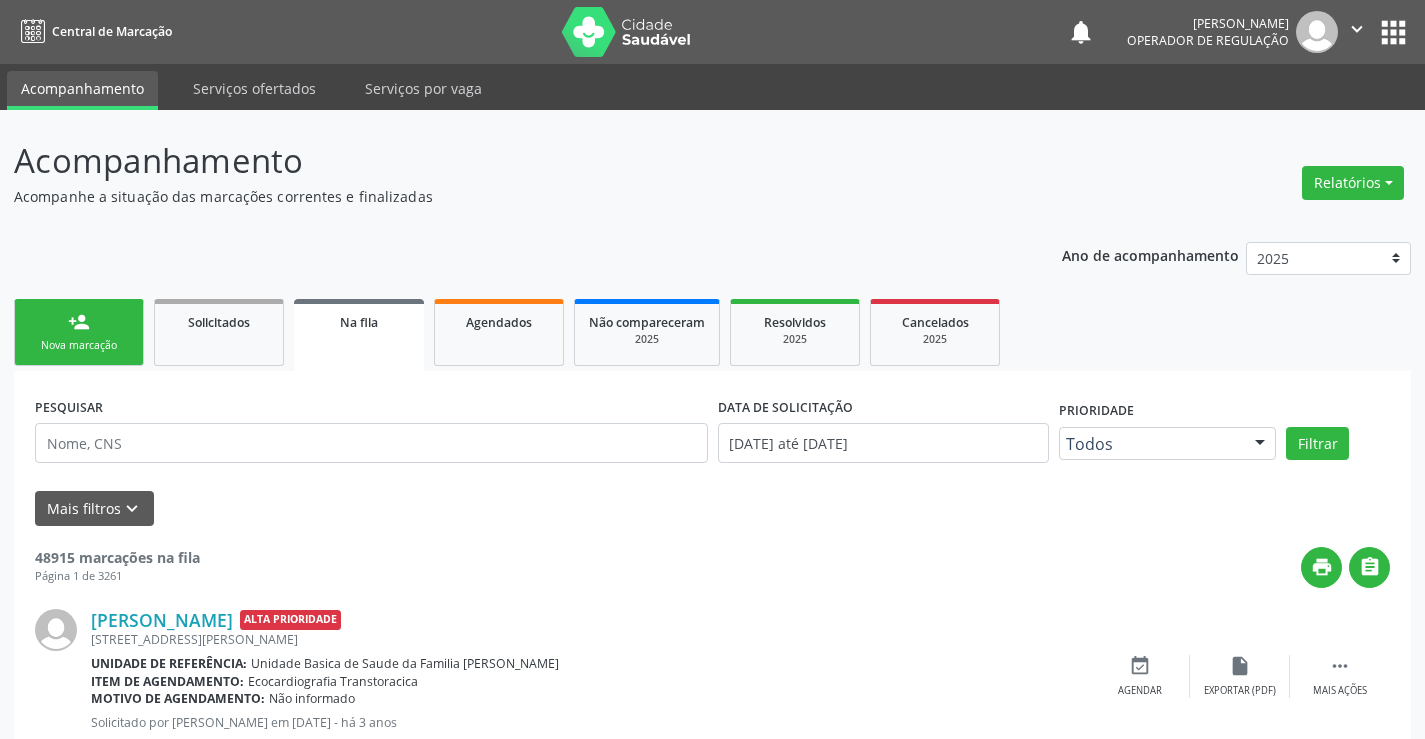click on "person_add" at bounding box center (79, 322) 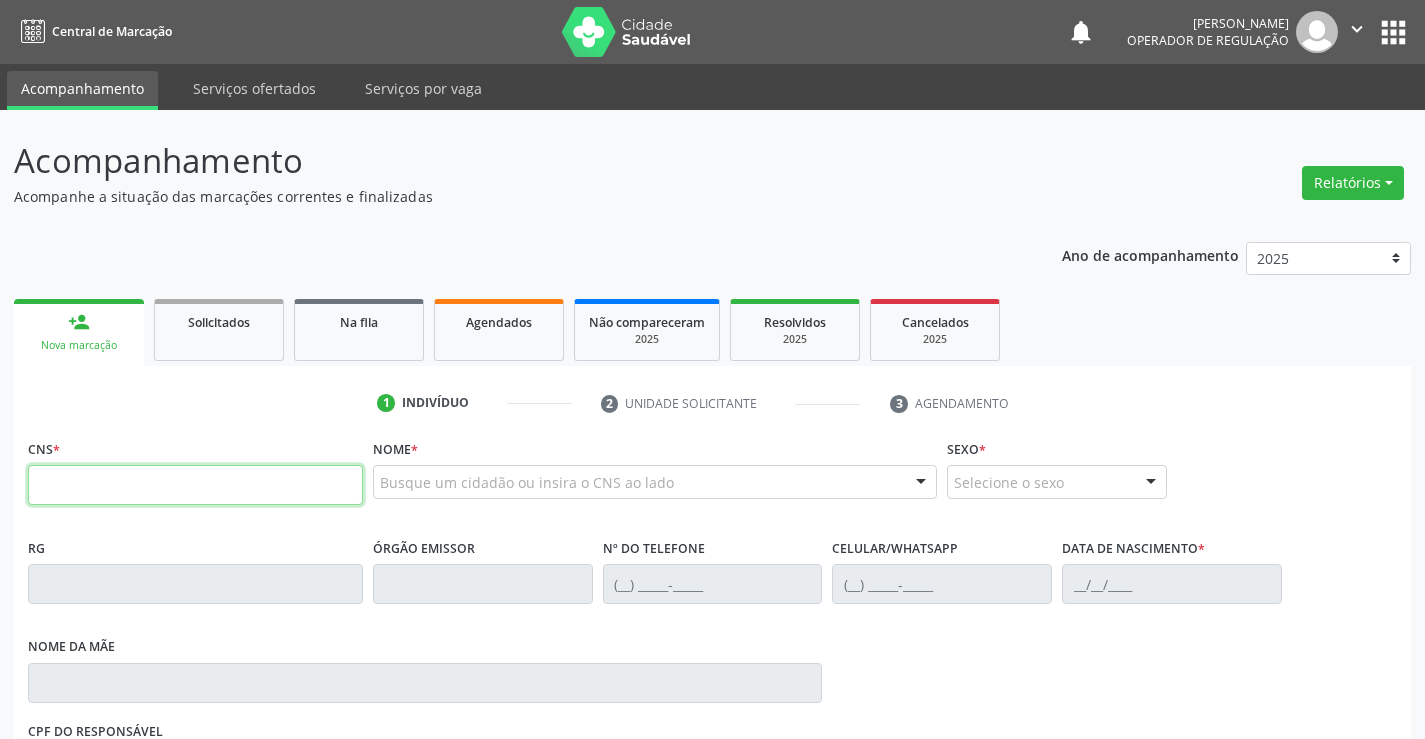 drag, startPoint x: 131, startPoint y: 485, endPoint x: 184, endPoint y: 480, distance: 53.235325 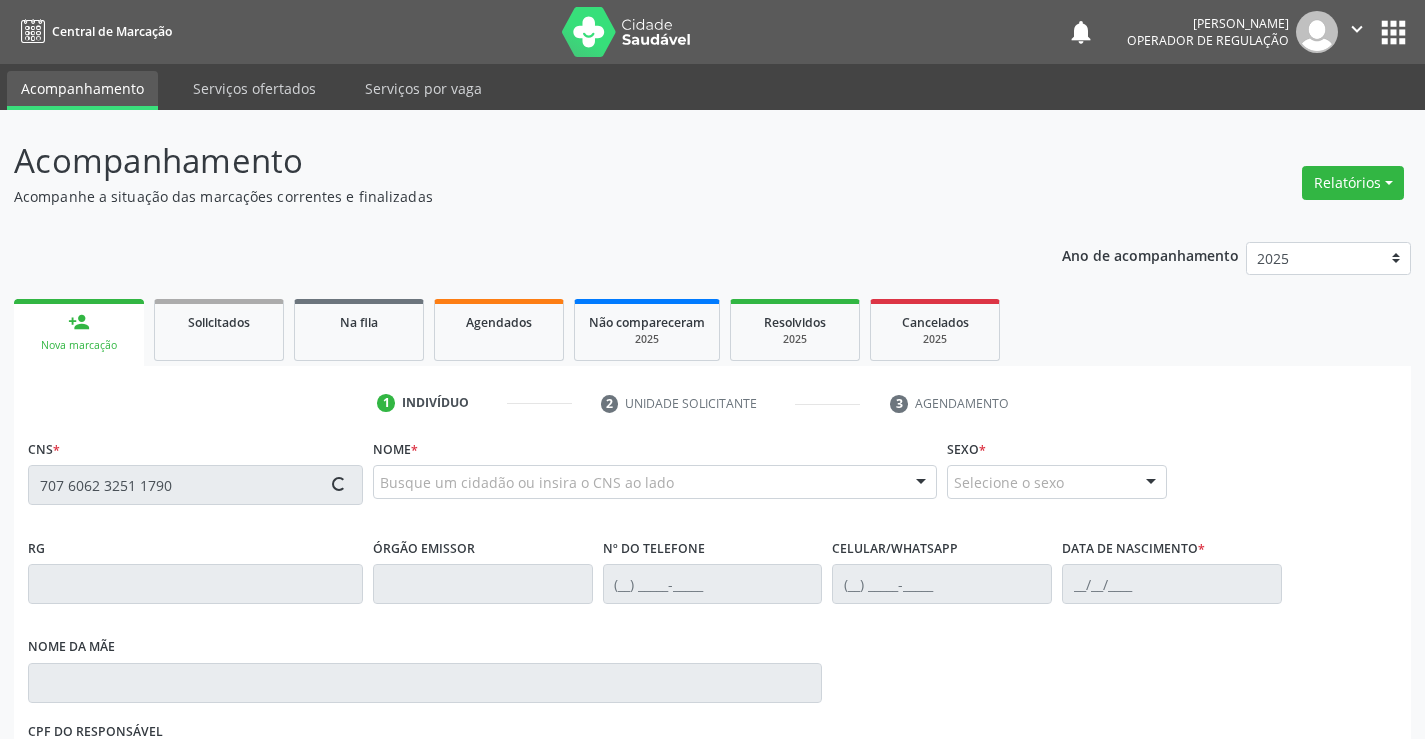 type on "707 6062 3251 1790" 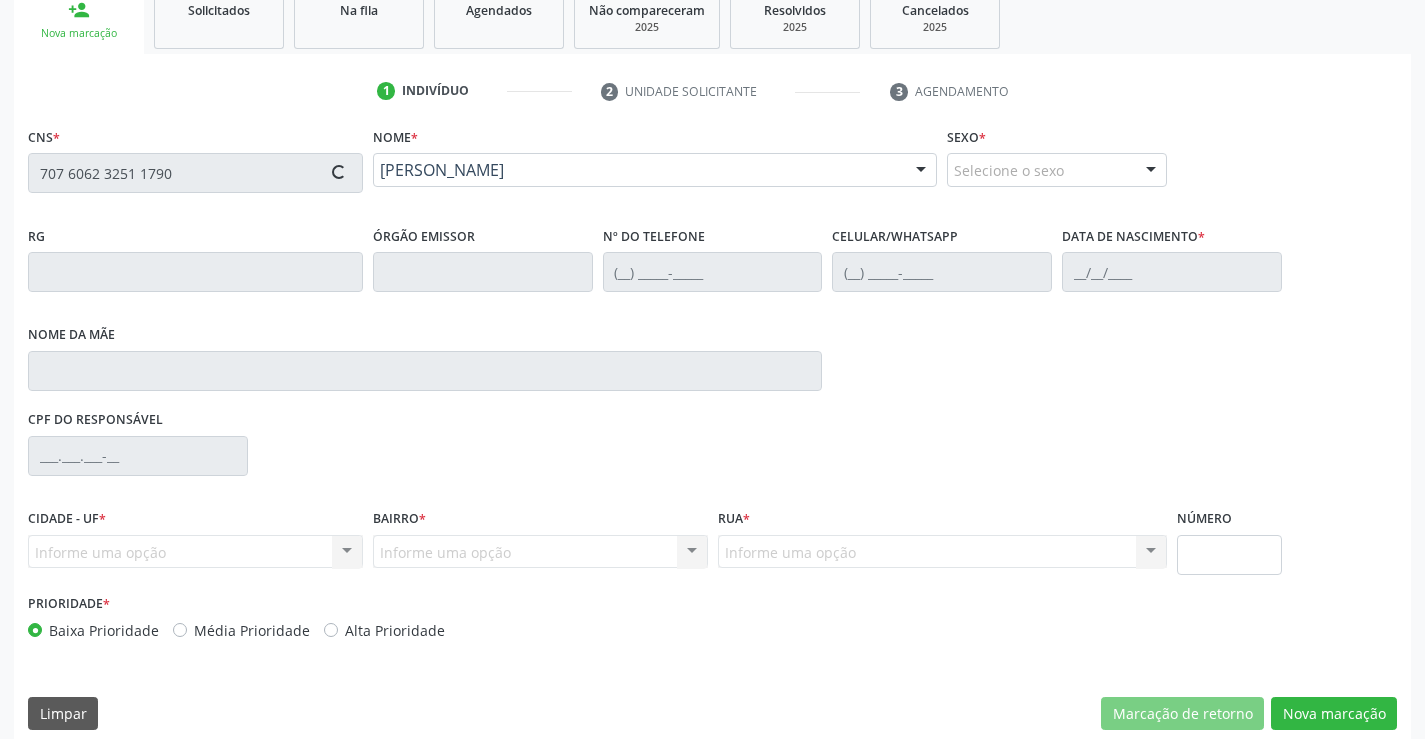 scroll, scrollTop: 331, scrollLeft: 0, axis: vertical 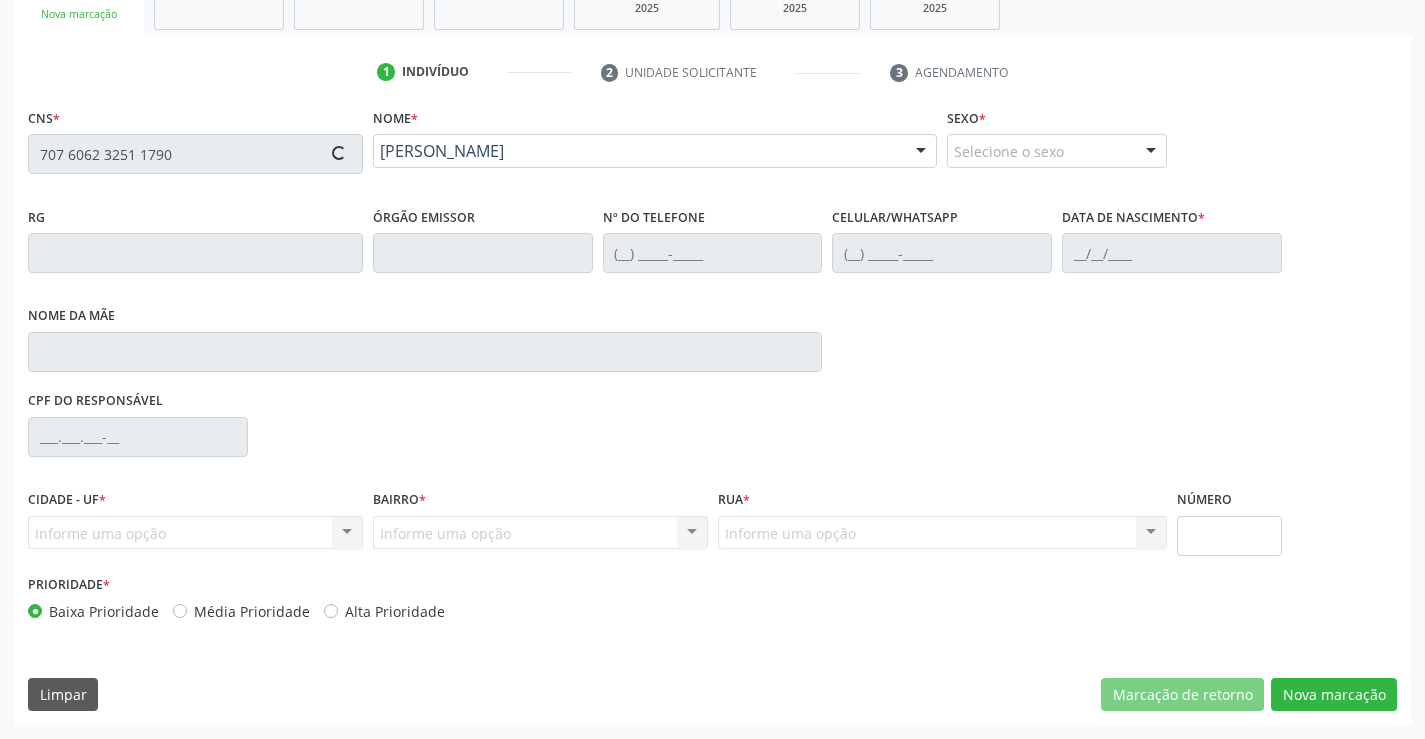 type on "1526420562" 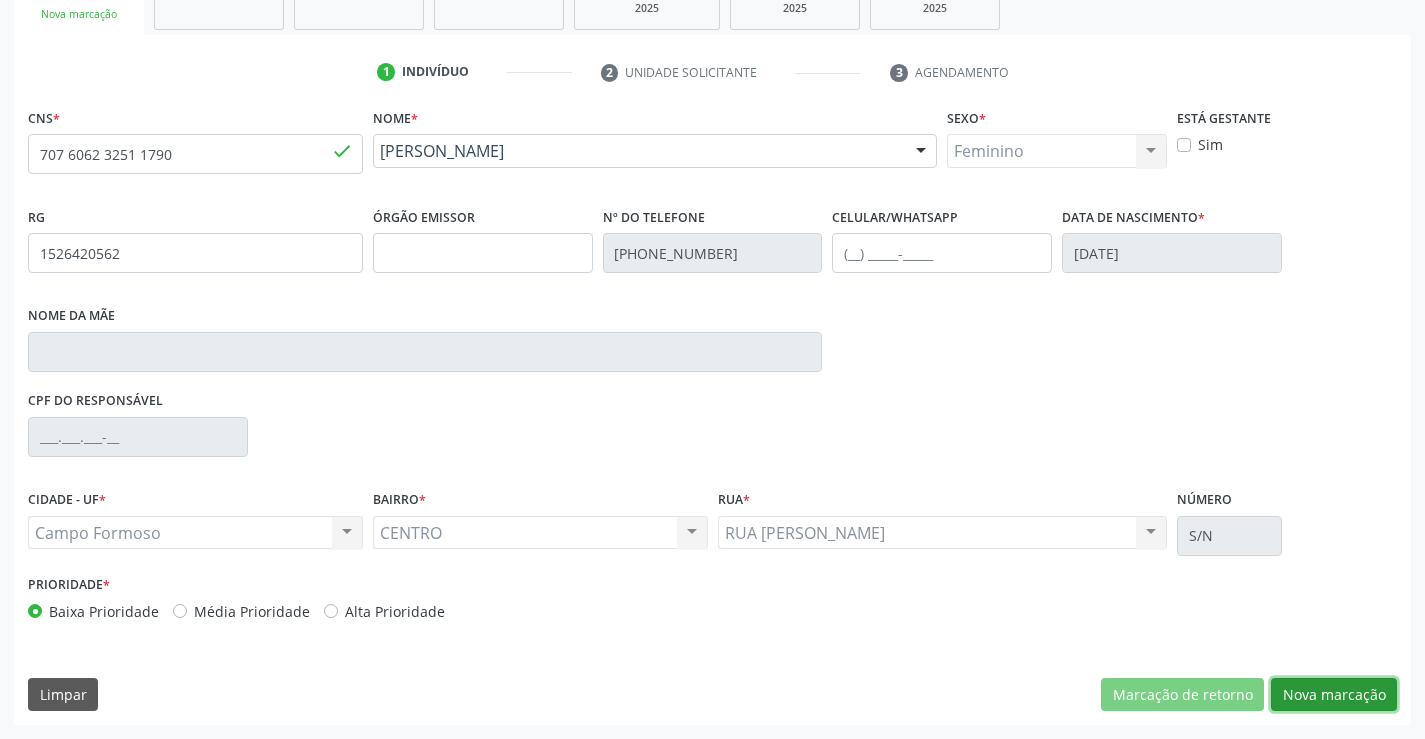 click on "Nova marcação" at bounding box center [1334, 695] 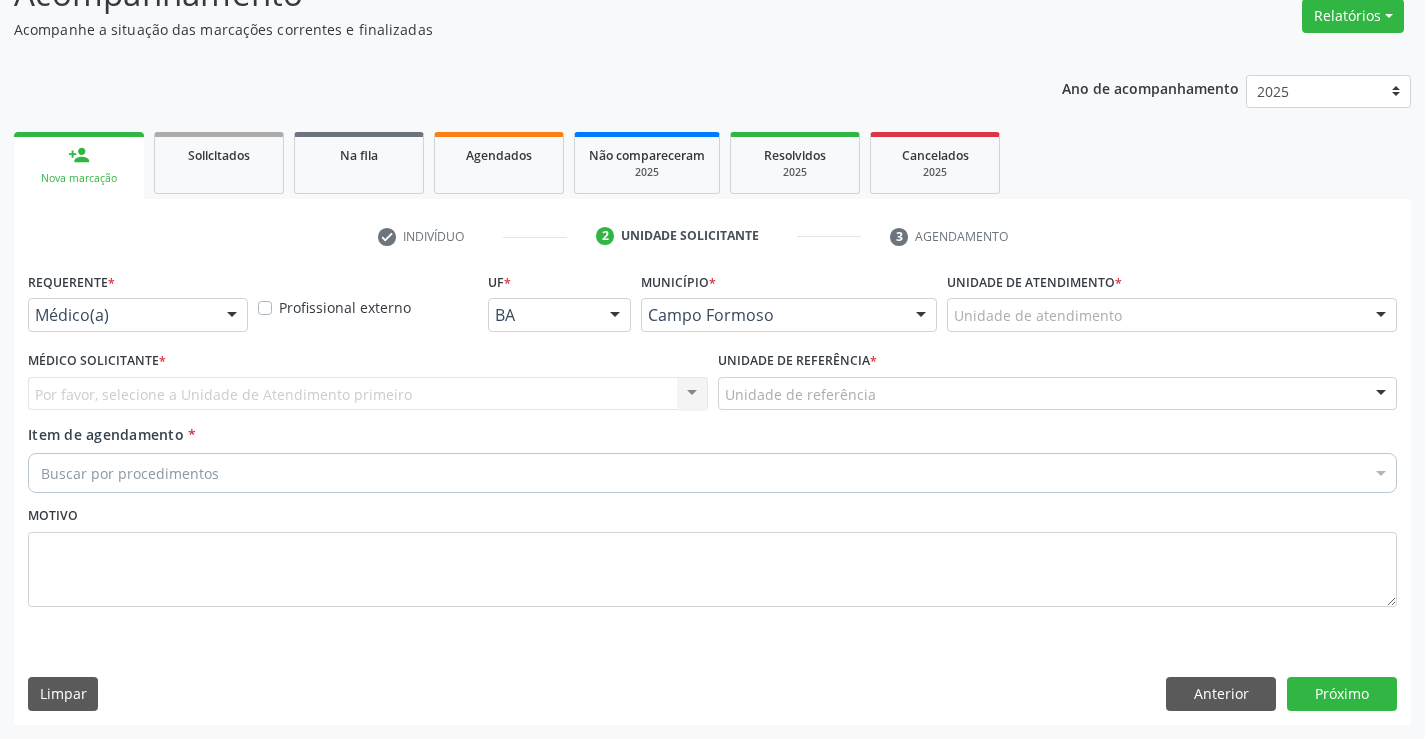 scroll, scrollTop: 167, scrollLeft: 0, axis: vertical 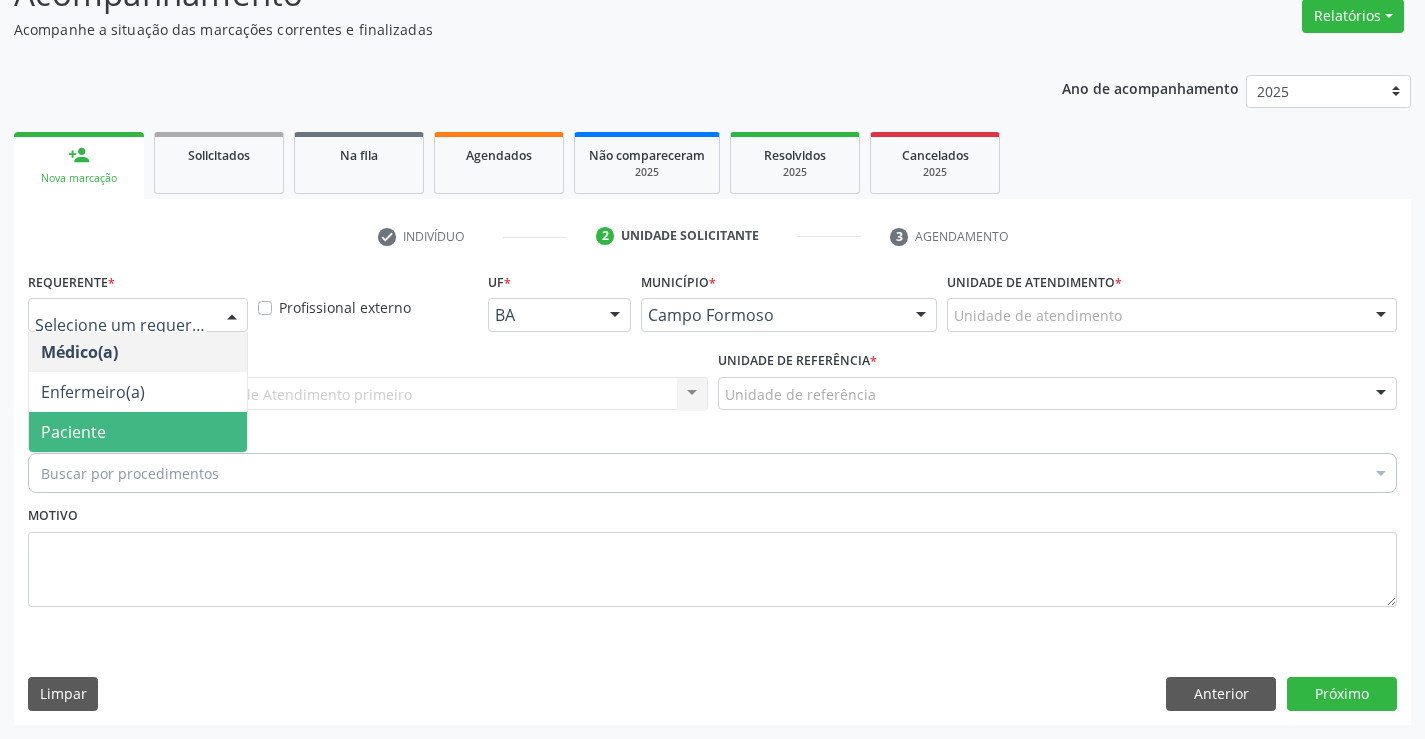 click on "Paciente" at bounding box center (73, 432) 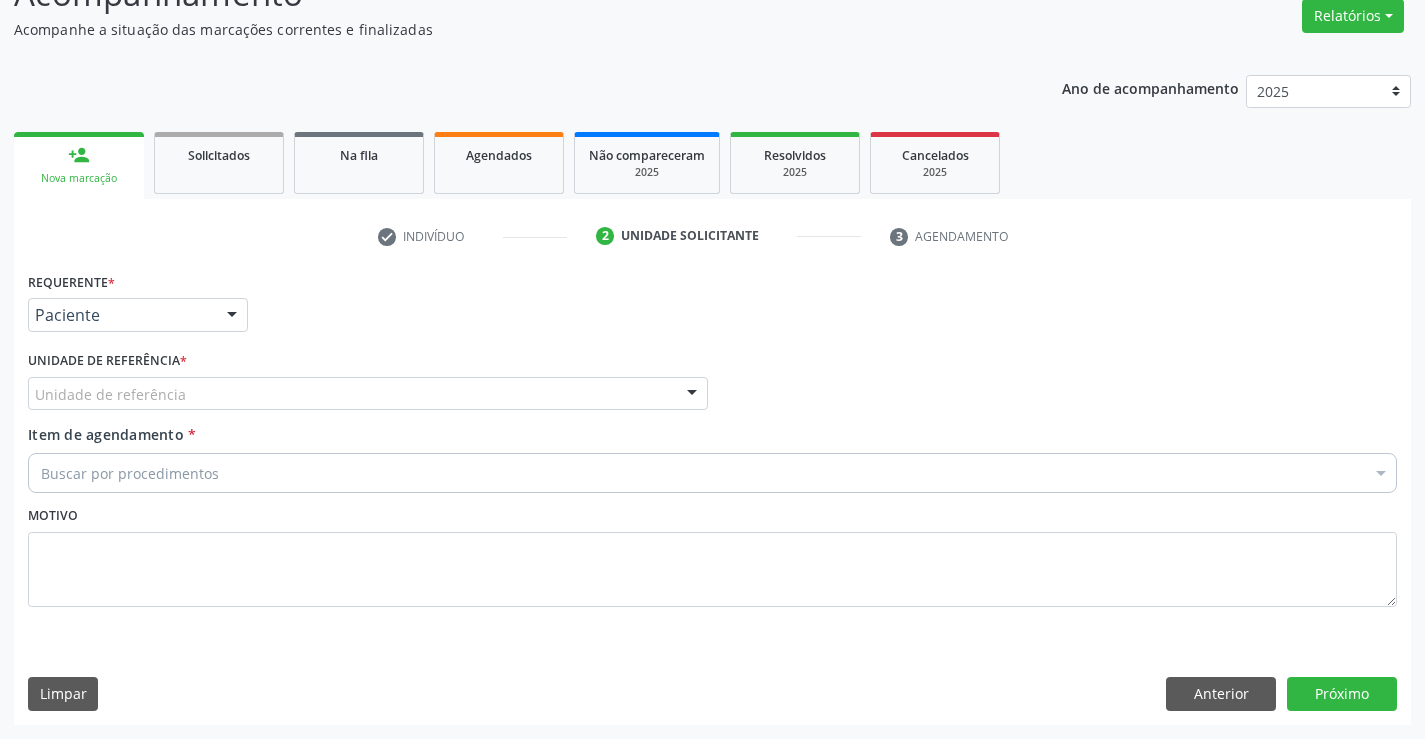 click on "Unidade de referência" at bounding box center [368, 394] 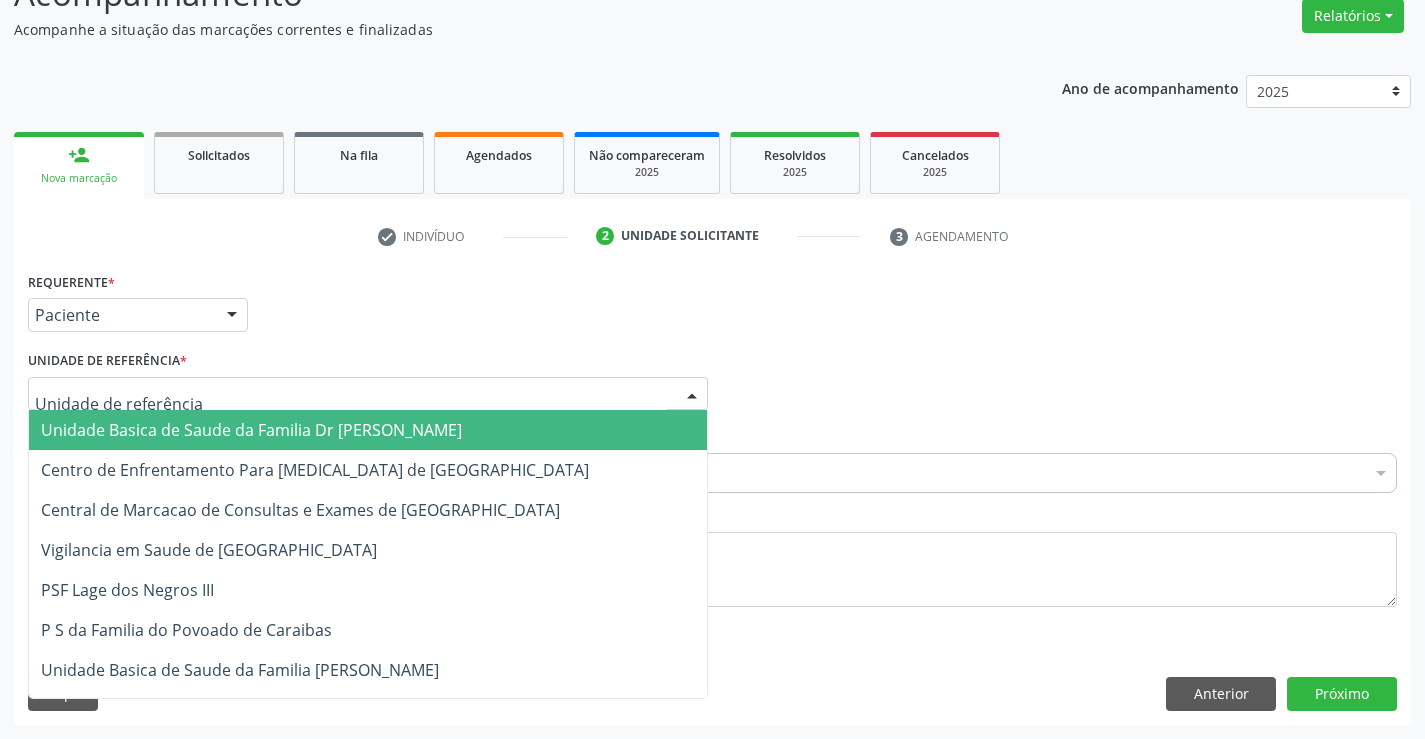 drag, startPoint x: 216, startPoint y: 425, endPoint x: 430, endPoint y: 445, distance: 214.93254 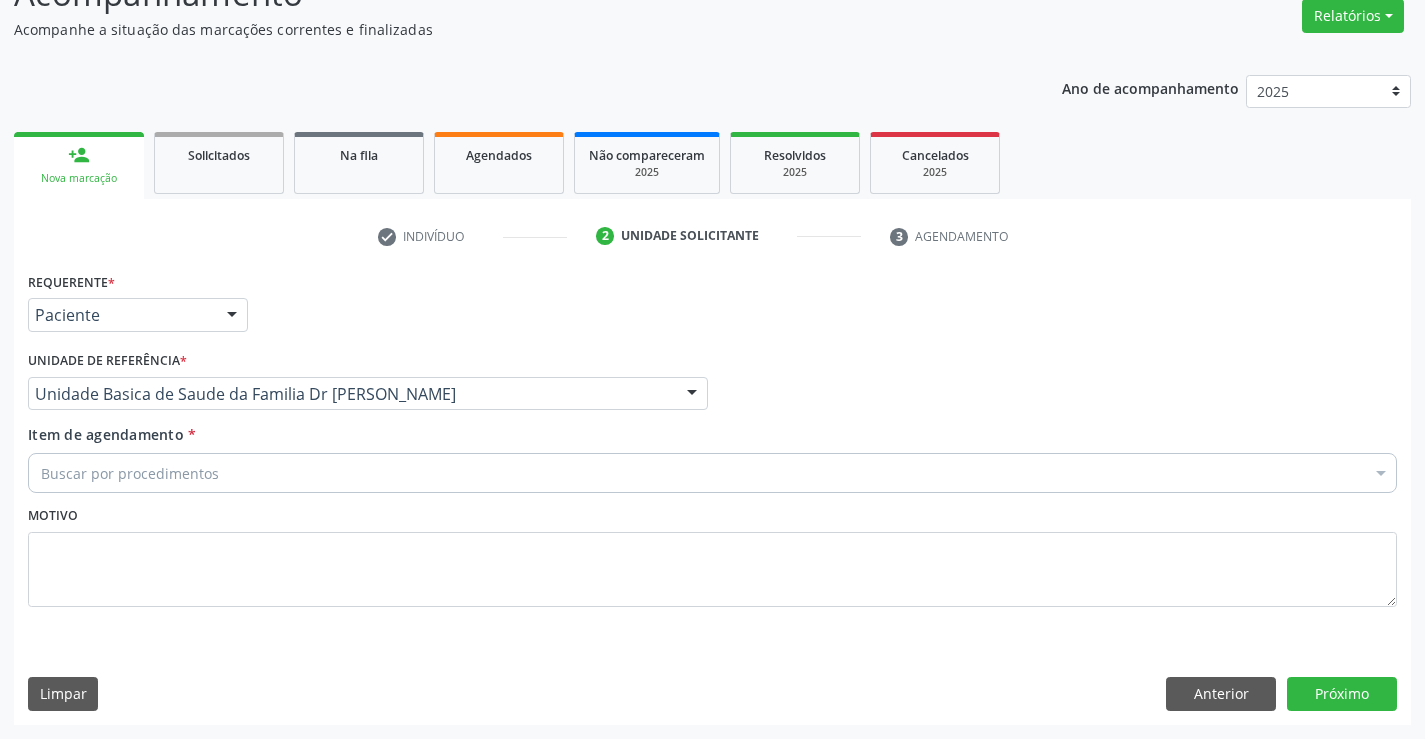 click on "Buscar por procedimentos" at bounding box center (712, 473) 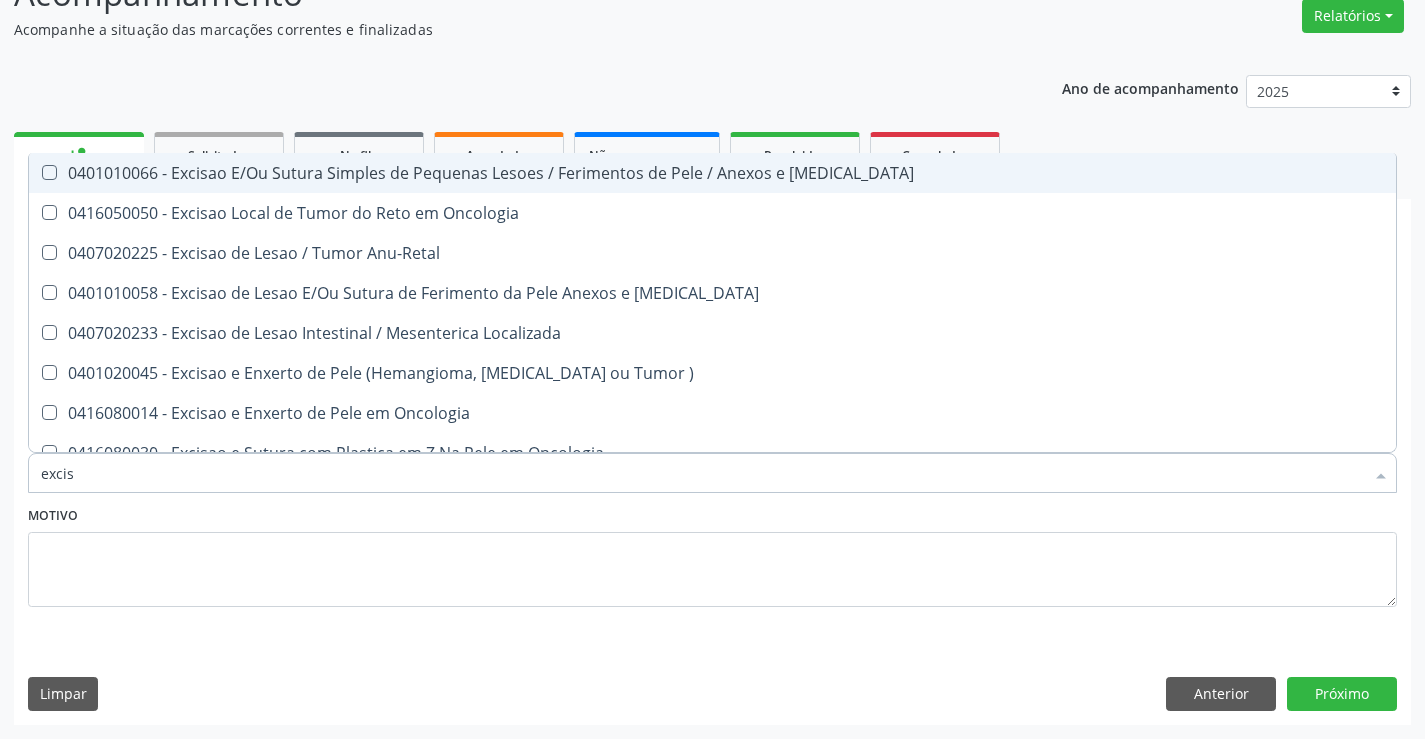 type on "excisa" 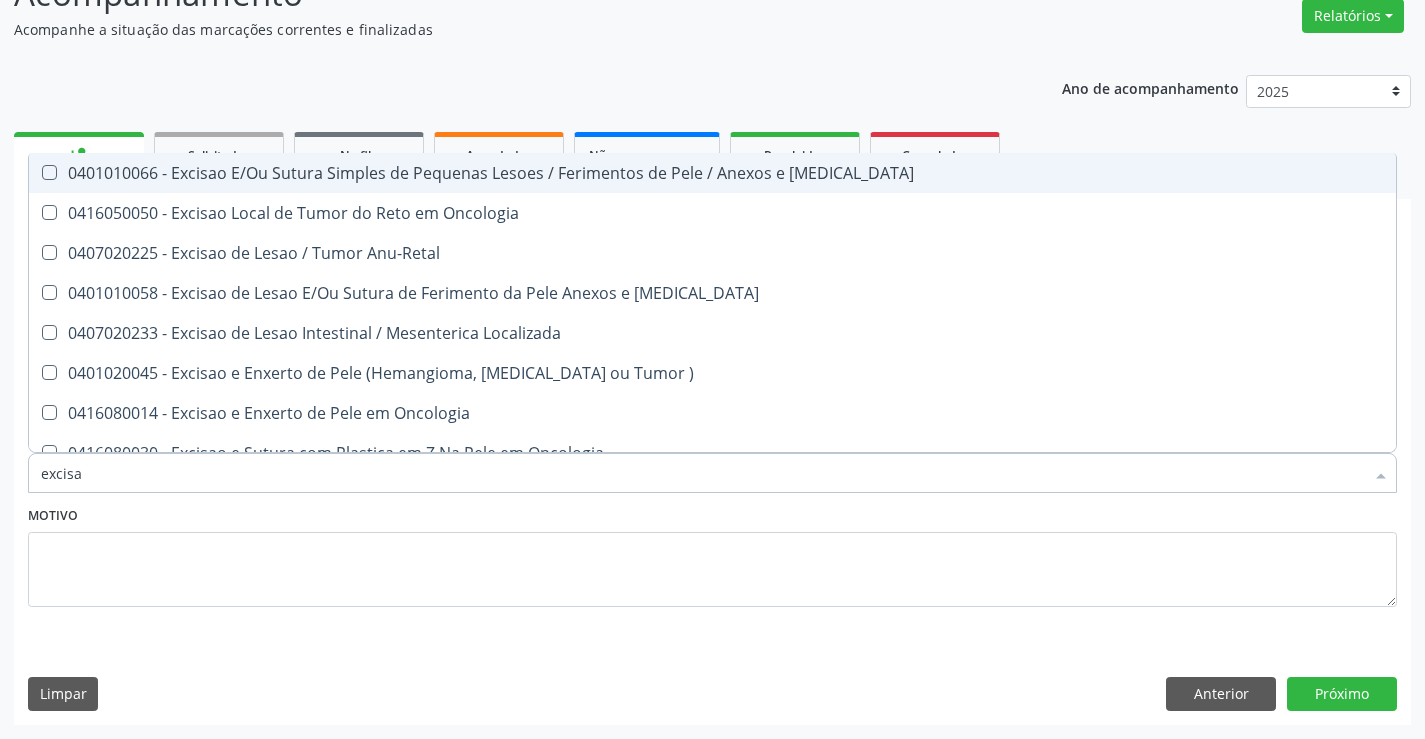 drag, startPoint x: 359, startPoint y: 178, endPoint x: 536, endPoint y: 272, distance: 200.41208 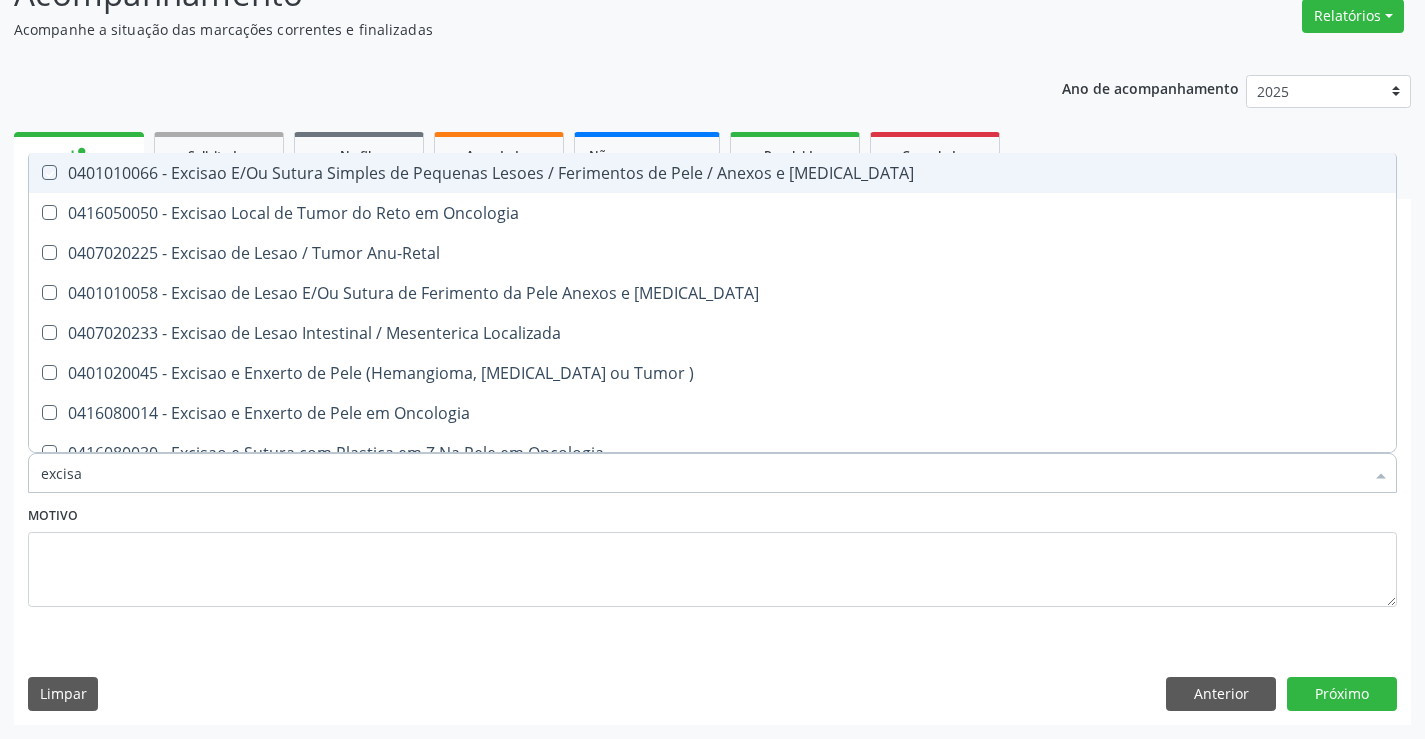 checkbox on "true" 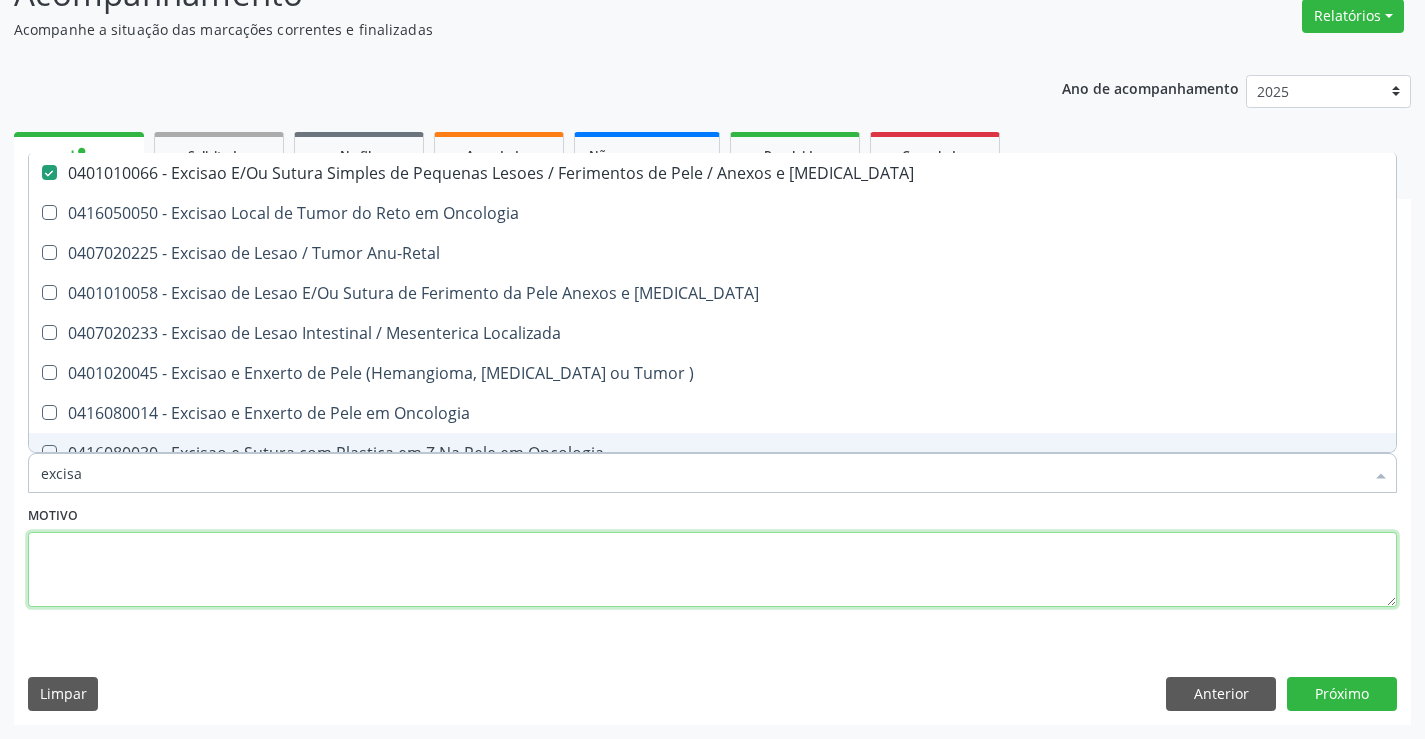 click at bounding box center [712, 570] 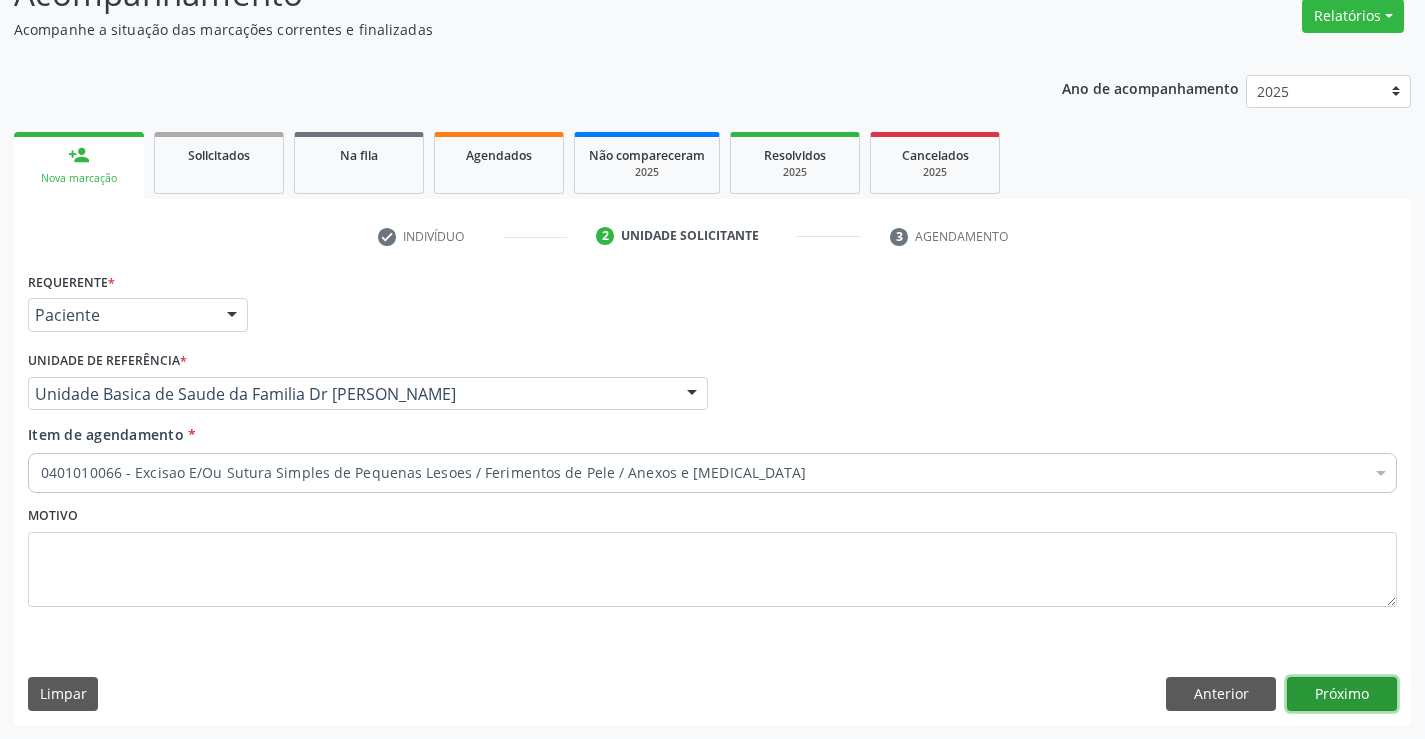 click on "Próximo" at bounding box center [1342, 694] 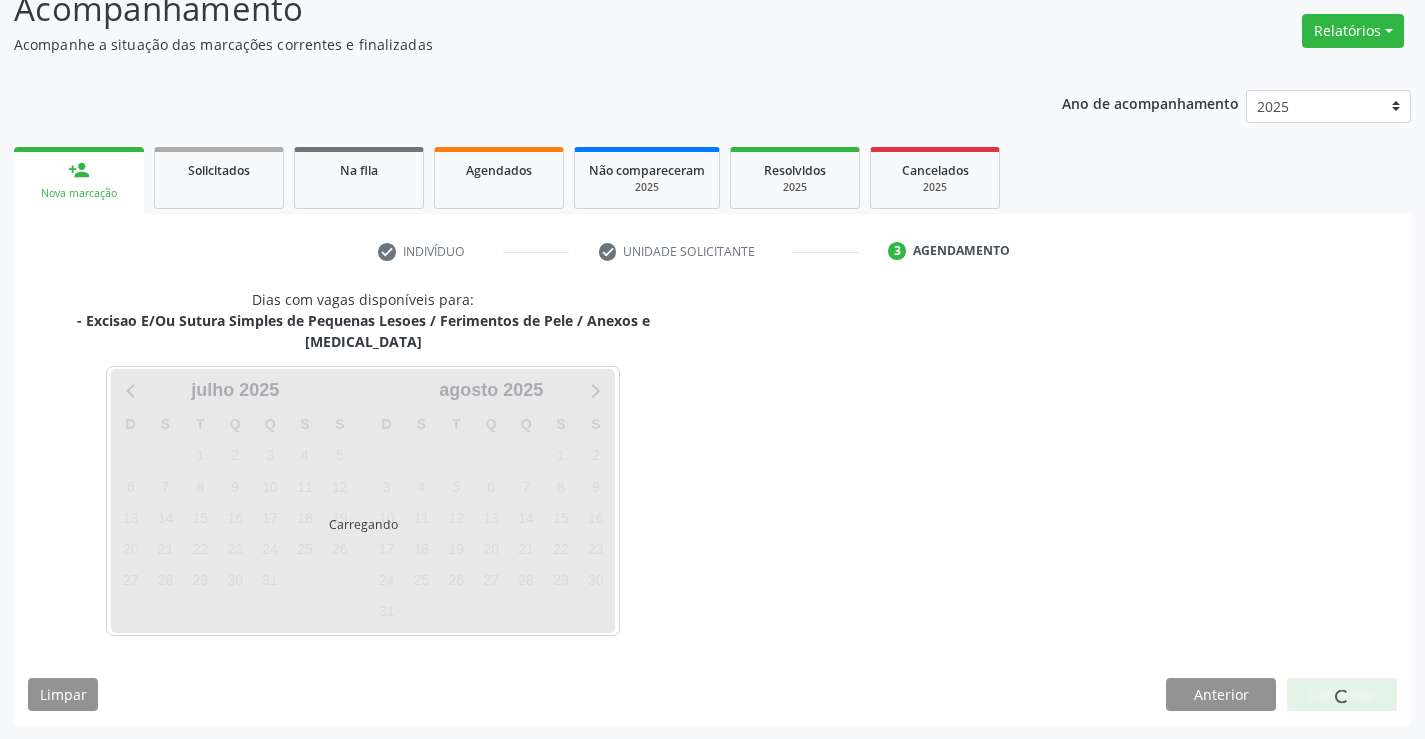 scroll, scrollTop: 131, scrollLeft: 0, axis: vertical 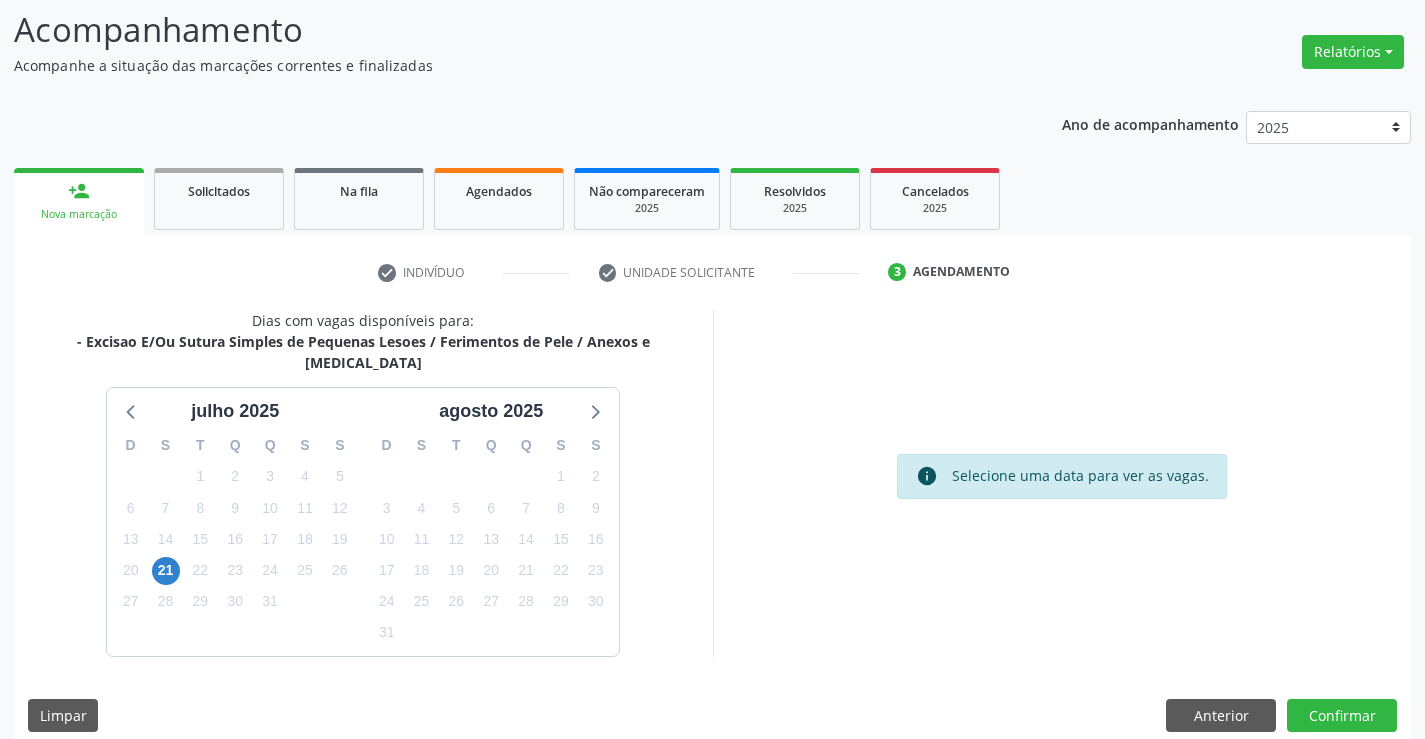 click on "22" at bounding box center (200, 570) 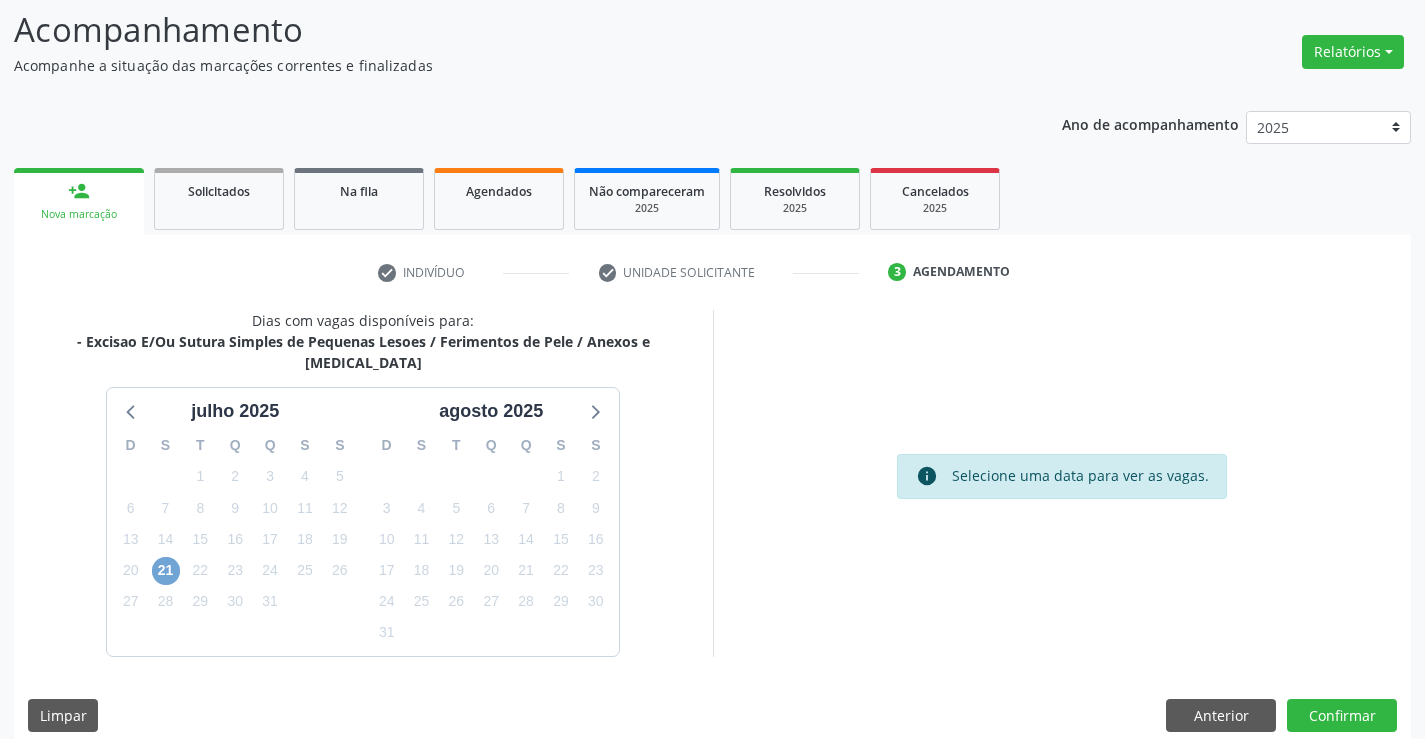 drag, startPoint x: 166, startPoint y: 548, endPoint x: 644, endPoint y: 526, distance: 478.506 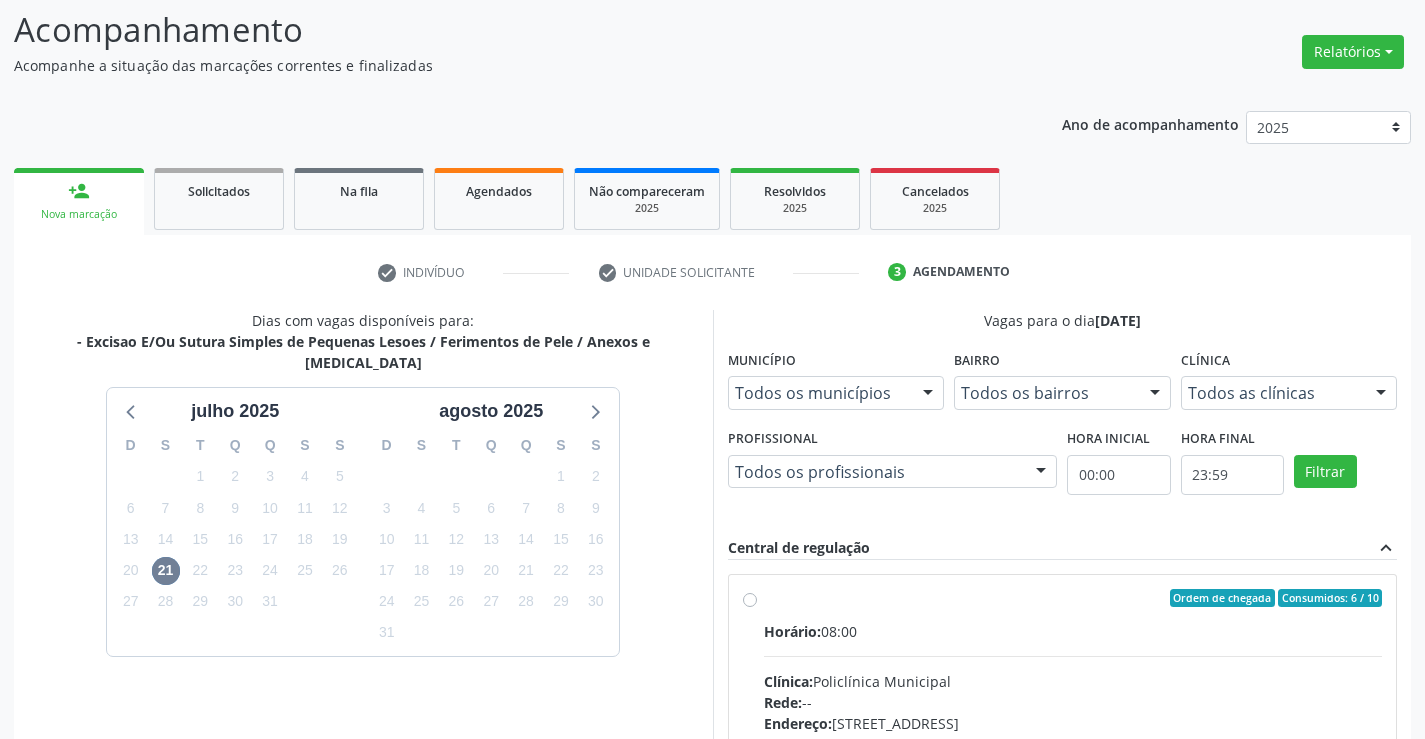 click on "Horário:   08:00" at bounding box center (1073, 631) 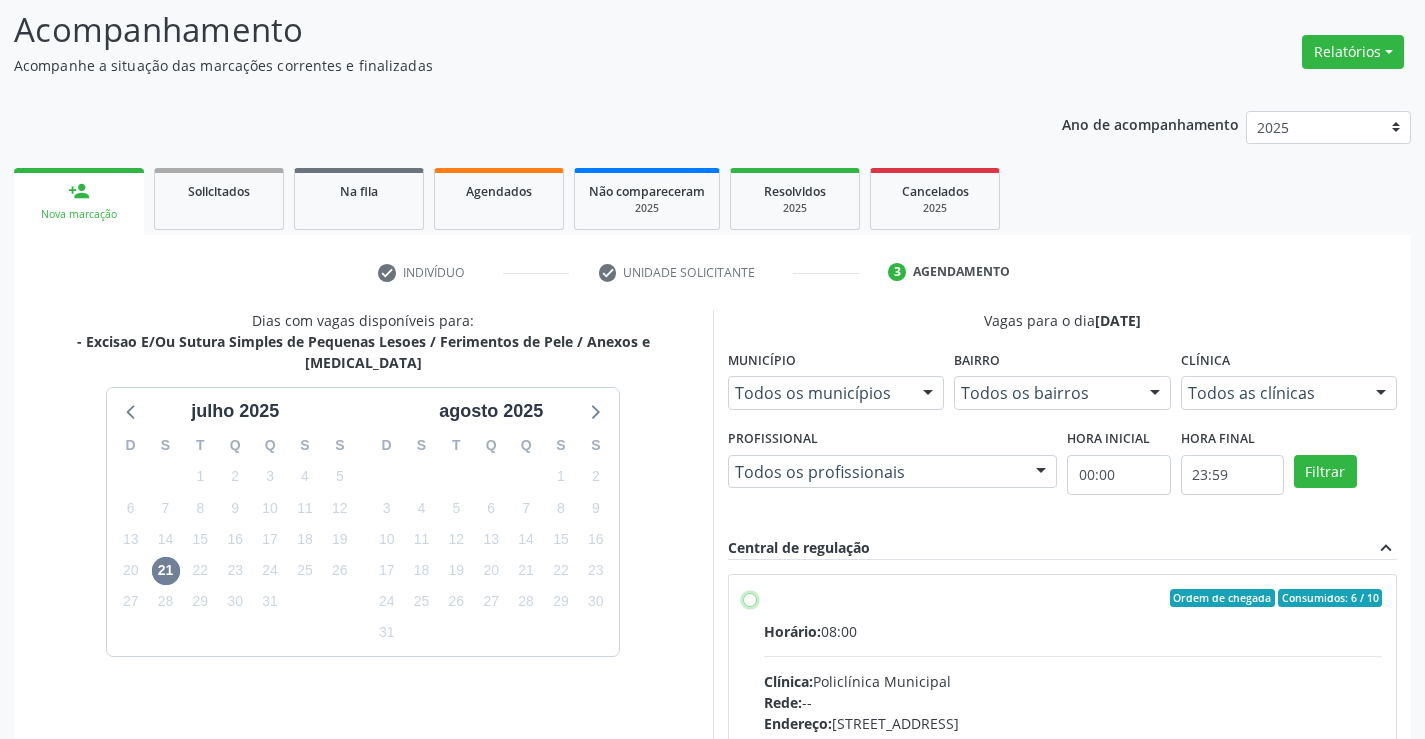 click on "Ordem de chegada
Consumidos: 6 / 10
Horário:   08:00
Clínica:  Policlínica Municipal
Rede:
--
Endereço:   Predio, nº 386, Centro, Campo Formoso - BA
Telefone:   (74) 6451312
Profissional:
Geislane Alcantara dos Santos
Informações adicionais sobre o atendimento
Idade de atendimento:
de 0 a 120 anos
Gênero(s) atendido(s):
Masculino e Feminino
Informações adicionais:
--" at bounding box center (750, 598) 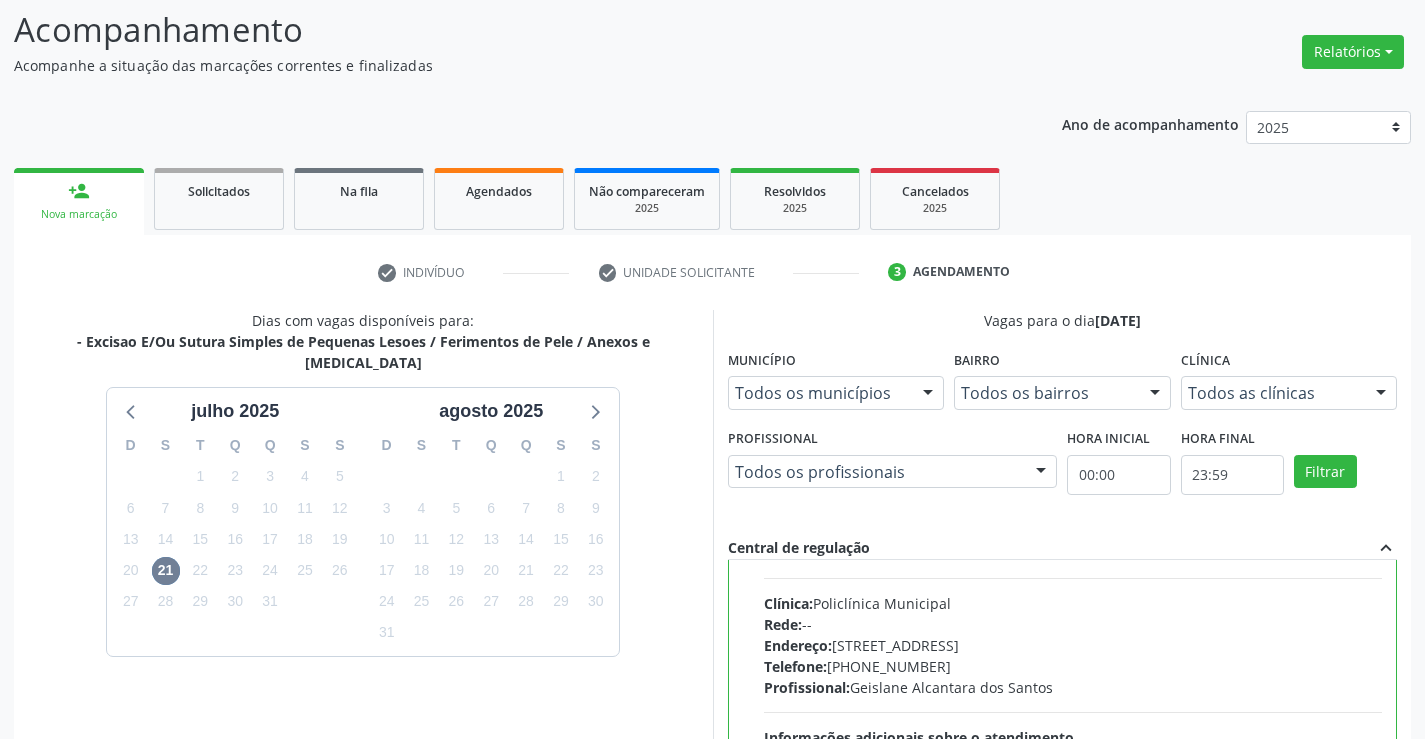 scroll, scrollTop: 99, scrollLeft: 0, axis: vertical 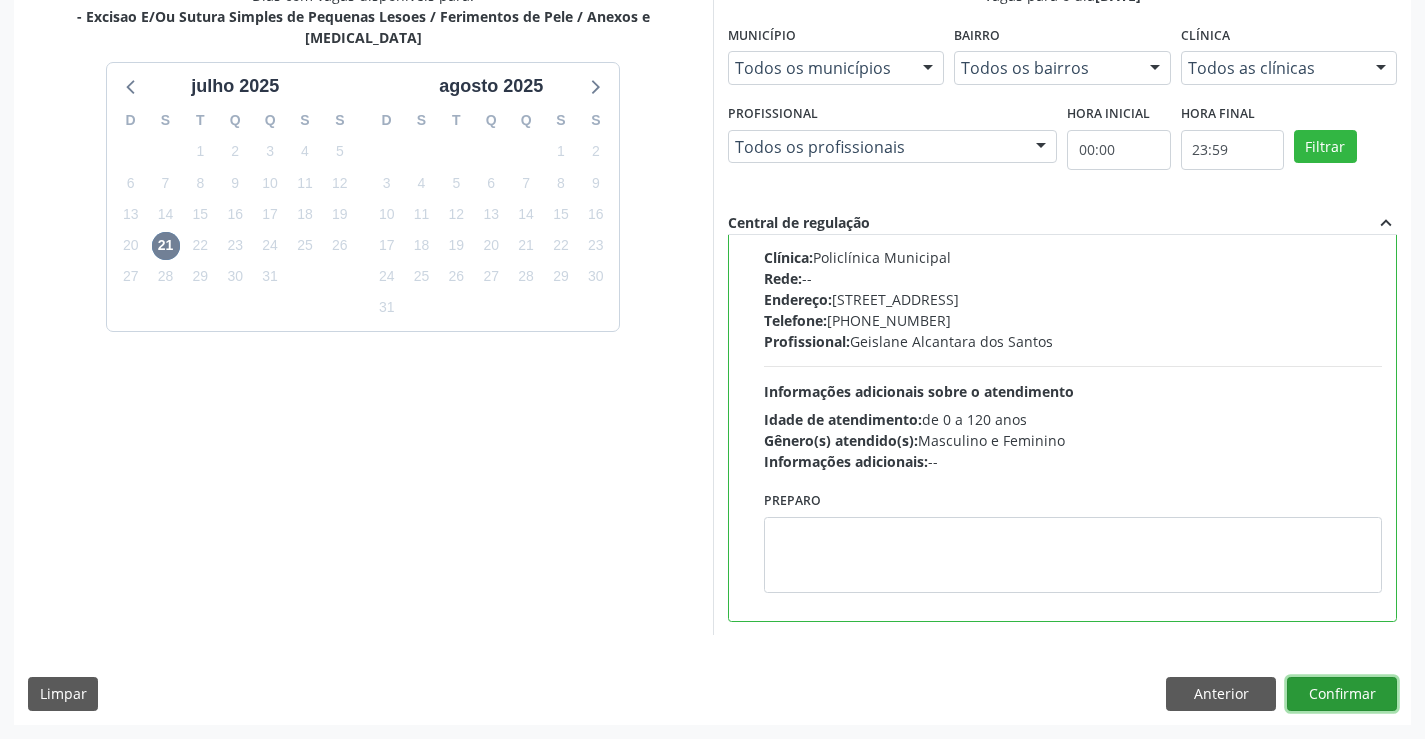 click on "Confirmar" at bounding box center [1342, 694] 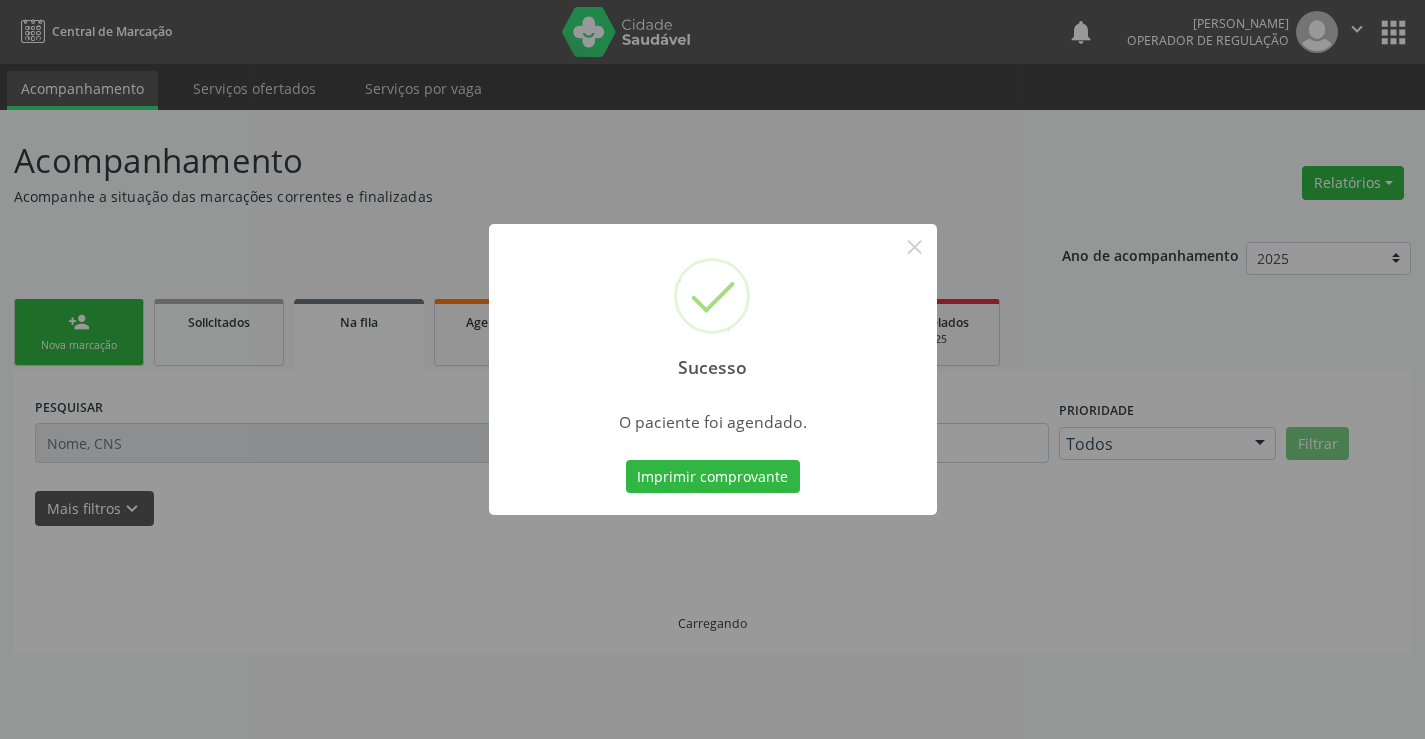 scroll, scrollTop: 0, scrollLeft: 0, axis: both 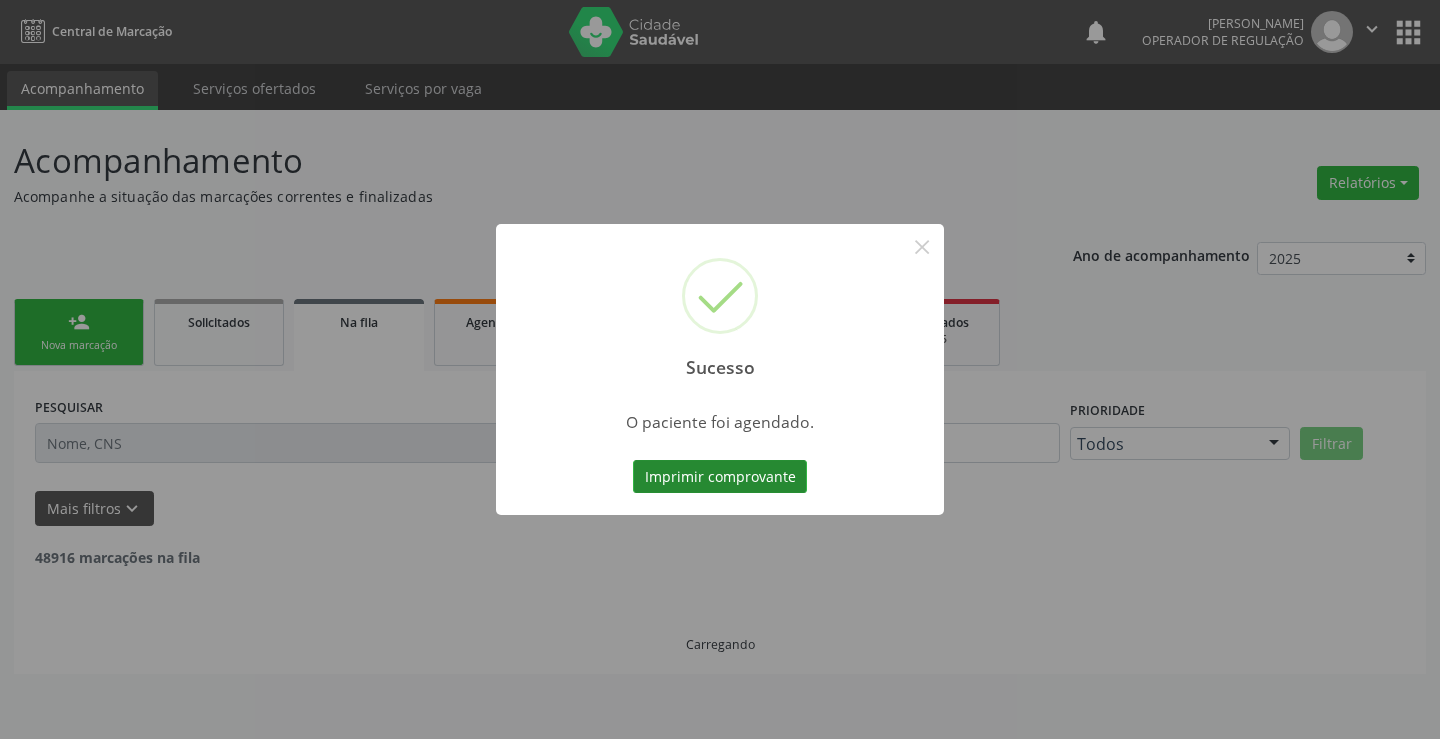 click on "Imprimir comprovante" at bounding box center [720, 477] 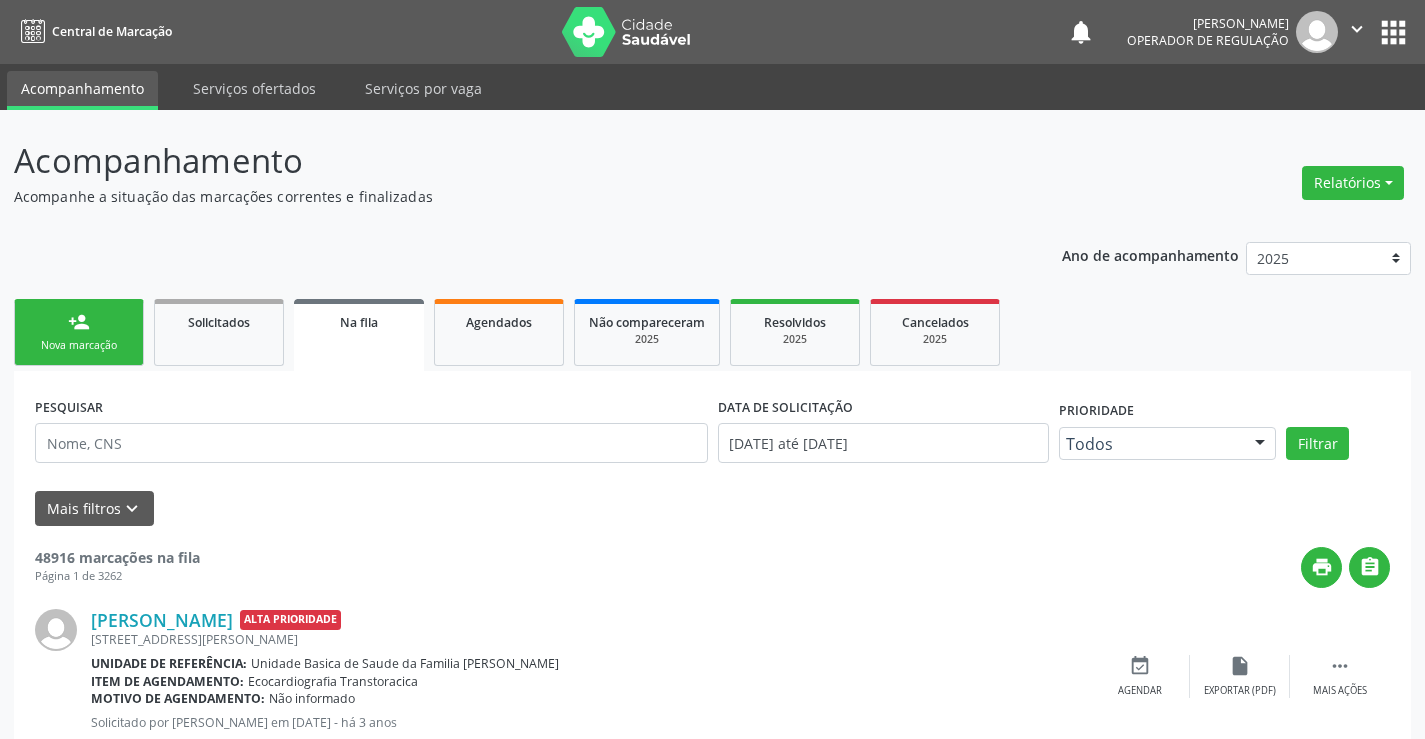 click on "Nova marcação" at bounding box center [79, 345] 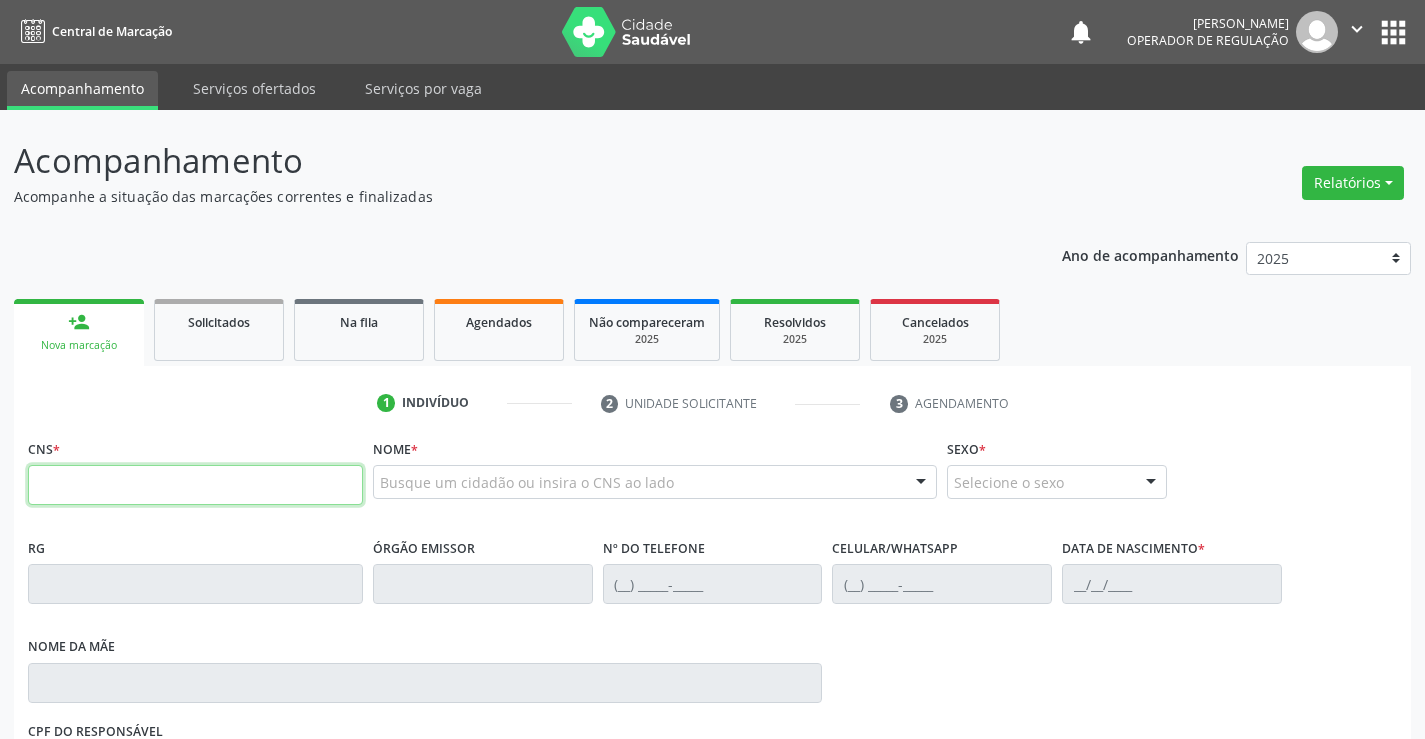 drag, startPoint x: 110, startPoint y: 488, endPoint x: 127, endPoint y: 486, distance: 17.117243 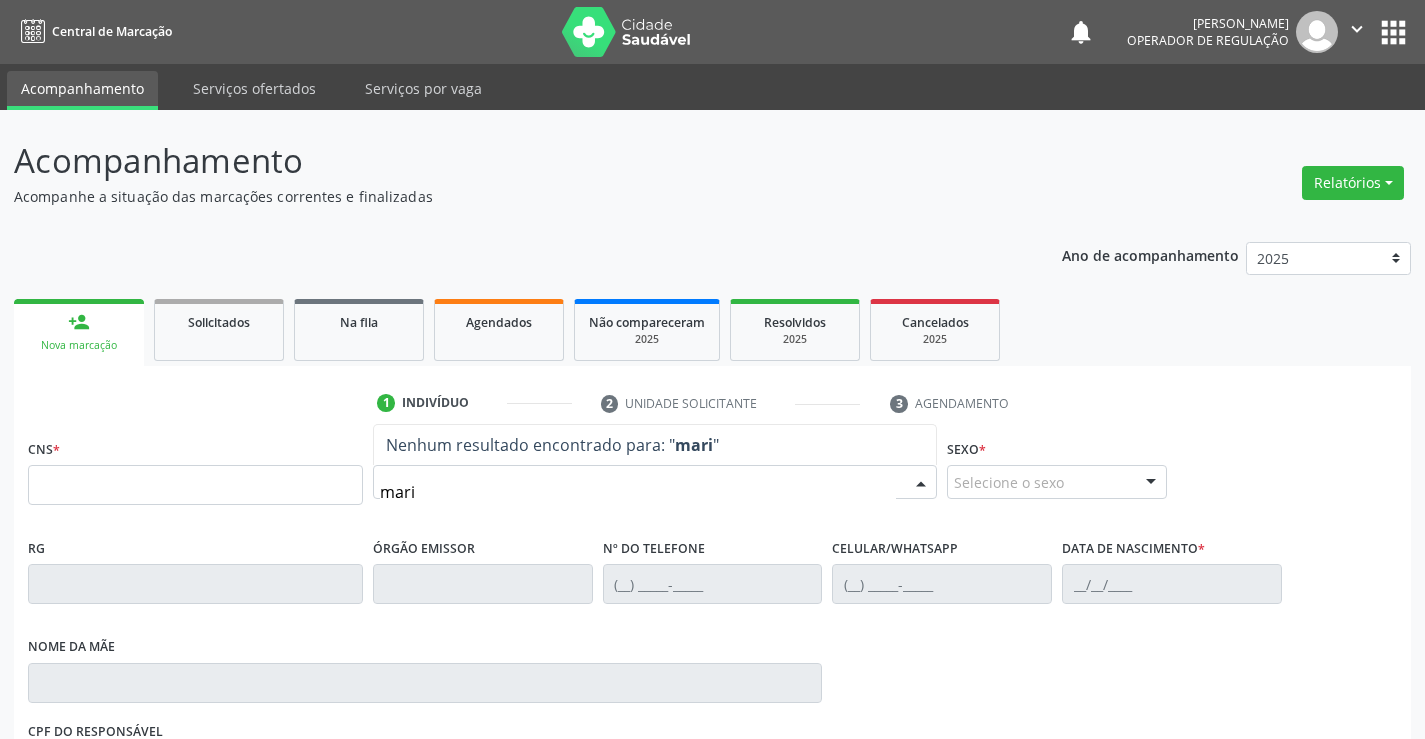 type on "maria" 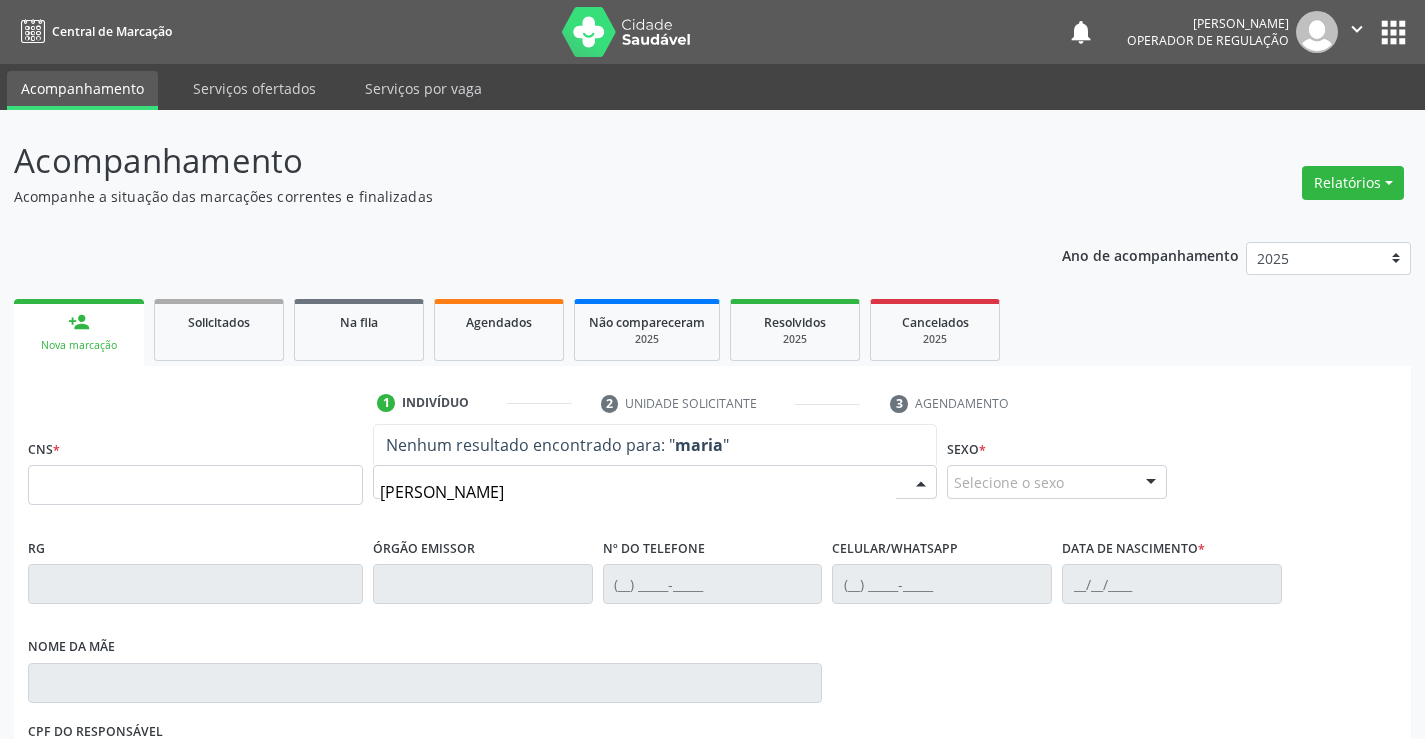 scroll, scrollTop: 0, scrollLeft: 0, axis: both 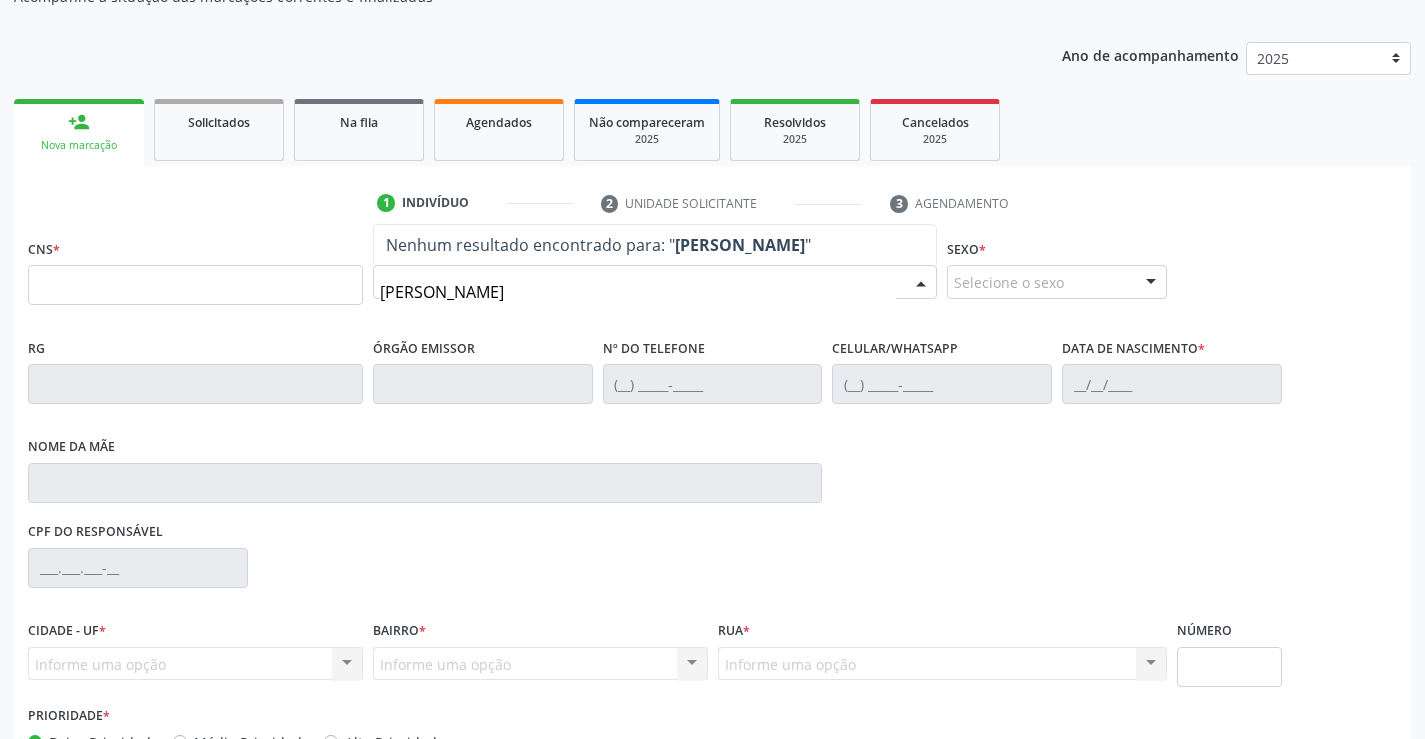 click on "[PERSON_NAME]" at bounding box center (638, 292) 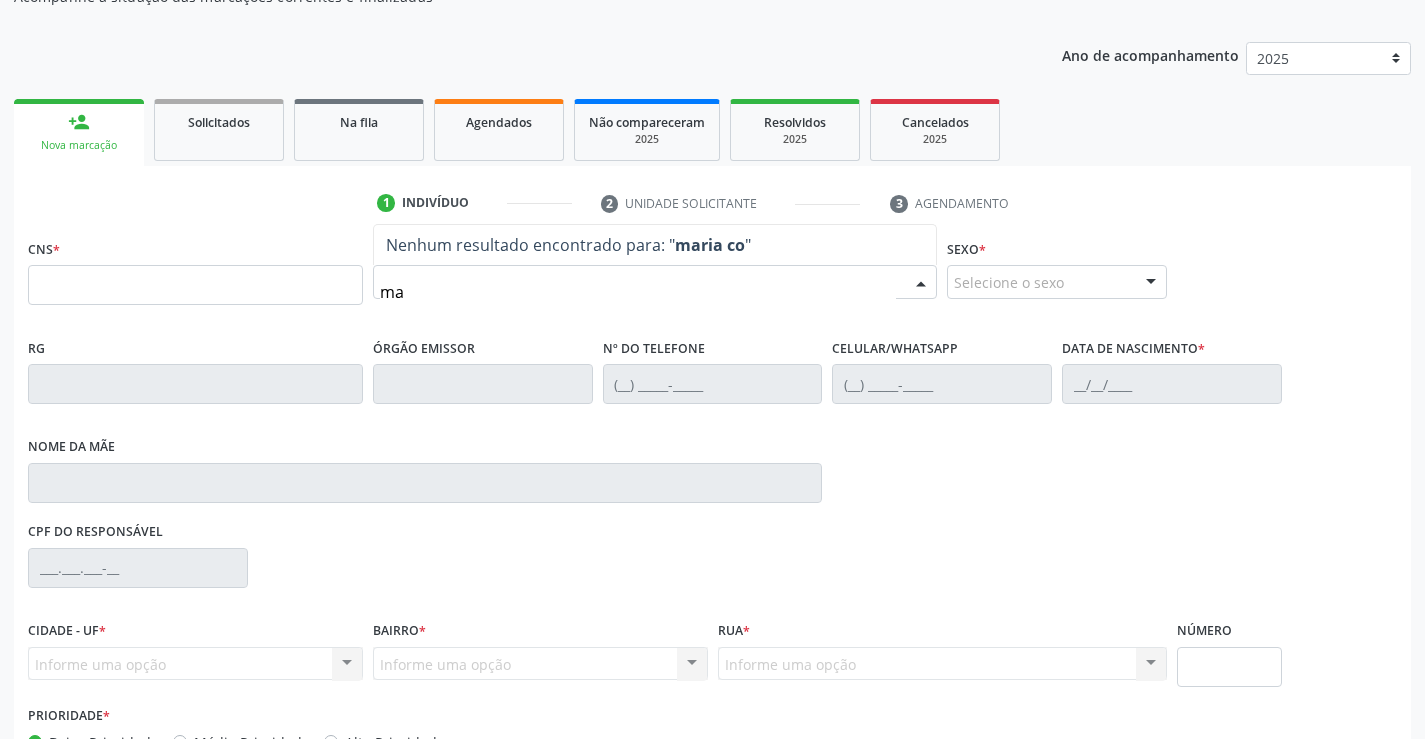 type on "m" 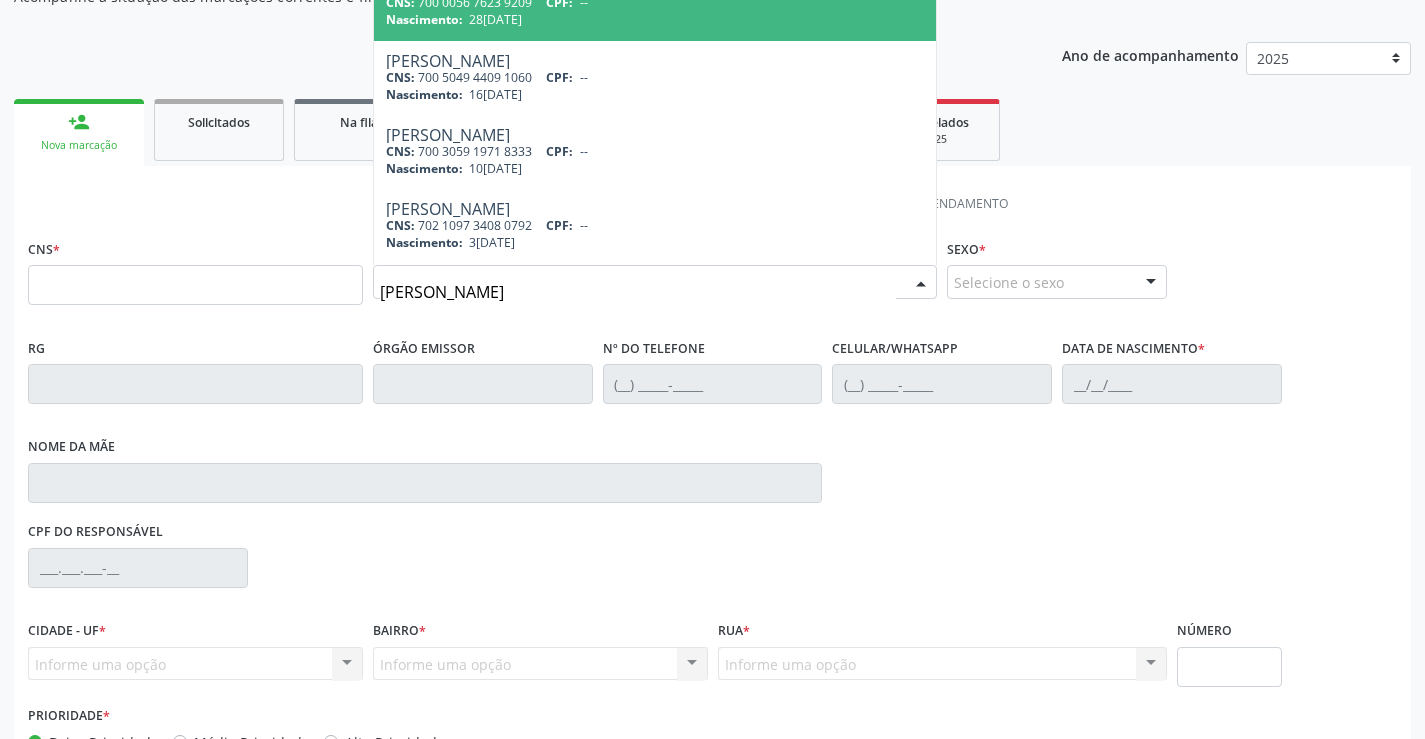 type on "[PERSON_NAME]" 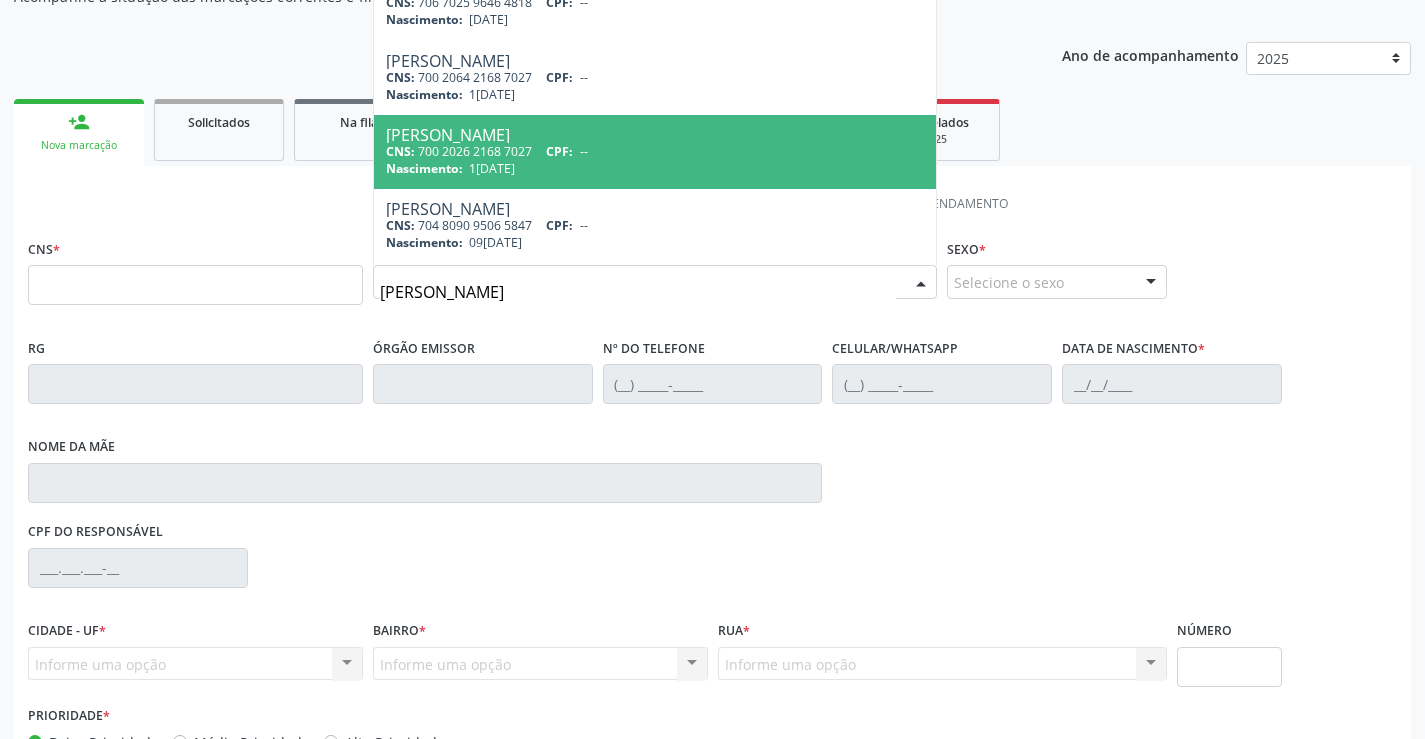 click on "CNS:
700 2026 2168 7027
CPF:    --" at bounding box center [655, 151] 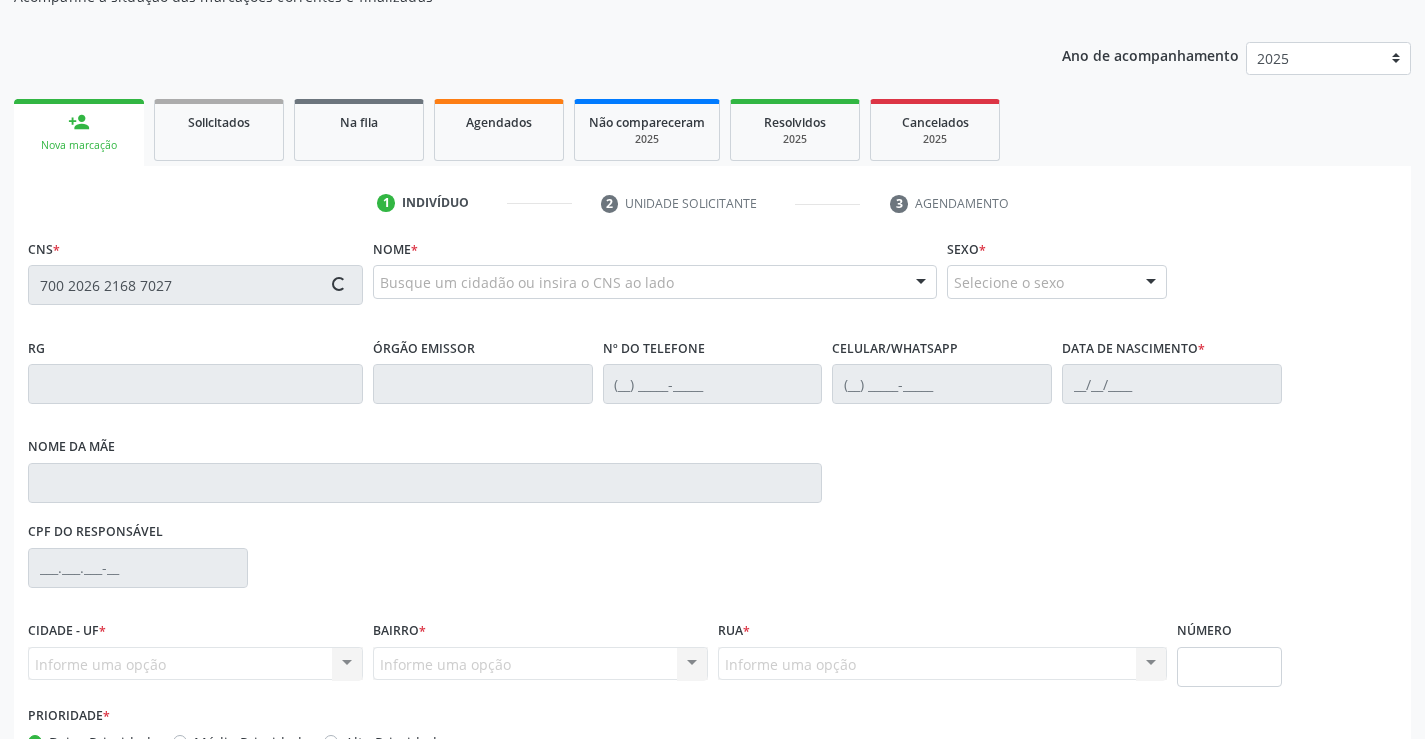 type on "700 2026 2168 7027" 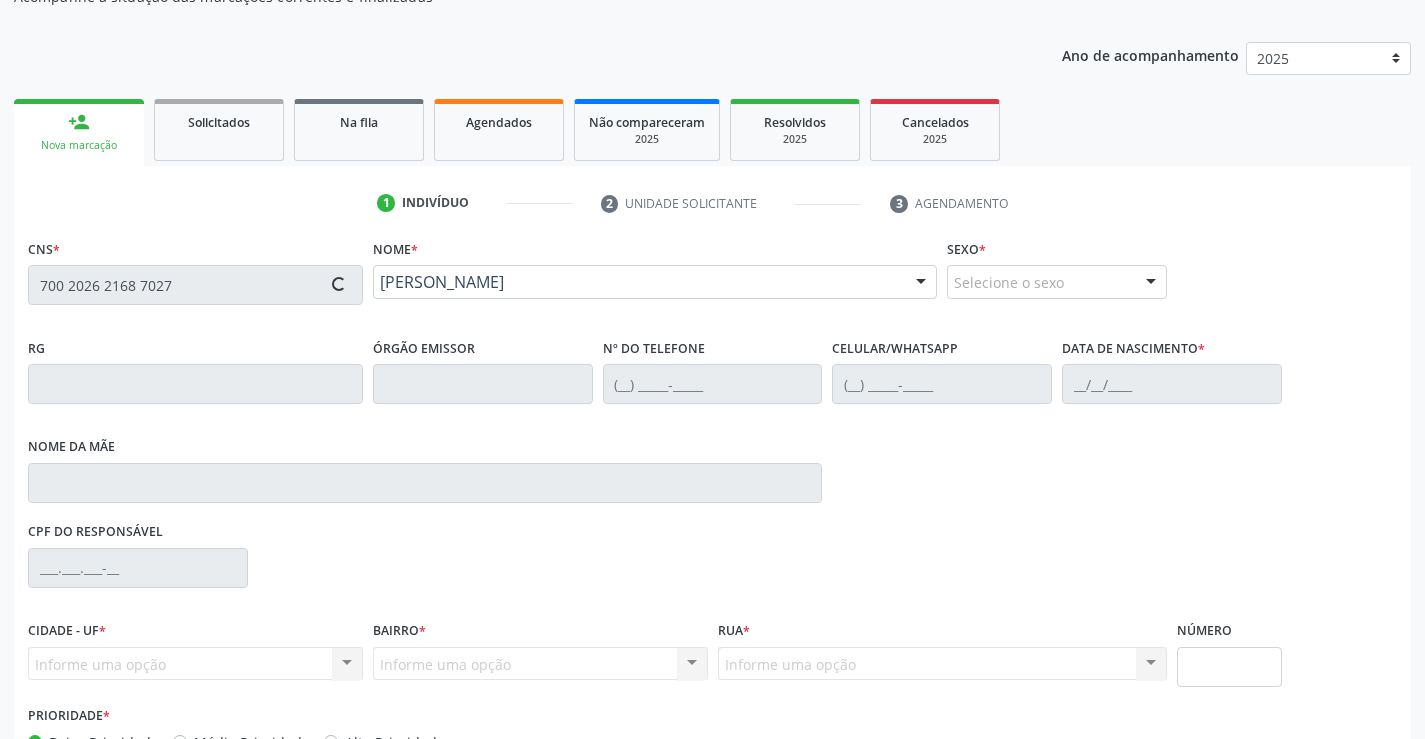 type on "[PHONE_NUMBER]" 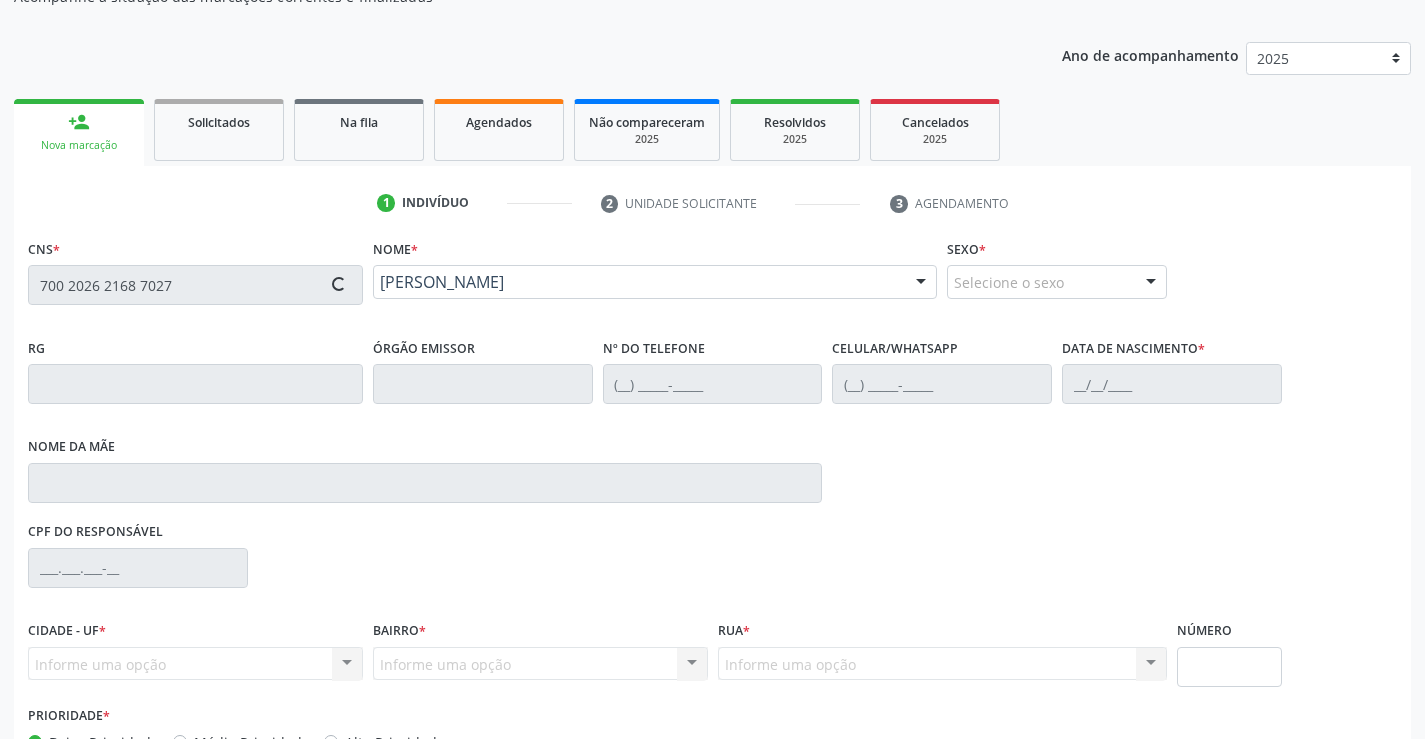 type on "1[DATE]" 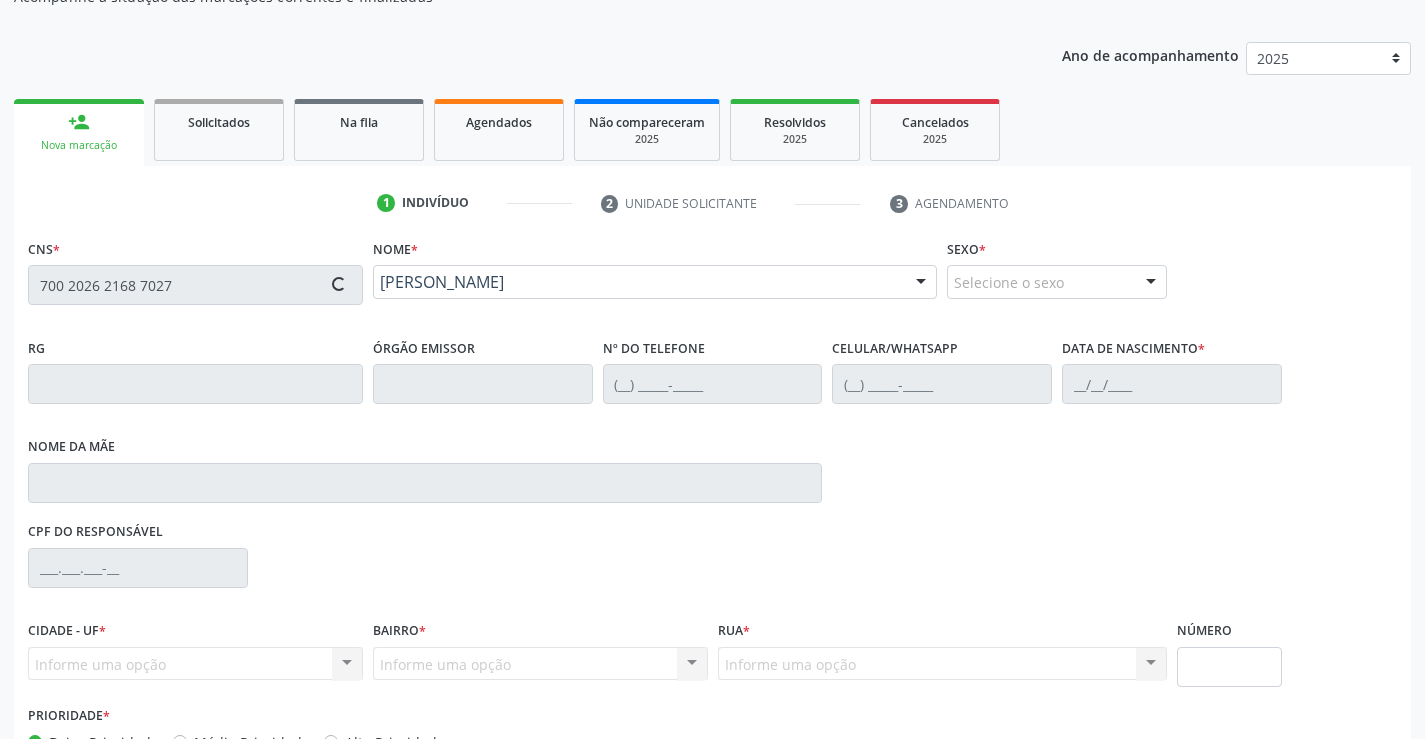 type on "S/N" 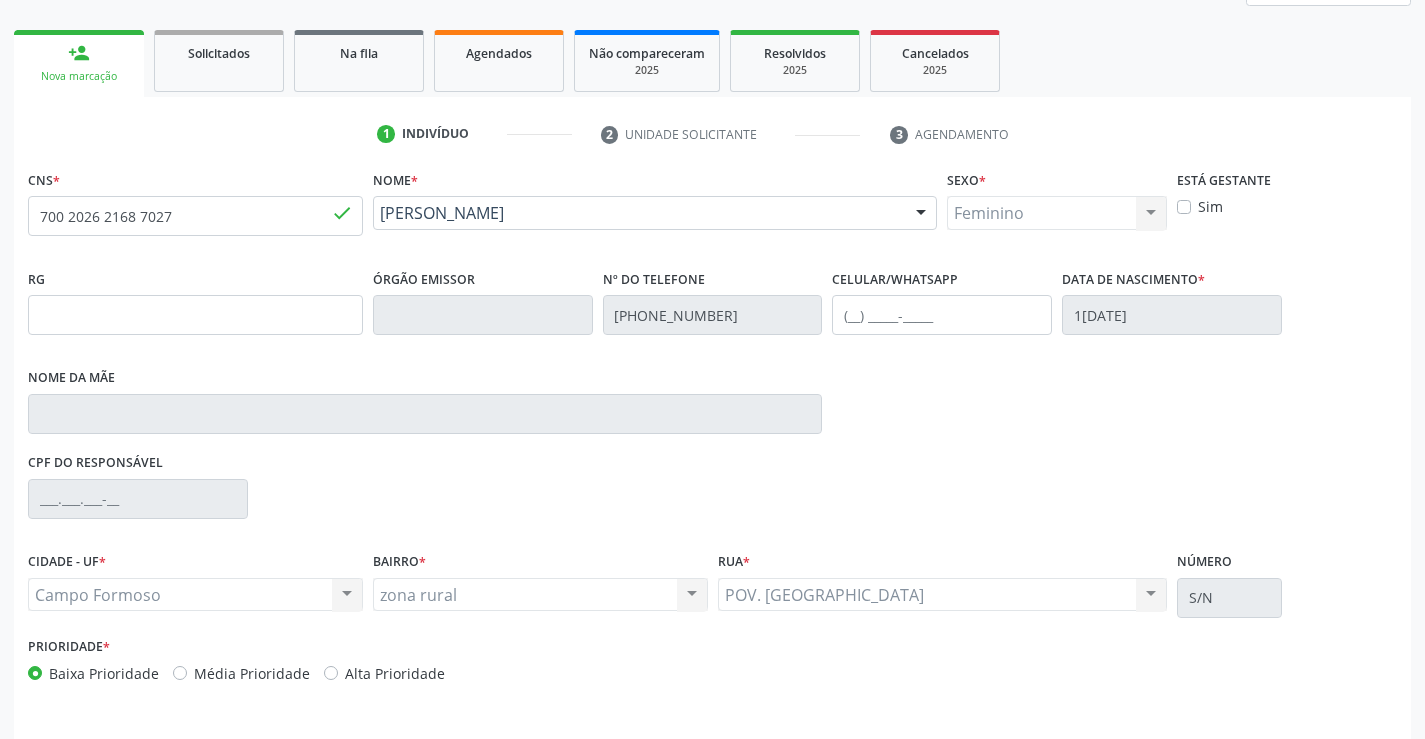 scroll, scrollTop: 331, scrollLeft: 0, axis: vertical 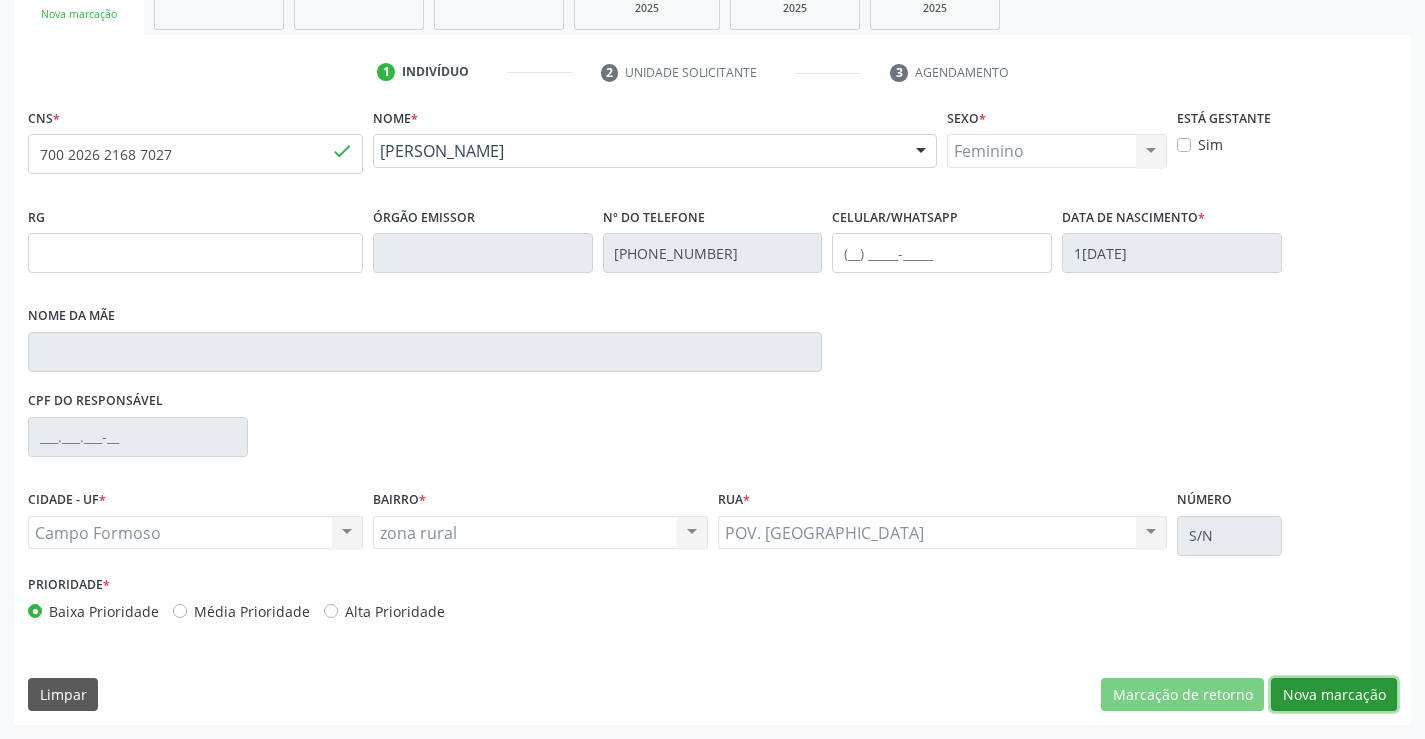 click on "Nova marcação" at bounding box center [1334, 695] 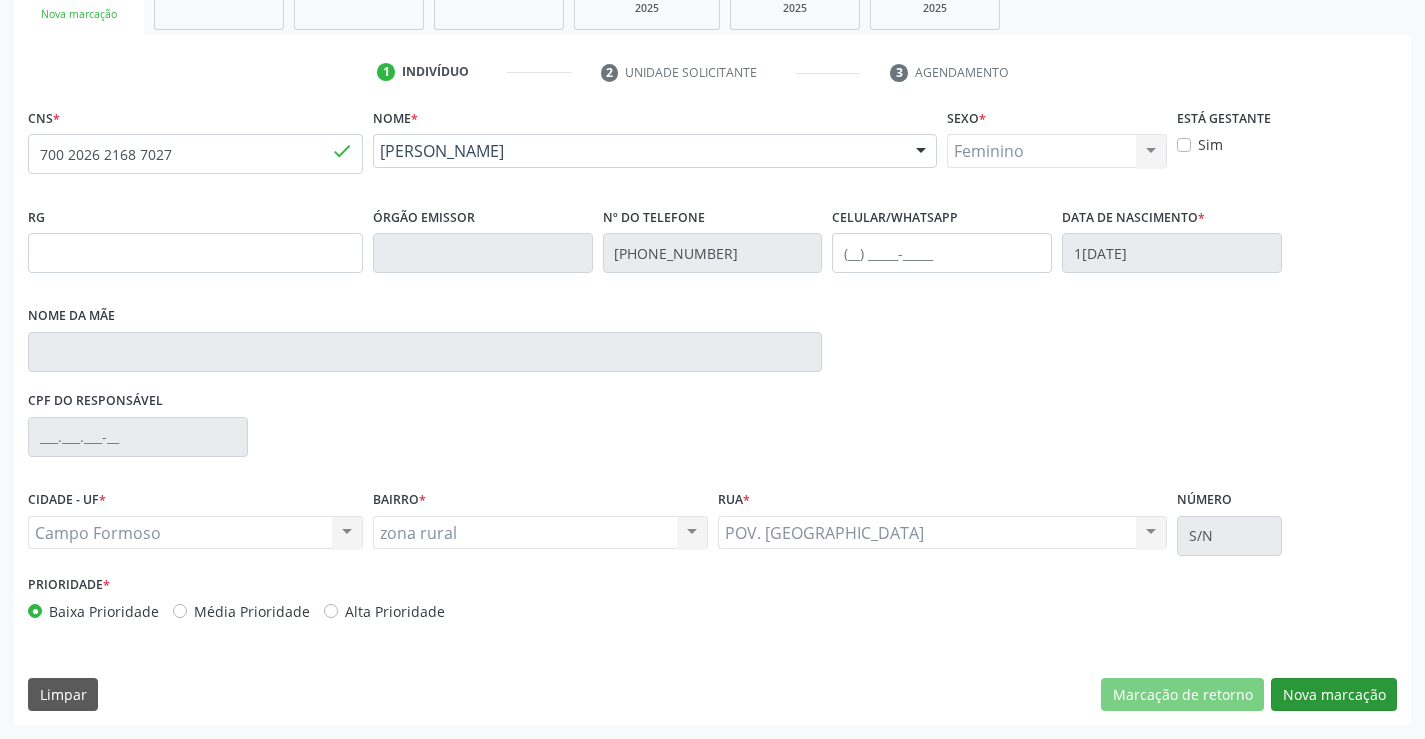 scroll, scrollTop: 167, scrollLeft: 0, axis: vertical 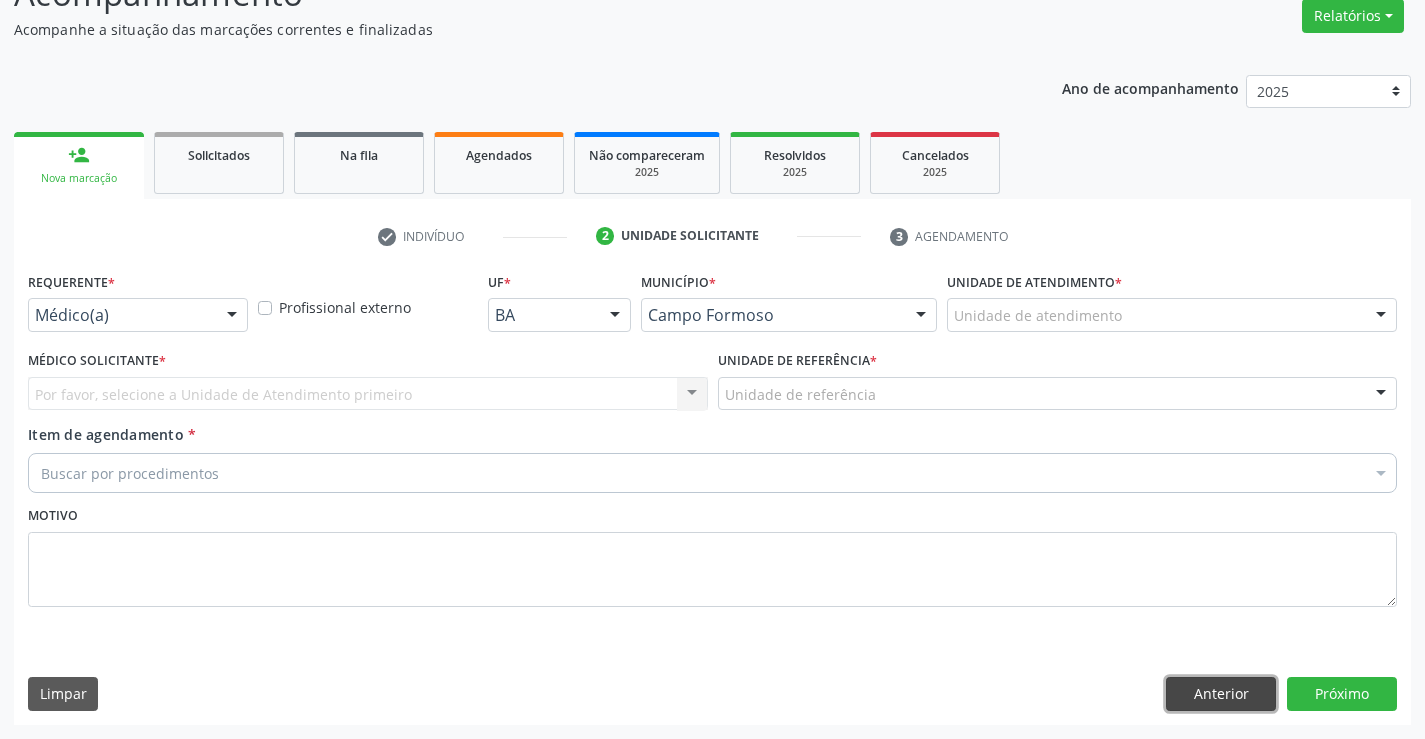 click on "Anterior" at bounding box center [1221, 694] 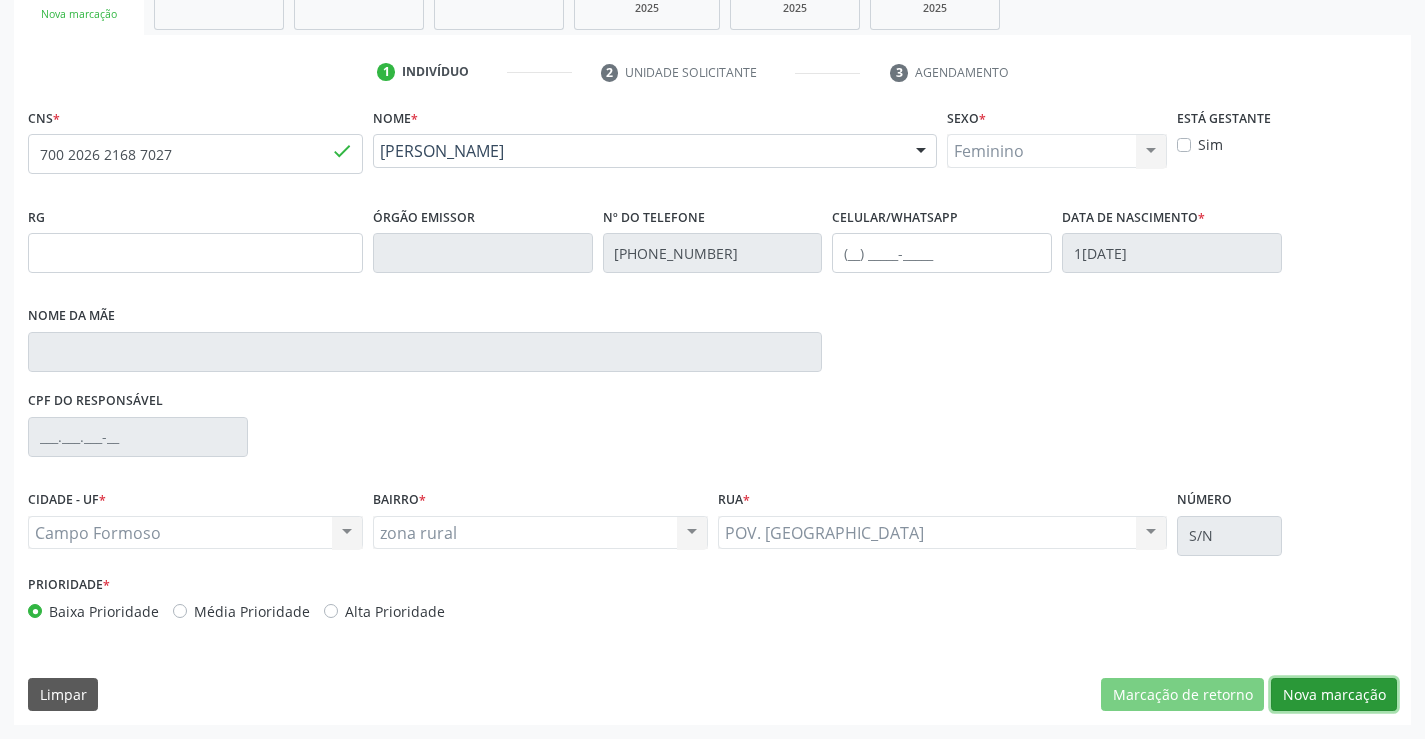 click on "Nova marcação" at bounding box center (1334, 695) 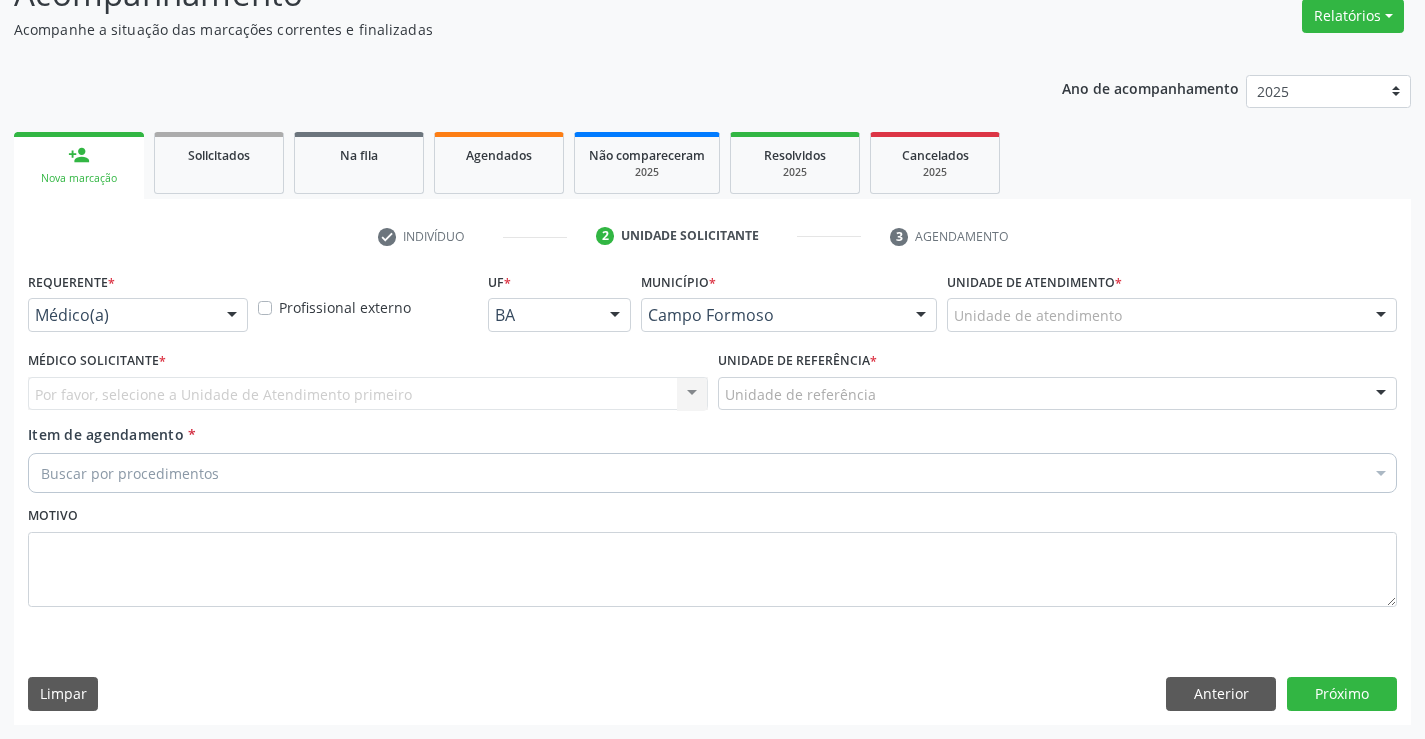 scroll, scrollTop: 167, scrollLeft: 0, axis: vertical 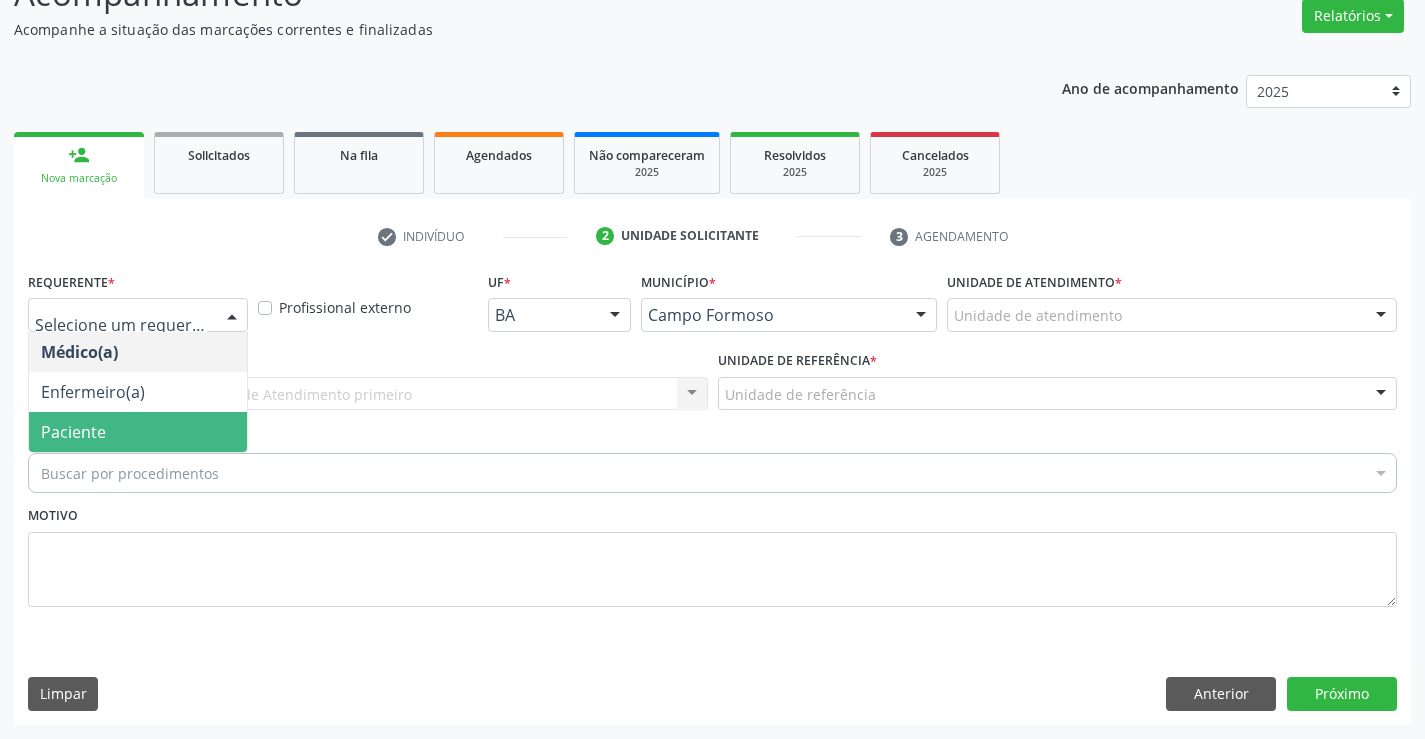 drag, startPoint x: 91, startPoint y: 434, endPoint x: 209, endPoint y: 400, distance: 122.80065 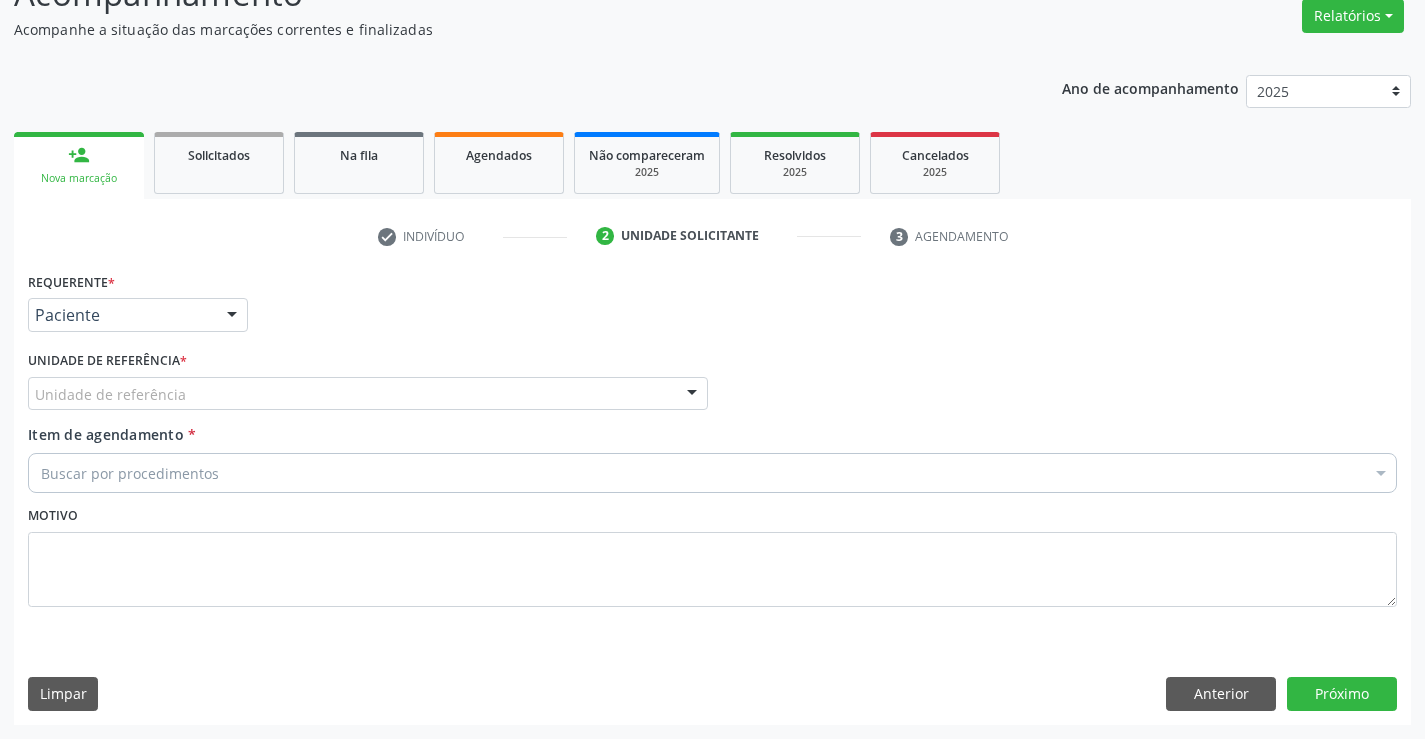 click on "Unidade de referência" at bounding box center (368, 394) 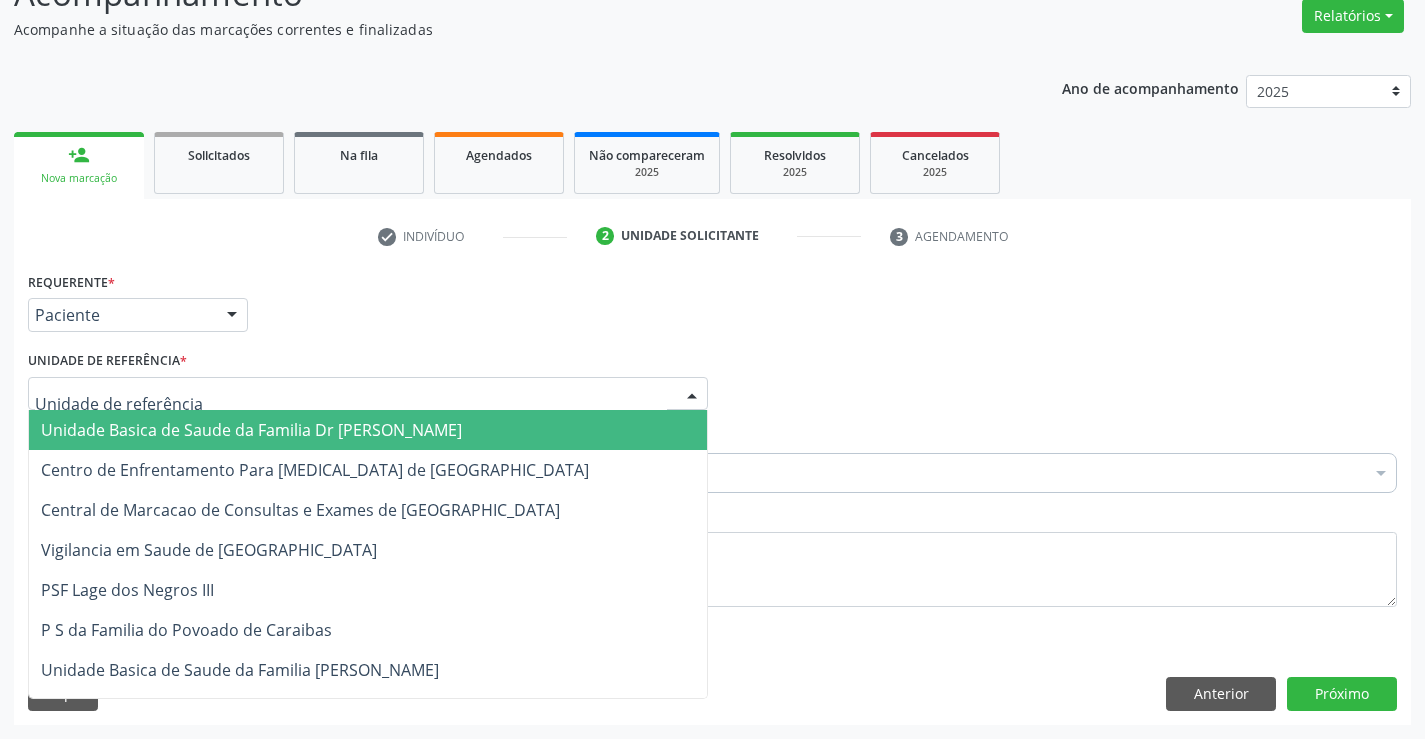 click on "Unidade Basica de Saude da Familia Dr [PERSON_NAME]" at bounding box center [251, 430] 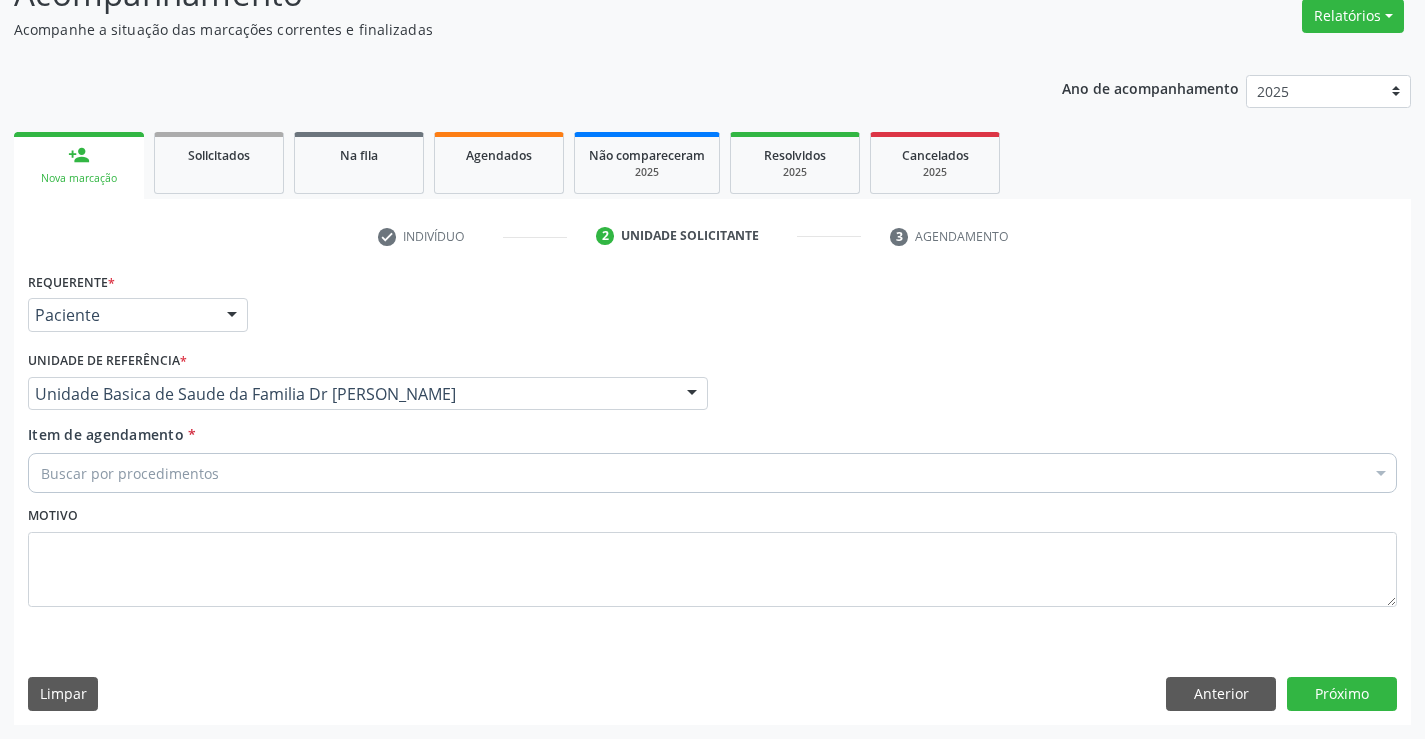 click on "Buscar por procedimentos" at bounding box center (712, 473) 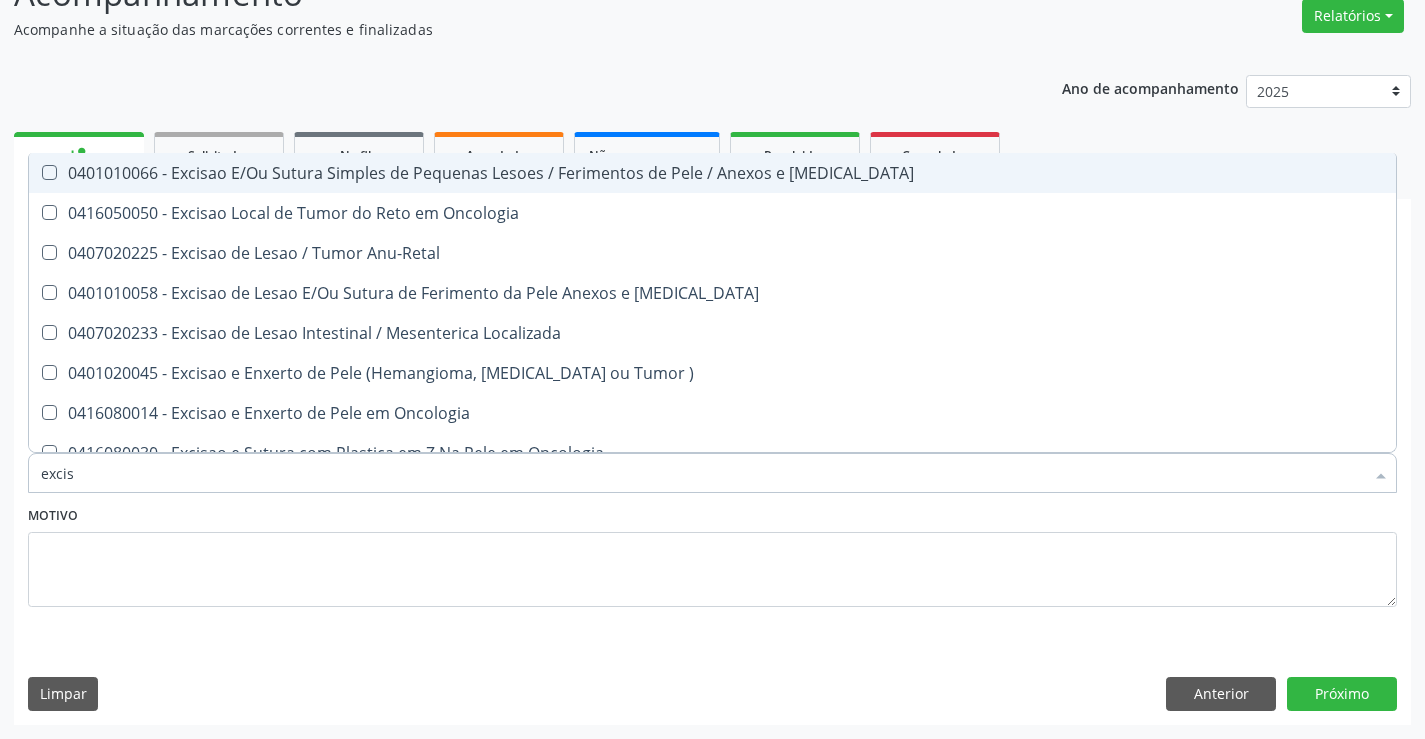 type on "excisa" 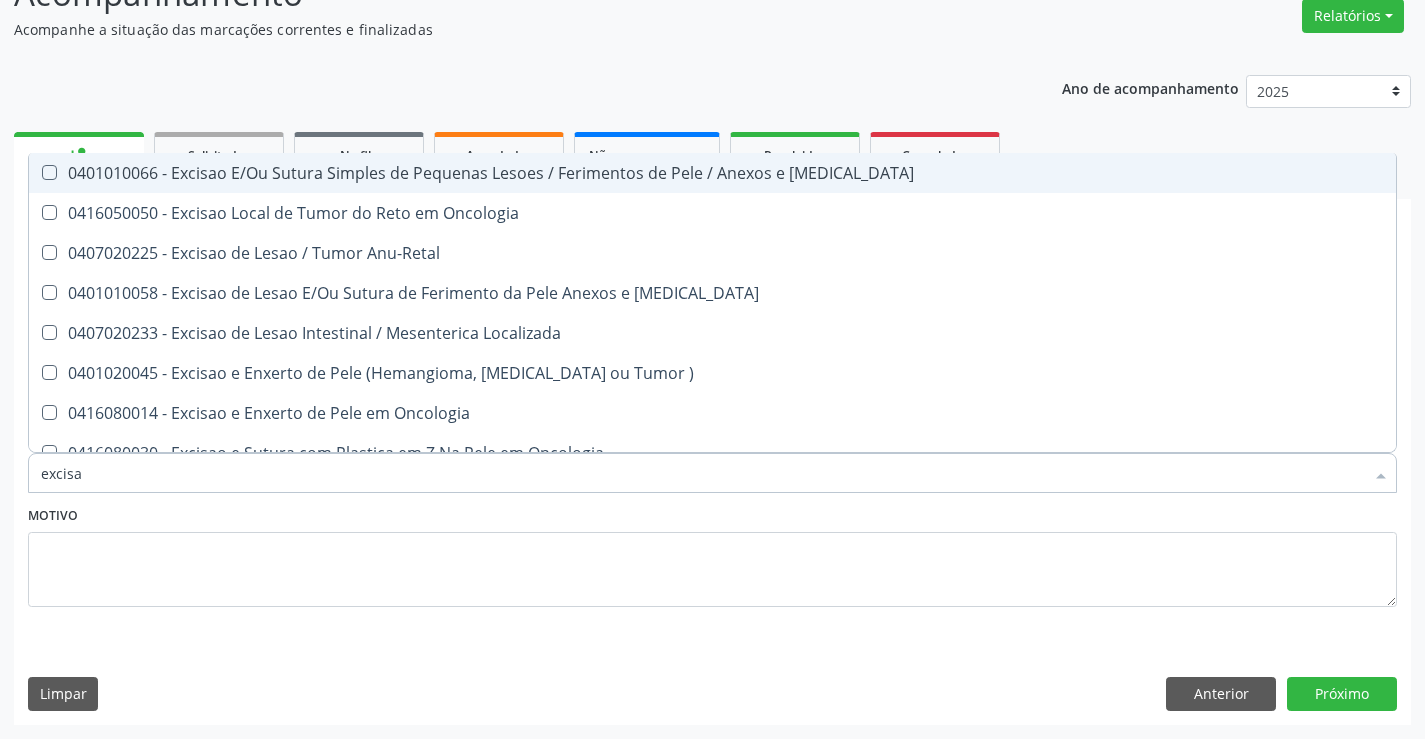 drag, startPoint x: 352, startPoint y: 172, endPoint x: 759, endPoint y: 450, distance: 492.88232 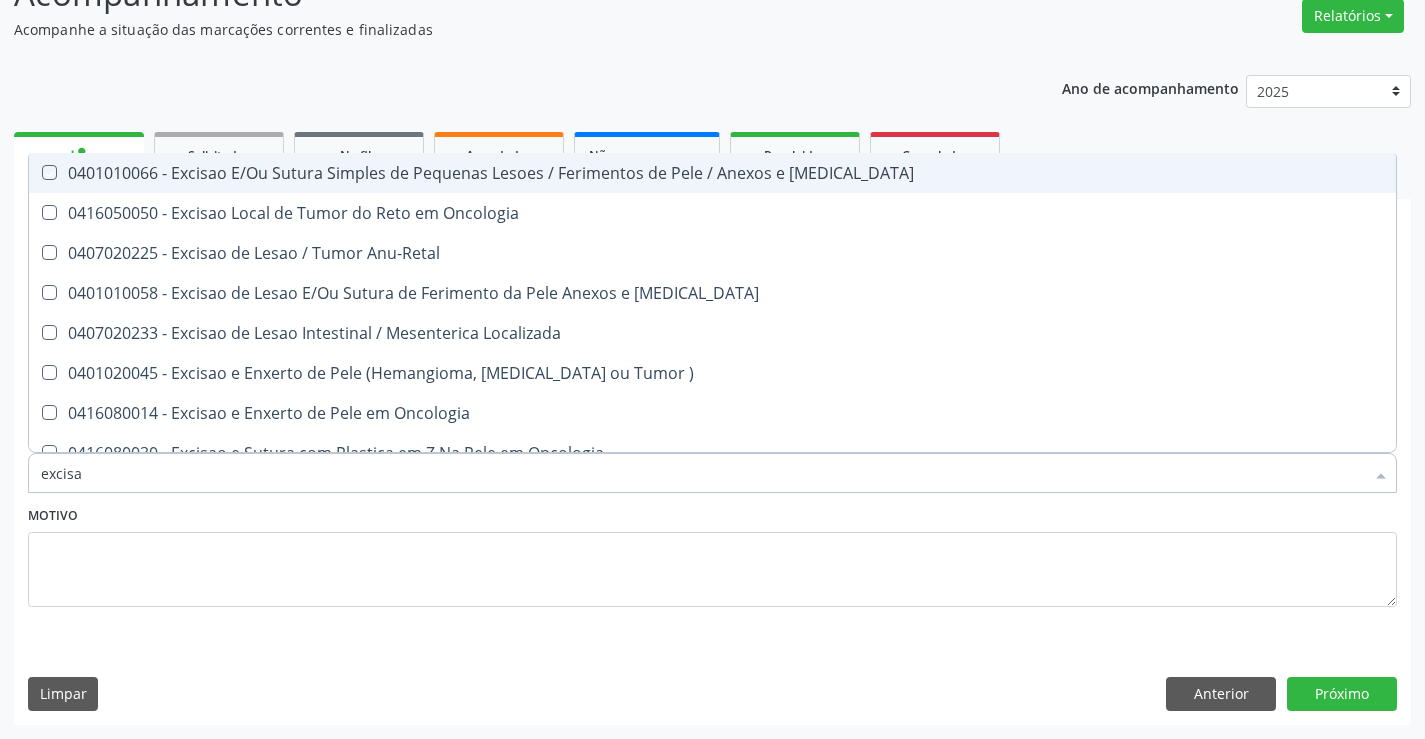 checkbox on "true" 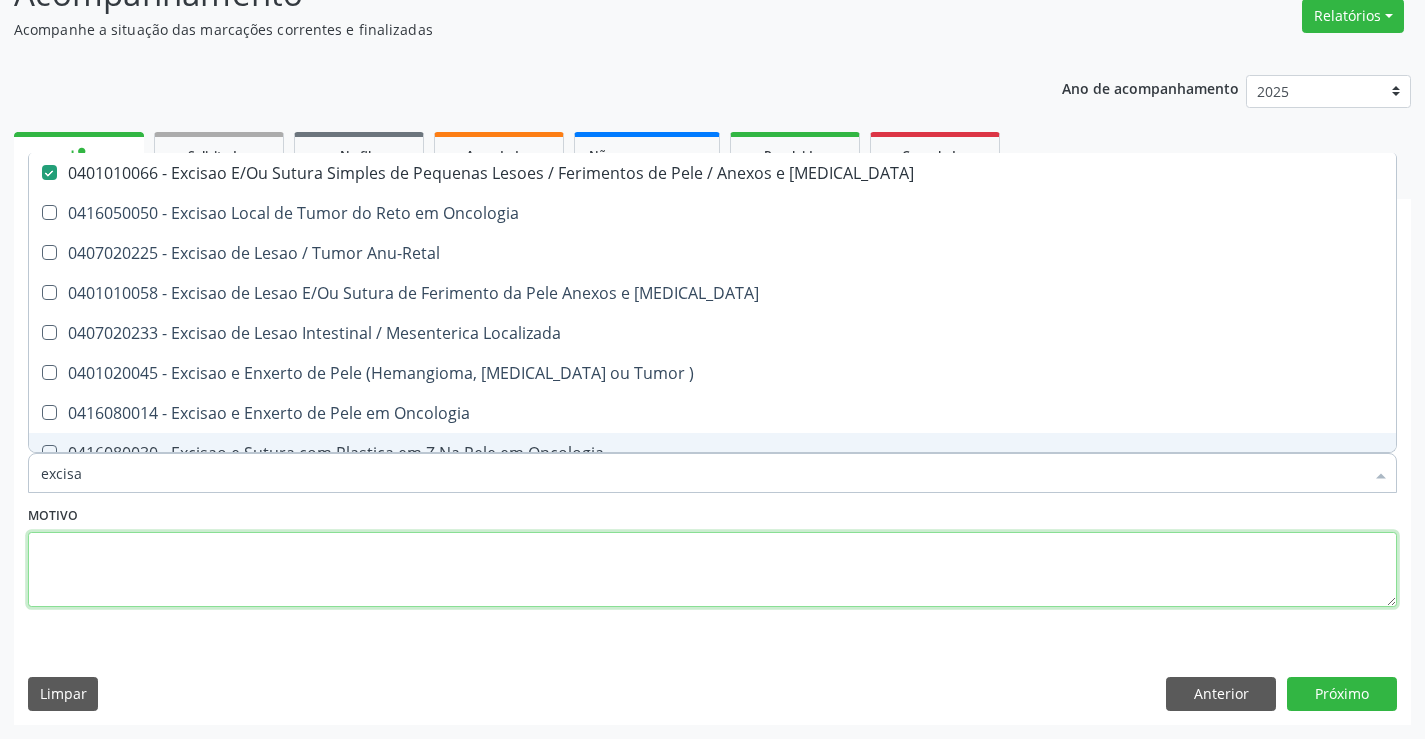 click at bounding box center (712, 570) 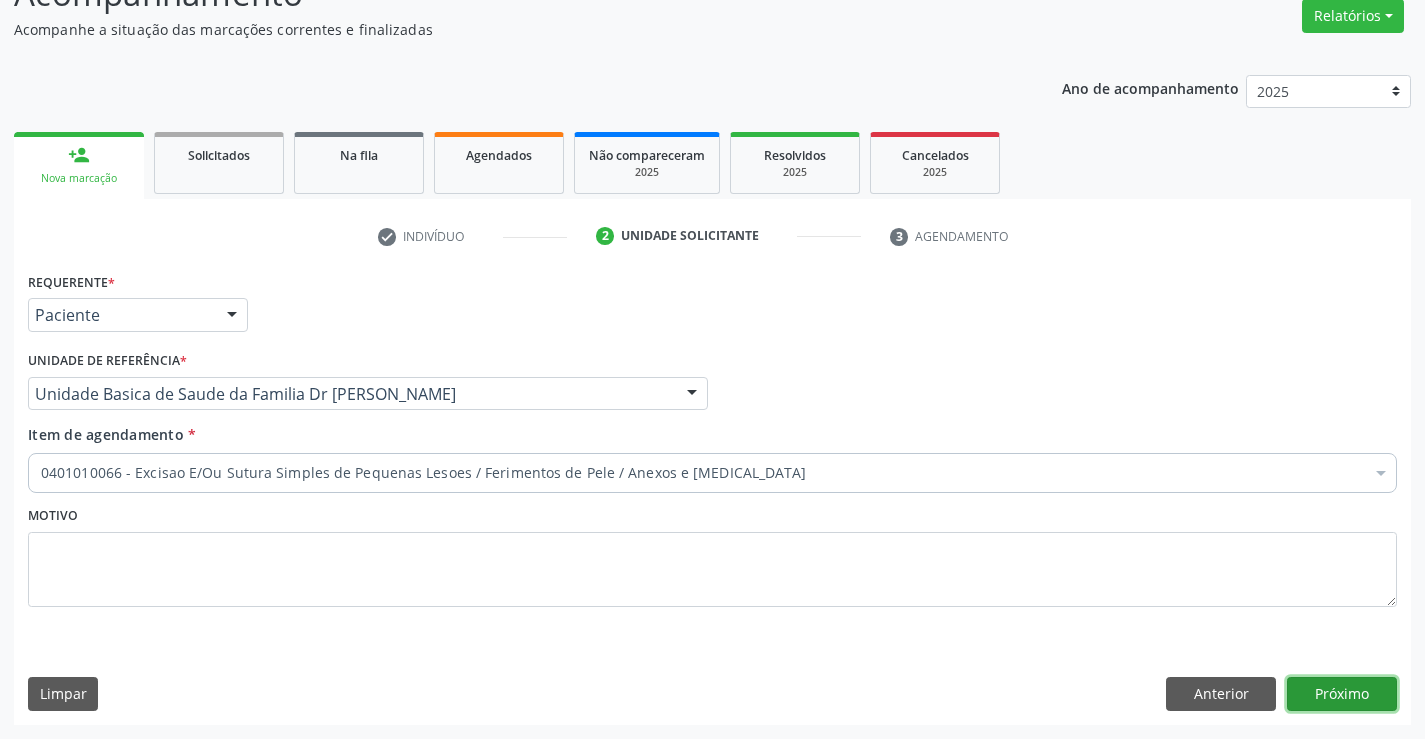 click on "Próximo" at bounding box center [1342, 694] 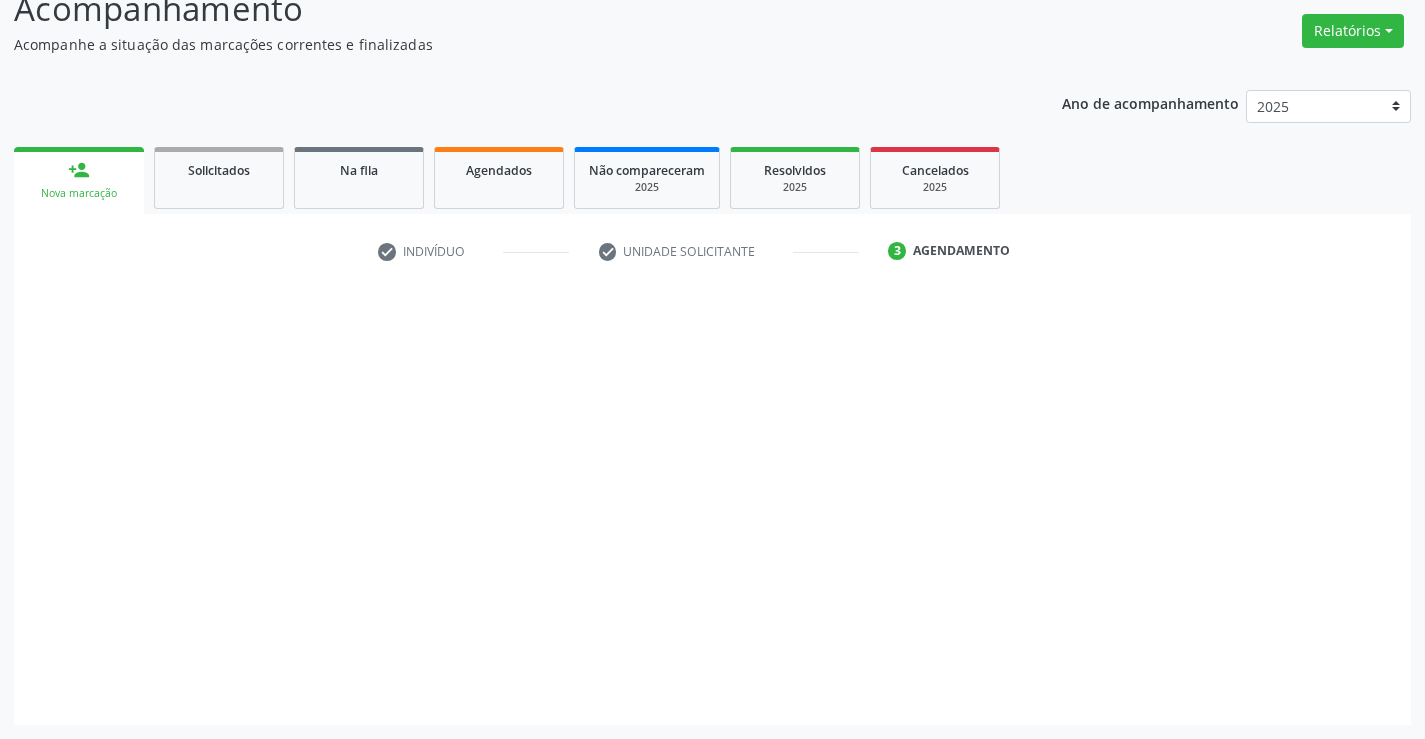 scroll, scrollTop: 131, scrollLeft: 0, axis: vertical 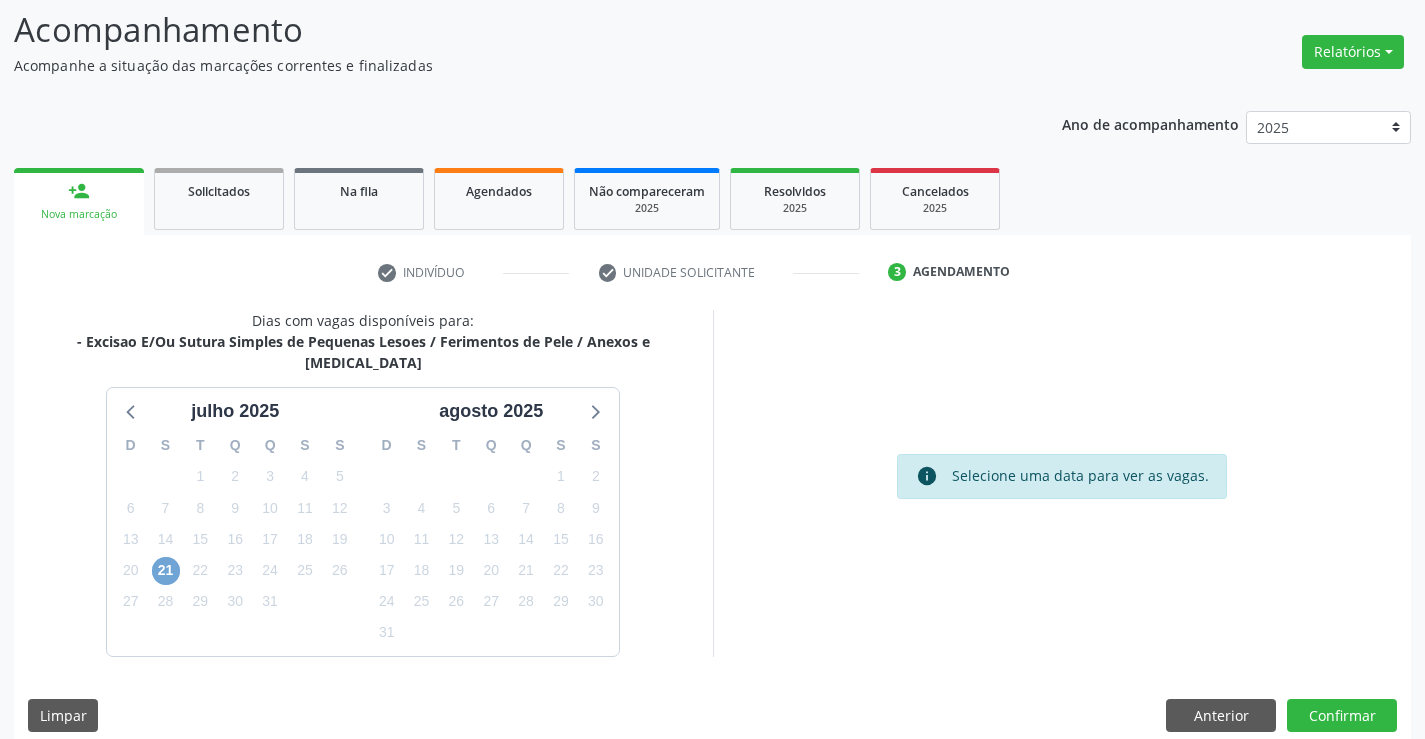 click on "21" at bounding box center (166, 571) 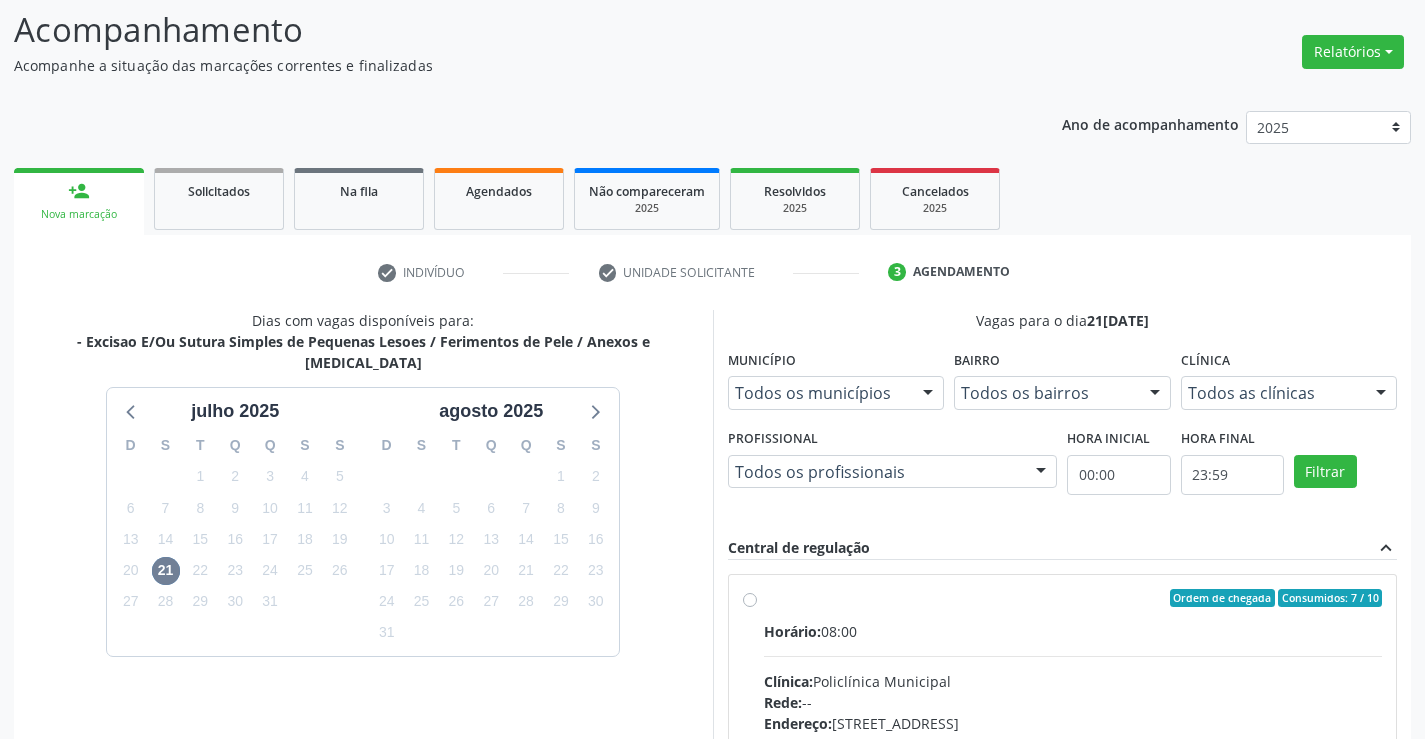 click on "Ordem de chegada
Consumidos: 7 / 10
Horário:   08:00
Clínica:  Policlínica Municipal
Rede:
--
Endereço:   [STREET_ADDRESS]
Telefone:   [PHONE_NUMBER]
Profissional:
Geislane Alcantara dos Santos
Informações adicionais sobre o atendimento
Idade de atendimento:
de 0 a 120 anos
Gênero(s) atendido(s):
Masculino e Feminino
Informações adicionais:
--" at bounding box center (1073, 742) 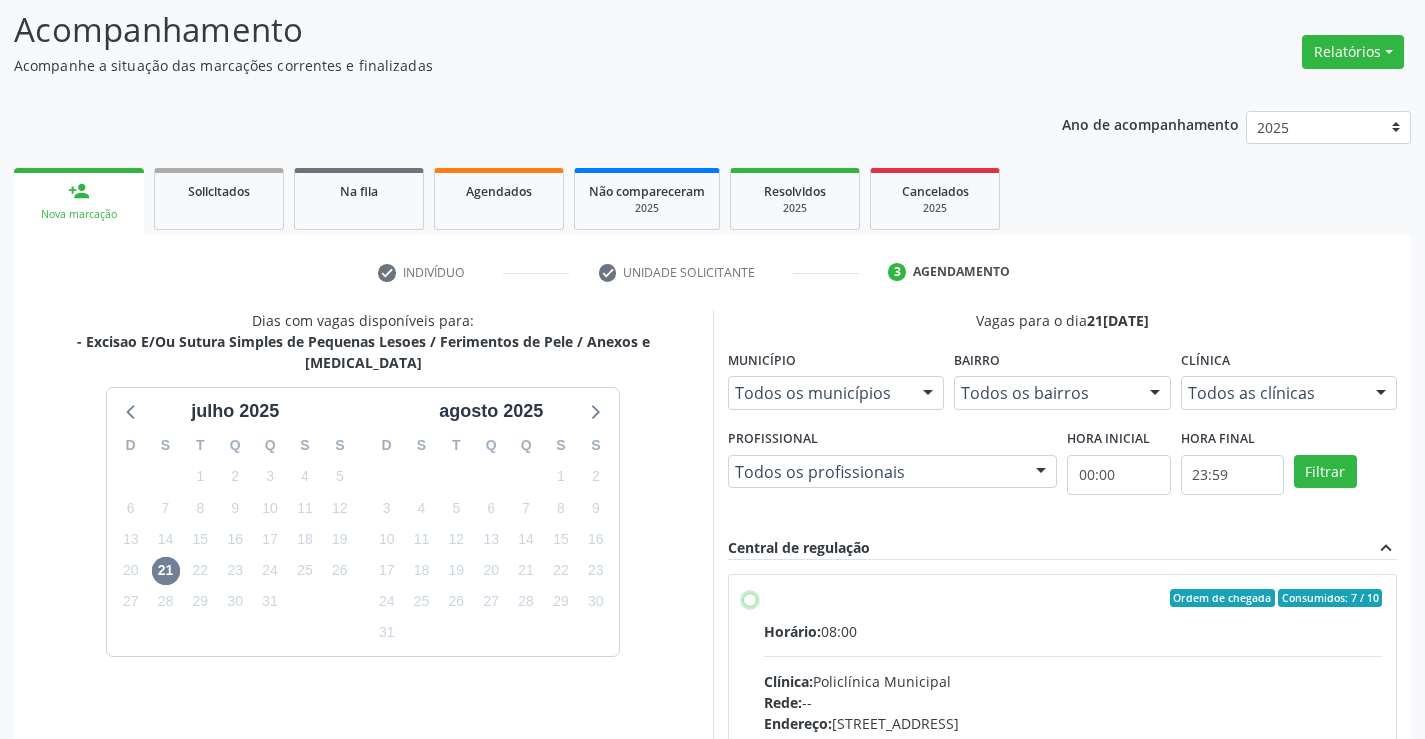 click on "Ordem de chegada
Consumidos: 7 / 10
Horário:   08:00
Clínica:  Policlínica Municipal
Rede:
--
Endereço:   [STREET_ADDRESS]
Telefone:   [PHONE_NUMBER]
Profissional:
Geislane Alcantara dos Santos
Informações adicionais sobre o atendimento
Idade de atendimento:
de 0 a 120 anos
Gênero(s) atendido(s):
Masculino e Feminino
Informações adicionais:
--" at bounding box center (750, 598) 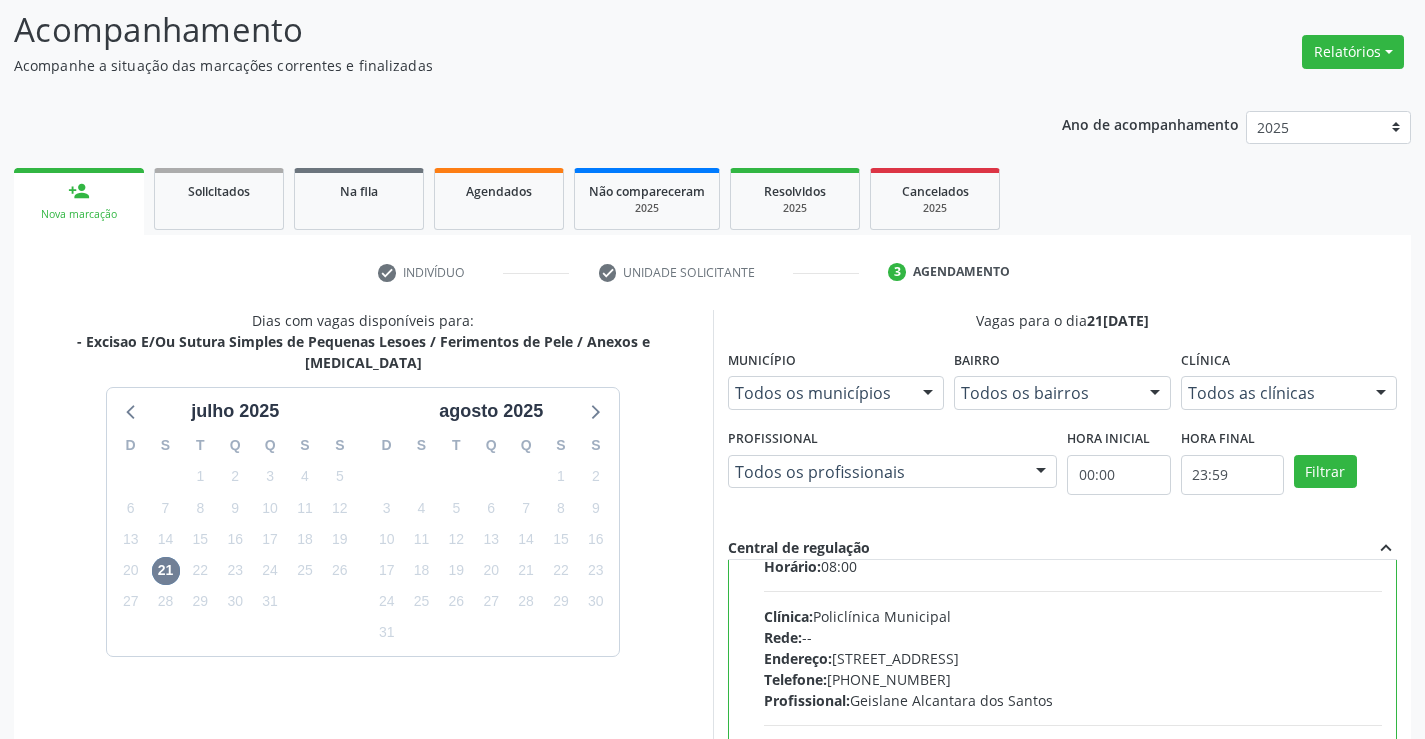 scroll, scrollTop: 99, scrollLeft: 0, axis: vertical 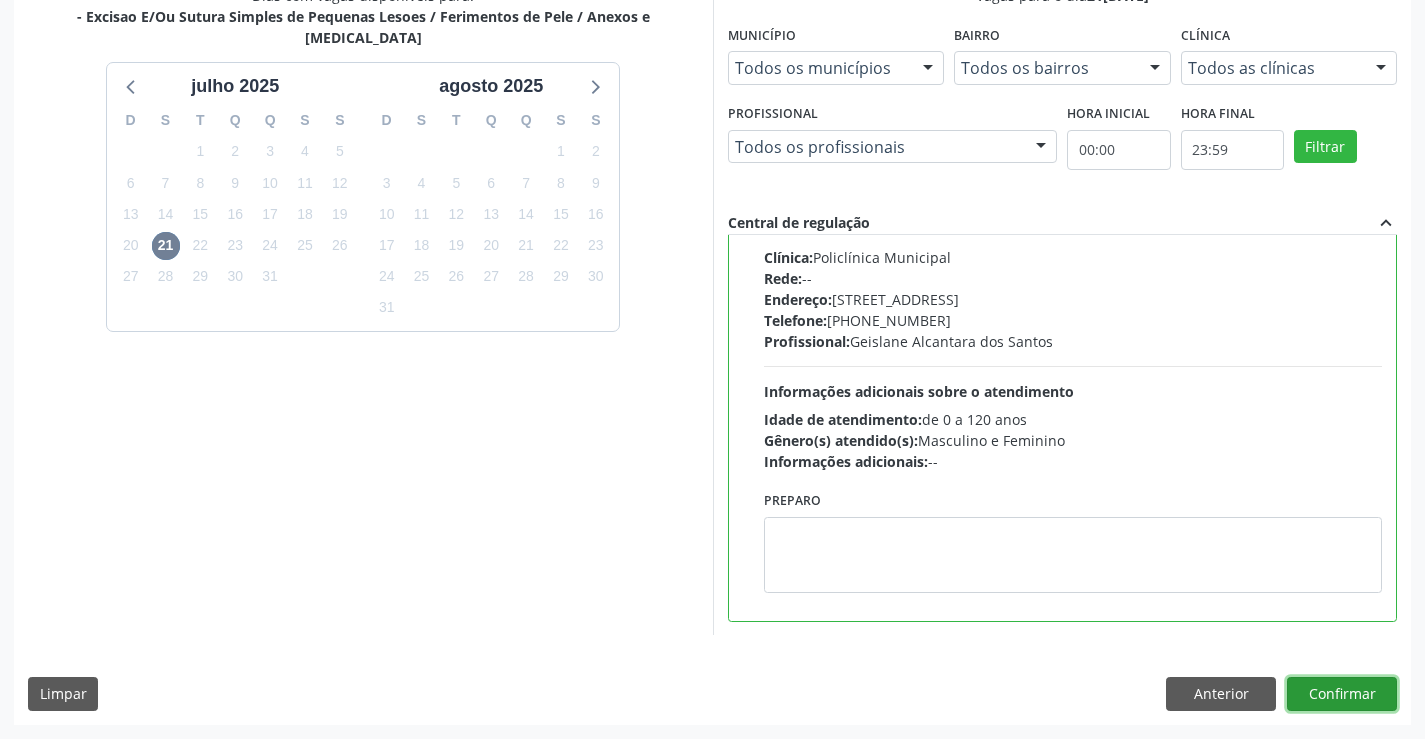 click on "Confirmar" at bounding box center (1342, 694) 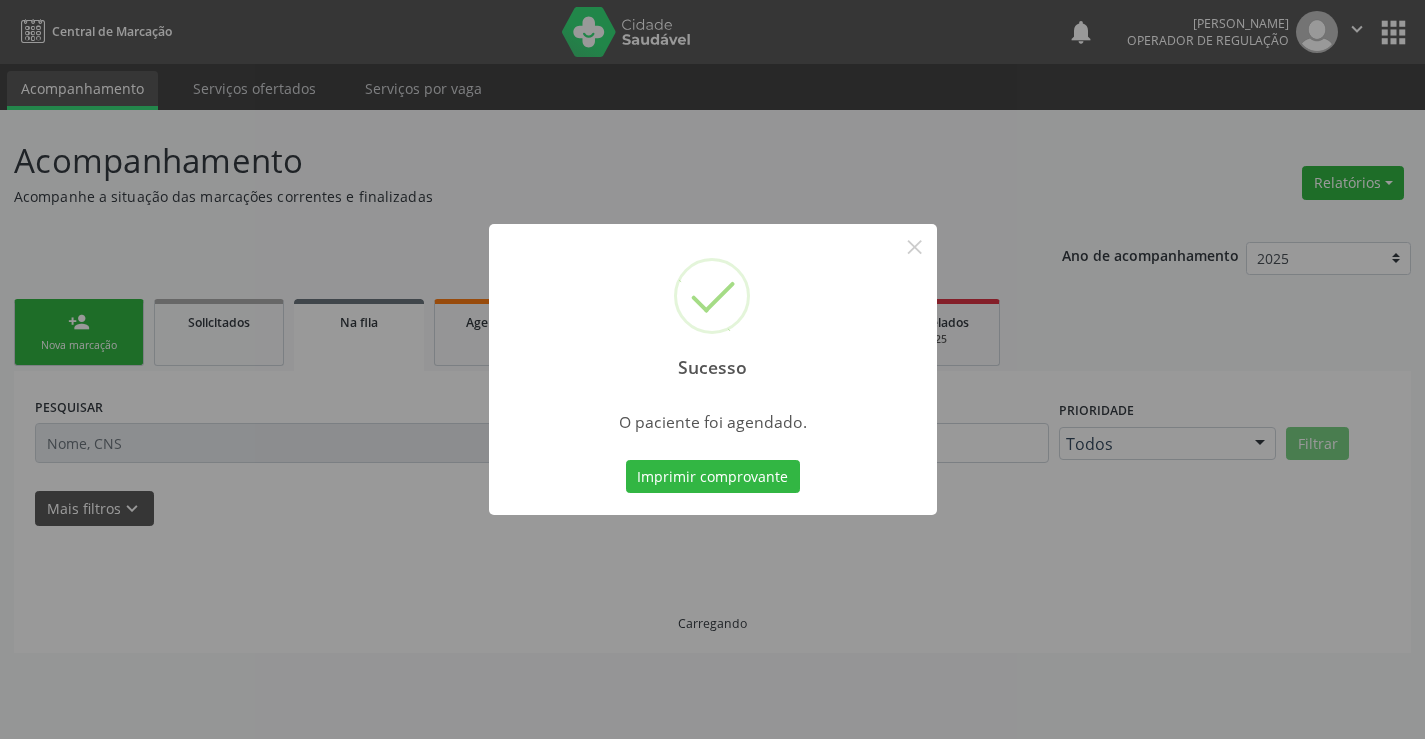 scroll, scrollTop: 0, scrollLeft: 0, axis: both 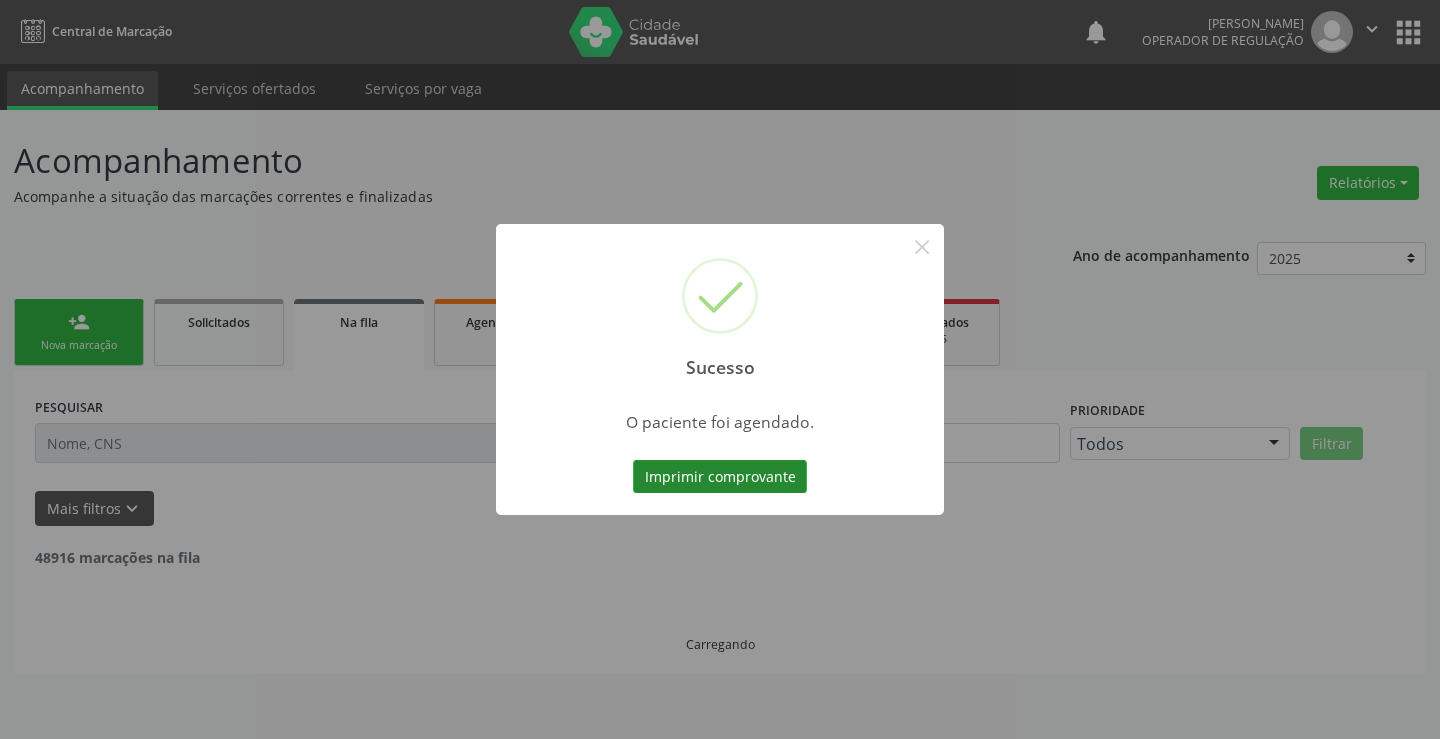 click on "Imprimir comprovante" at bounding box center (720, 477) 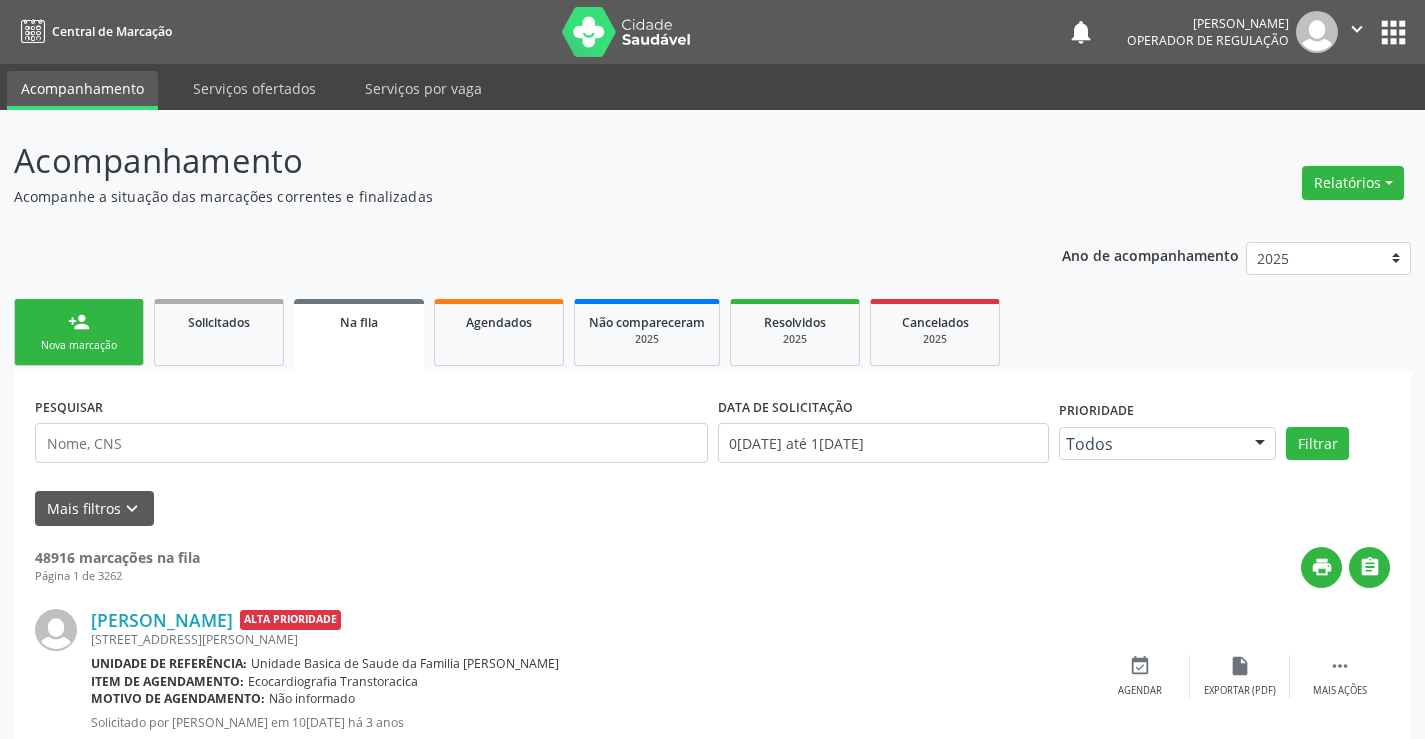 click on "Nova marcação" at bounding box center (79, 345) 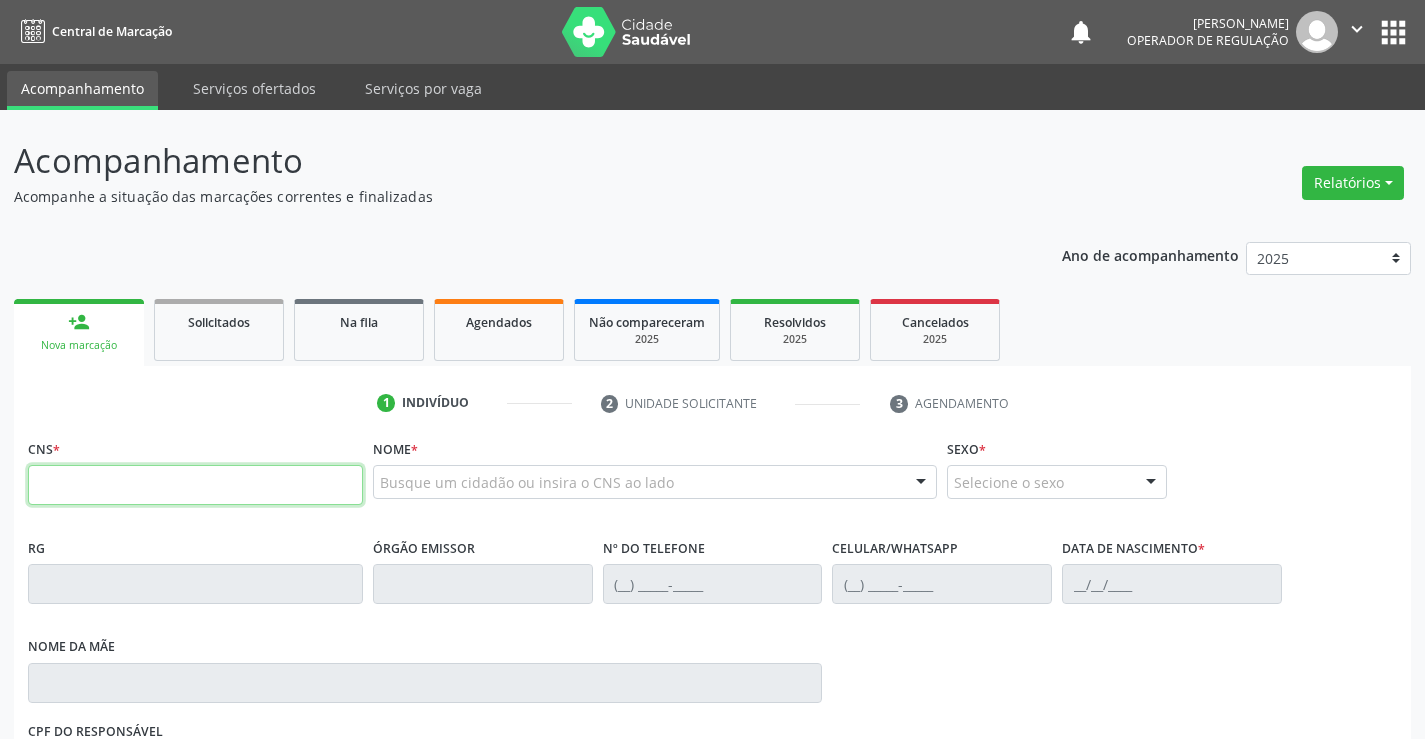 drag, startPoint x: 101, startPoint y: 474, endPoint x: 220, endPoint y: 482, distance: 119.26861 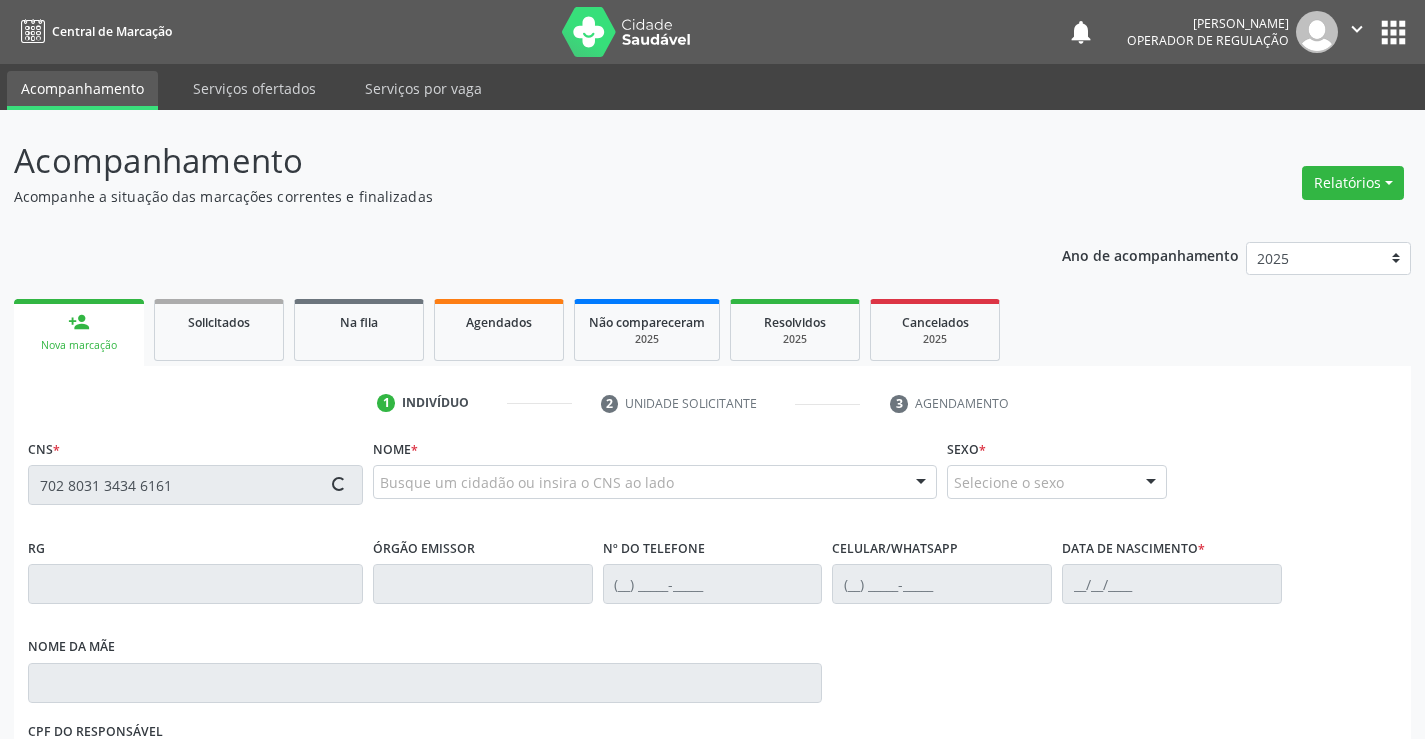 type on "702 8031 3434 6161" 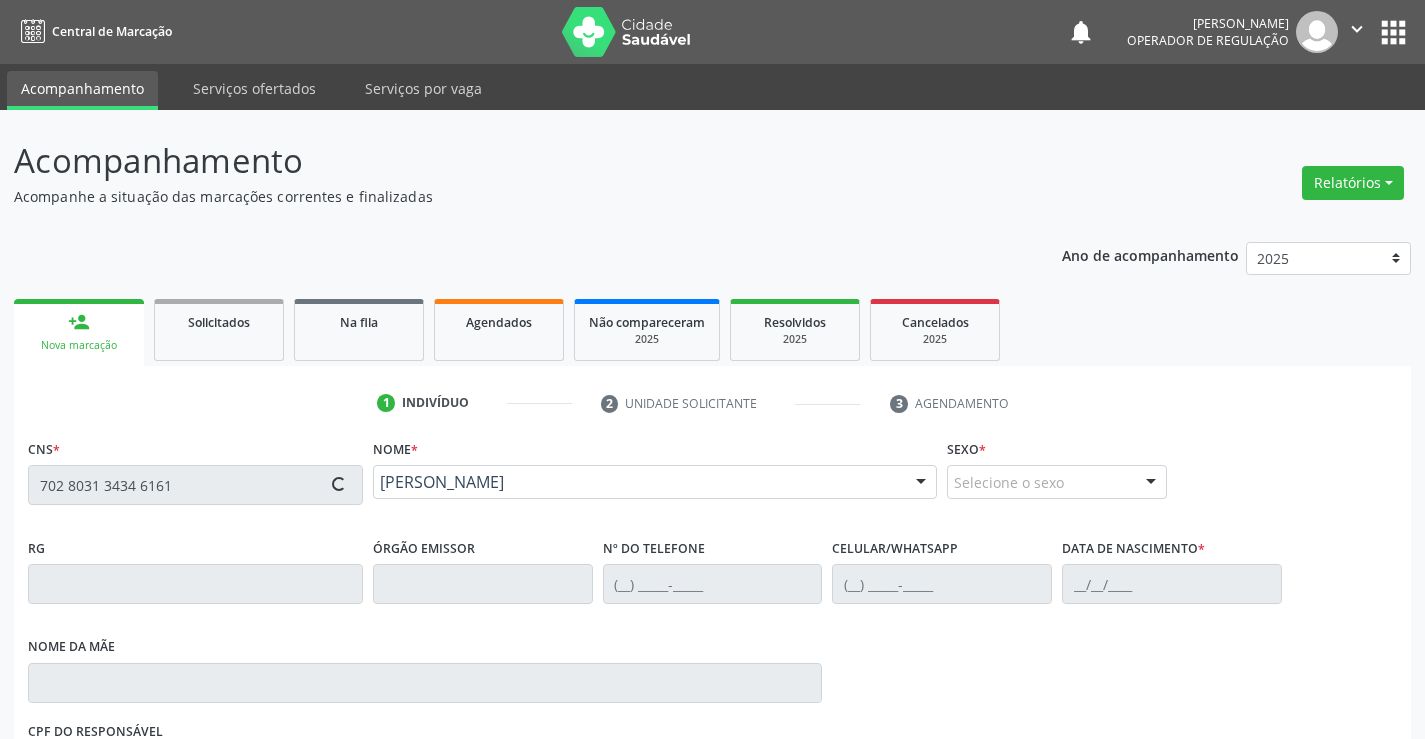 type on "30566675414" 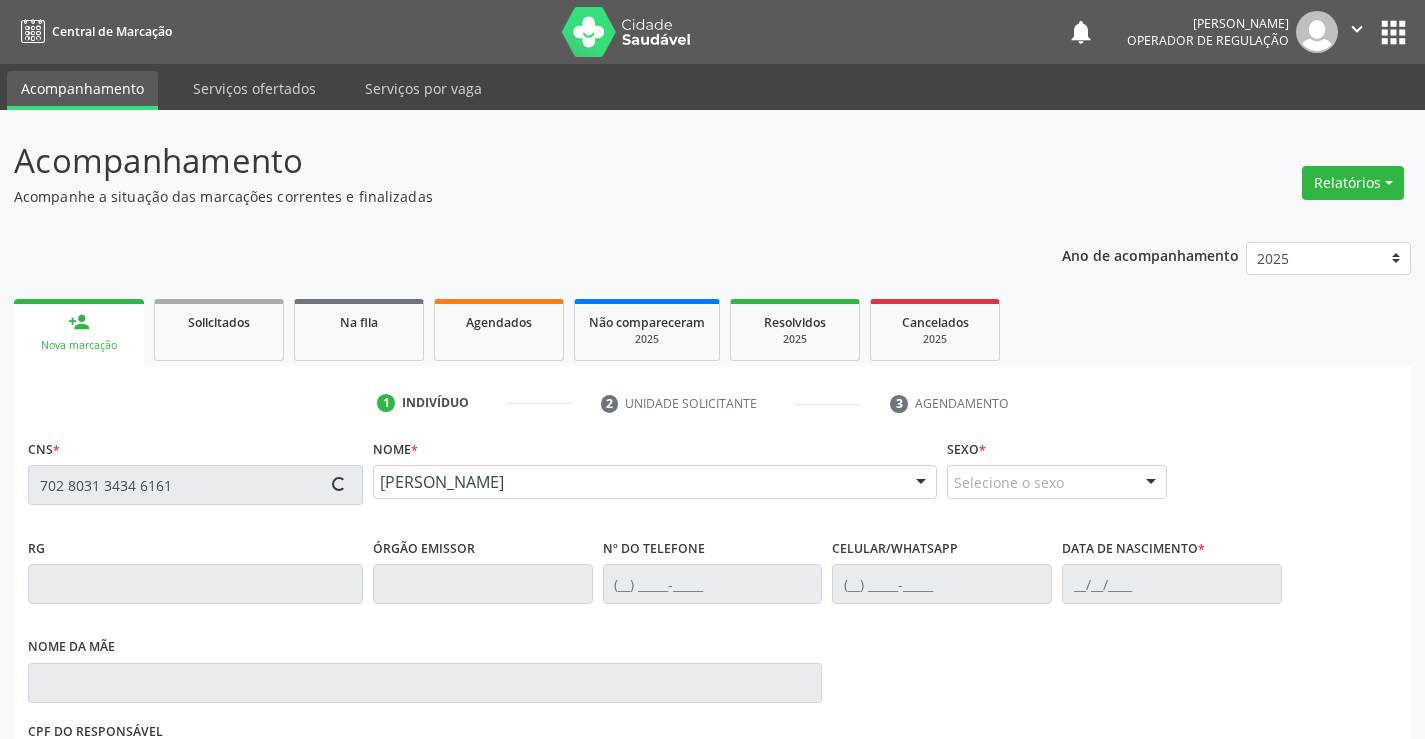 type on "[PHONE_NUMBER]" 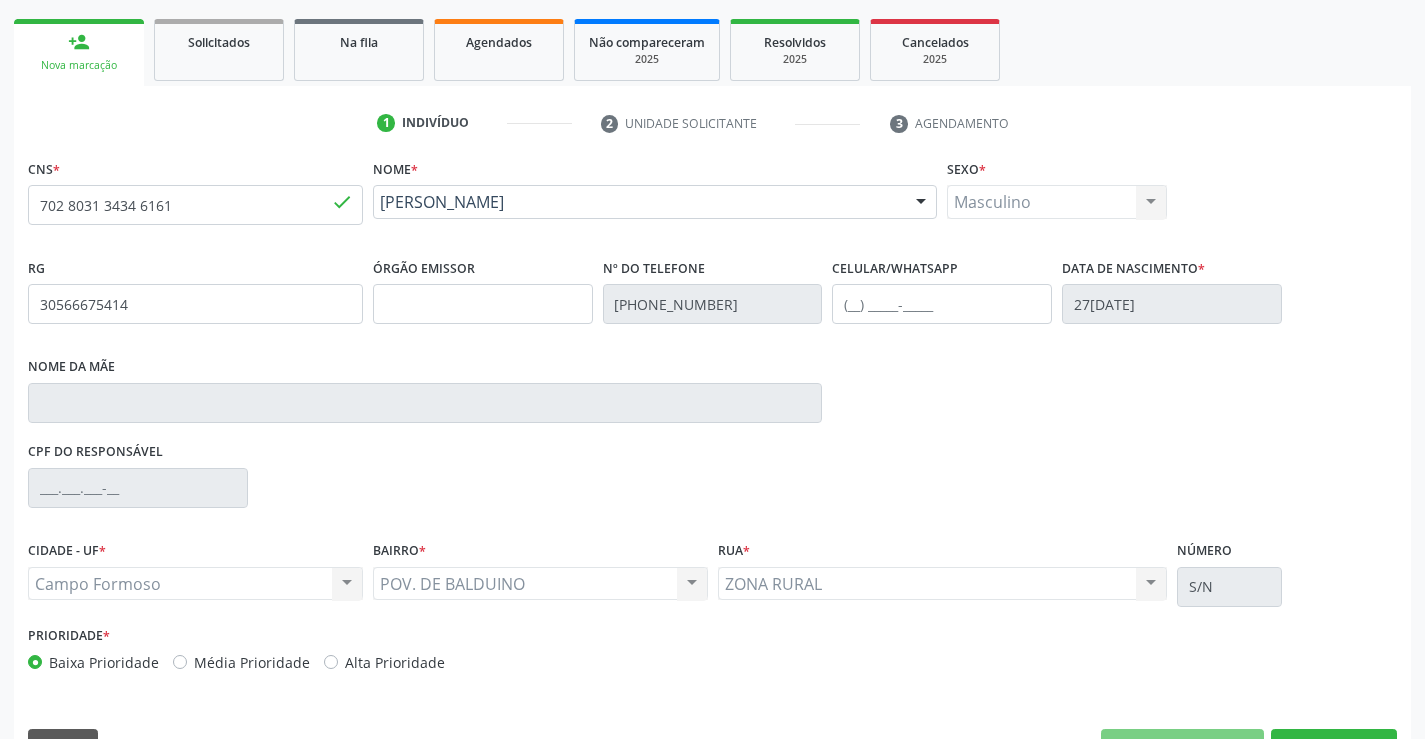 scroll, scrollTop: 300, scrollLeft: 0, axis: vertical 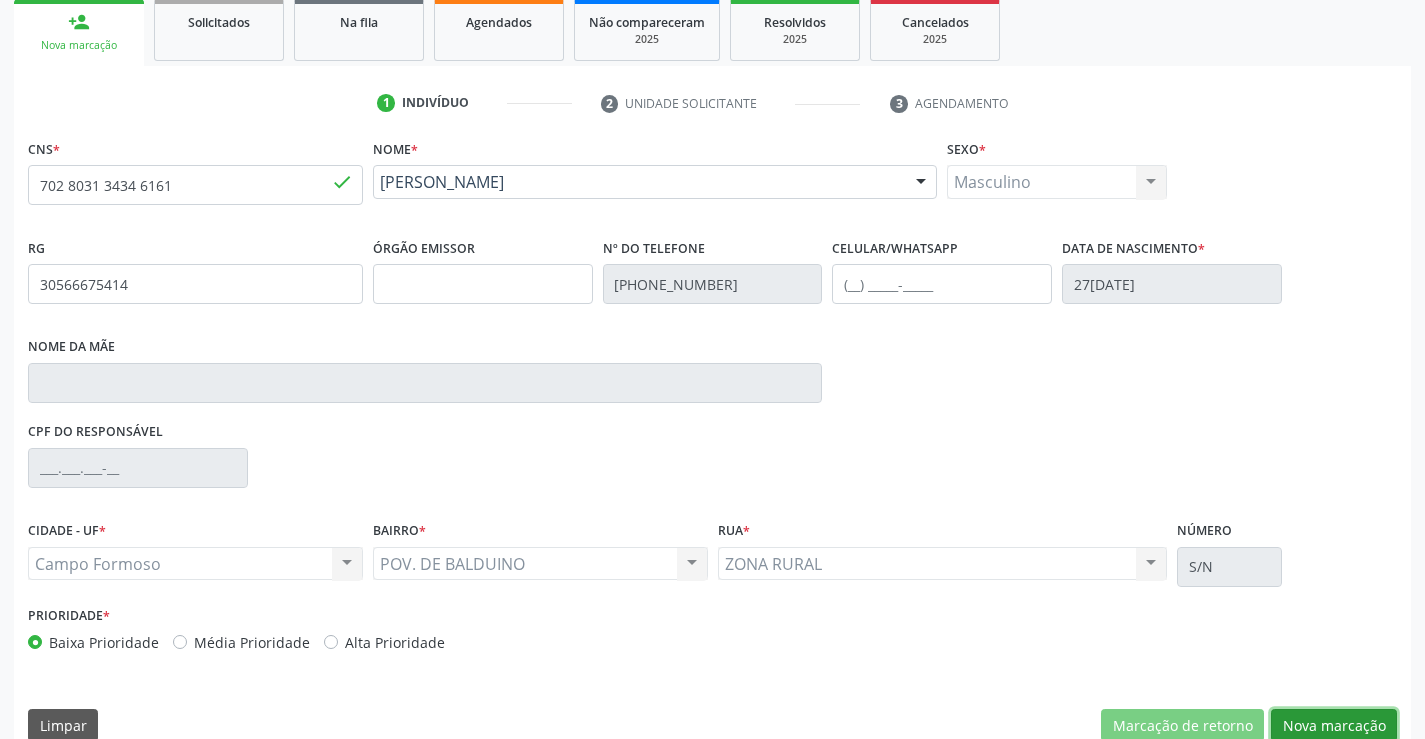 click on "Nova marcação" at bounding box center [1334, 726] 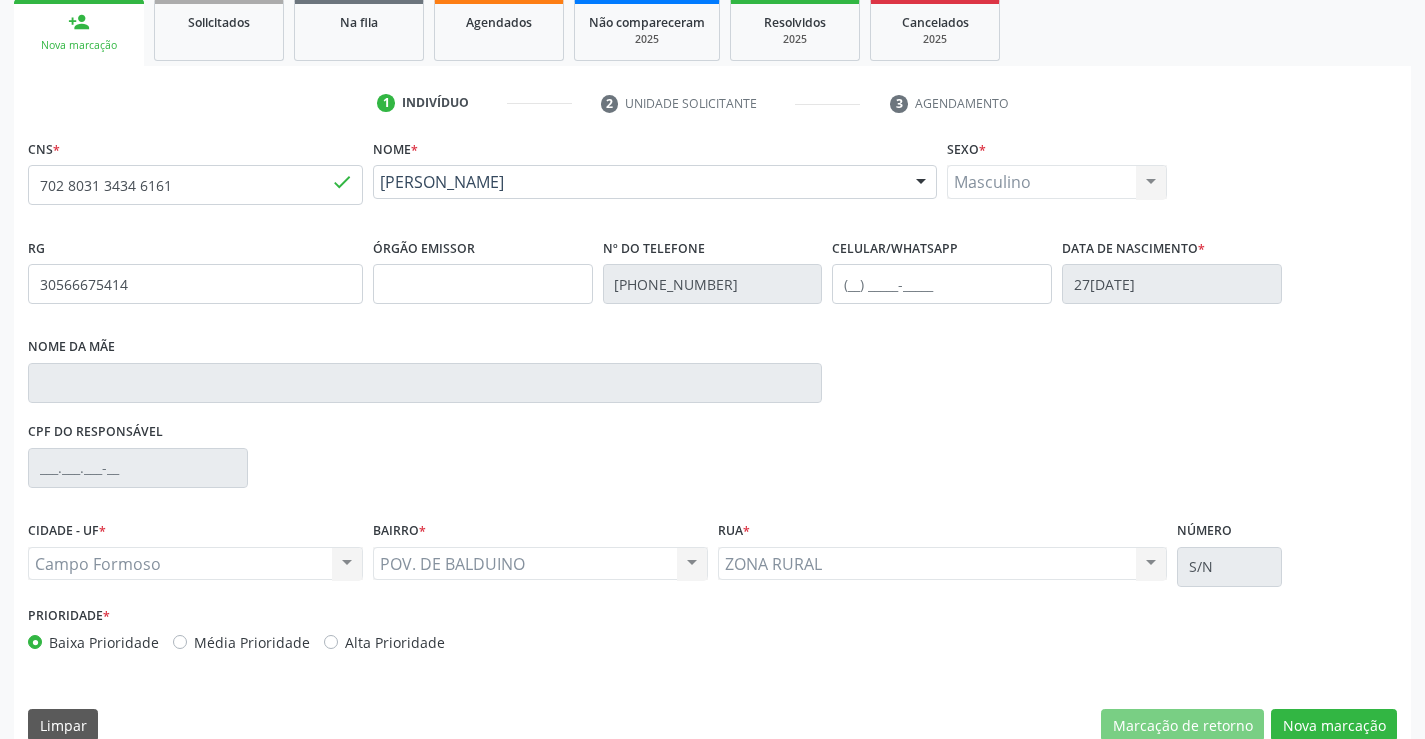scroll, scrollTop: 167, scrollLeft: 0, axis: vertical 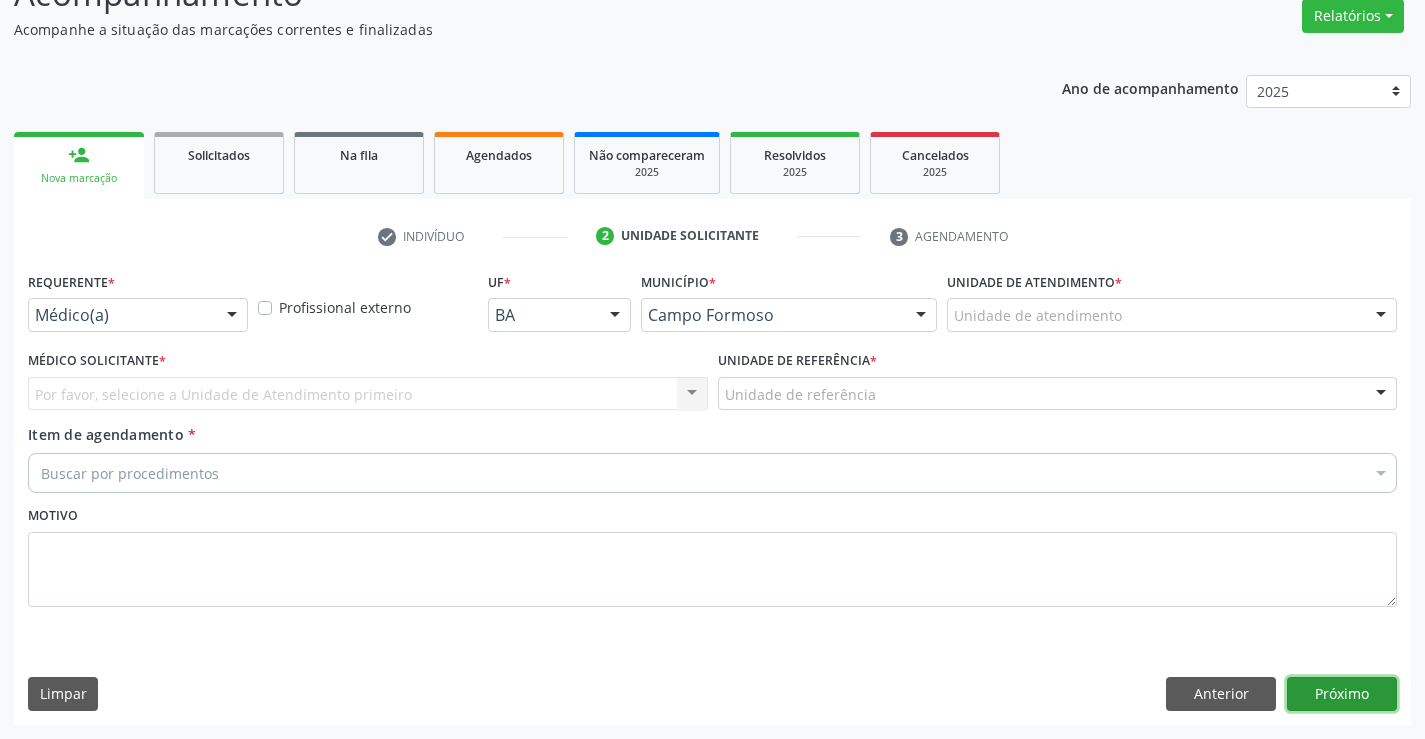 click on "Próximo" at bounding box center [1342, 694] 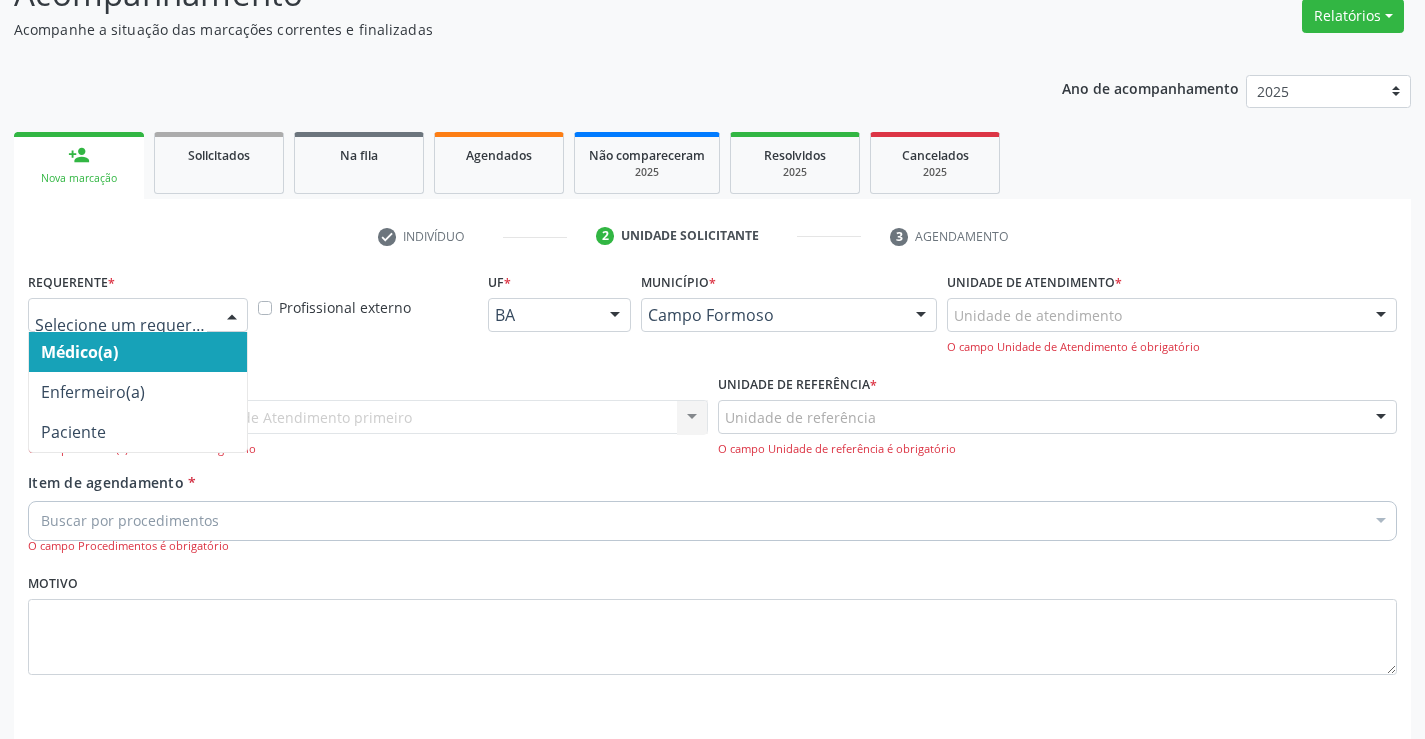 click at bounding box center (232, 316) 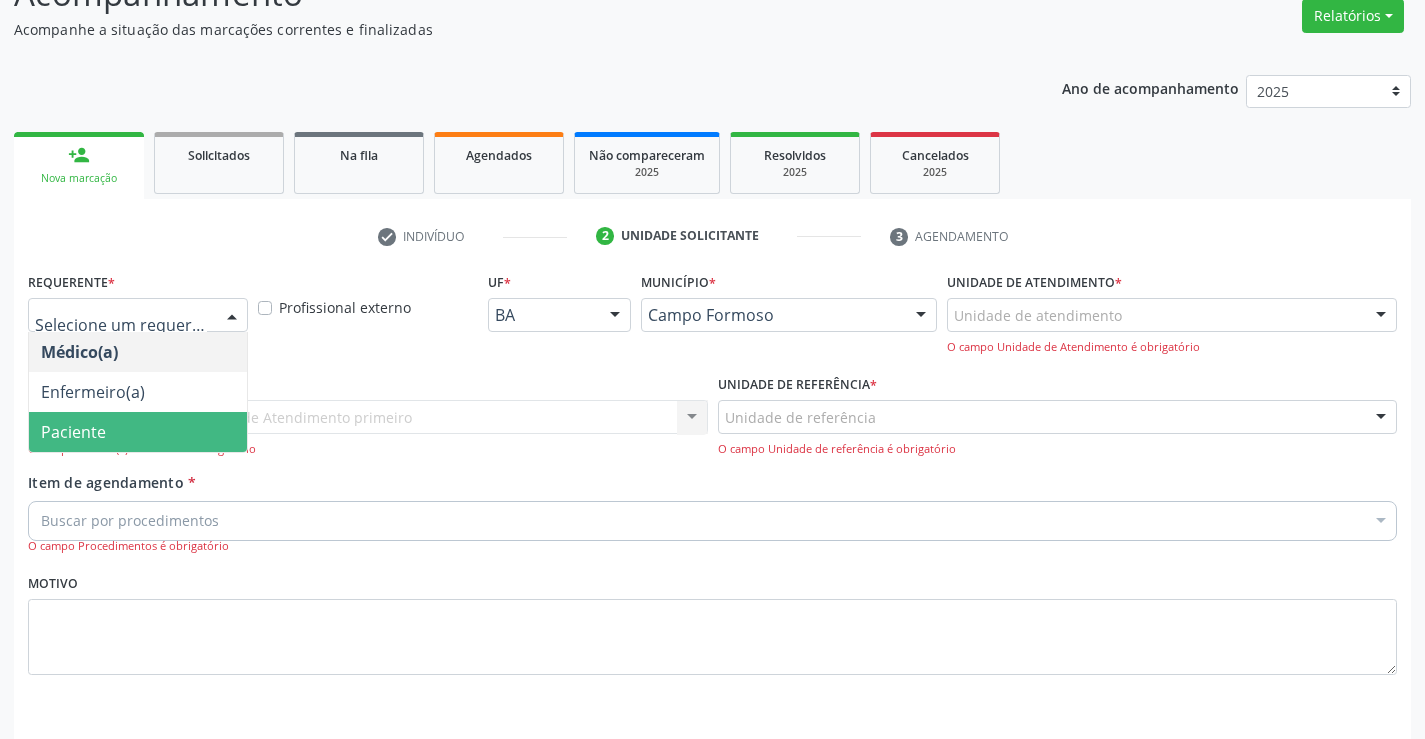 drag, startPoint x: 81, startPoint y: 424, endPoint x: 311, endPoint y: 385, distance: 233.2831 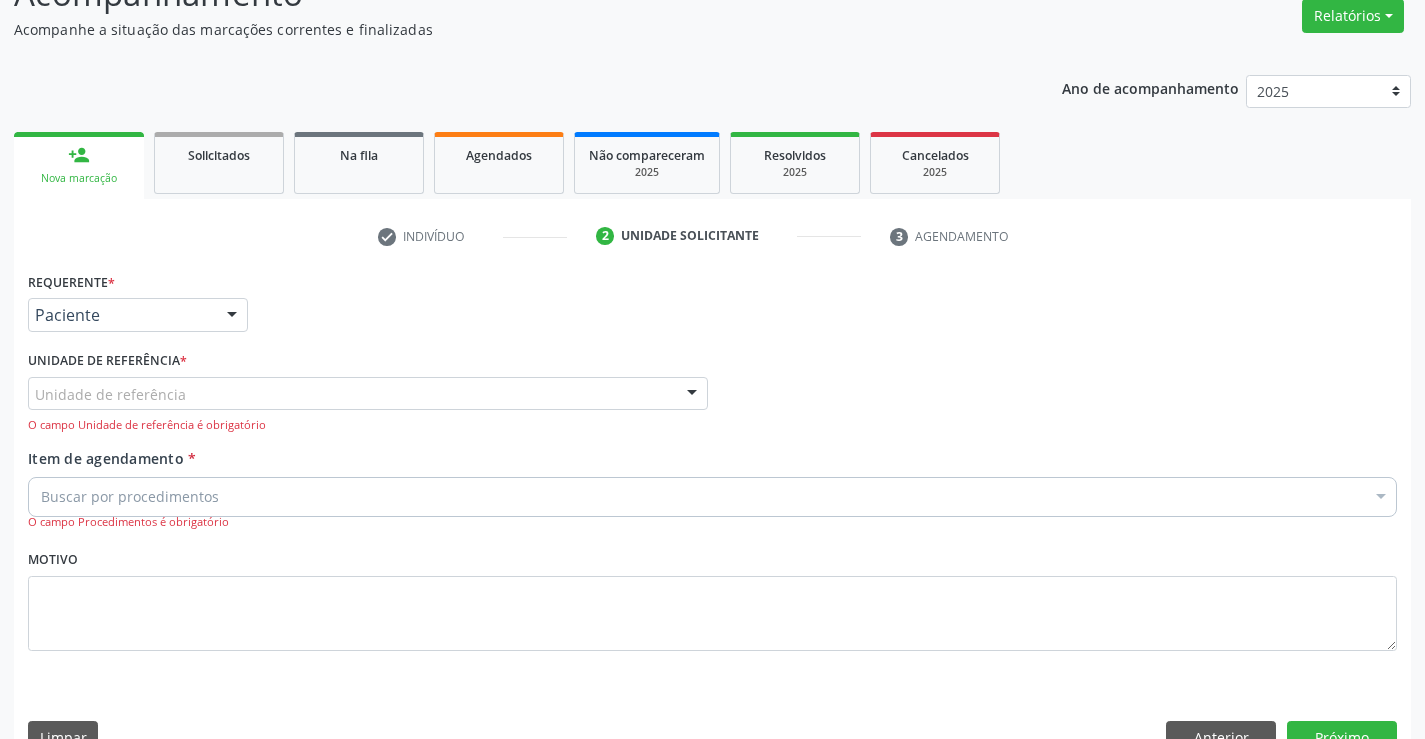 click on "Unidade de referência" at bounding box center (368, 394) 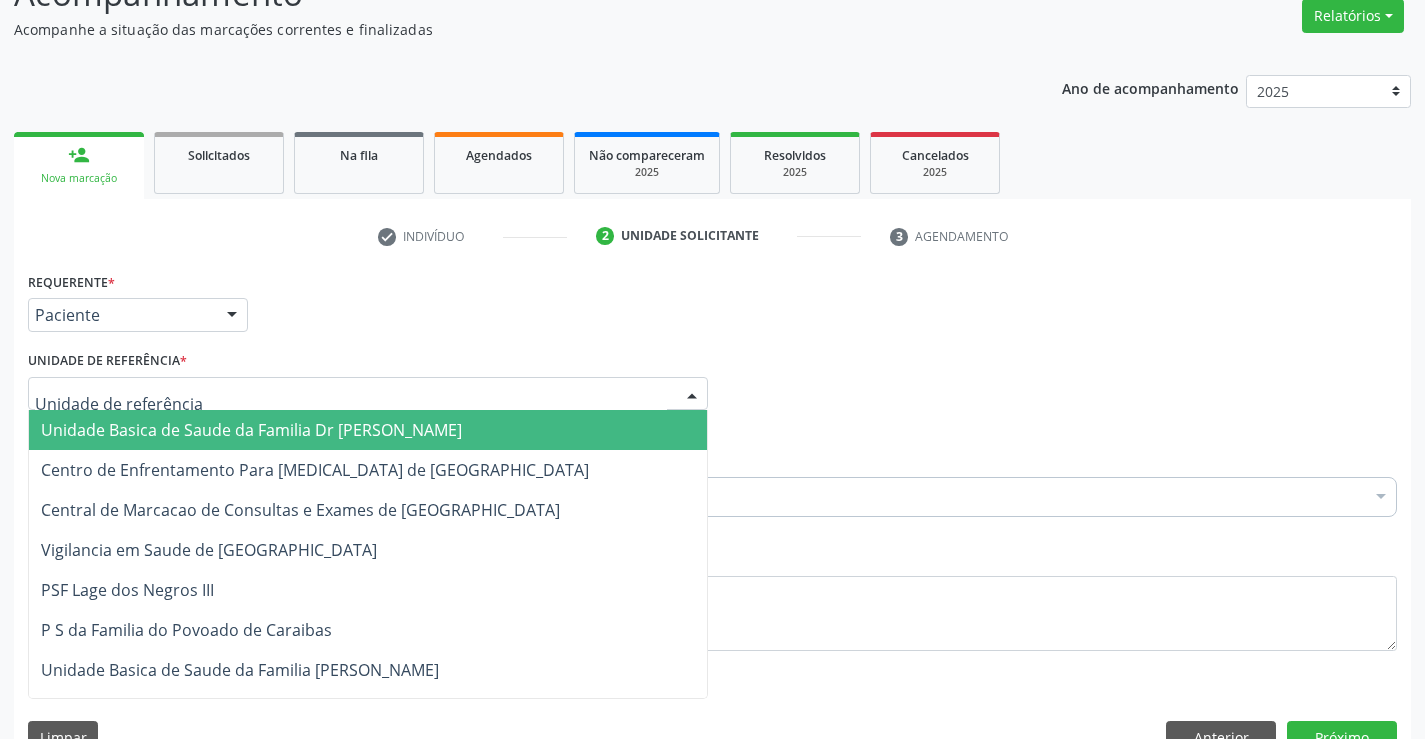 click on "Unidade Basica de Saude da Familia Dr [PERSON_NAME]" at bounding box center (251, 430) 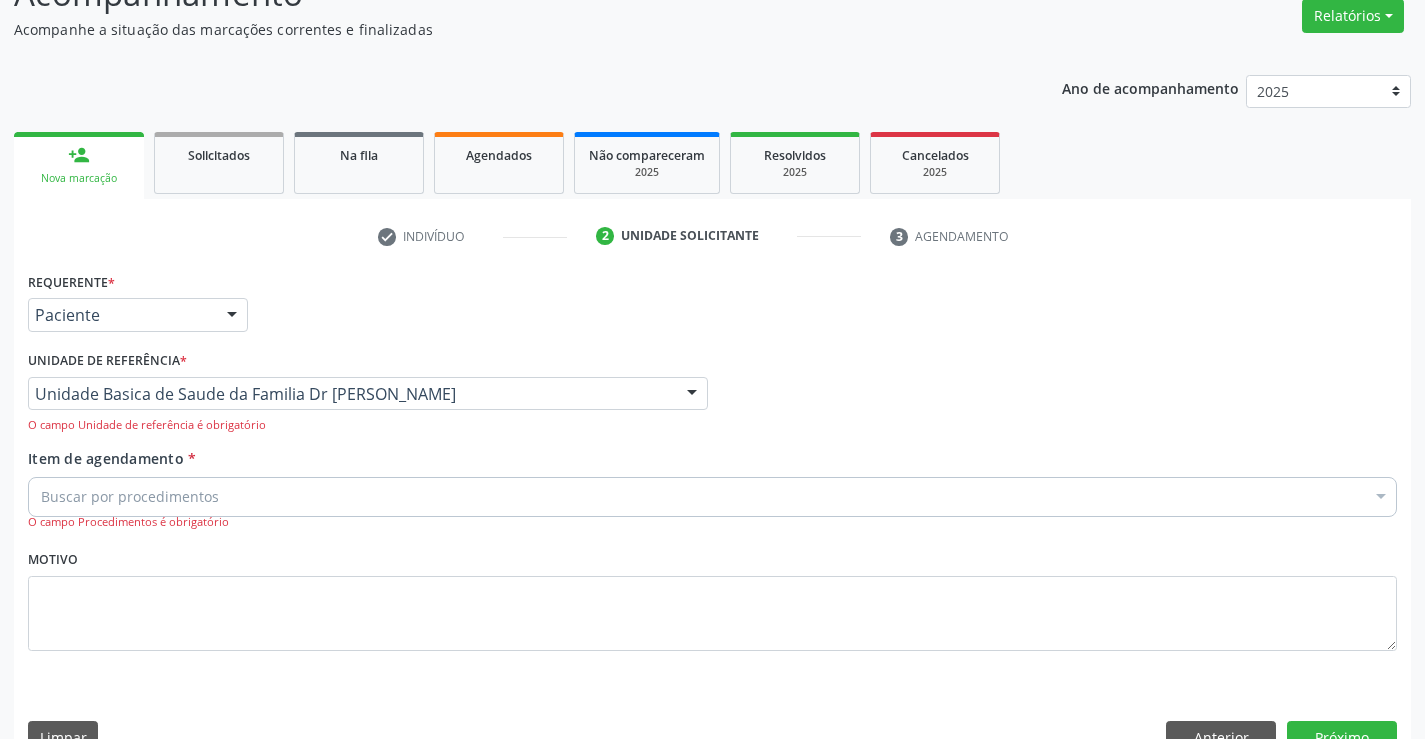 click on "Buscar por procedimentos" at bounding box center (712, 497) 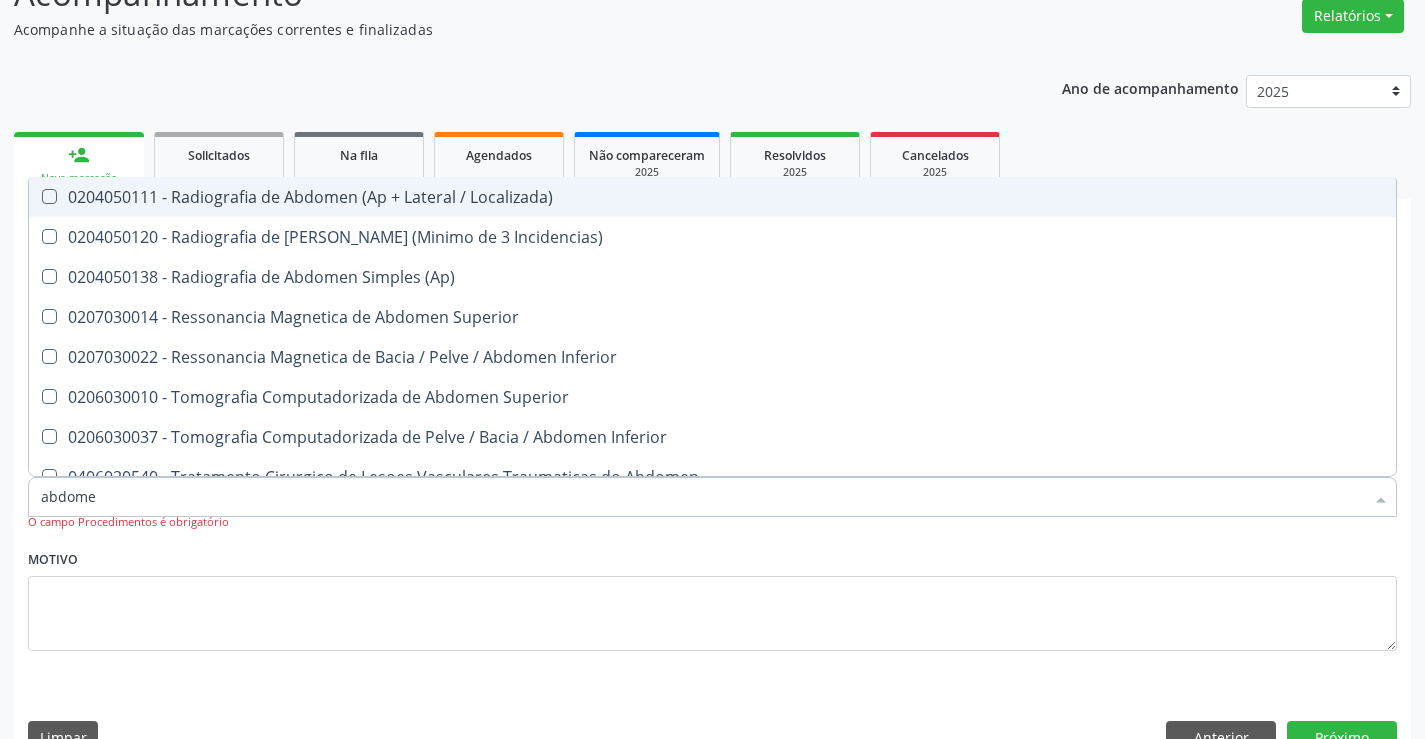 type on "abdome" 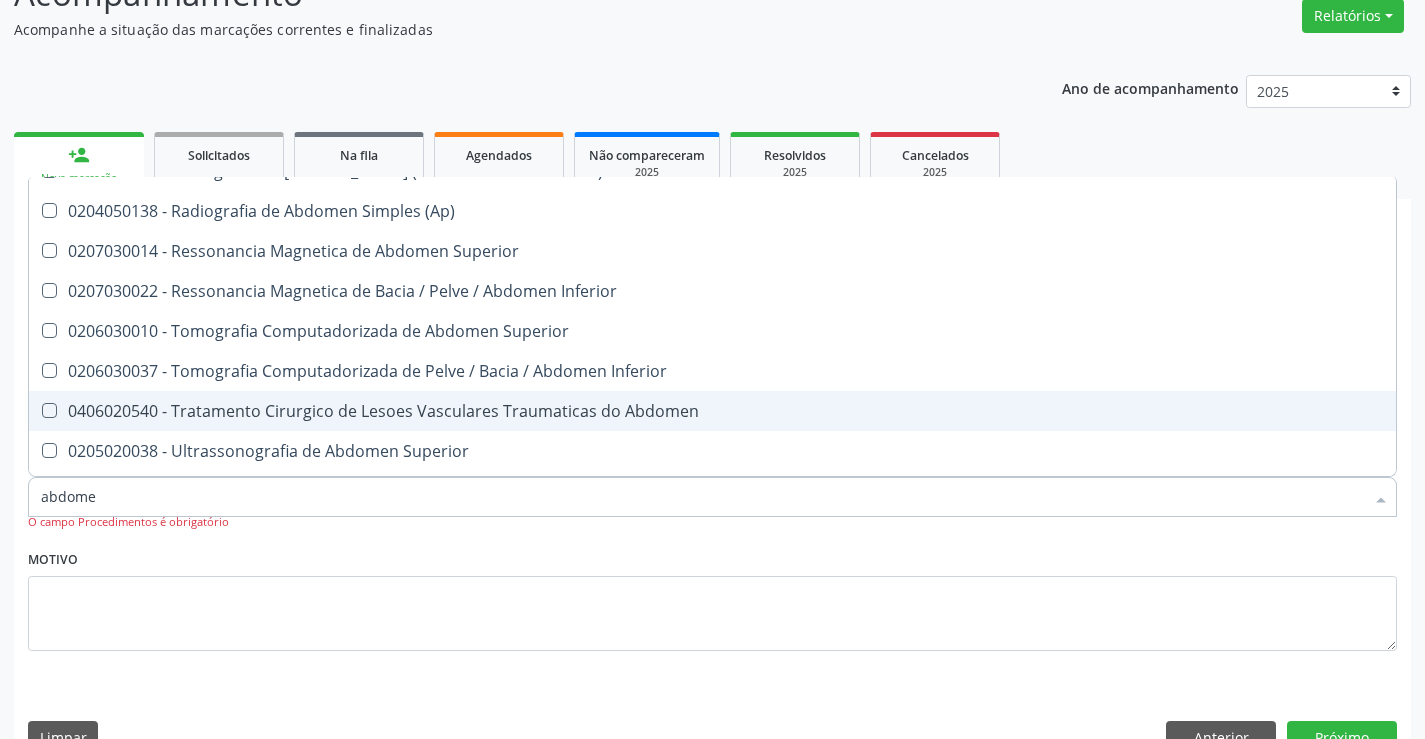 scroll, scrollTop: 101, scrollLeft: 0, axis: vertical 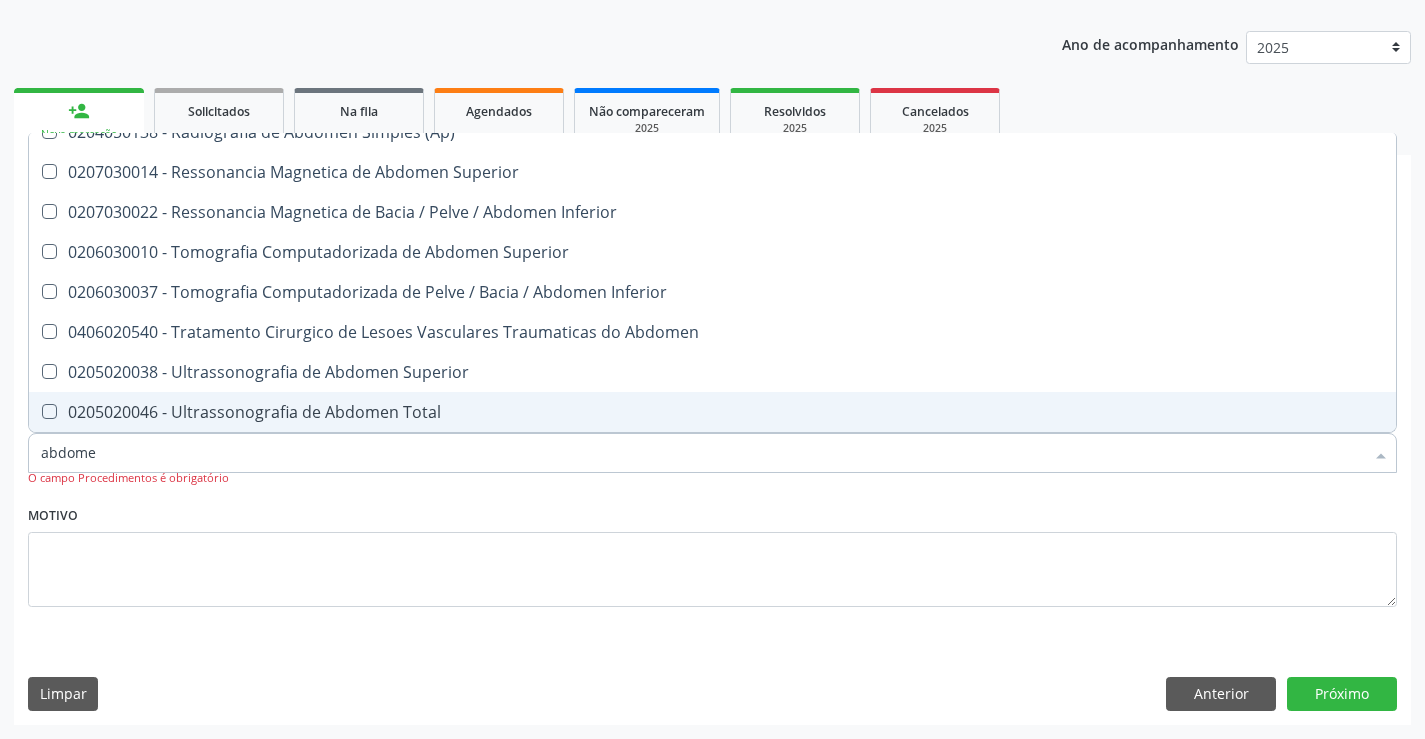 drag, startPoint x: 402, startPoint y: 414, endPoint x: 570, endPoint y: 451, distance: 172.02615 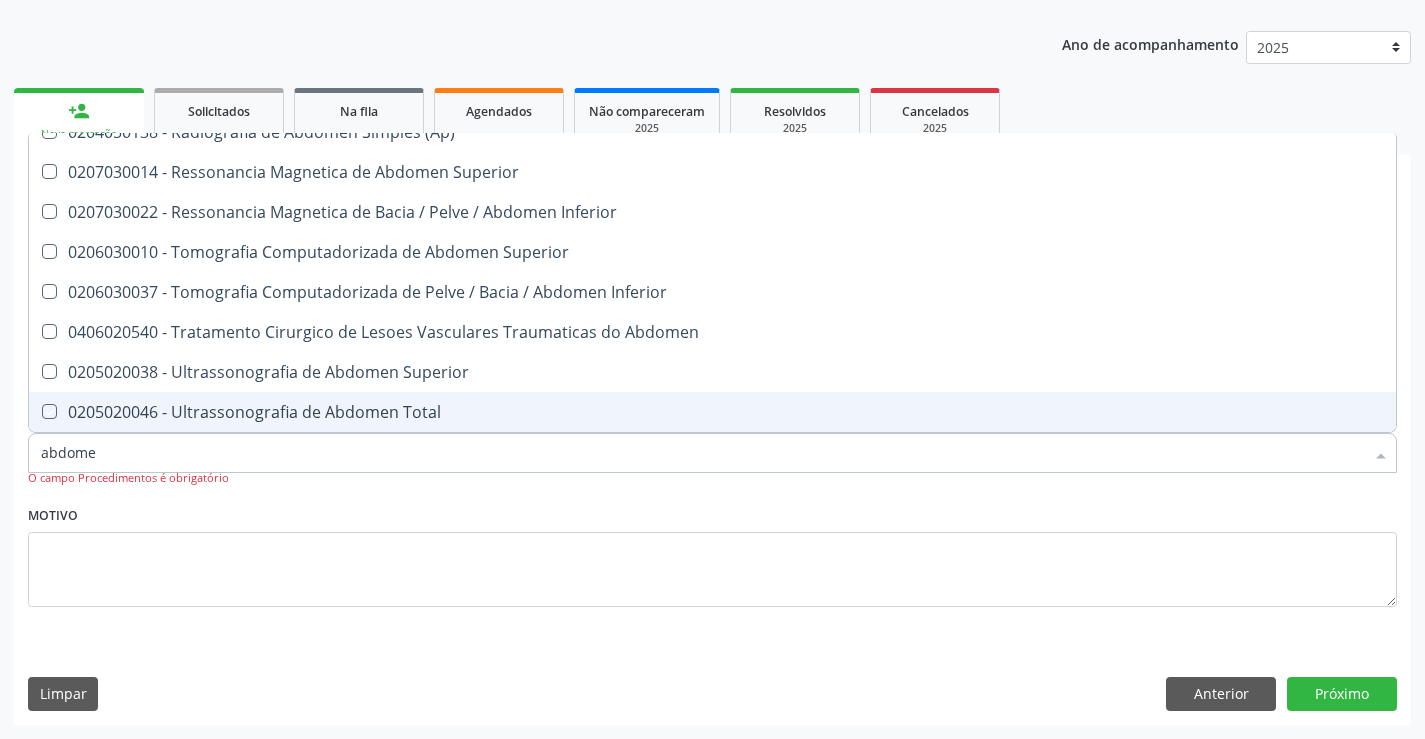 checkbox on "true" 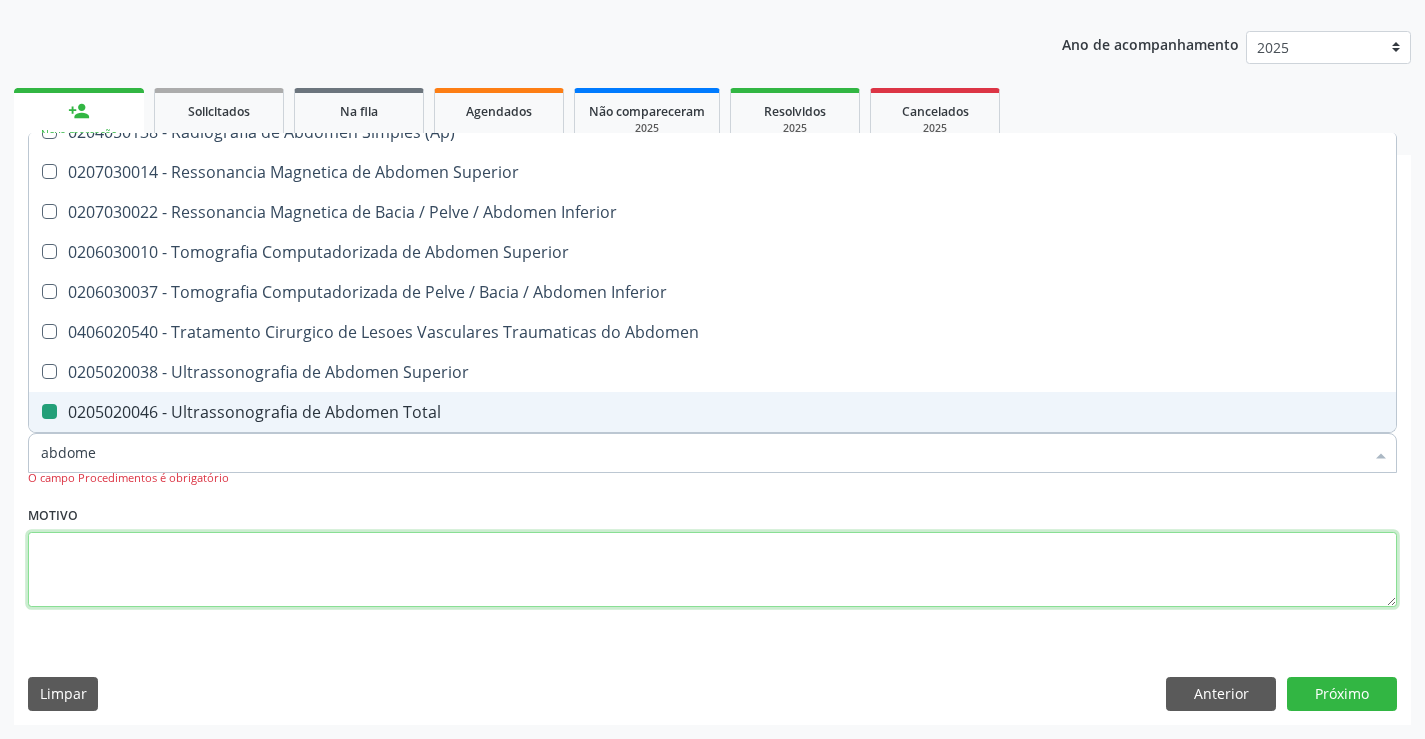 click at bounding box center [712, 570] 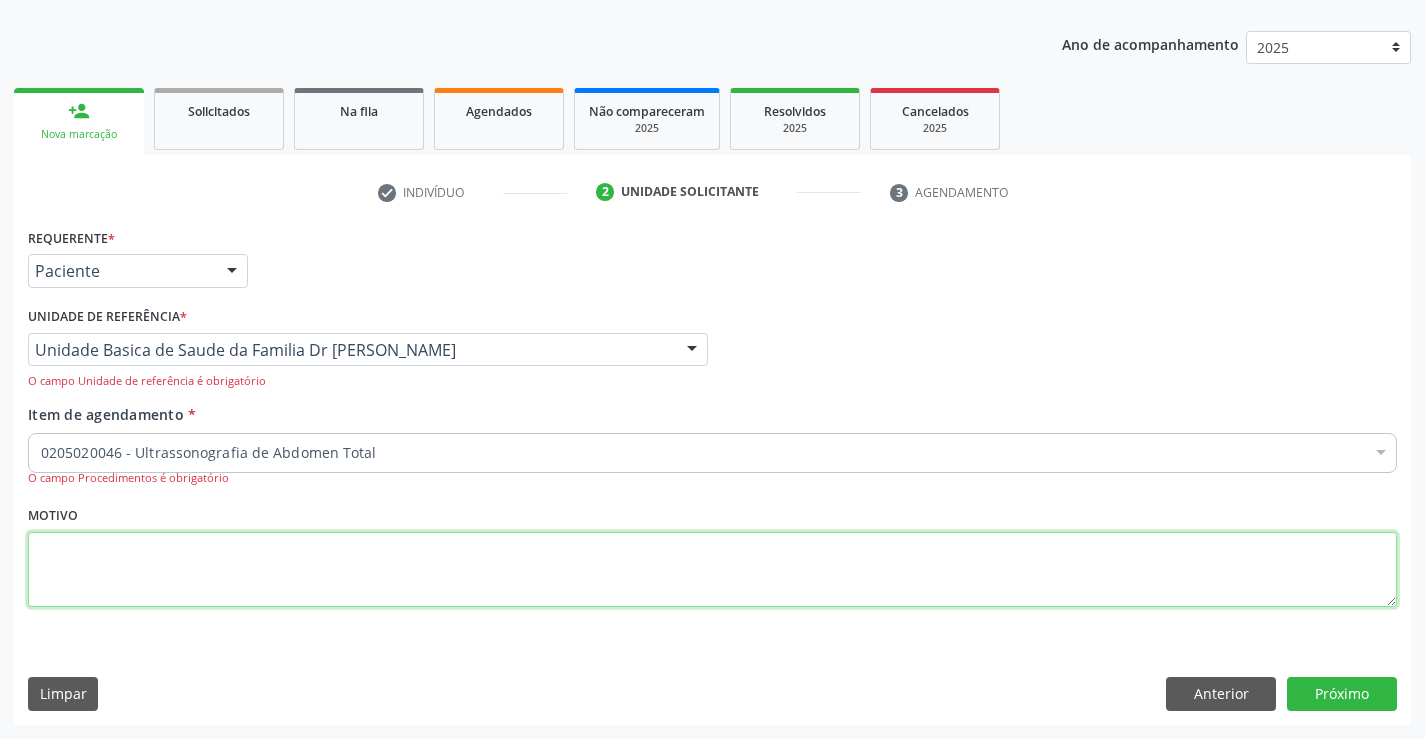 scroll, scrollTop: 0, scrollLeft: 0, axis: both 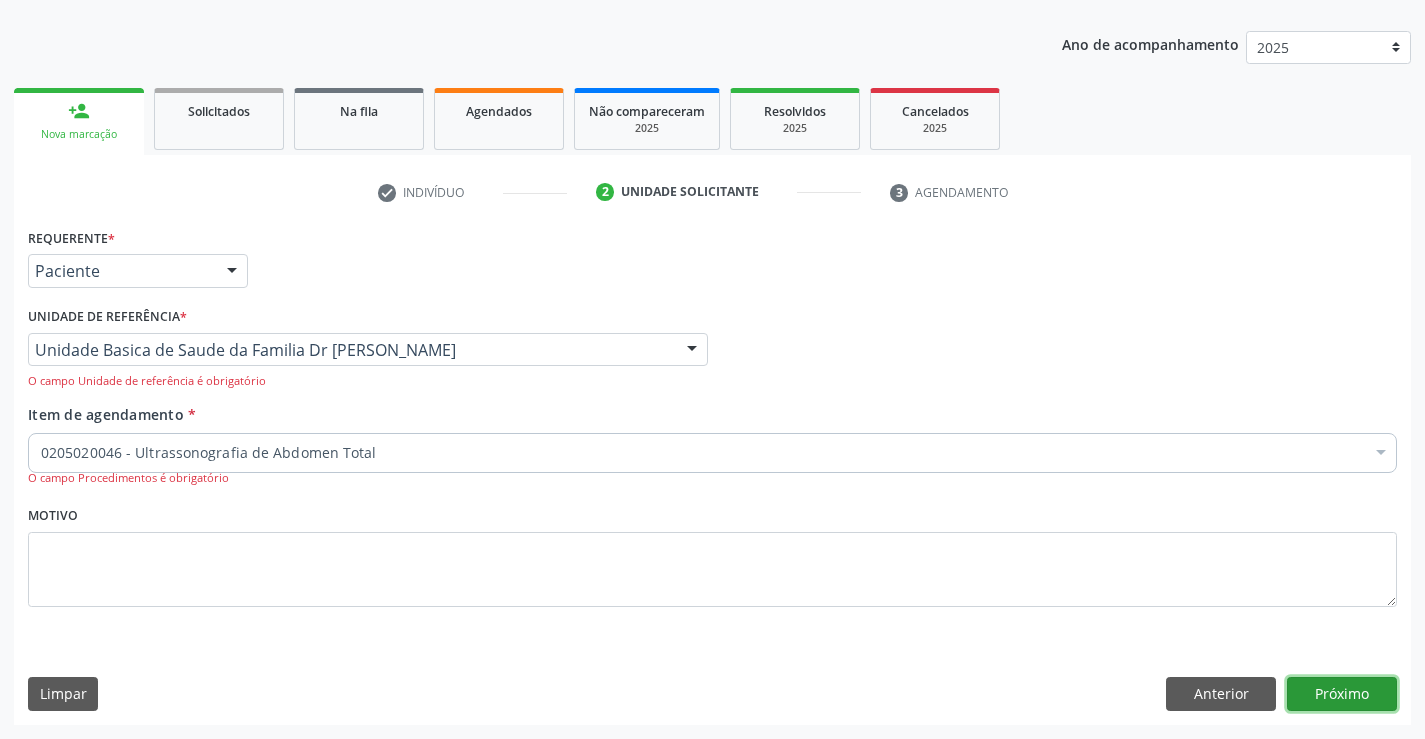 click on "Próximo" at bounding box center [1342, 694] 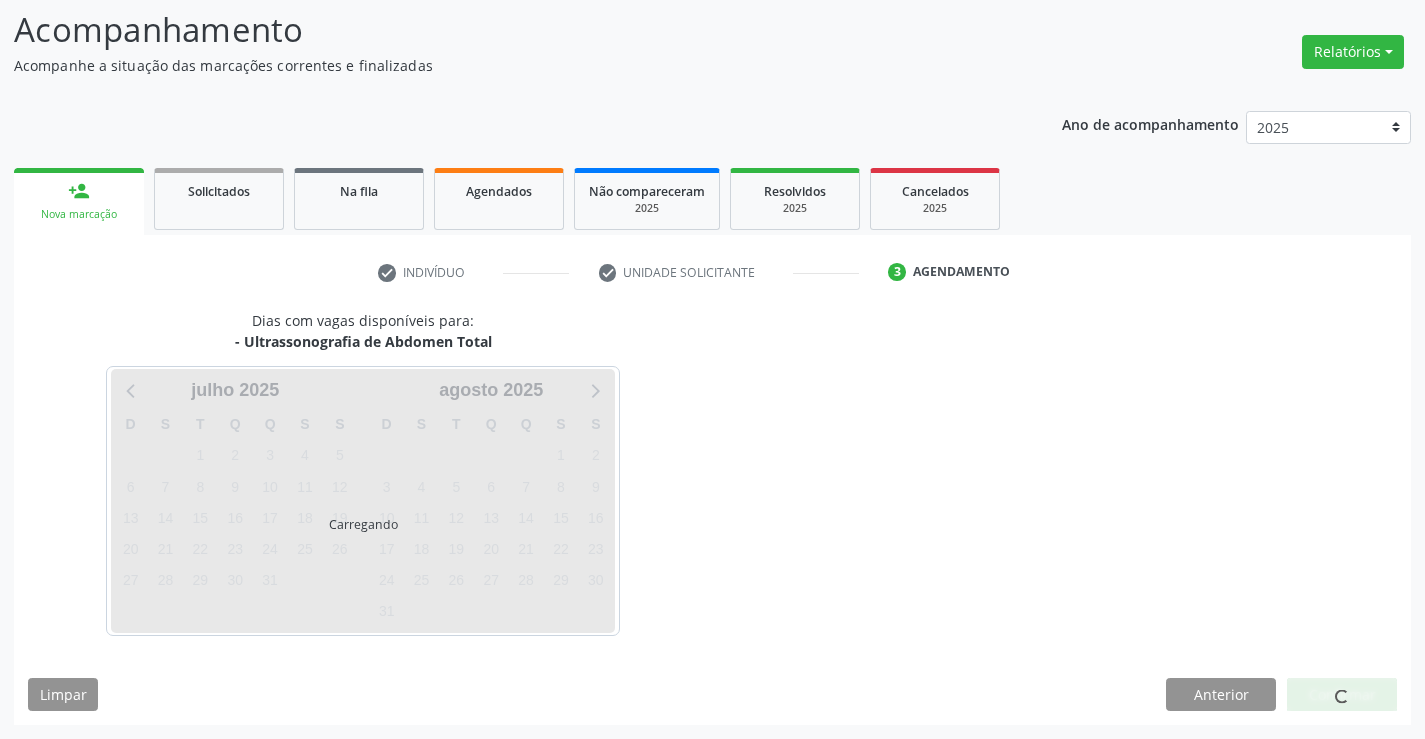 scroll, scrollTop: 131, scrollLeft: 0, axis: vertical 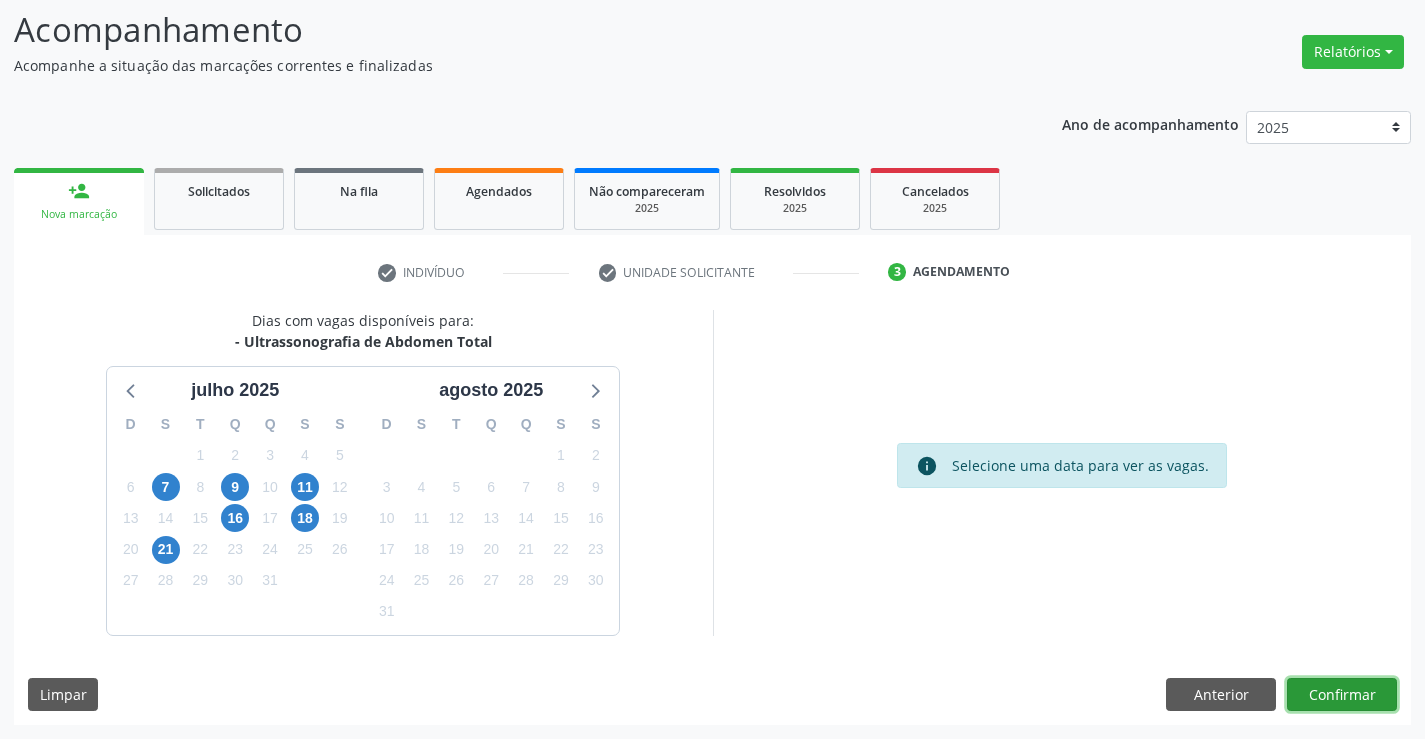 click on "Confirmar" at bounding box center [1342, 695] 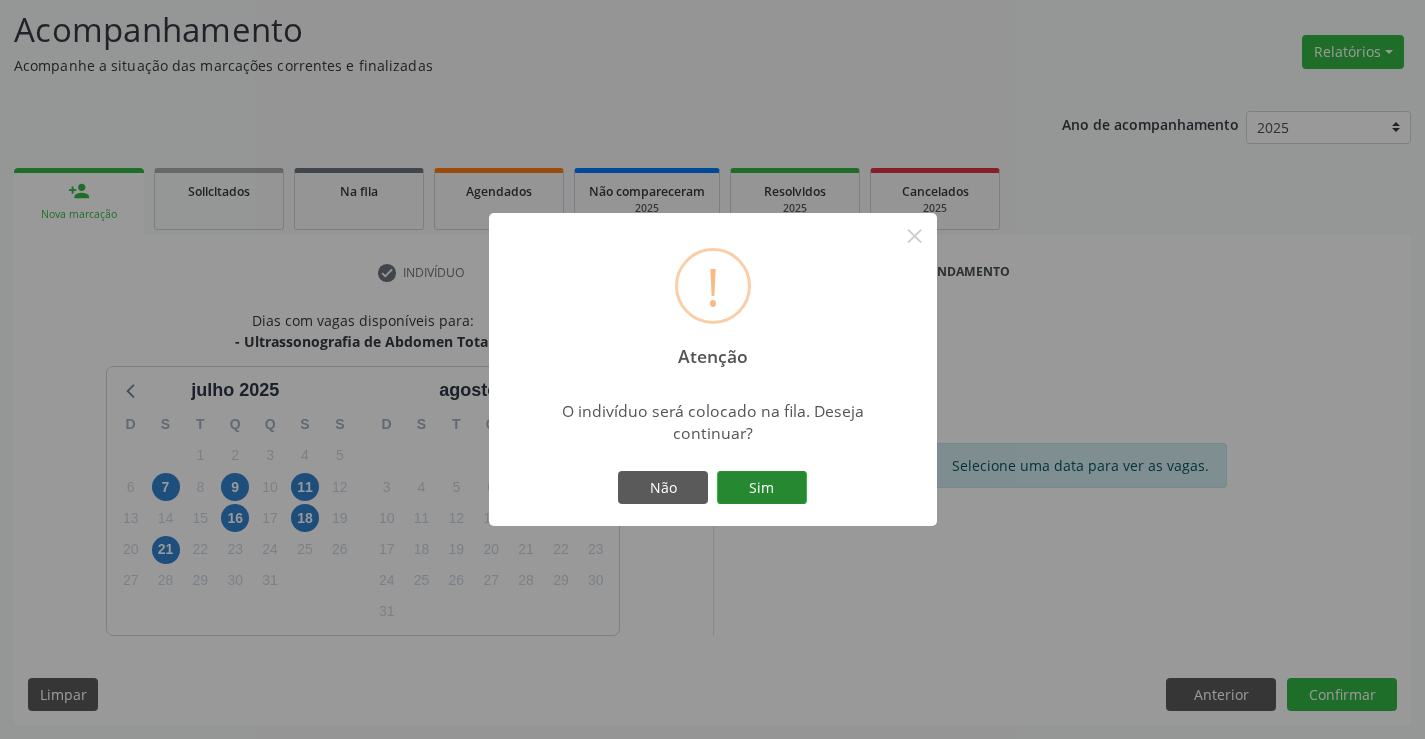 drag, startPoint x: 763, startPoint y: 495, endPoint x: 801, endPoint y: 487, distance: 38.832977 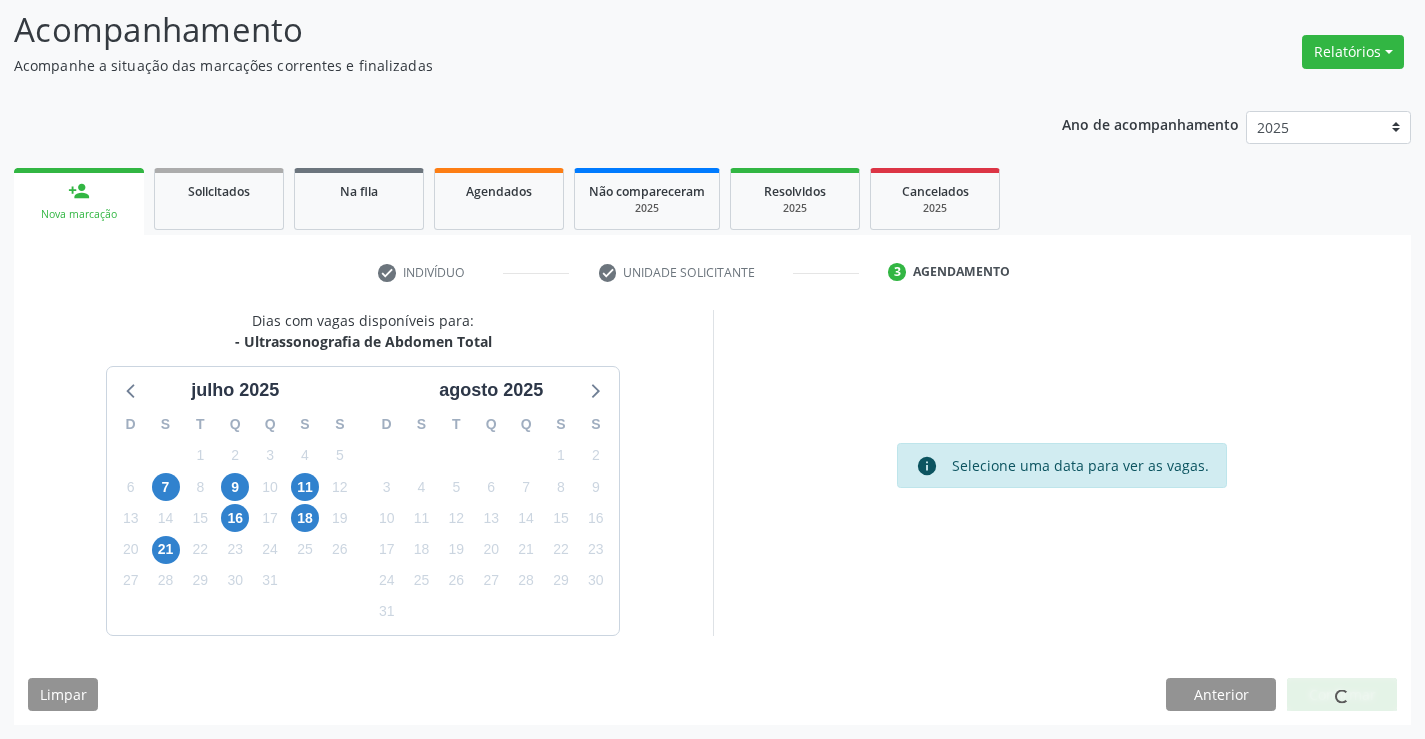 scroll, scrollTop: 0, scrollLeft: 0, axis: both 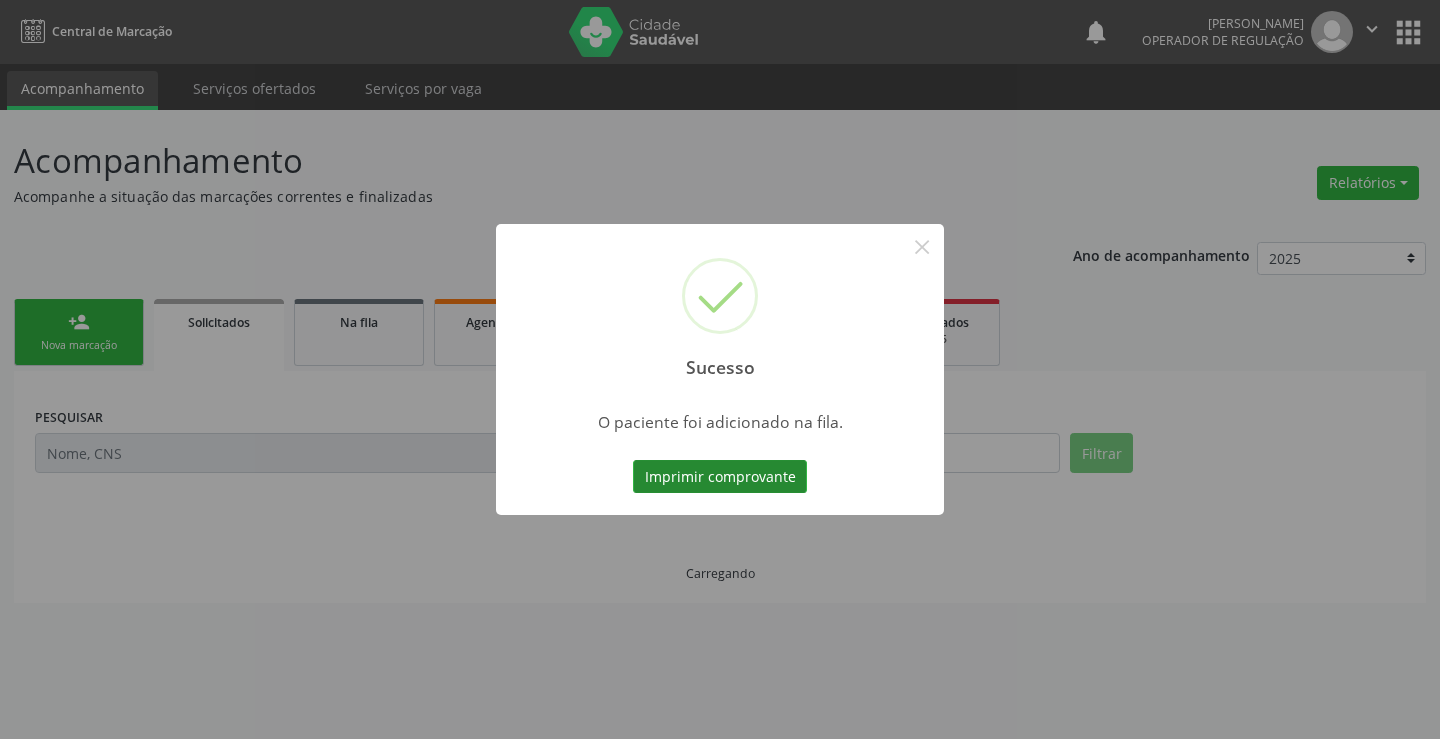 click on "Imprimir comprovante" at bounding box center [720, 477] 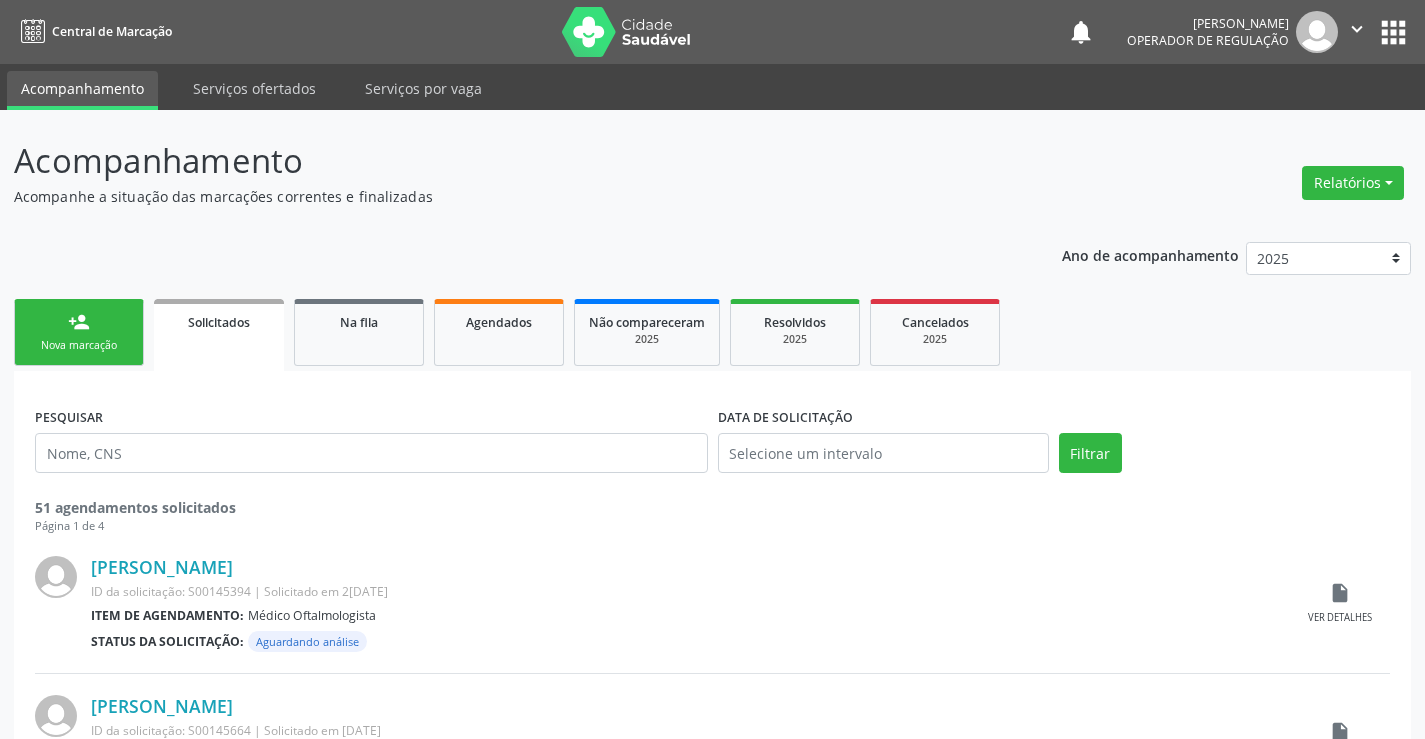 click on "Nova marcação" at bounding box center [79, 345] 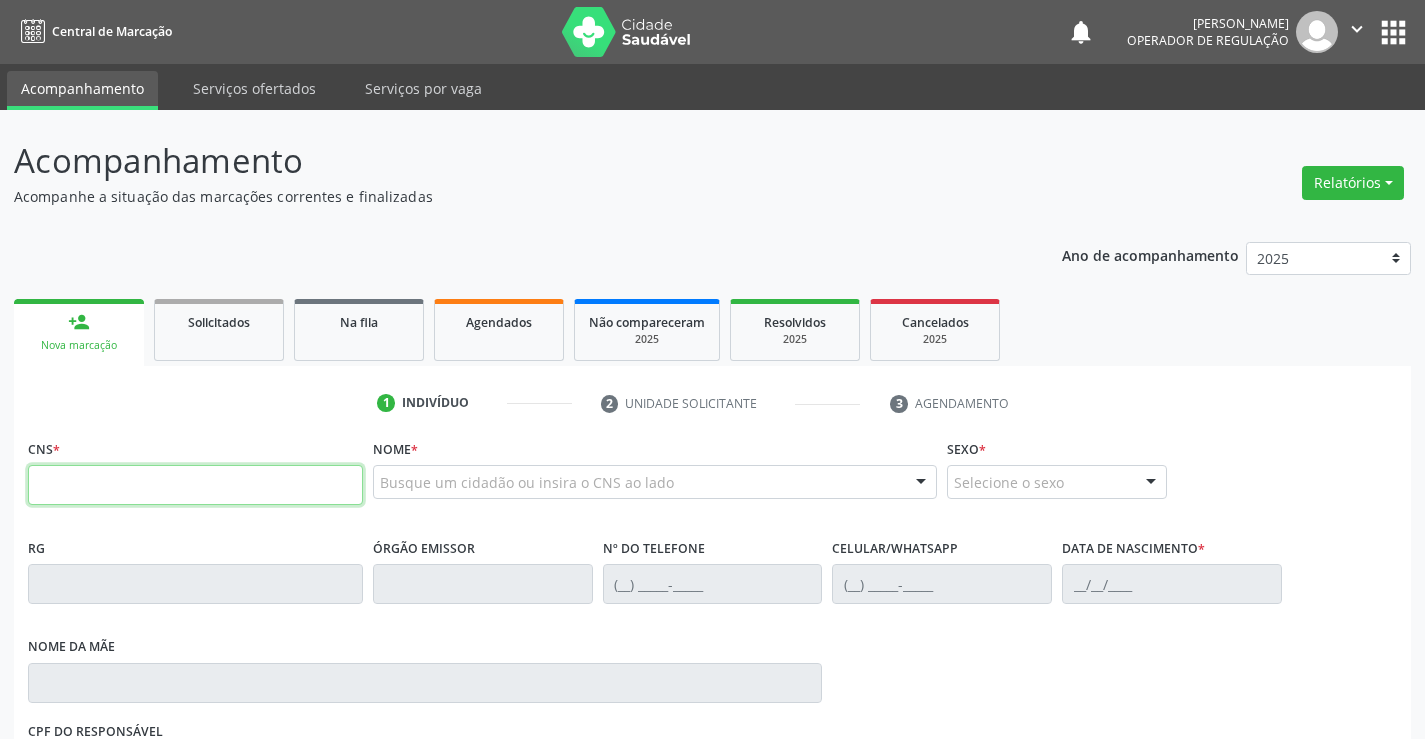 click at bounding box center (195, 485) 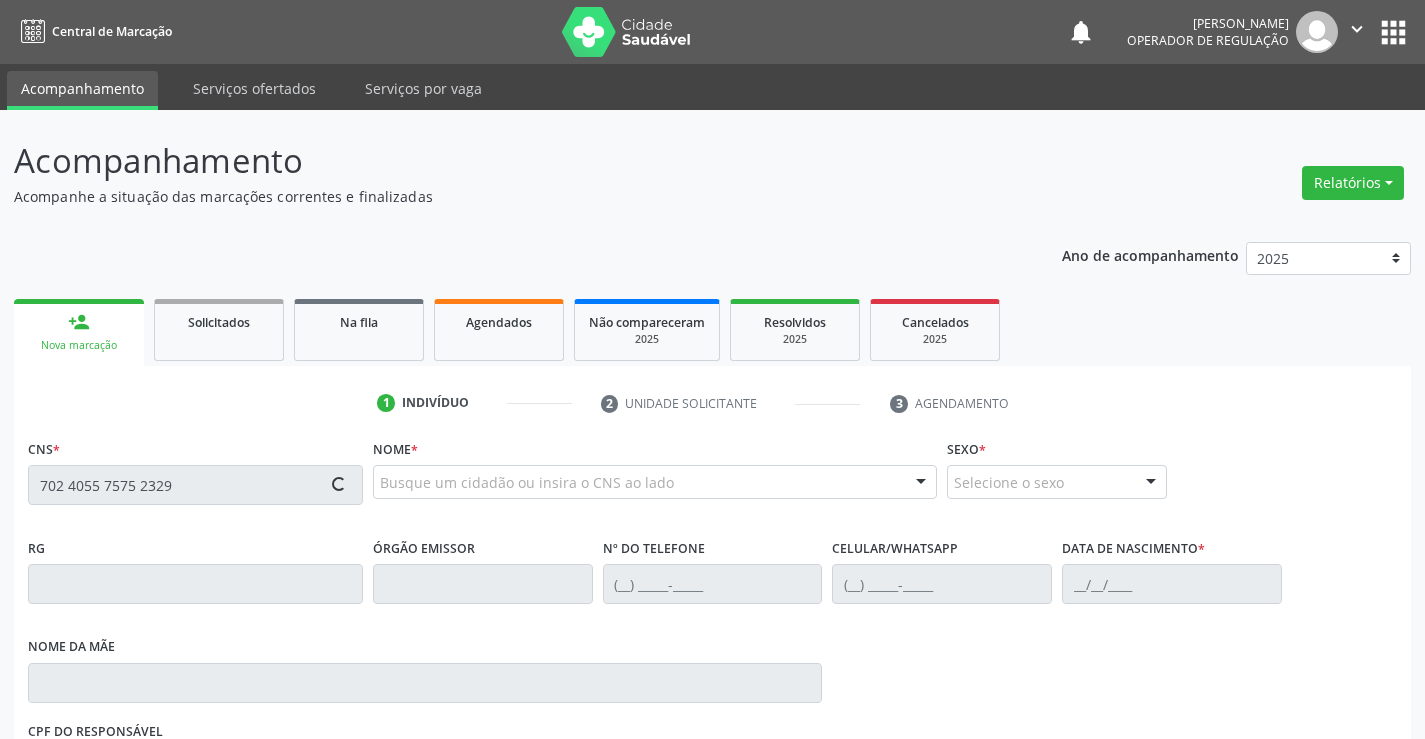 type on "702 4055 7575 2329" 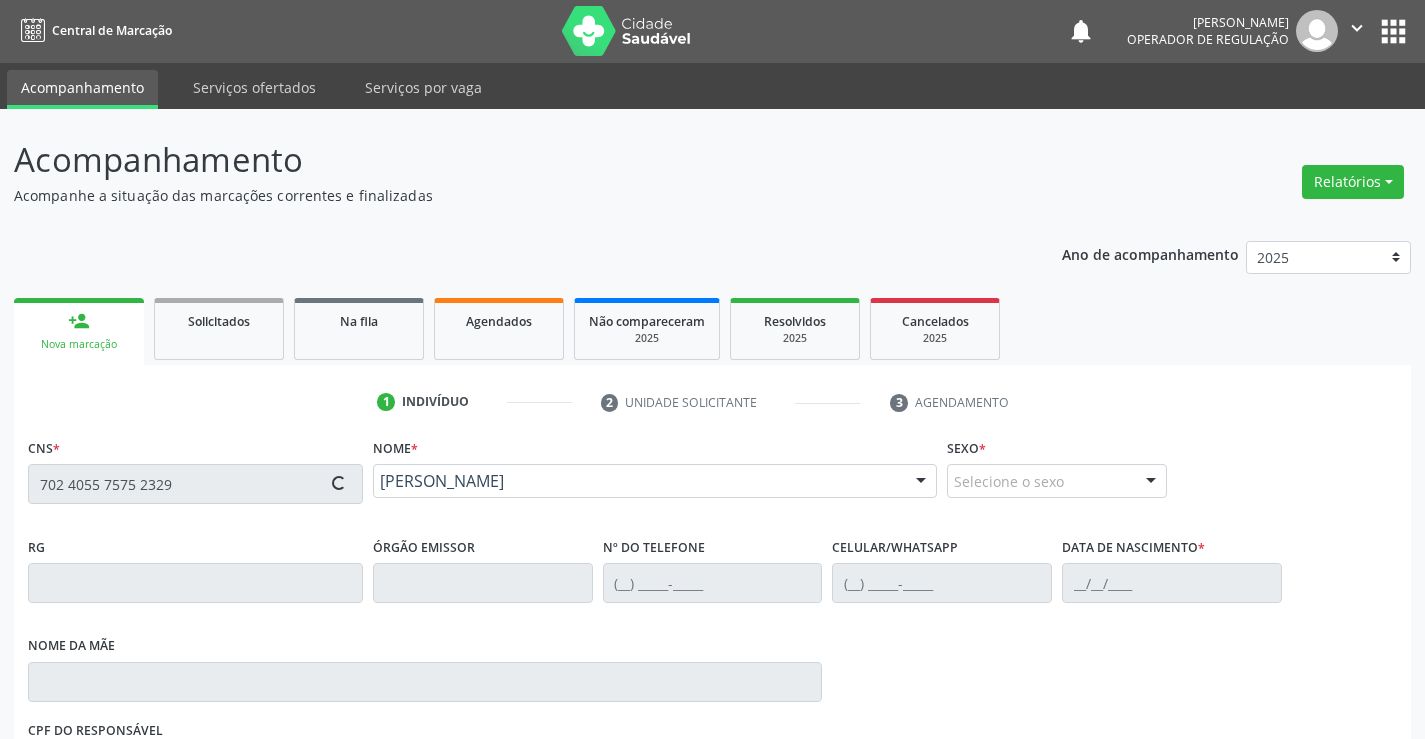 type on "[PHONE_NUMBER]" 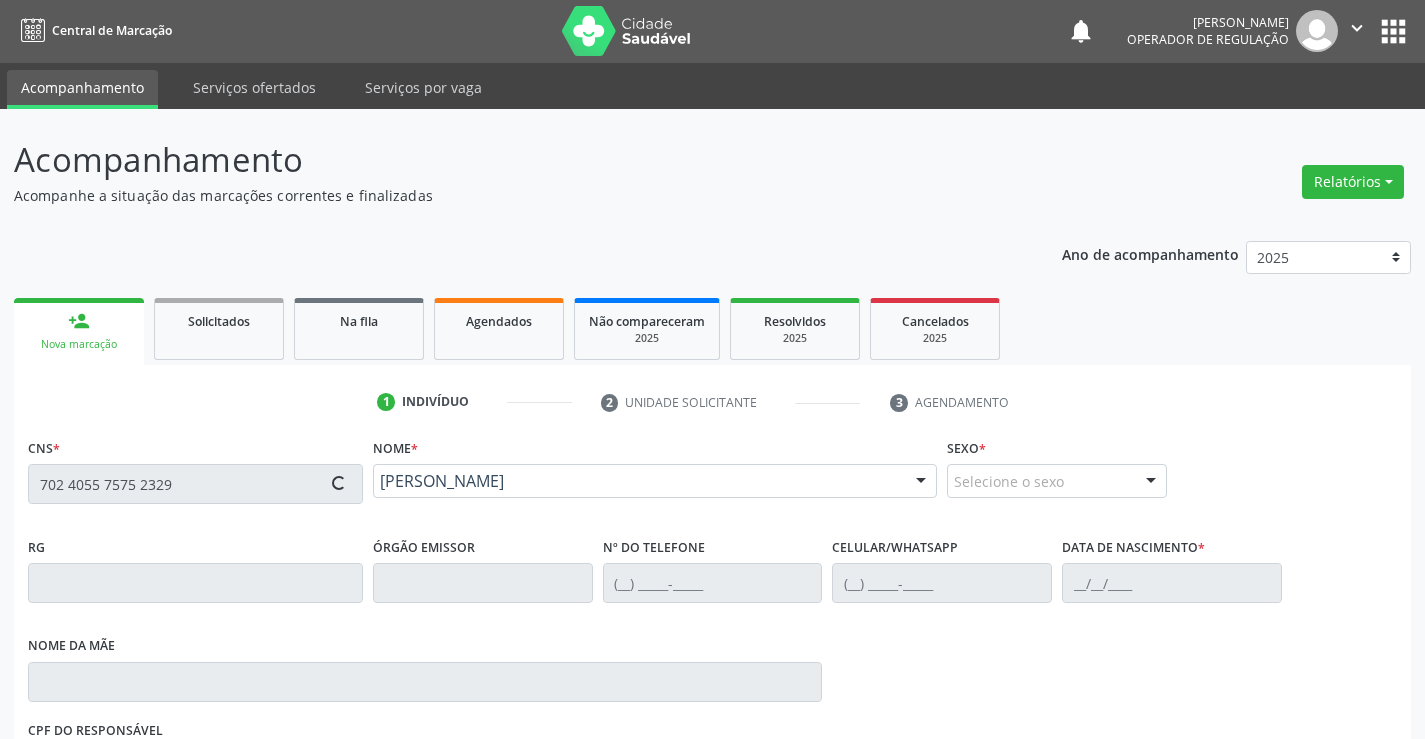 type on "[PHONE_NUMBER]" 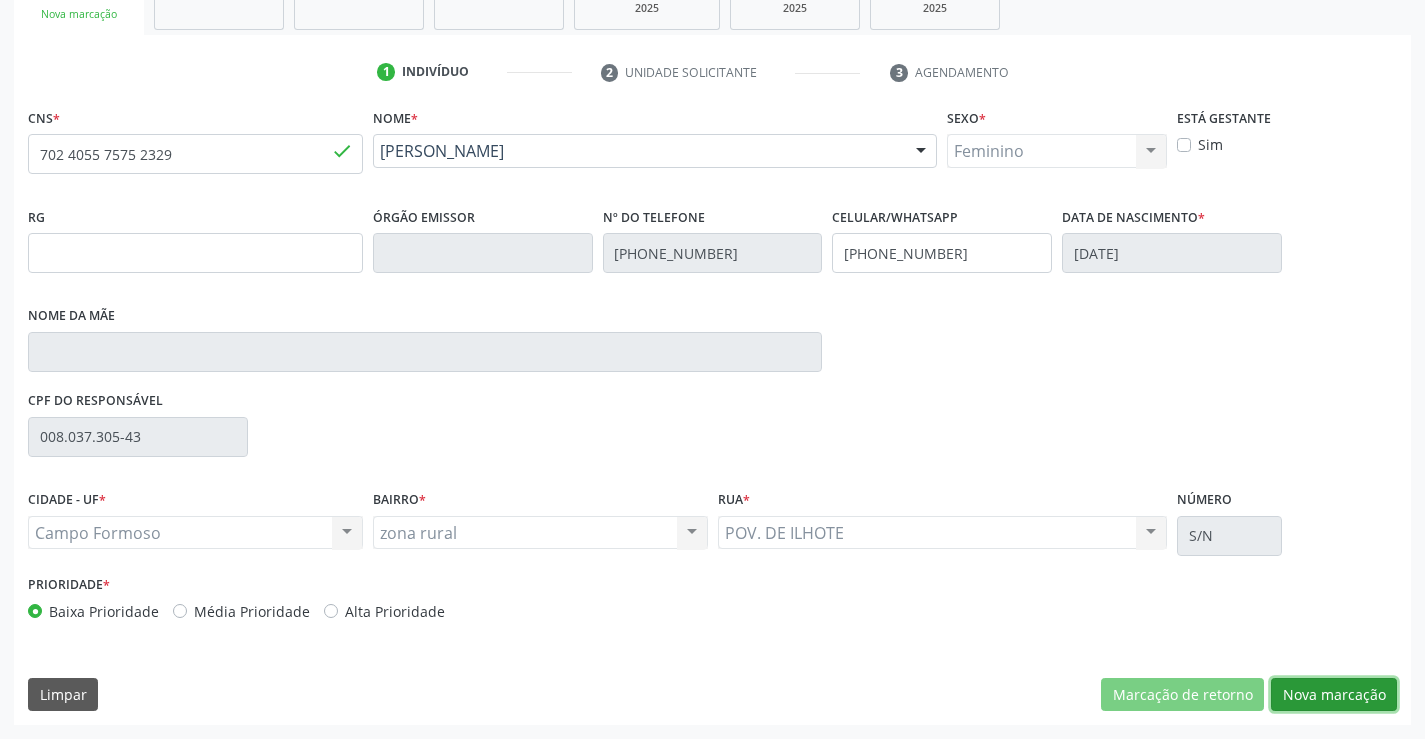 click on "Nova marcação" at bounding box center (1334, 695) 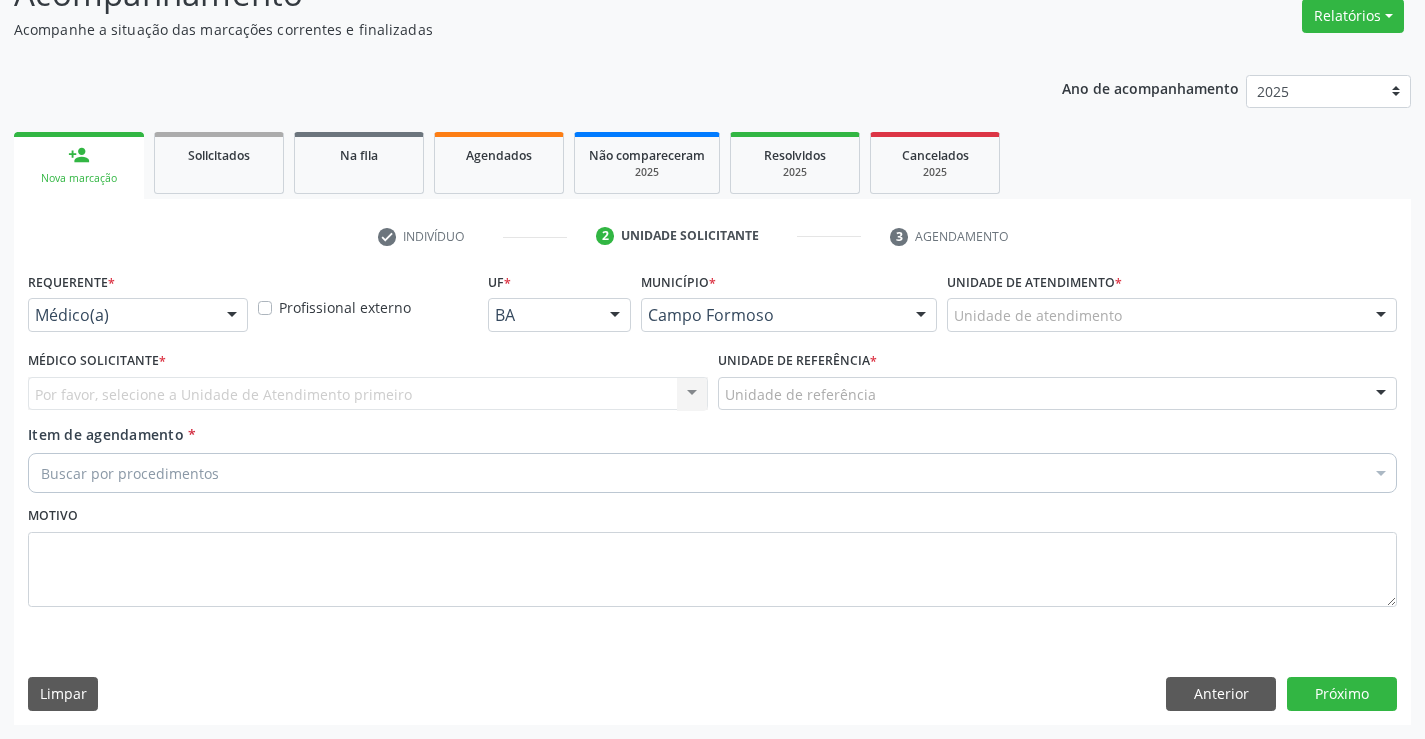 scroll, scrollTop: 167, scrollLeft: 0, axis: vertical 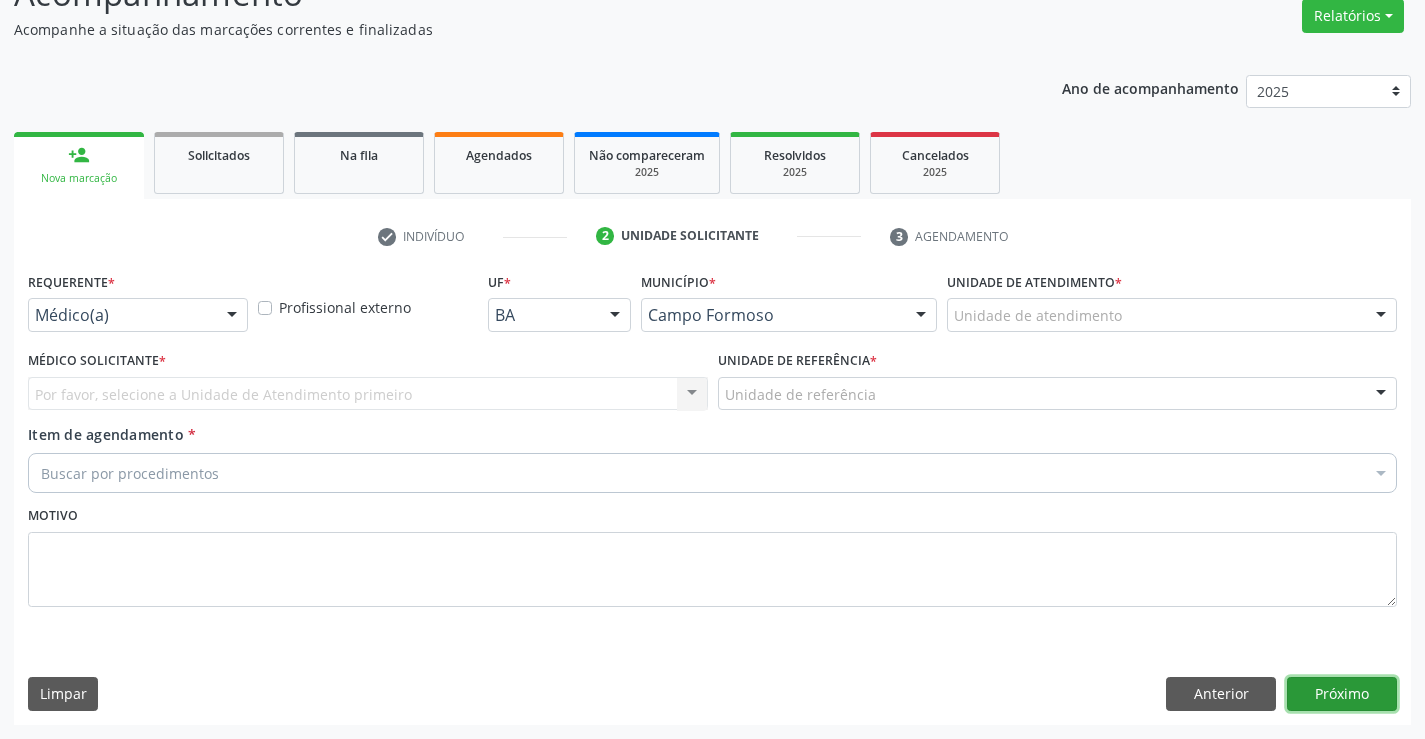 click on "Próximo" at bounding box center (1342, 694) 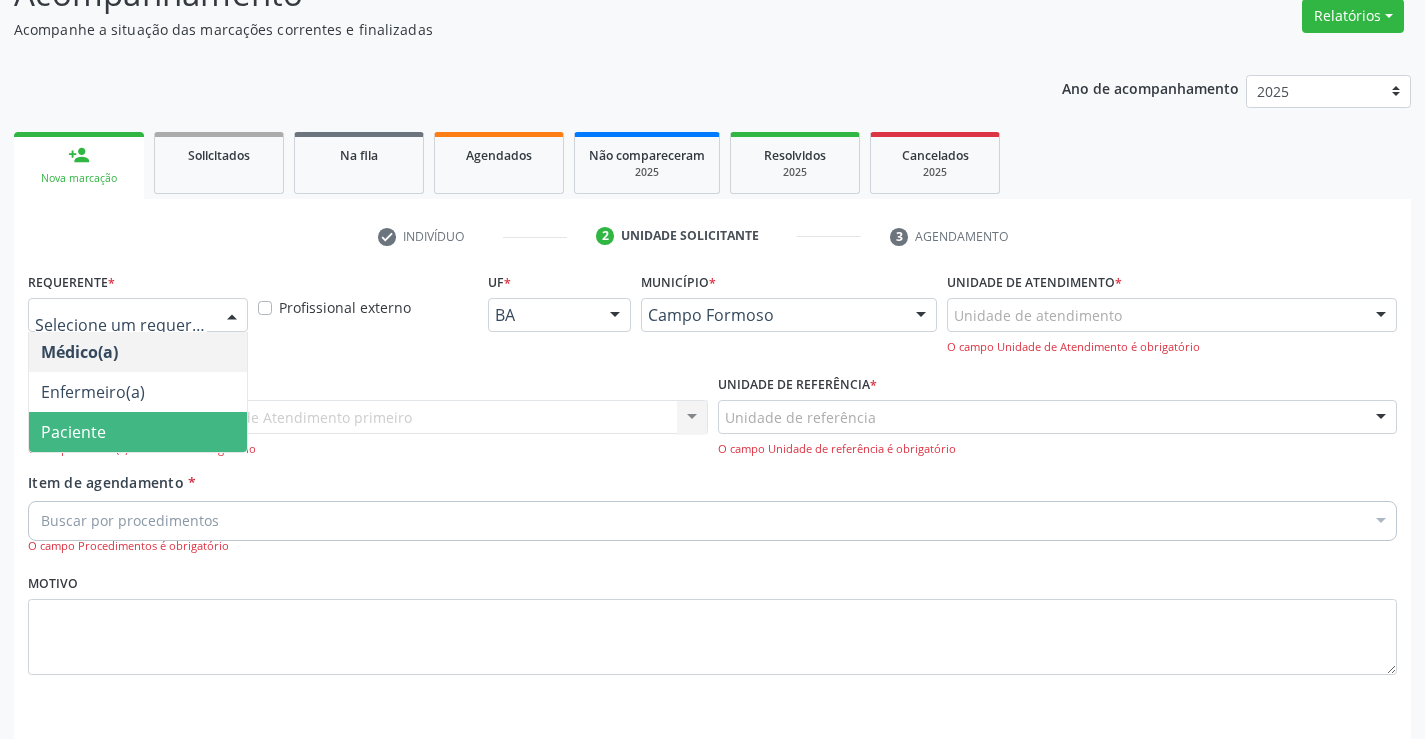 drag, startPoint x: 94, startPoint y: 430, endPoint x: 272, endPoint y: 392, distance: 182.01099 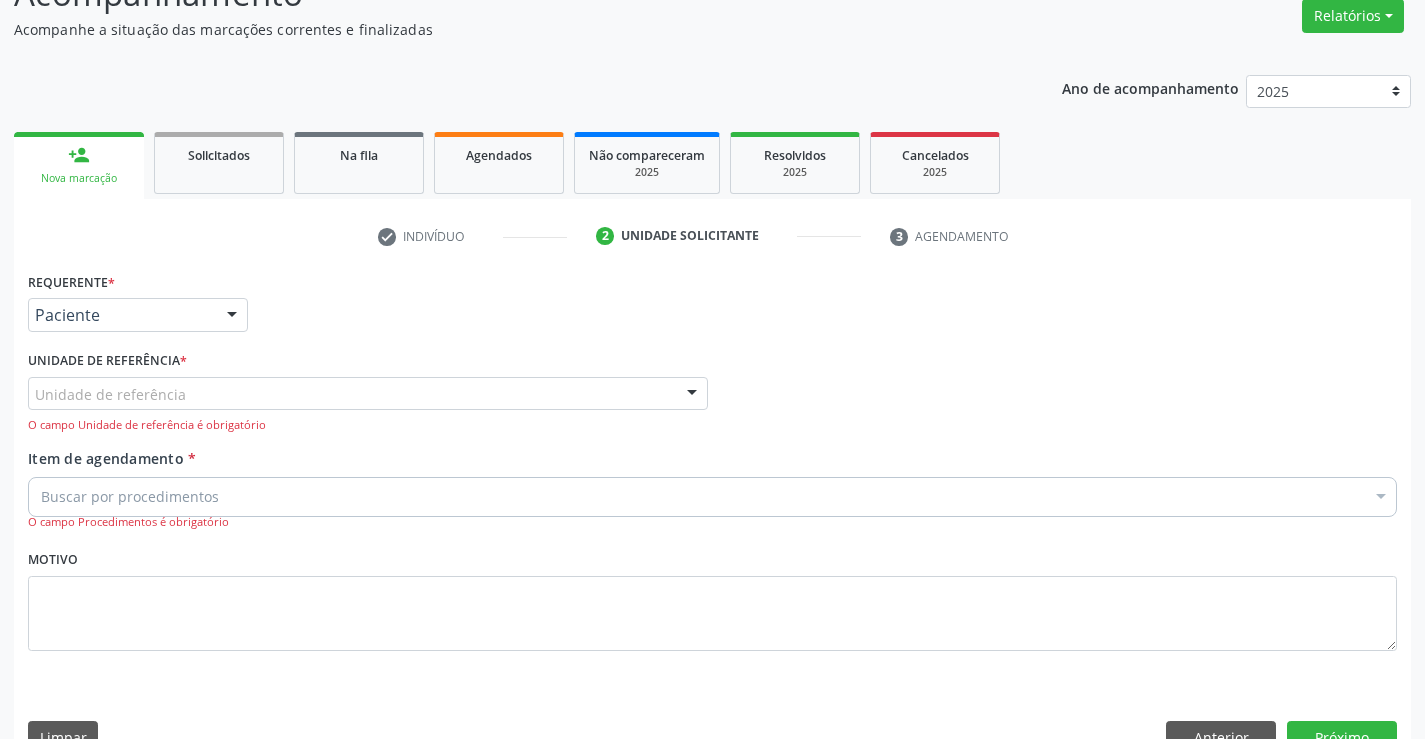 click on "Unidade de referência" at bounding box center [368, 394] 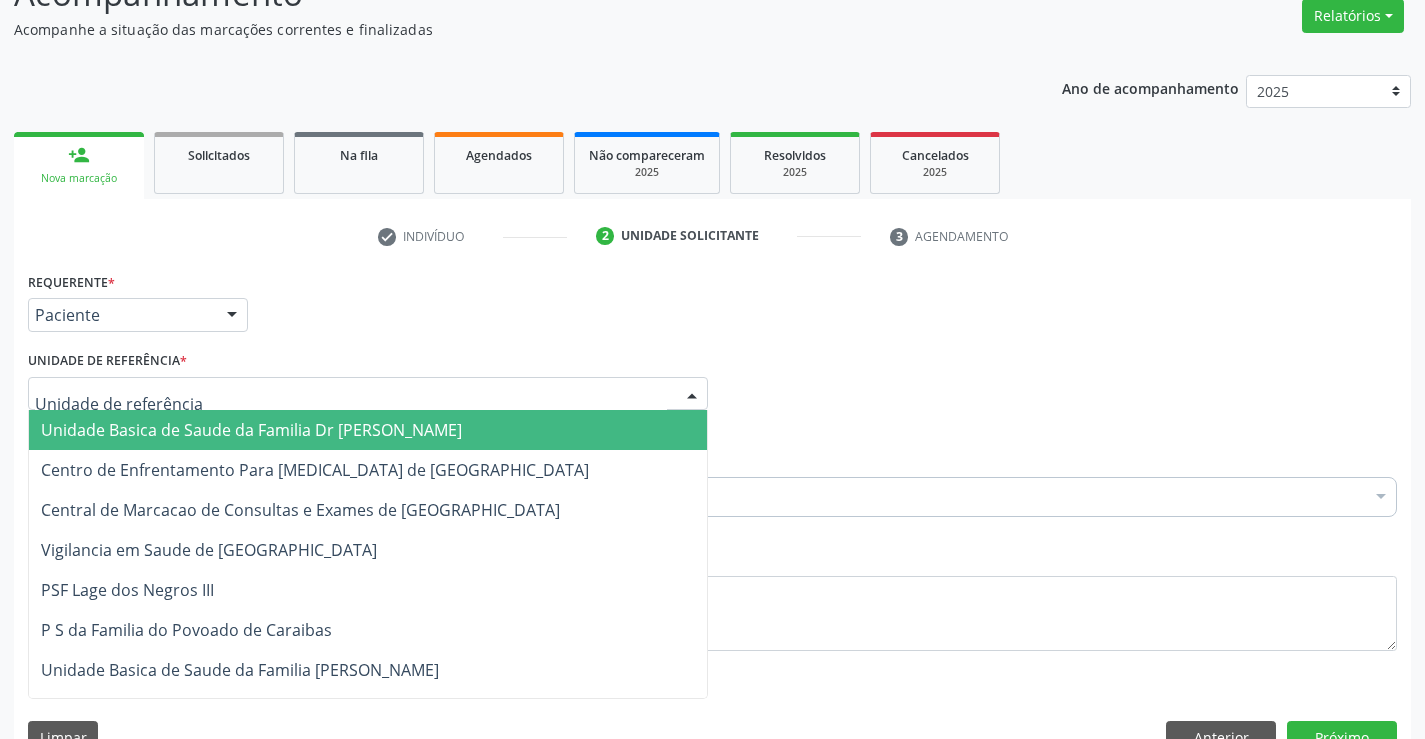 click on "Unidade Basica de Saude da Familia Dr [PERSON_NAME]" at bounding box center [251, 430] 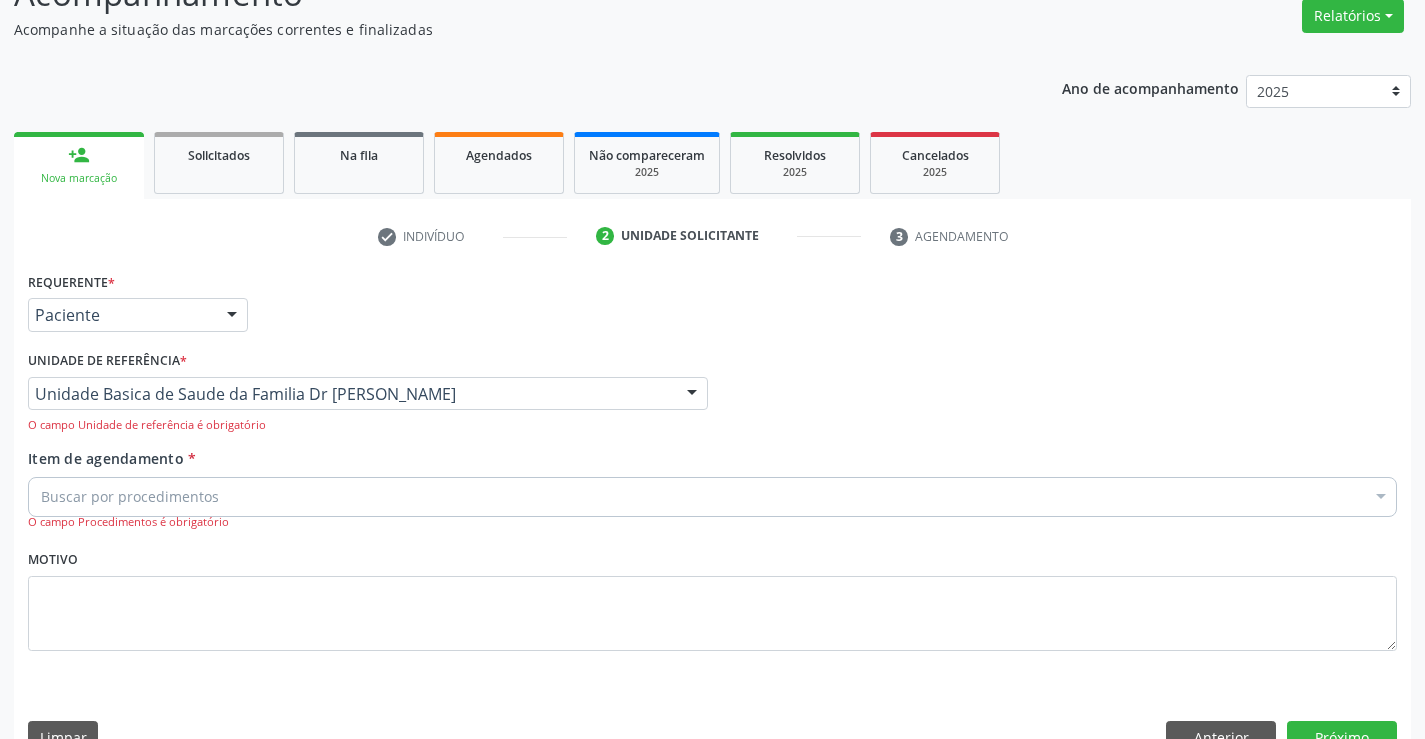 drag, startPoint x: 199, startPoint y: 468, endPoint x: 191, endPoint y: 483, distance: 17 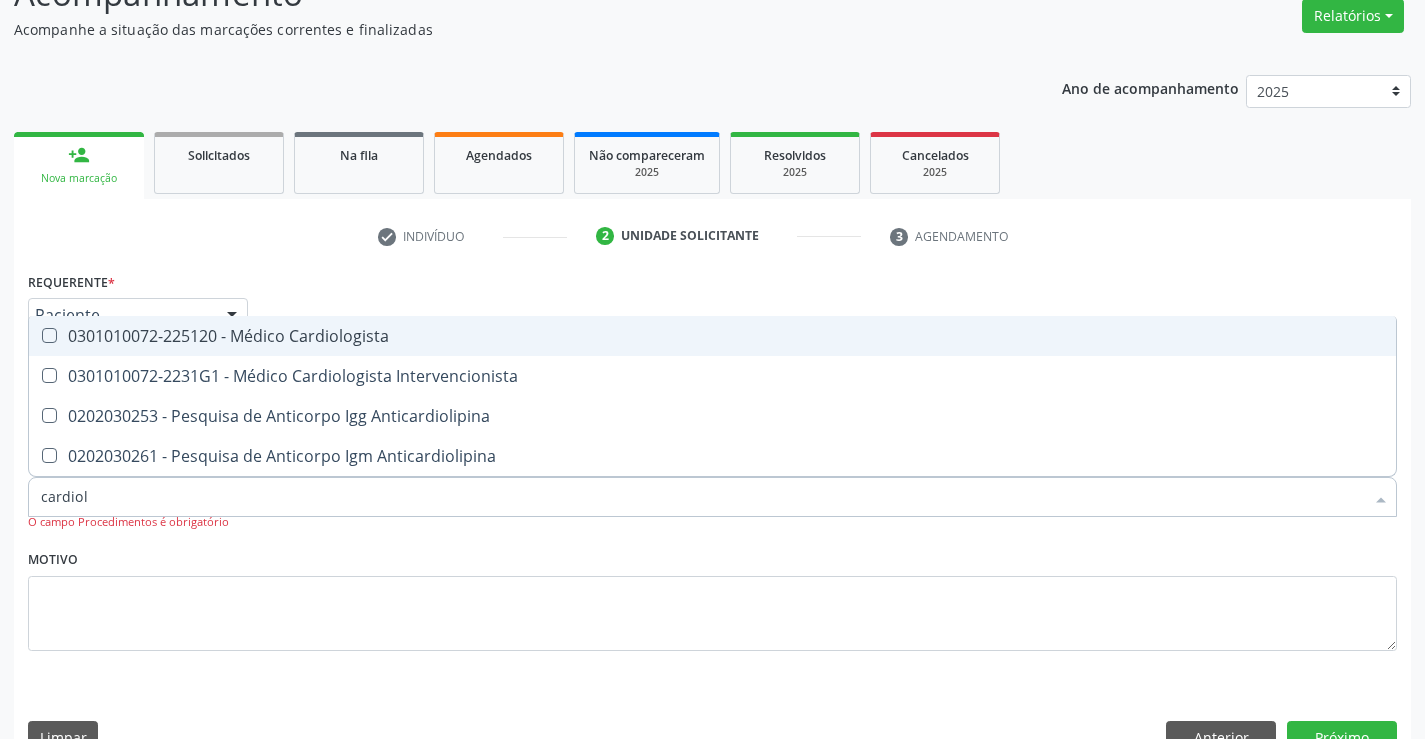 type on "cardiolo" 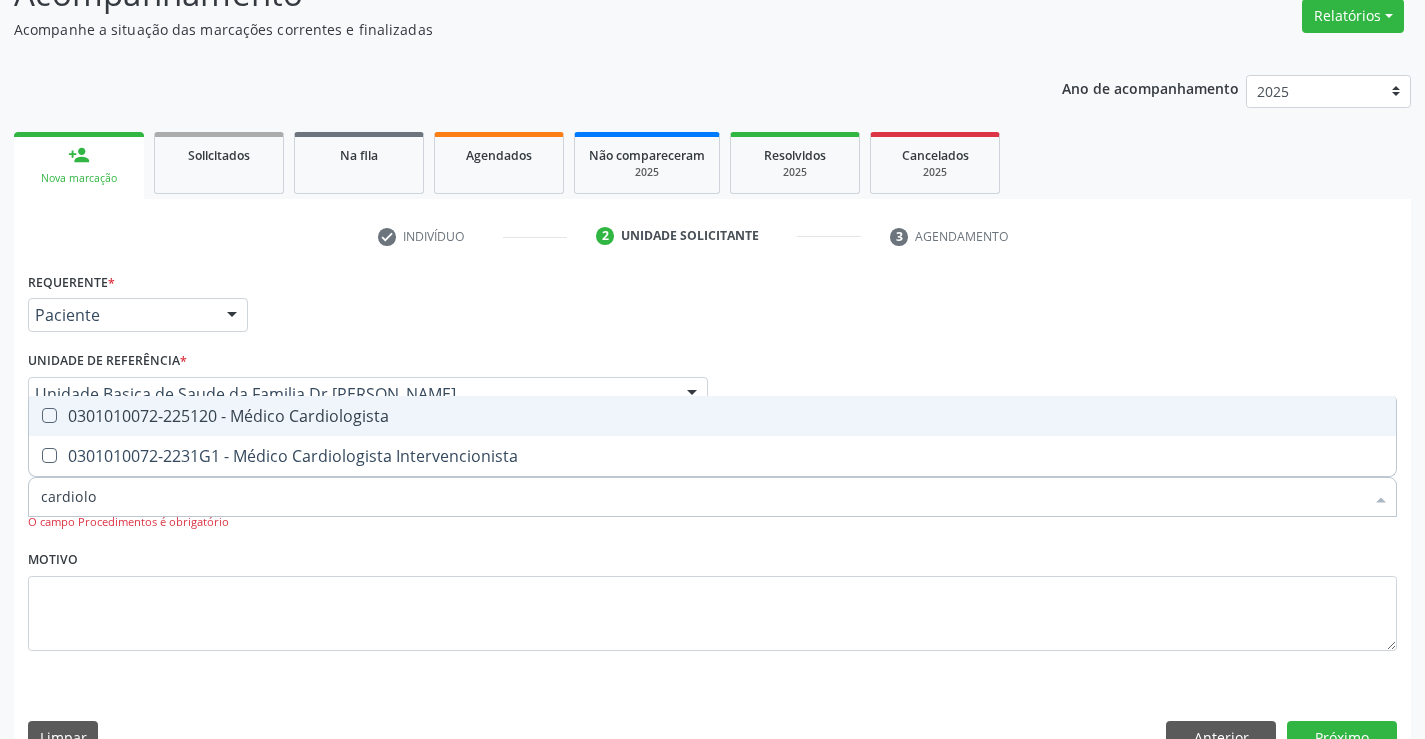 drag, startPoint x: 288, startPoint y: 412, endPoint x: 455, endPoint y: 480, distance: 180.31361 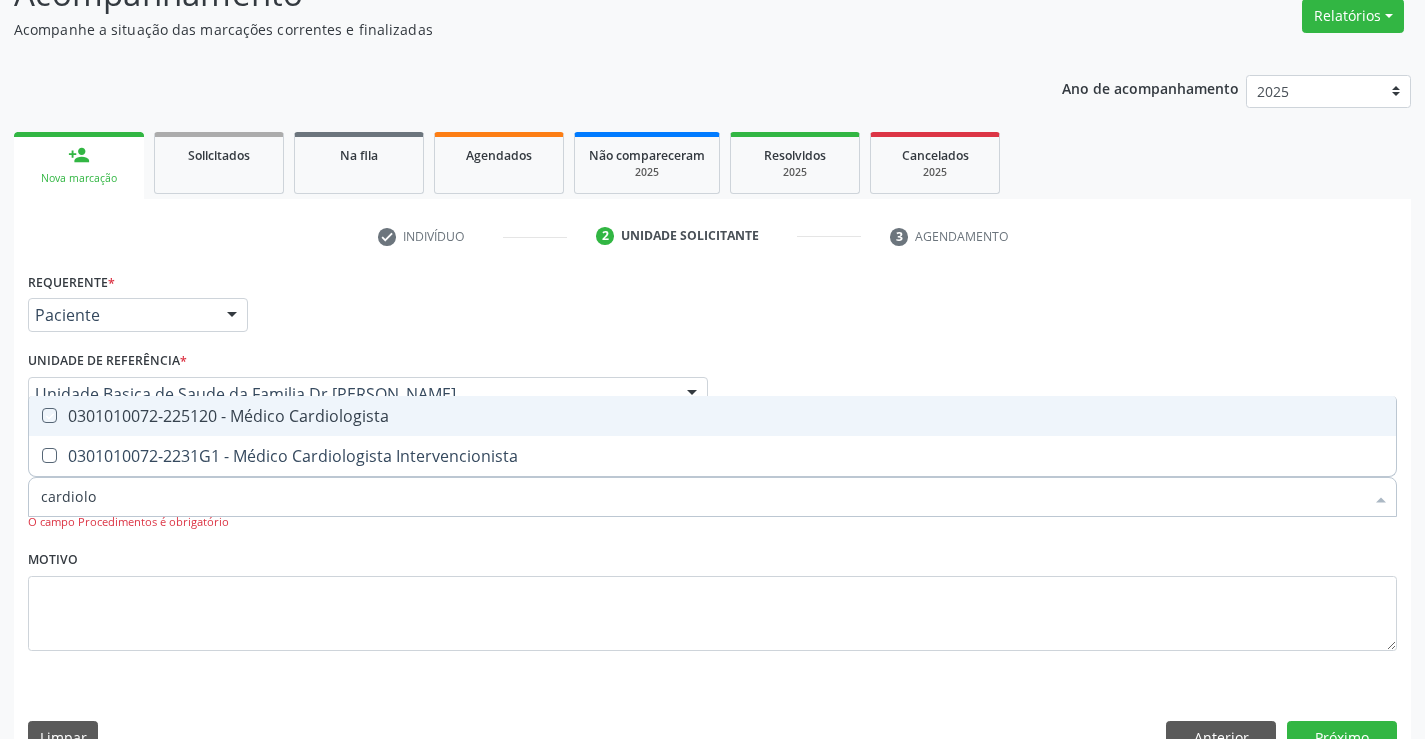 checkbox on "true" 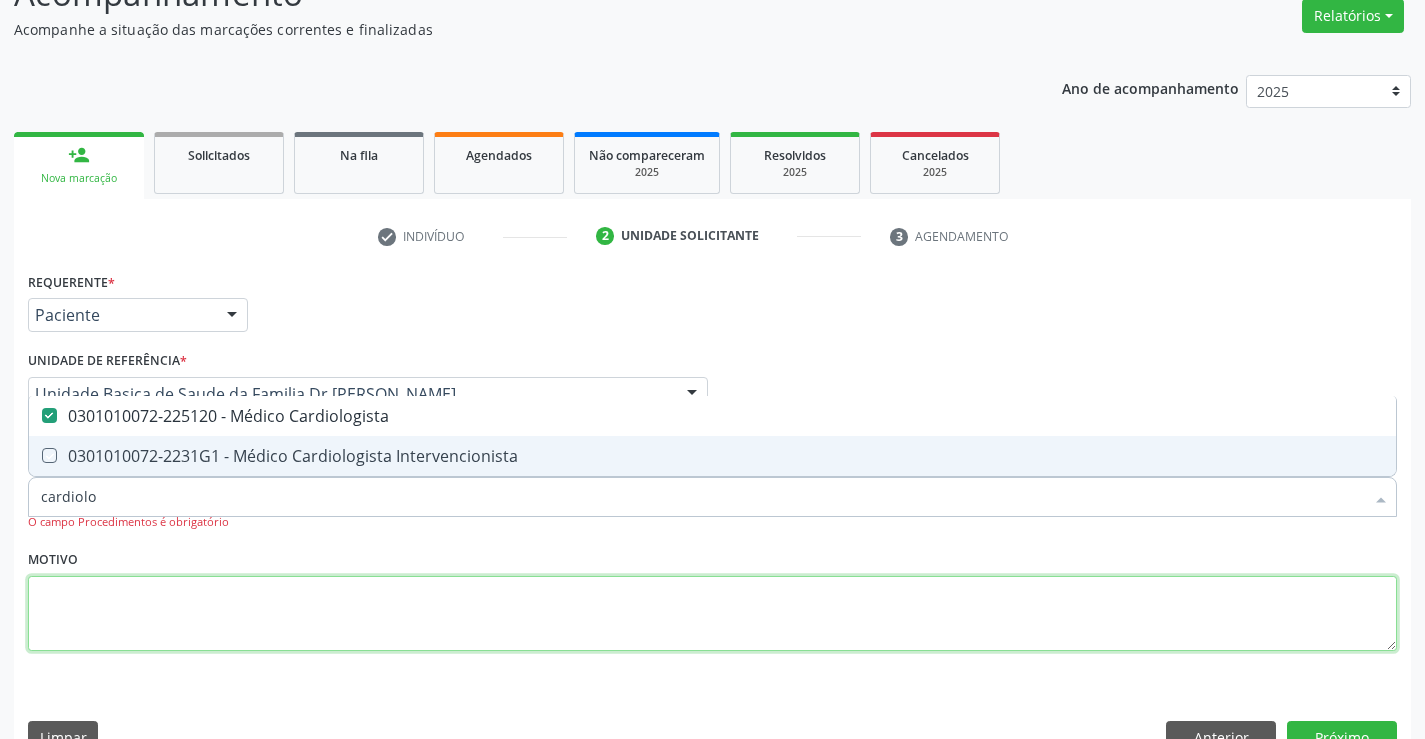 click at bounding box center (712, 614) 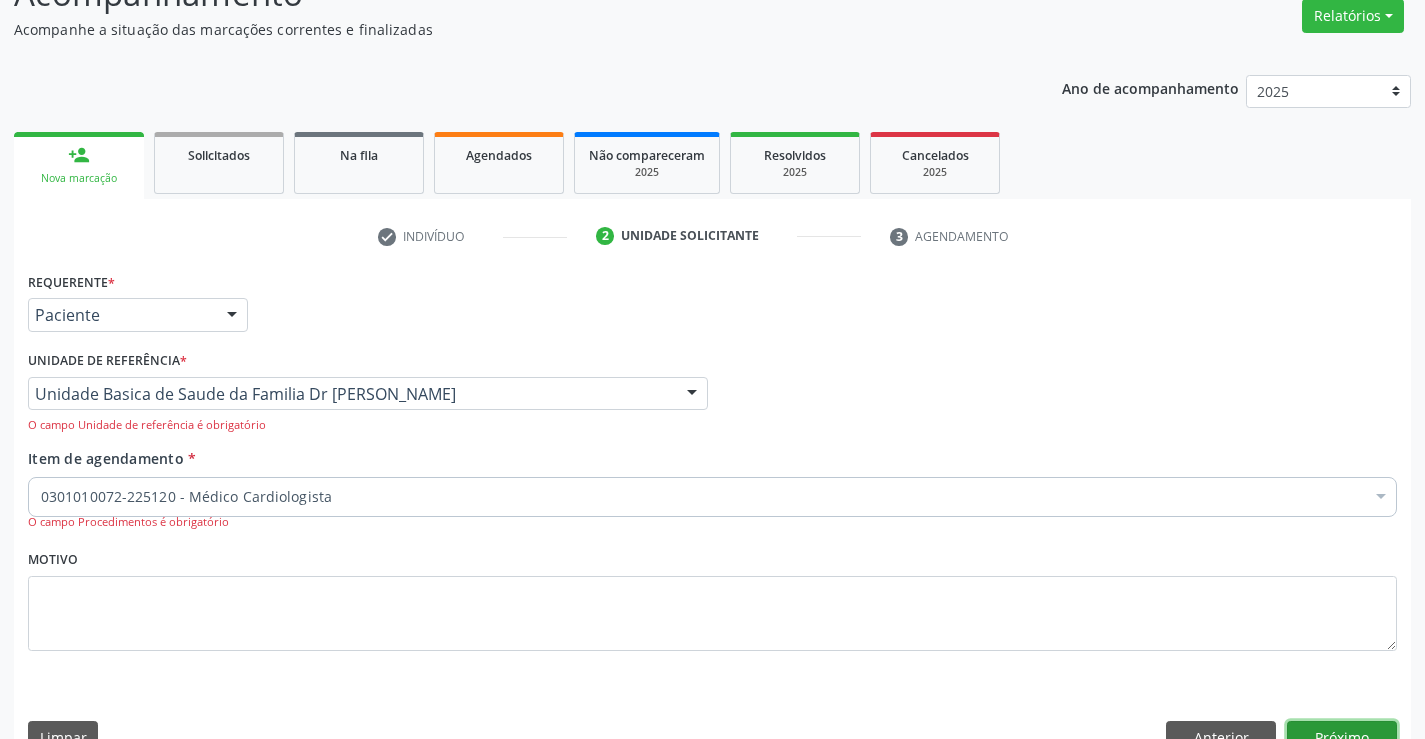 click on "Próximo" at bounding box center [1342, 738] 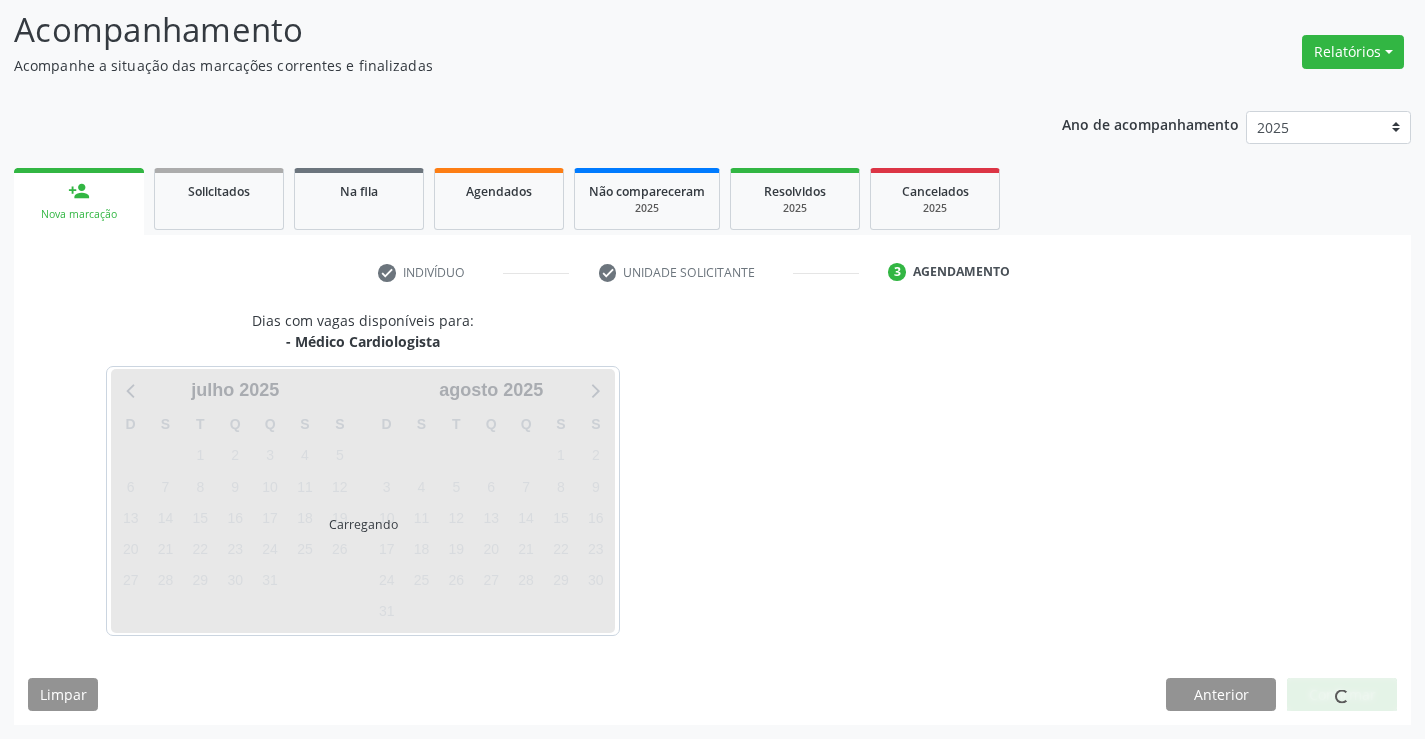 scroll, scrollTop: 167, scrollLeft: 0, axis: vertical 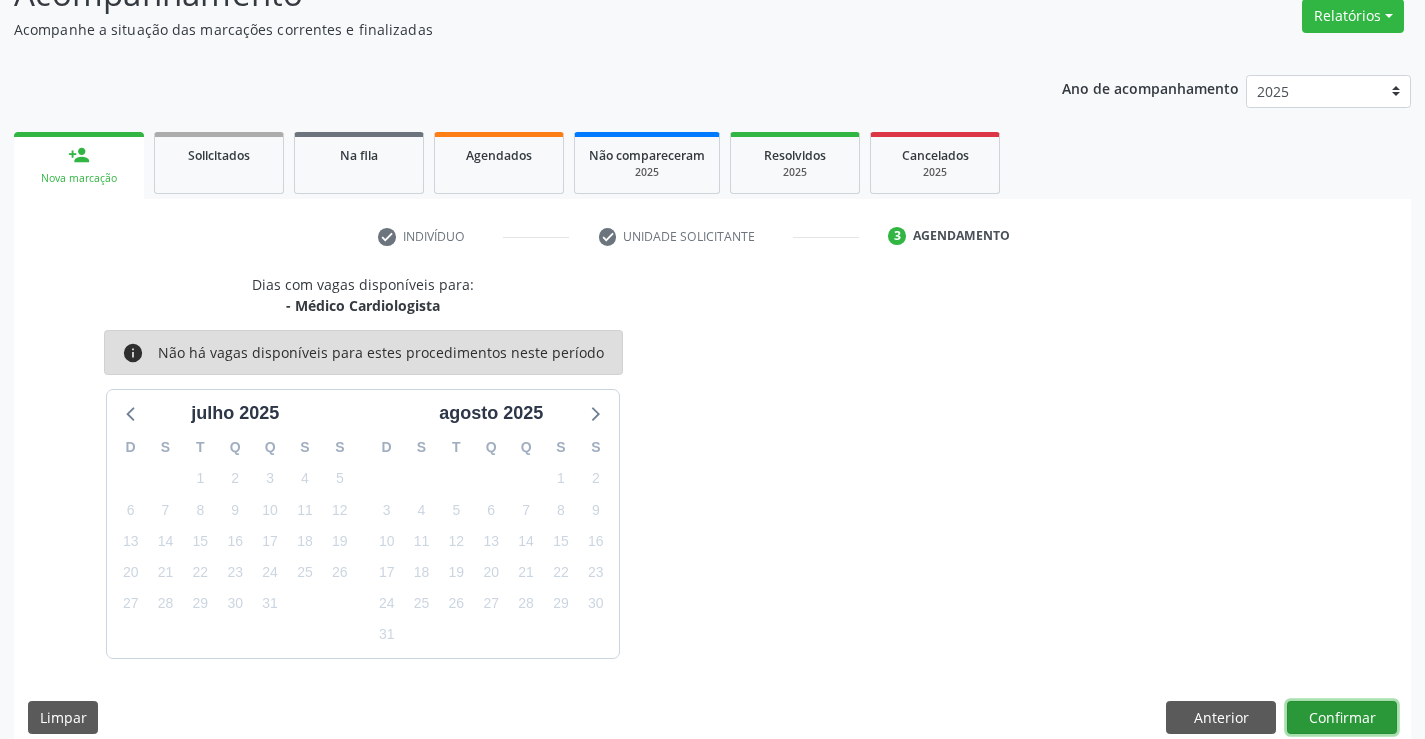 click on "Confirmar" at bounding box center [1342, 718] 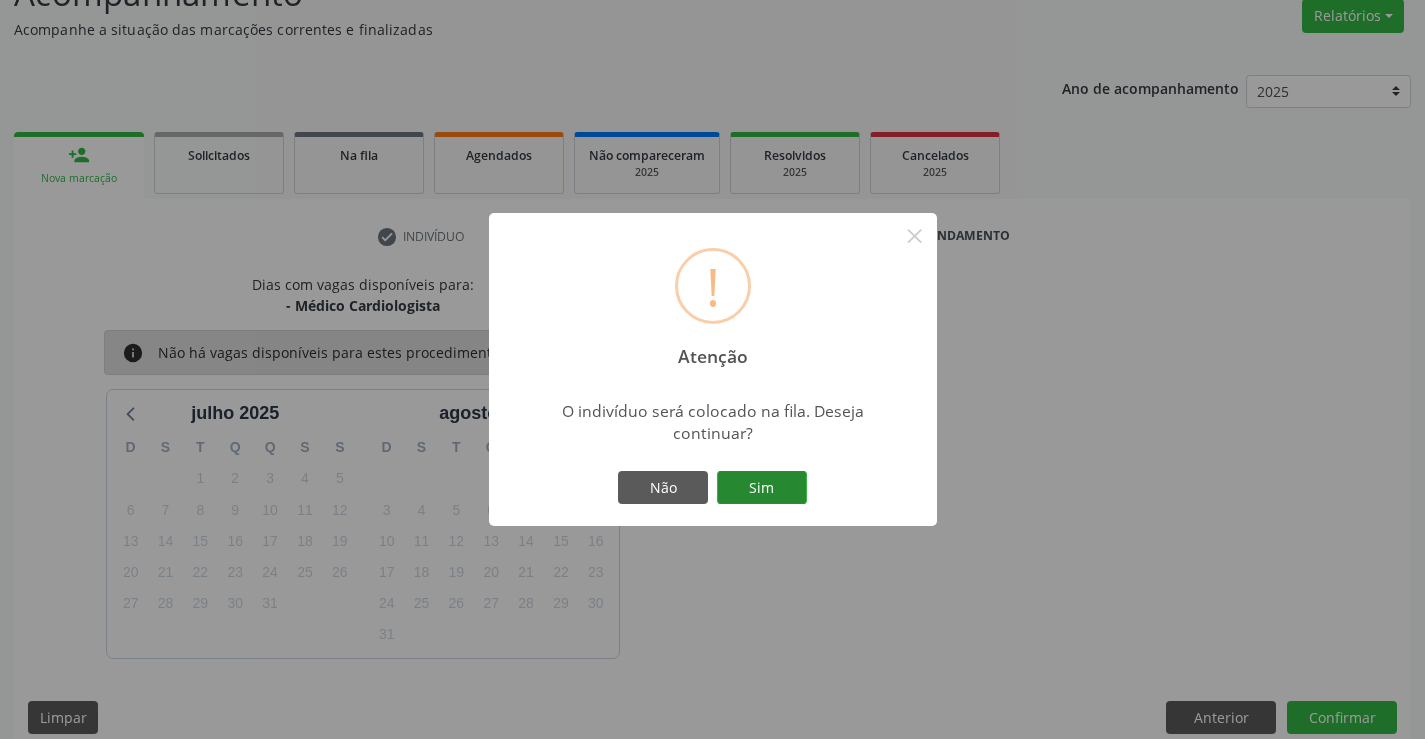 click on "Sim" at bounding box center [762, 488] 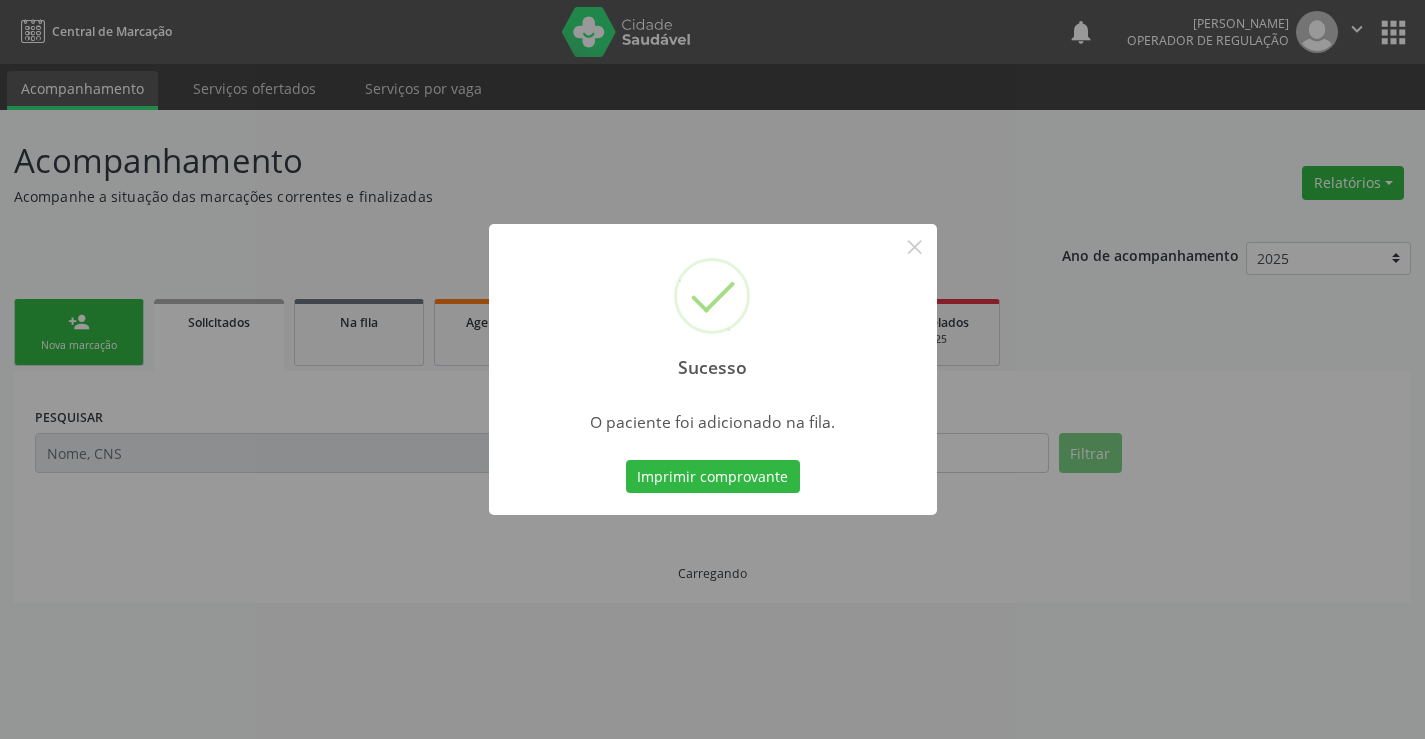 scroll, scrollTop: 0, scrollLeft: 0, axis: both 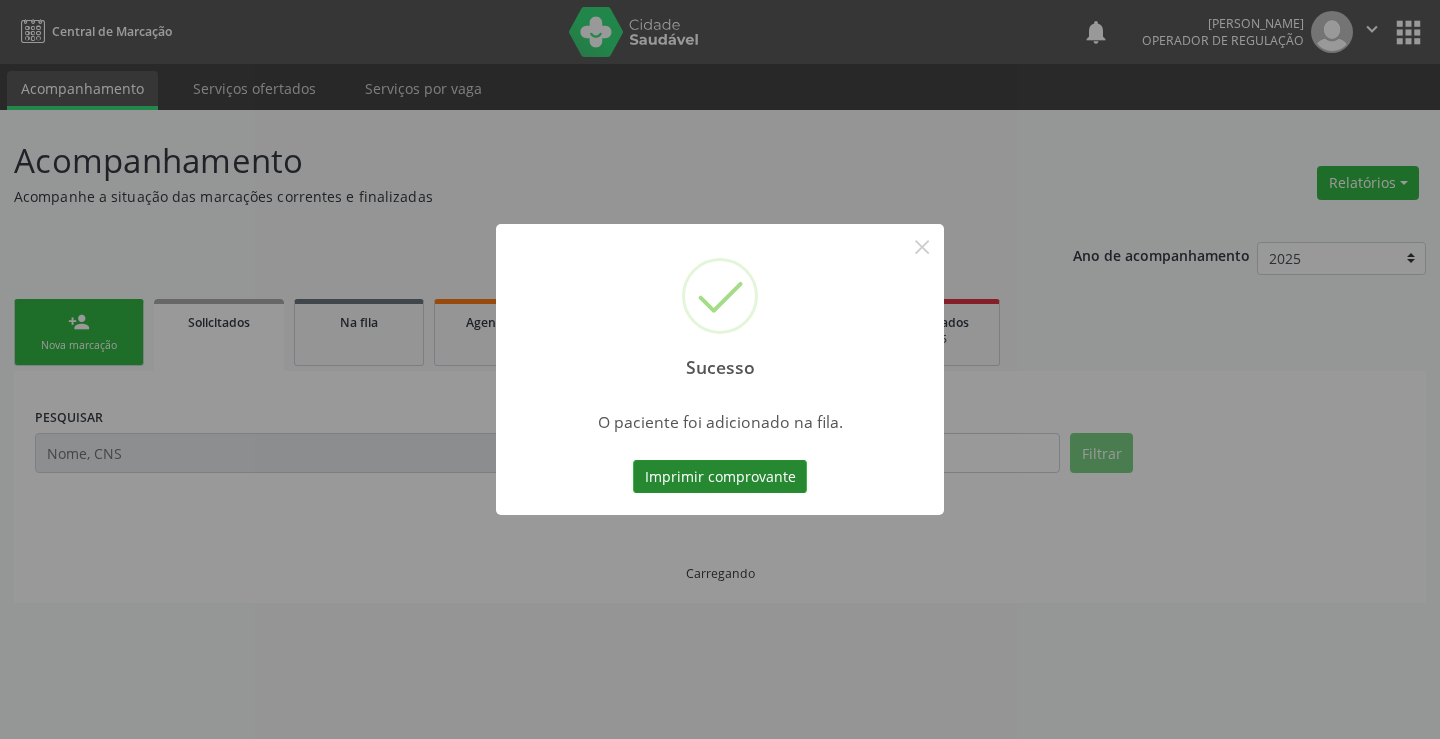 click on "Imprimir comprovante" at bounding box center (720, 477) 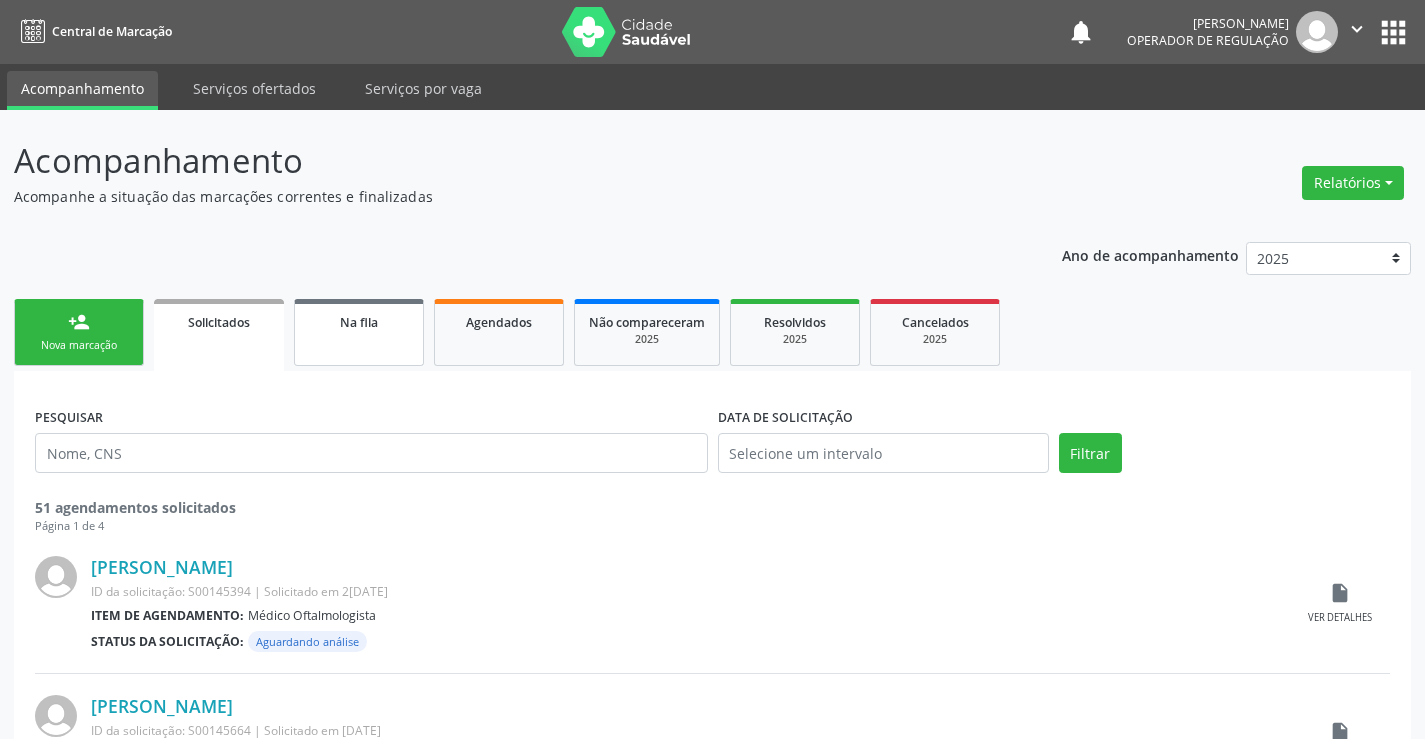 click on "Na fila" at bounding box center (359, 332) 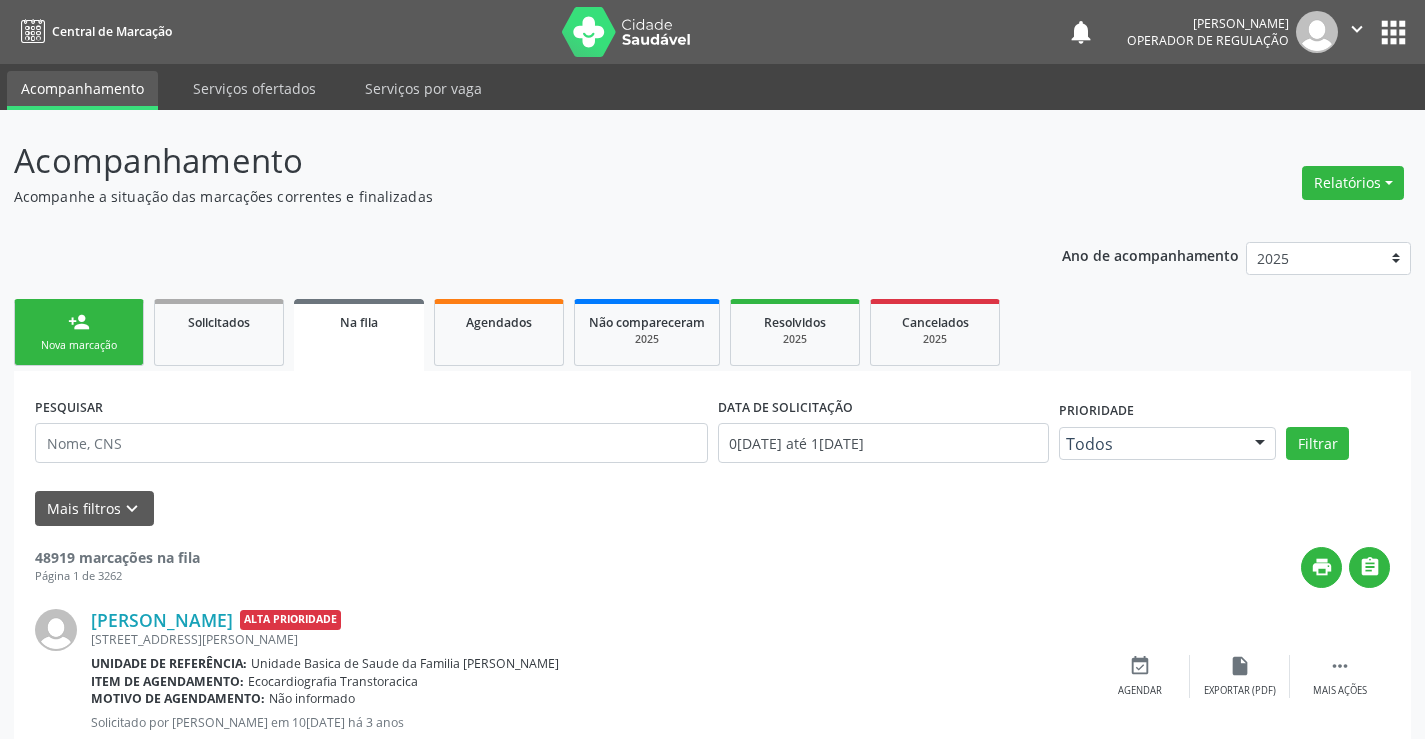 drag, startPoint x: 84, startPoint y: 453, endPoint x: 35, endPoint y: 242, distance: 216.61487 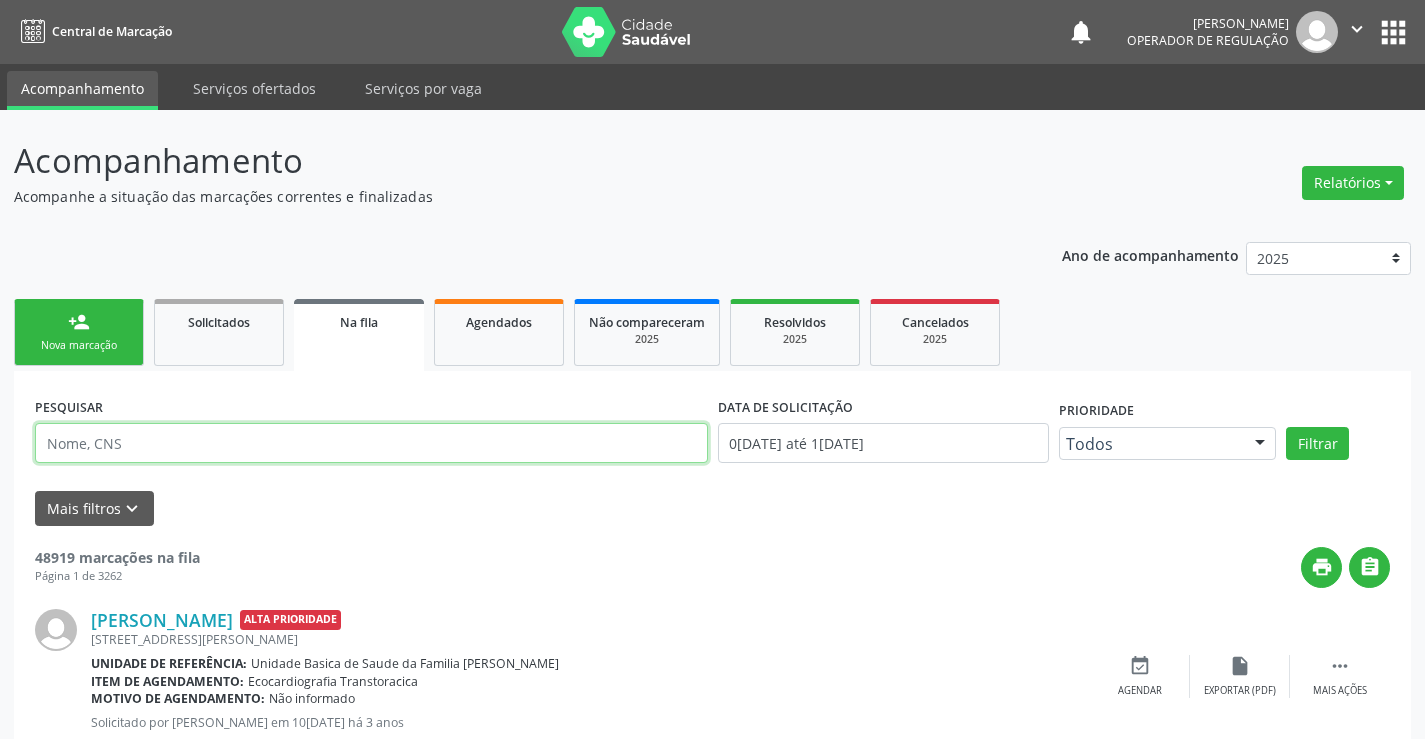 paste on "702 4055 7575 2329" 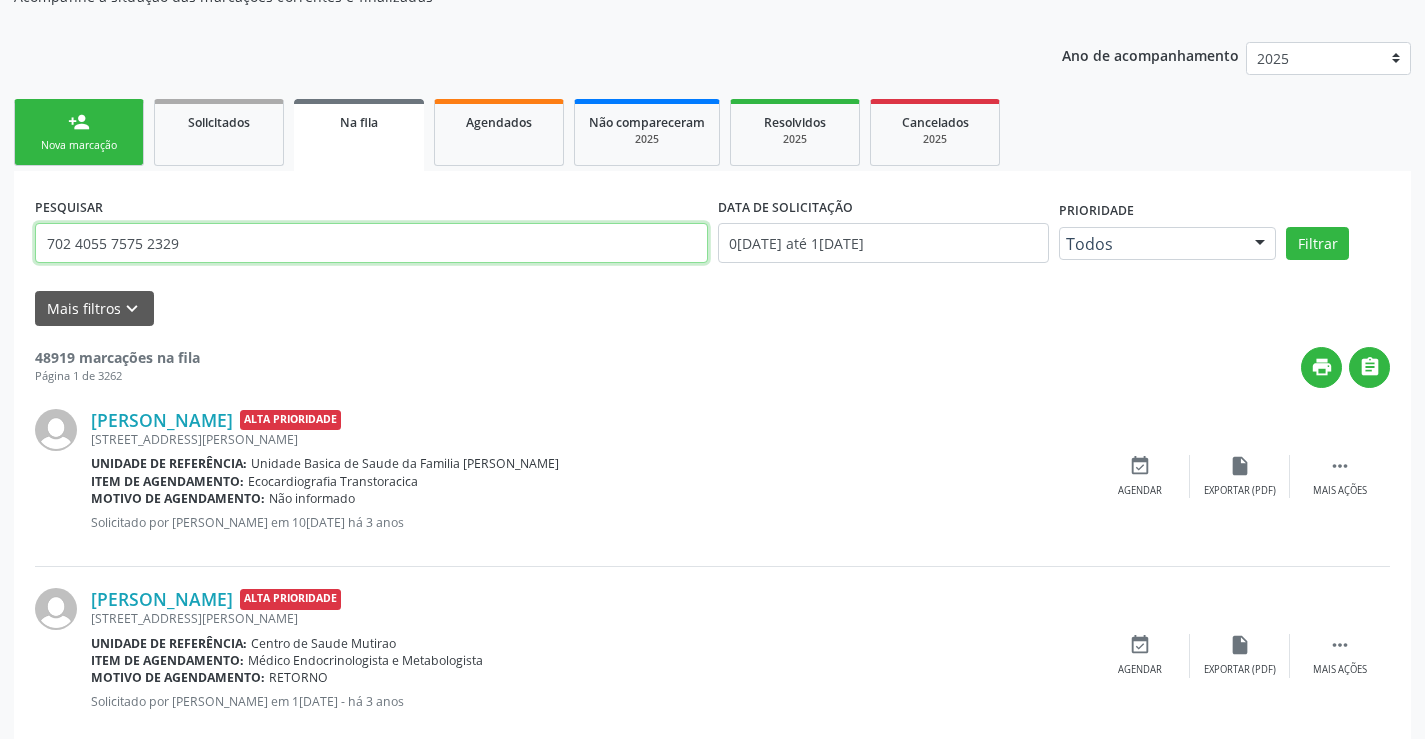 scroll, scrollTop: 0, scrollLeft: 0, axis: both 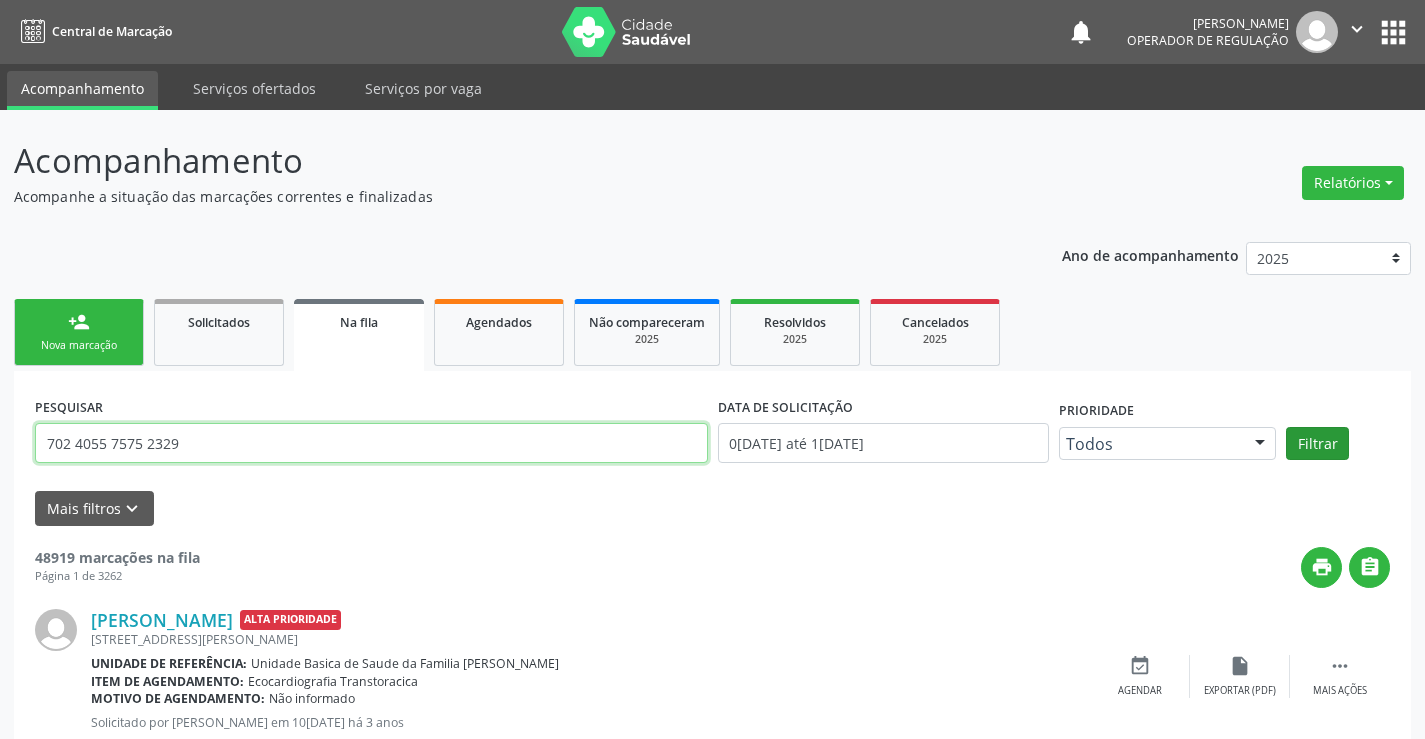 type on "702 4055 7575 2329" 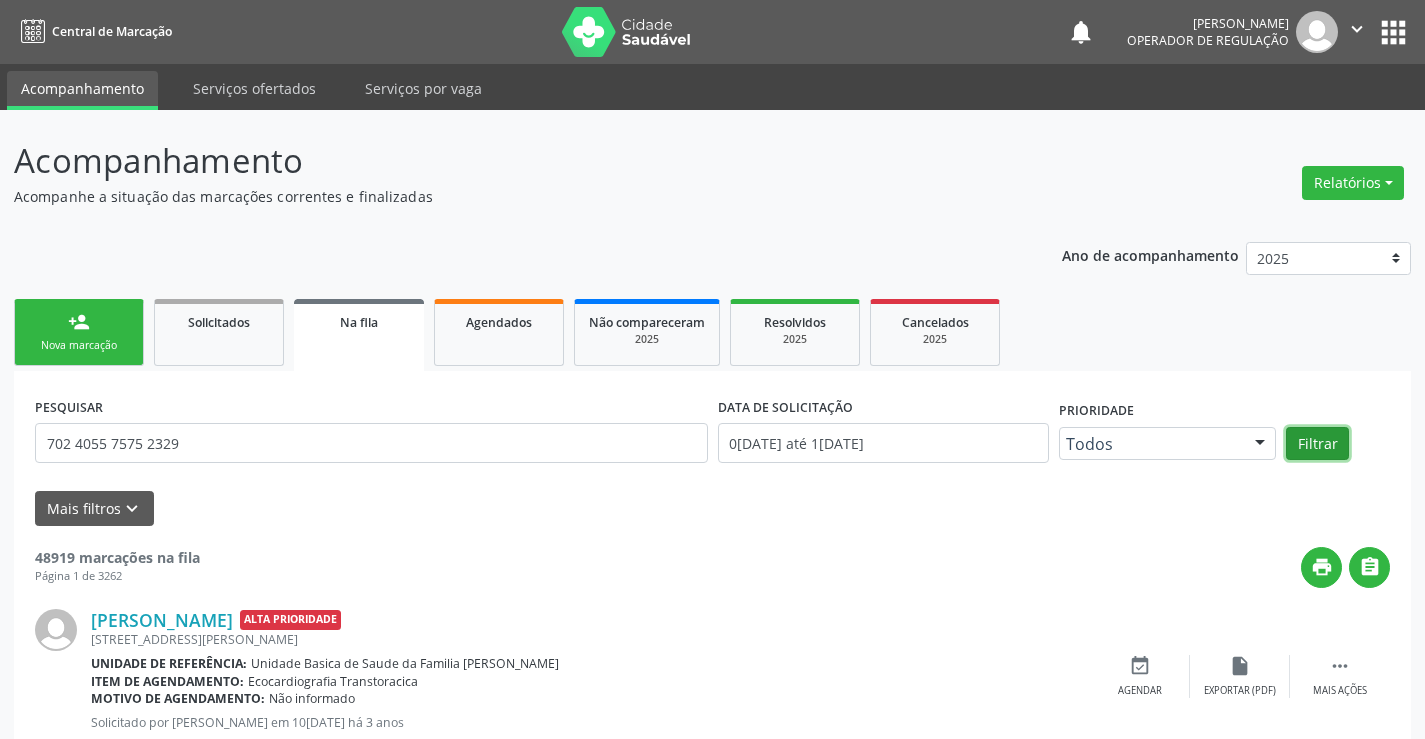 click on "Filtrar" at bounding box center (1317, 444) 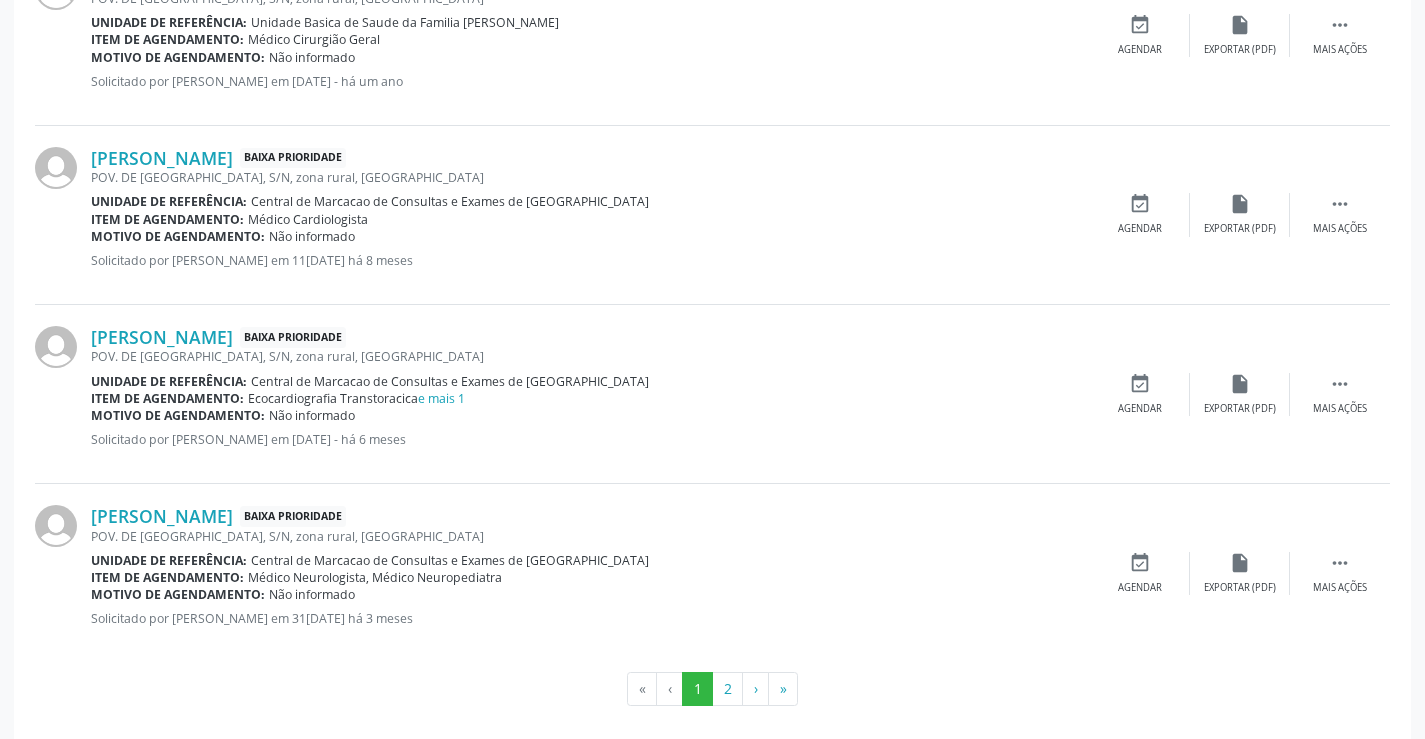 scroll, scrollTop: 2646, scrollLeft: 0, axis: vertical 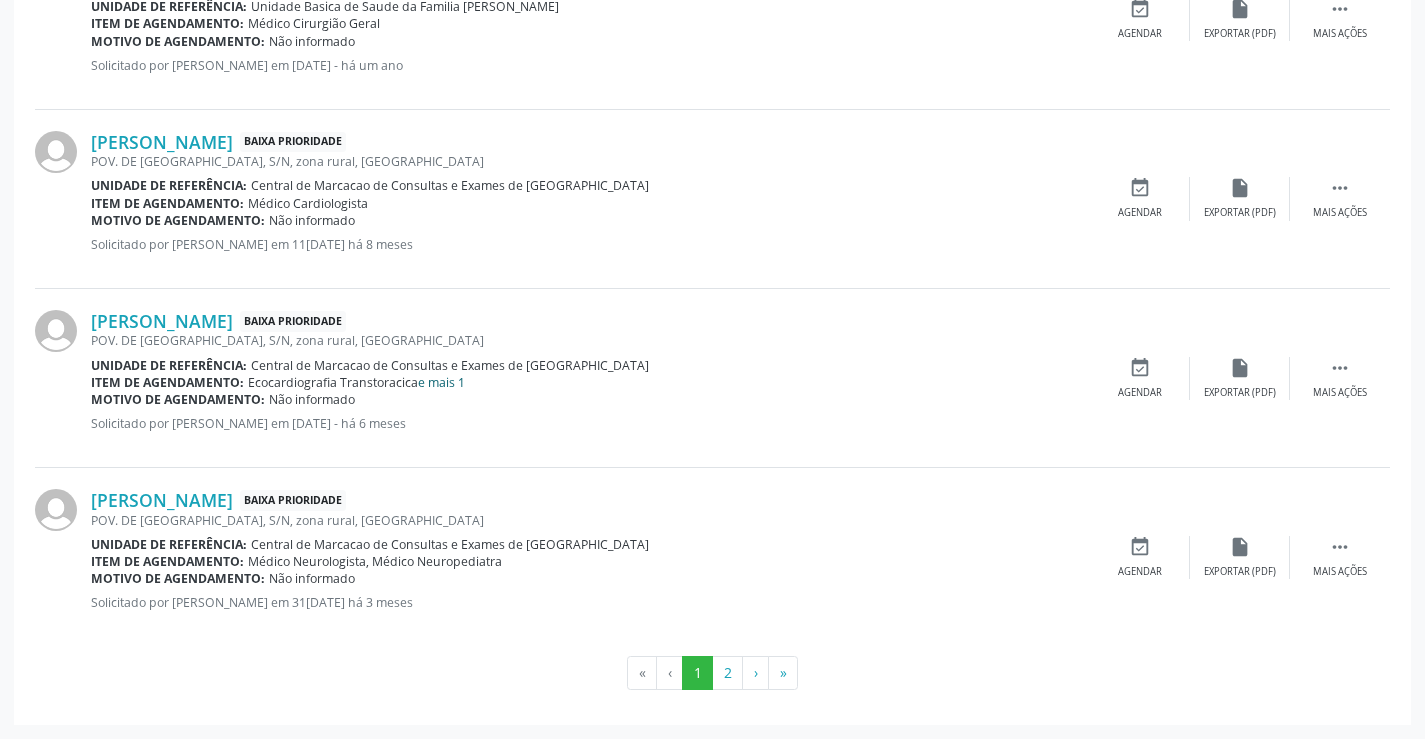 click on "e mais 1" at bounding box center (441, 382) 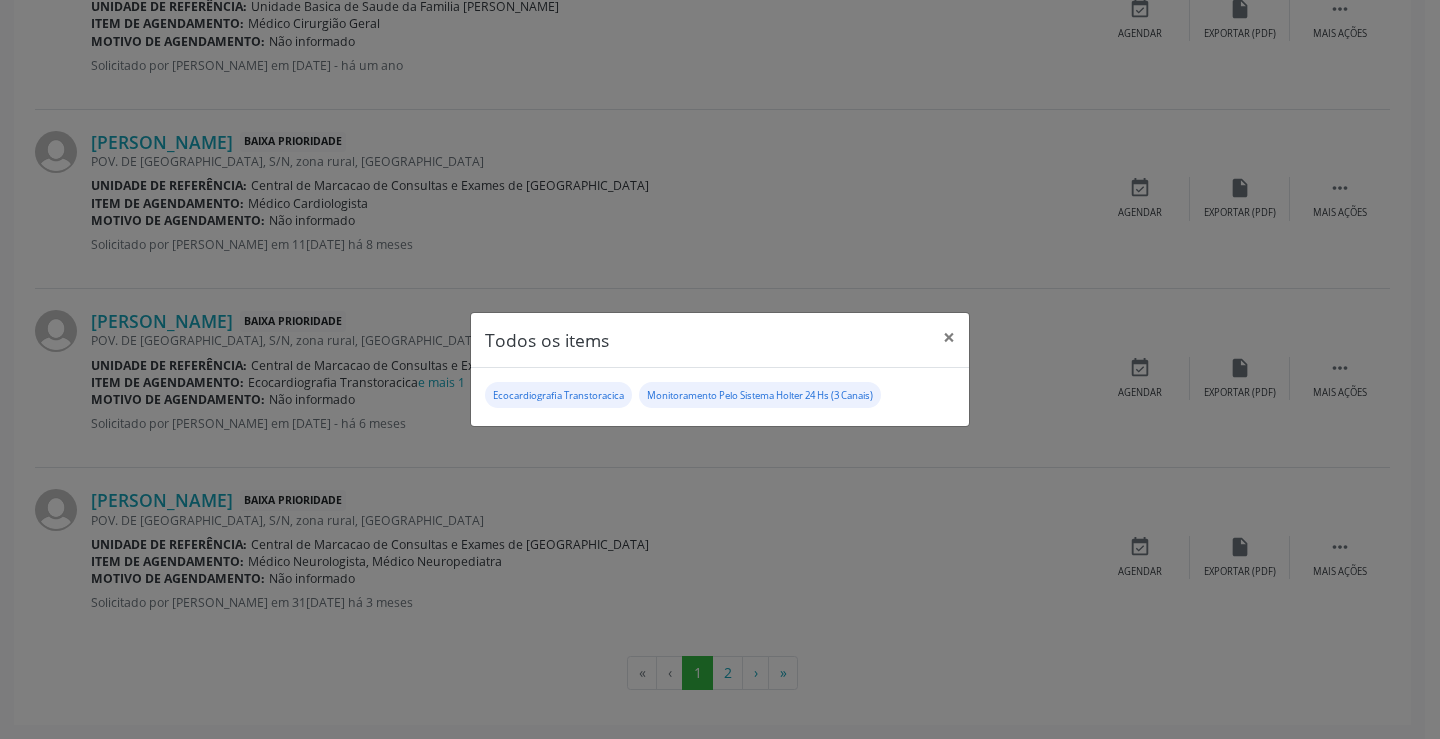 click on "Todos os items × Ecocardiografia Transtoracica Monitoramento Pelo Sistema Holter 24 Hs (3 Canais)" at bounding box center (720, 369) 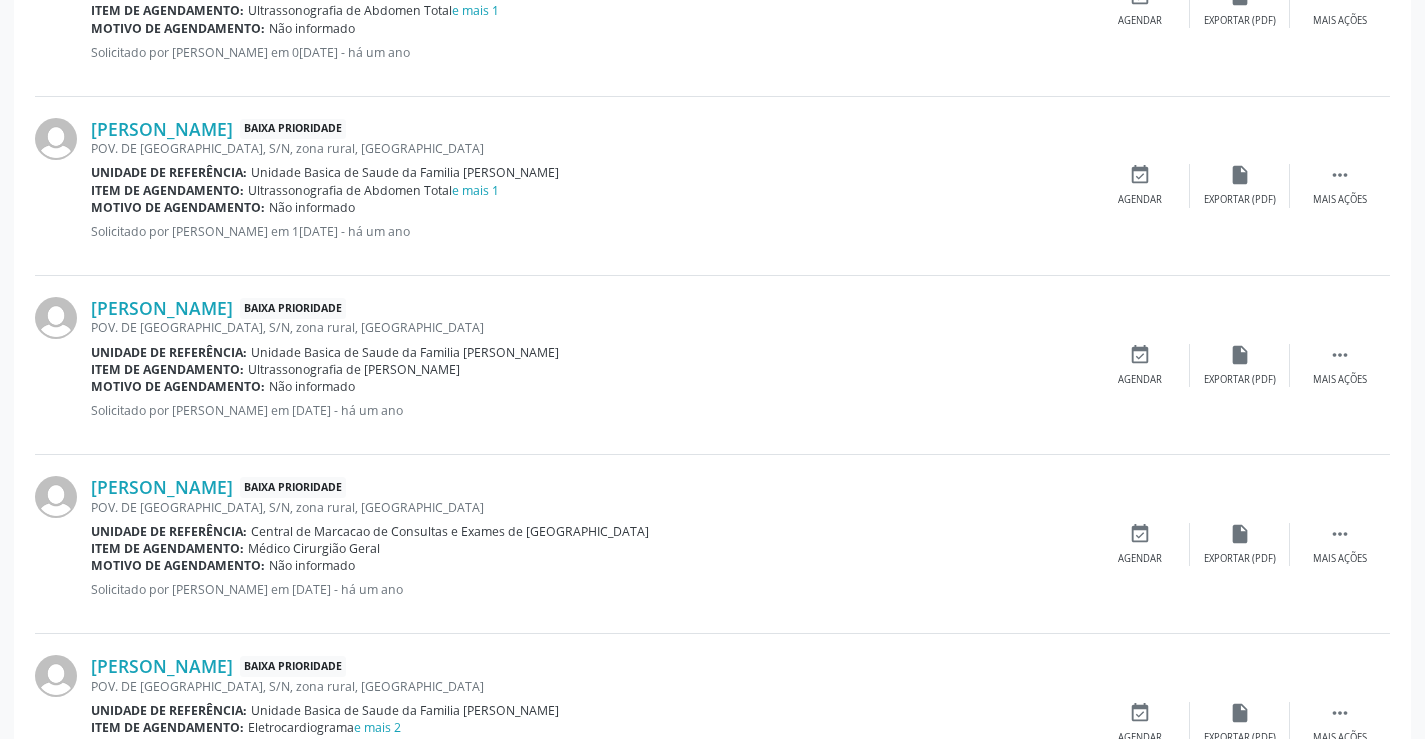 scroll, scrollTop: 1746, scrollLeft: 0, axis: vertical 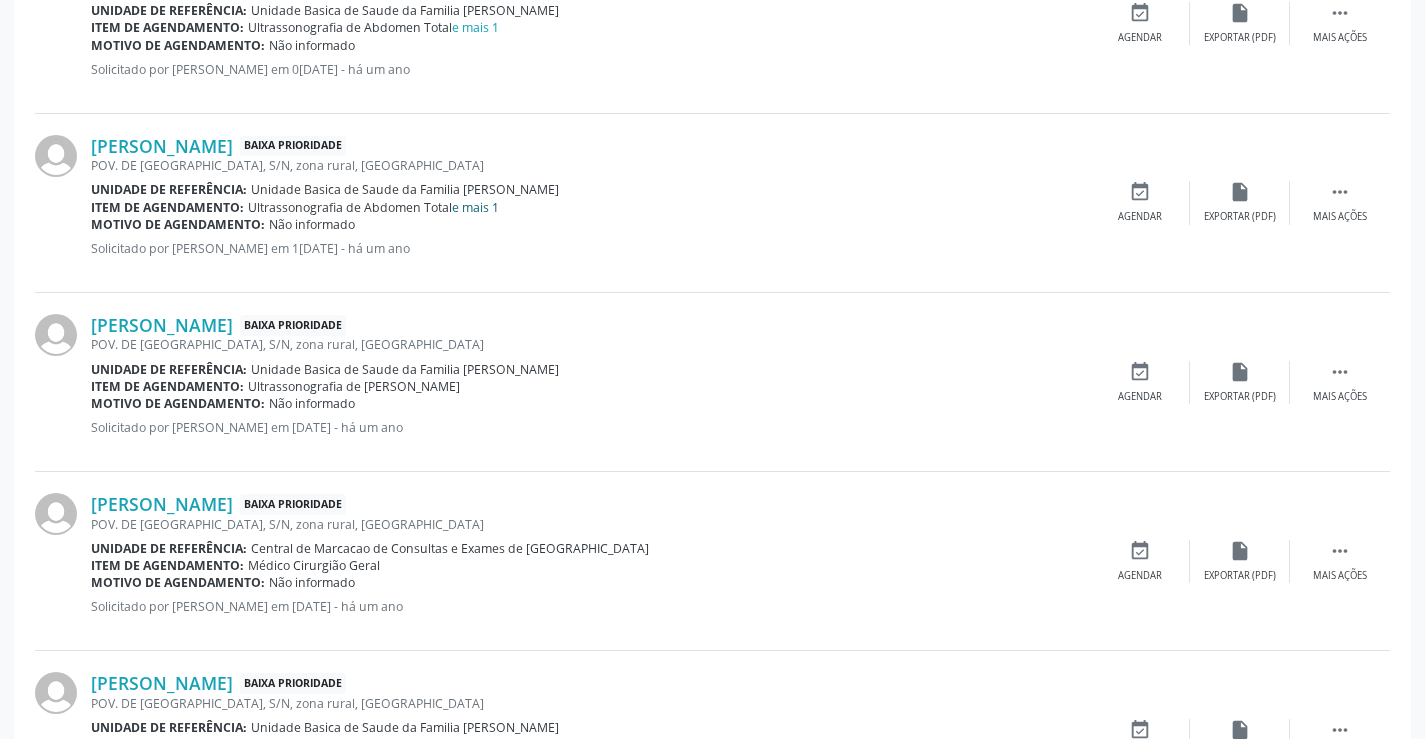 click on "e mais 1" at bounding box center [475, 207] 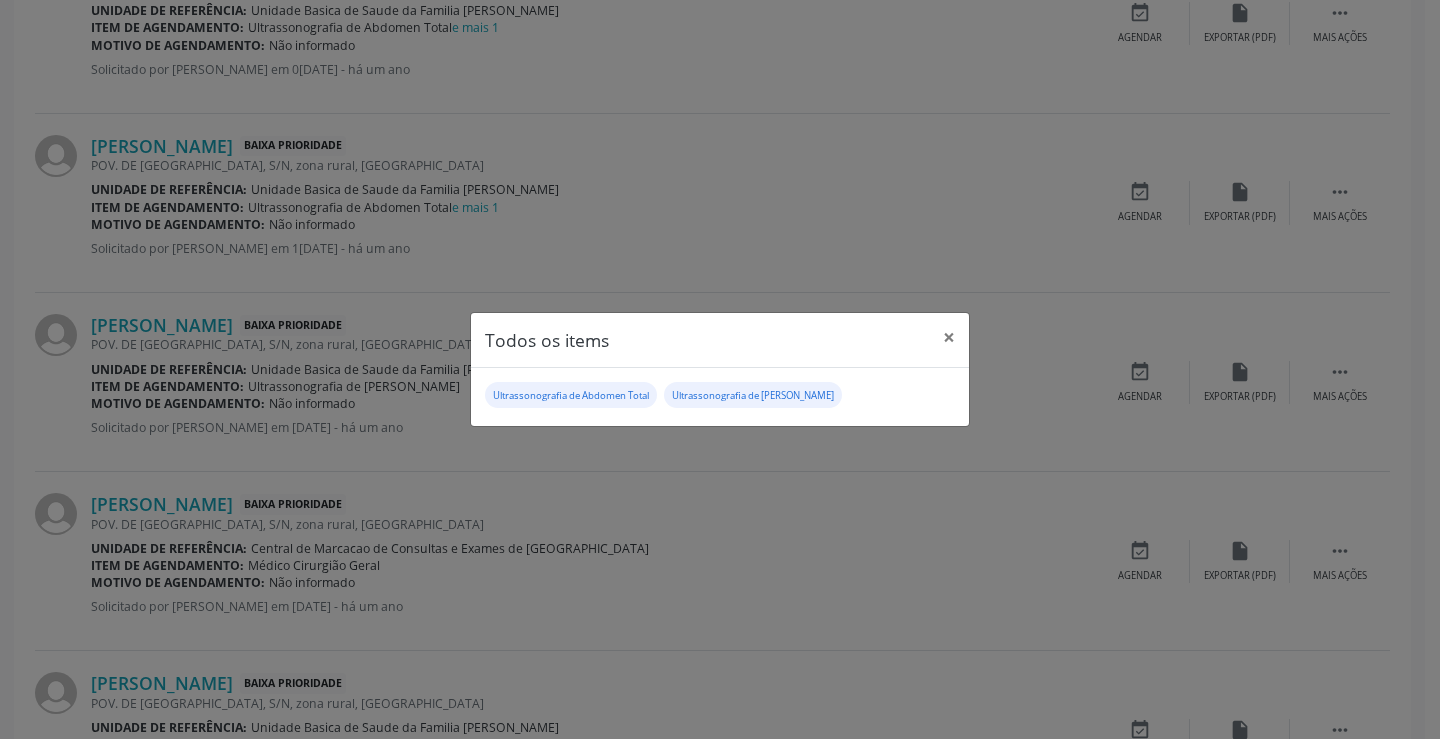 click on "Todos os items × Ultrassonografia de Abdomen Total Ultrassonografia de [PERSON_NAME]" at bounding box center (720, 369) 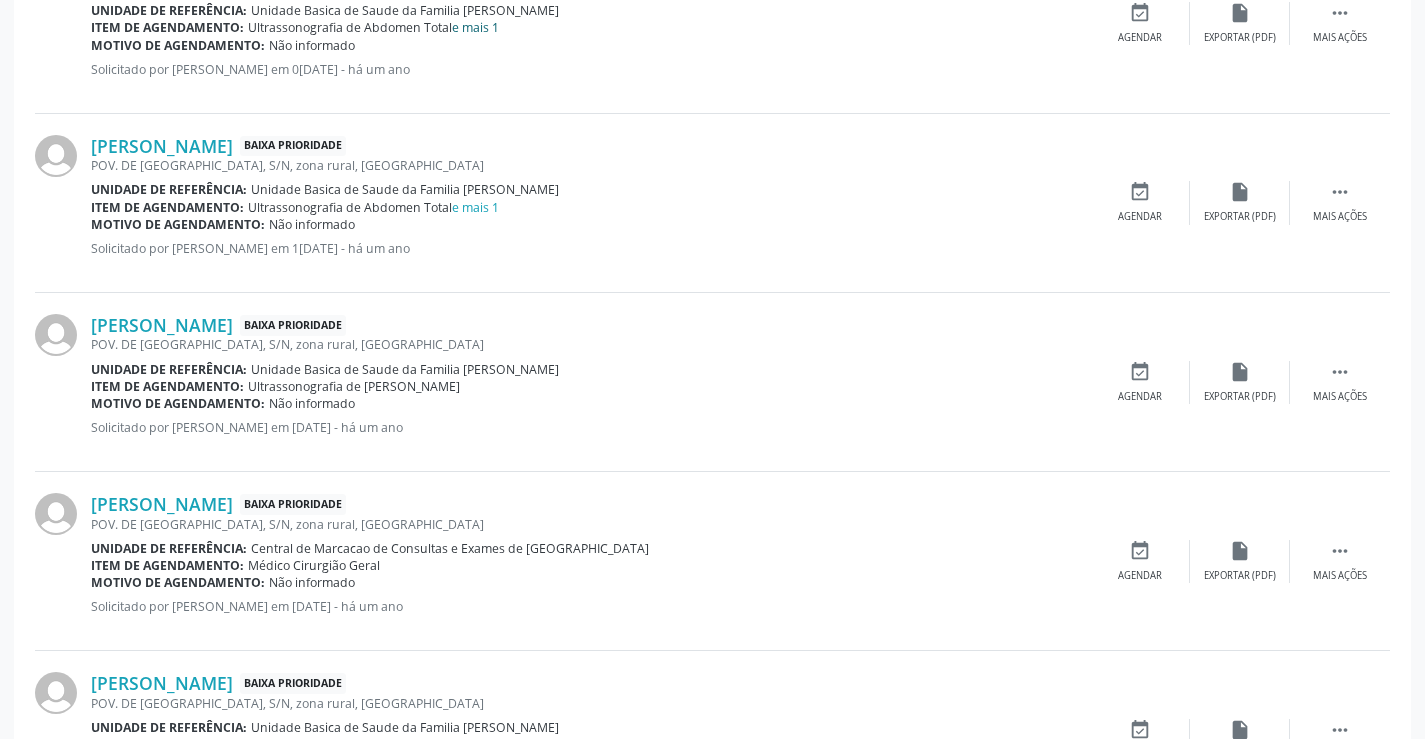 click on "e mais 1" at bounding box center [475, 27] 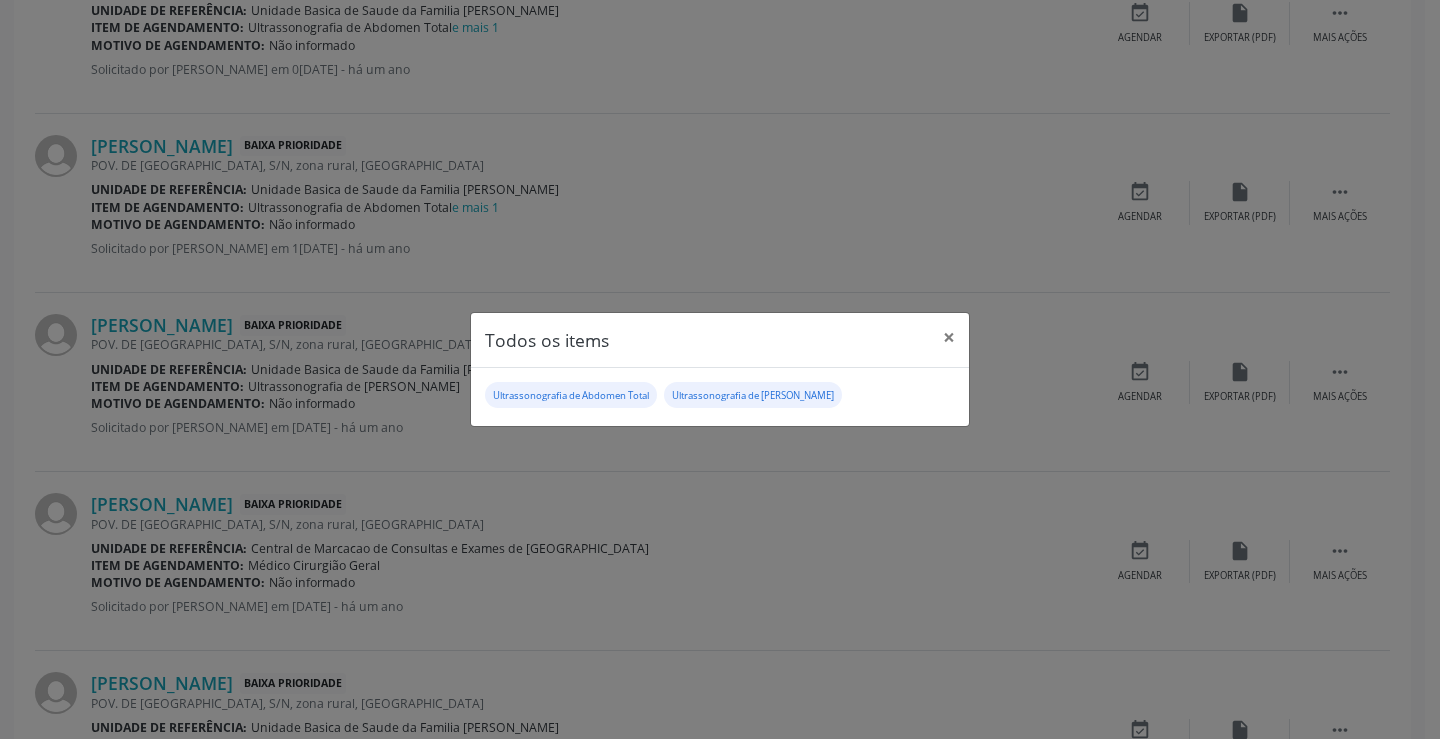 click on "Todos os items × Ultrassonografia de Abdomen Total Ultrassonografia de [PERSON_NAME]" at bounding box center [720, 369] 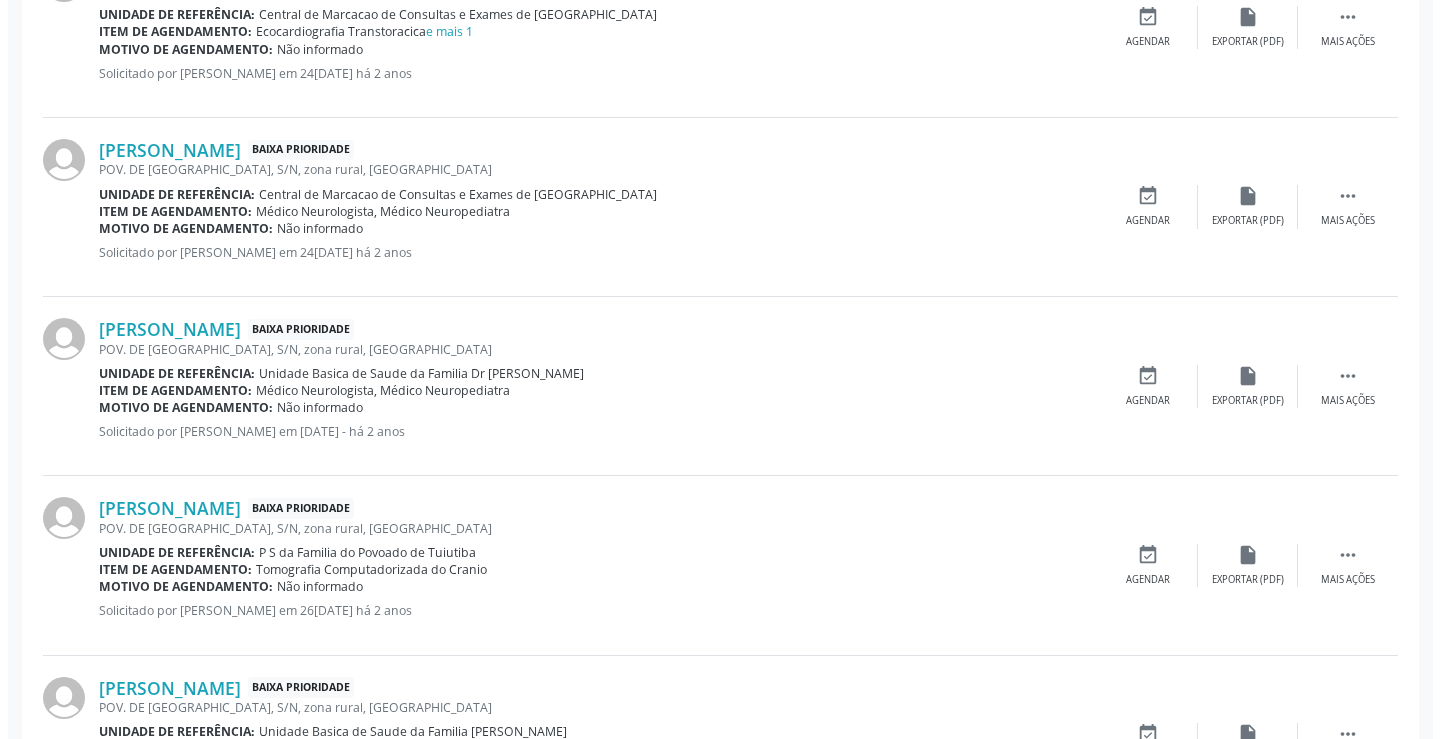 scroll, scrollTop: 746, scrollLeft: 0, axis: vertical 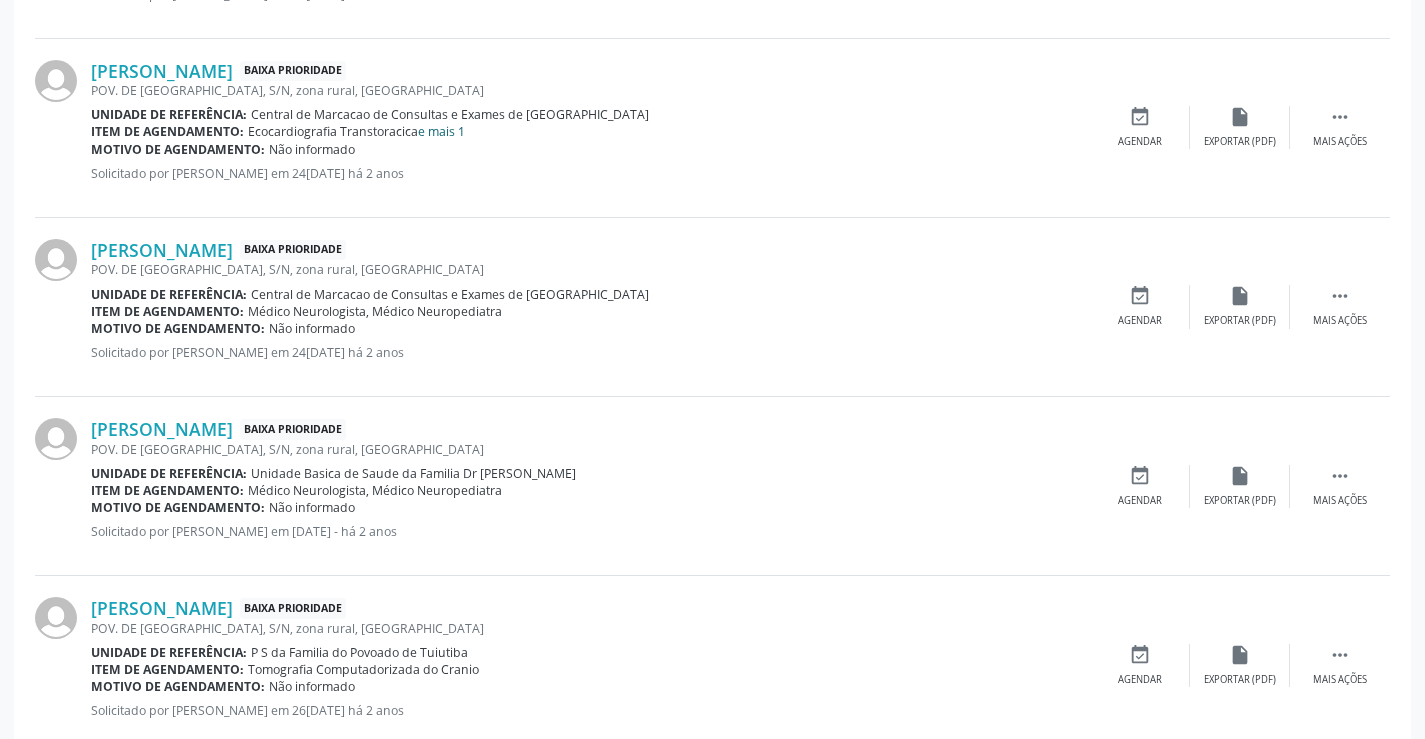 click on "e mais 1" at bounding box center (441, 131) 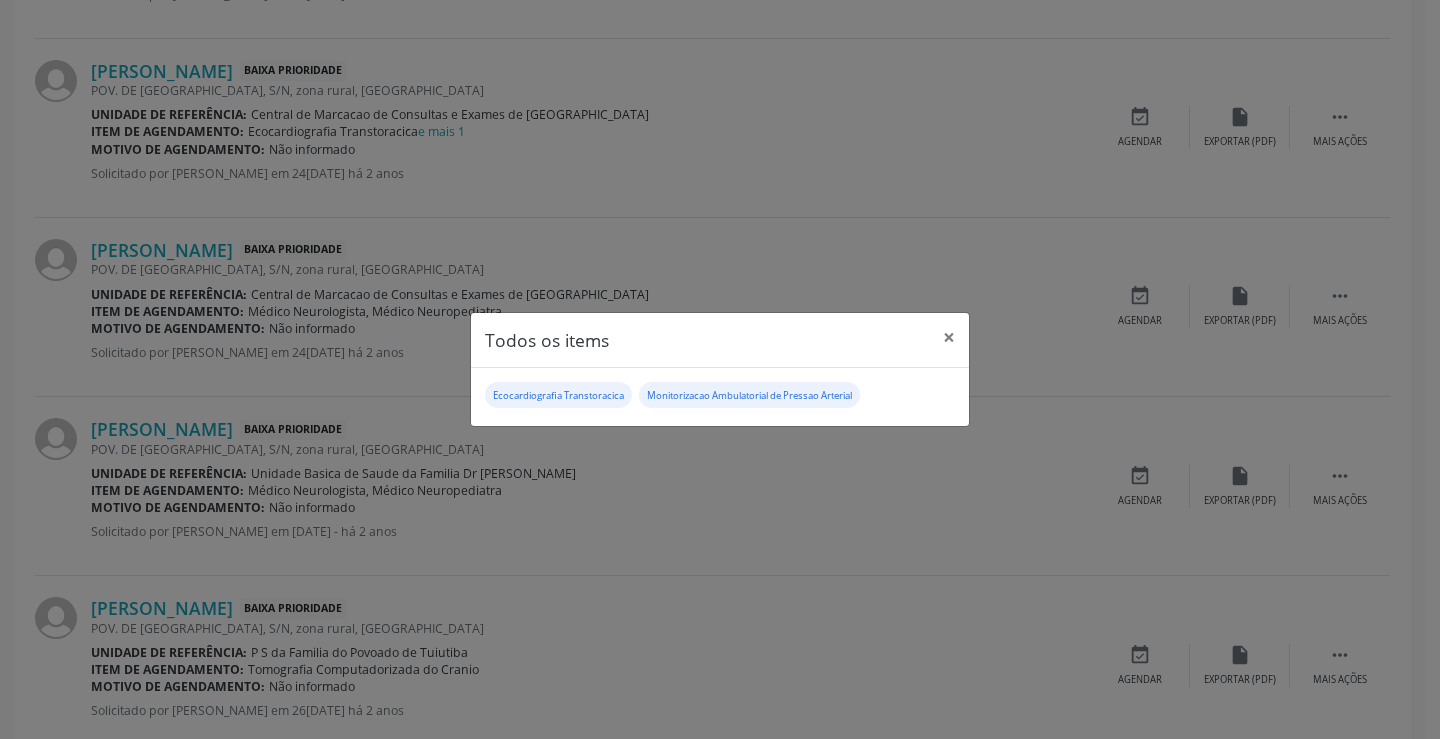 drag, startPoint x: 718, startPoint y: 486, endPoint x: 721, endPoint y: 474, distance: 12.369317 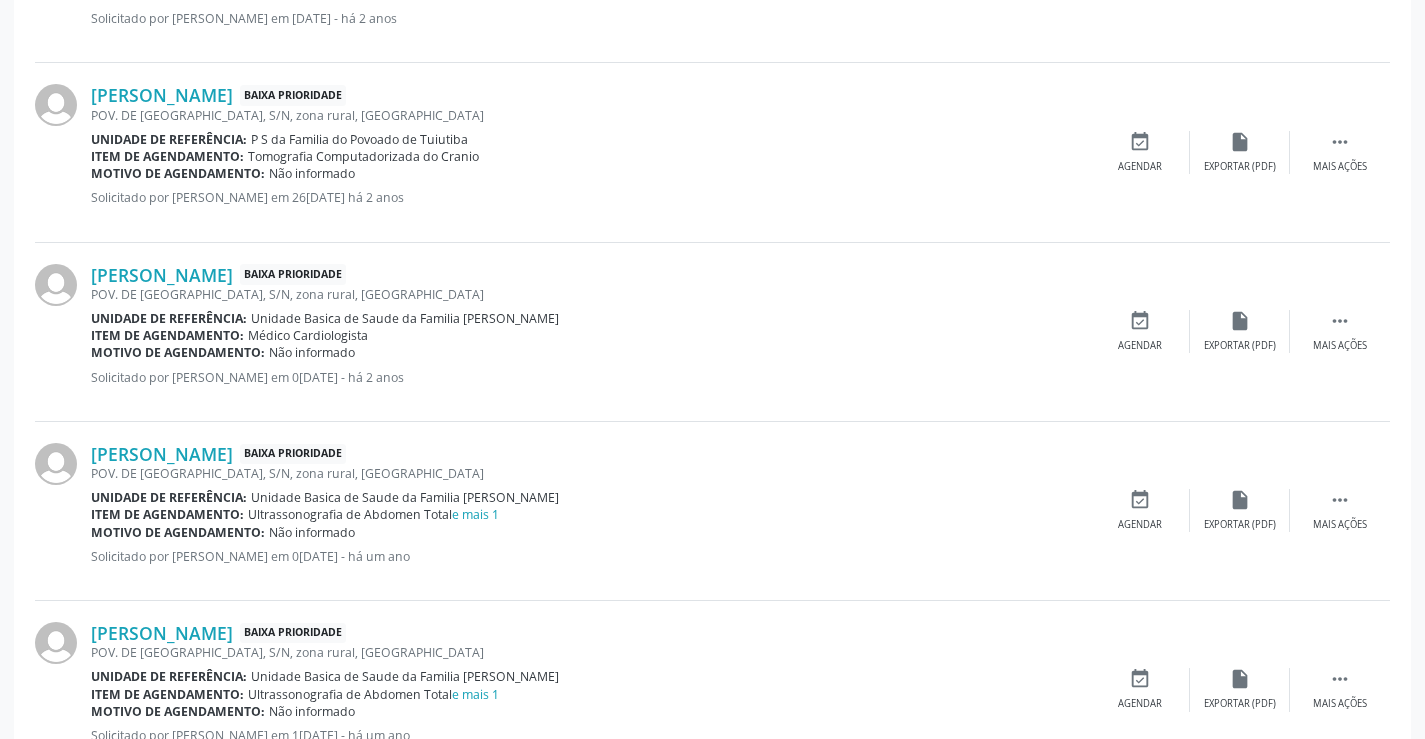 scroll, scrollTop: 946, scrollLeft: 0, axis: vertical 